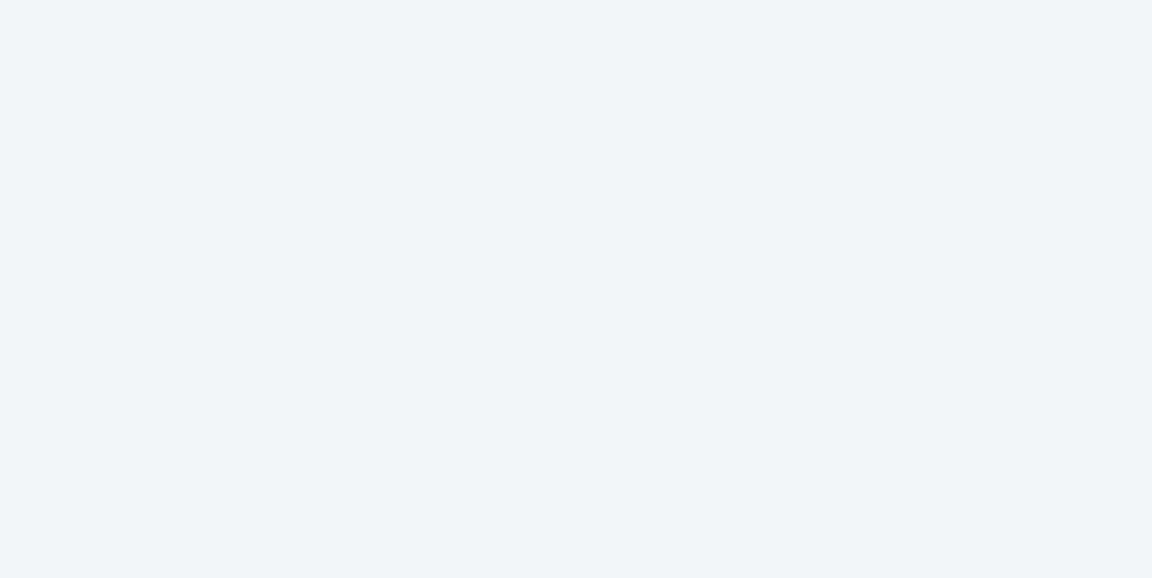 scroll, scrollTop: 0, scrollLeft: 0, axis: both 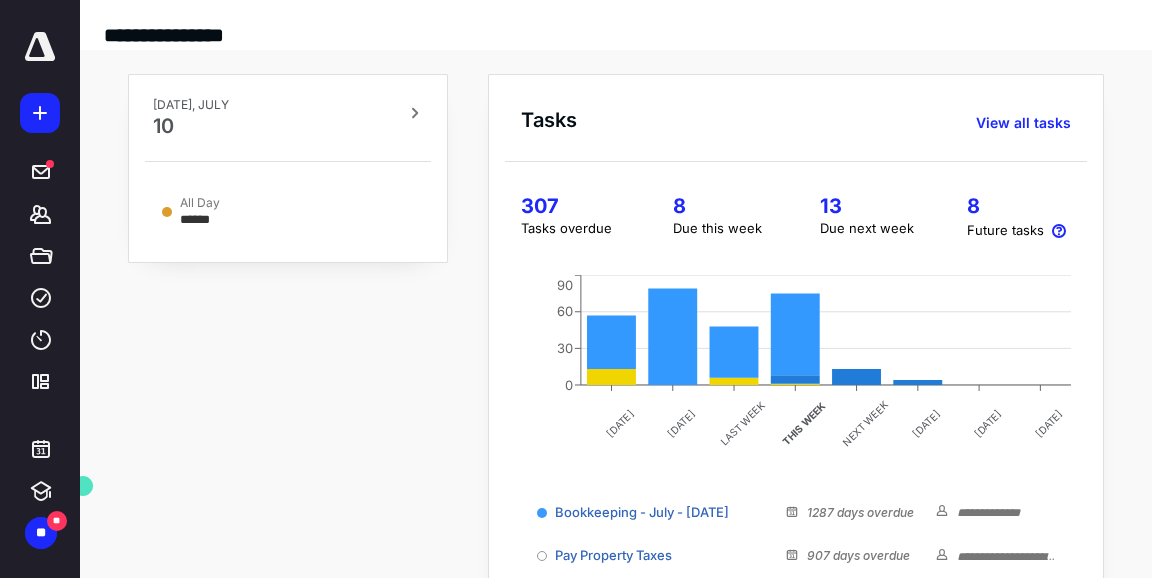 click on "Due this week" at bounding box center (722, 229) 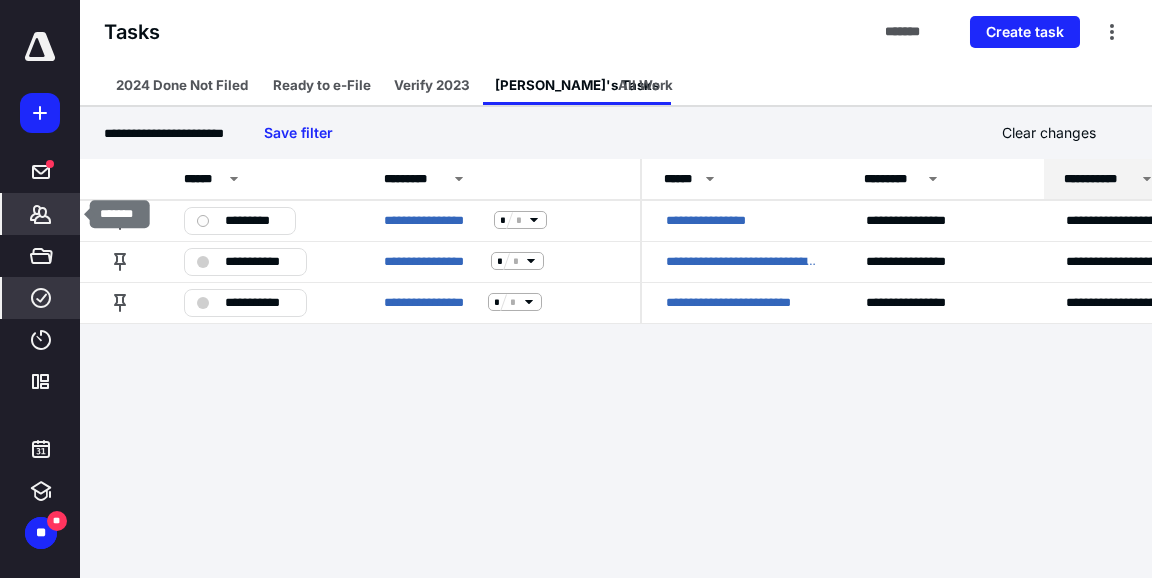 click 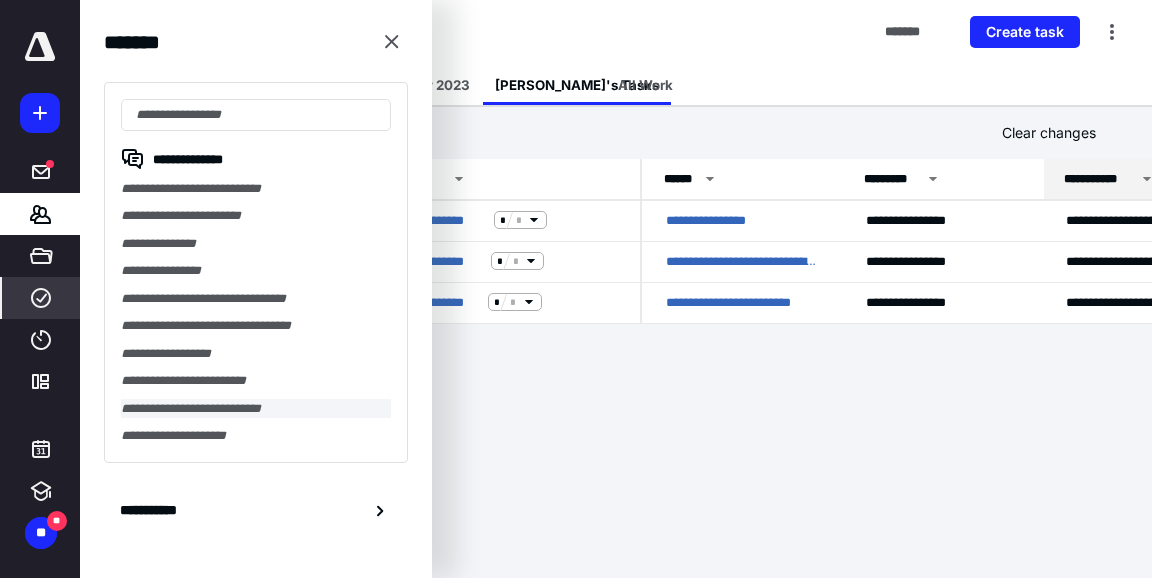 click on "**********" at bounding box center (256, 408) 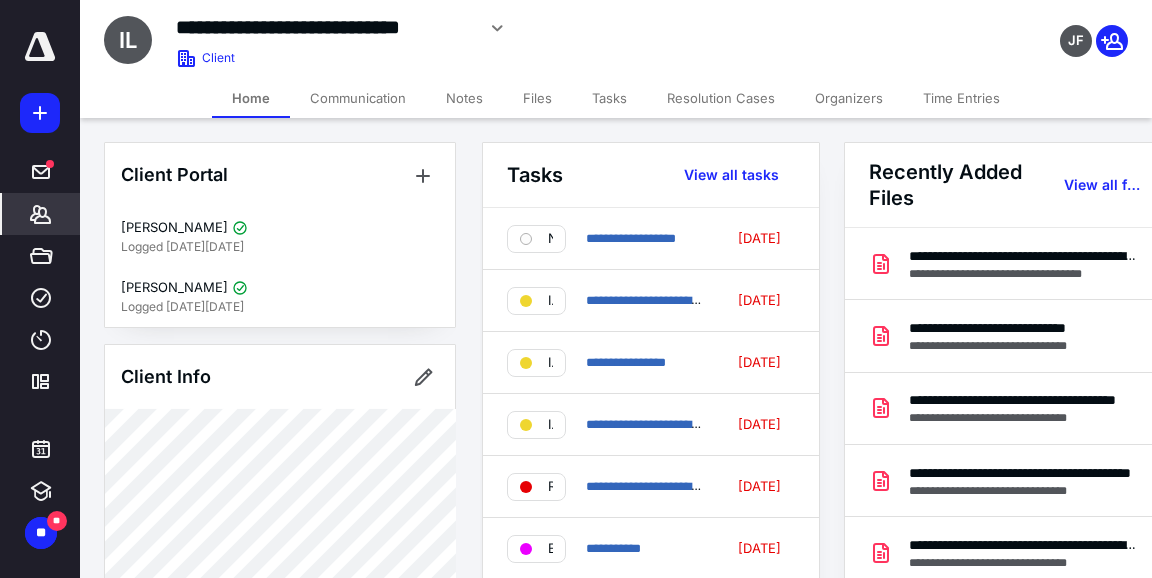 click on "Files" at bounding box center [537, 98] 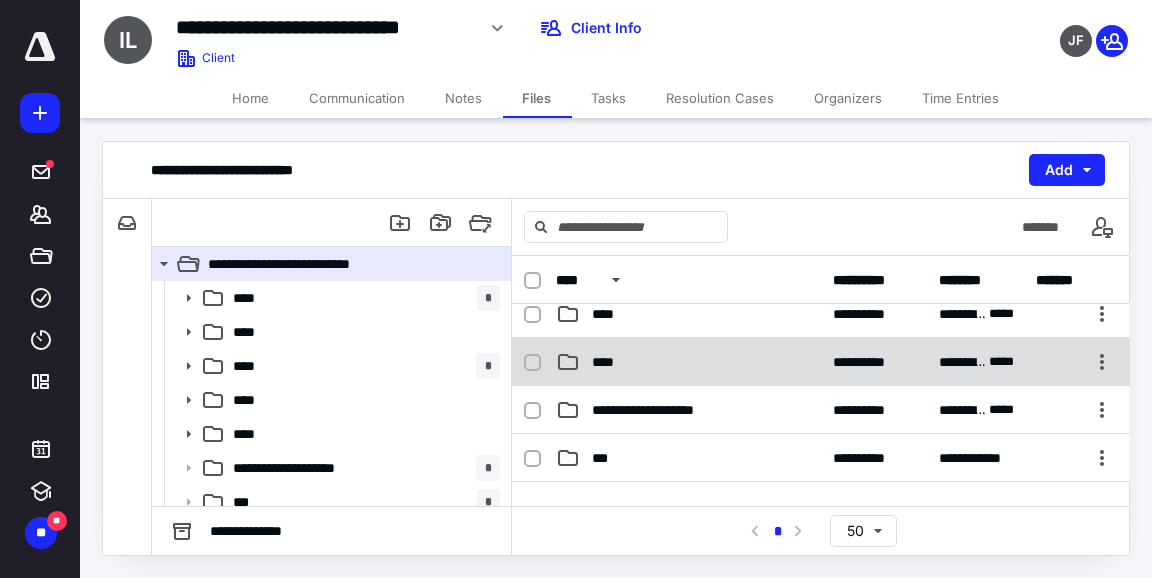 scroll, scrollTop: 174, scrollLeft: 0, axis: vertical 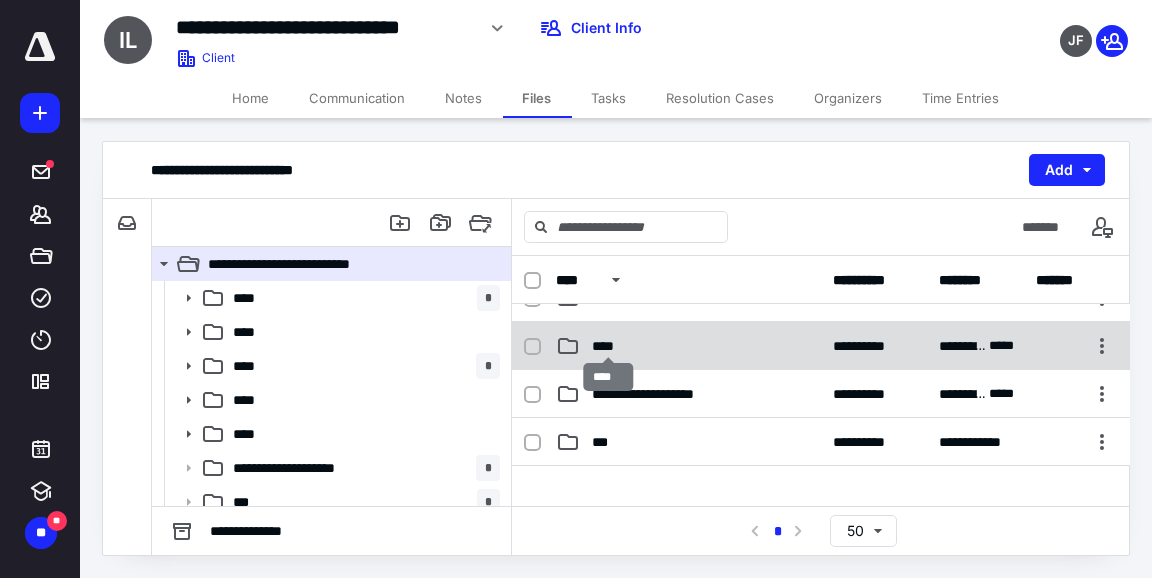 click on "****" at bounding box center [609, 346] 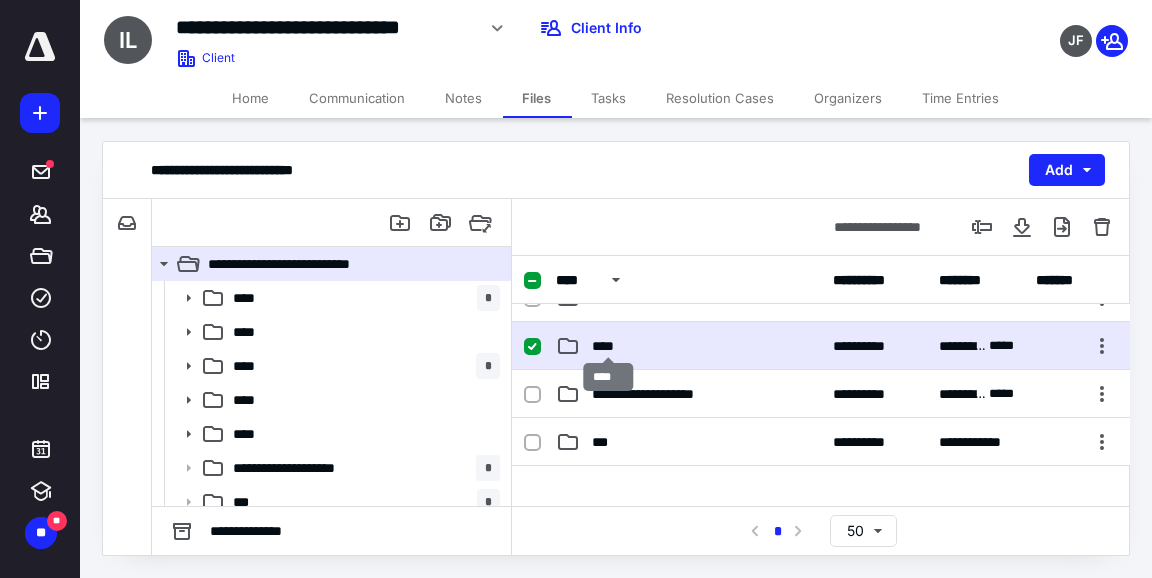 click on "****" at bounding box center (609, 346) 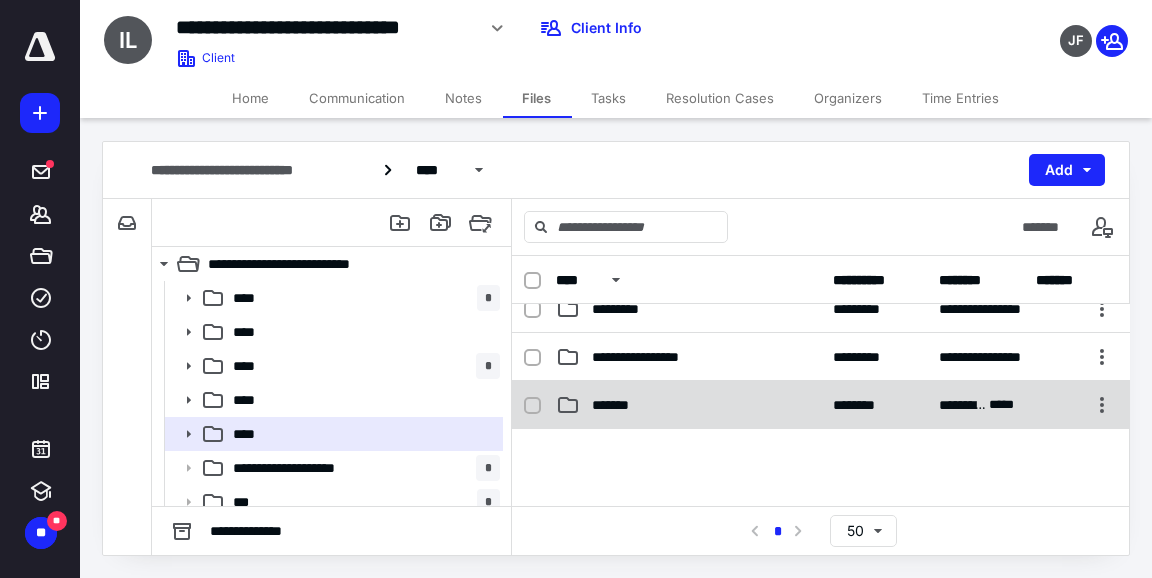 scroll, scrollTop: 282, scrollLeft: 0, axis: vertical 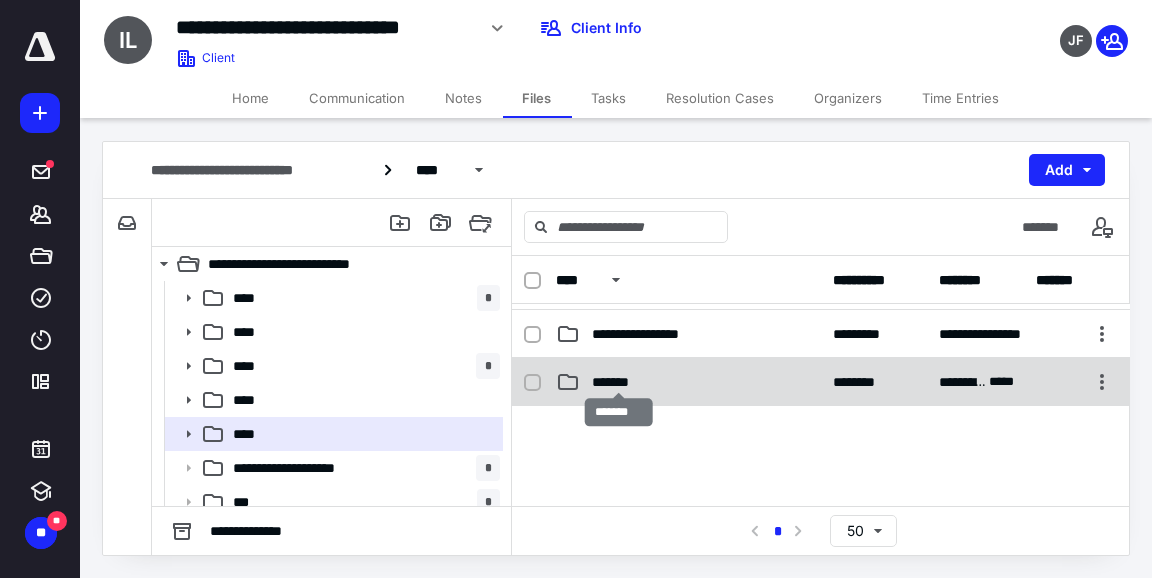 click on "*******" at bounding box center (619, 382) 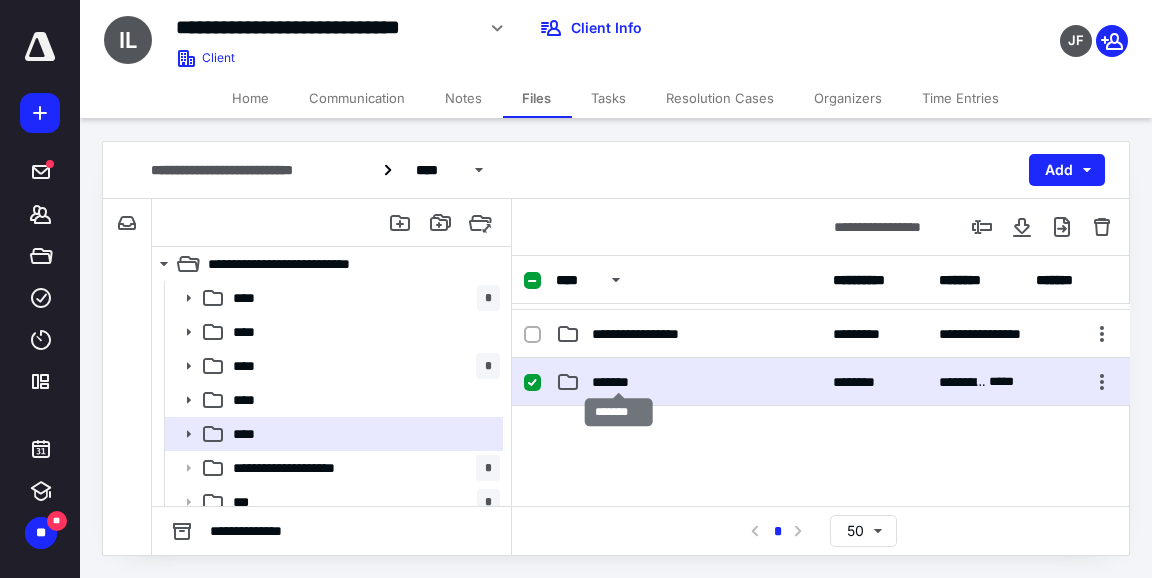 click on "*******" at bounding box center (619, 382) 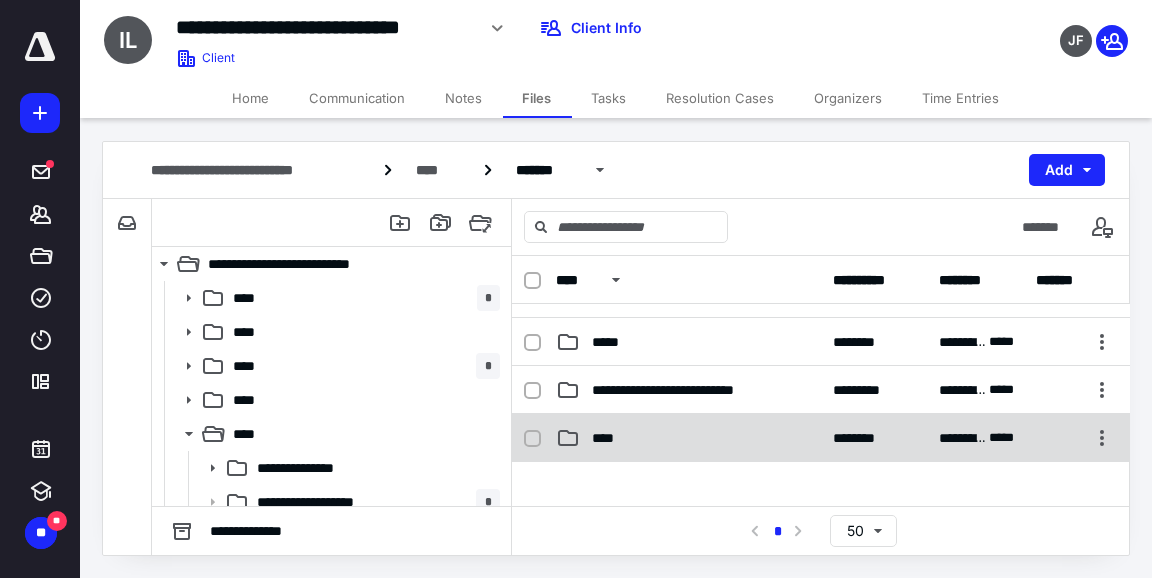 scroll, scrollTop: 105, scrollLeft: 0, axis: vertical 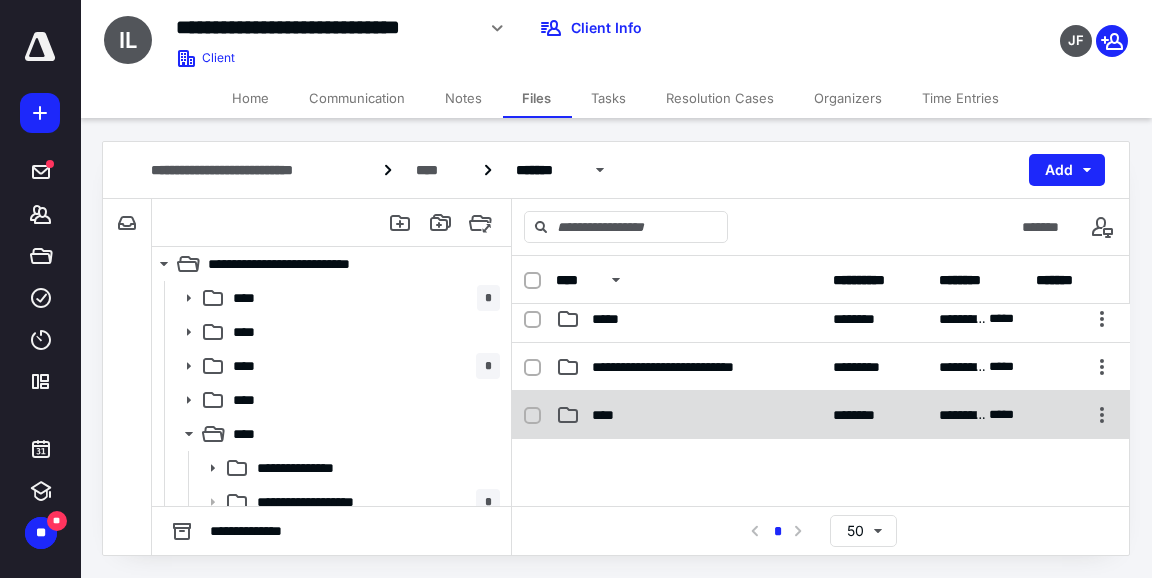 click on "****" at bounding box center (688, 415) 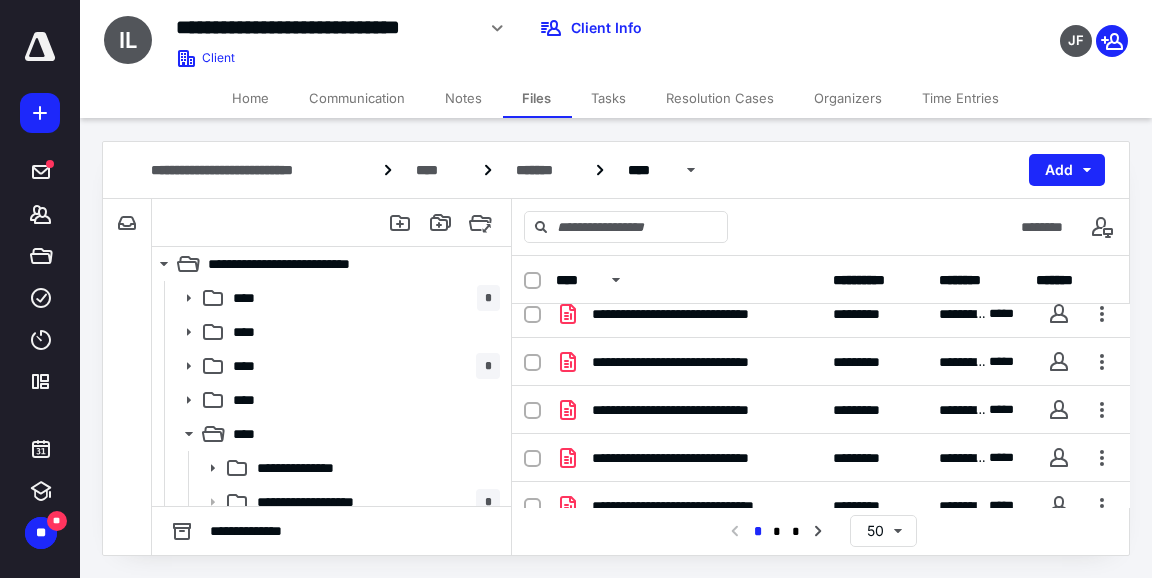 scroll, scrollTop: 0, scrollLeft: 0, axis: both 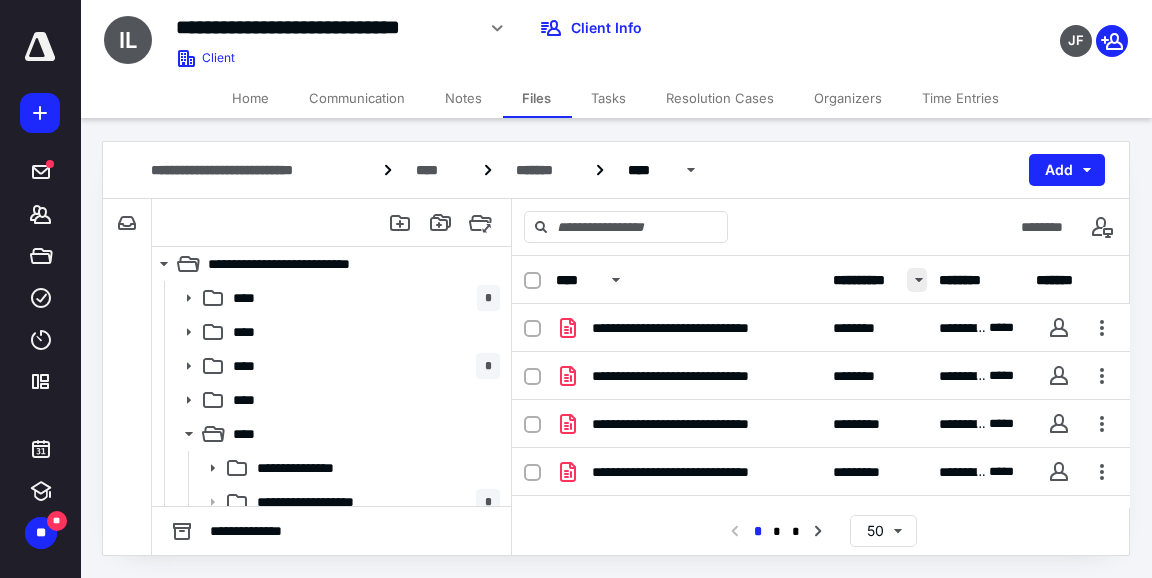 click at bounding box center (917, 280) 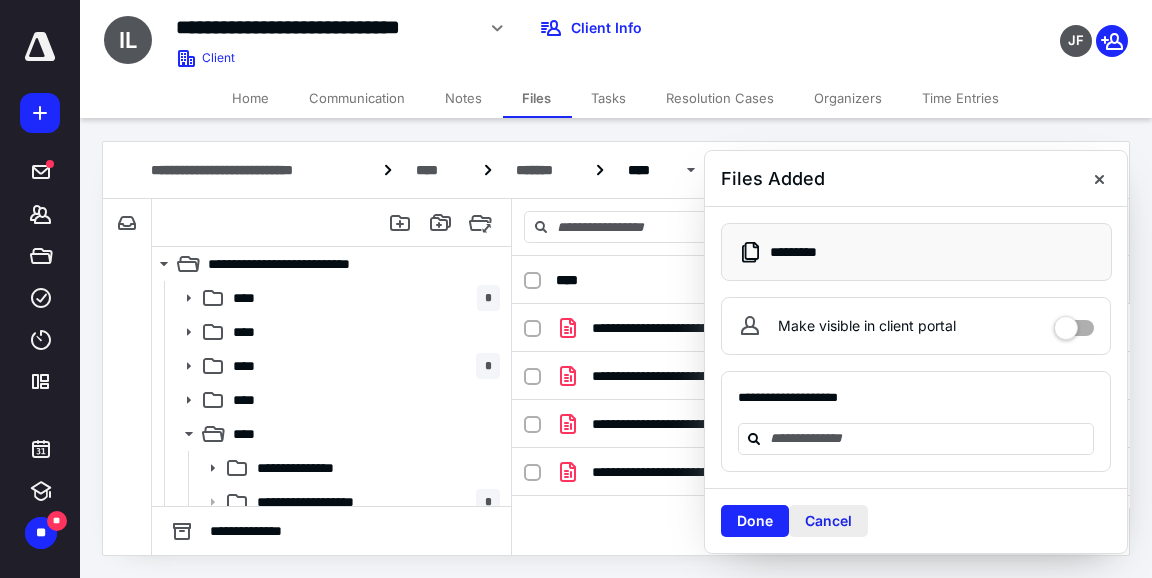 click on "Cancel" at bounding box center (828, 521) 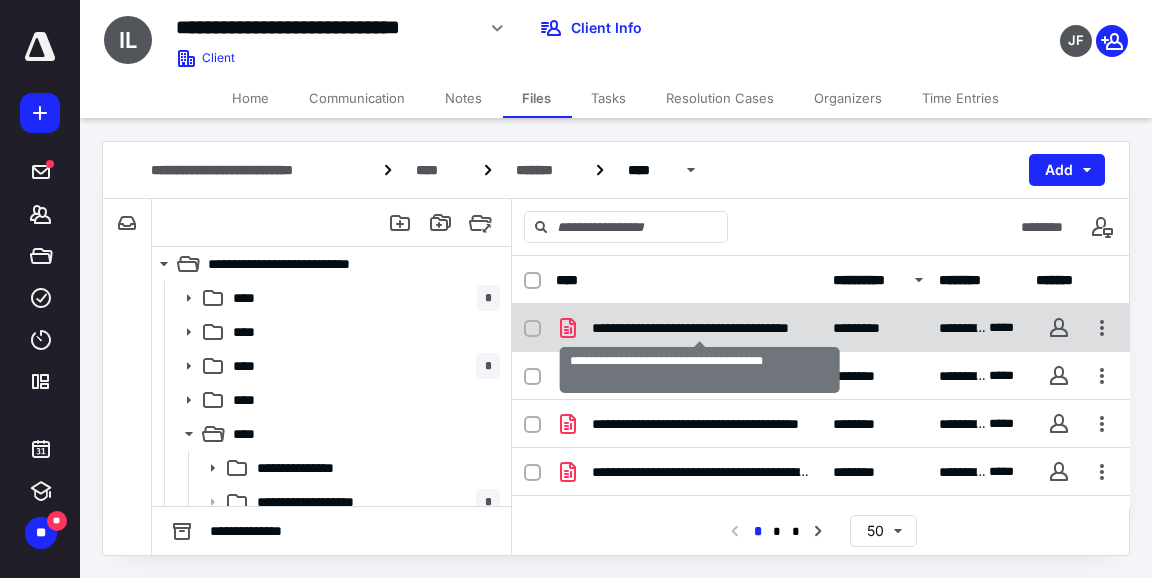 checkbox on "true" 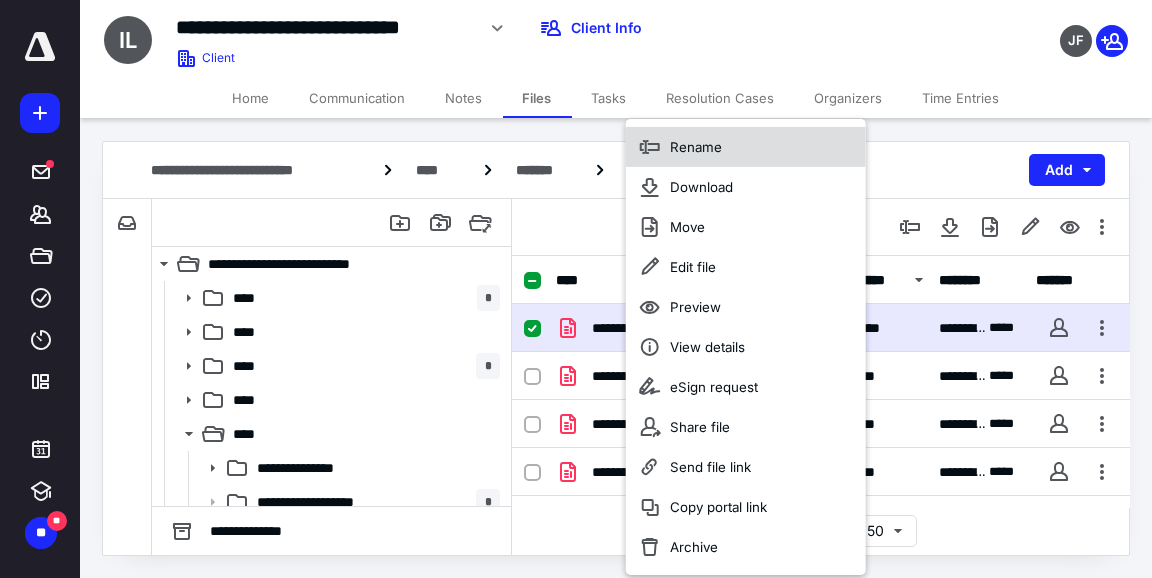 click on "Rename" at bounding box center [696, 147] 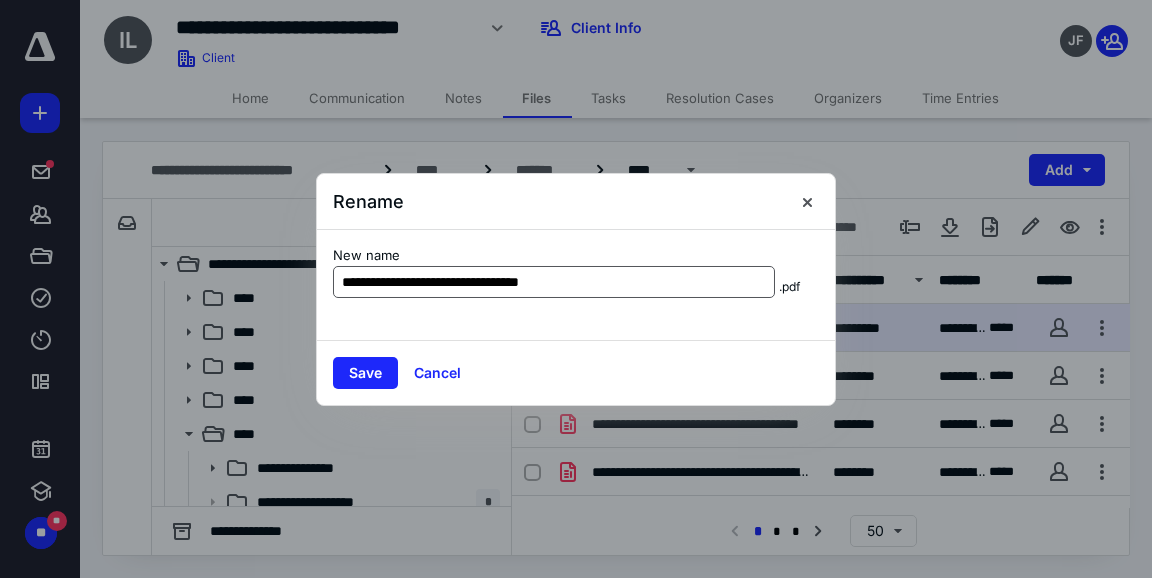 click on "**********" at bounding box center (554, 282) 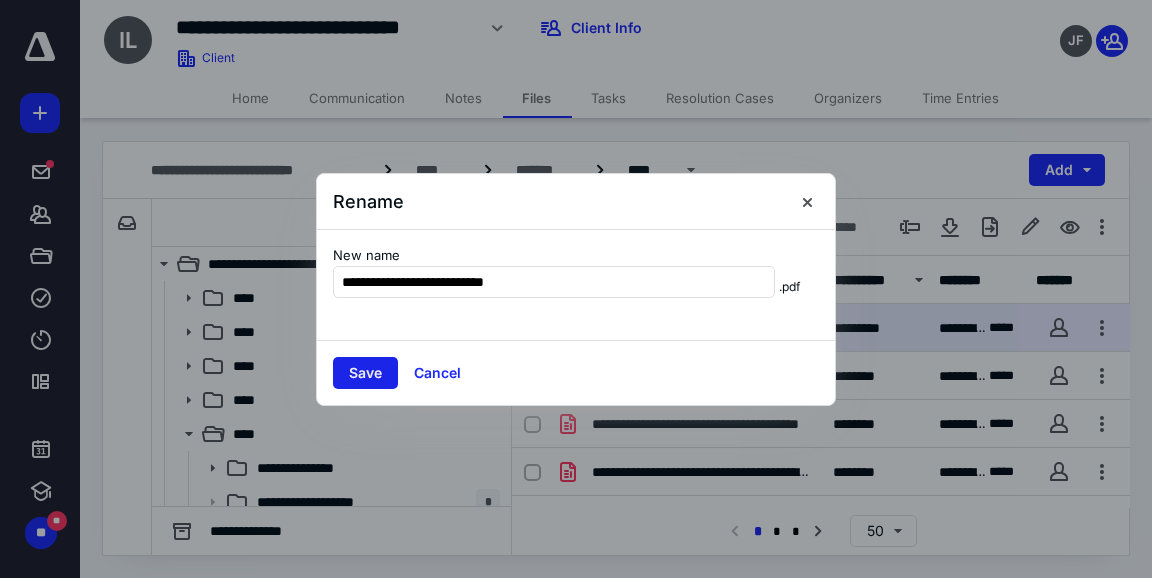 type on "**********" 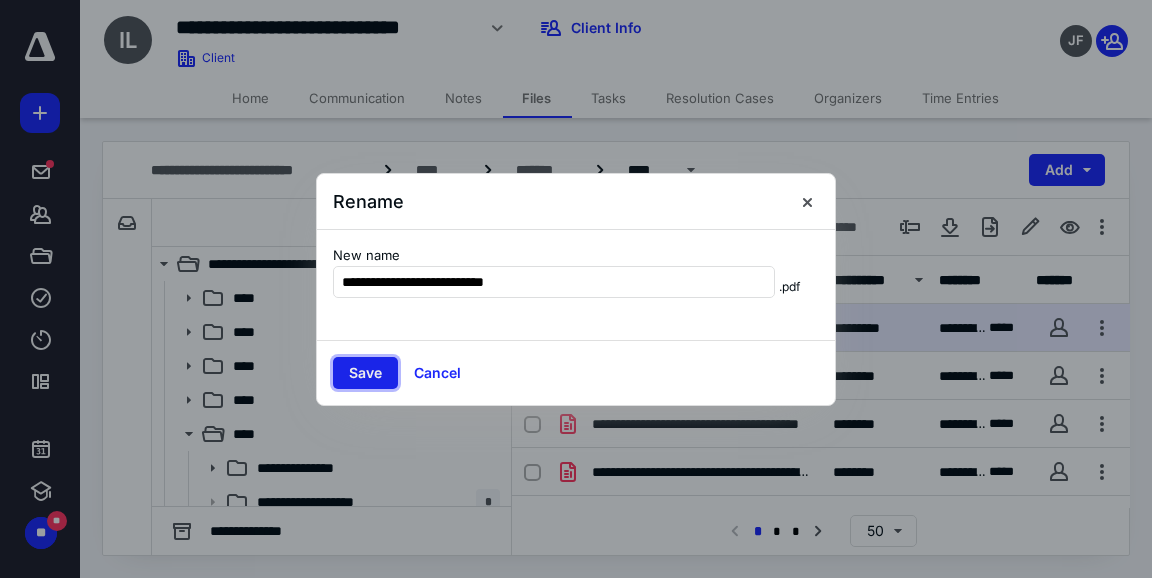 click on "Save" at bounding box center [365, 373] 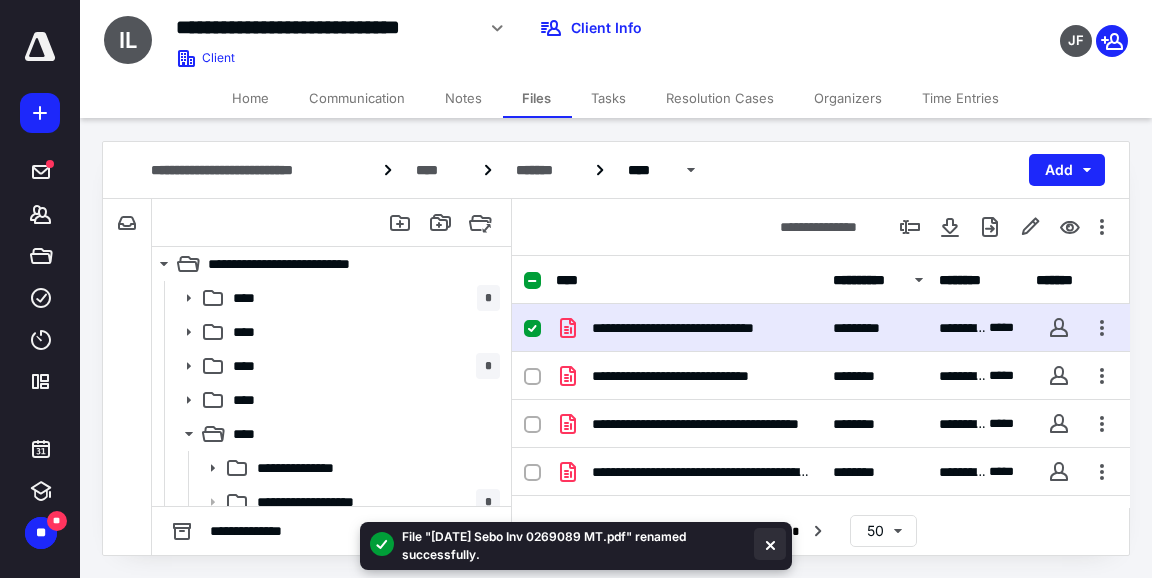 click at bounding box center (770, 544) 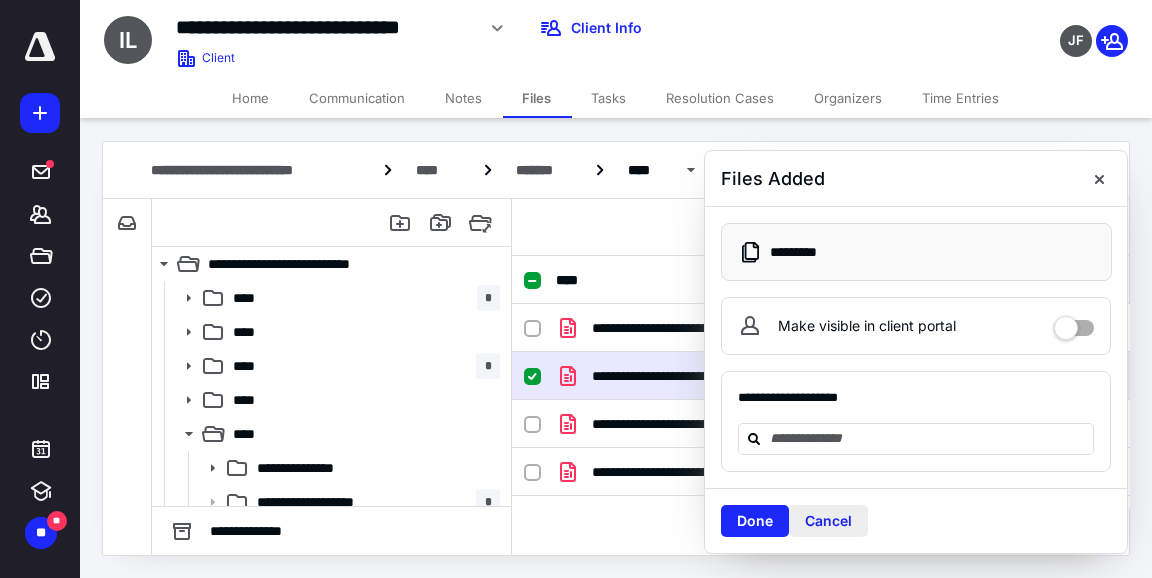 click on "Cancel" at bounding box center (828, 521) 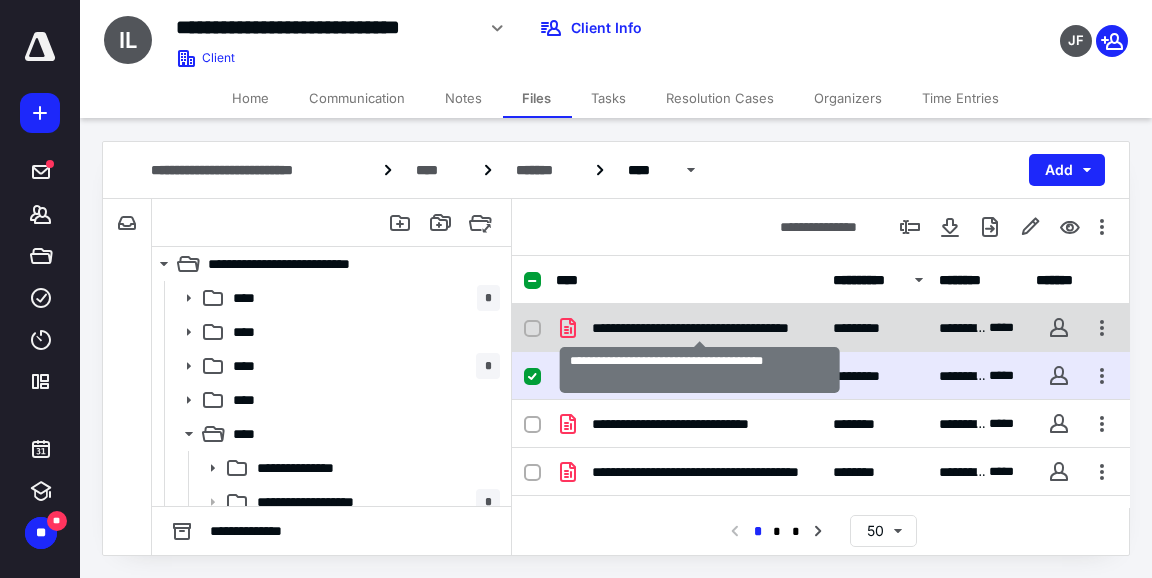 checkbox on "false" 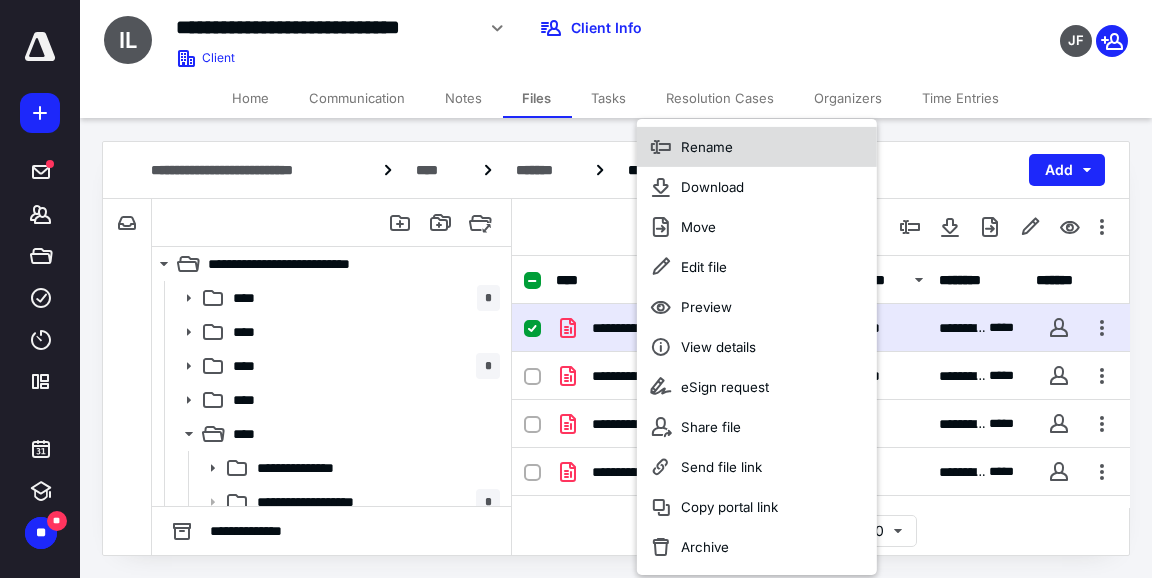 click on "Rename" at bounding box center (707, 147) 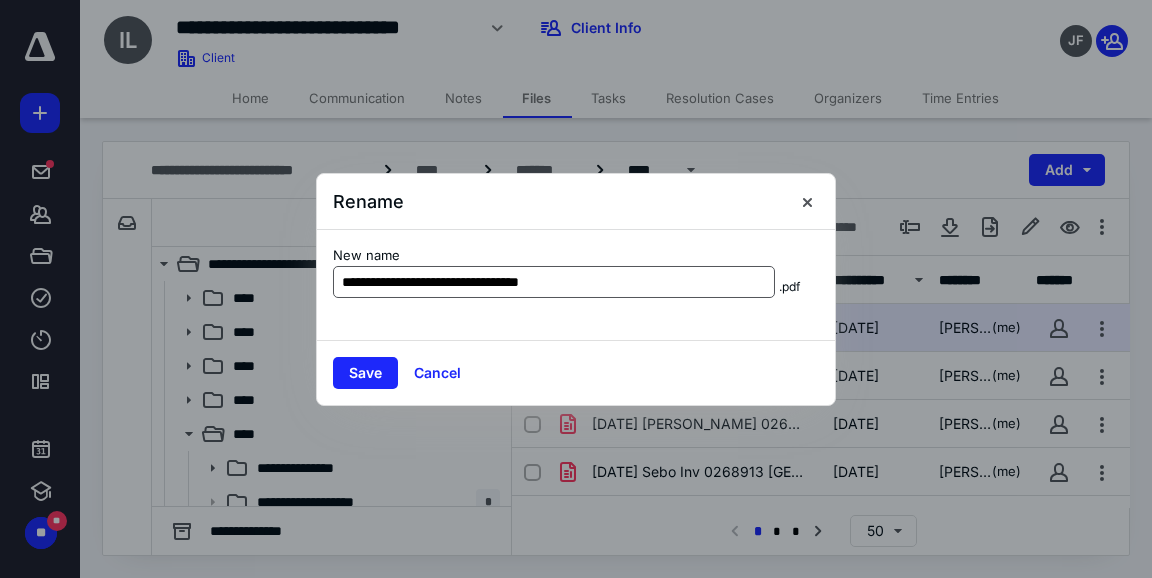 click on "**********" at bounding box center (554, 282) 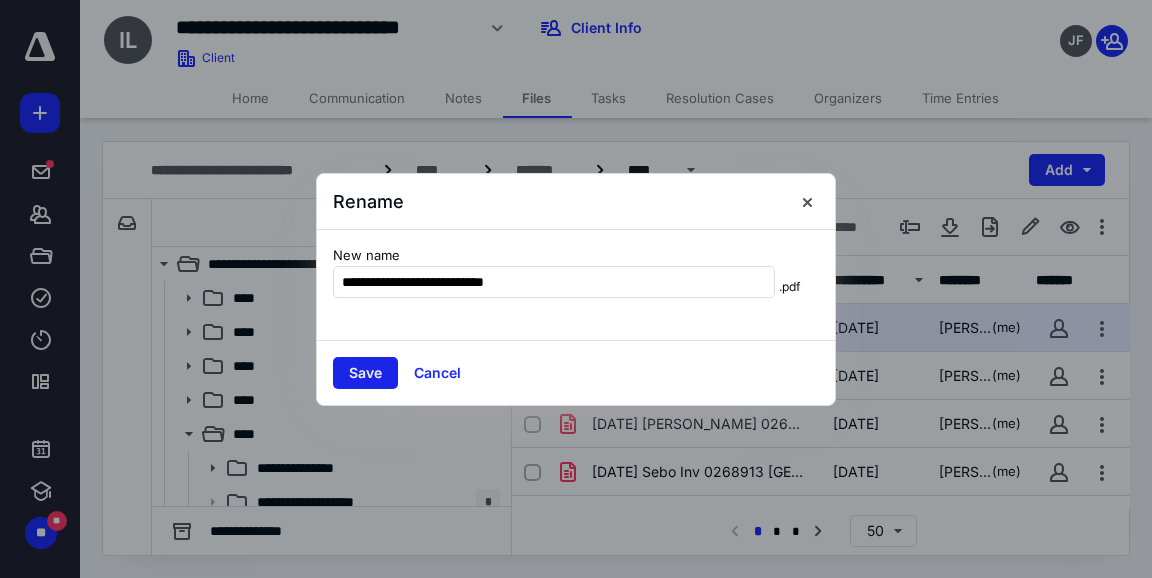 type on "**********" 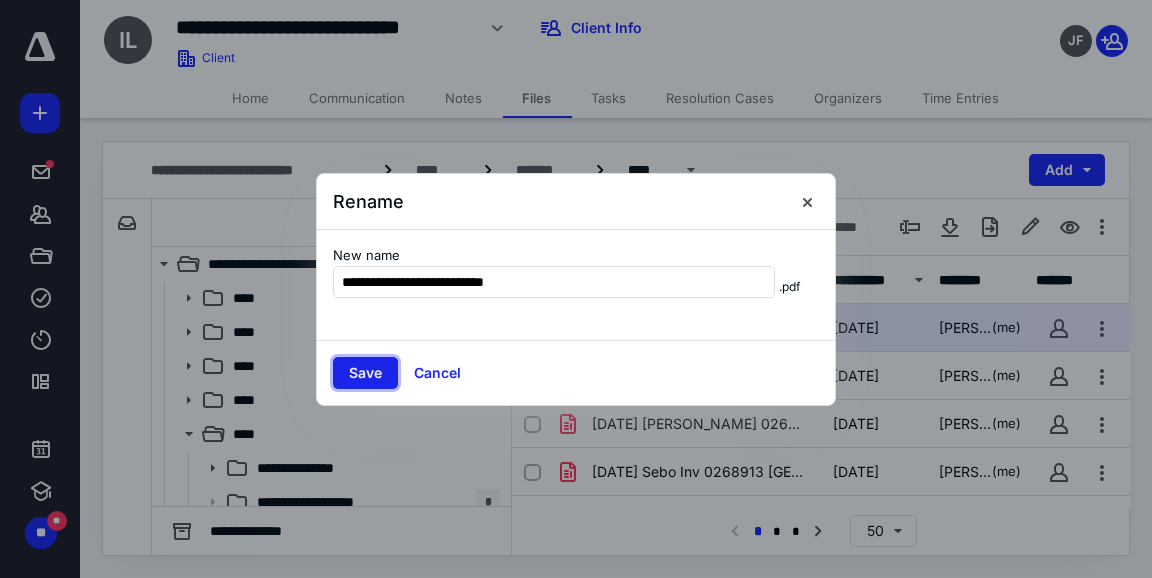 click on "Save" at bounding box center (365, 373) 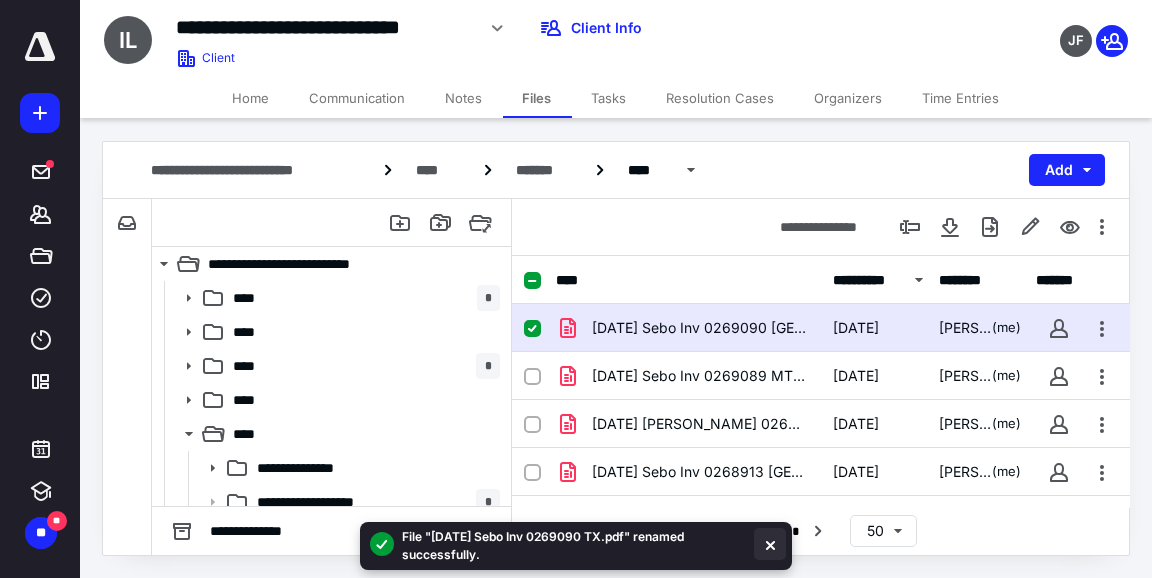click at bounding box center [770, 544] 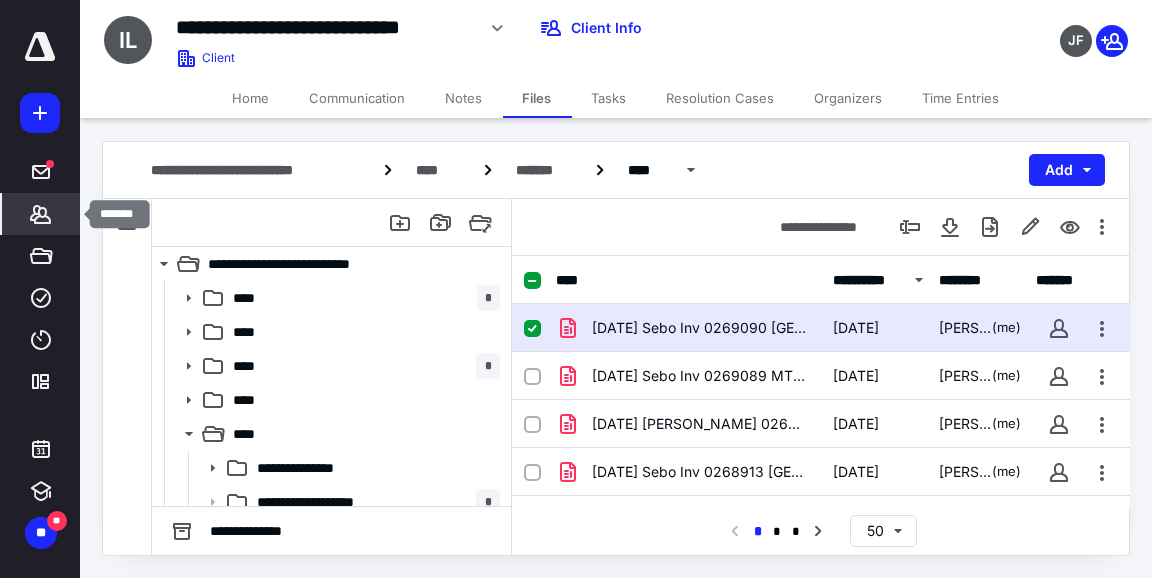 click 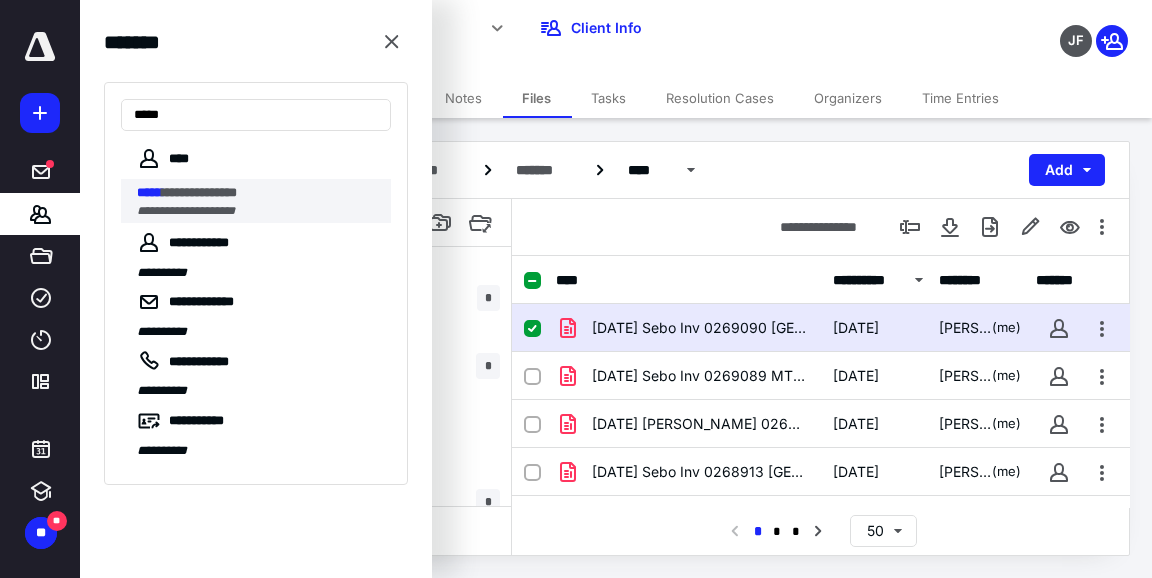 type on "*****" 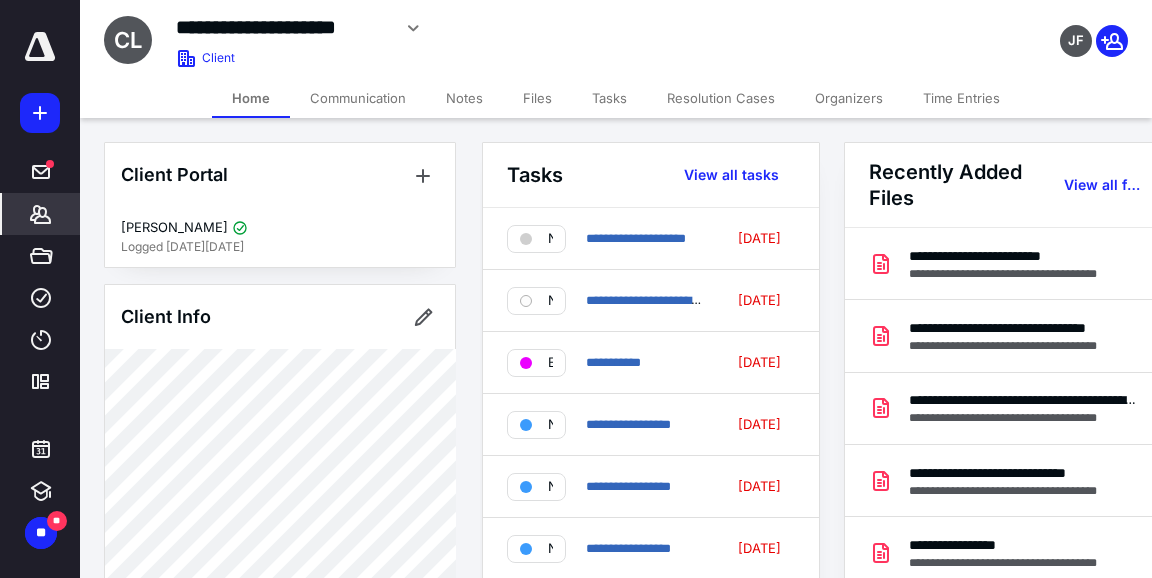 click on "Files" at bounding box center (537, 98) 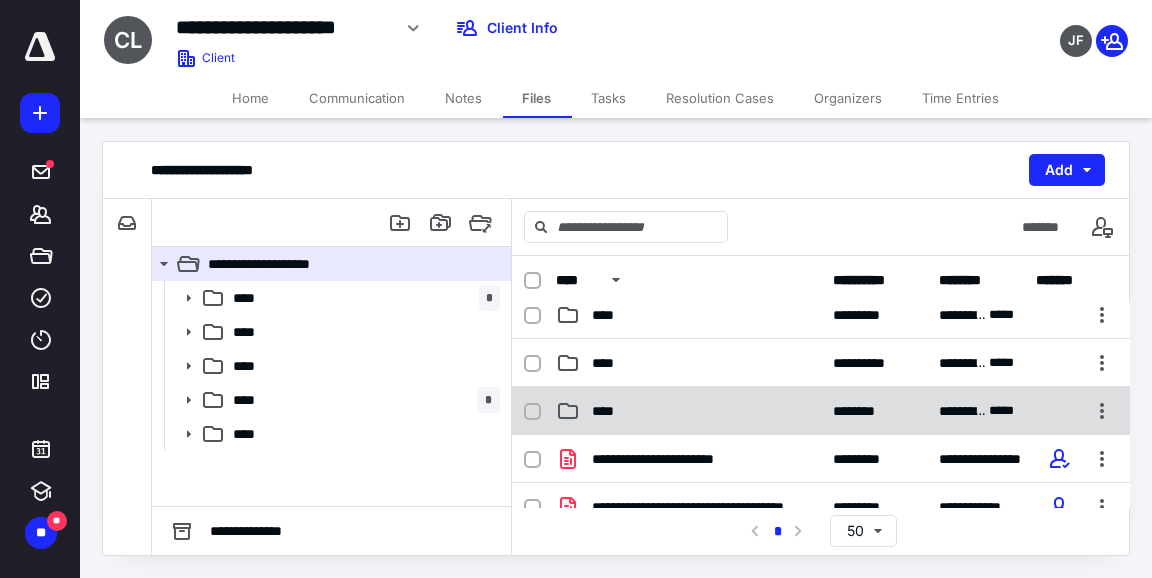 scroll, scrollTop: 111, scrollLeft: 0, axis: vertical 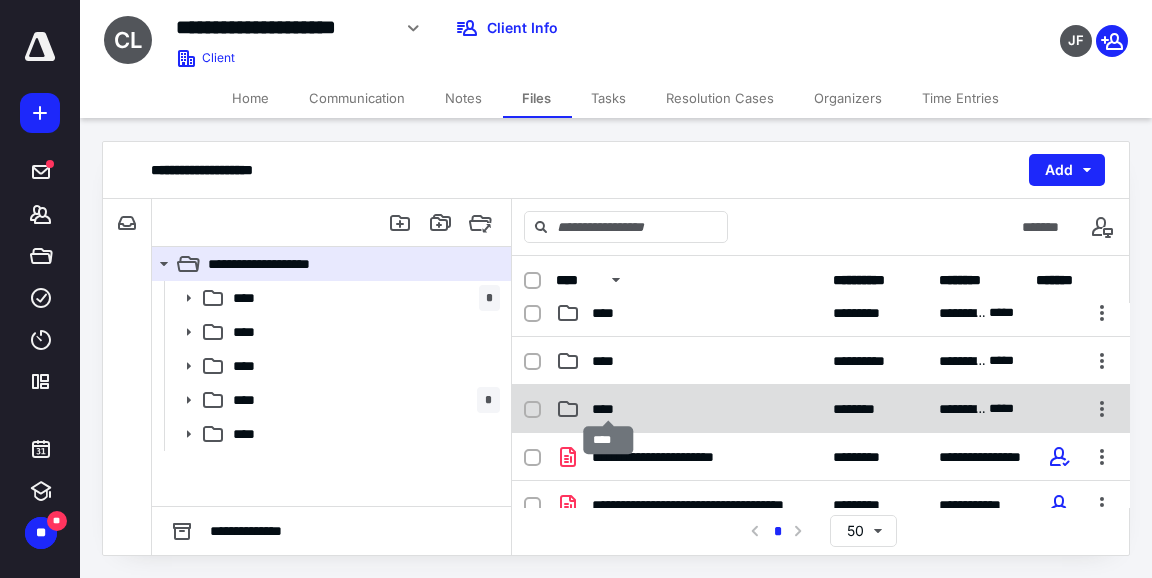 click on "****" at bounding box center [609, 409] 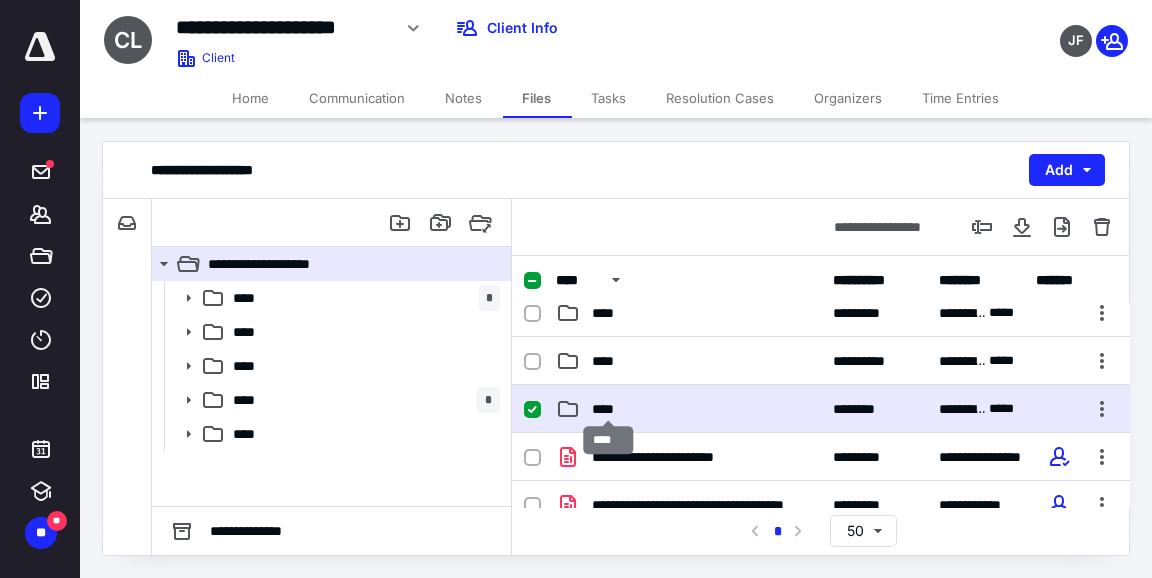 click on "****" at bounding box center (609, 409) 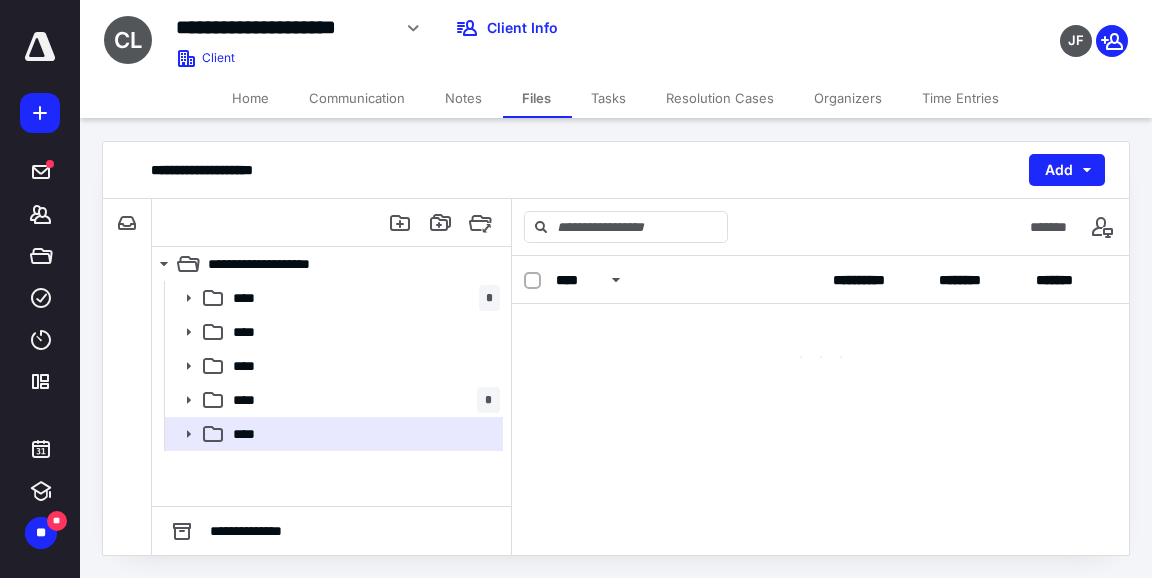 scroll, scrollTop: 0, scrollLeft: 0, axis: both 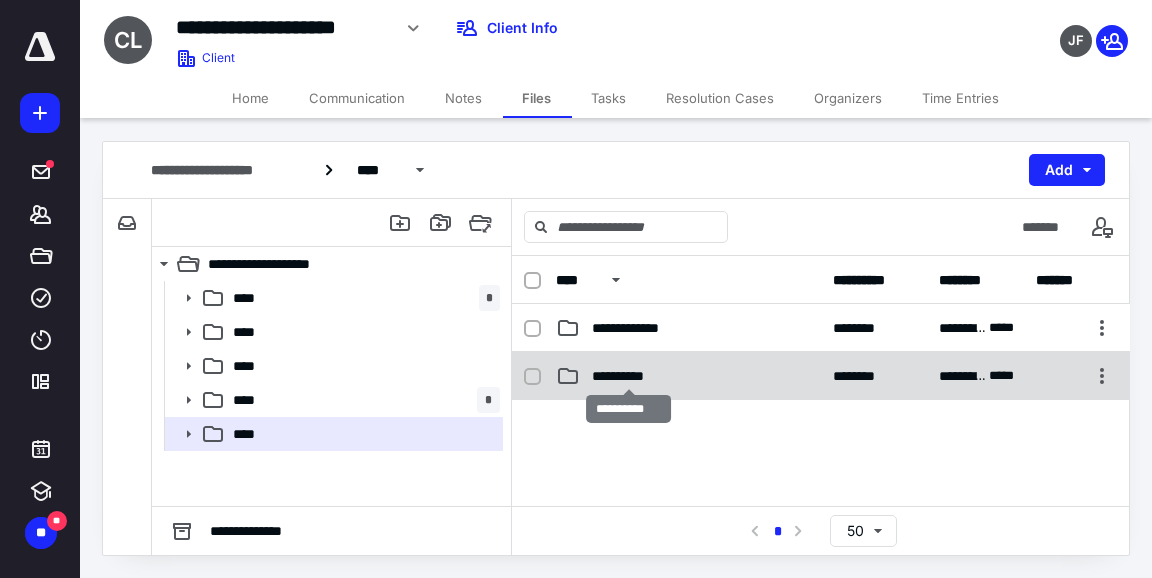click on "**********" at bounding box center (629, 376) 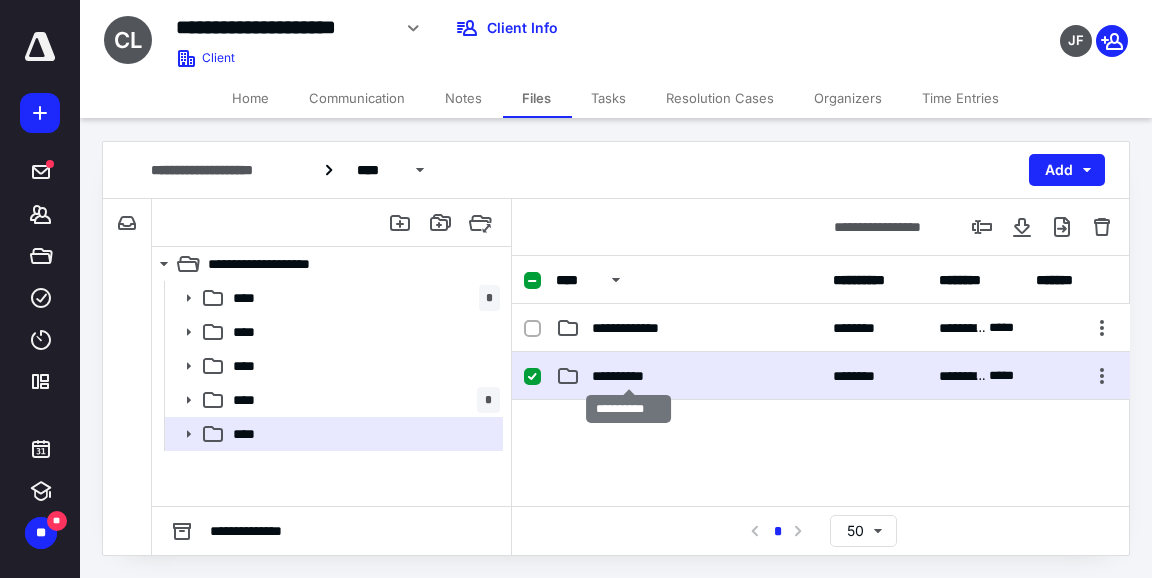 click on "**********" at bounding box center [629, 376] 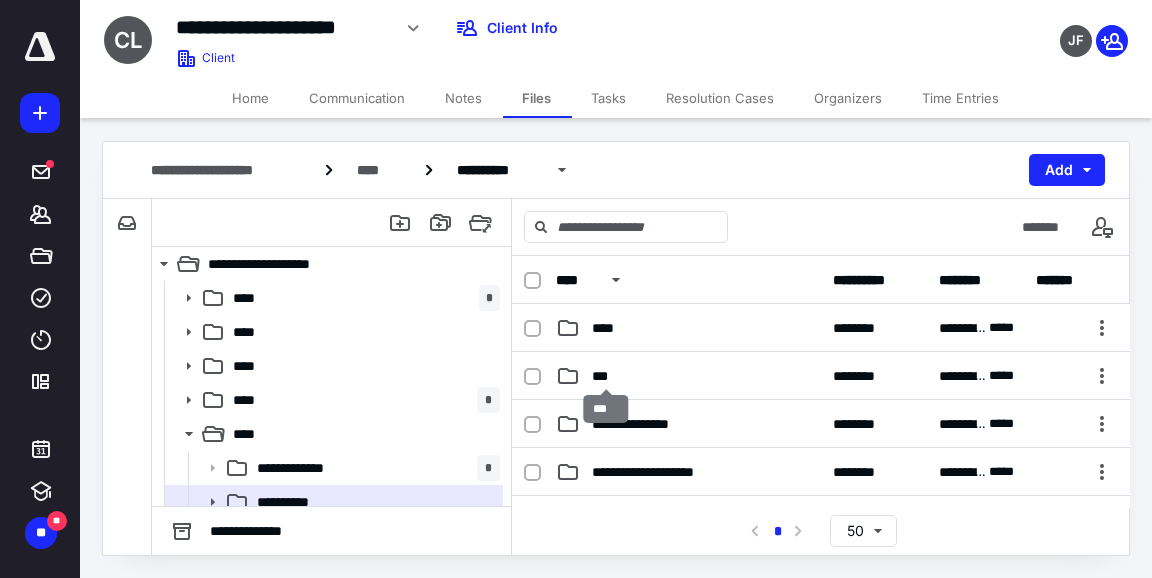 click on "***" at bounding box center (606, 376) 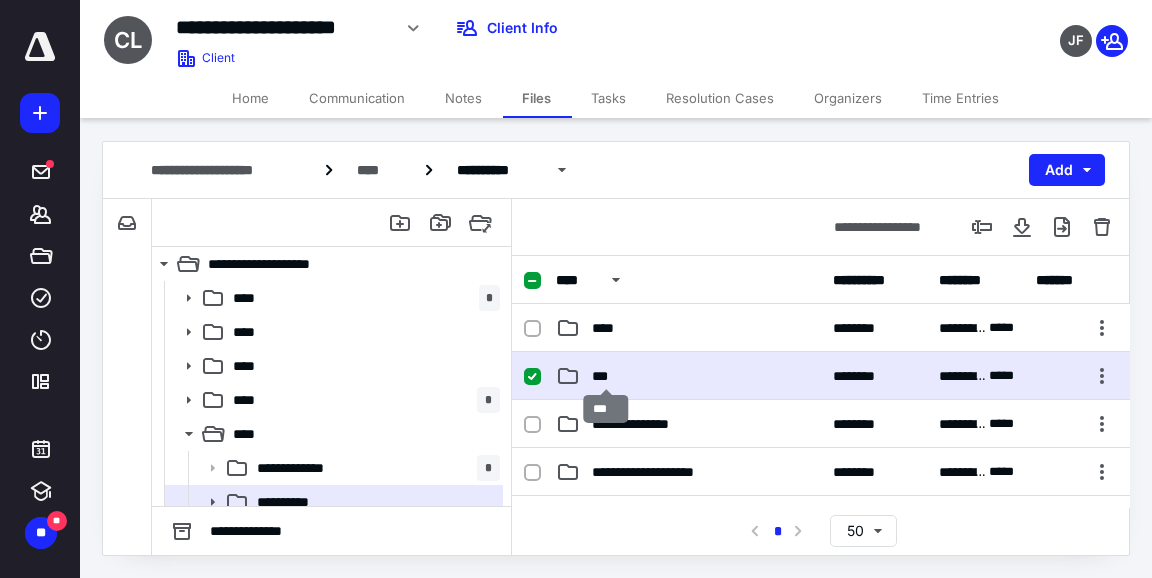 click on "***" at bounding box center (606, 376) 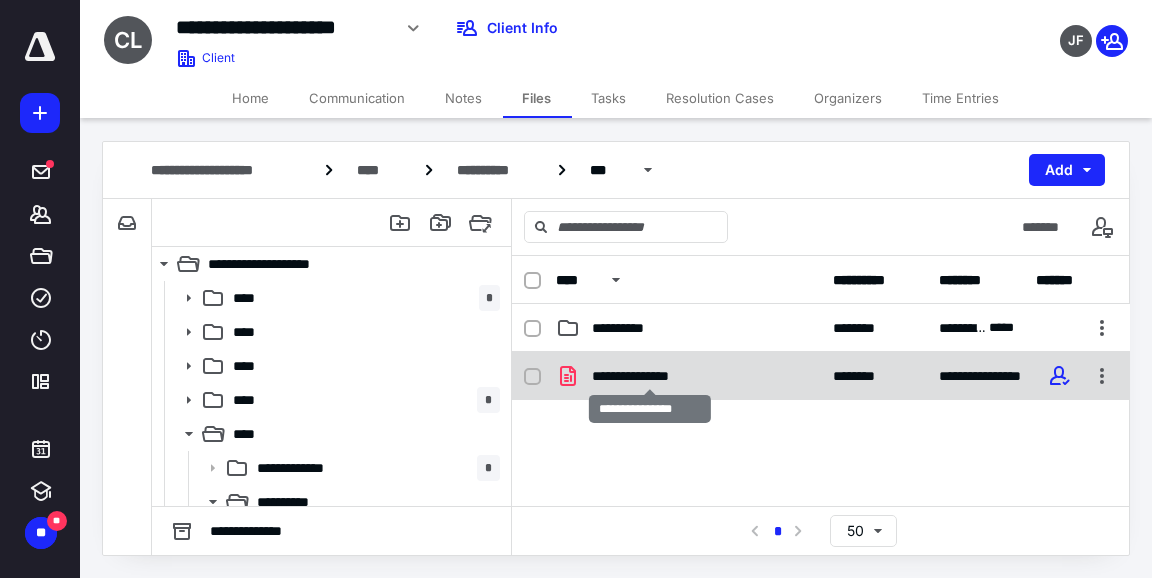 click on "**********" at bounding box center [650, 376] 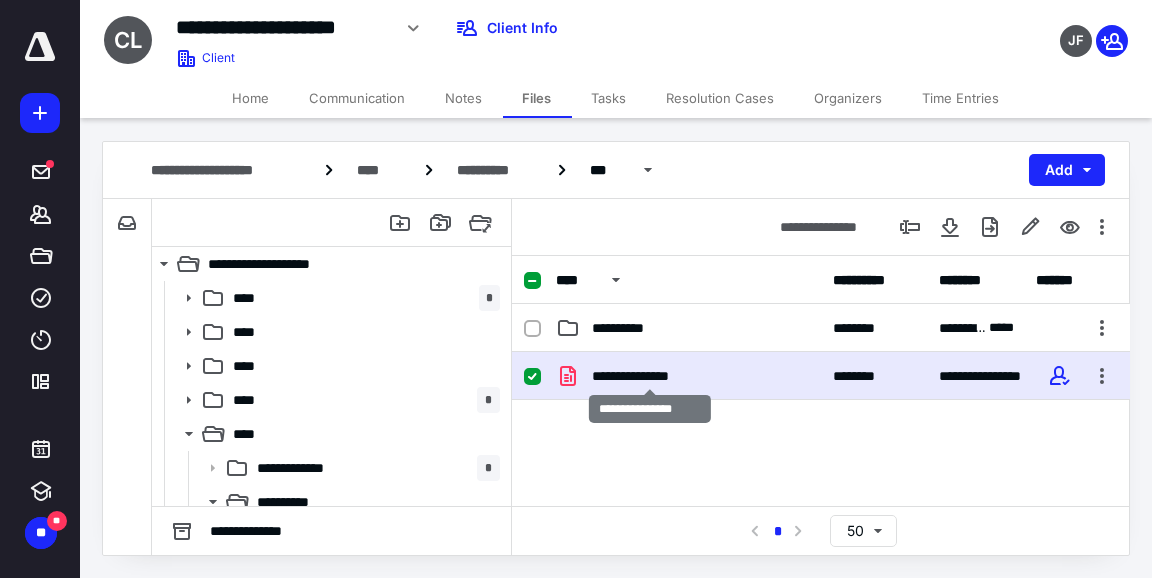 click on "**********" at bounding box center (650, 376) 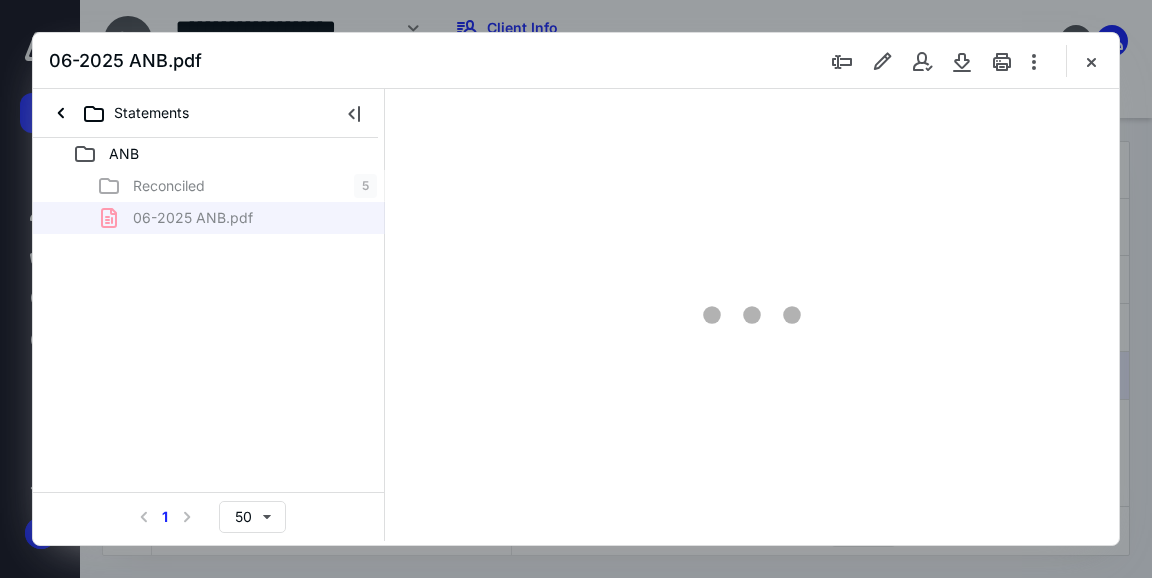 scroll, scrollTop: 0, scrollLeft: 0, axis: both 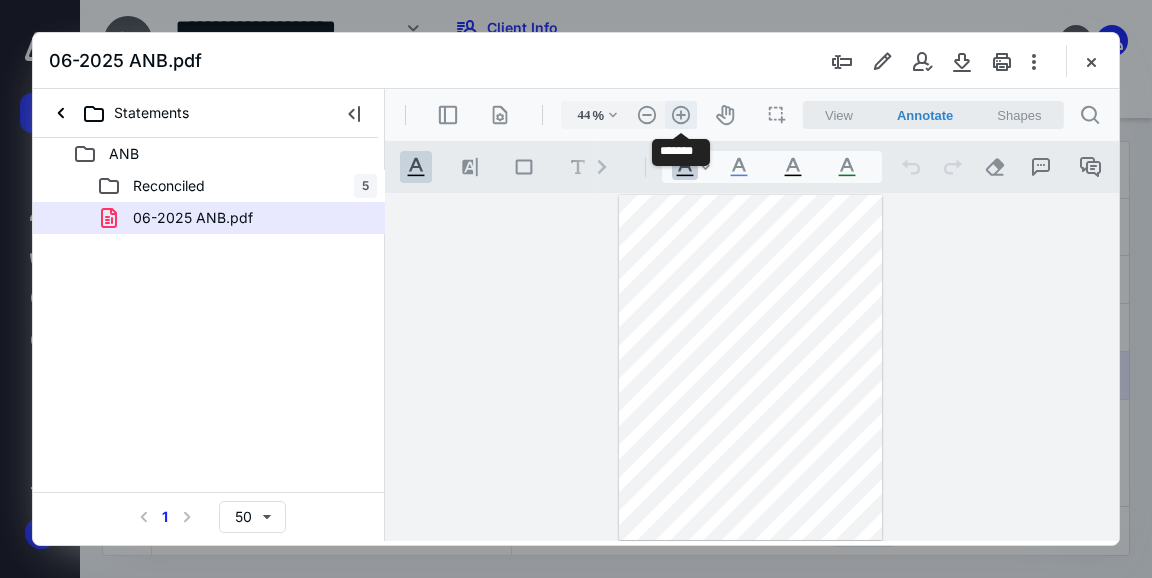 click on ".cls-1{fill:#abb0c4;} icon - header - zoom - in - line" at bounding box center (681, 115) 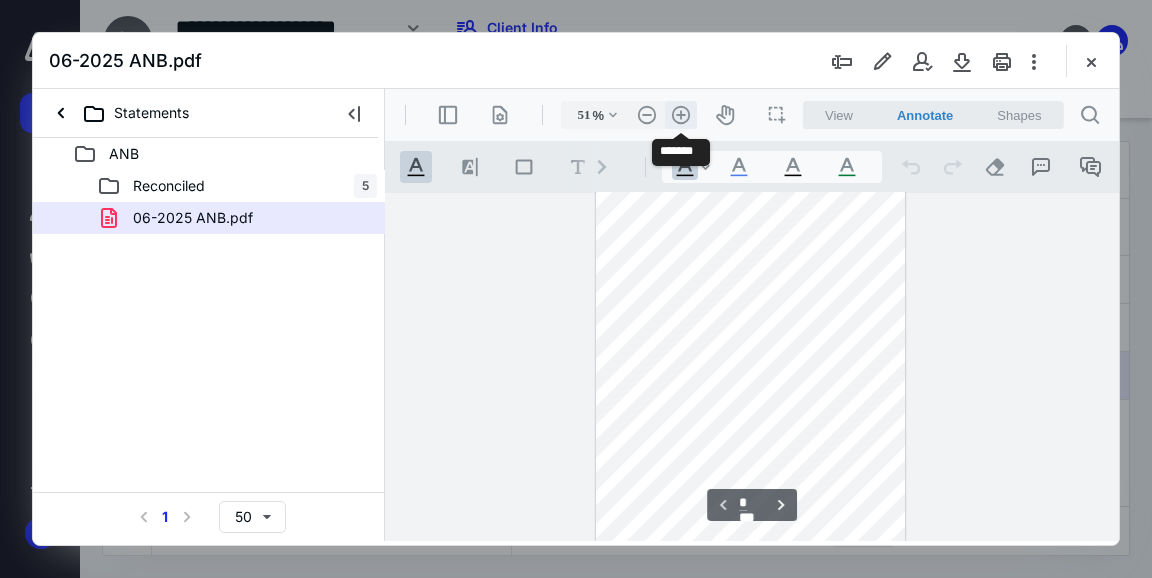 click on ".cls-1{fill:#abb0c4;} icon - header - zoom - in - line" at bounding box center [681, 115] 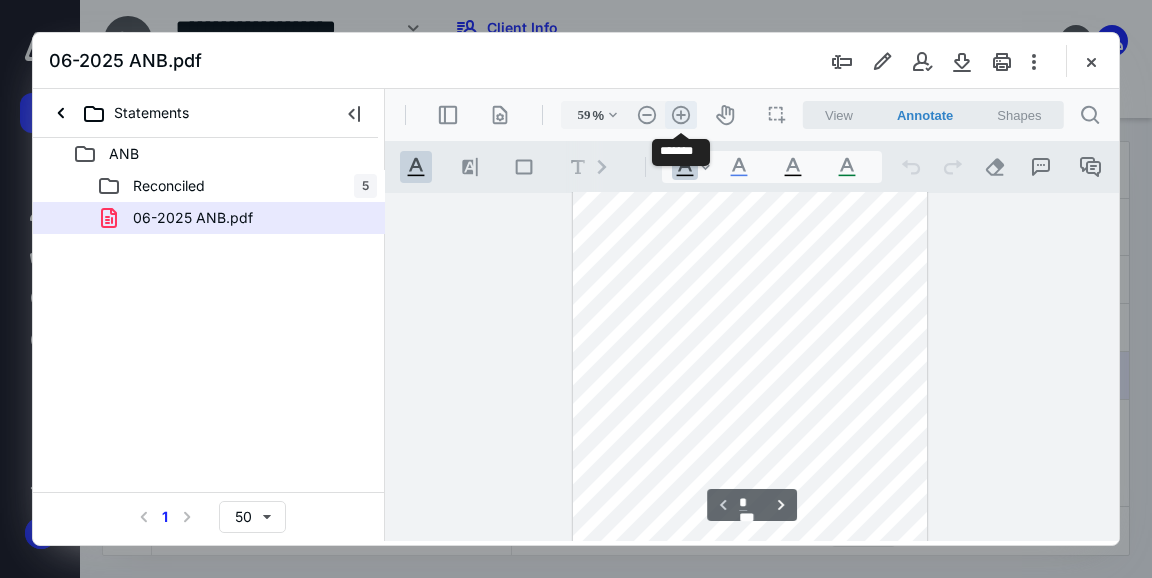 click on ".cls-1{fill:#abb0c4;} icon - header - zoom - in - line" at bounding box center (681, 115) 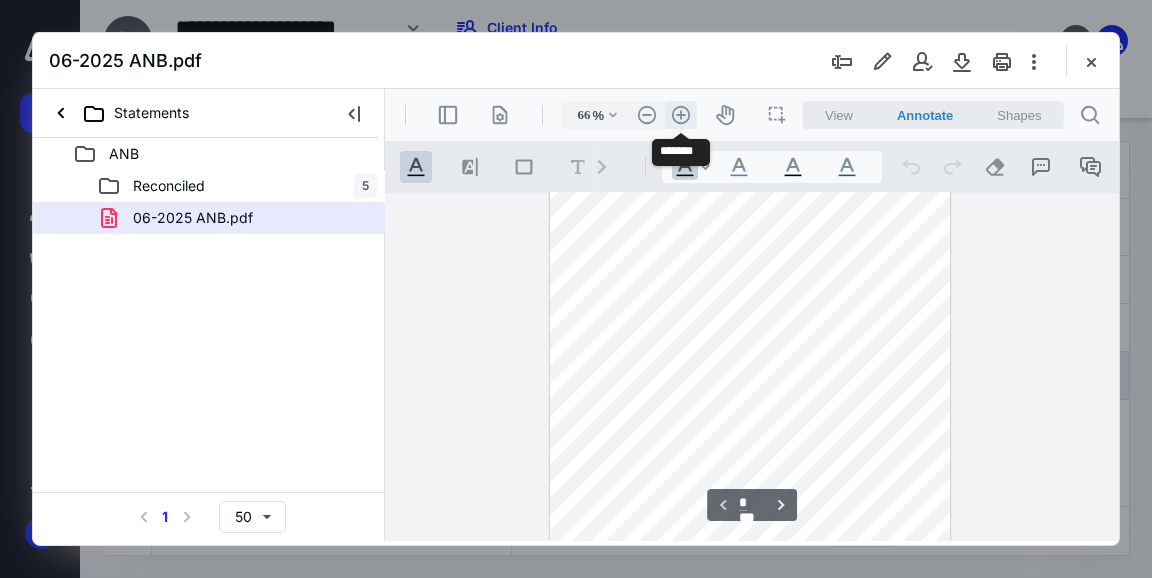 click on ".cls-1{fill:#abb0c4;} icon - header - zoom - in - line" at bounding box center [681, 115] 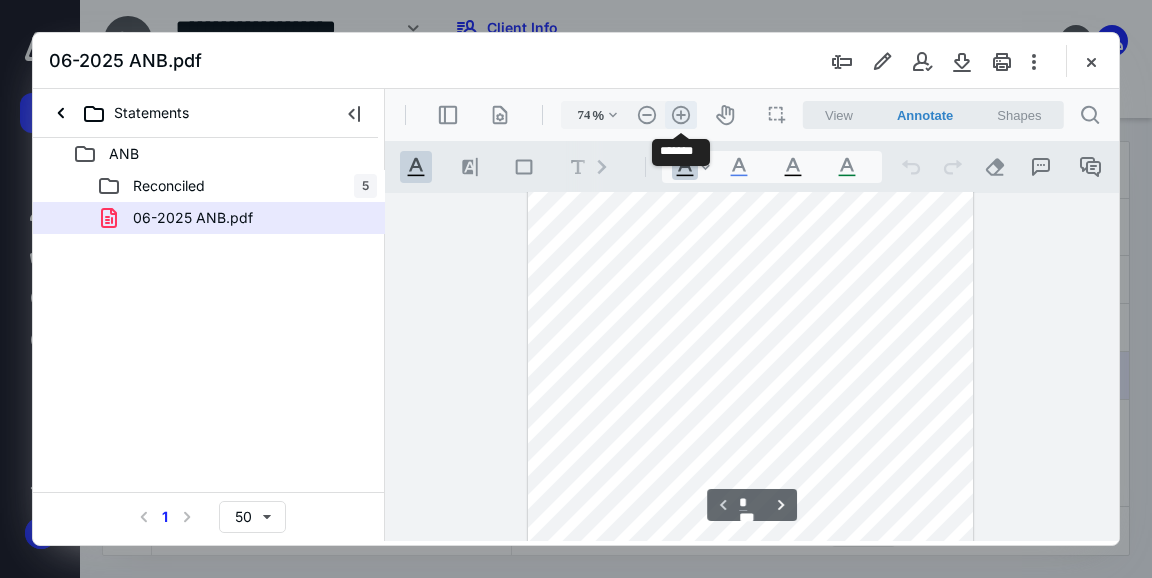 click on ".cls-1{fill:#abb0c4;} icon - header - zoom - in - line" at bounding box center (681, 115) 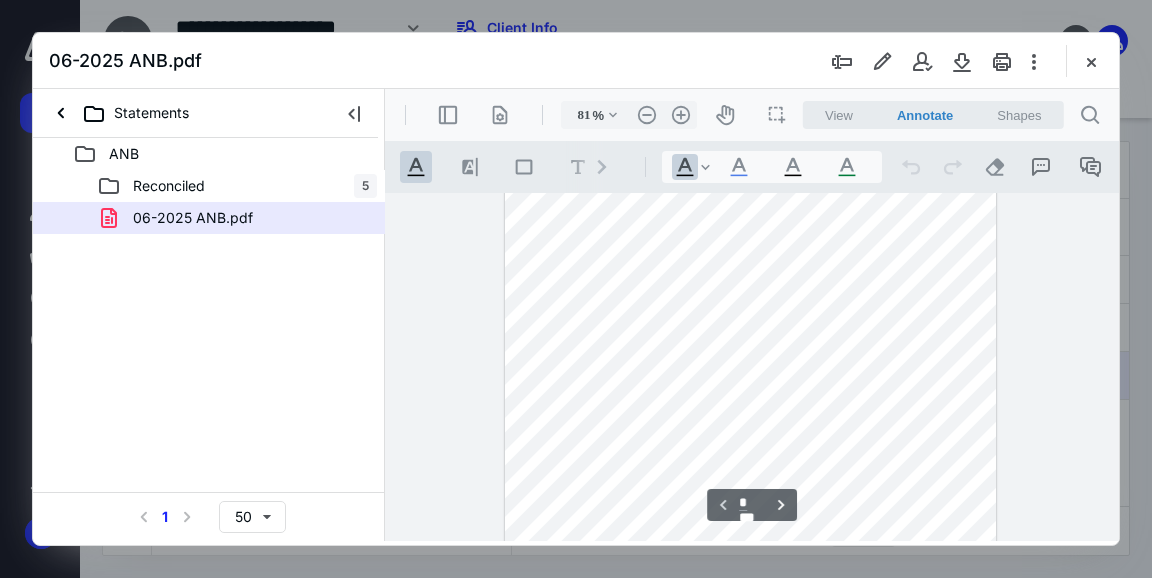 scroll, scrollTop: 293, scrollLeft: 0, axis: vertical 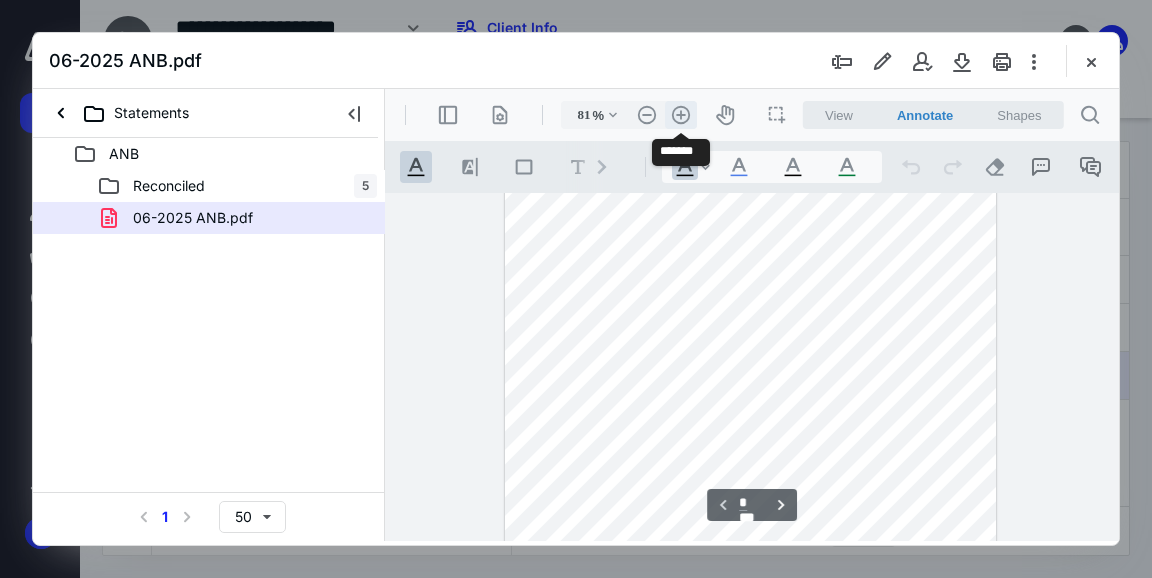 click on ".cls-1{fill:#abb0c4;} icon - header - zoom - in - line" at bounding box center (681, 115) 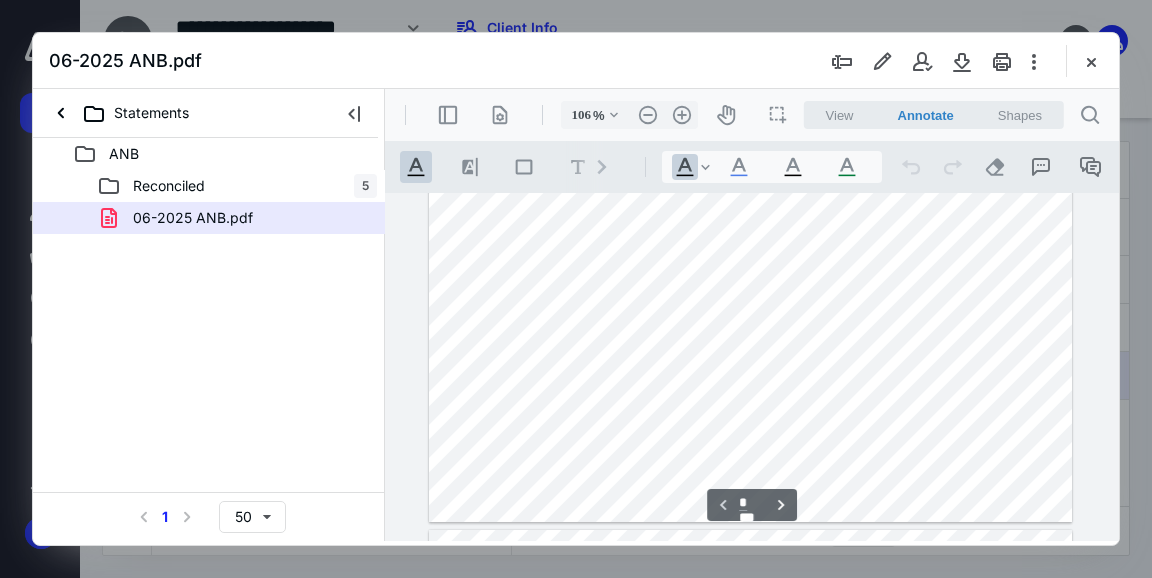 scroll, scrollTop: 529, scrollLeft: 0, axis: vertical 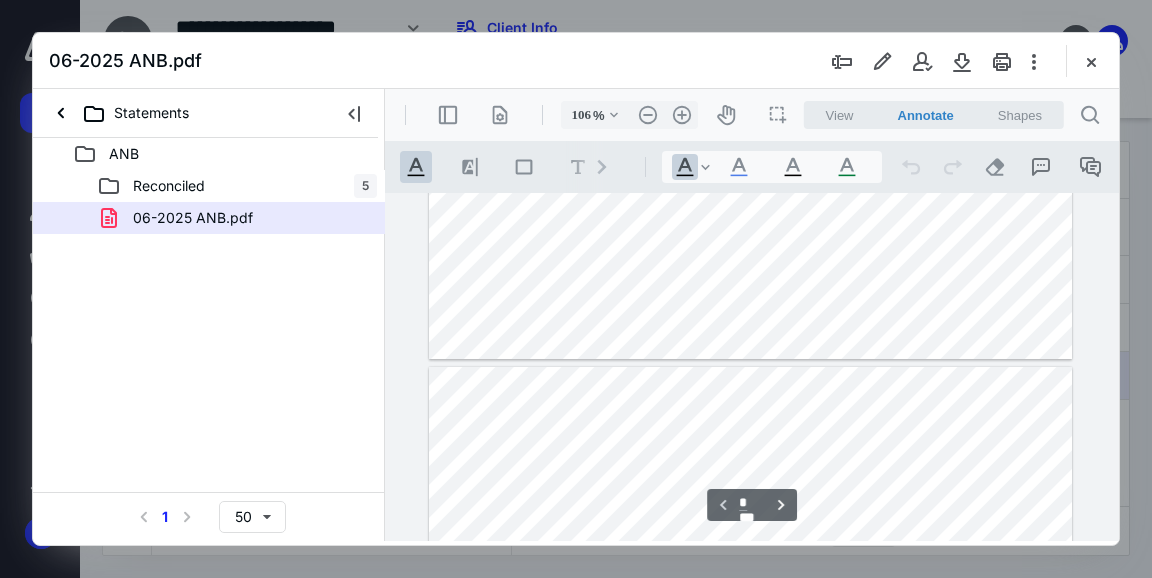 type on "*" 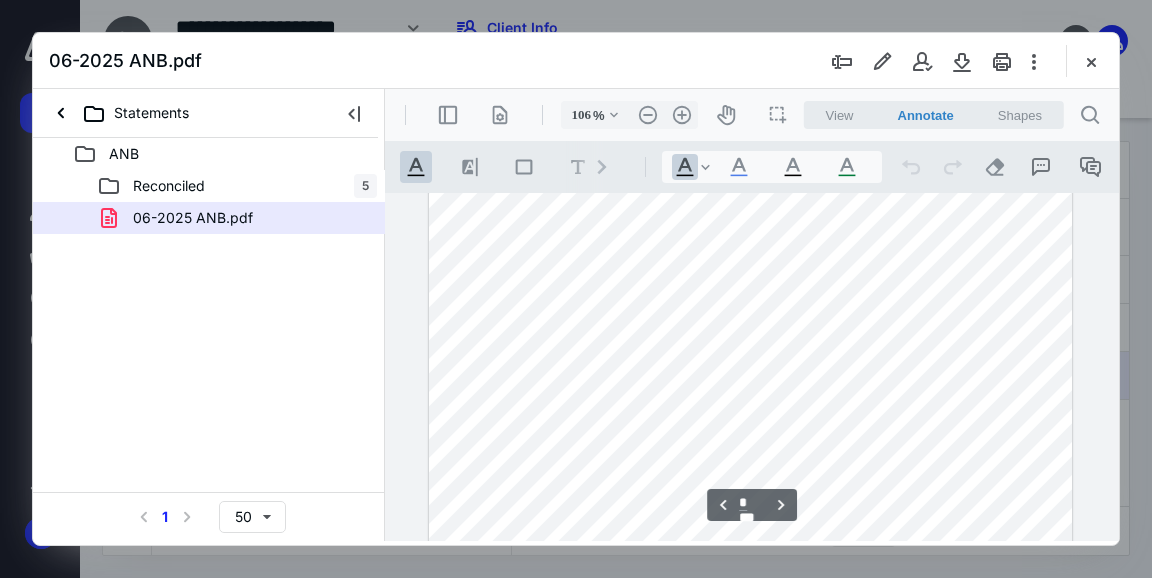 scroll, scrollTop: 976, scrollLeft: 0, axis: vertical 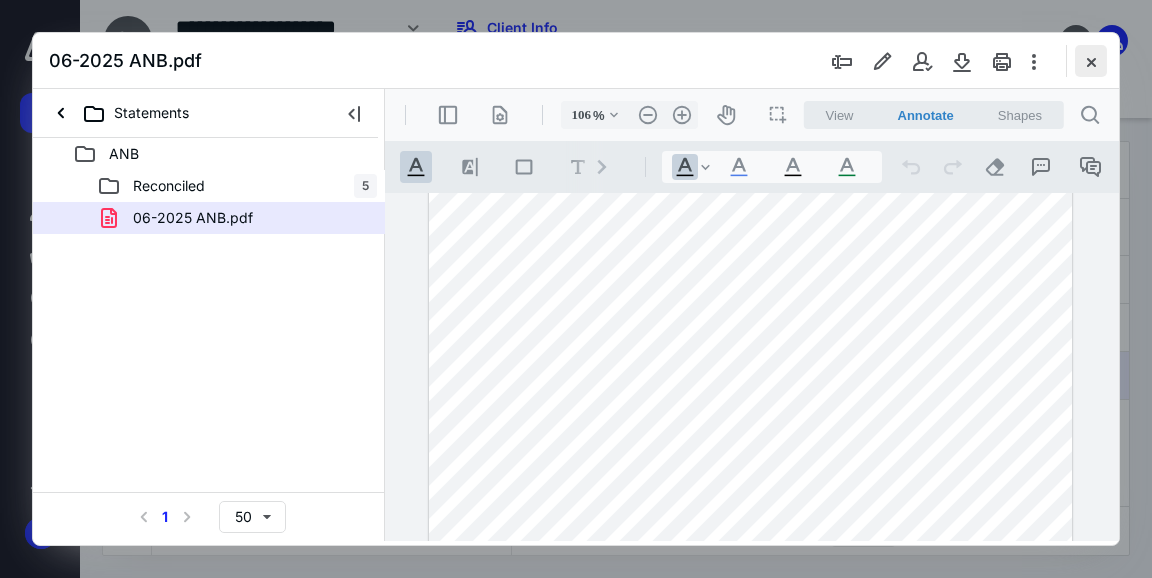 click at bounding box center [1091, 61] 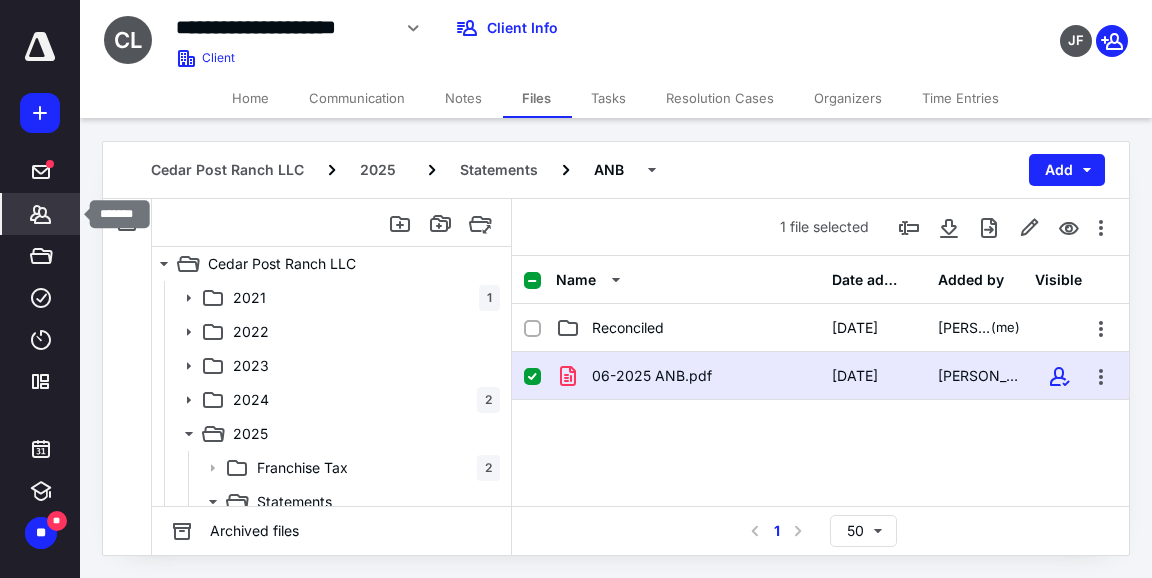 click 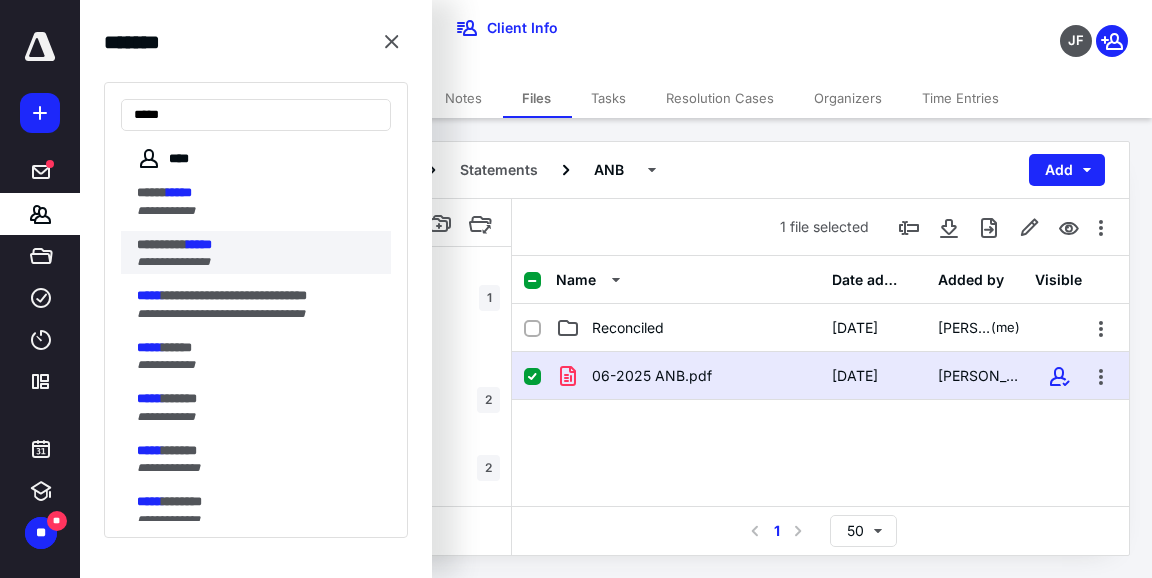 type on "*****" 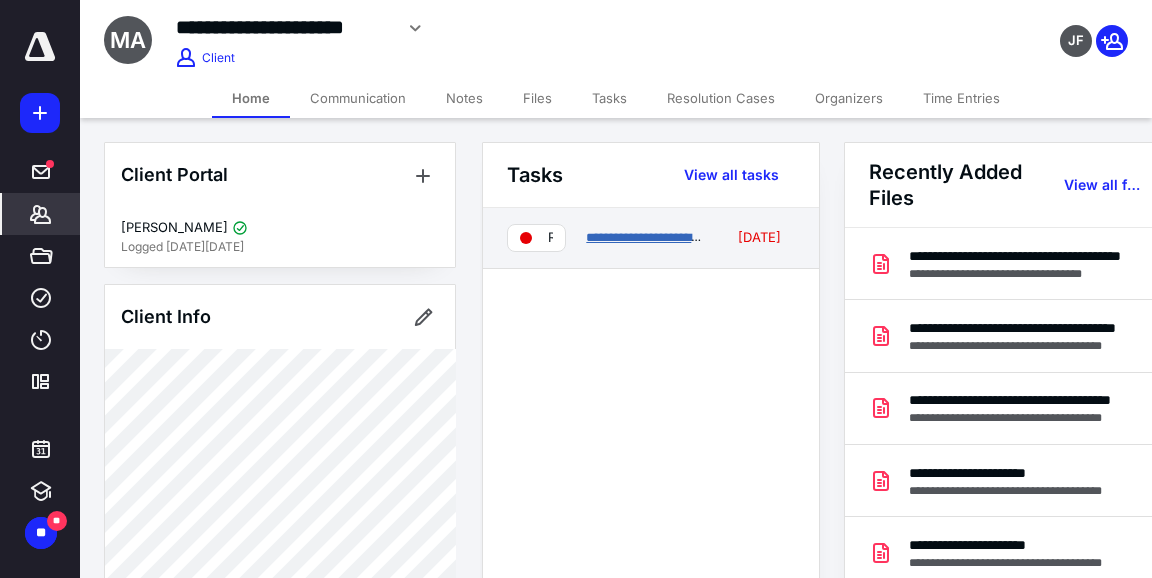 click on "**********" at bounding box center (661, 237) 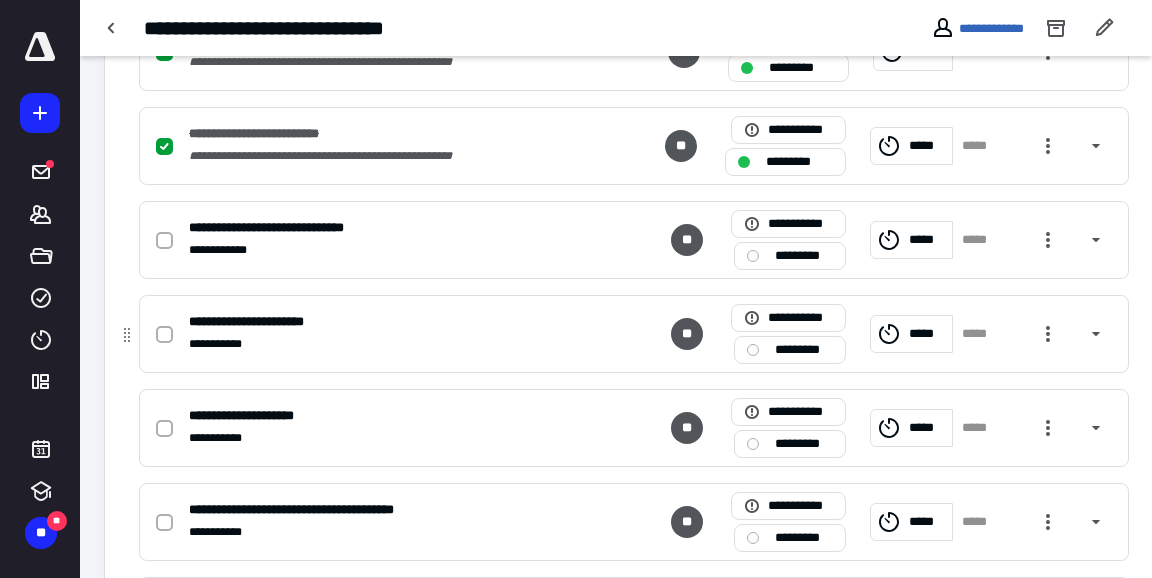 scroll, scrollTop: 1134, scrollLeft: 0, axis: vertical 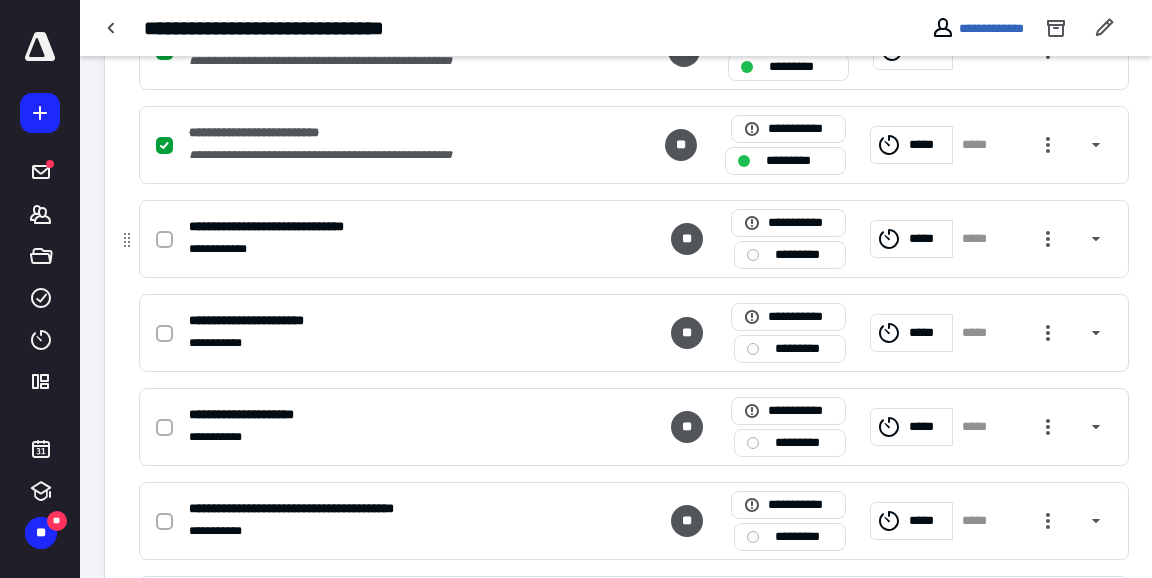 click 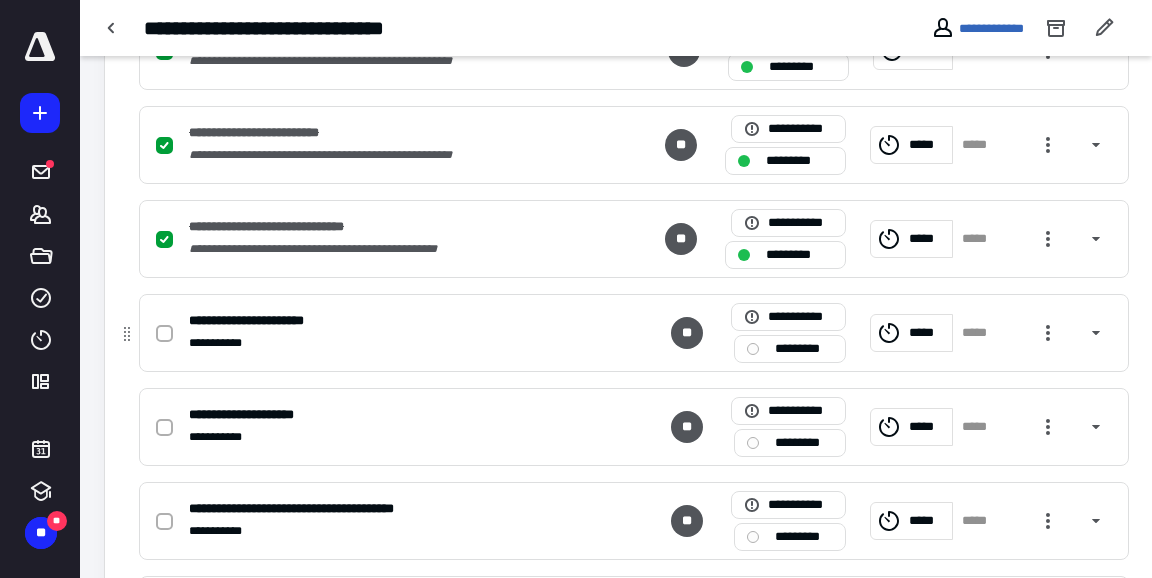 click 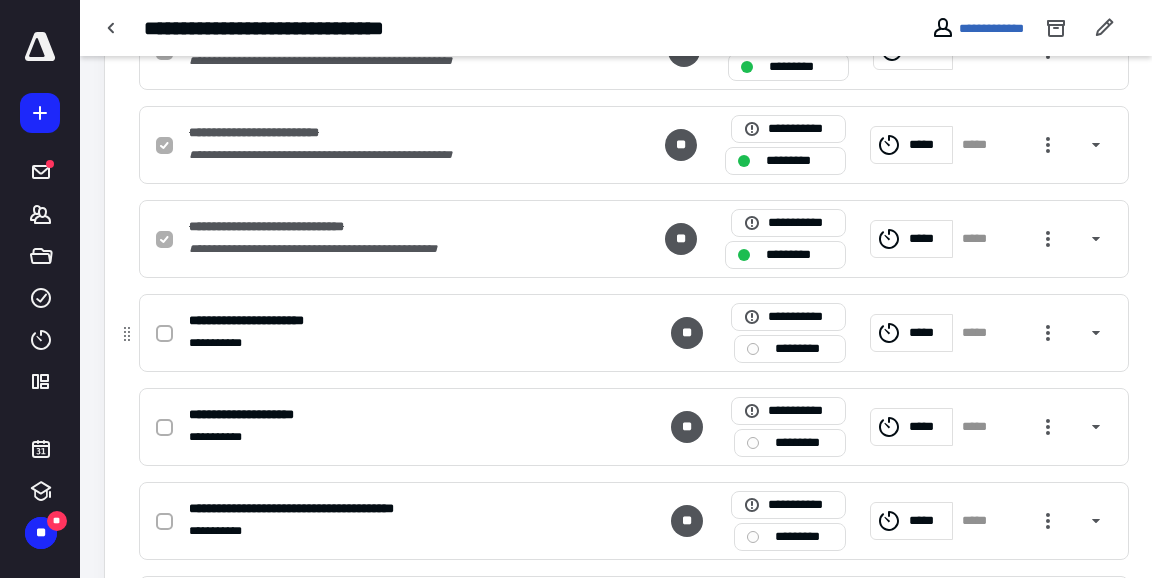 checkbox on "true" 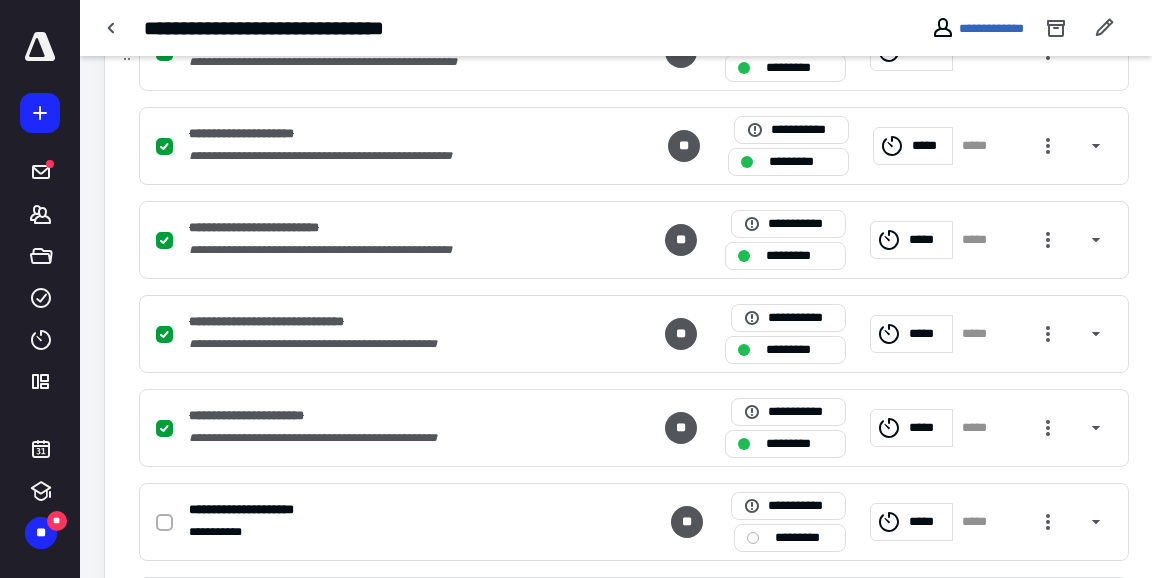 scroll, scrollTop: 1036, scrollLeft: 0, axis: vertical 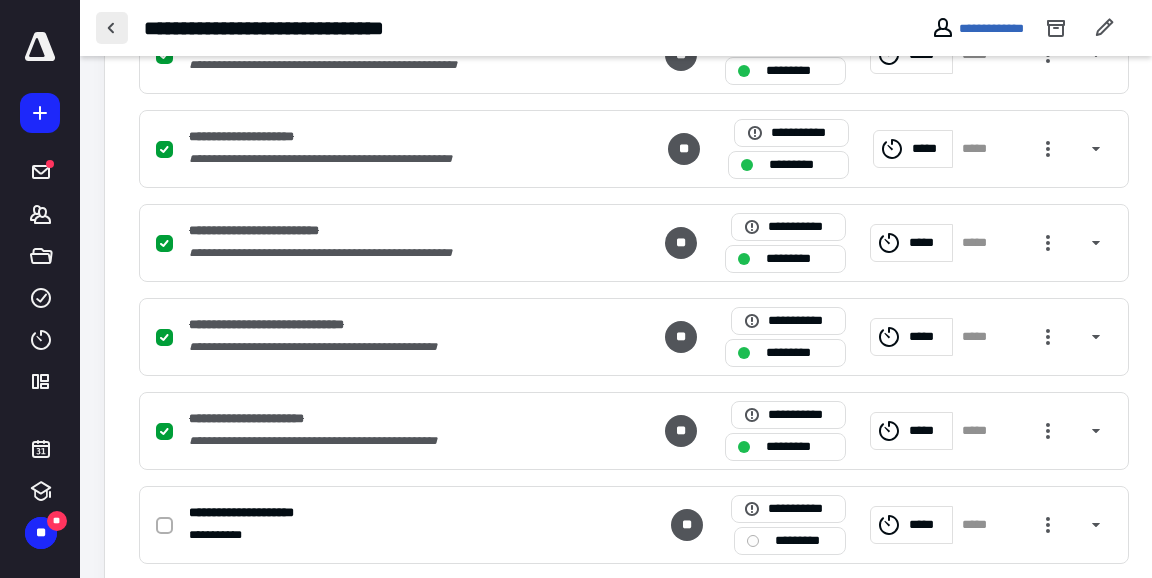 click at bounding box center (112, 28) 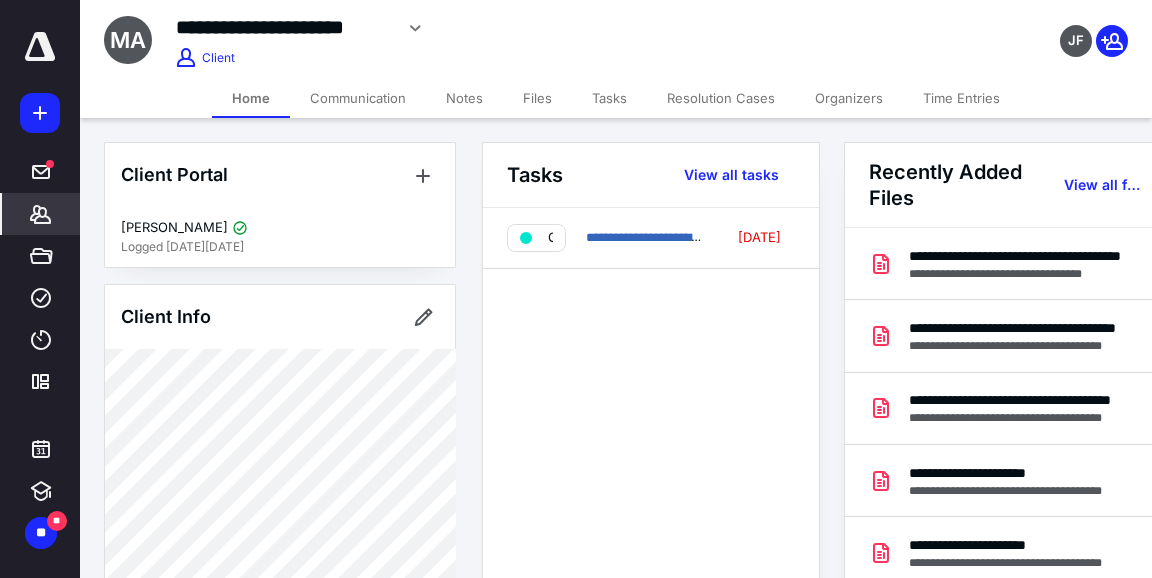 click on "Files" at bounding box center [537, 98] 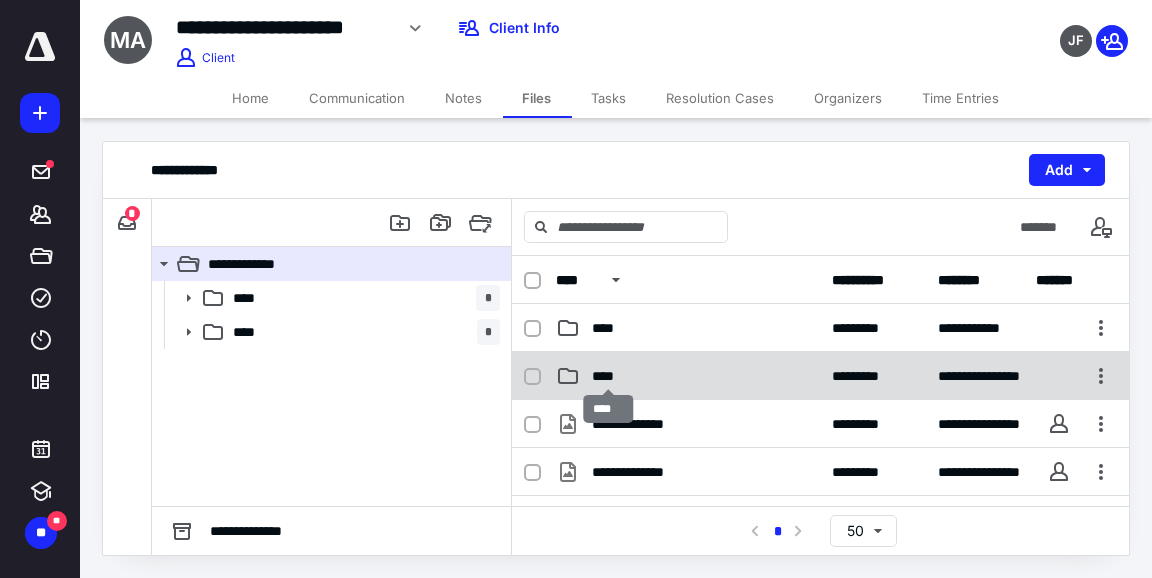 click on "****" at bounding box center (609, 376) 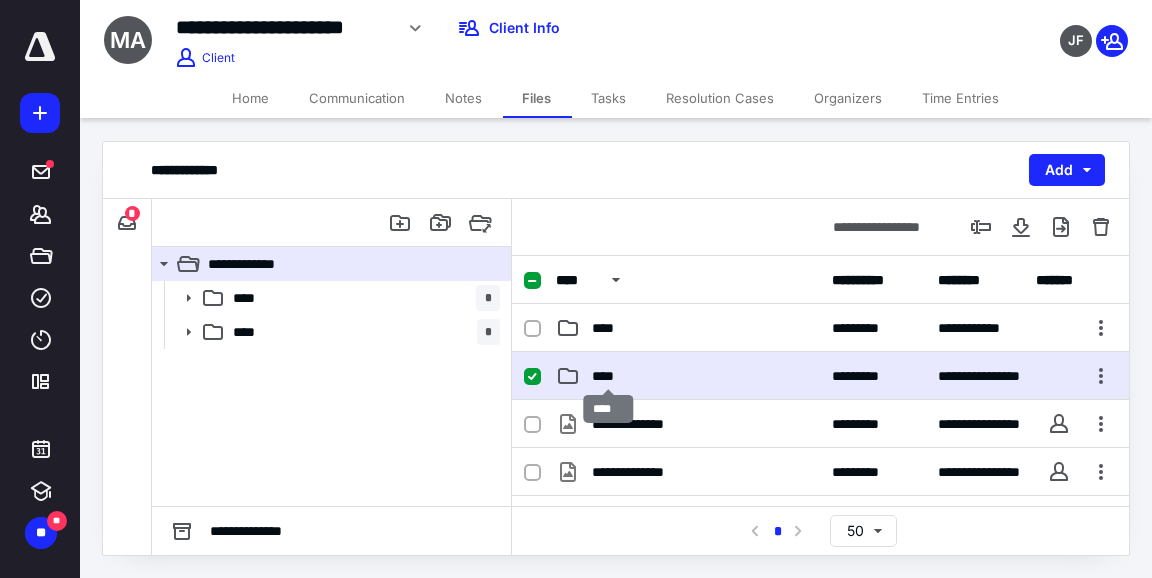 click on "****" at bounding box center (609, 376) 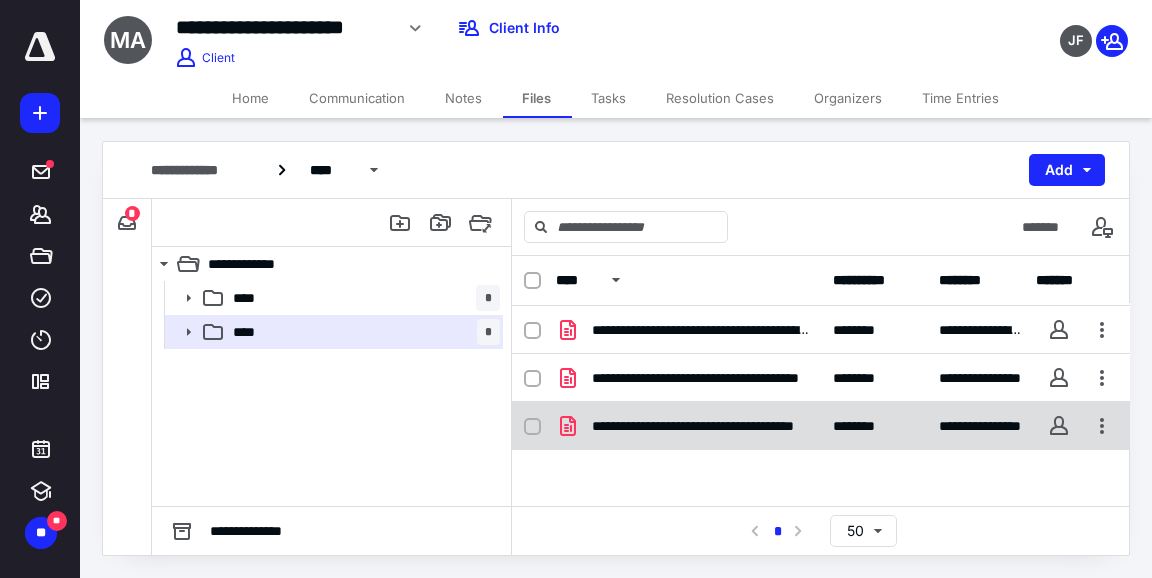 scroll, scrollTop: 143, scrollLeft: 0, axis: vertical 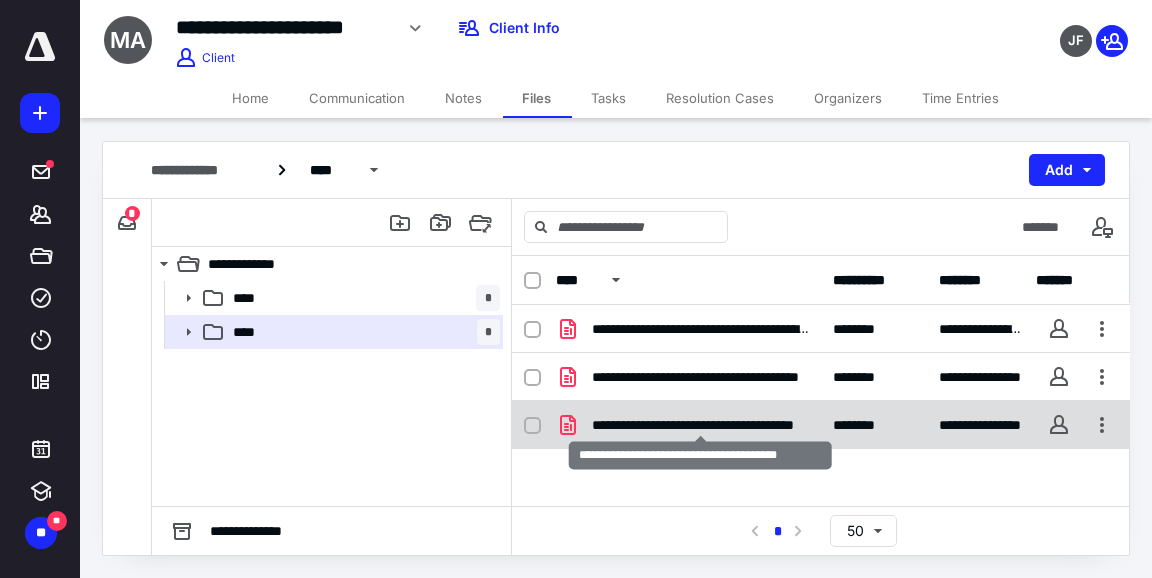 click on "**********" at bounding box center [700, 425] 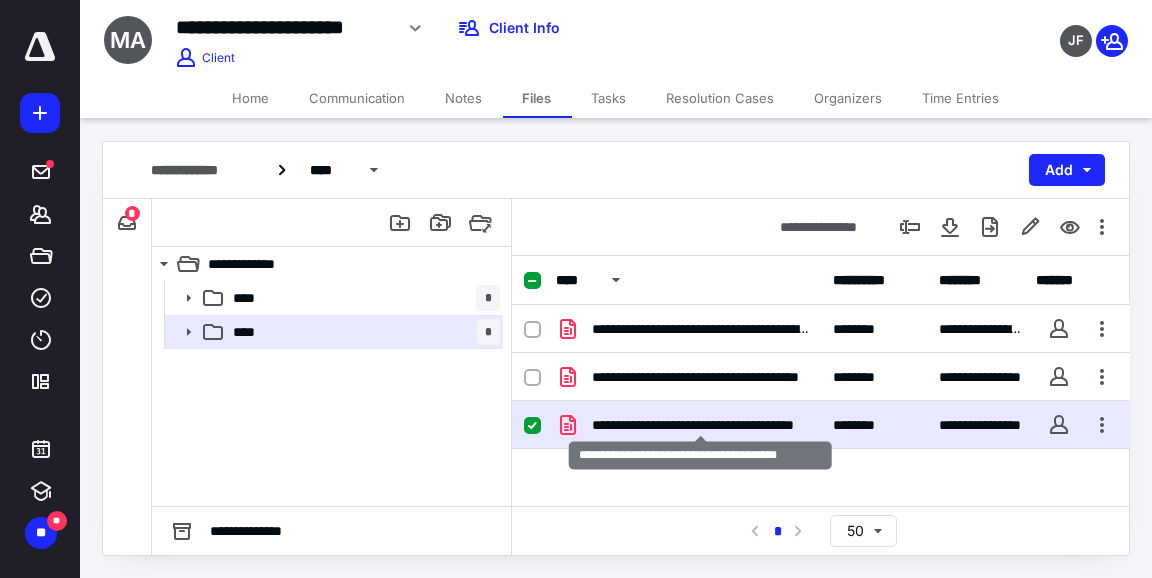 click on "**********" at bounding box center [700, 425] 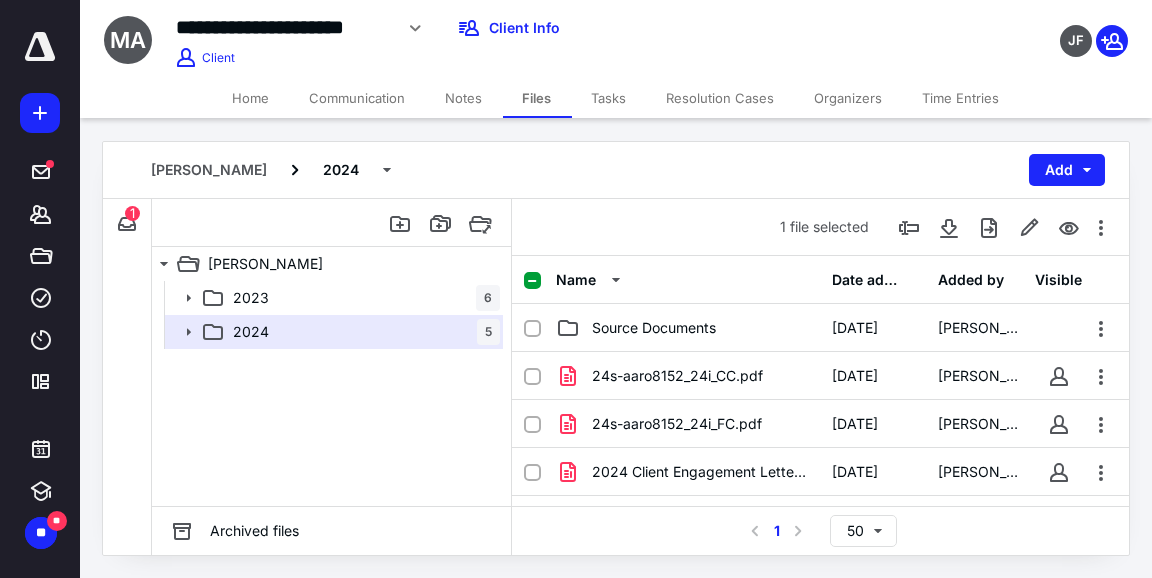 scroll, scrollTop: 143, scrollLeft: 0, axis: vertical 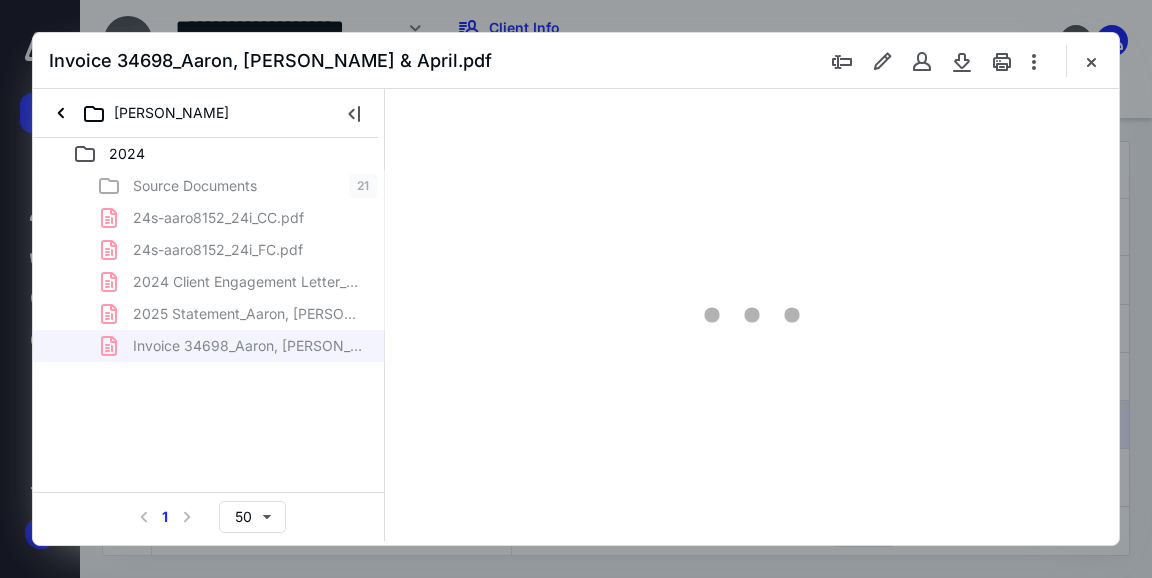 type on "44" 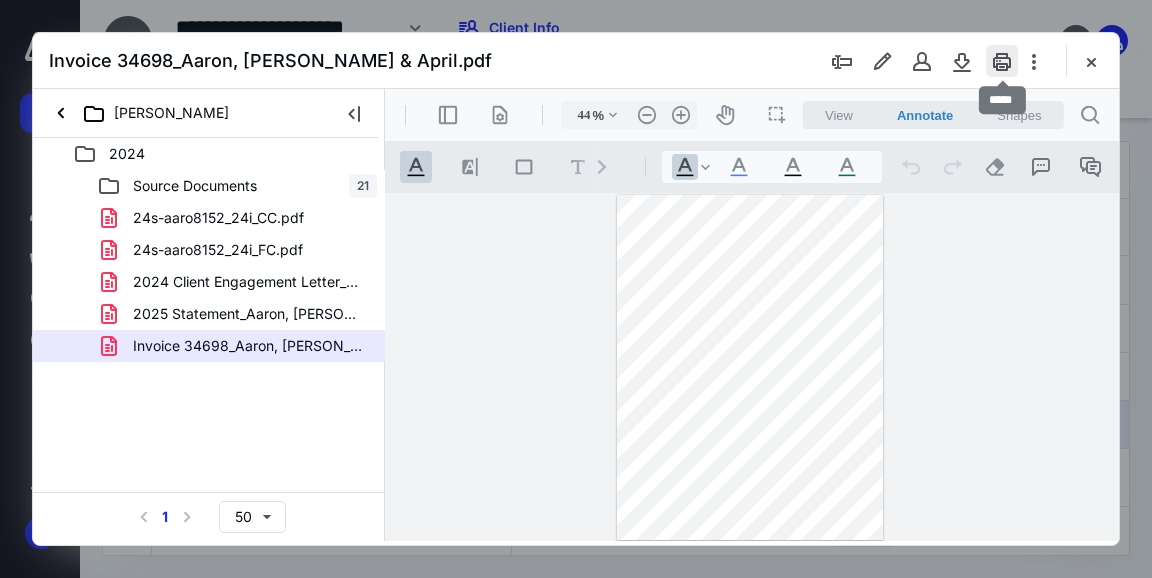 click at bounding box center (1002, 61) 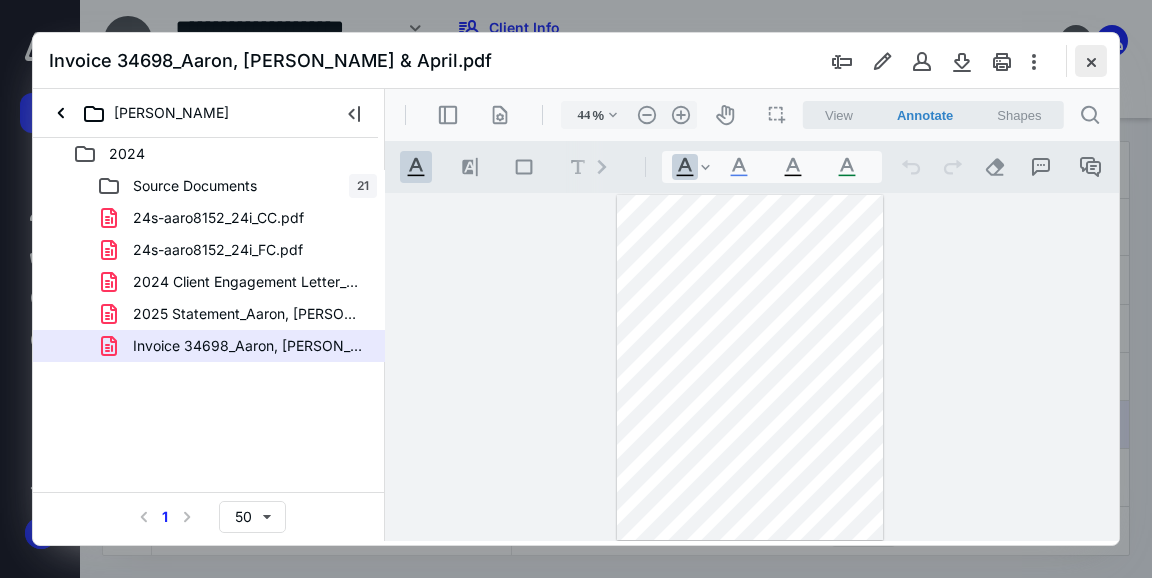 click at bounding box center [1091, 61] 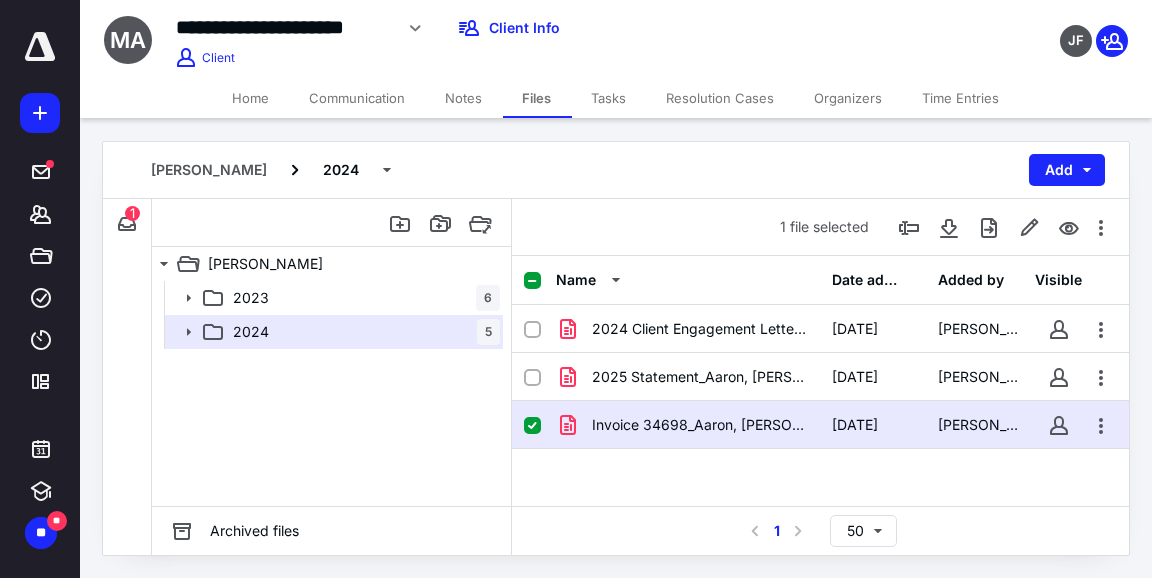 click on "Tasks" at bounding box center [609, 98] 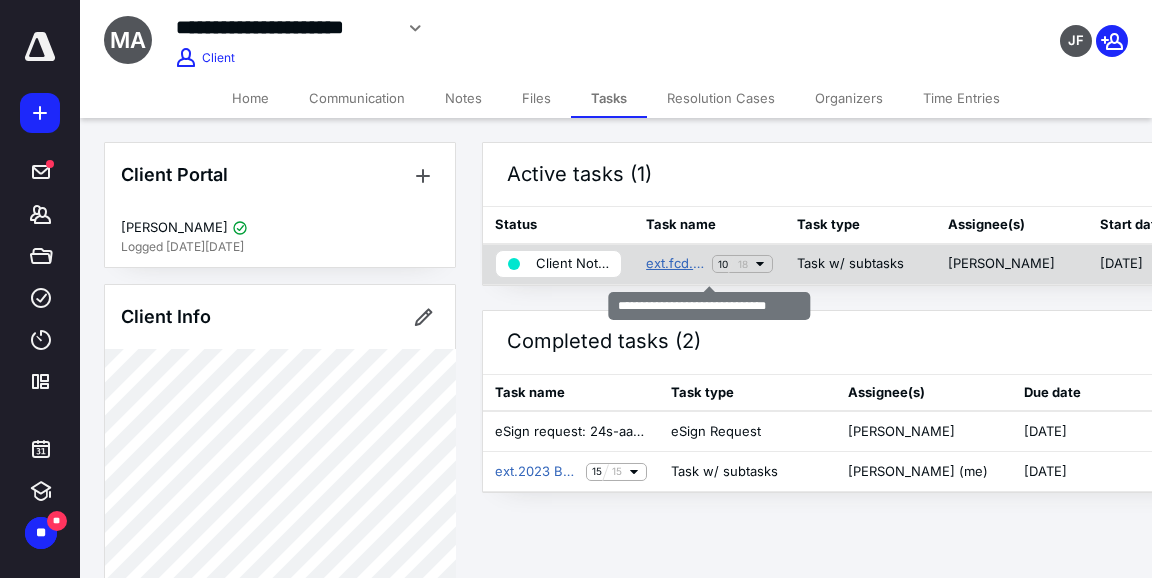 click on "ext.fcd.2024 Bronze Tax Return" at bounding box center [675, 264] 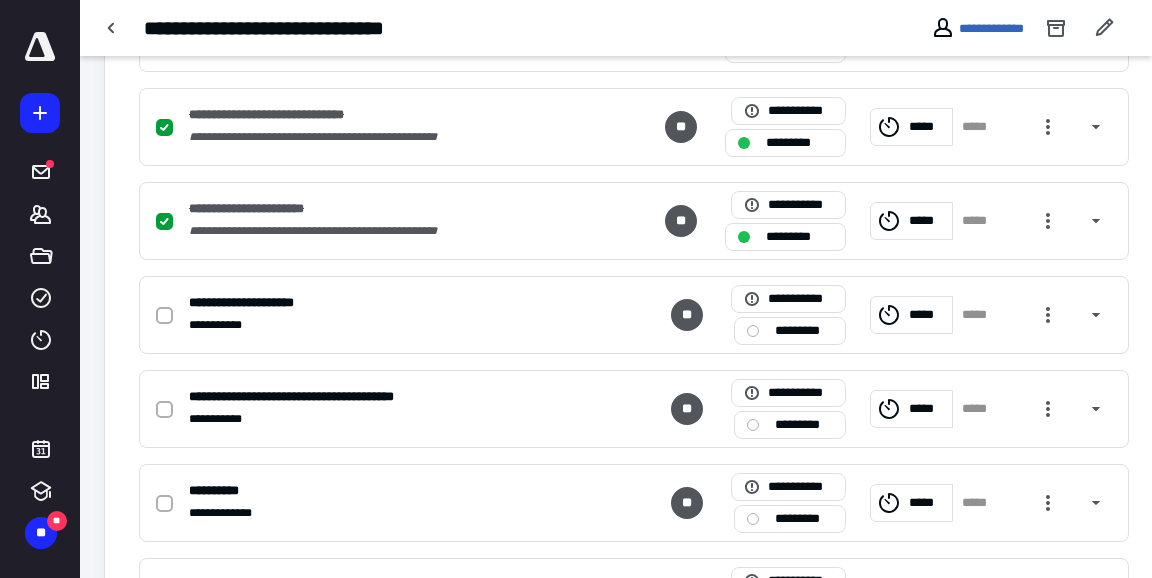 scroll, scrollTop: 1259, scrollLeft: 0, axis: vertical 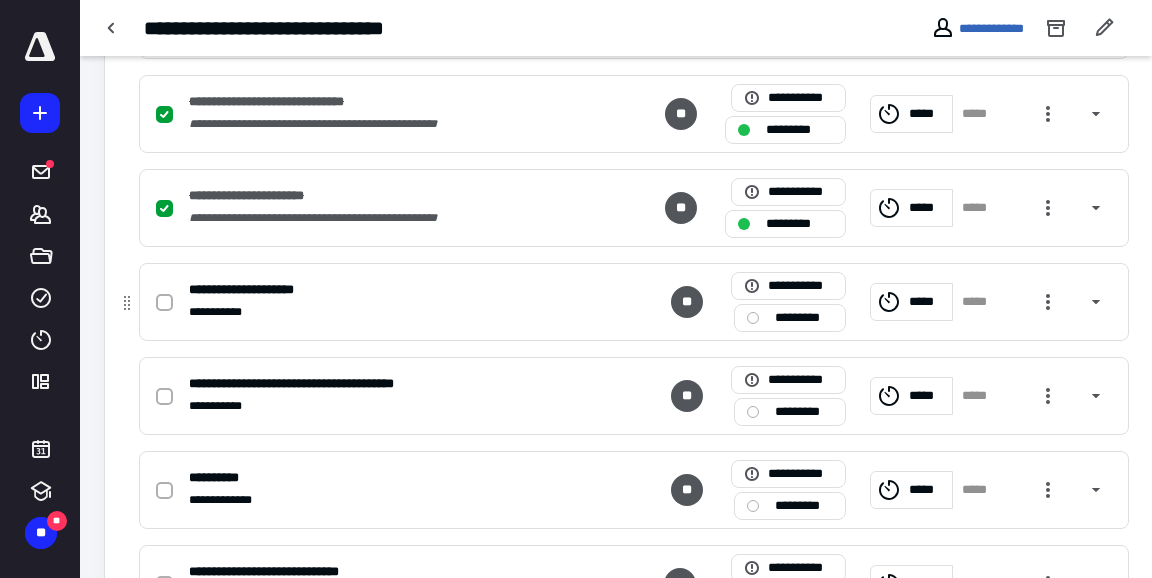 click at bounding box center [164, 303] 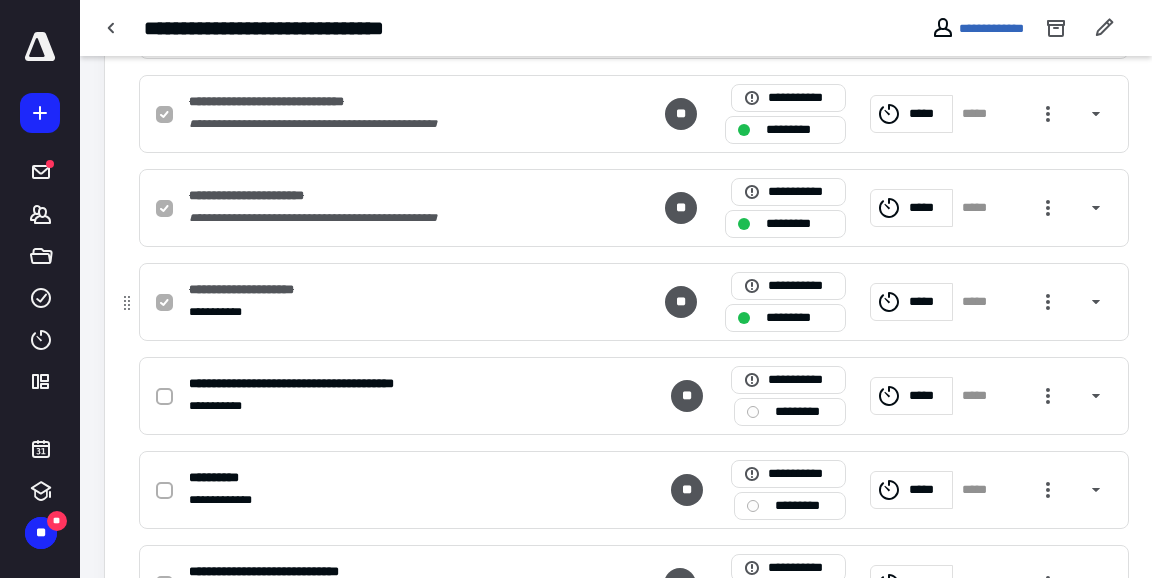 click 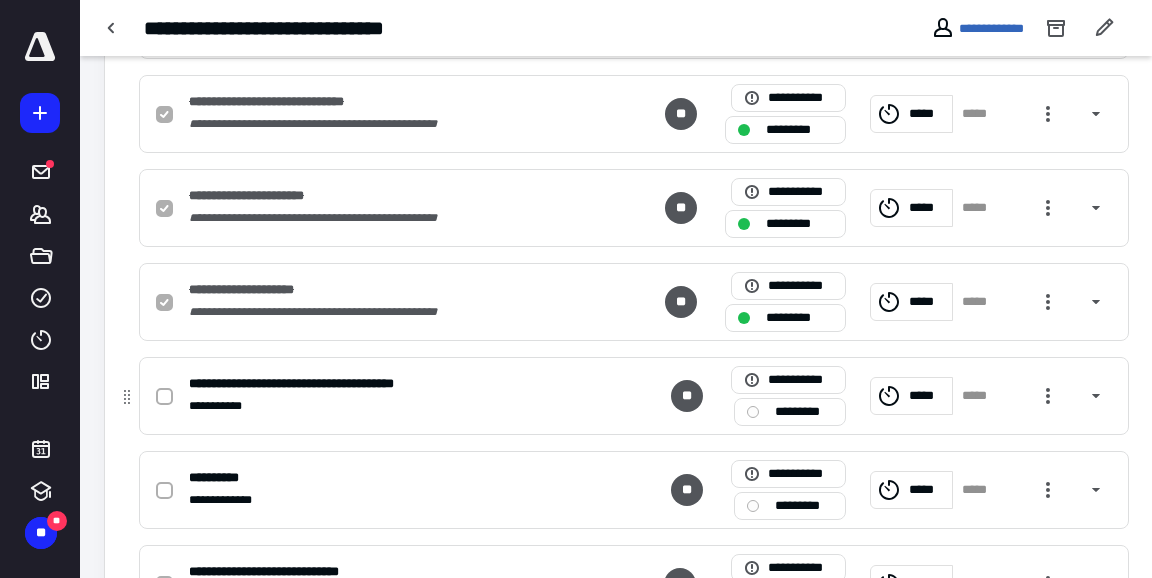 checkbox on "false" 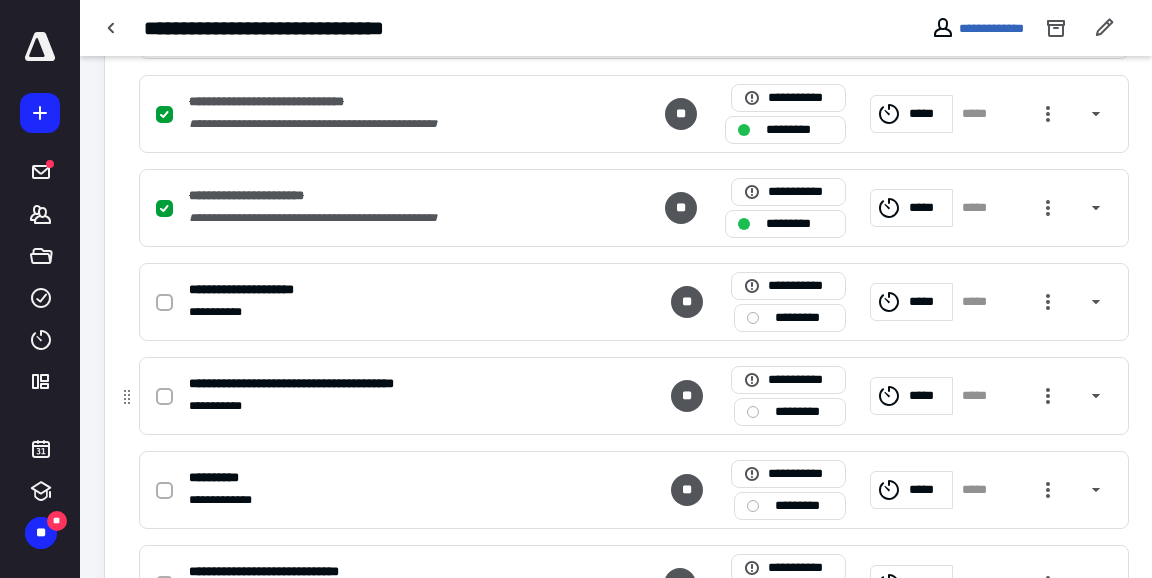 click at bounding box center (164, 397) 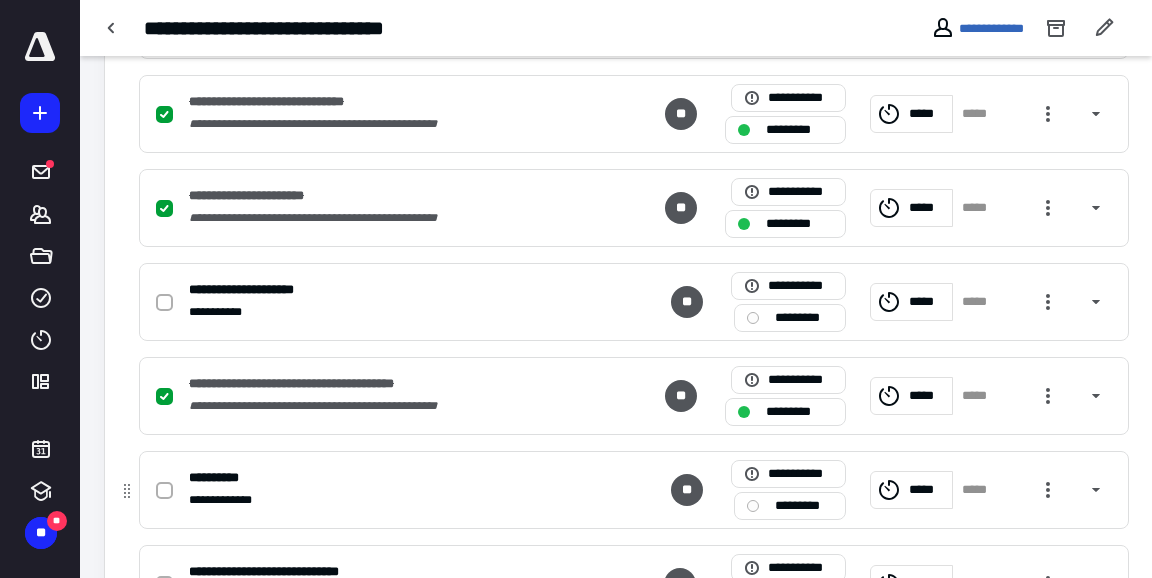 click 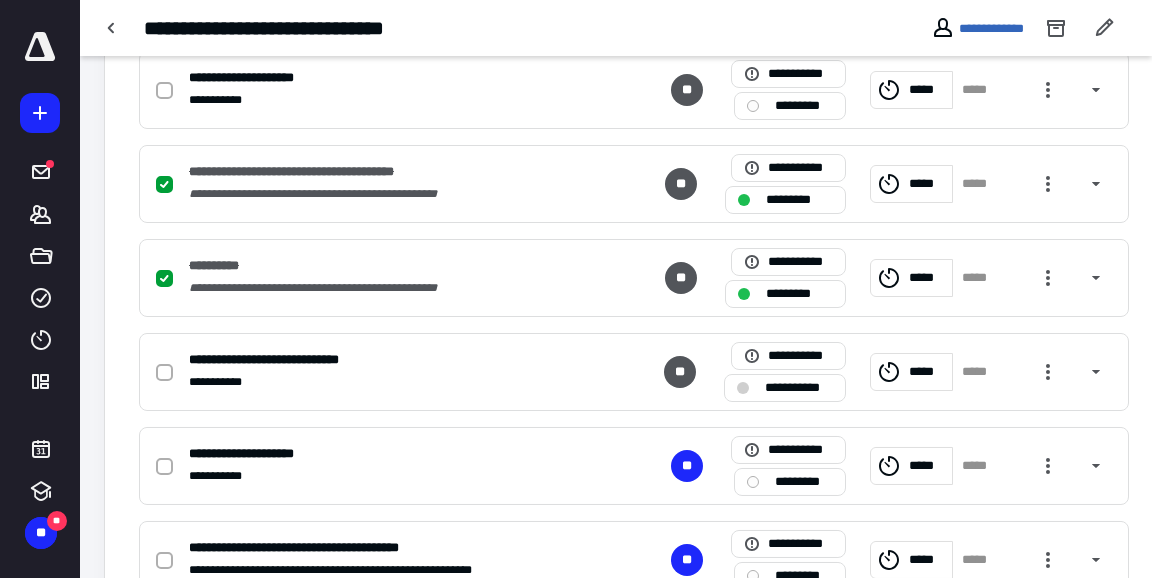 scroll, scrollTop: 1471, scrollLeft: 0, axis: vertical 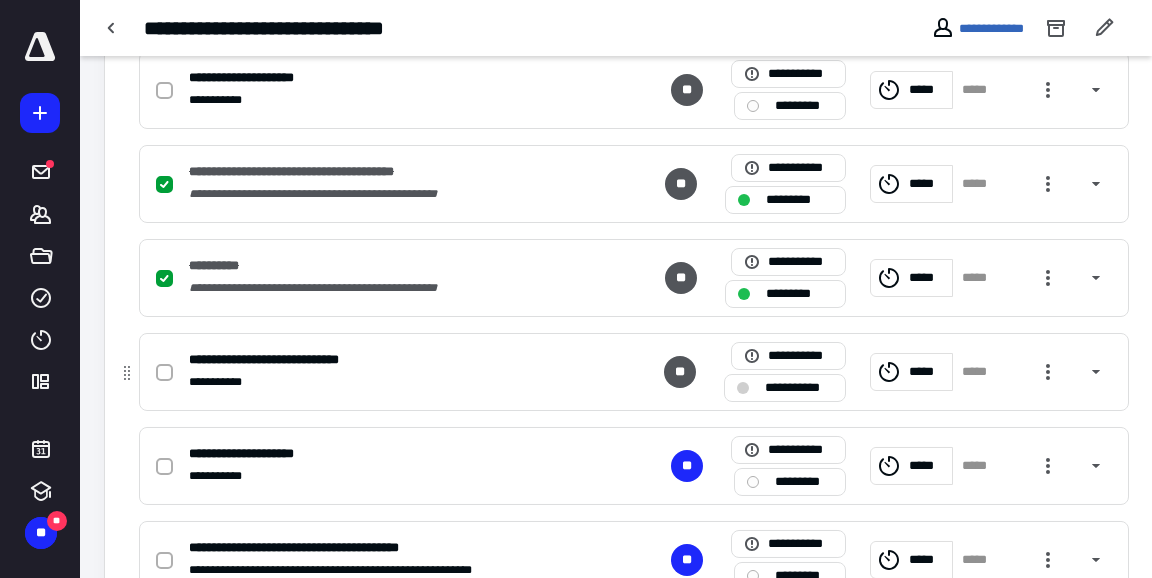 click at bounding box center (164, 373) 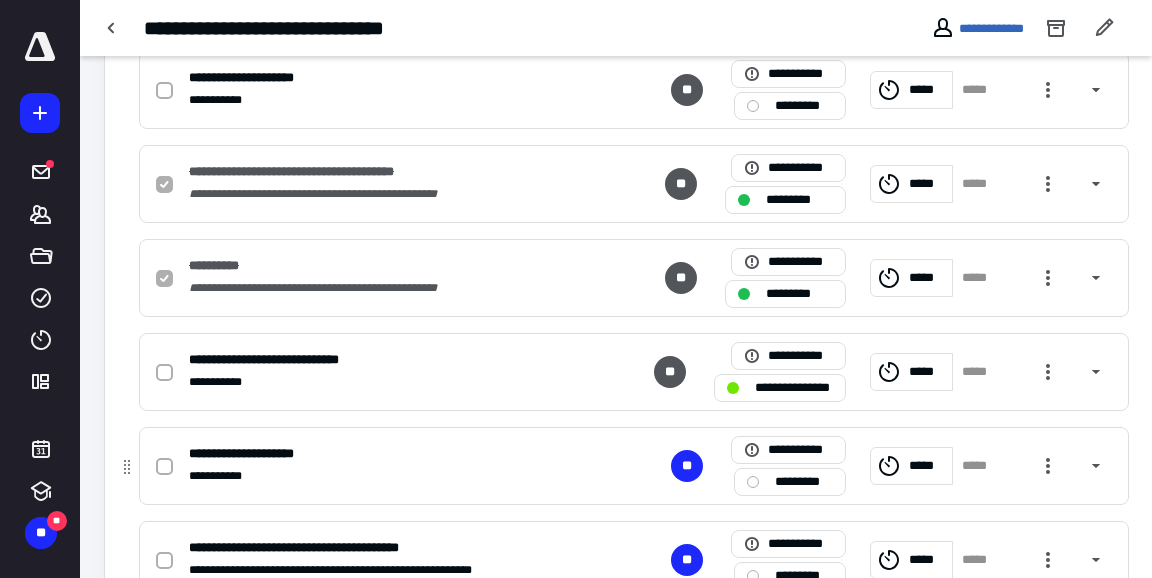 checkbox on "true" 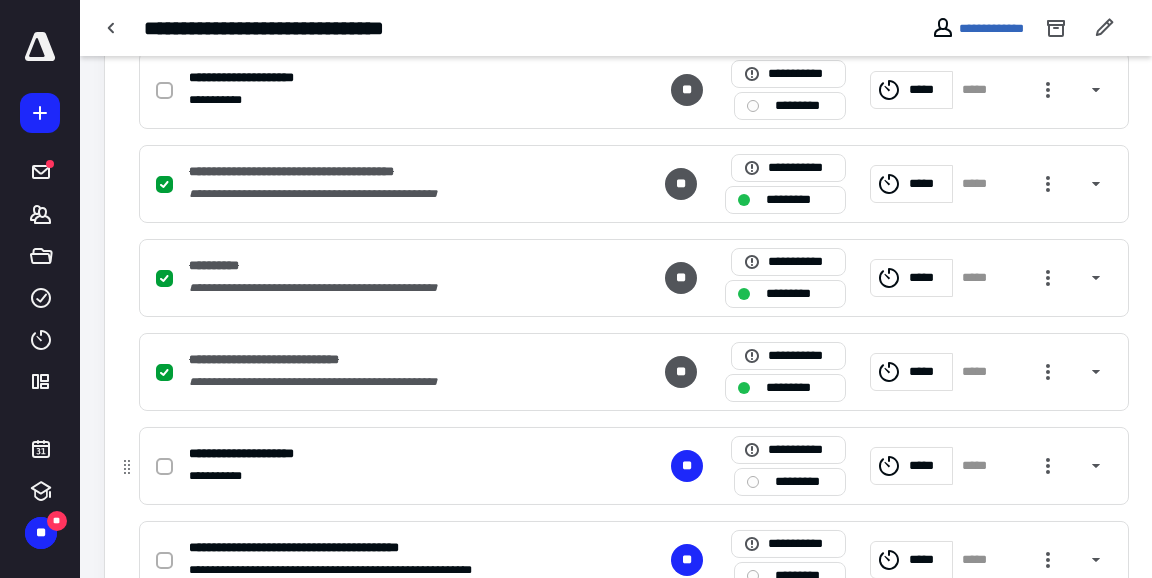 click 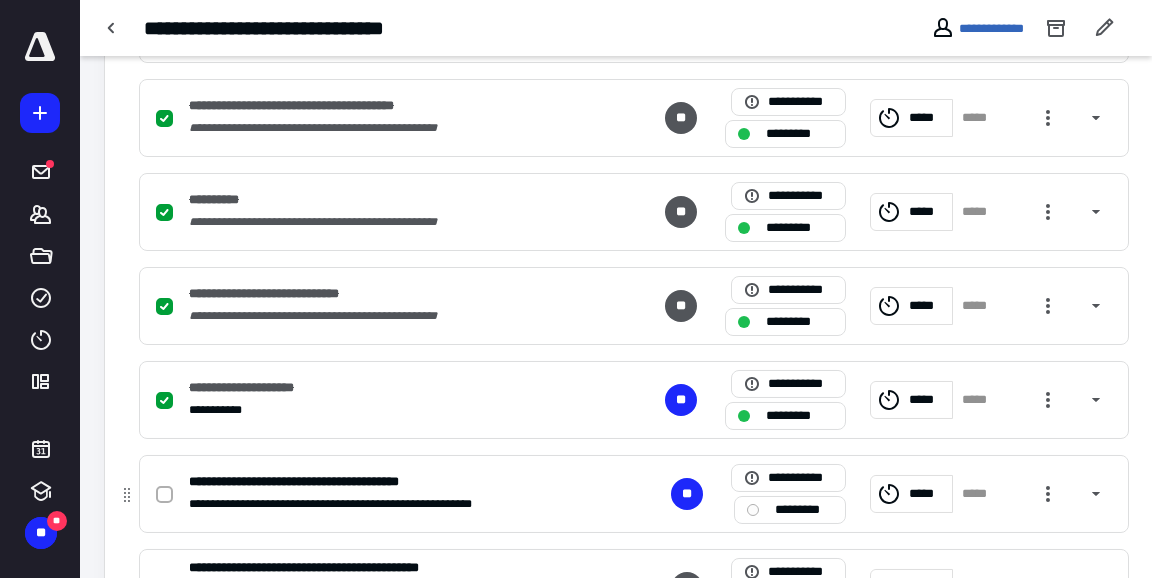 checkbox on "false" 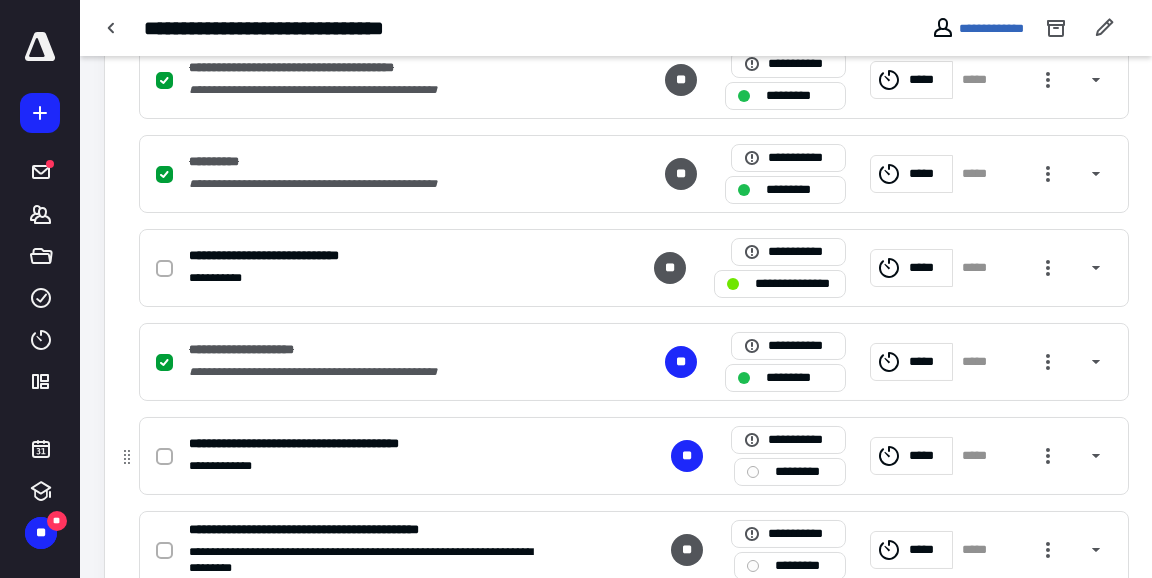 click 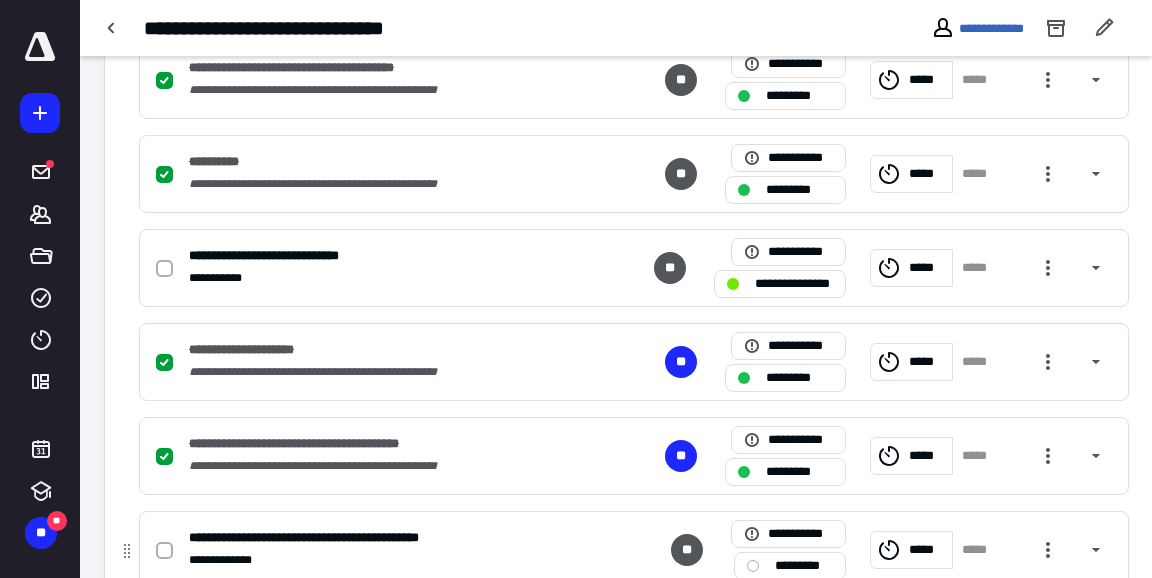 click on "**********" at bounding box center [345, 537] 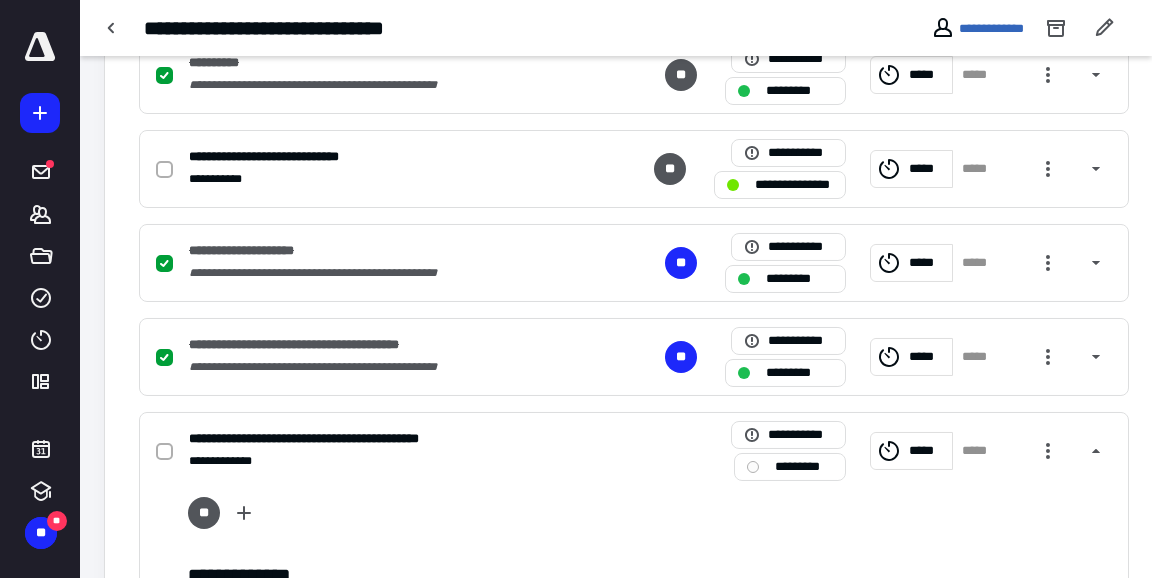 scroll, scrollTop: 1676, scrollLeft: 0, axis: vertical 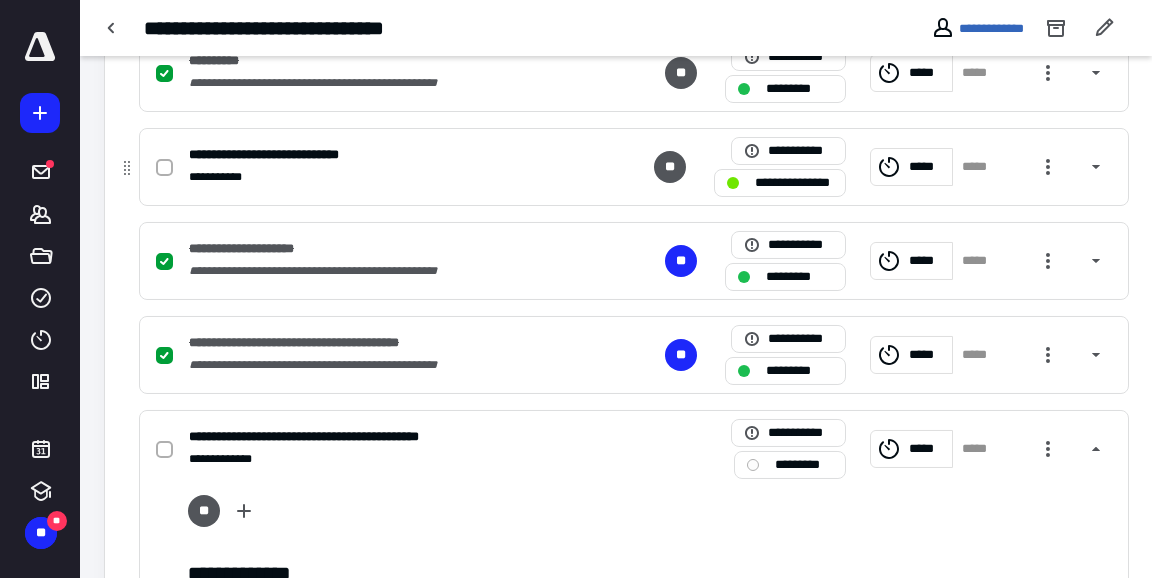 click 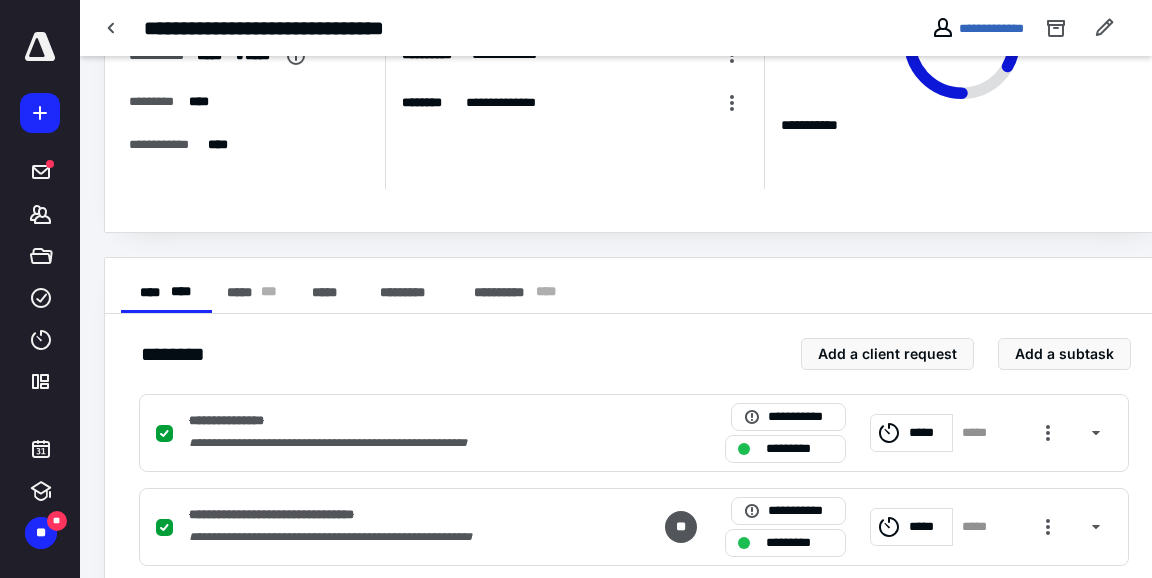 scroll, scrollTop: 0, scrollLeft: 0, axis: both 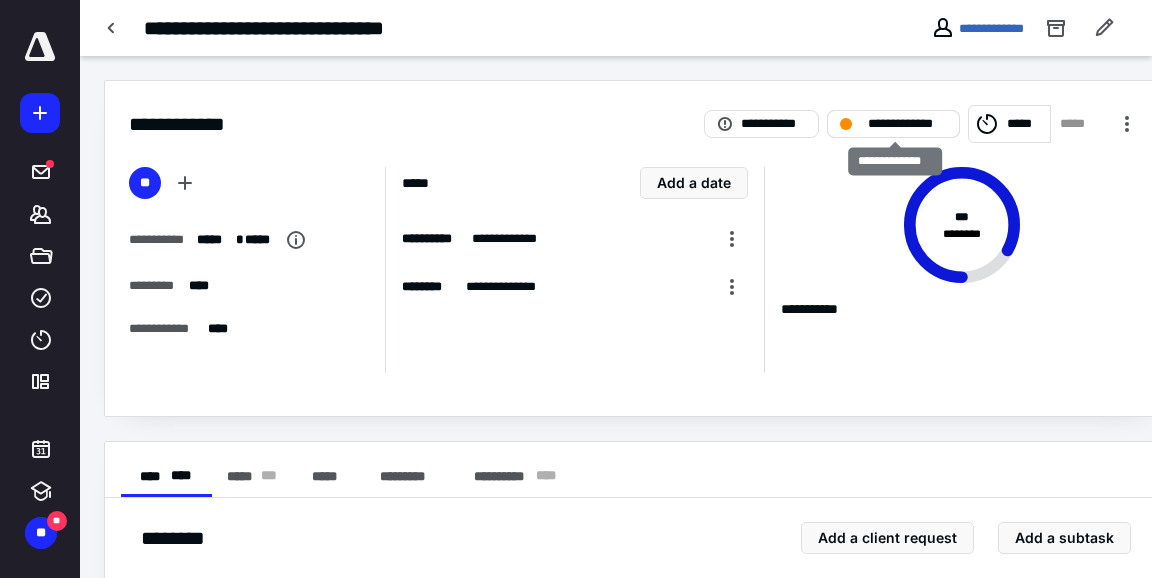 click on "**********" at bounding box center (907, 124) 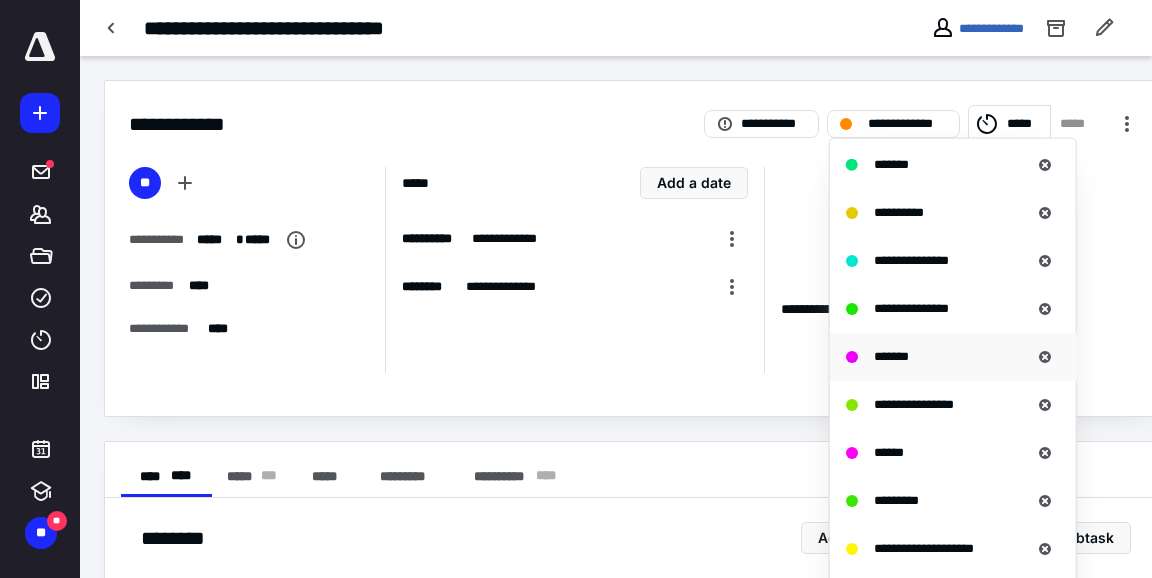 scroll, scrollTop: 463, scrollLeft: 0, axis: vertical 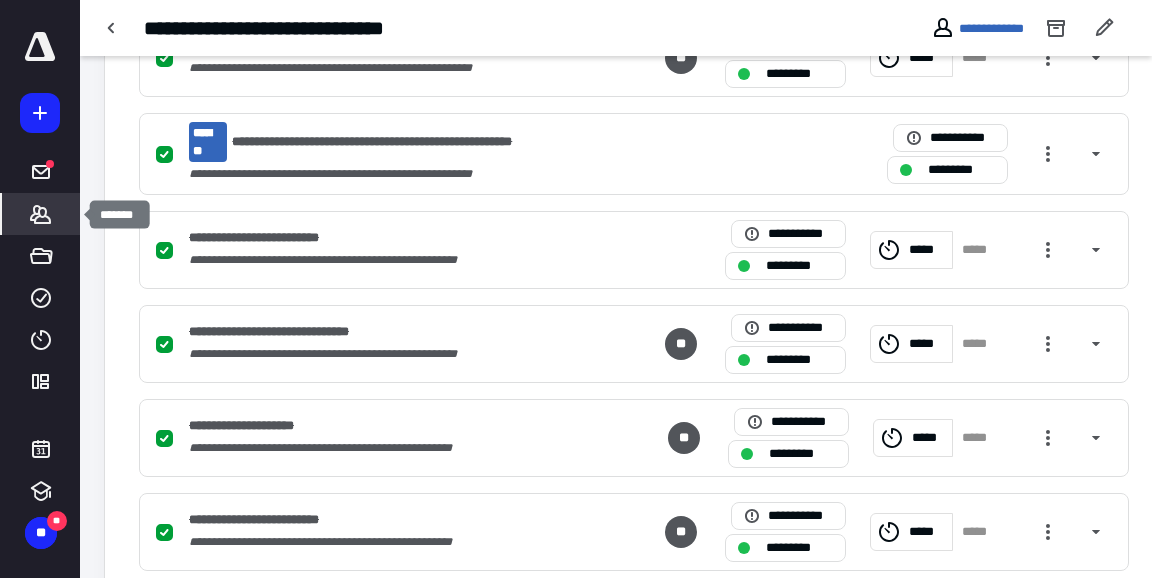 click 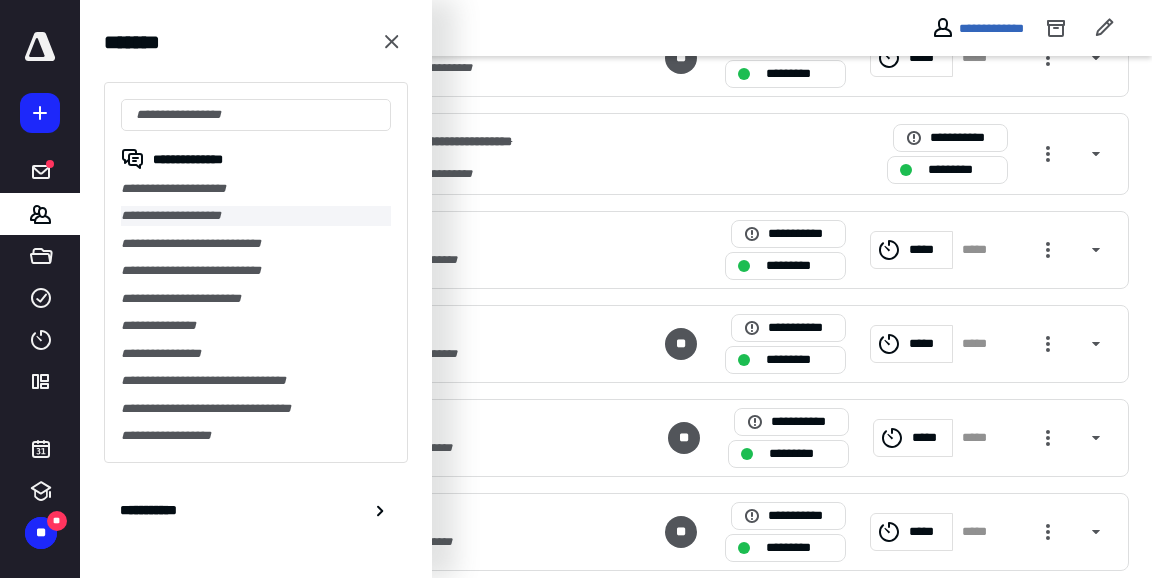 click on "**********" at bounding box center (256, 215) 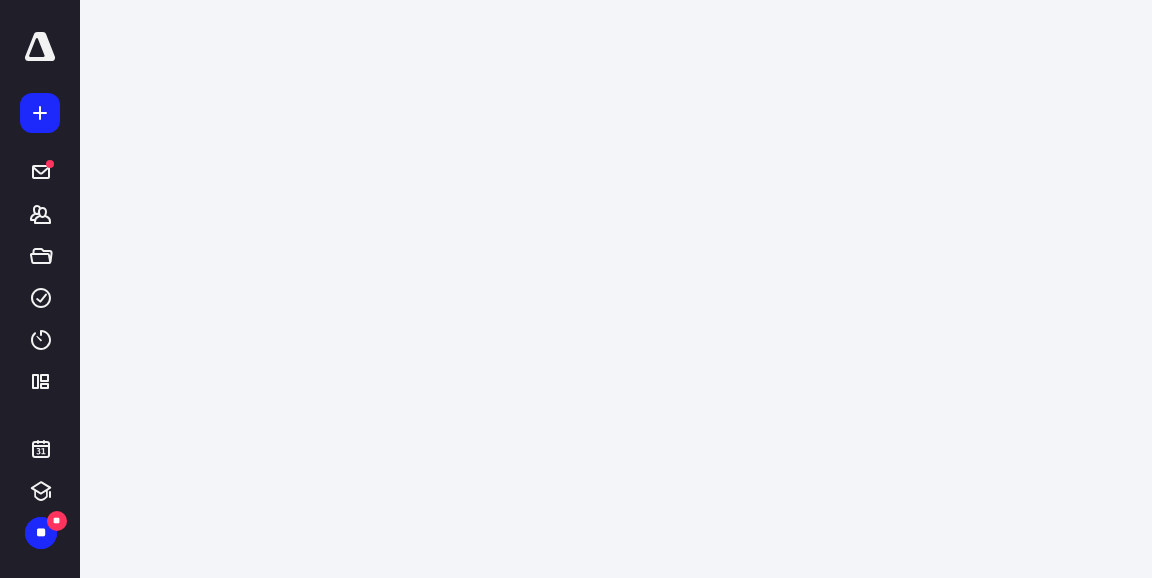 scroll, scrollTop: 0, scrollLeft: 0, axis: both 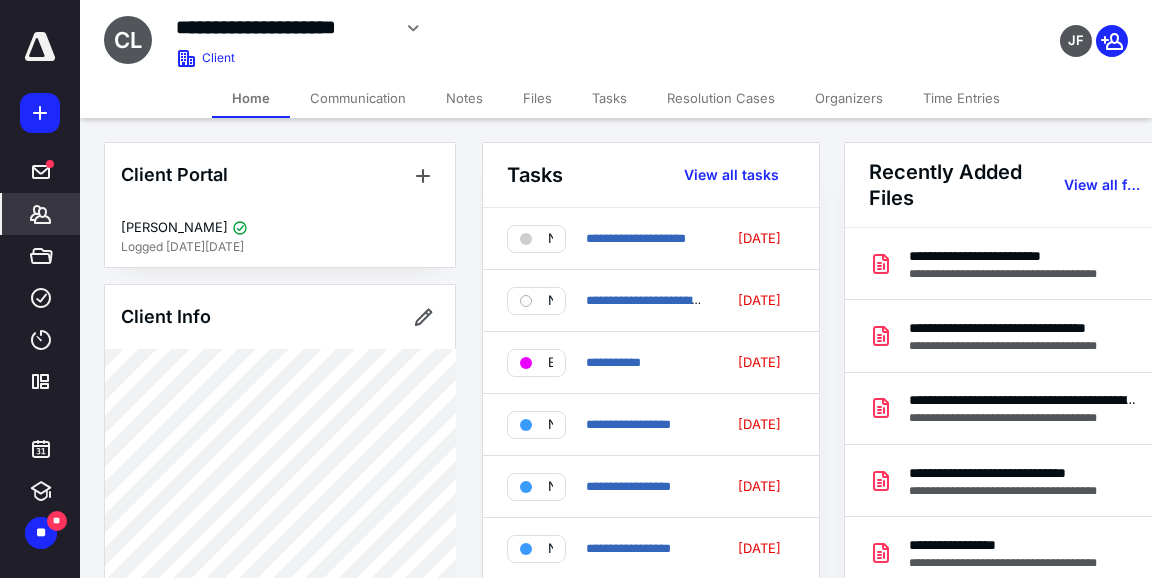 click on "Files" at bounding box center [537, 98] 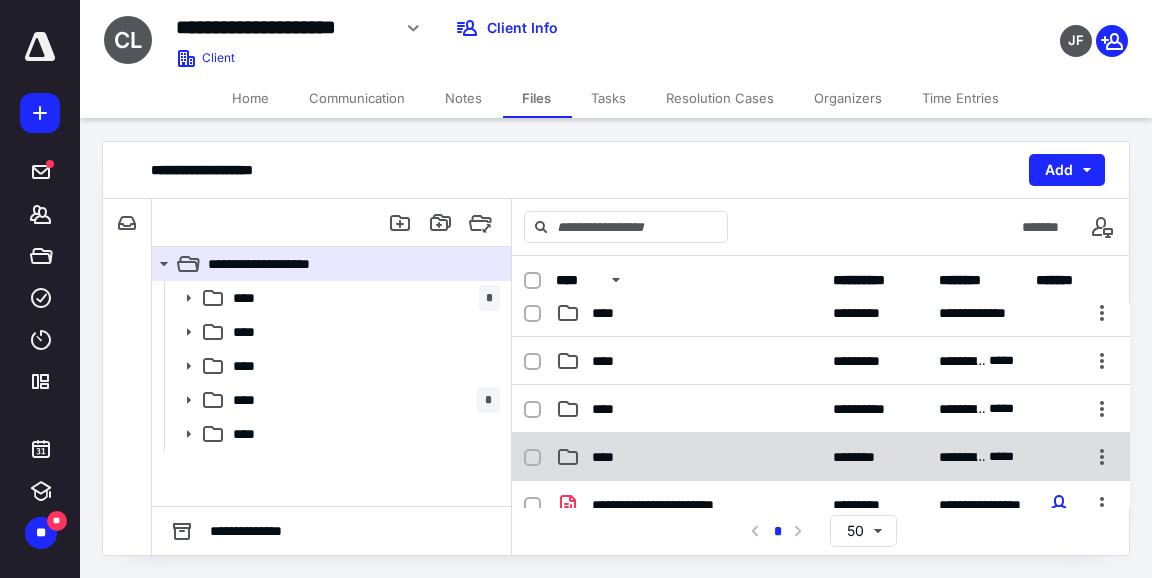 scroll, scrollTop: 75, scrollLeft: 0, axis: vertical 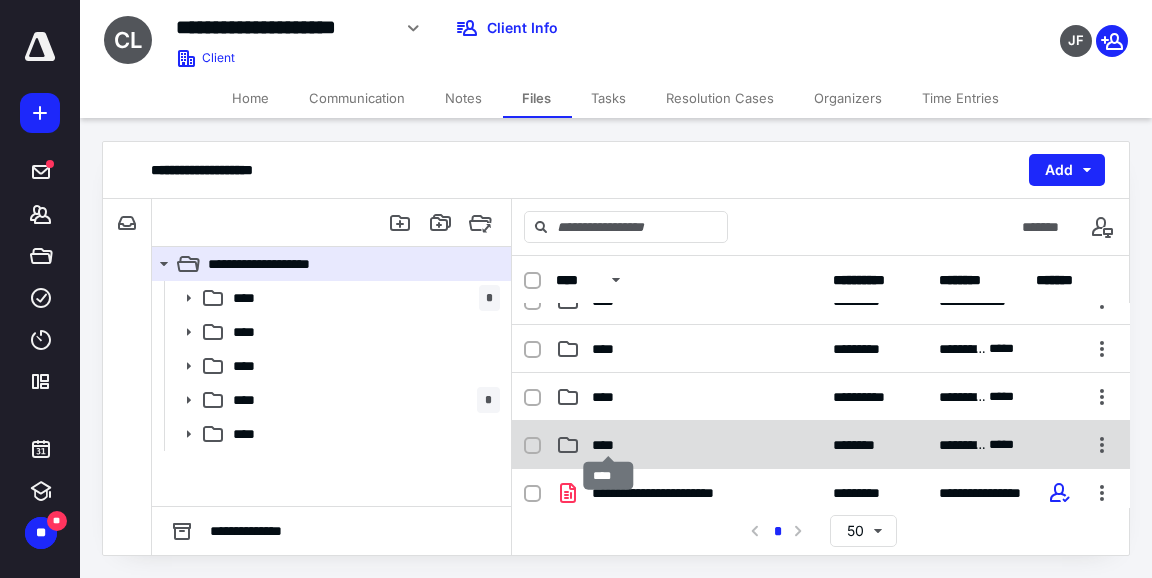 click on "****" at bounding box center [609, 445] 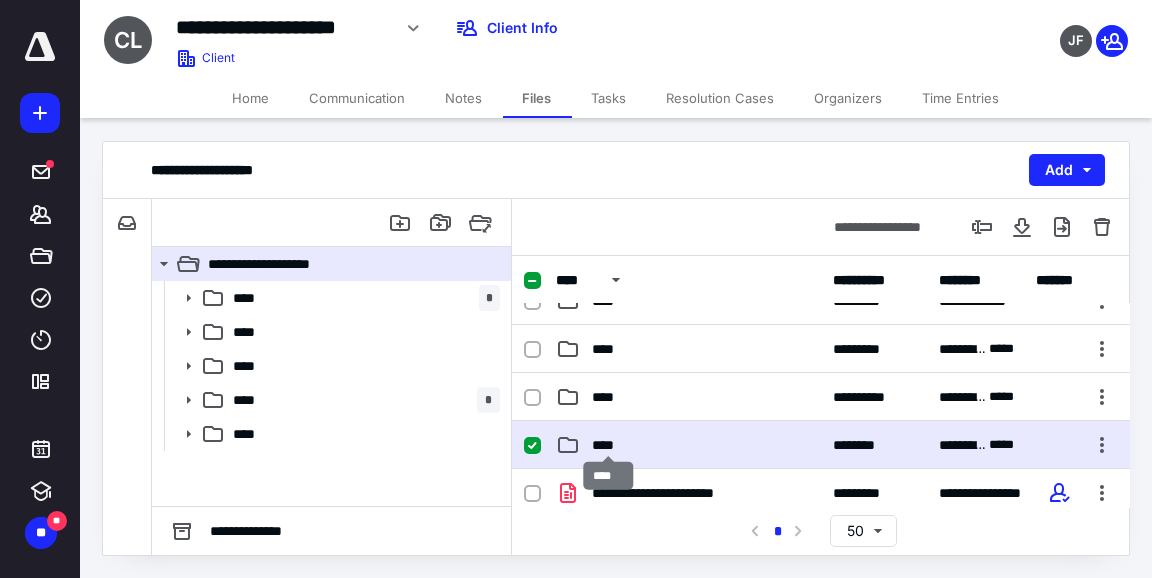 click on "****" at bounding box center (609, 445) 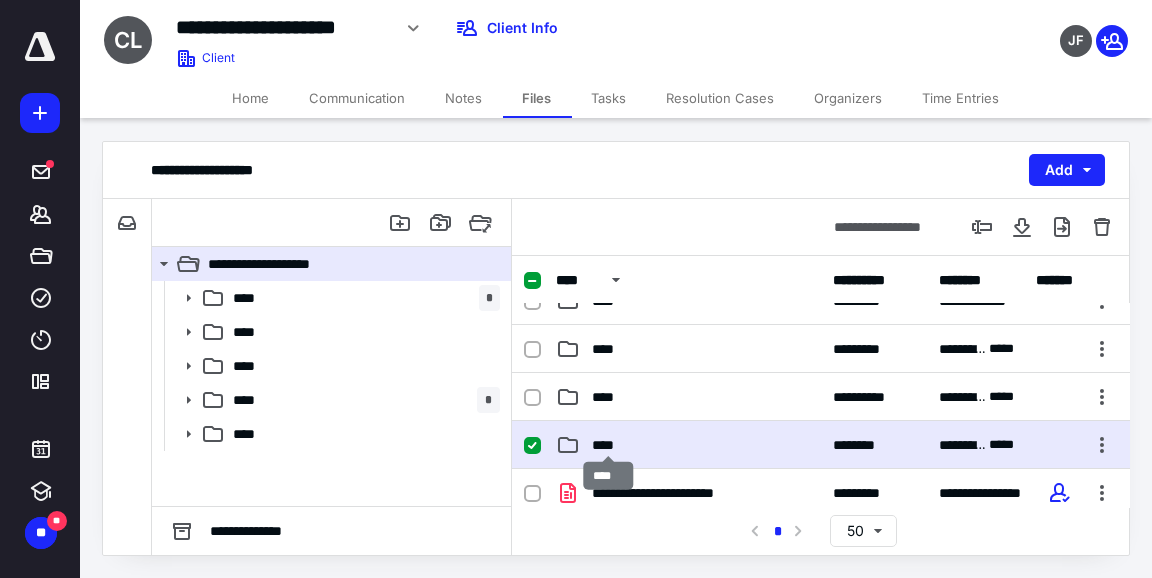 scroll, scrollTop: 0, scrollLeft: 0, axis: both 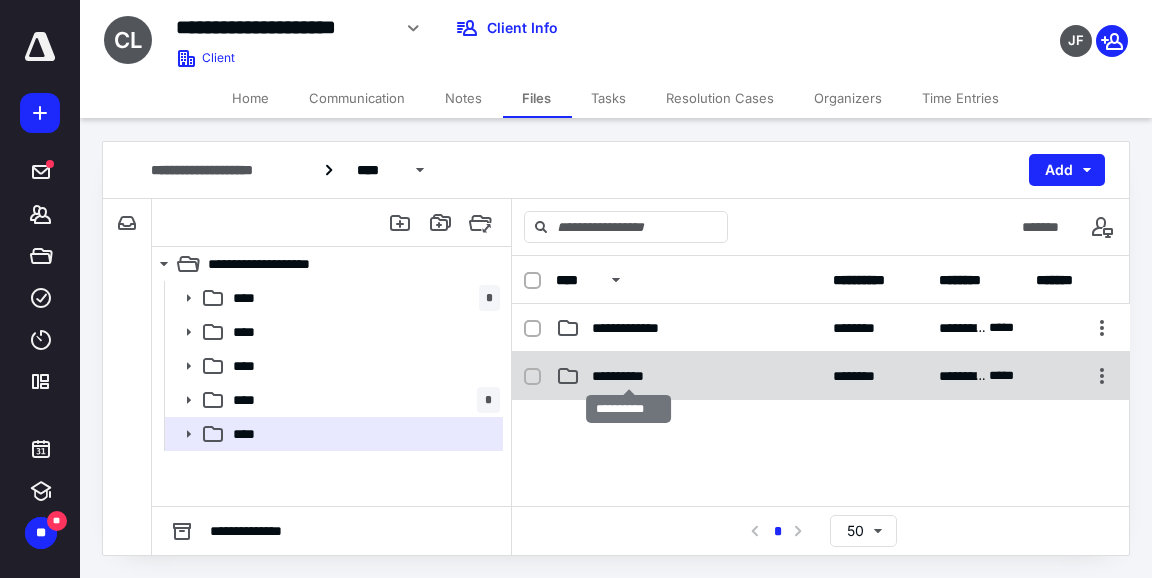 click on "**********" at bounding box center [629, 376] 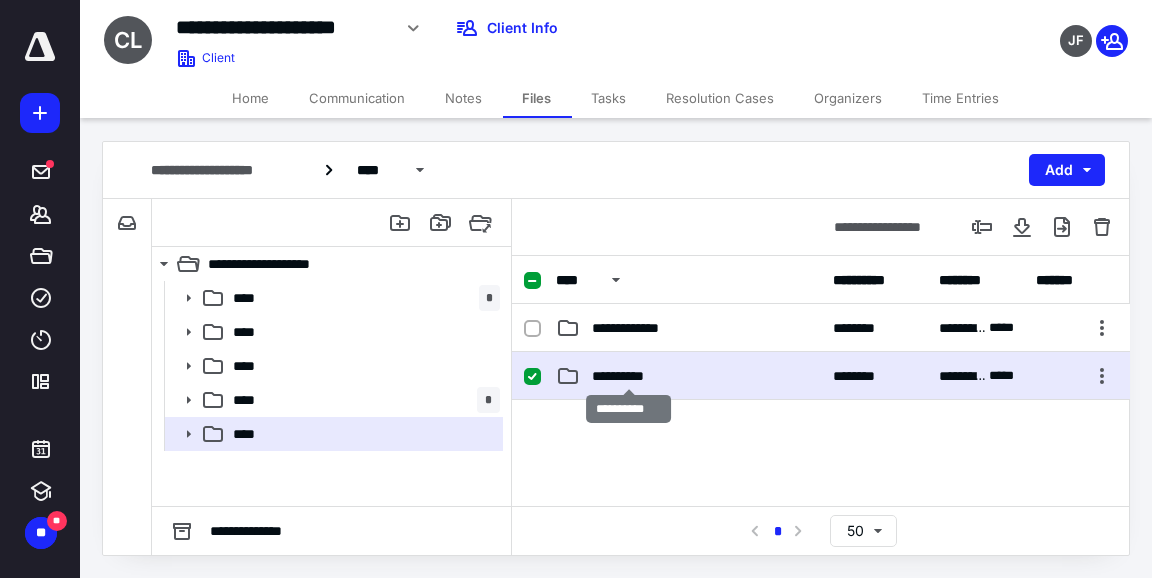 click on "**********" at bounding box center (629, 376) 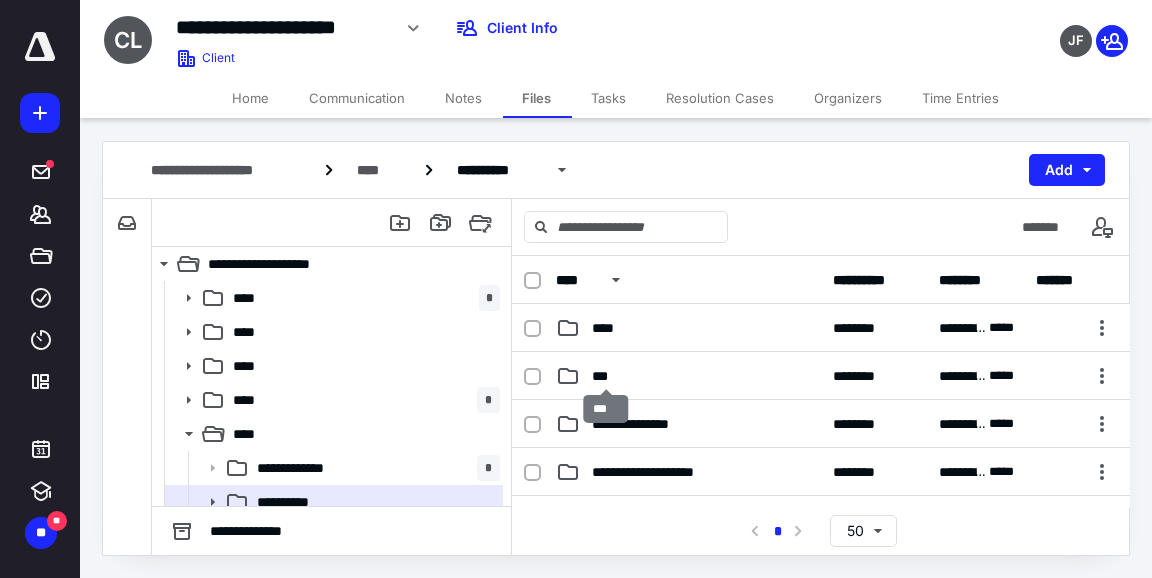 click on "***" at bounding box center [606, 376] 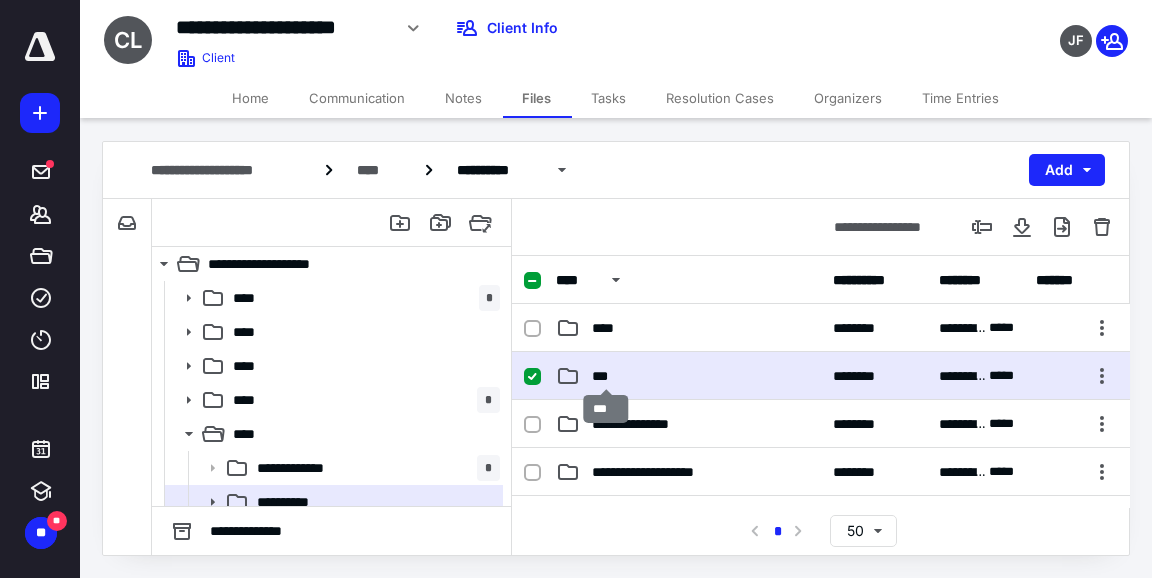 click on "***" at bounding box center [606, 376] 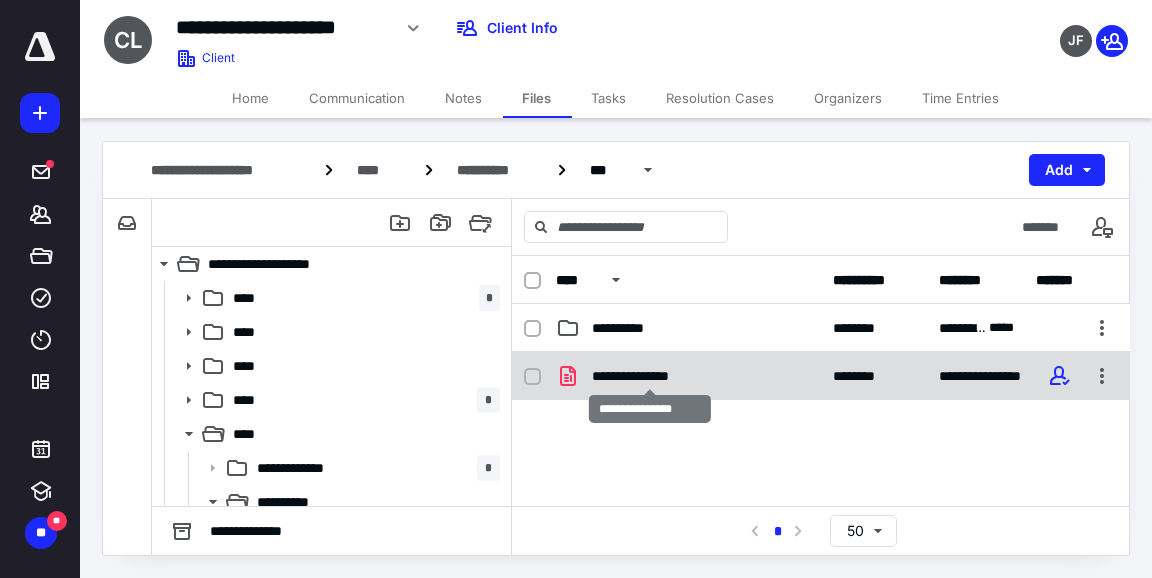 click on "**********" at bounding box center (650, 376) 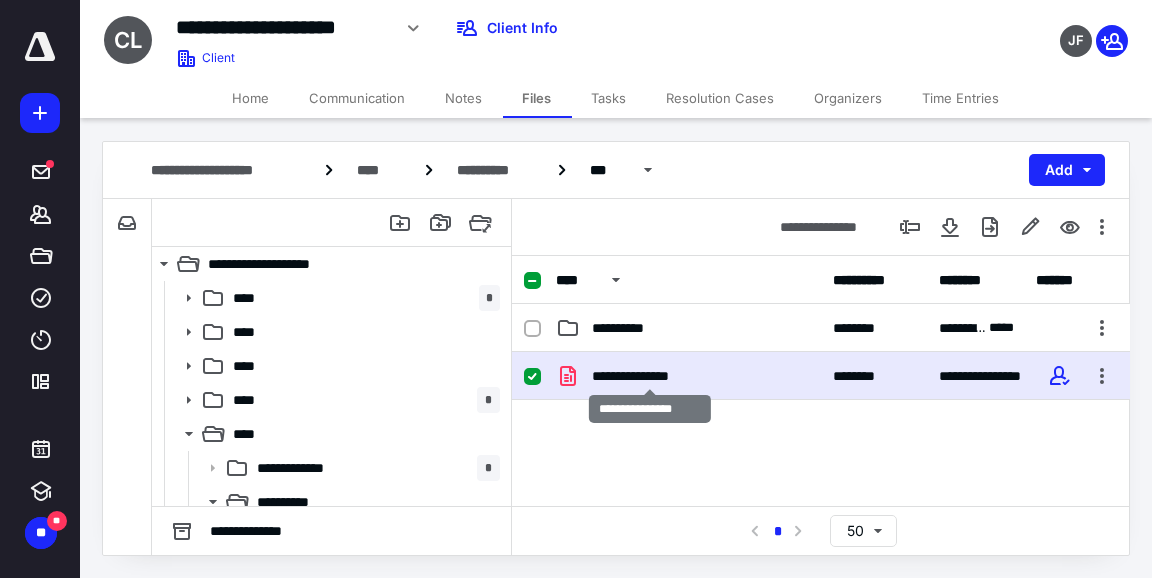 click on "**********" at bounding box center [650, 376] 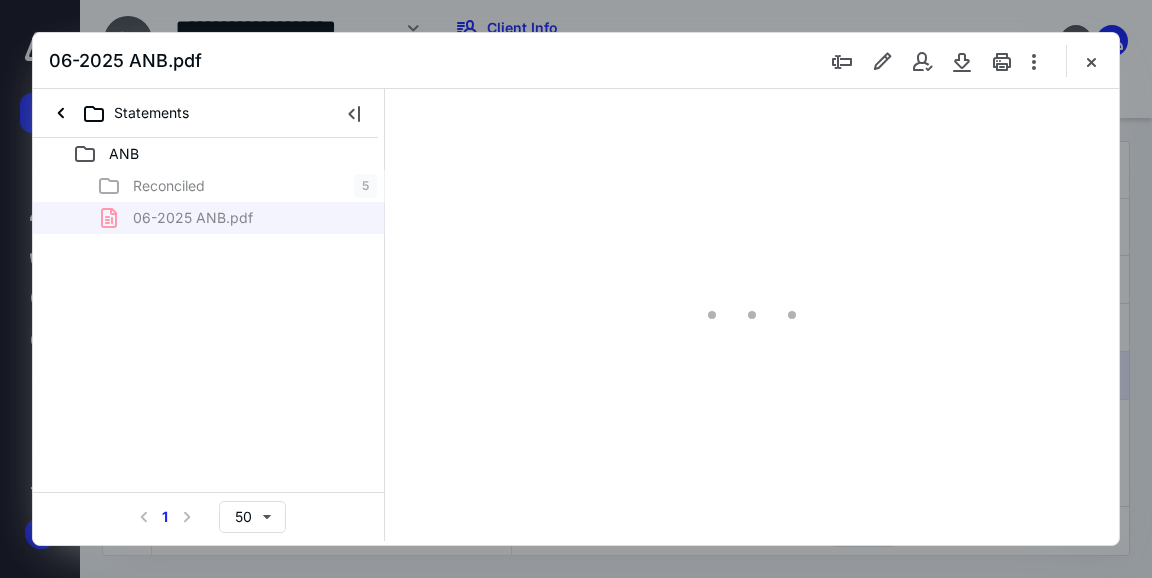 scroll, scrollTop: 0, scrollLeft: 0, axis: both 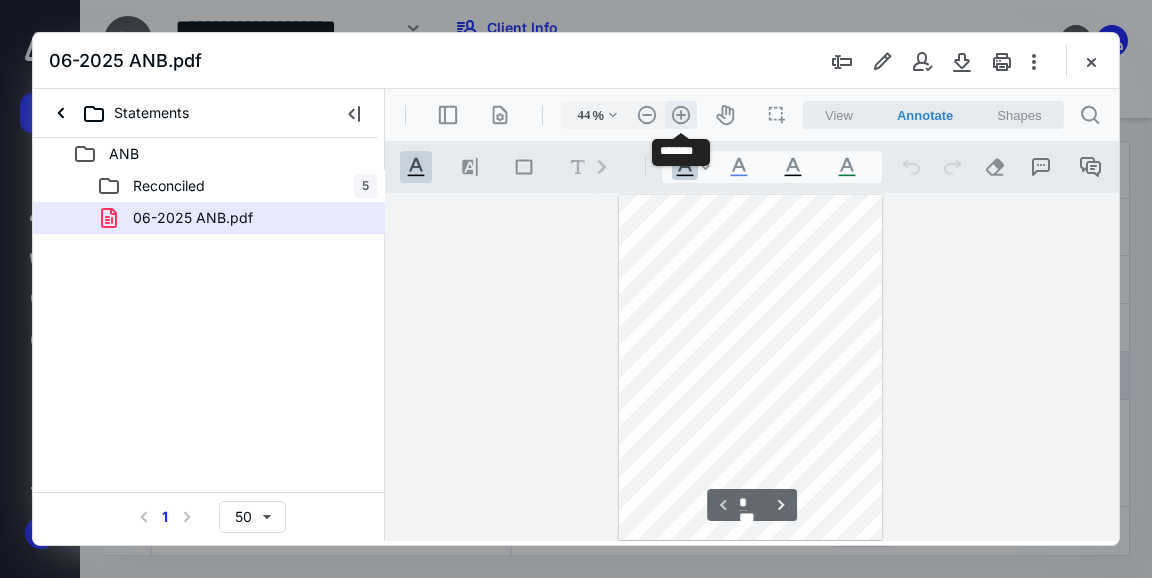 click on ".cls-1{fill:#abb0c4;} icon - header - zoom - in - line" at bounding box center (681, 115) 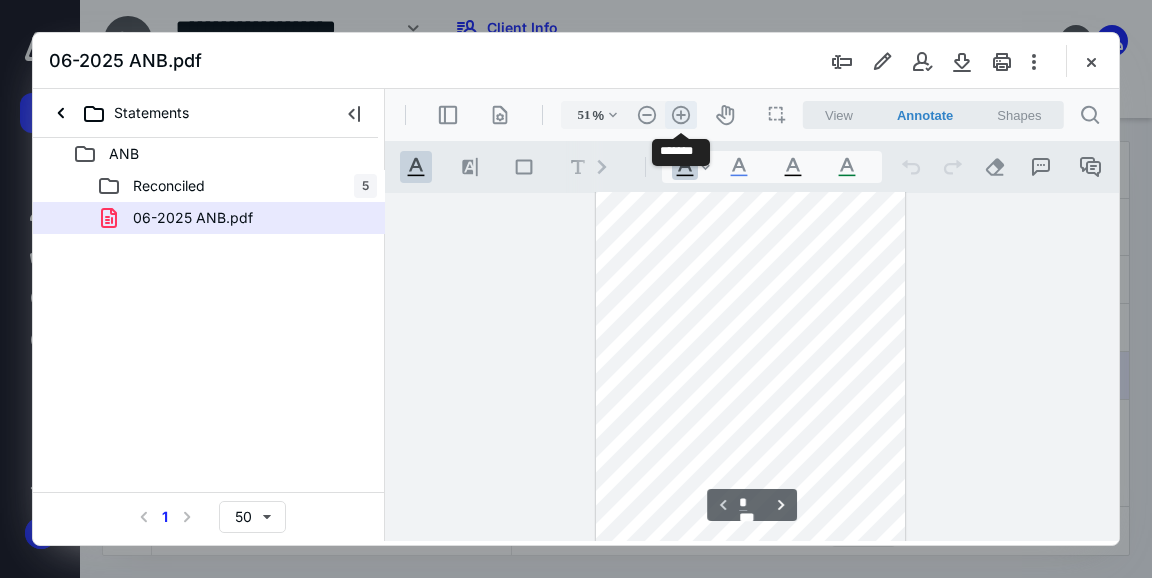 click on ".cls-1{fill:#abb0c4;} icon - header - zoom - in - line" at bounding box center [681, 115] 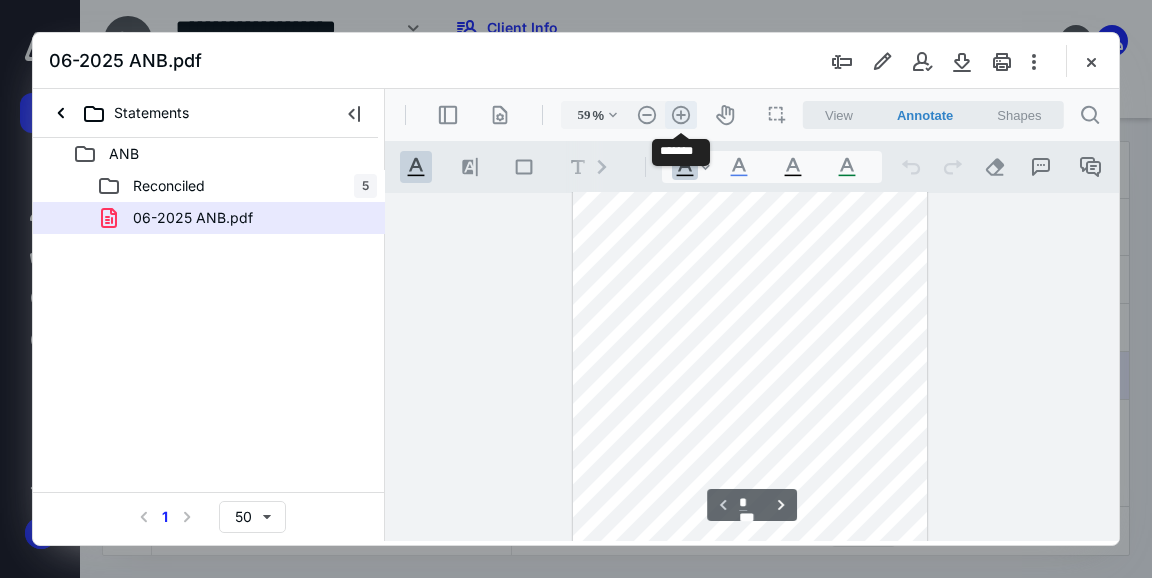 click on ".cls-1{fill:#abb0c4;} icon - header - zoom - in - line" at bounding box center [681, 115] 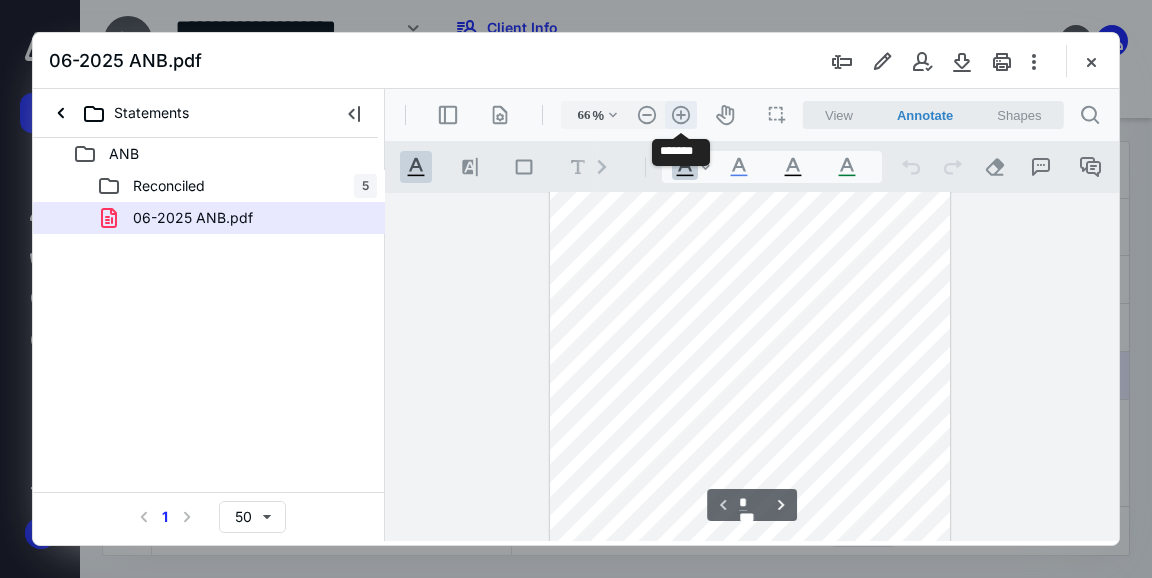 click on ".cls-1{fill:#abb0c4;} icon - header - zoom - in - line" at bounding box center [681, 115] 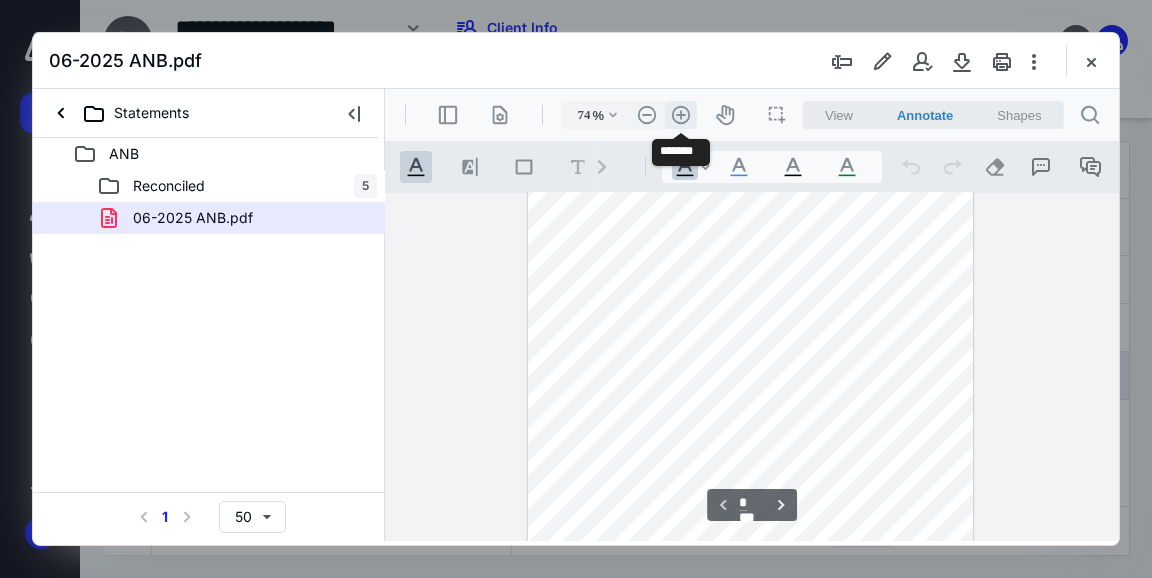 click on ".cls-1{fill:#abb0c4;} icon - header - zoom - in - line" at bounding box center (681, 115) 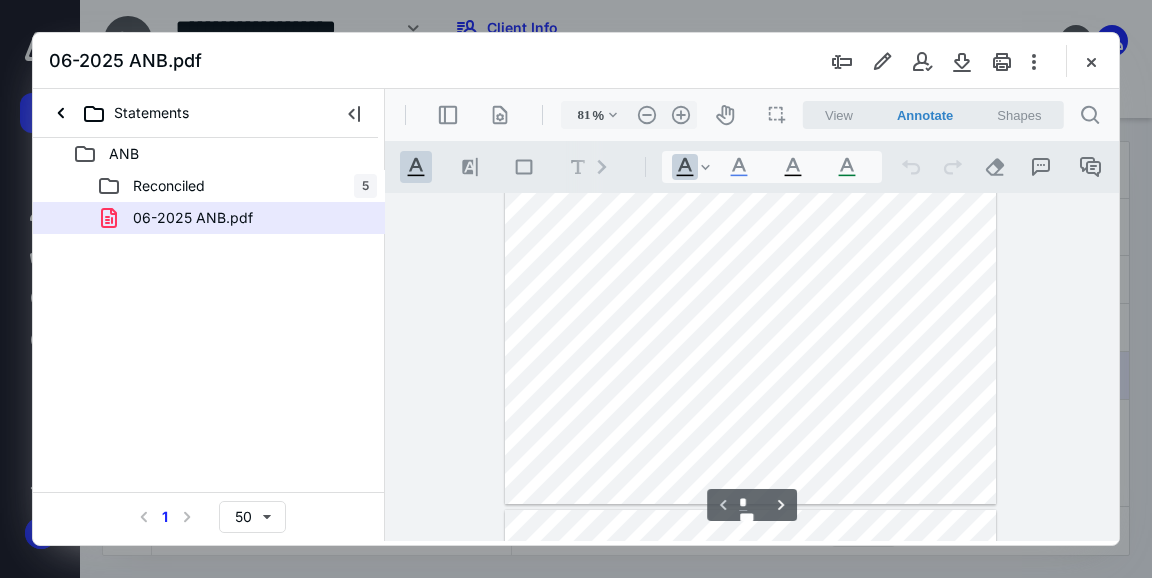 scroll, scrollTop: 339, scrollLeft: 0, axis: vertical 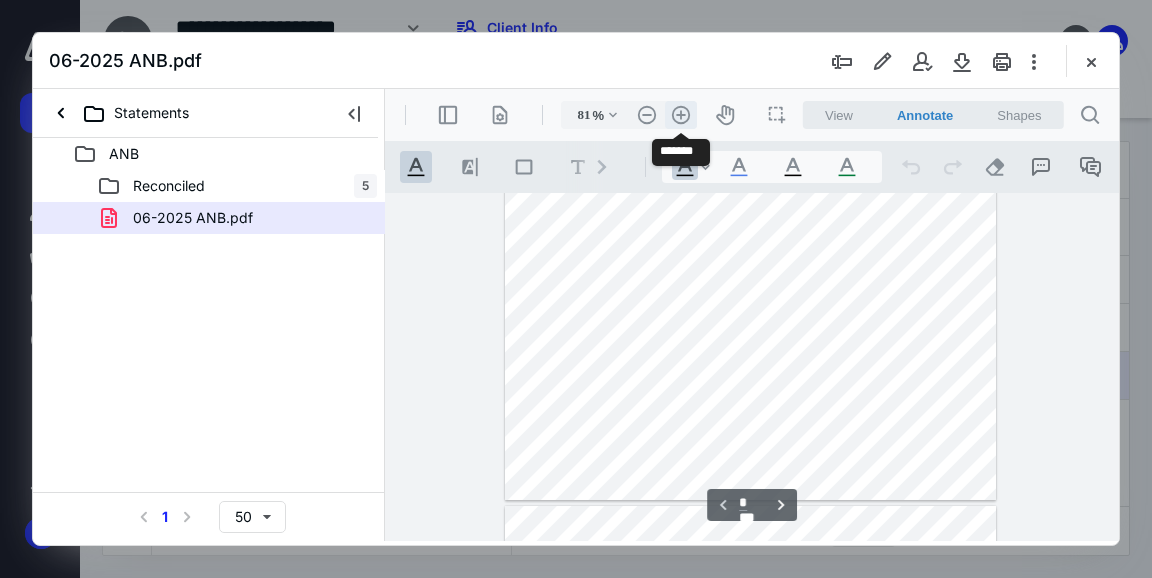 click on ".cls-1{fill:#abb0c4;} icon - header - zoom - in - line" at bounding box center [681, 115] 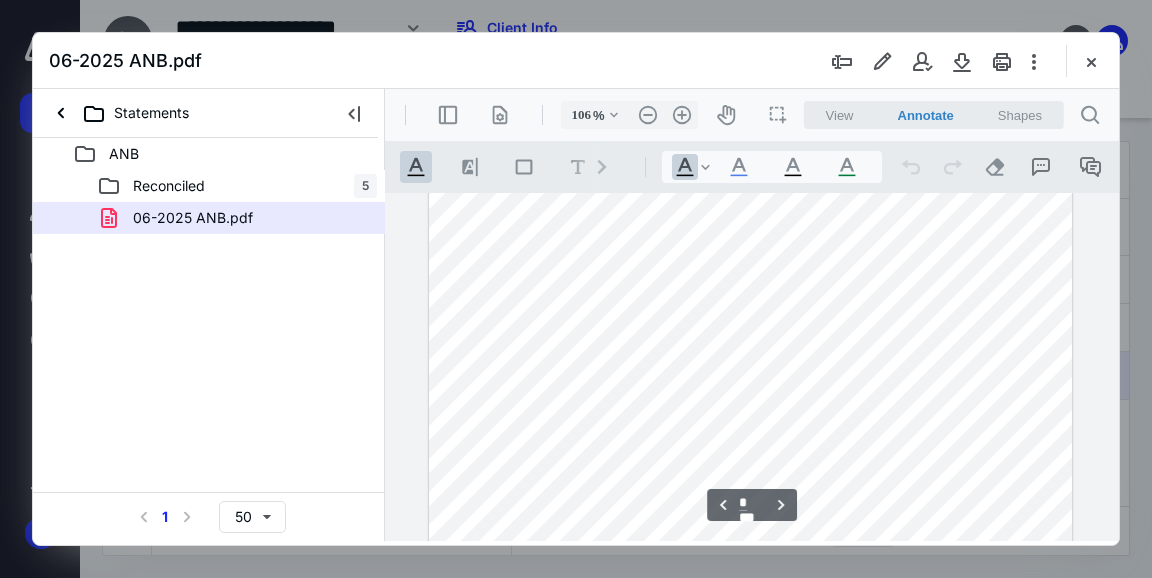 scroll, scrollTop: 983, scrollLeft: 0, axis: vertical 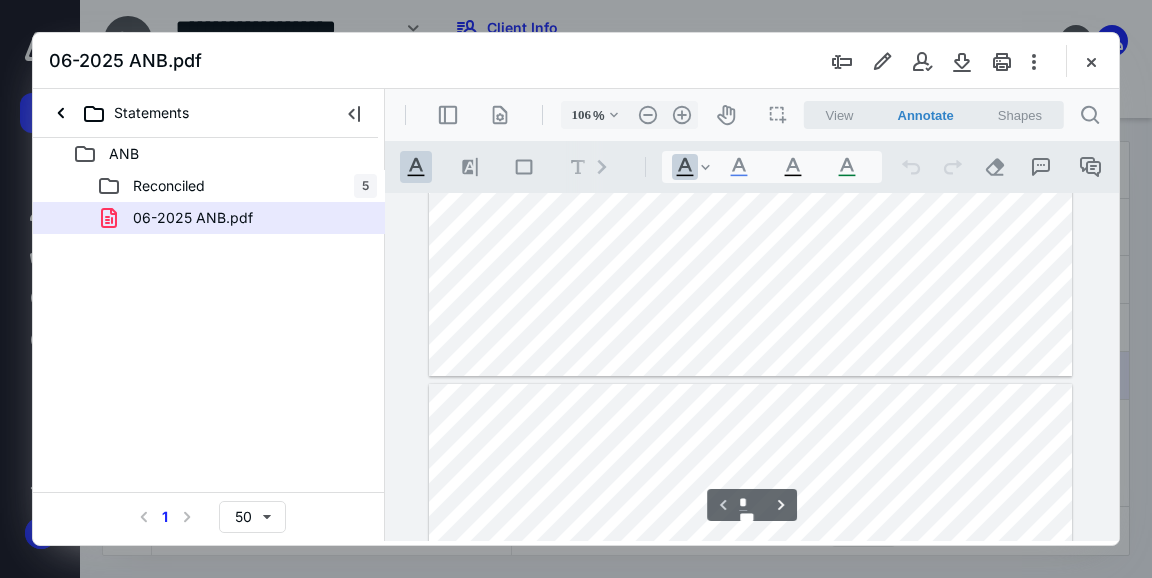 type on "*" 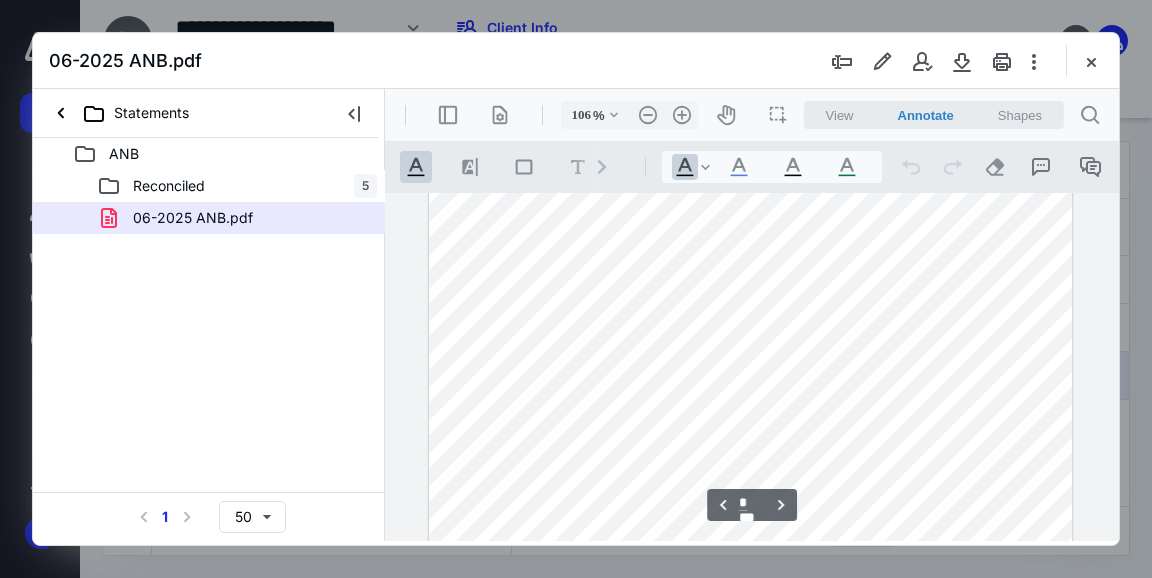 scroll, scrollTop: 1031, scrollLeft: 0, axis: vertical 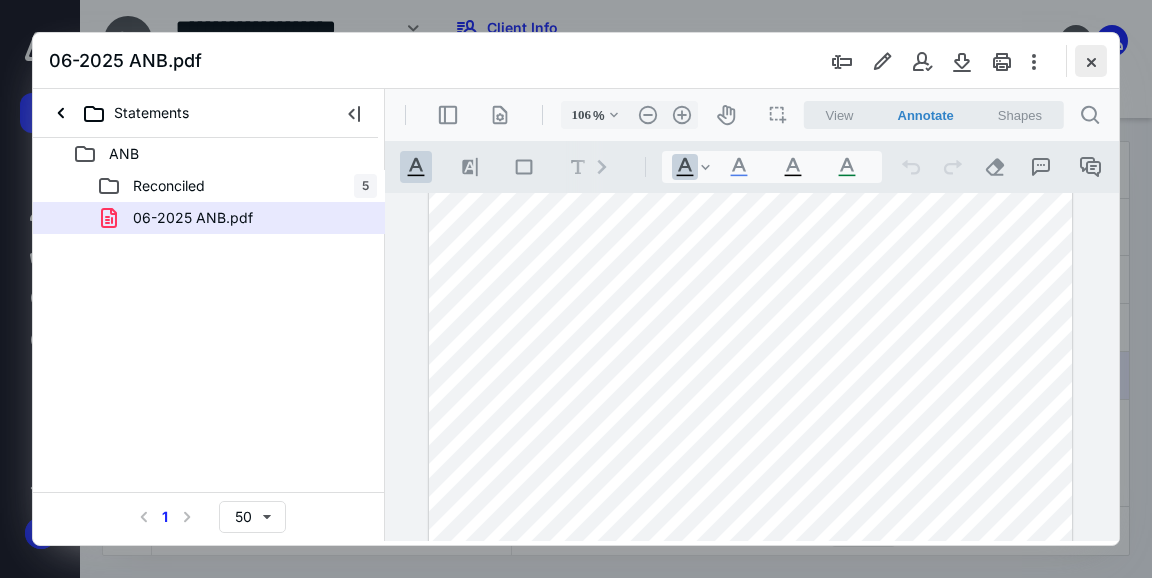 click at bounding box center [1091, 61] 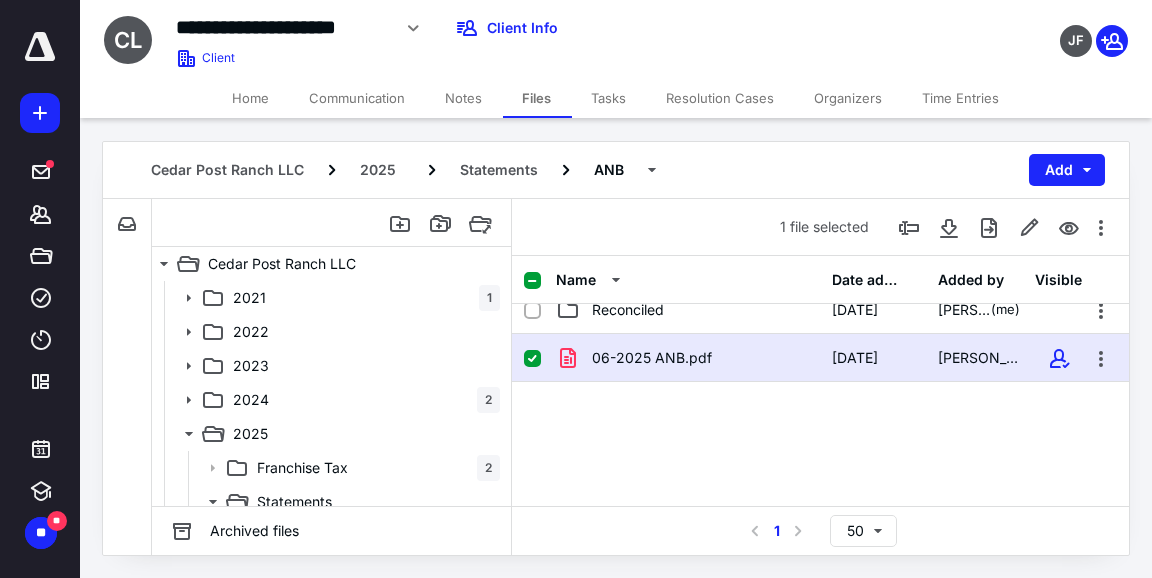 scroll, scrollTop: 25, scrollLeft: 0, axis: vertical 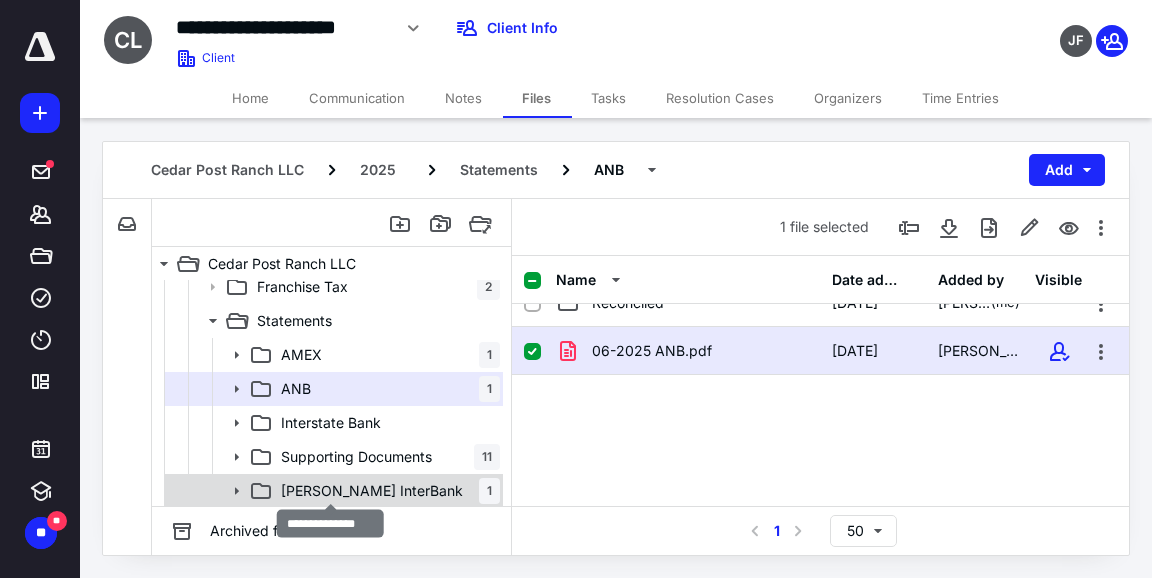 click on "[PERSON_NAME] InterBank" at bounding box center (372, 491) 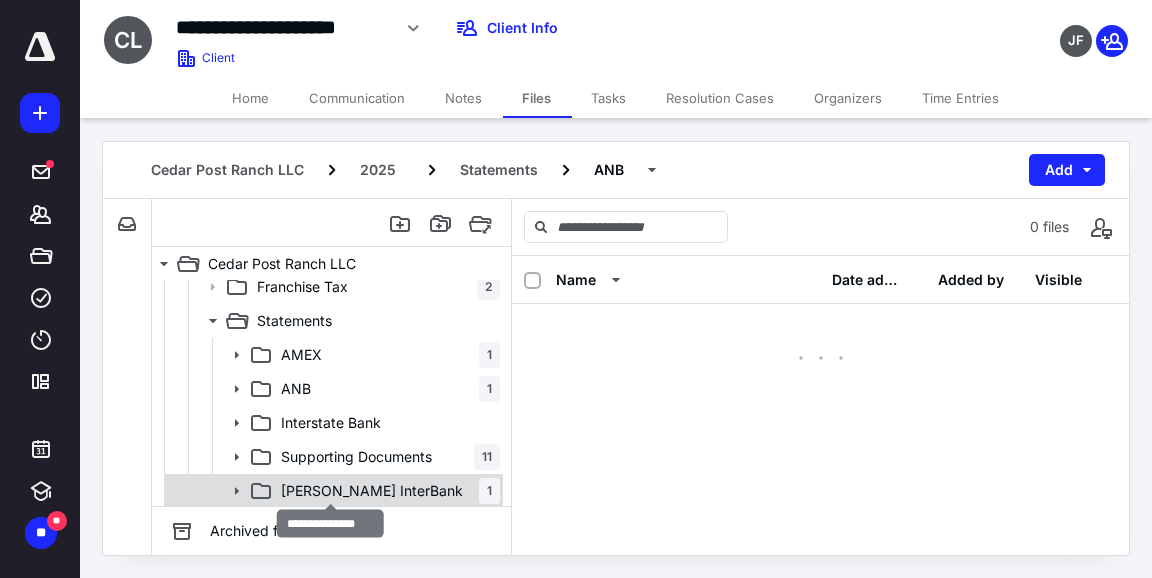 scroll, scrollTop: 0, scrollLeft: 0, axis: both 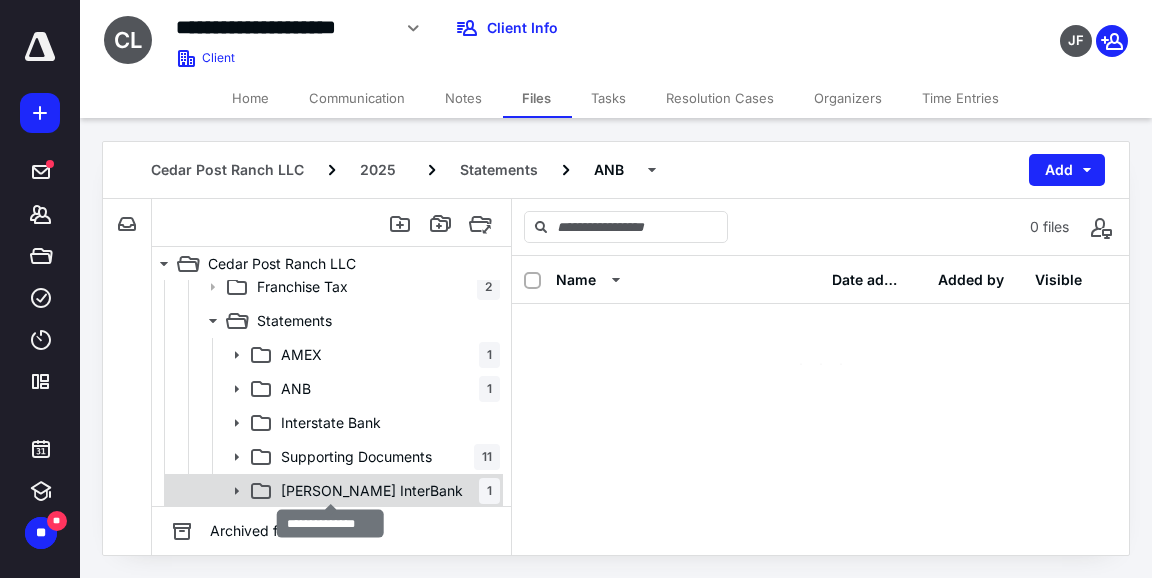 click on "[PERSON_NAME] InterBank" at bounding box center [372, 491] 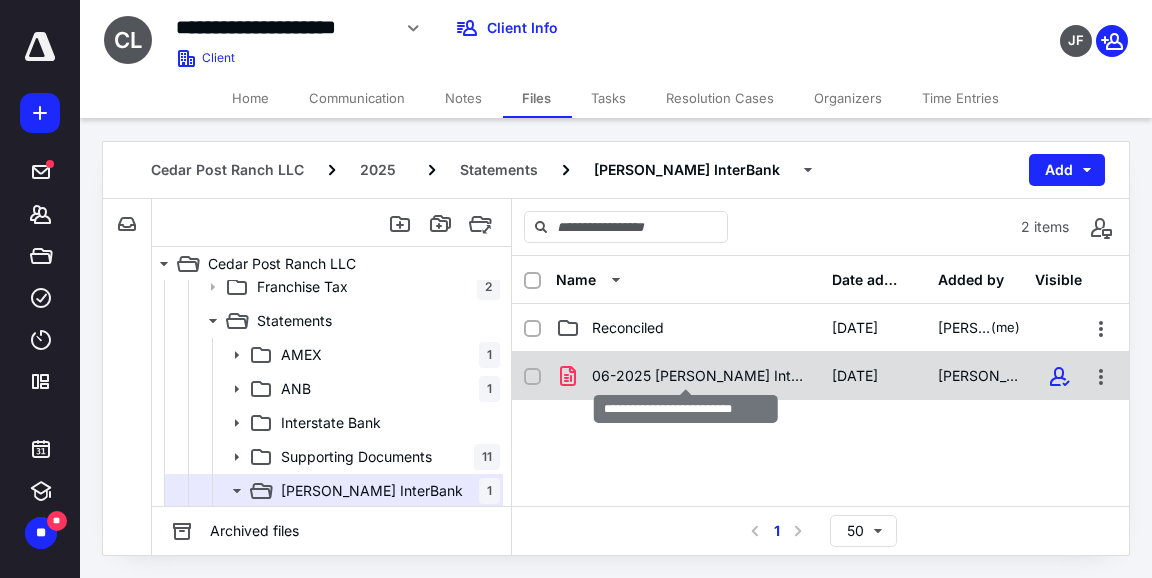 click on "06-2025 [PERSON_NAME] InterBank.pdf" at bounding box center [700, 376] 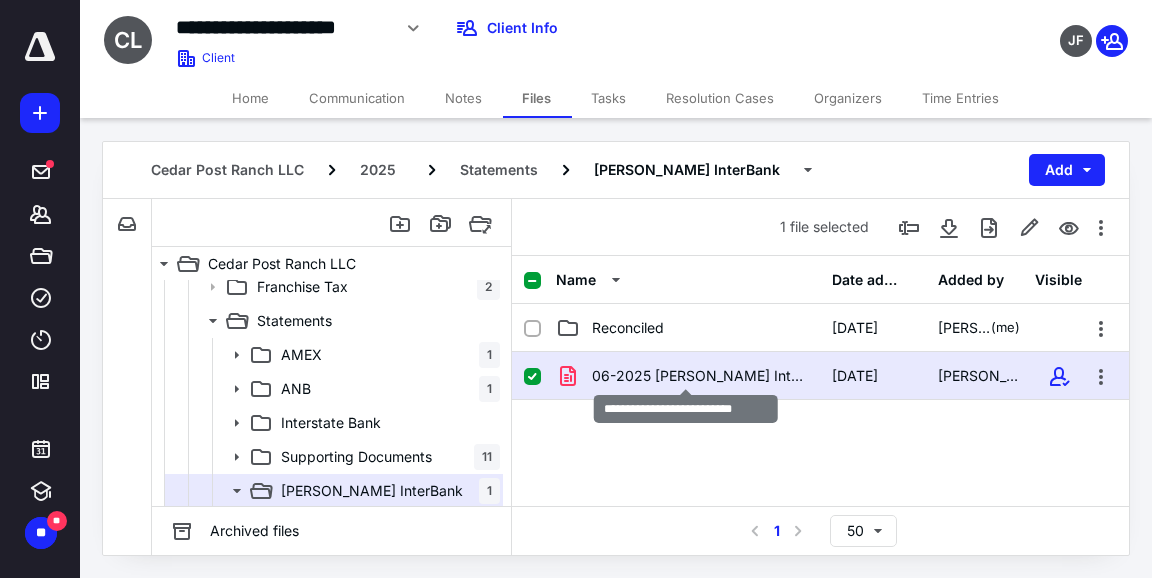 click on "06-2025 [PERSON_NAME] InterBank.pdf" at bounding box center (700, 376) 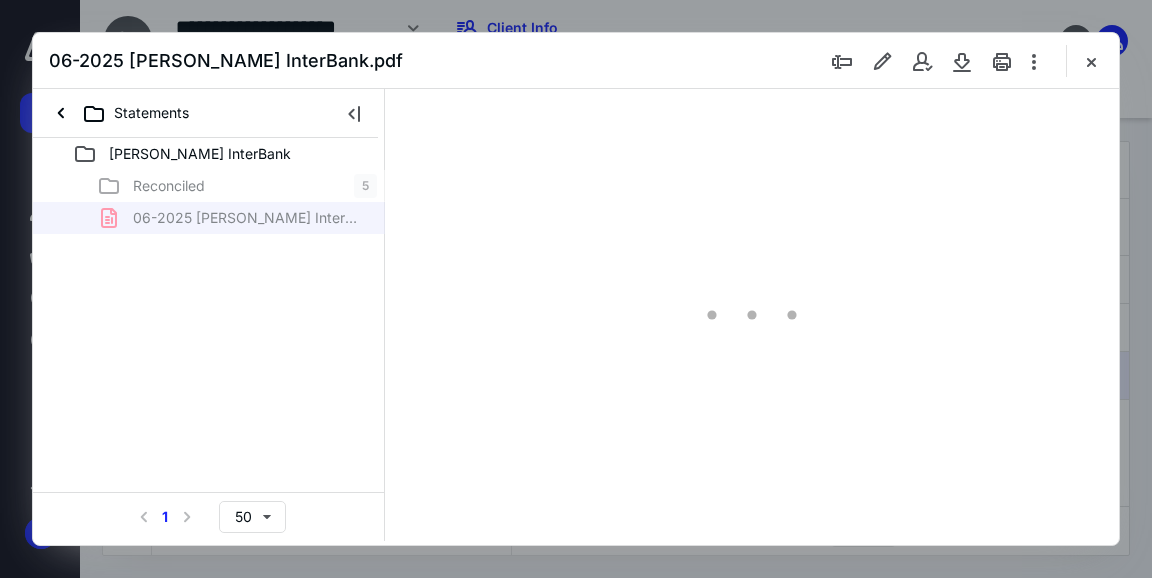scroll, scrollTop: 0, scrollLeft: 0, axis: both 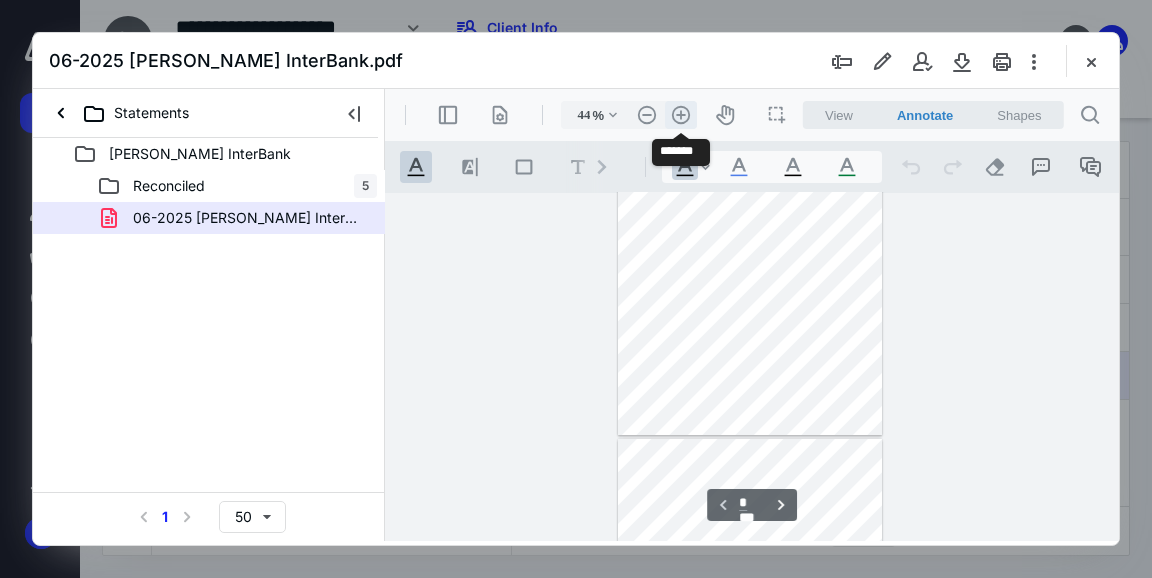 click on ".cls-1{fill:#abb0c4;} icon - header - zoom - in - line" at bounding box center (681, 115) 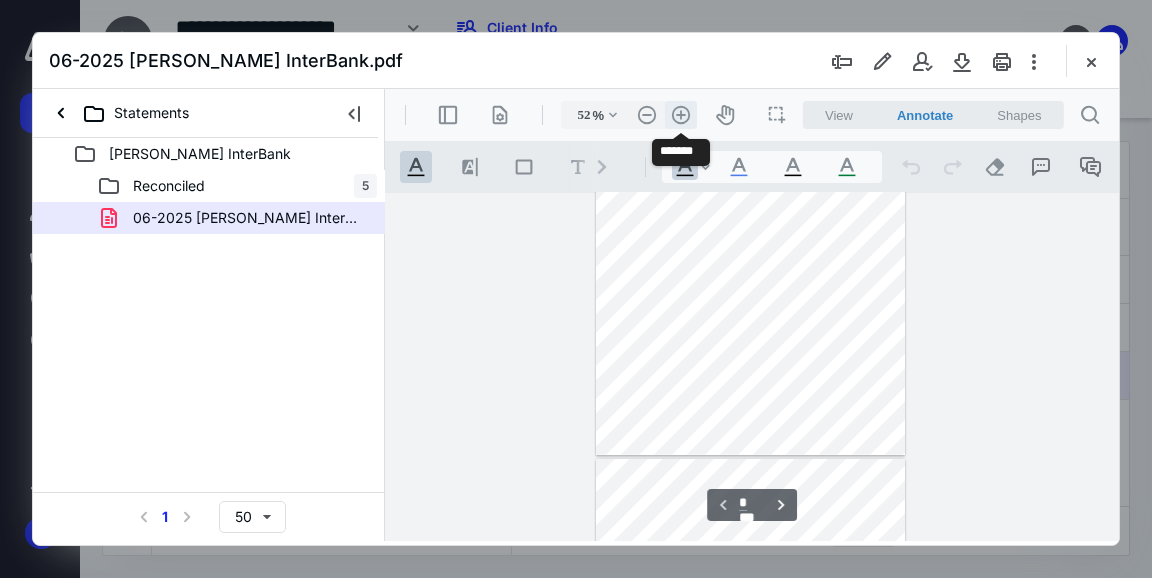 click on ".cls-1{fill:#abb0c4;} icon - header - zoom - in - line" at bounding box center (681, 115) 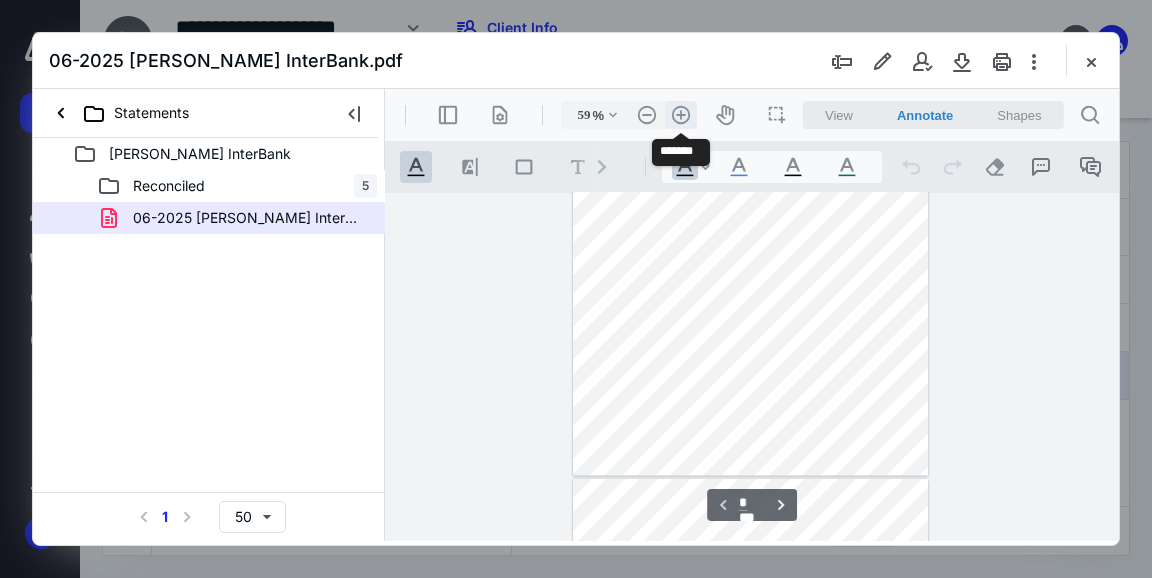click on ".cls-1{fill:#abb0c4;} icon - header - zoom - in - line" at bounding box center [681, 115] 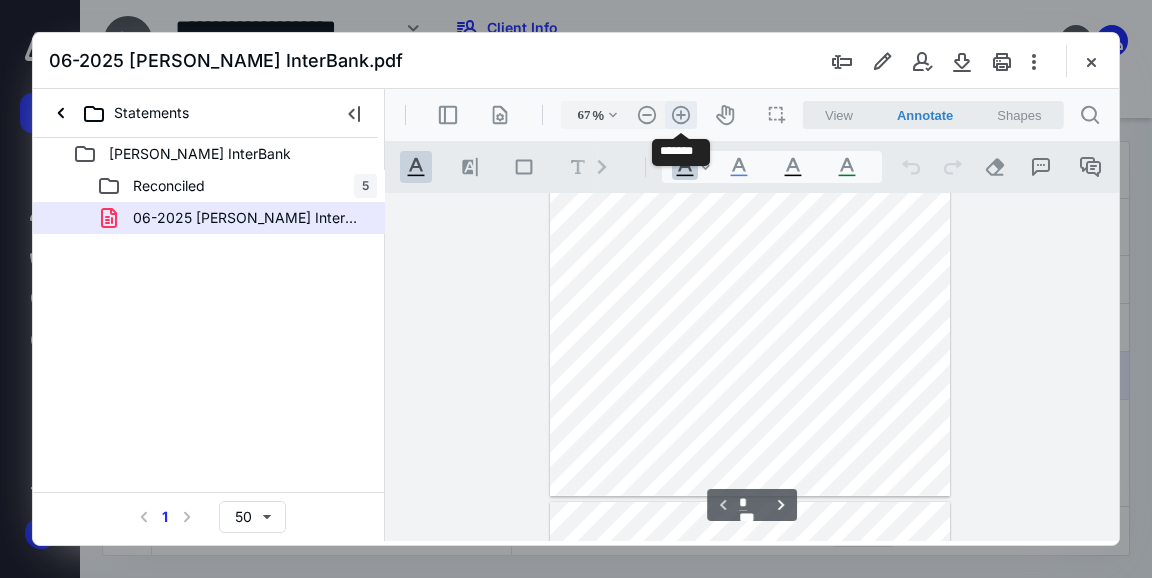 click on ".cls-1{fill:#abb0c4;} icon - header - zoom - in - line" at bounding box center (681, 115) 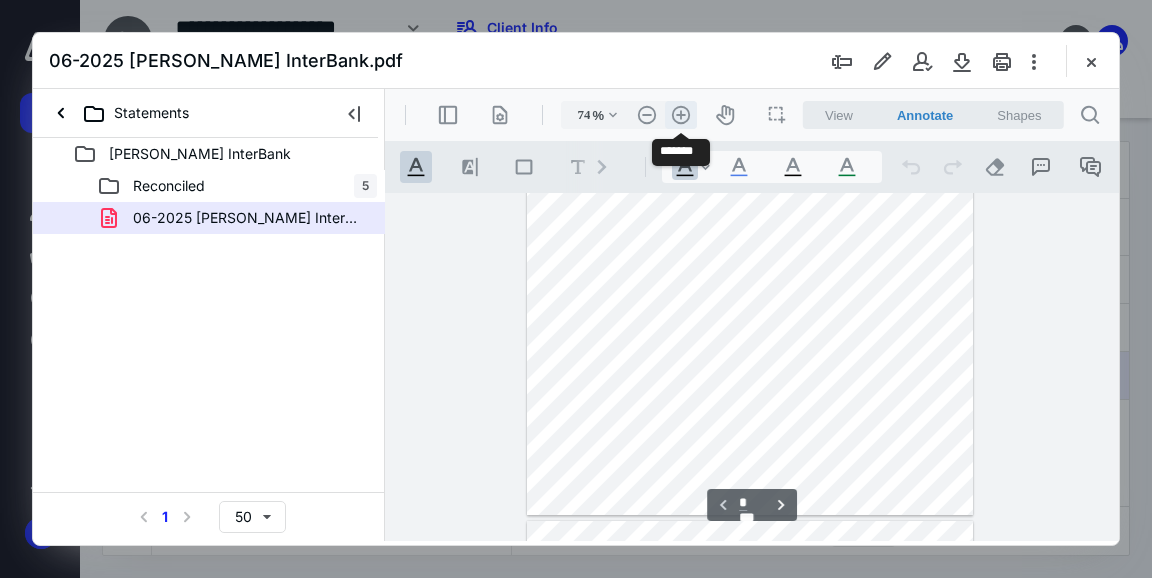 click on ".cls-1{fill:#abb0c4;} icon - header - zoom - in - line" at bounding box center [681, 115] 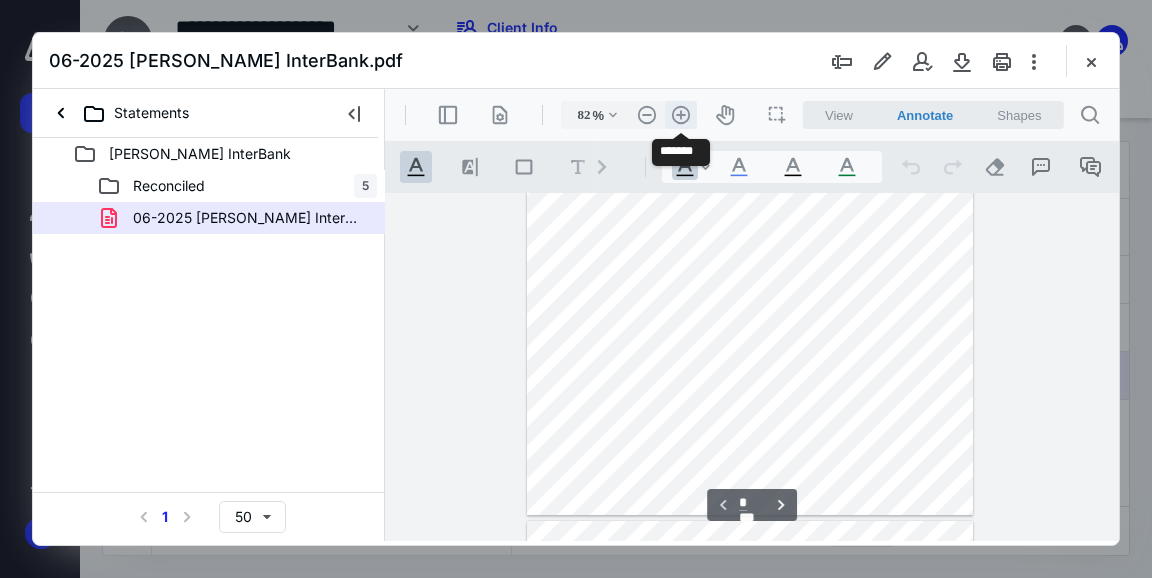scroll, scrollTop: 303, scrollLeft: 0, axis: vertical 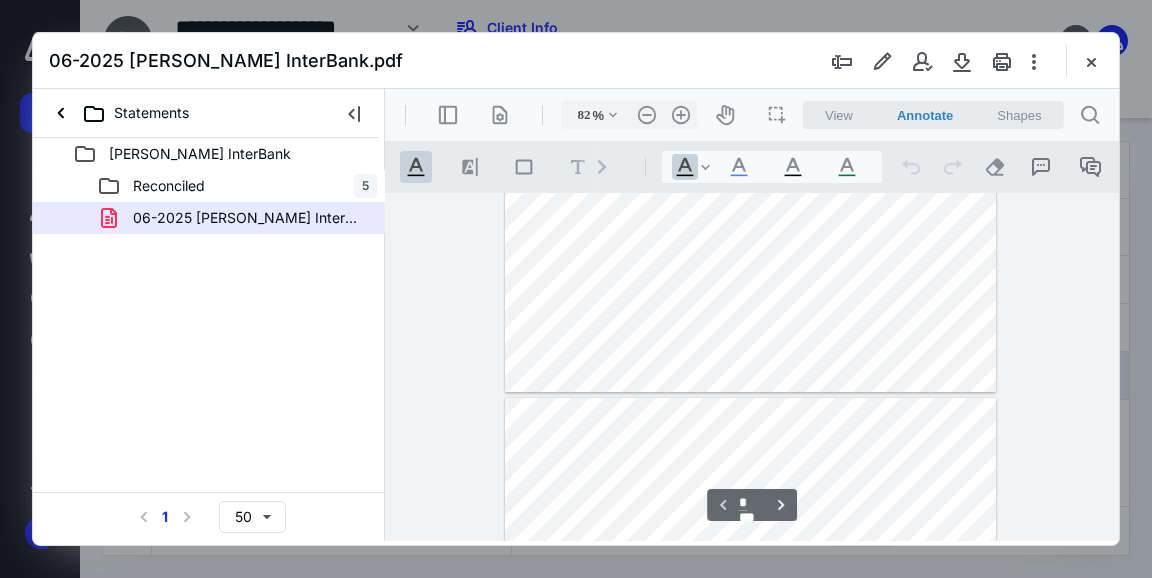 type on "*" 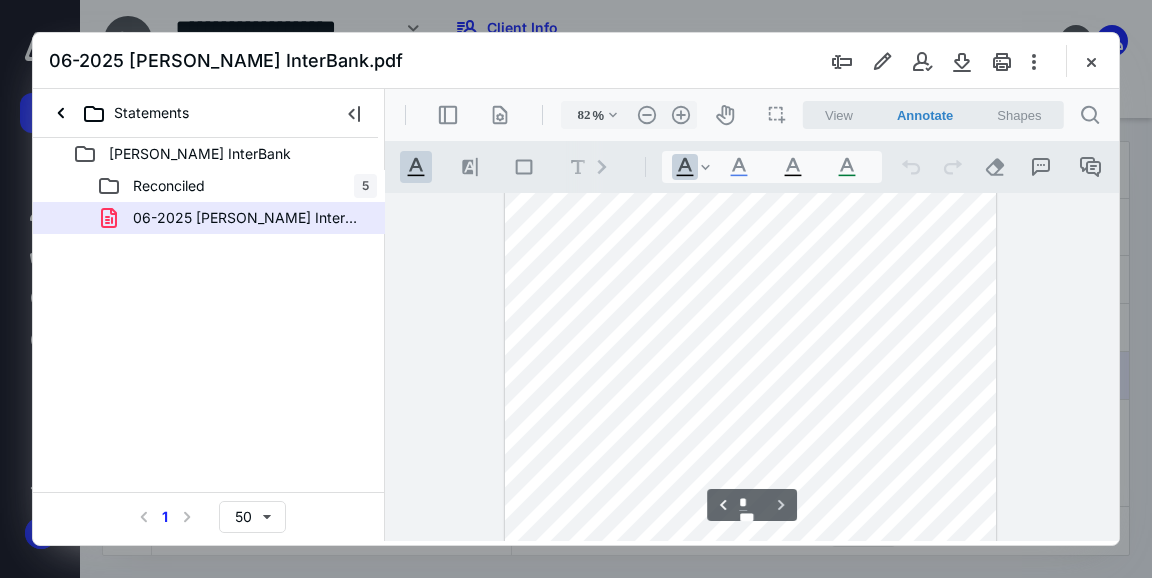scroll, scrollTop: 733, scrollLeft: 0, axis: vertical 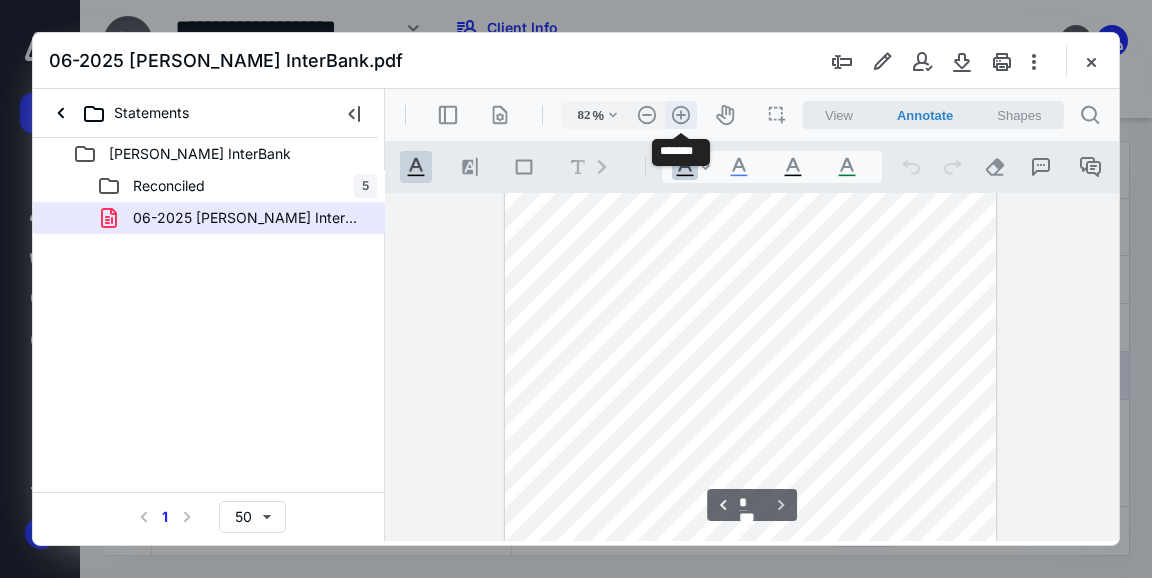 click on ".cls-1{fill:#abb0c4;} icon - header - zoom - in - line" at bounding box center [681, 115] 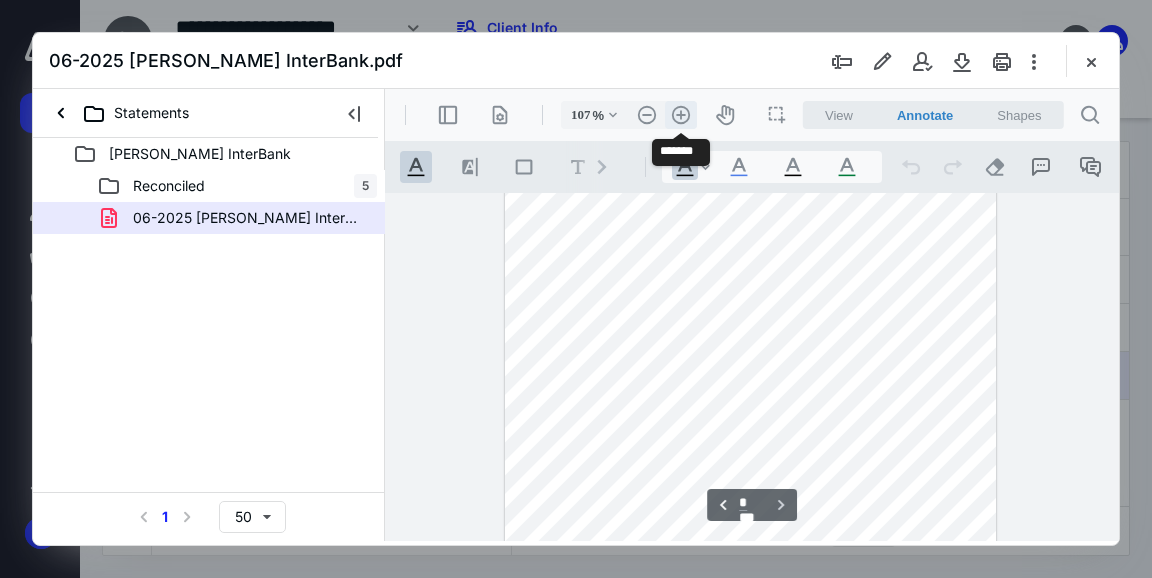 scroll, scrollTop: 997, scrollLeft: 0, axis: vertical 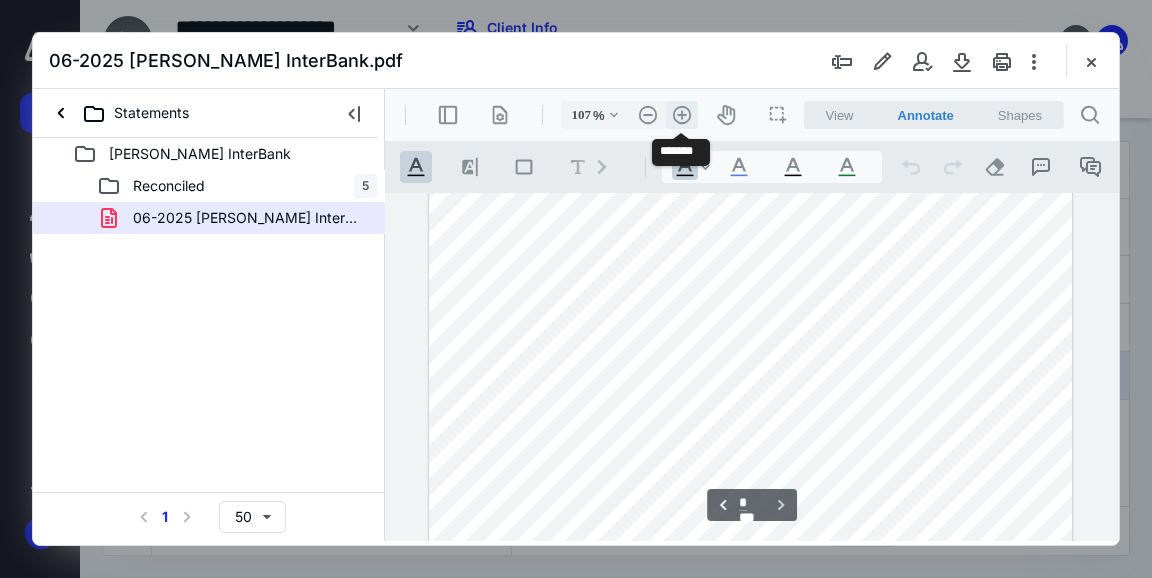 click on ".cls-1{fill:#abb0c4;} icon - header - zoom - in - line" at bounding box center (682, 115) 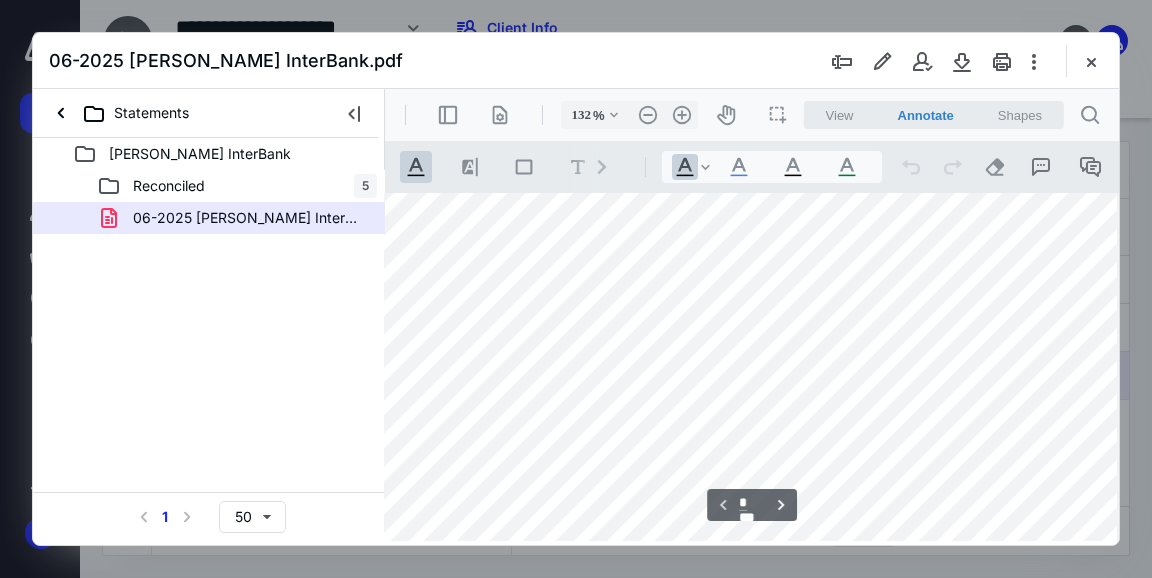 scroll, scrollTop: 552, scrollLeft: 41, axis: both 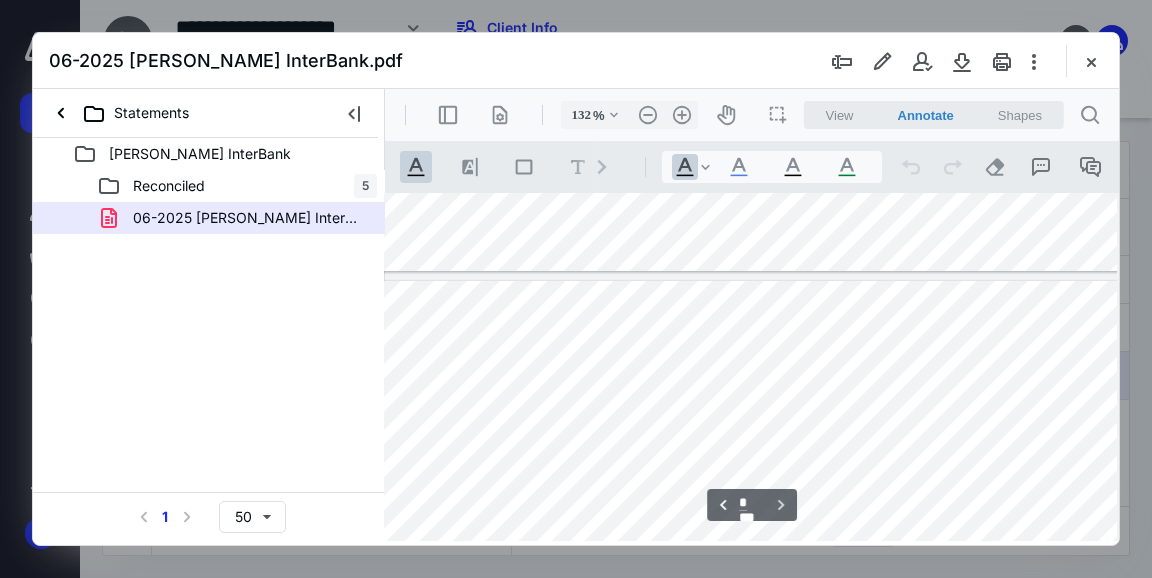 type on "*" 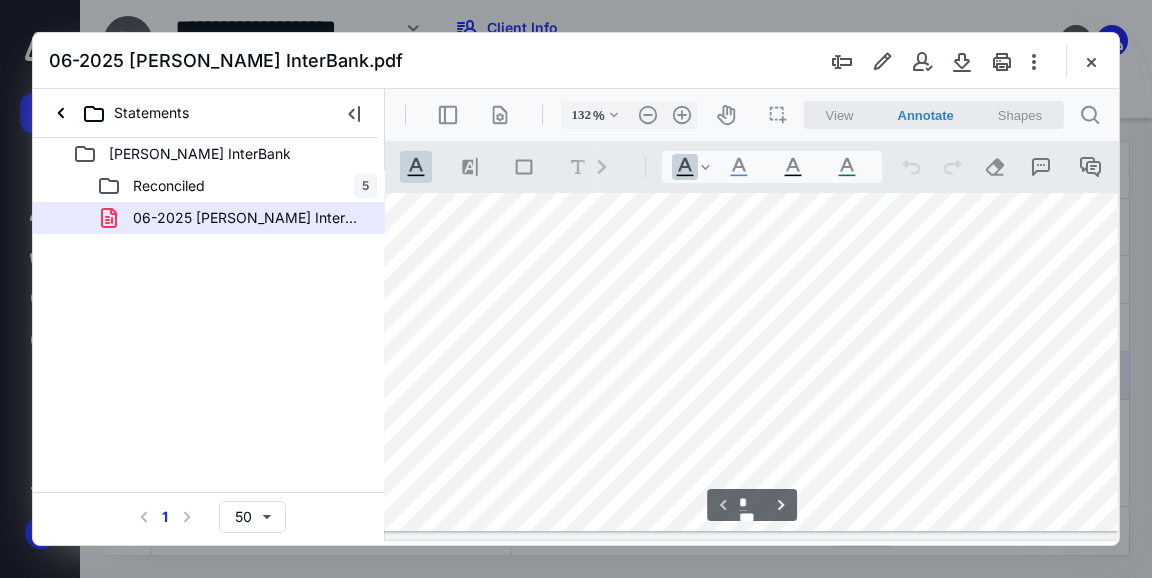 scroll, scrollTop: 727, scrollLeft: 41, axis: both 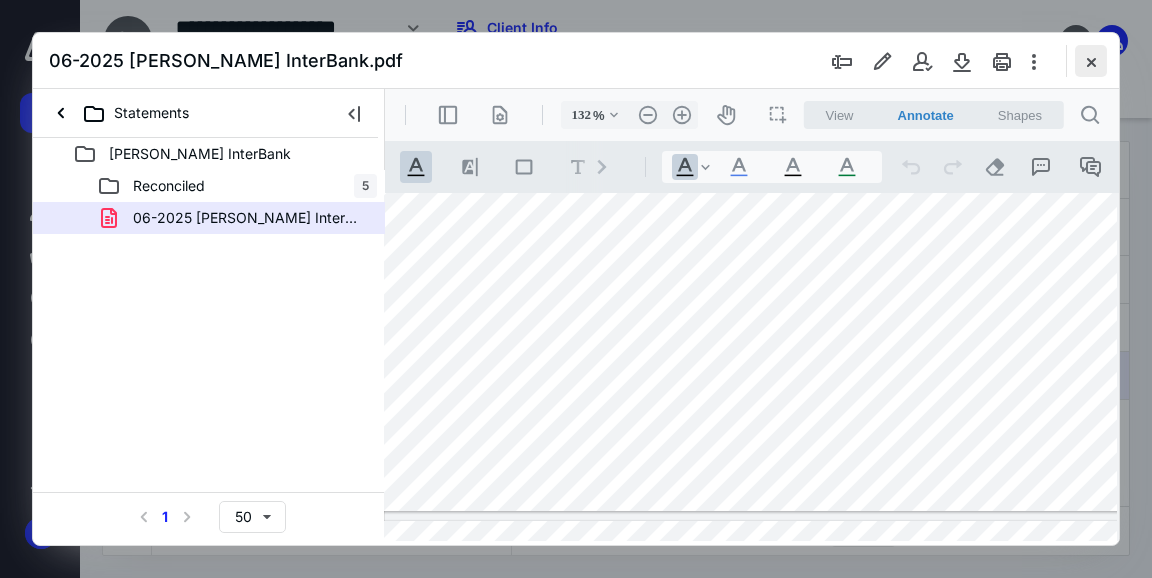 click at bounding box center (1091, 61) 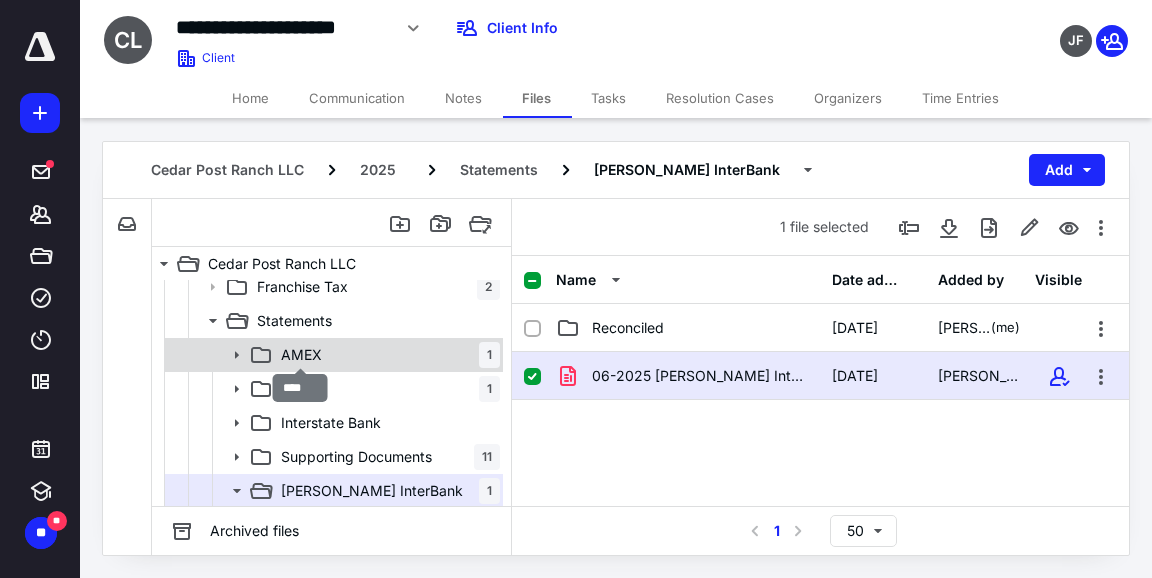 click on "AMEX" at bounding box center (301, 355) 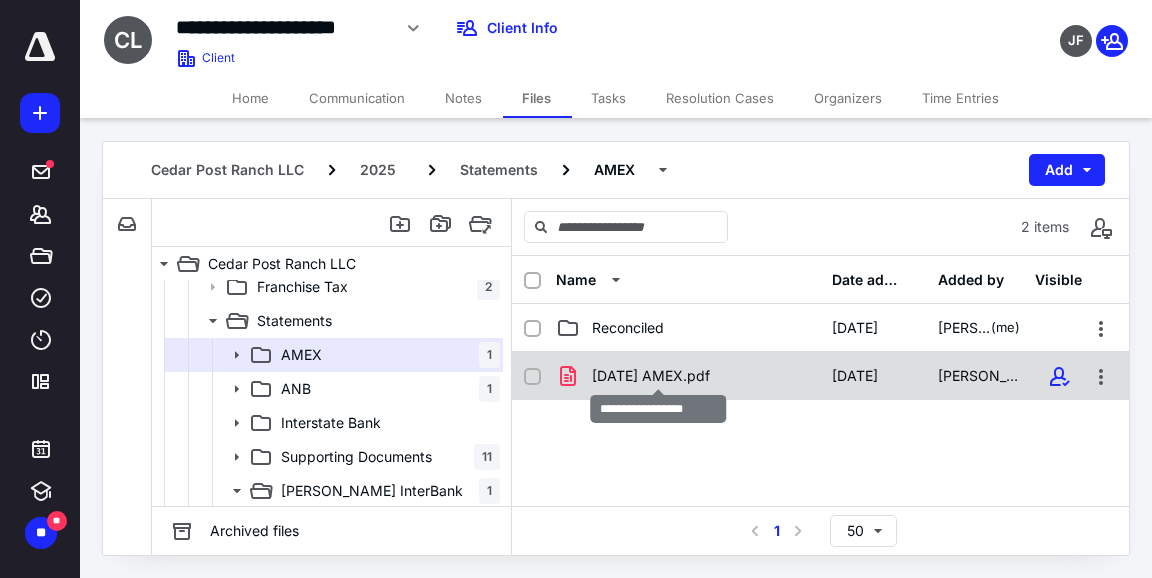 click on "05-26-25 AMEX.pdf" at bounding box center [651, 376] 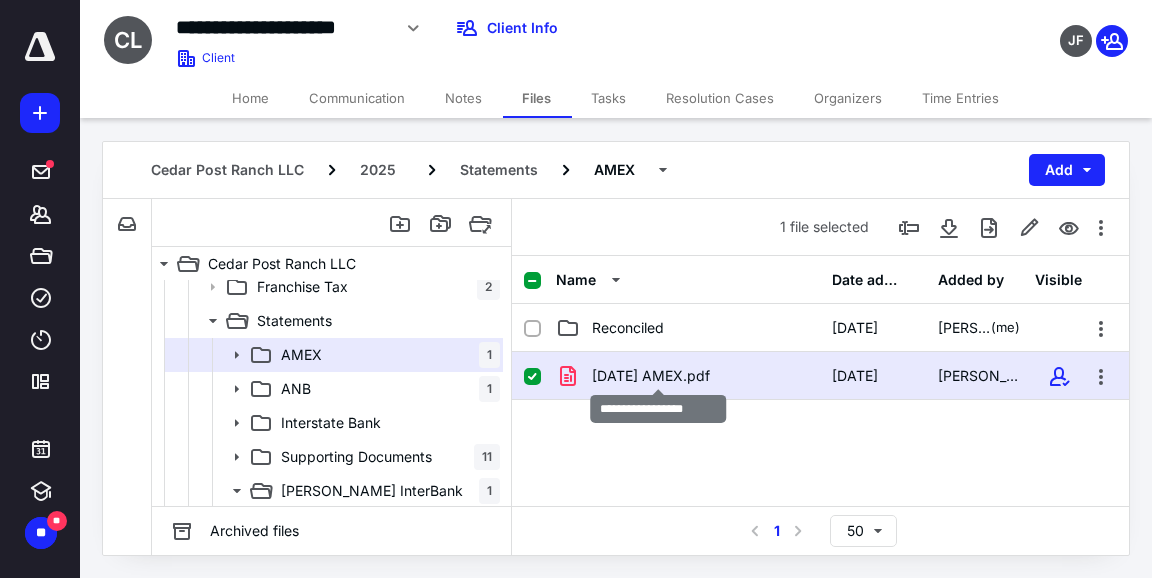 click on "05-26-25 AMEX.pdf" at bounding box center [651, 376] 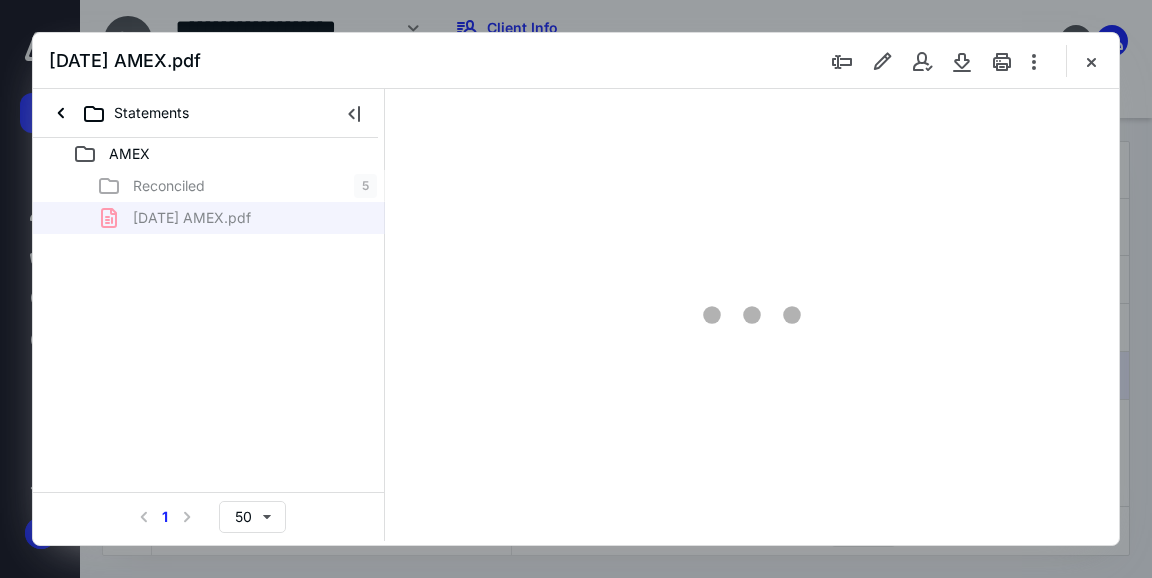 scroll, scrollTop: 0, scrollLeft: 0, axis: both 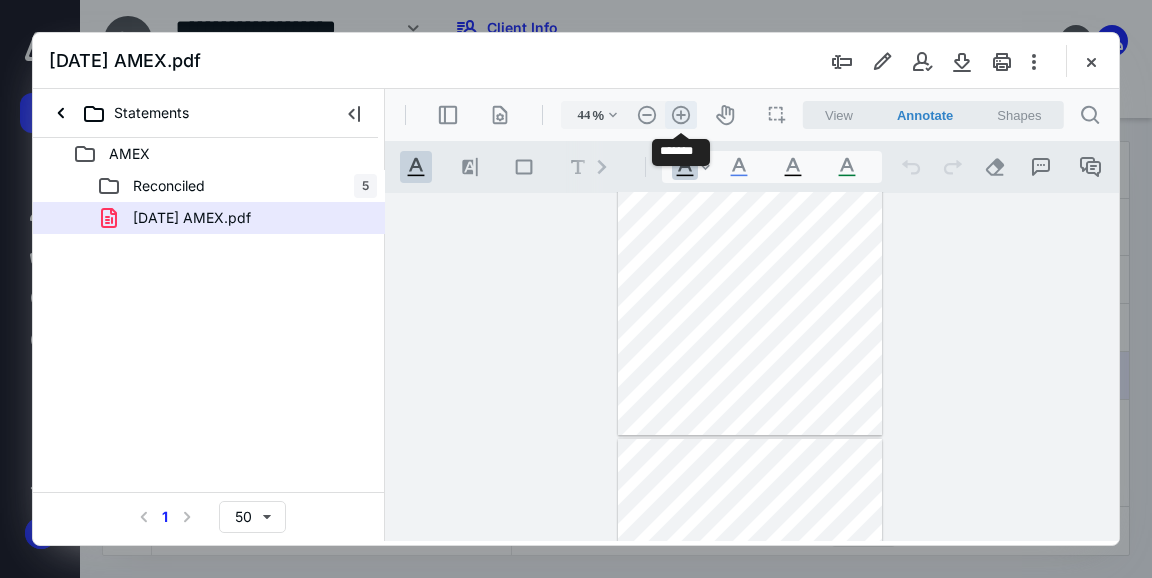 click on ".cls-1{fill:#abb0c4;} icon - header - zoom - in - line" at bounding box center [681, 115] 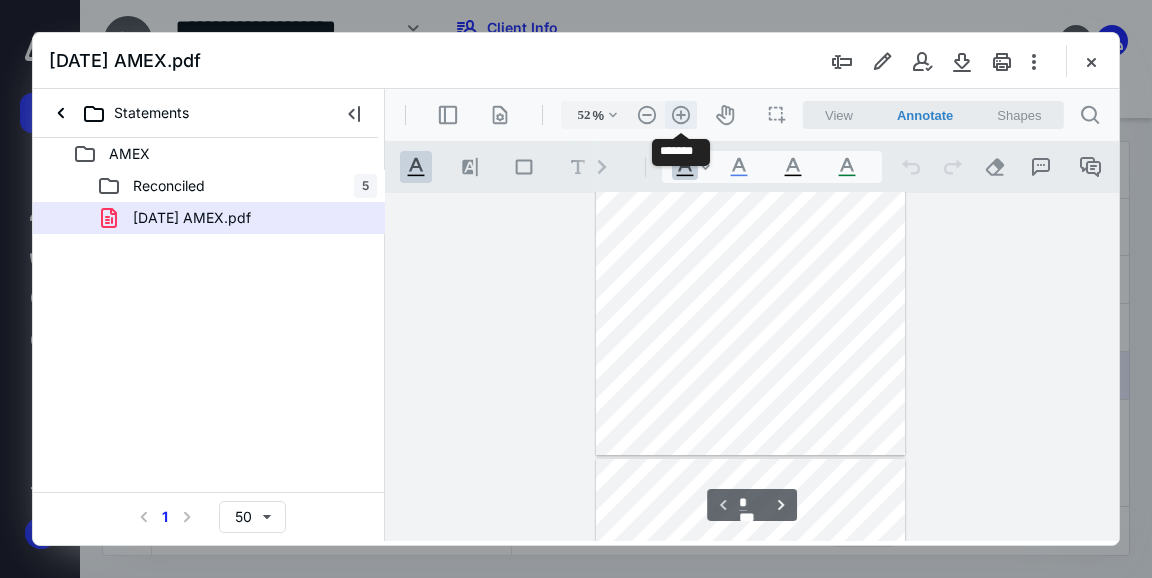 click on ".cls-1{fill:#abb0c4;} icon - header - zoom - in - line" at bounding box center [681, 115] 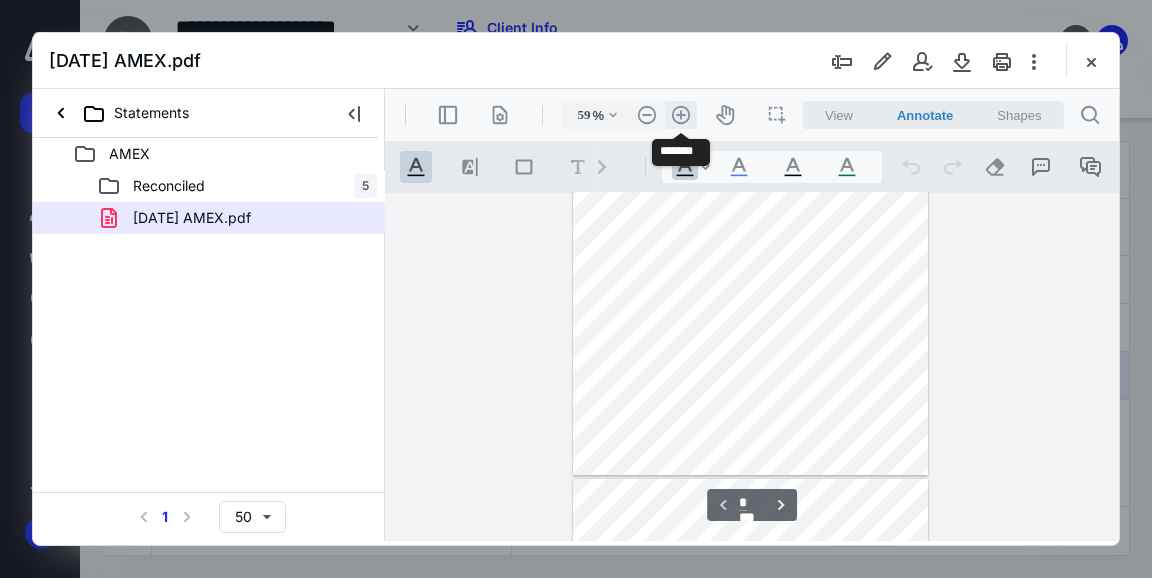 click on ".cls-1{fill:#abb0c4;} icon - header - zoom - in - line" at bounding box center (681, 115) 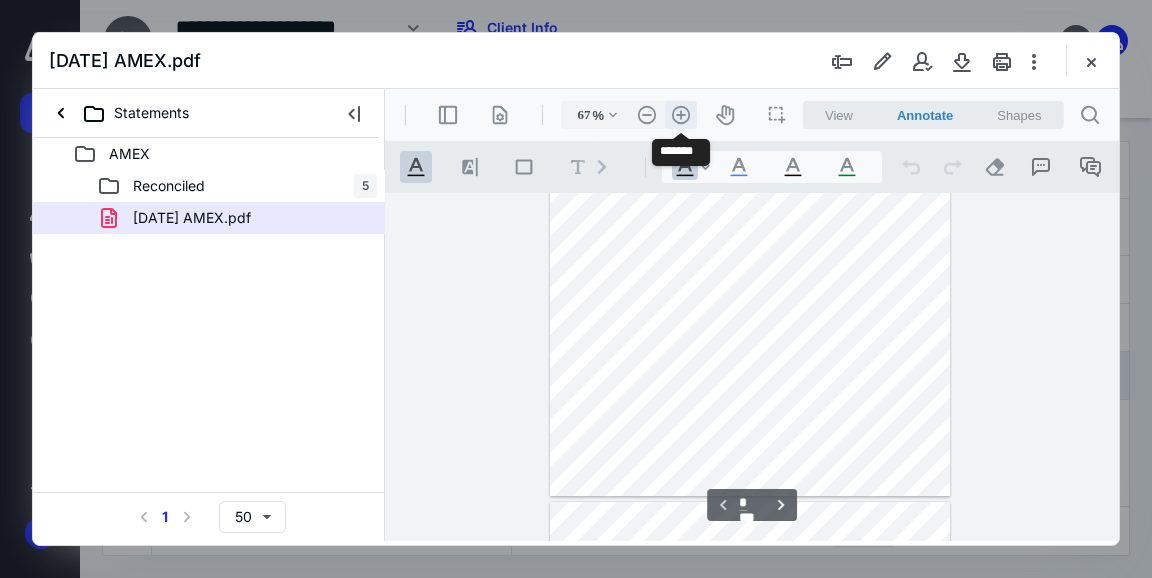 click on ".cls-1{fill:#abb0c4;} icon - header - zoom - in - line" at bounding box center [681, 115] 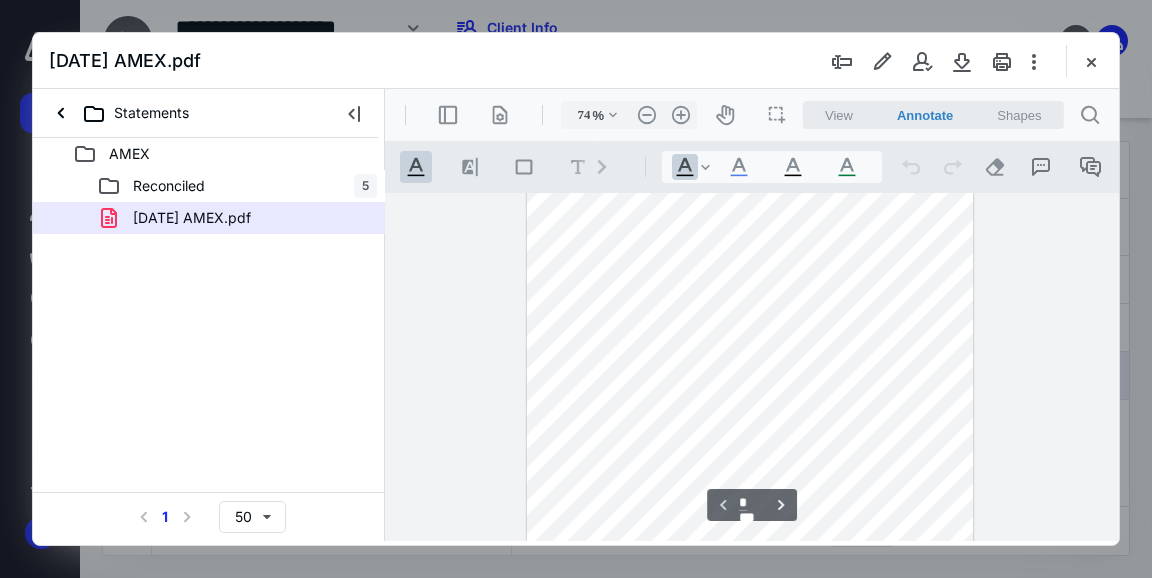 scroll, scrollTop: 125, scrollLeft: 0, axis: vertical 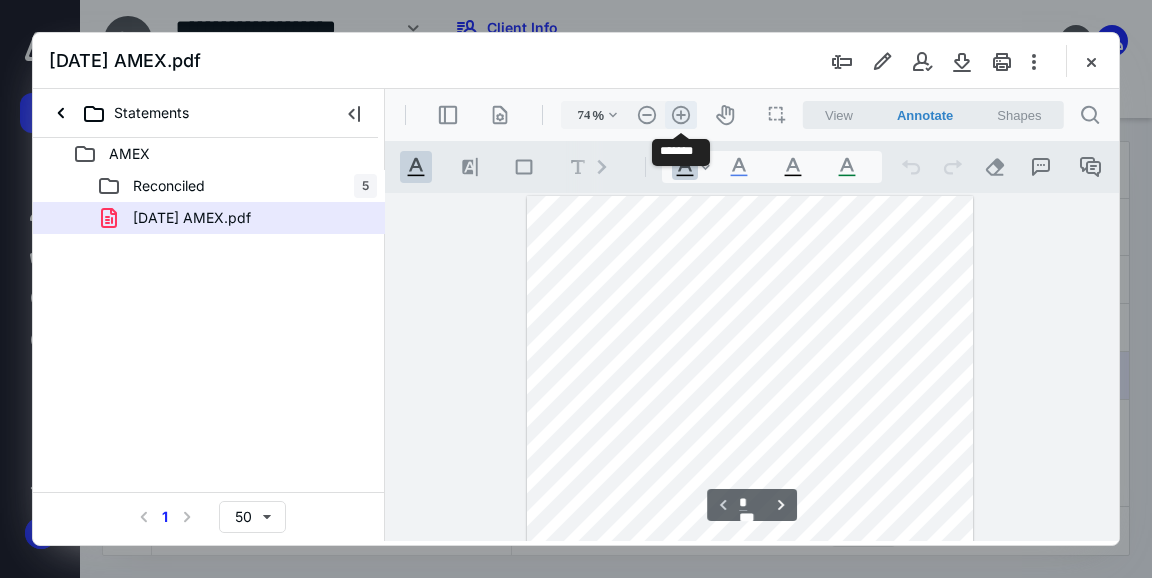 click on ".cls-1{fill:#abb0c4;} icon - header - zoom - in - line" at bounding box center [681, 115] 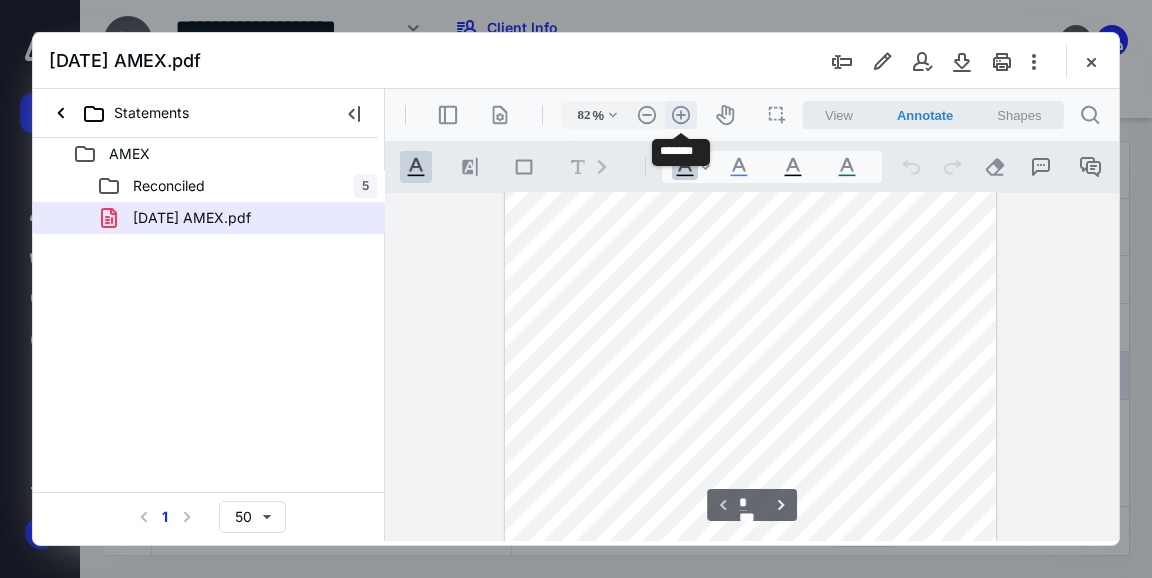 click on ".cls-1{fill:#abb0c4;} icon - header - zoom - in - line" at bounding box center [681, 115] 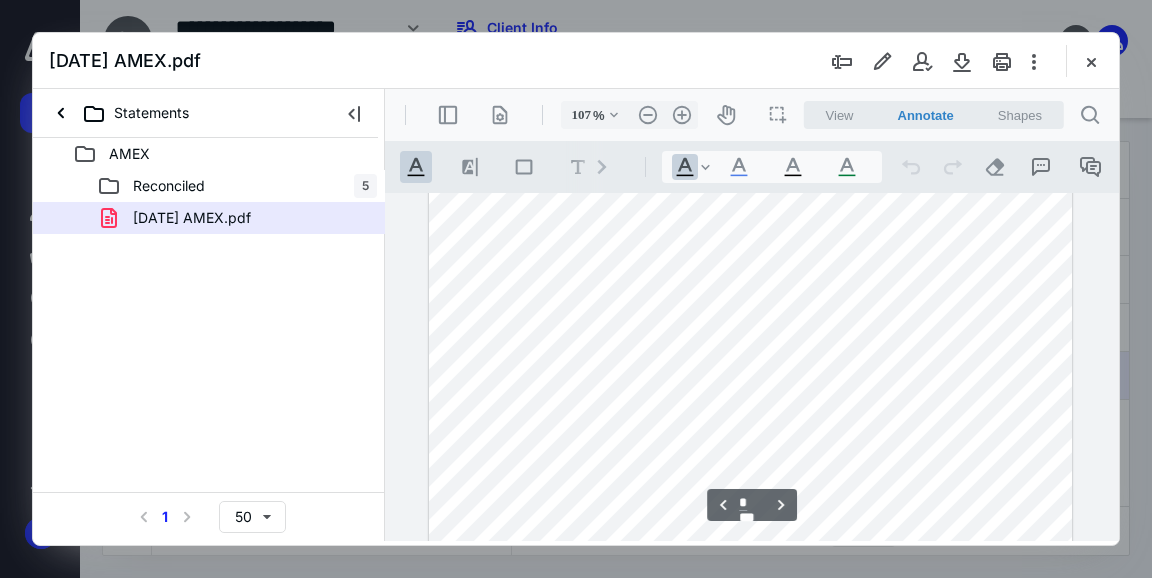 scroll, scrollTop: 1076, scrollLeft: 0, axis: vertical 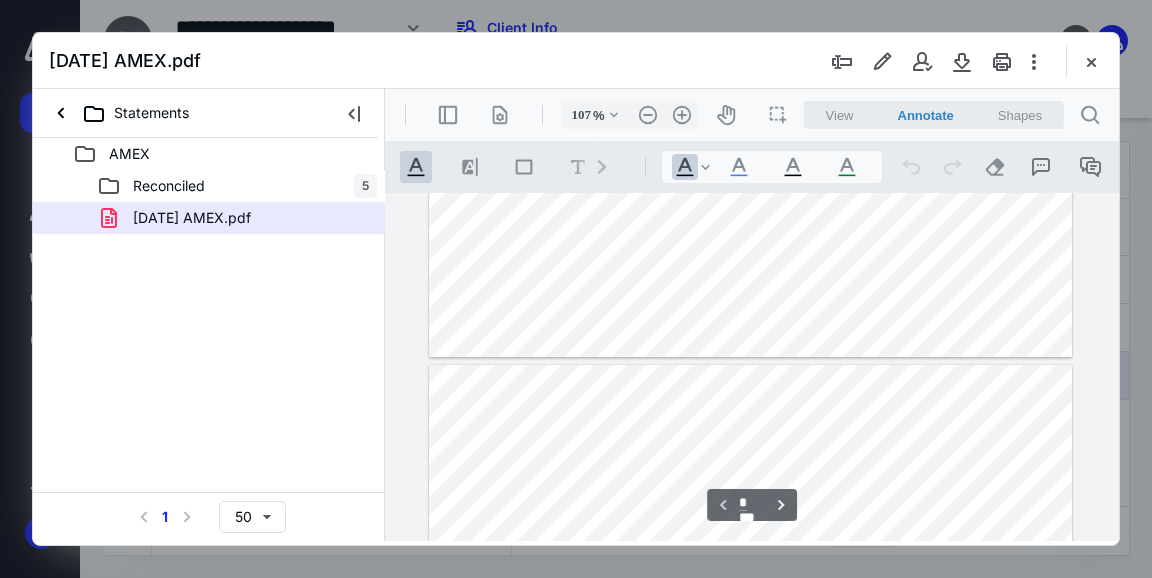 type on "*" 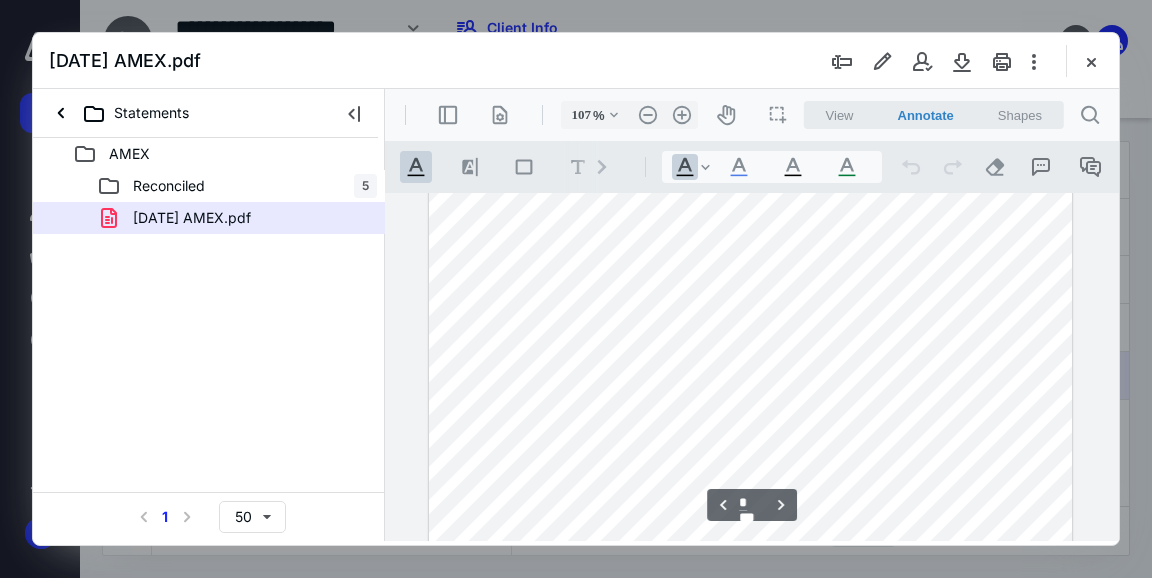 scroll, scrollTop: 1062, scrollLeft: 0, axis: vertical 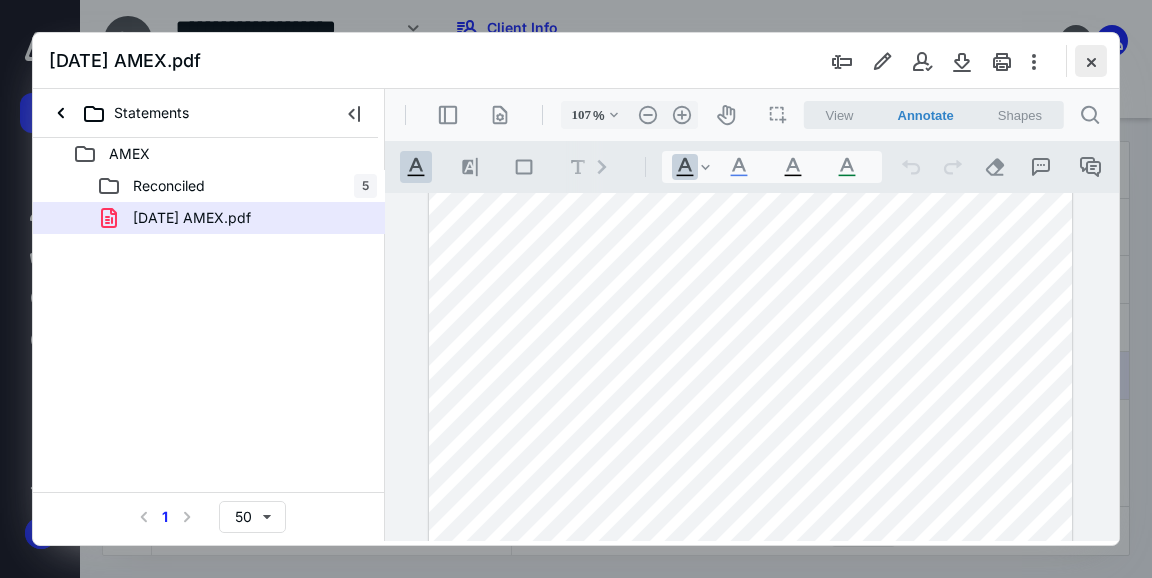 click at bounding box center (1091, 61) 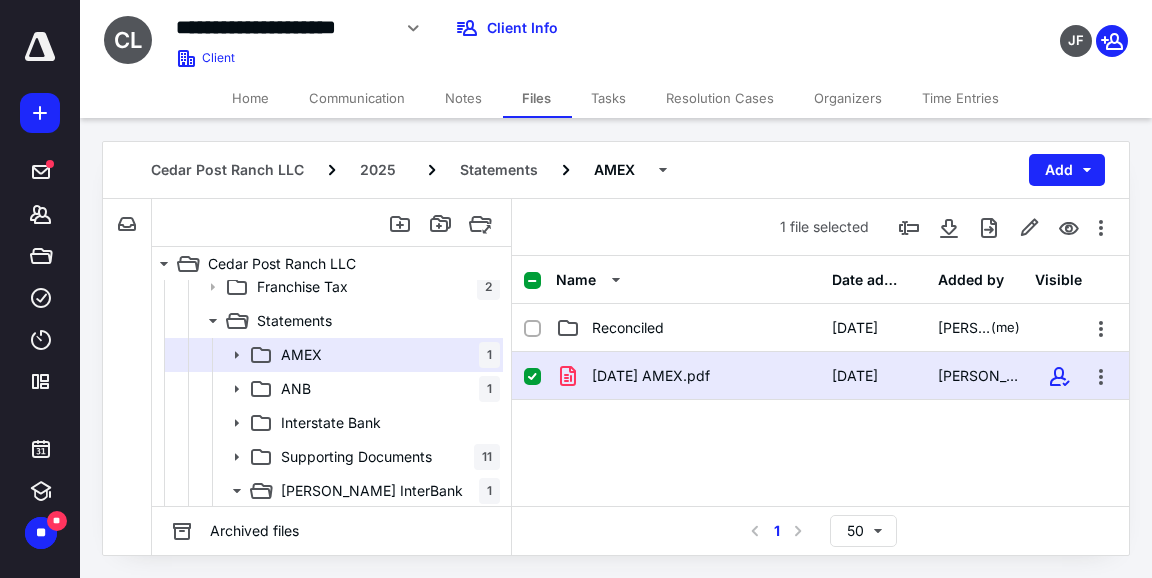 click on "Tasks" at bounding box center (609, 98) 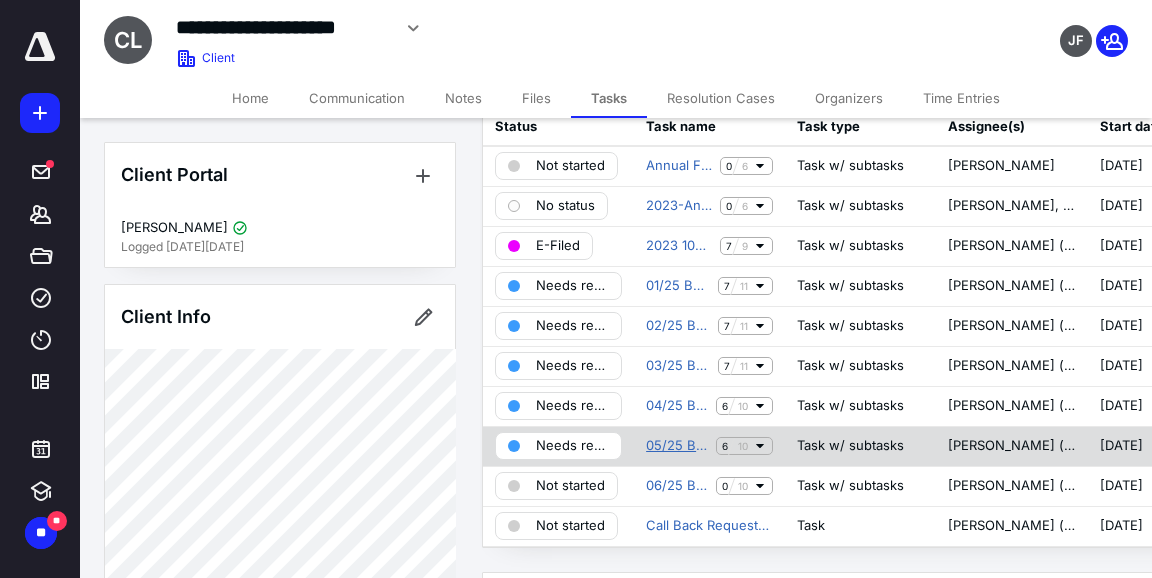 scroll, scrollTop: 99, scrollLeft: 0, axis: vertical 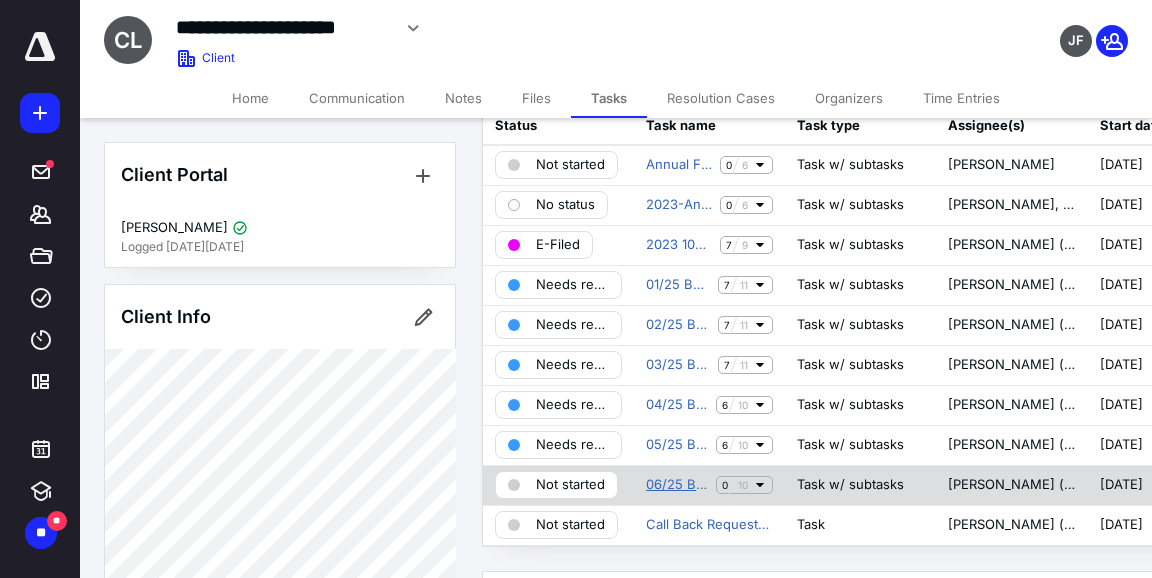 click on "06/25 Bookkeeping" at bounding box center [677, 485] 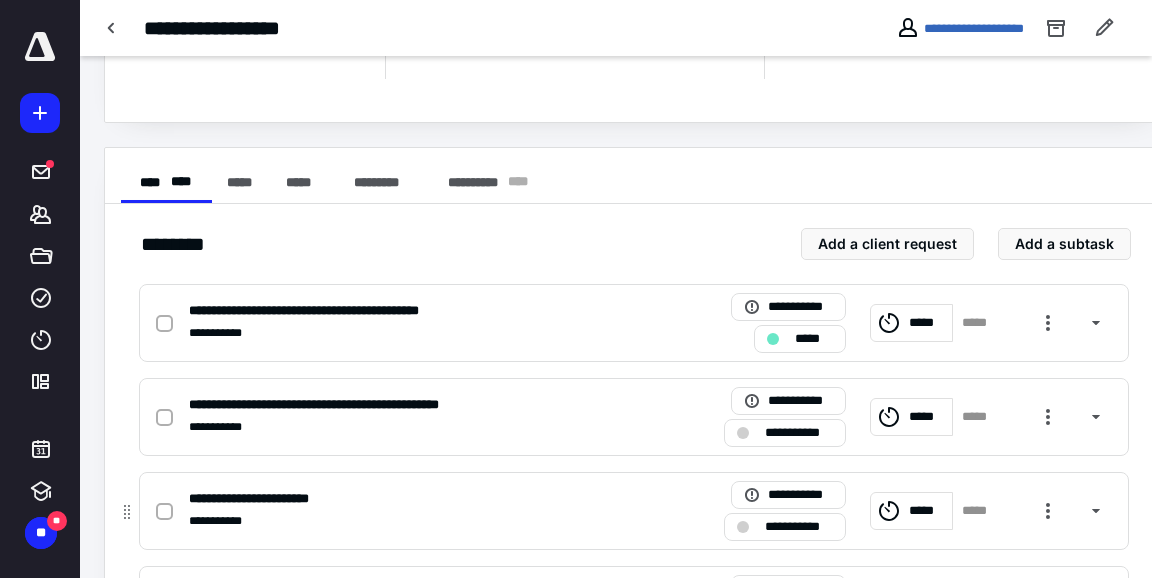 scroll, scrollTop: 295, scrollLeft: 0, axis: vertical 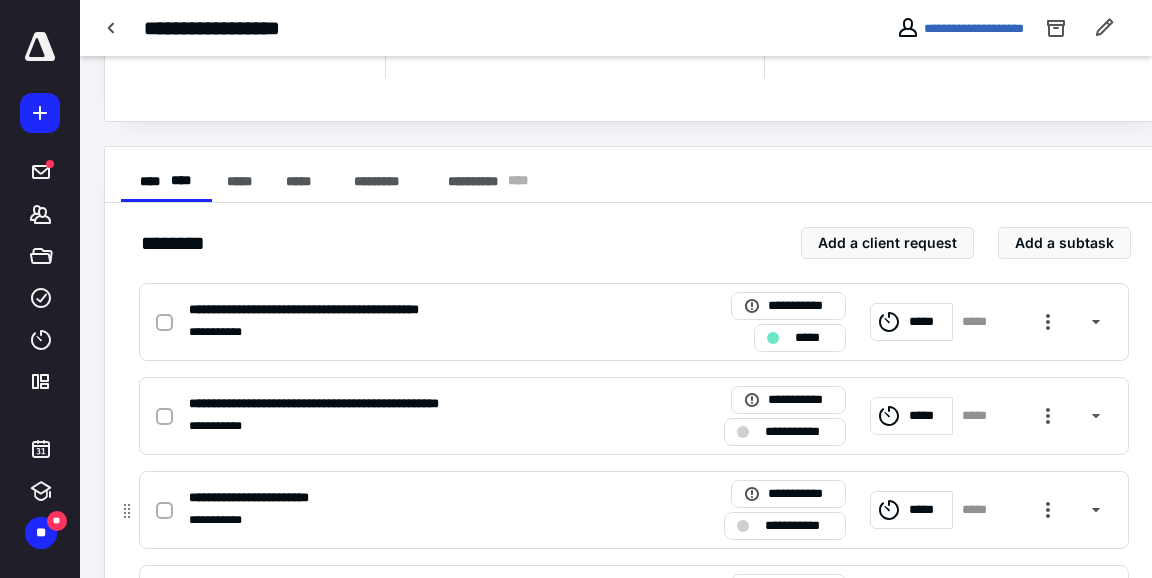 click on "**********" at bounding box center (271, 497) 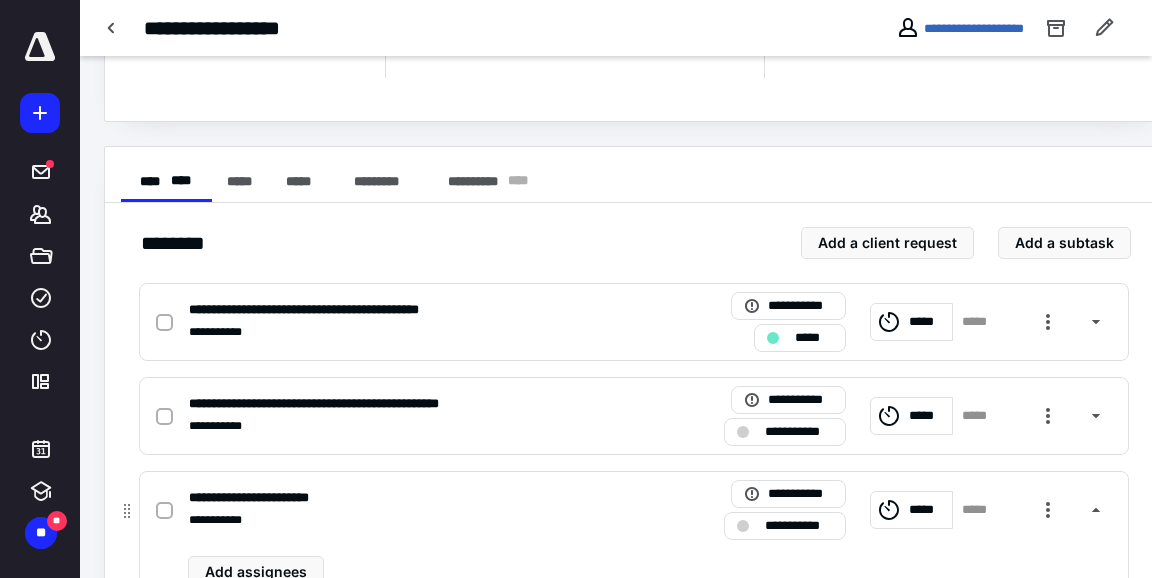 click on "**********" at bounding box center (271, 497) 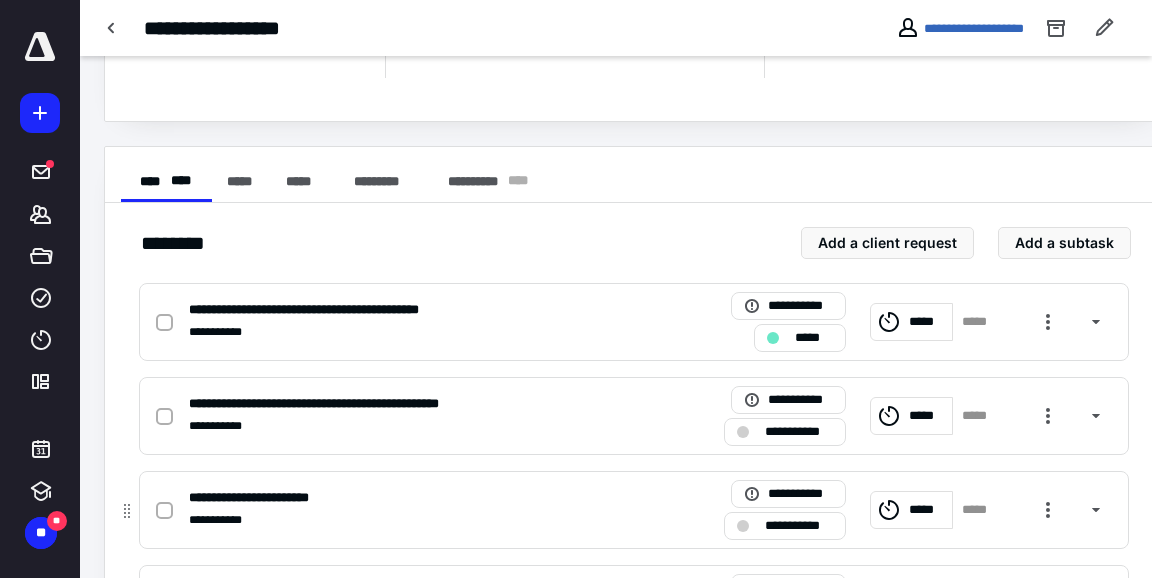 click 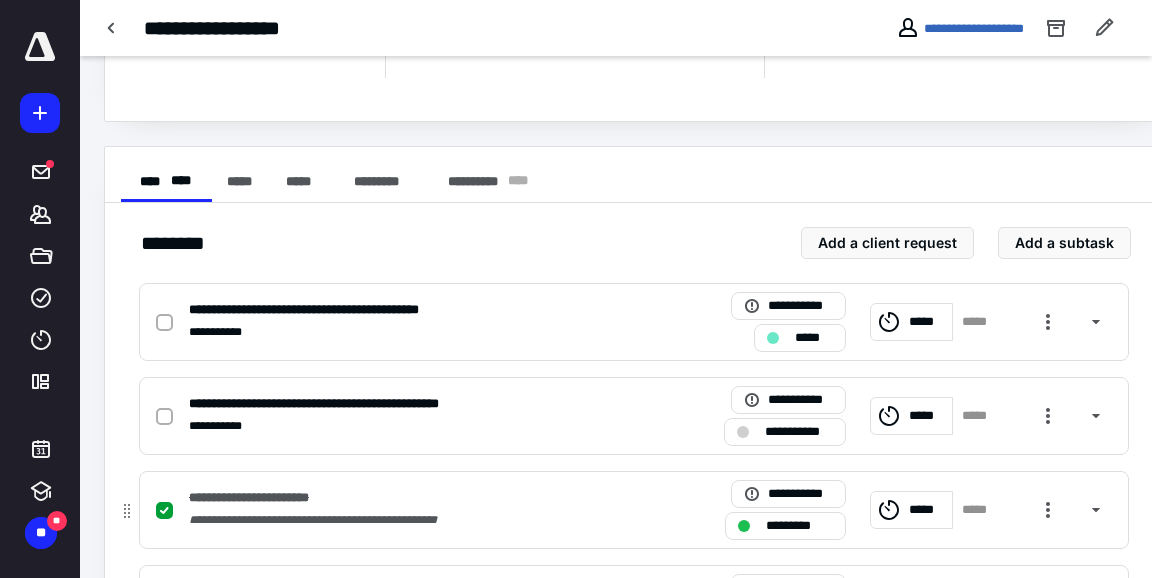 click on "**********" at bounding box center [337, 520] 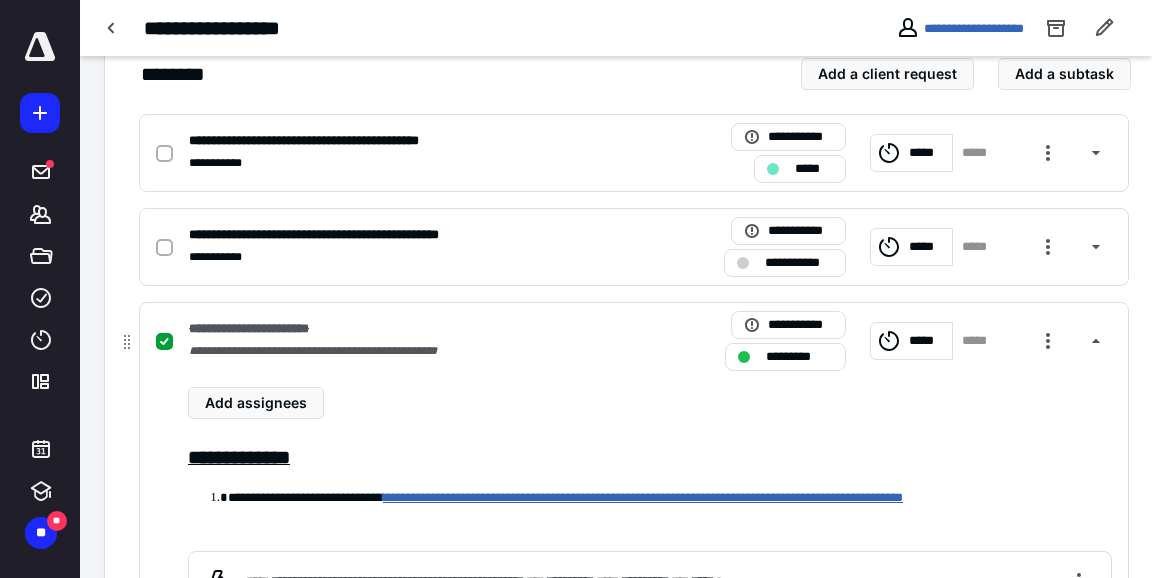 scroll, scrollTop: 468, scrollLeft: 0, axis: vertical 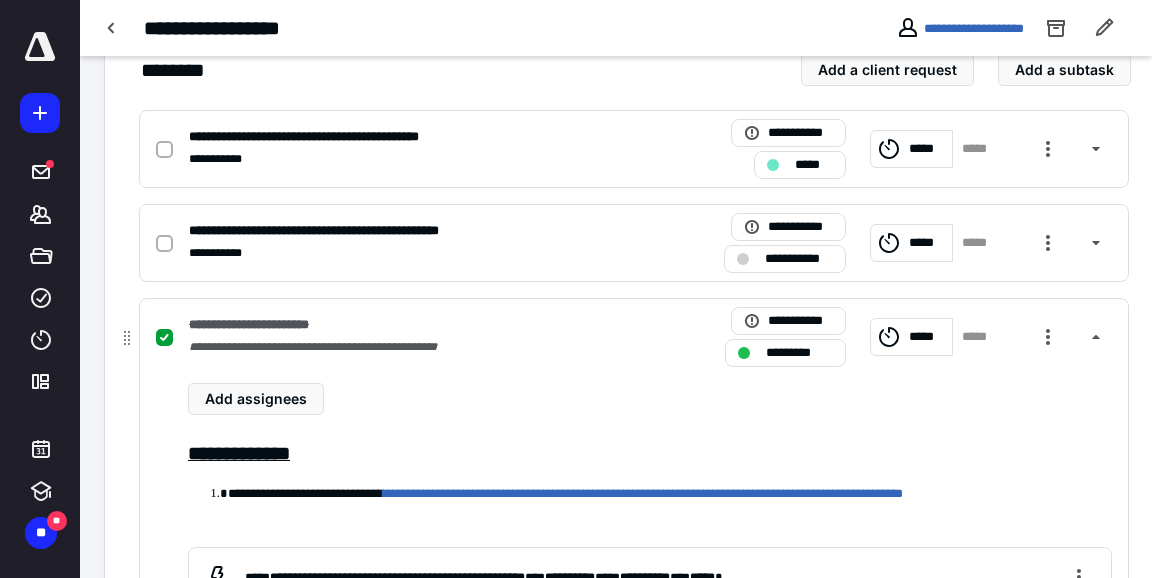 click at bounding box center (164, 338) 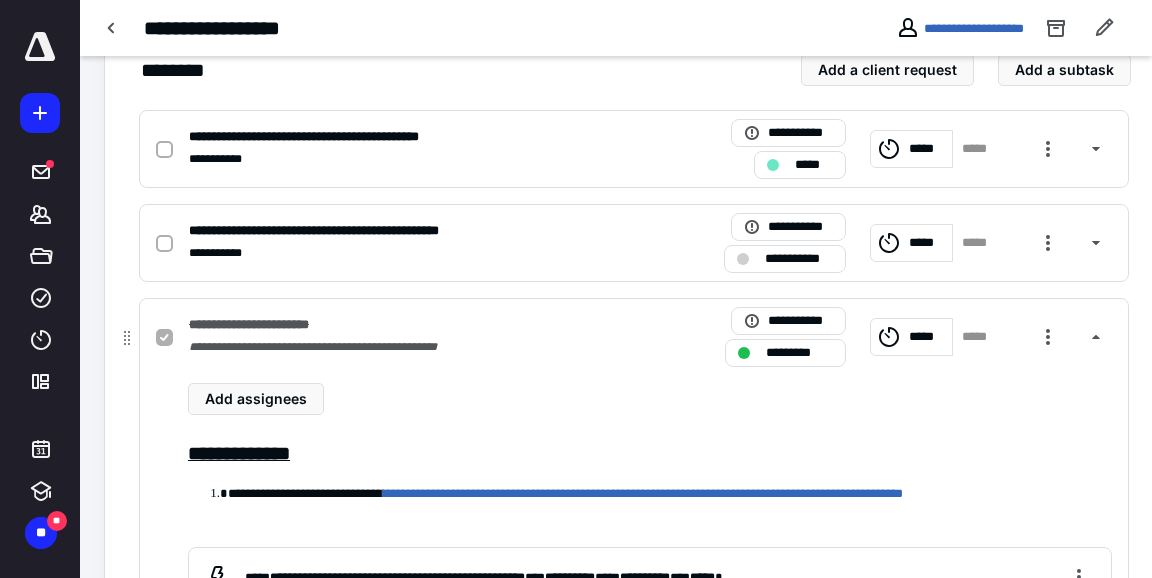 checkbox on "false" 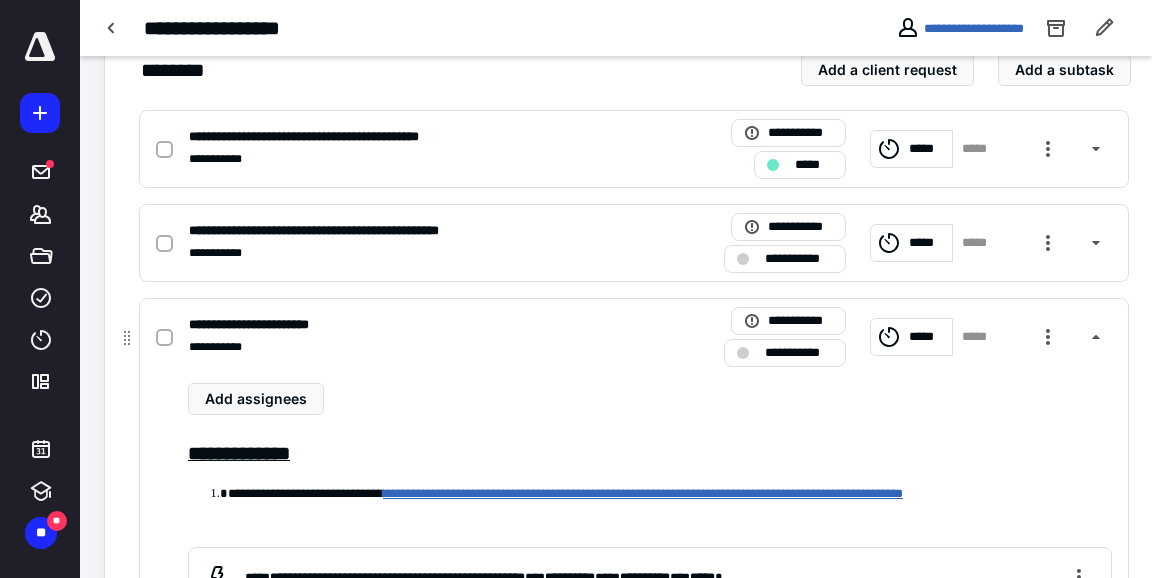 click on "**********" at bounding box center (643, 493) 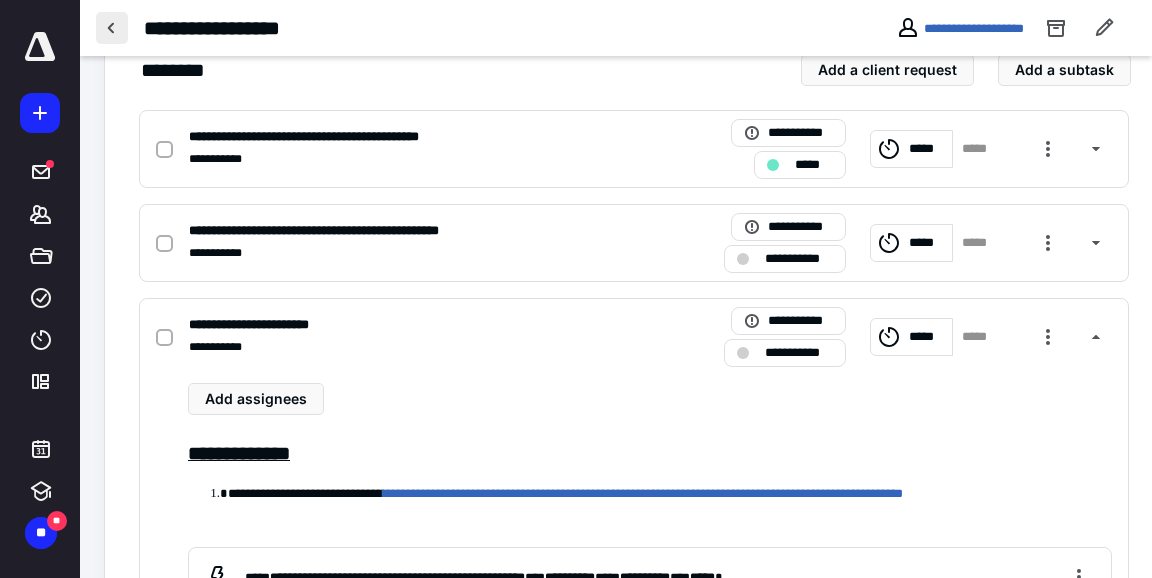 click at bounding box center [112, 28] 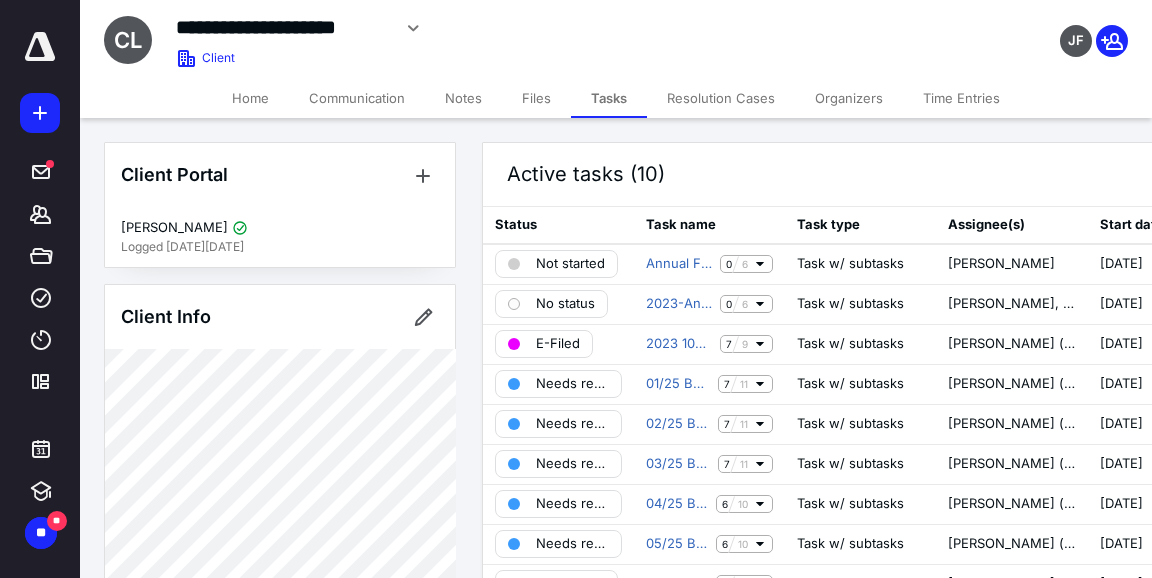 click on "Files" at bounding box center (536, 98) 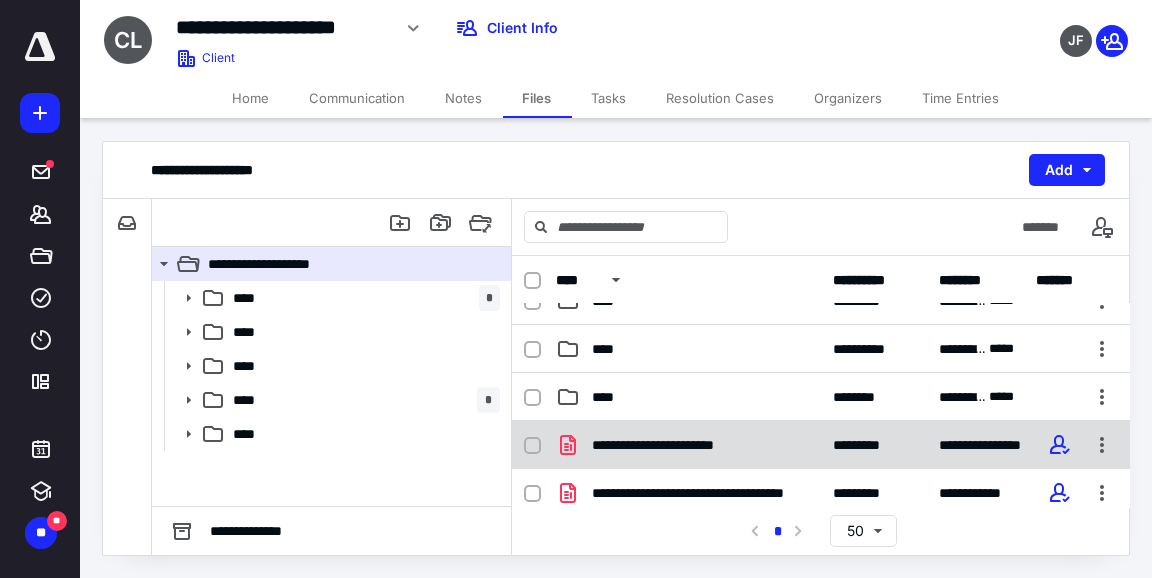 scroll, scrollTop: 132, scrollLeft: 0, axis: vertical 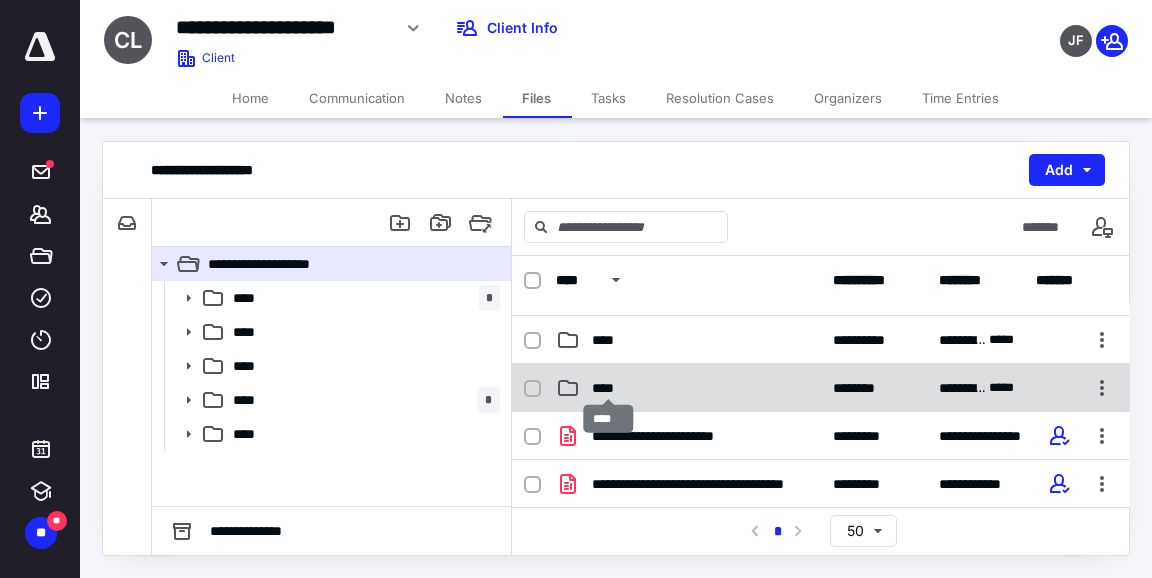 click on "****" at bounding box center (609, 388) 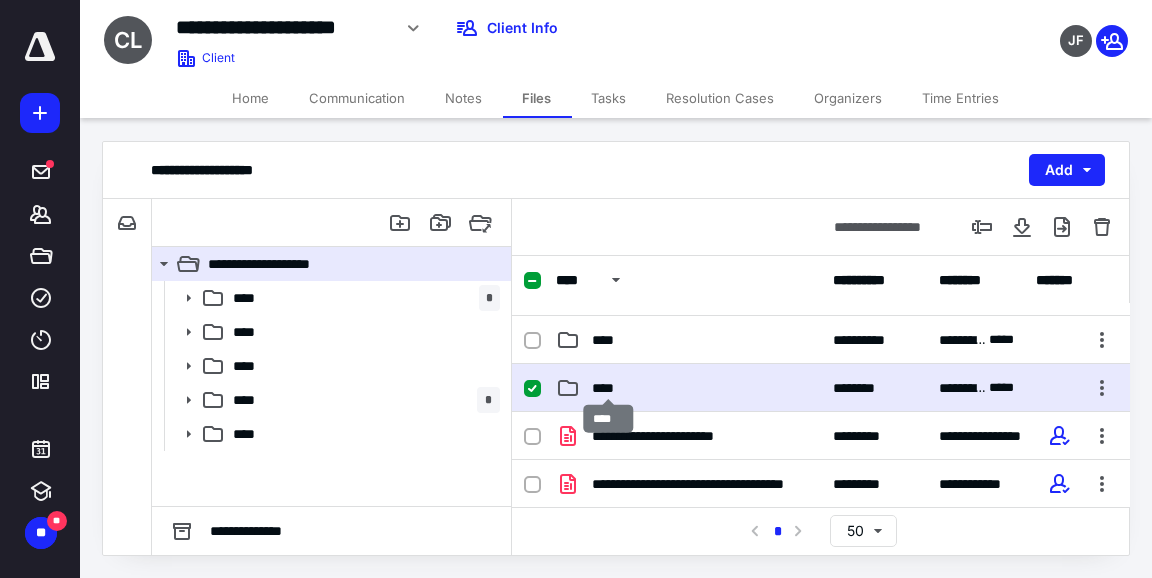click on "****" at bounding box center [609, 388] 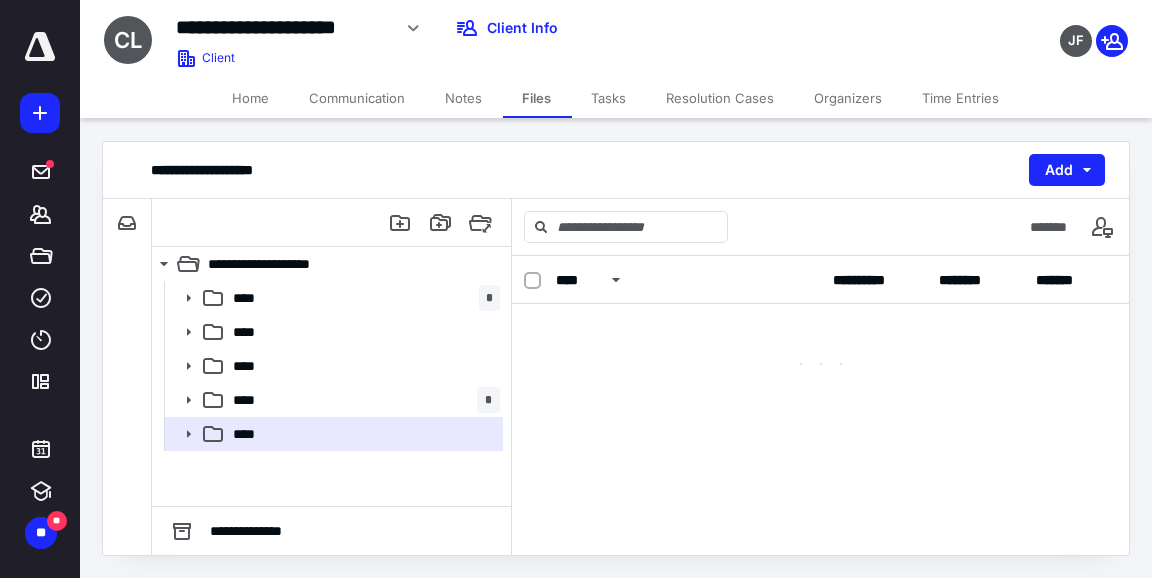 scroll, scrollTop: 0, scrollLeft: 0, axis: both 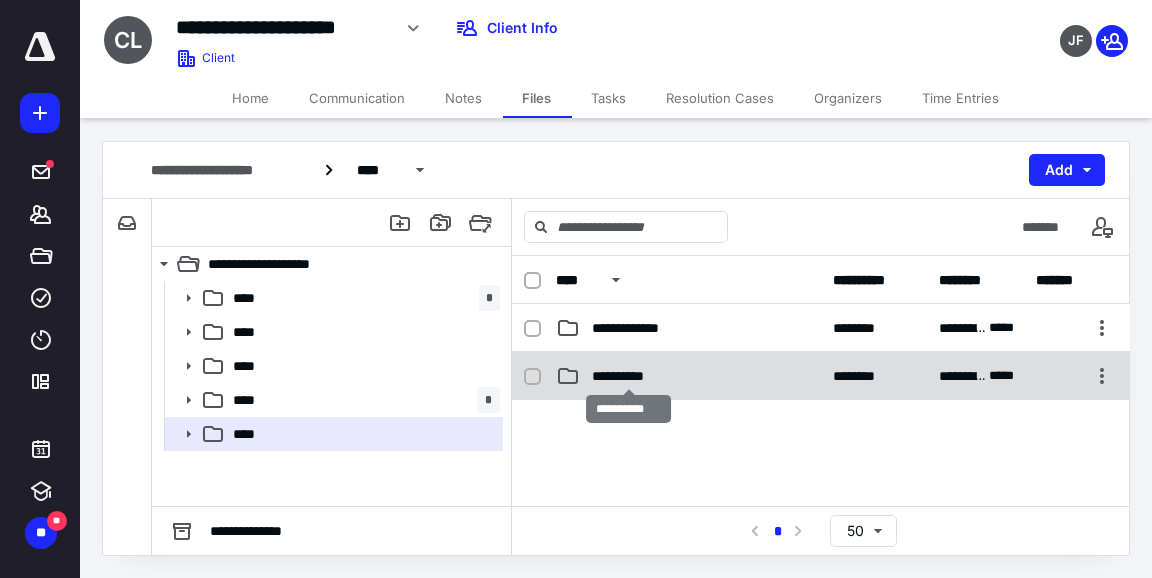 click on "**********" at bounding box center (629, 376) 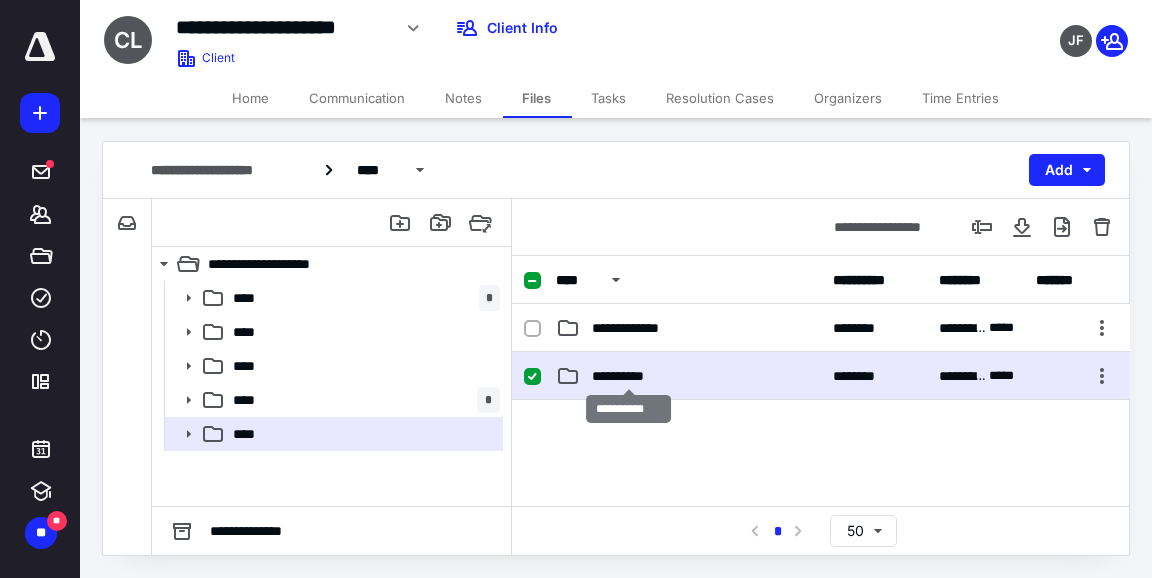 click on "**********" at bounding box center [629, 376] 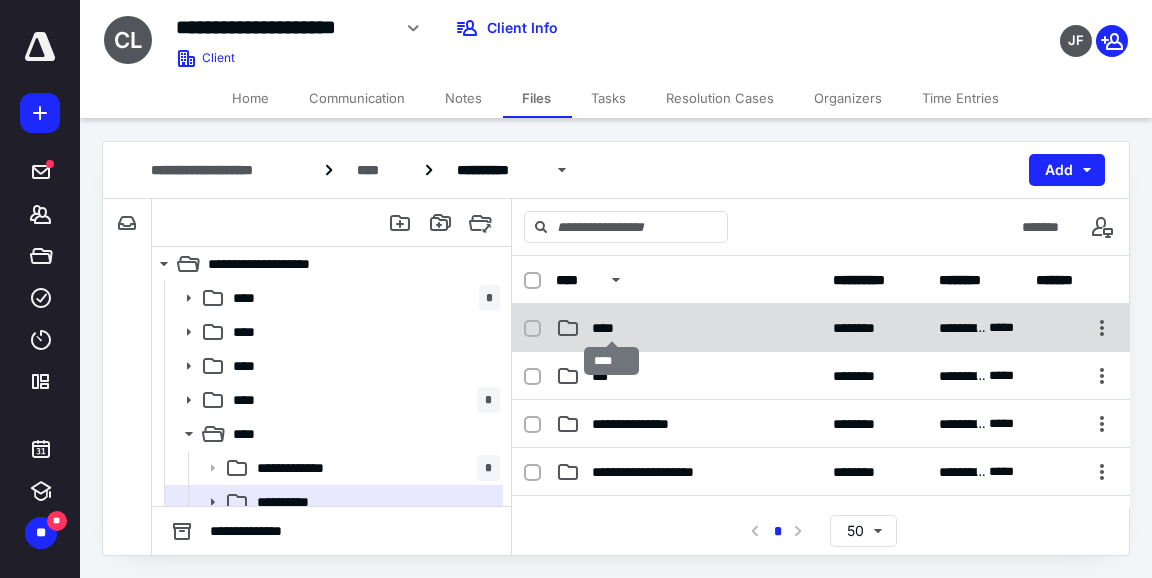 click on "****" at bounding box center (612, 328) 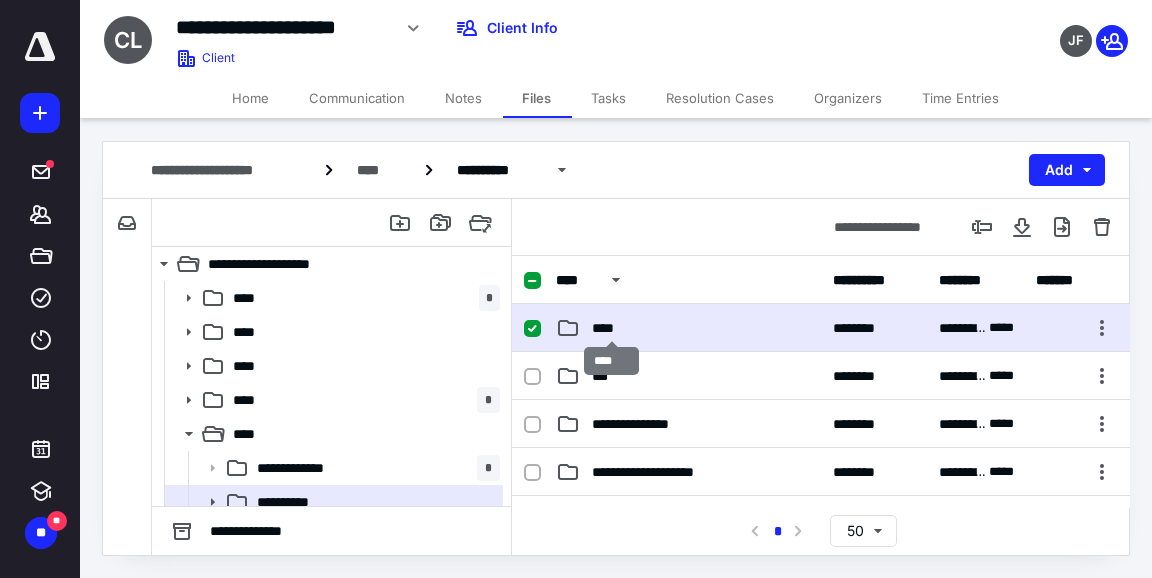 click on "****" at bounding box center [612, 328] 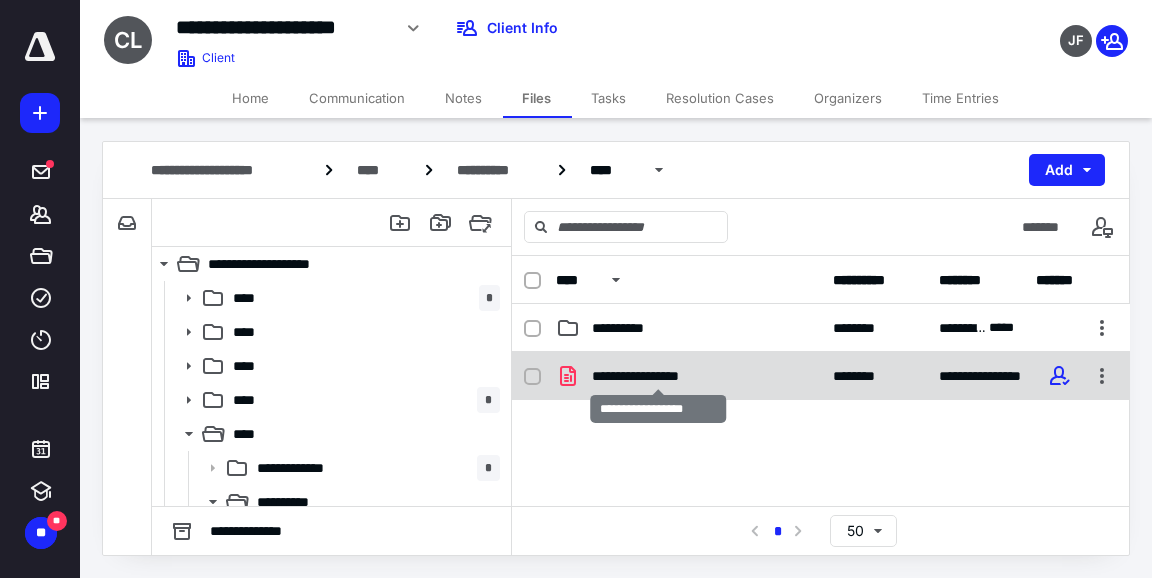 click on "**********" at bounding box center (659, 376) 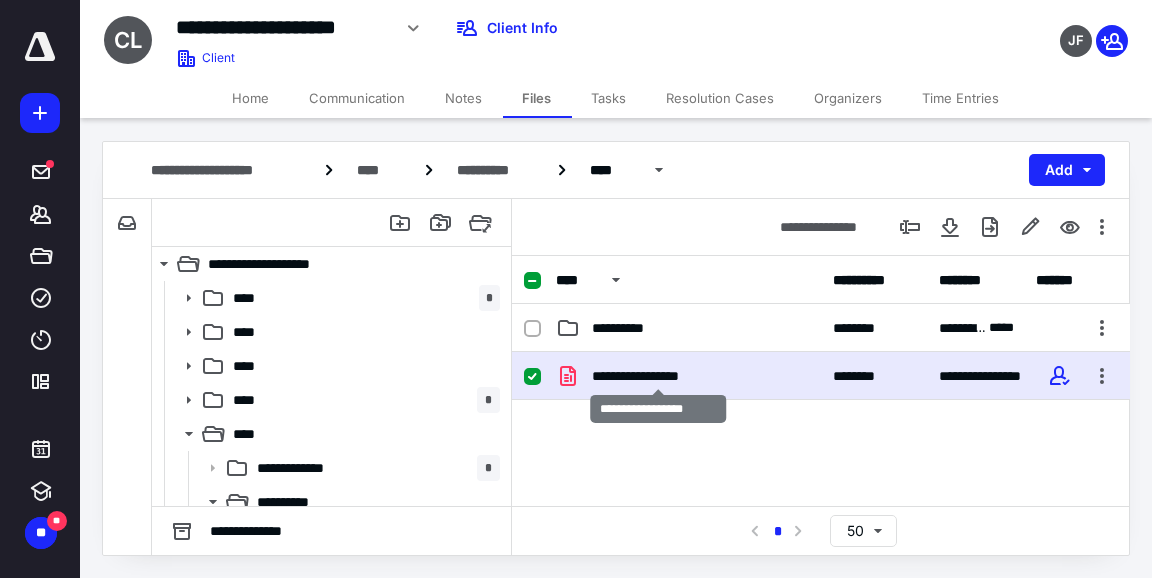 click on "**********" at bounding box center [659, 376] 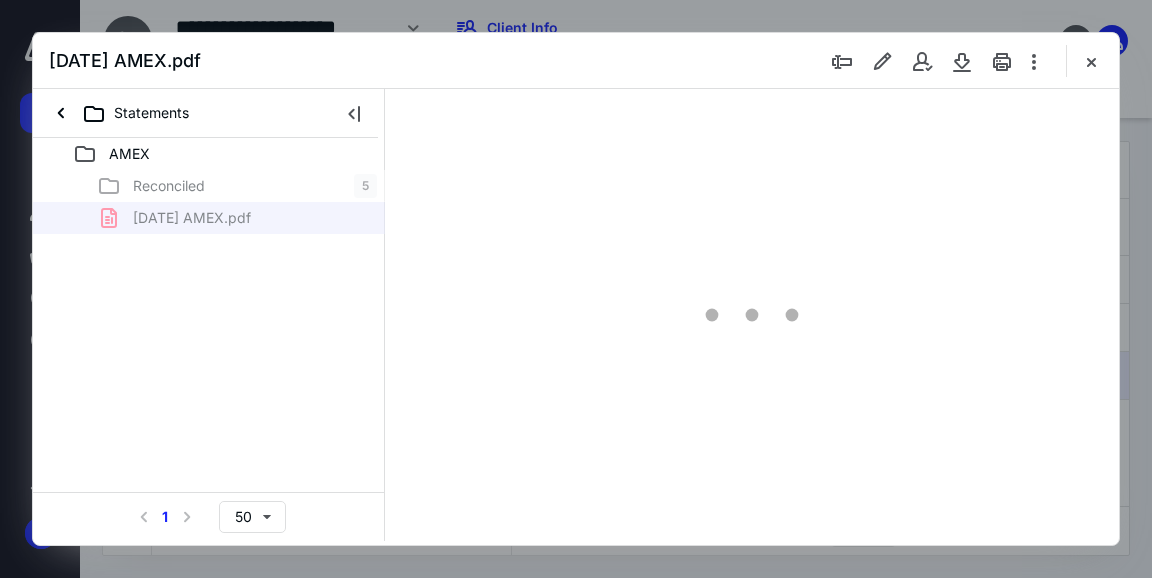 scroll, scrollTop: 0, scrollLeft: 0, axis: both 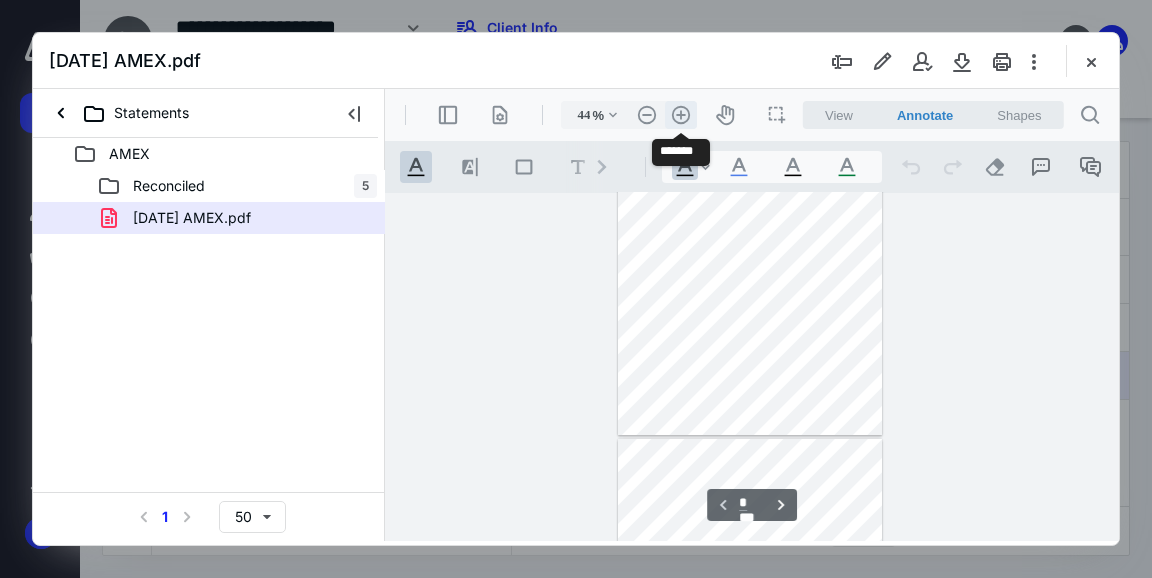 click on ".cls-1{fill:#abb0c4;} icon - header - zoom - in - line" at bounding box center (681, 115) 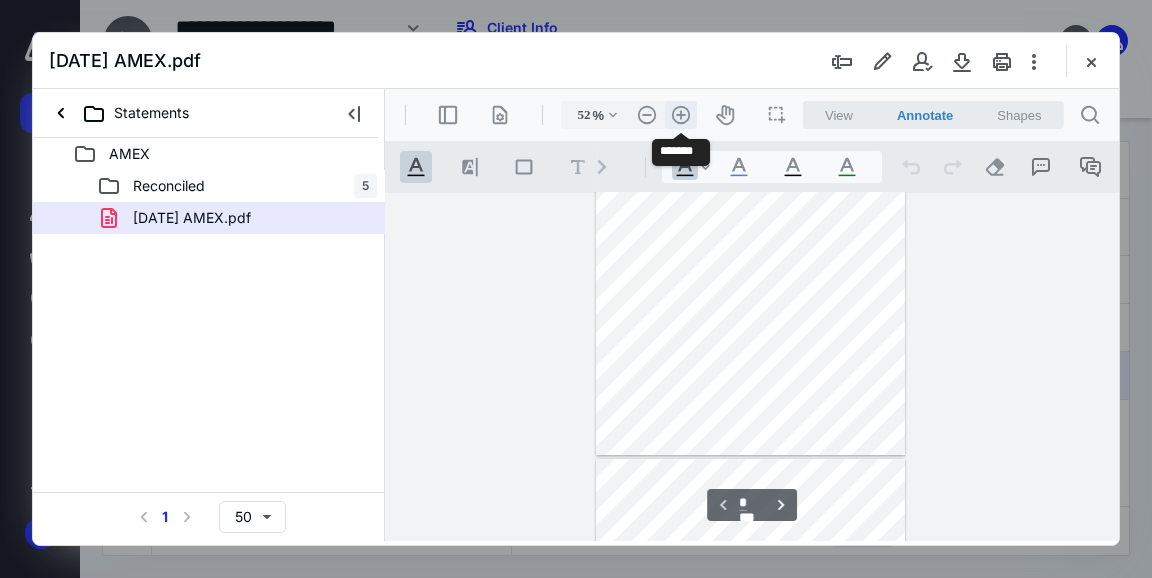 click on ".cls-1{fill:#abb0c4;} icon - header - zoom - in - line" at bounding box center [681, 115] 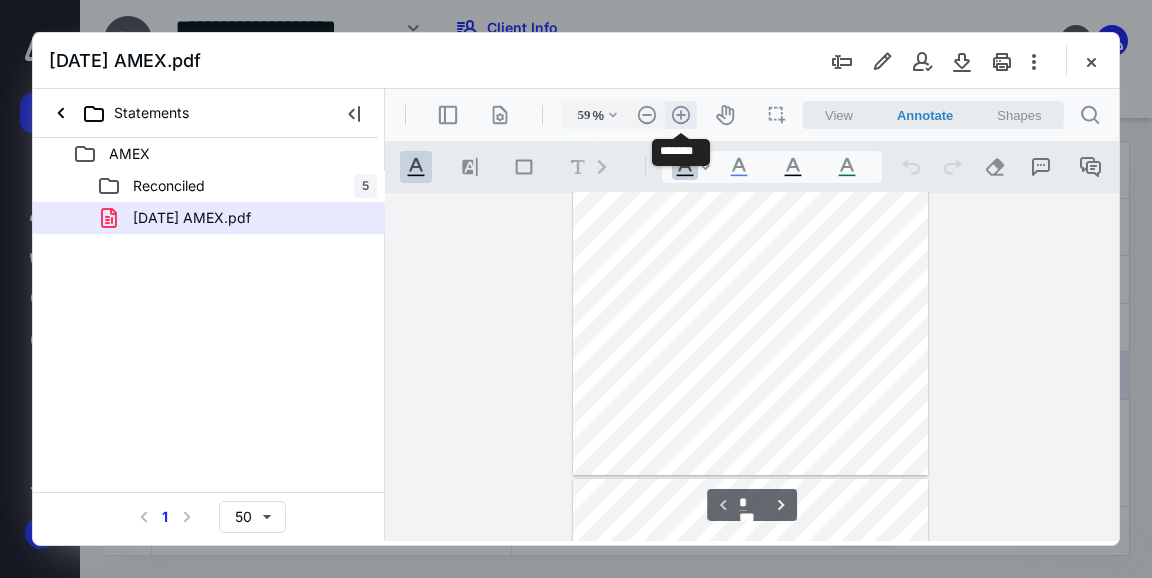click on ".cls-1{fill:#abb0c4;} icon - header - zoom - in - line" at bounding box center [681, 115] 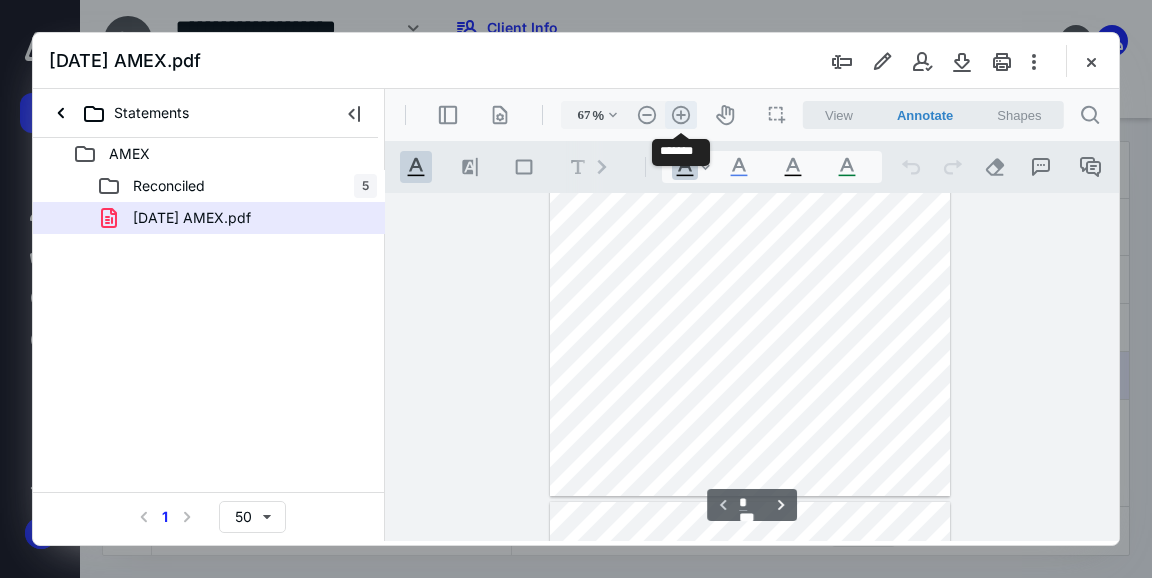 click on ".cls-1{fill:#abb0c4;} icon - header - zoom - in - line" at bounding box center (681, 115) 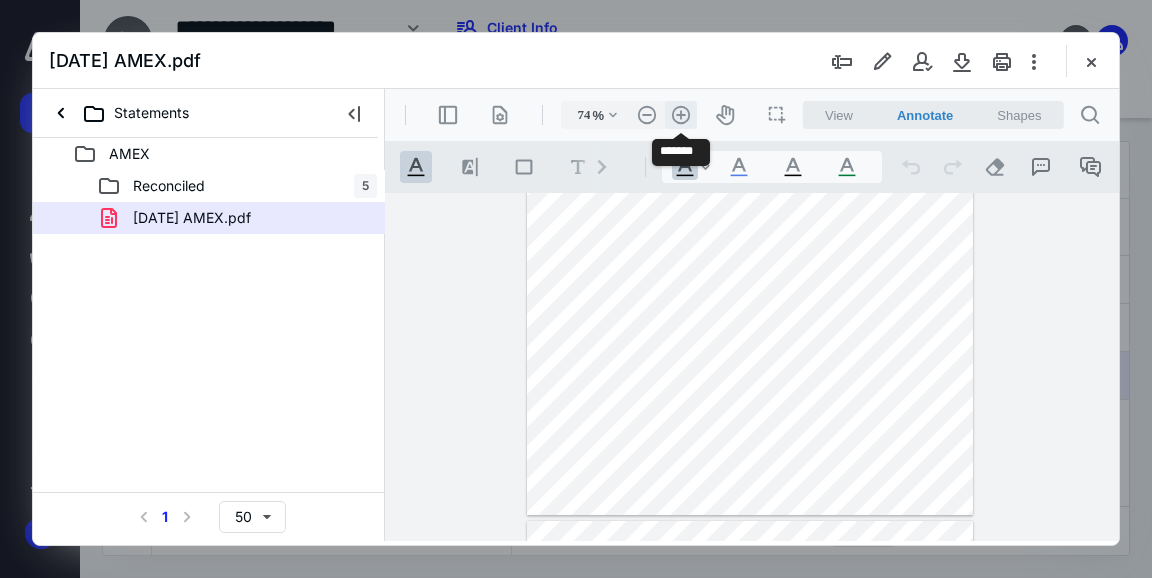 click on ".cls-1{fill:#abb0c4;} icon - header - zoom - in - line" at bounding box center (681, 115) 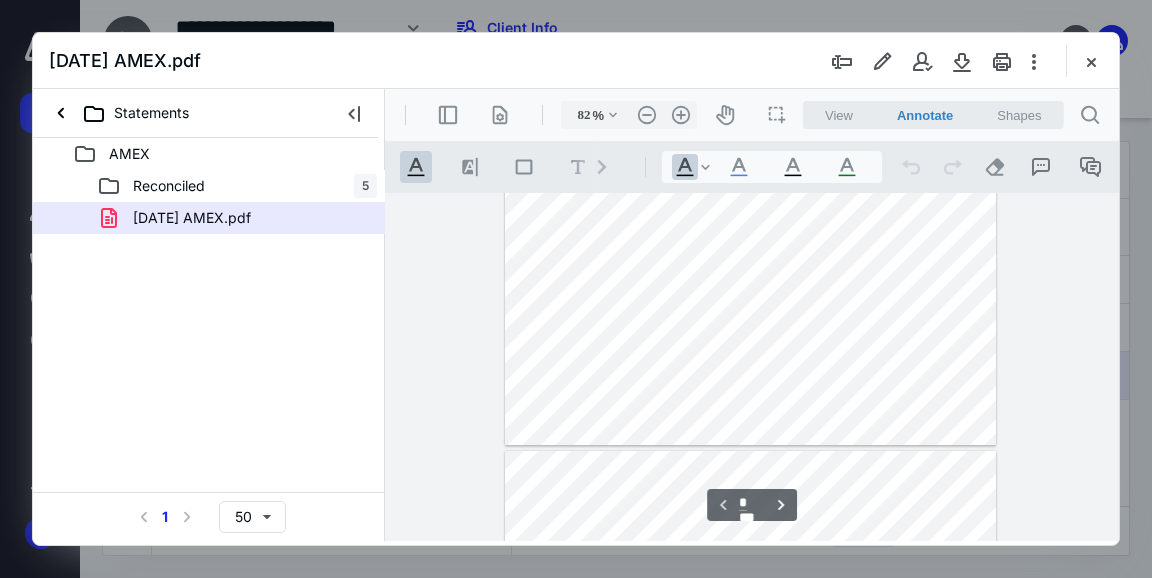type on "*" 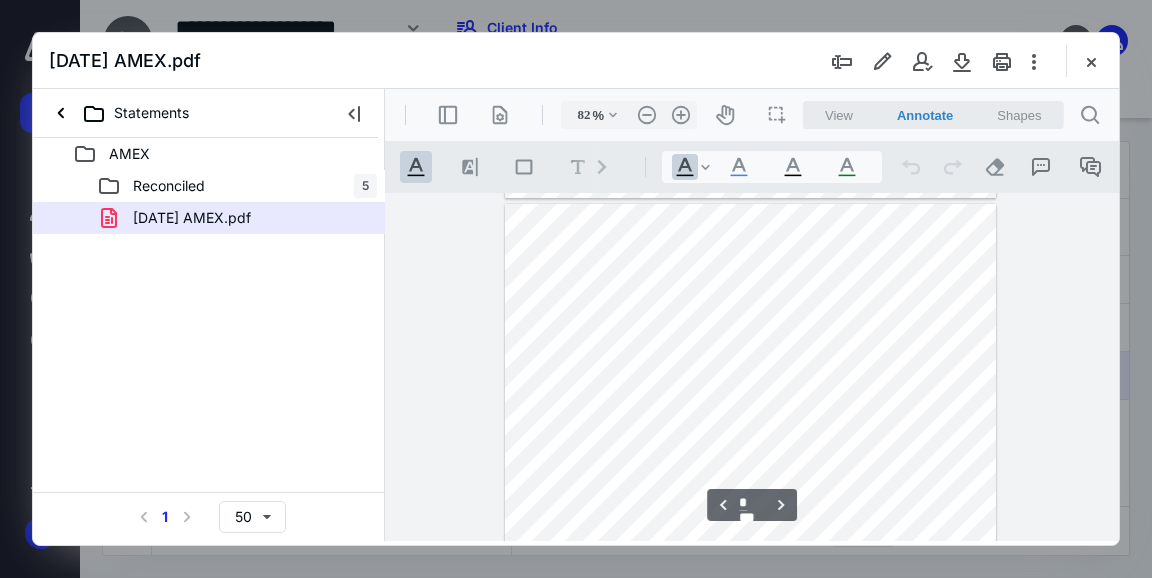 scroll, scrollTop: 738, scrollLeft: 0, axis: vertical 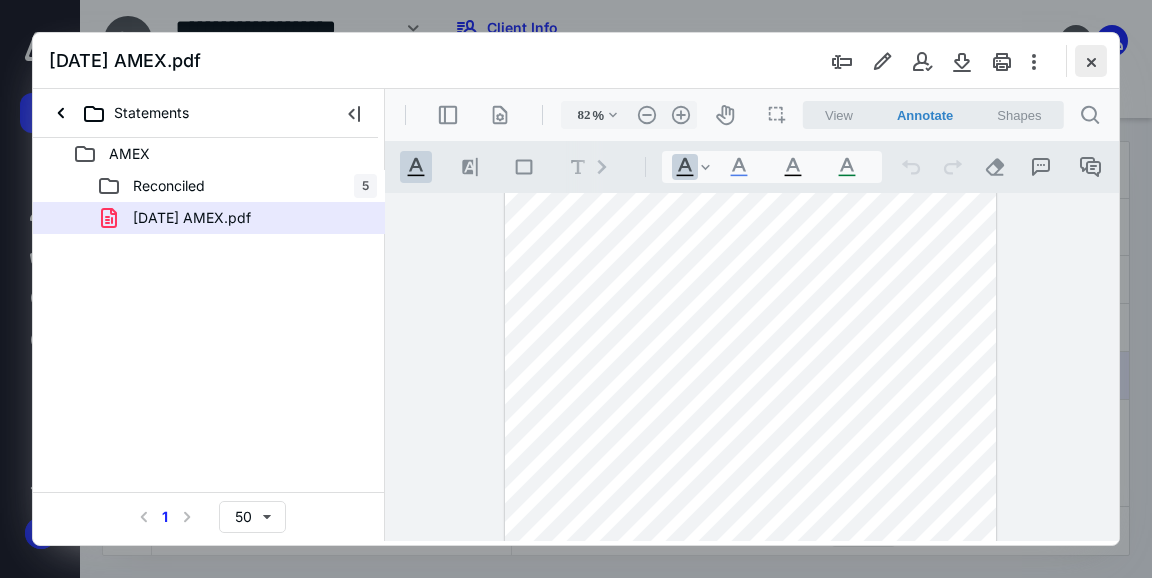 click at bounding box center [1091, 61] 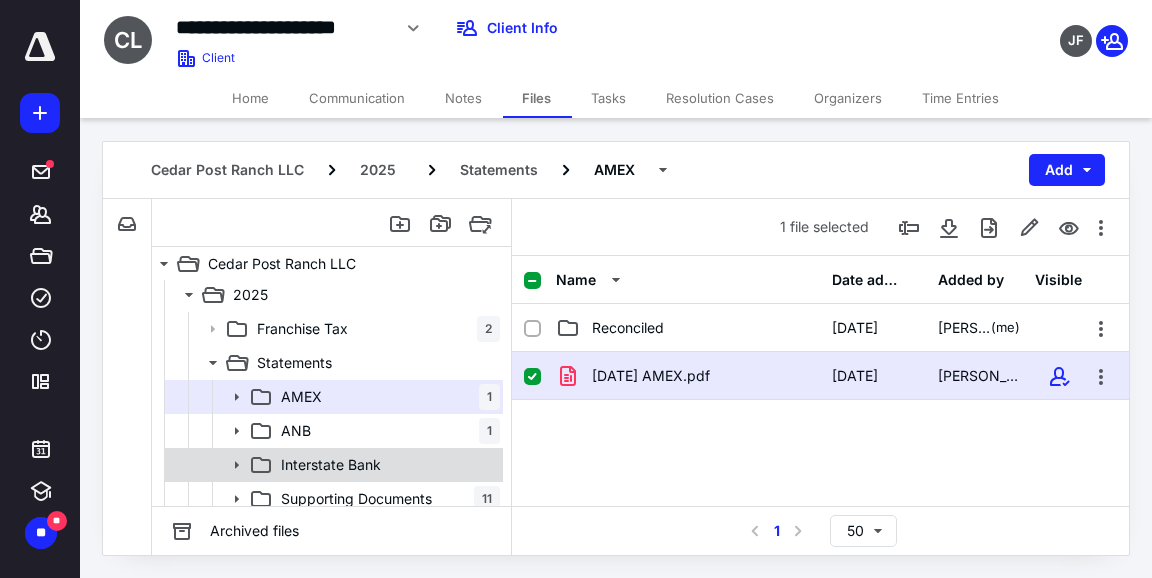 scroll, scrollTop: 152, scrollLeft: 0, axis: vertical 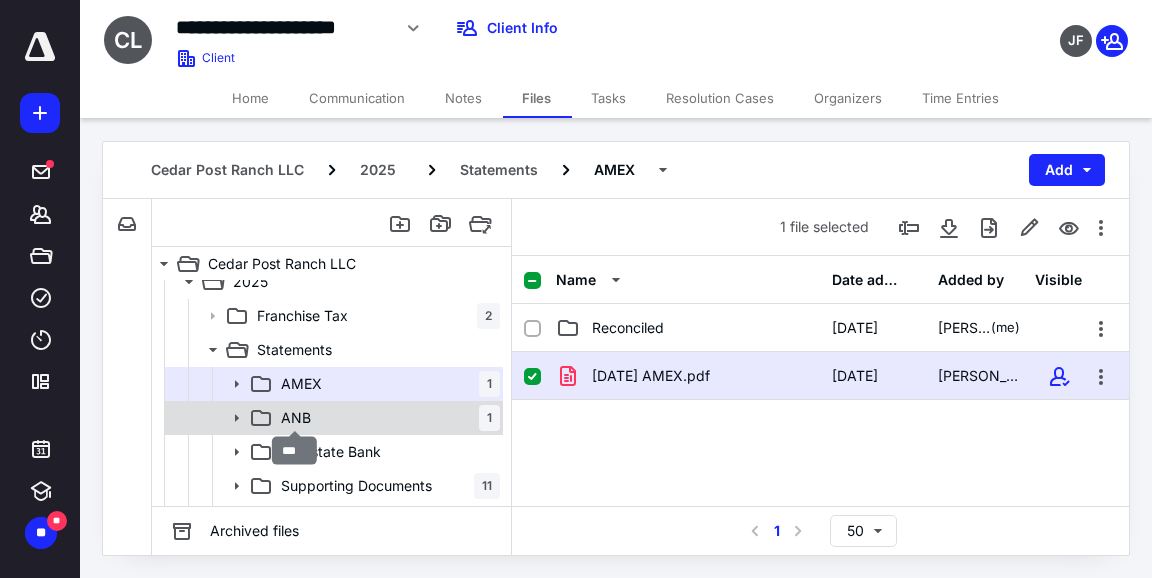click on "ANB" at bounding box center (296, 418) 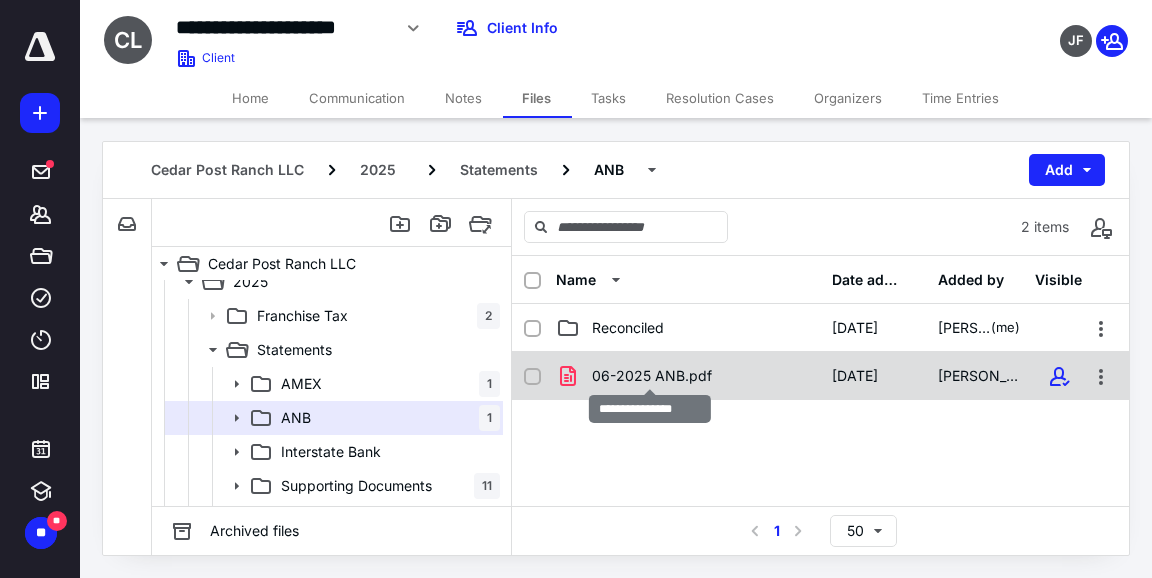 click on "06-2025 ANB.pdf" at bounding box center (652, 376) 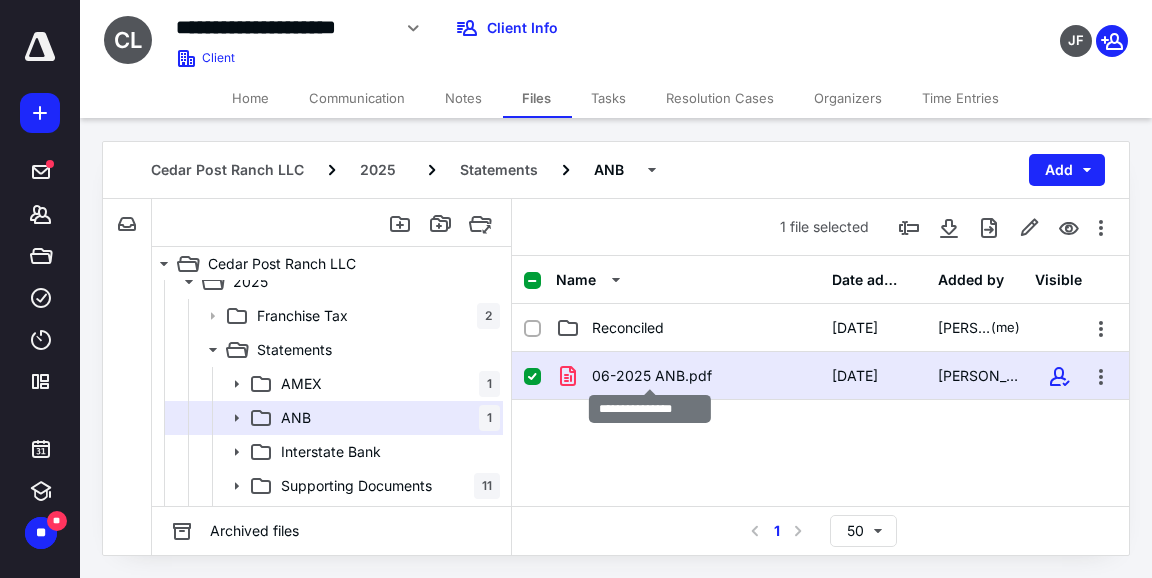 click on "06-2025 ANB.pdf" at bounding box center (652, 376) 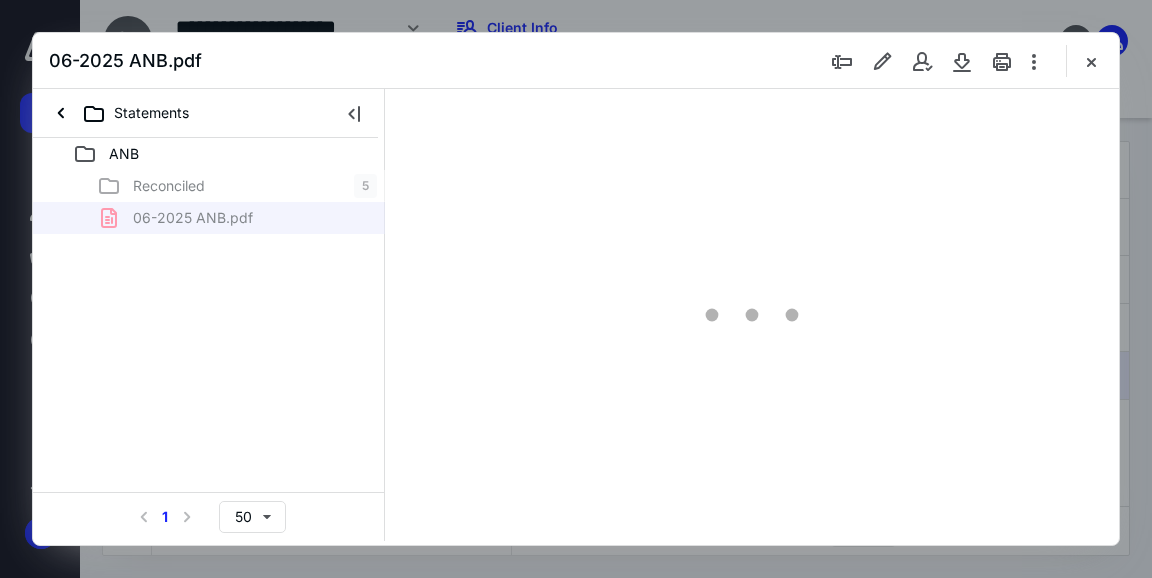 scroll, scrollTop: 0, scrollLeft: 0, axis: both 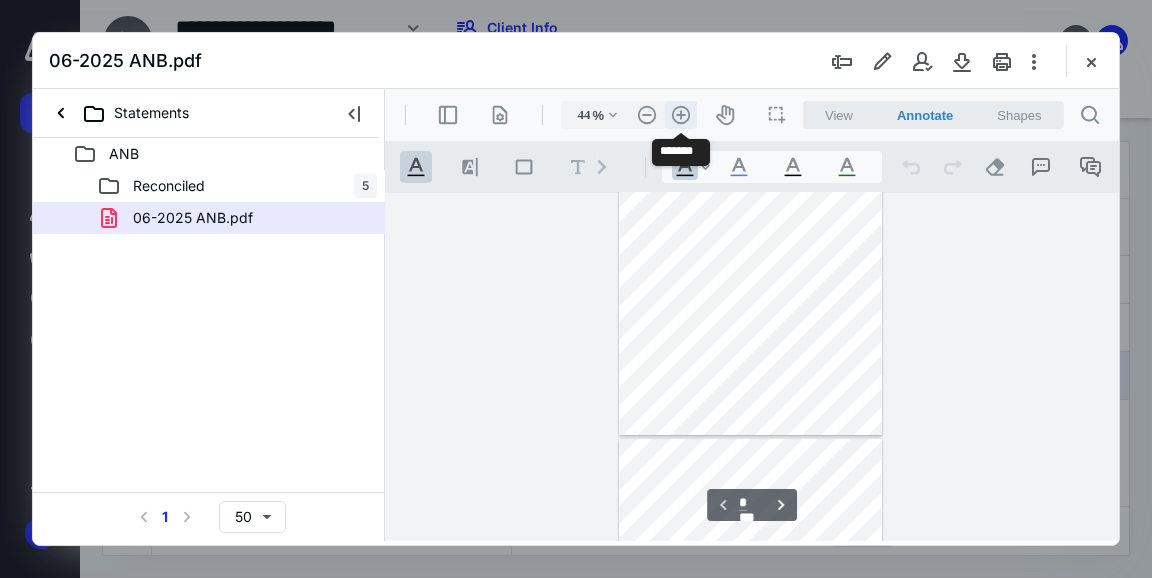 click on ".cls-1{fill:#abb0c4;} icon - header - zoom - in - line" at bounding box center [681, 115] 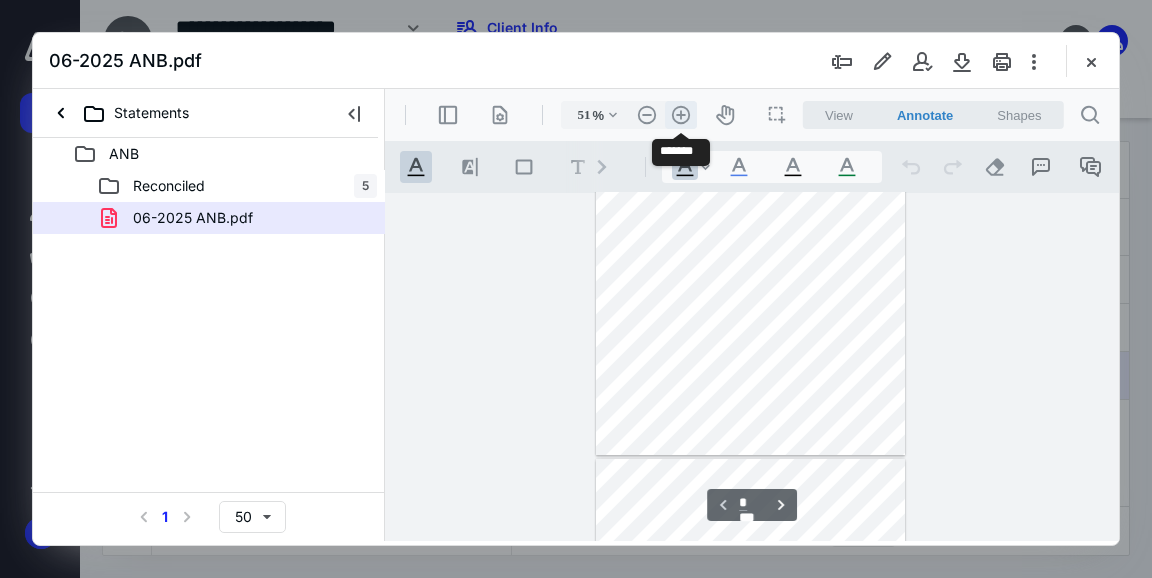 click on ".cls-1{fill:#abb0c4;} icon - header - zoom - in - line" at bounding box center [681, 115] 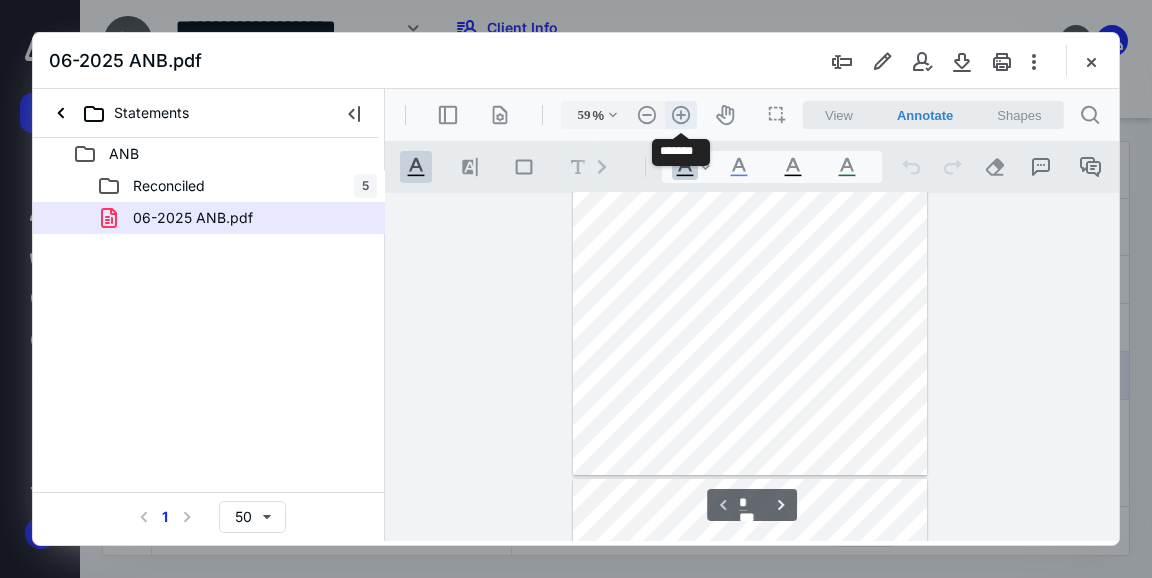 click on ".cls-1{fill:#abb0c4;} icon - header - zoom - in - line" at bounding box center [681, 115] 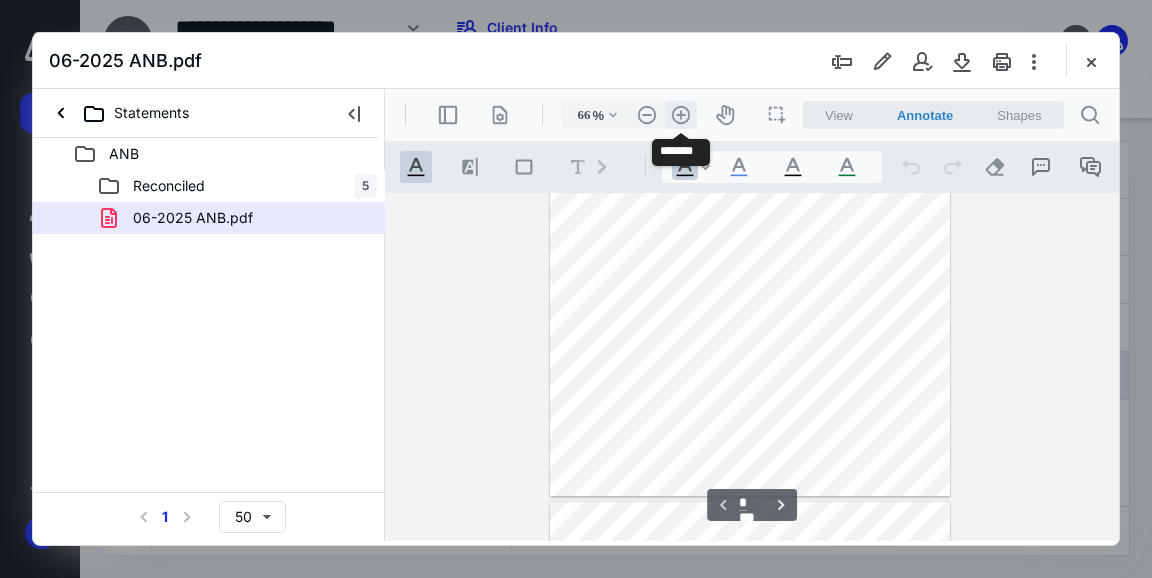 click on ".cls-1{fill:#abb0c4;} icon - header - zoom - in - line" at bounding box center [681, 115] 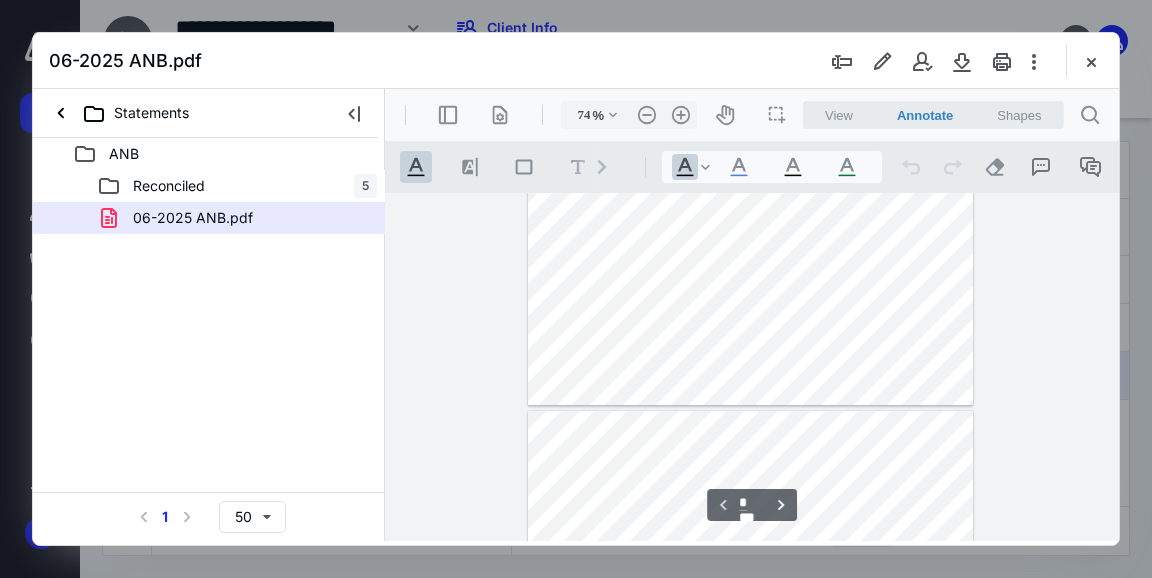 scroll, scrollTop: 396, scrollLeft: 0, axis: vertical 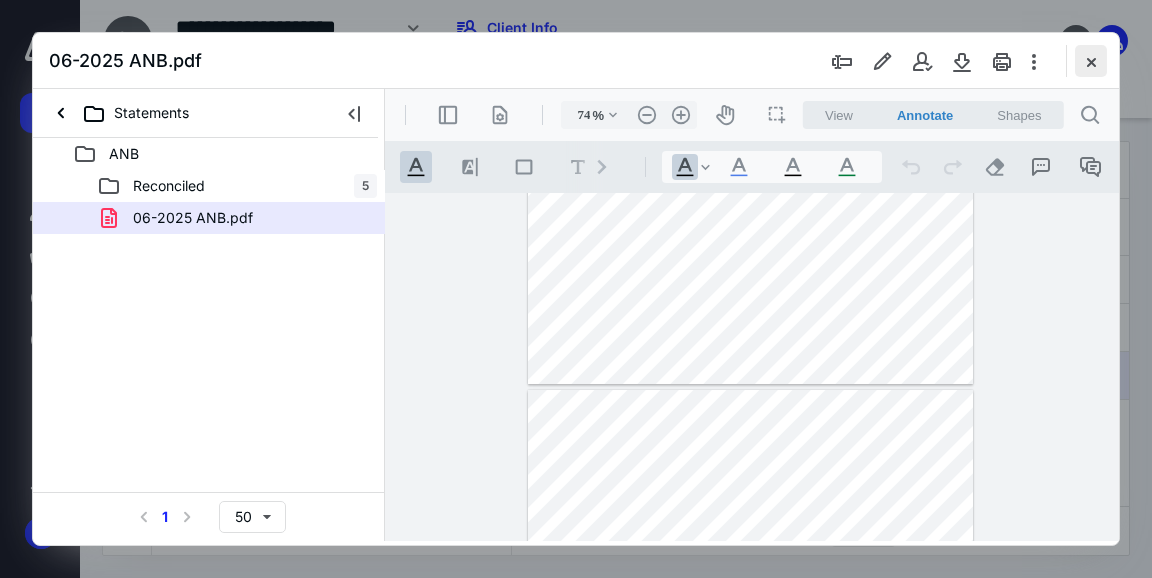 click at bounding box center [1091, 61] 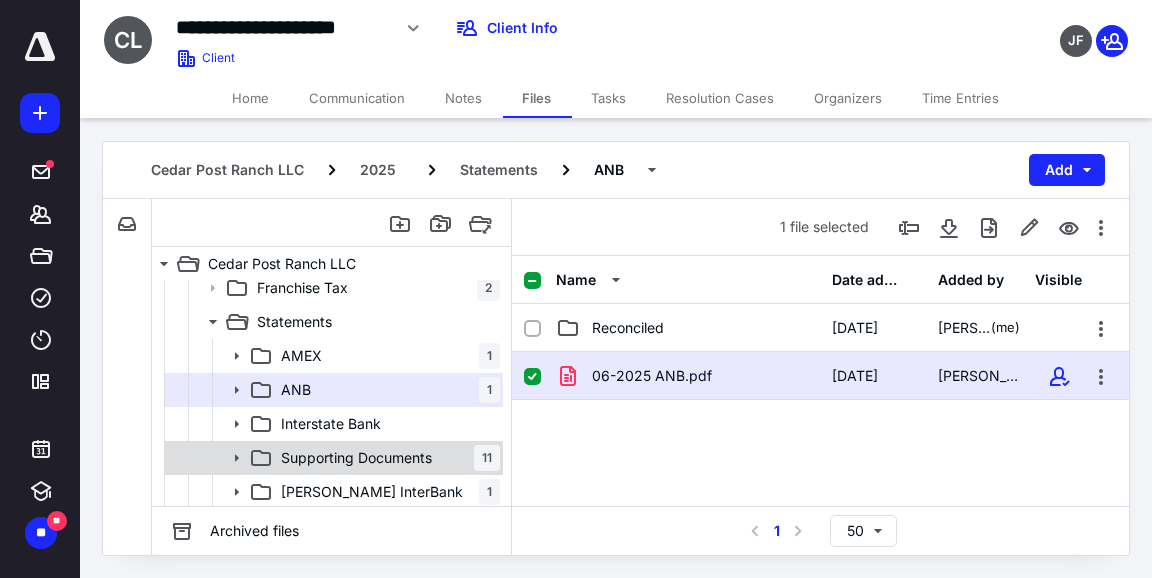 scroll, scrollTop: 181, scrollLeft: 0, axis: vertical 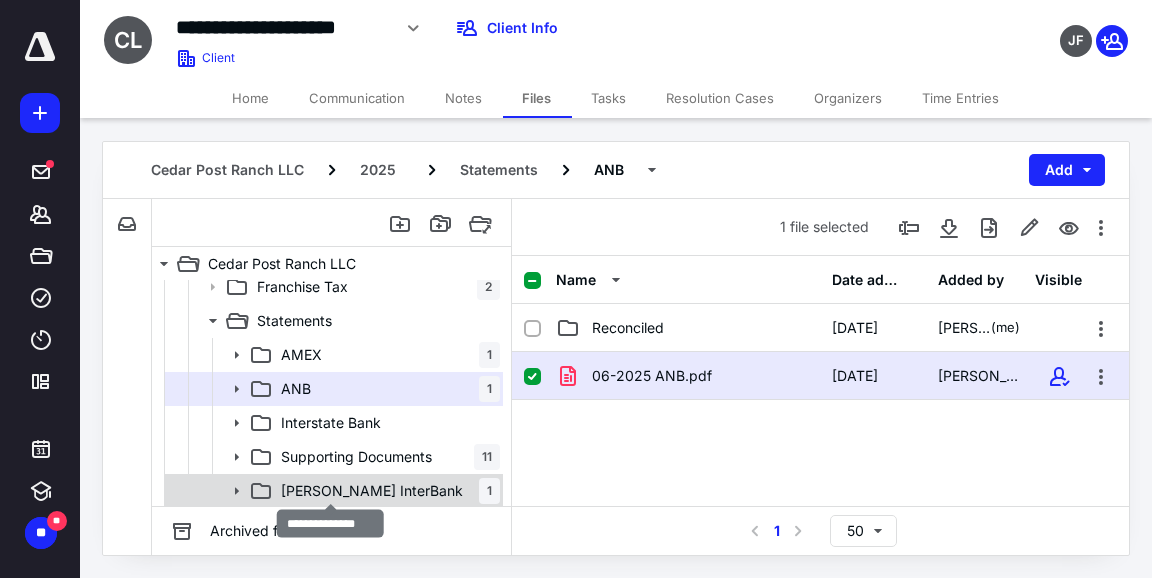 click on "[PERSON_NAME] InterBank" at bounding box center (372, 491) 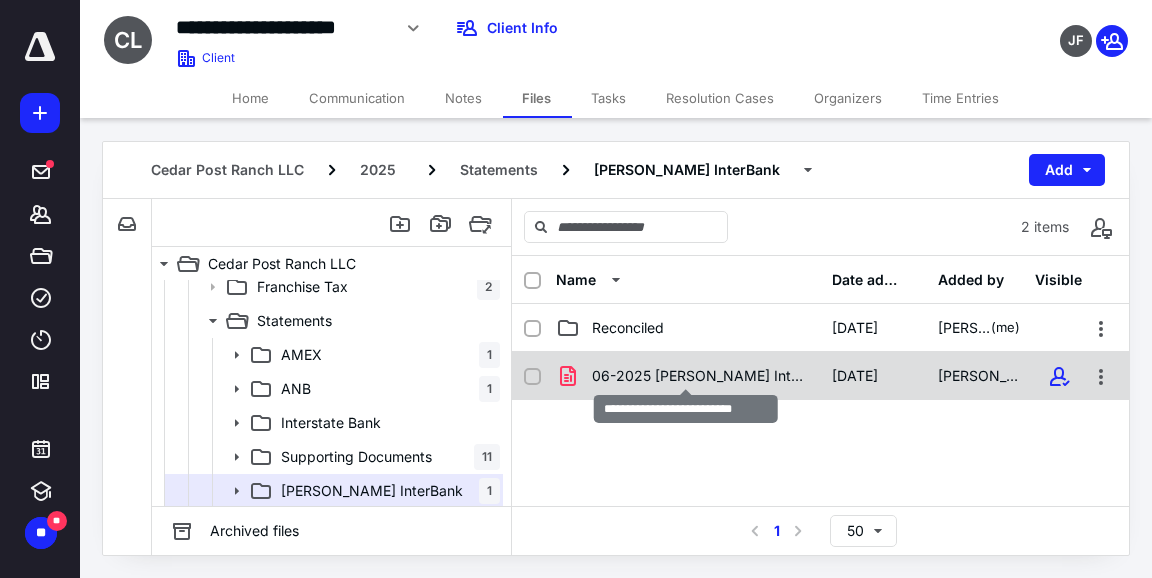 click on "06-2025 [PERSON_NAME] InterBank.pdf" at bounding box center (700, 376) 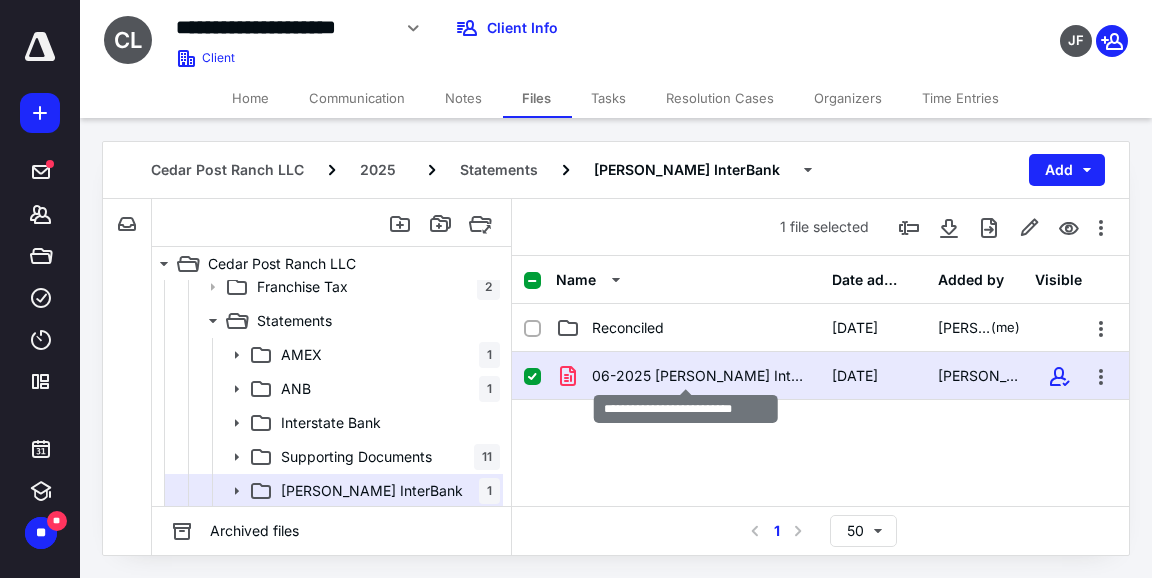 click on "06-2025 [PERSON_NAME] InterBank.pdf" at bounding box center (700, 376) 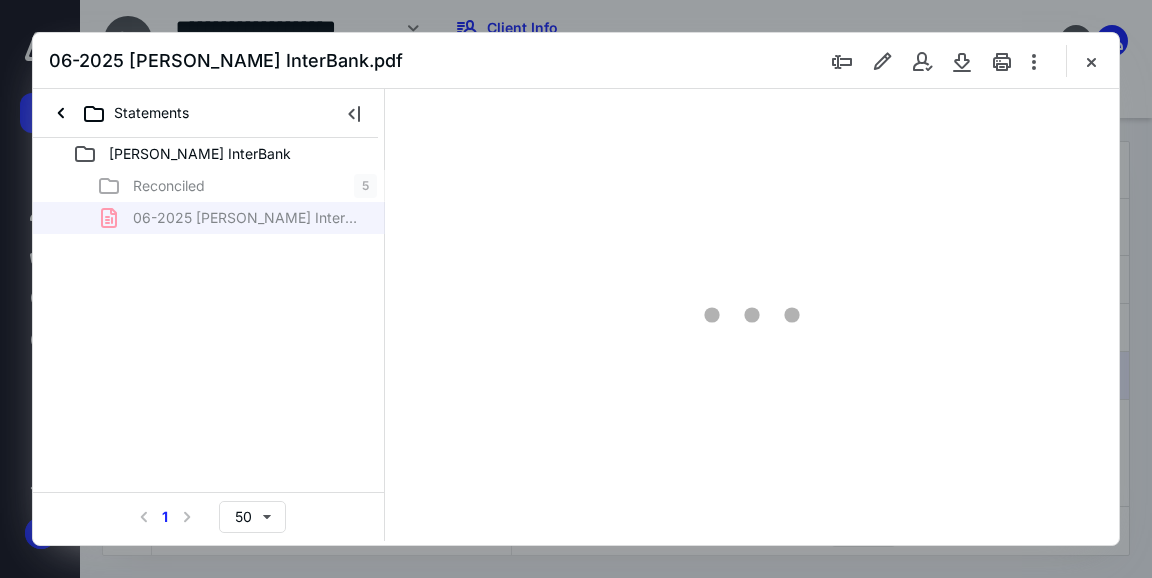 scroll, scrollTop: 0, scrollLeft: 0, axis: both 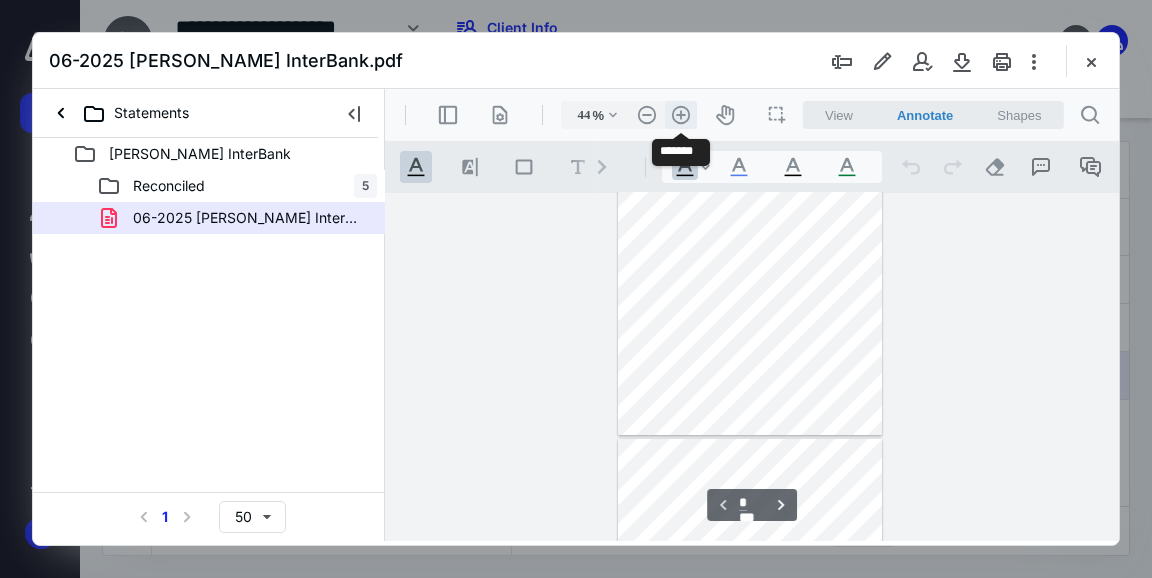 click on ".cls-1{fill:#abb0c4;} icon - header - zoom - in - line" at bounding box center [681, 115] 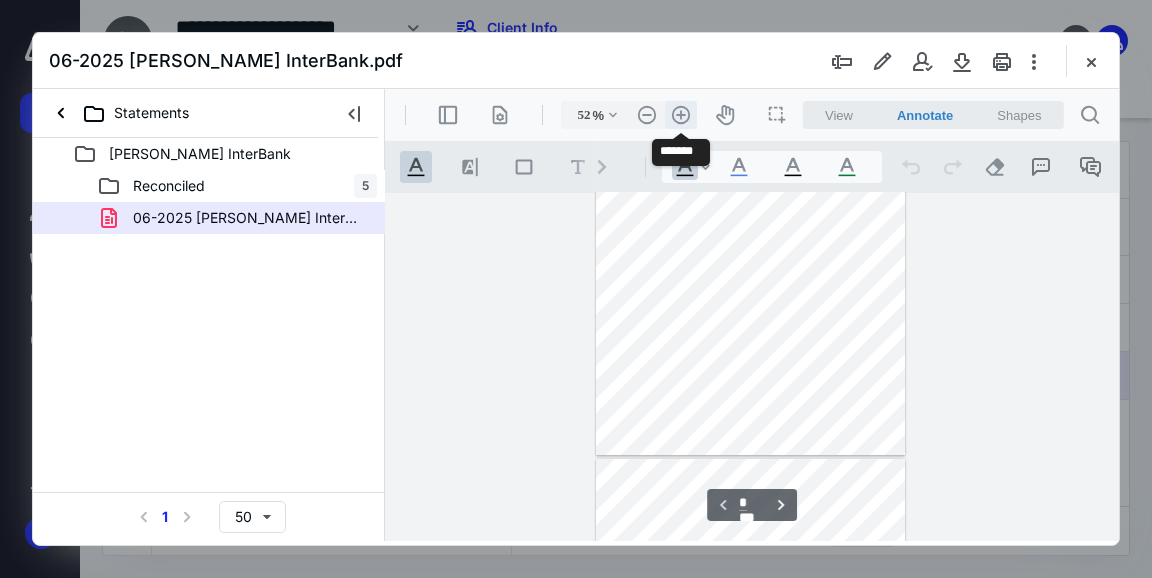click on ".cls-1{fill:#abb0c4;} icon - header - zoom - in - line" at bounding box center (681, 115) 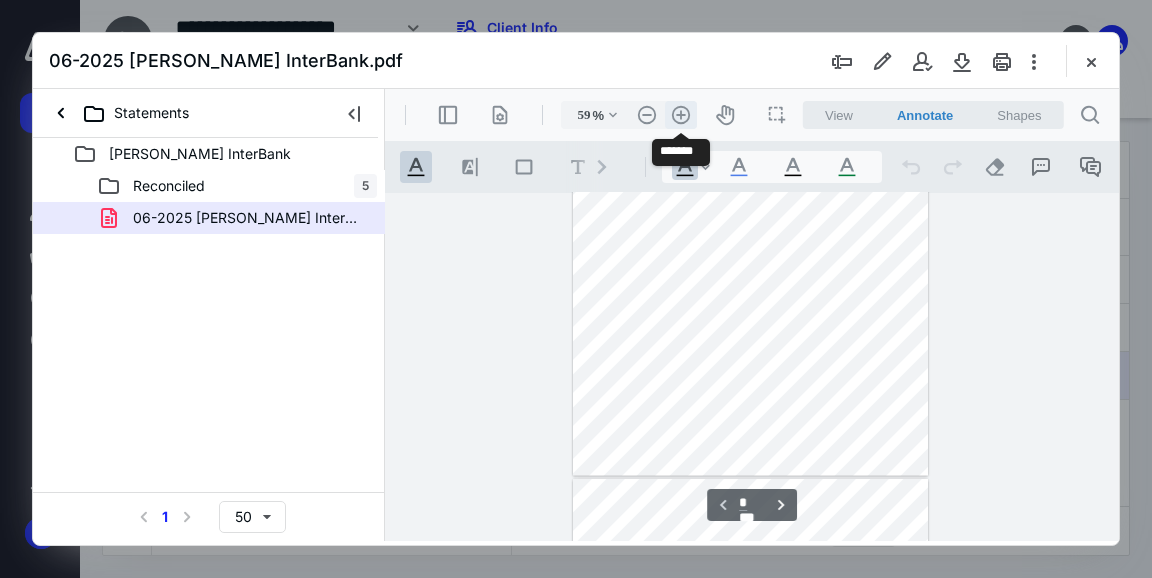 click on ".cls-1{fill:#abb0c4;} icon - header - zoom - in - line" at bounding box center [681, 115] 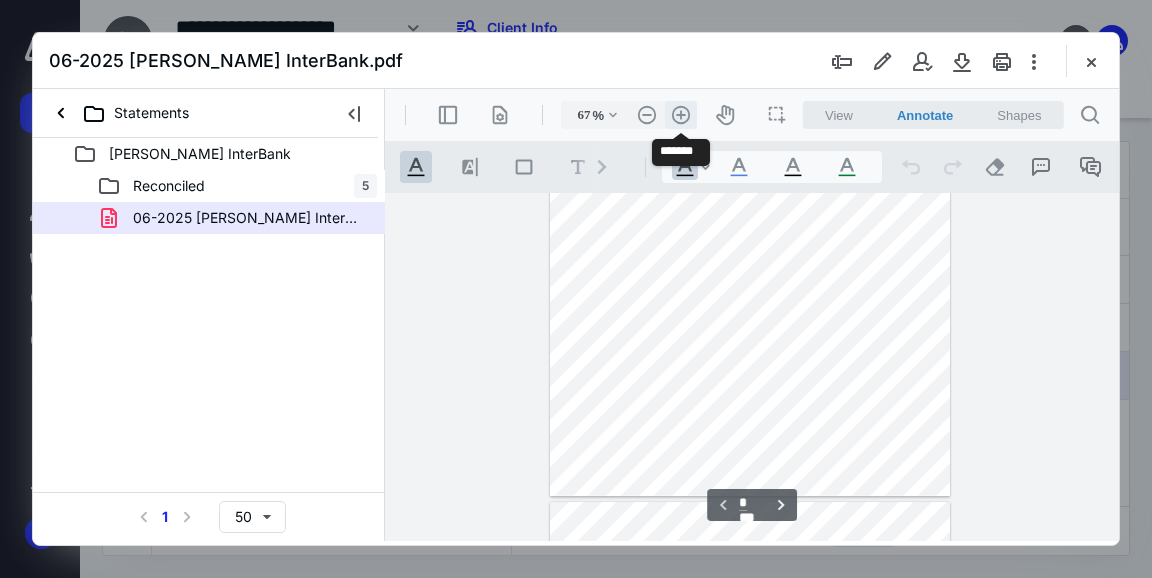 click on ".cls-1{fill:#abb0c4;} icon - header - zoom - in - line" at bounding box center [681, 115] 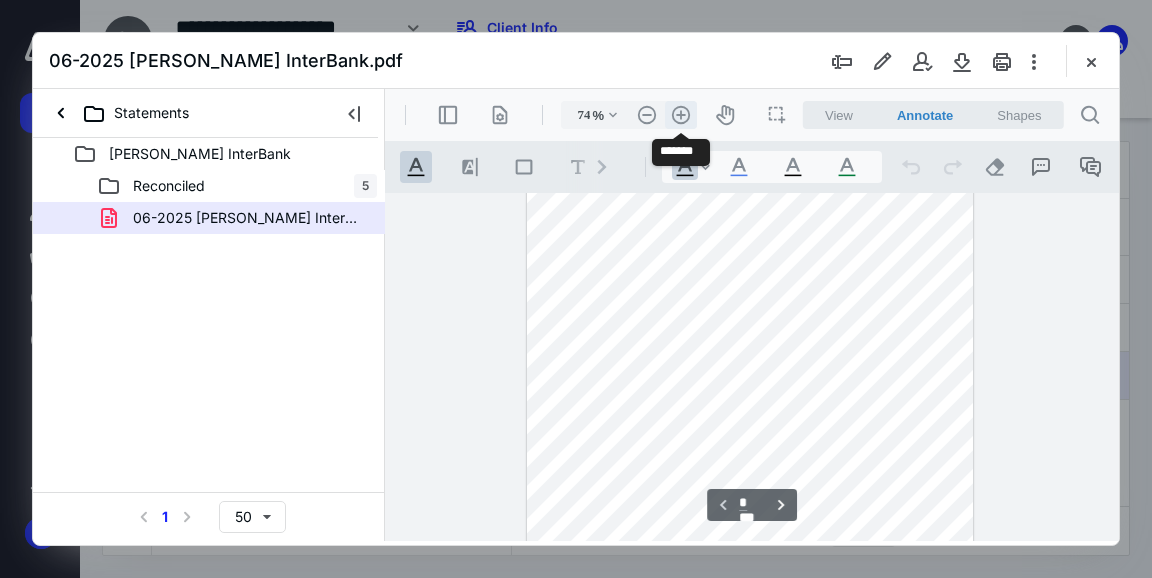 scroll, scrollTop: 264, scrollLeft: 0, axis: vertical 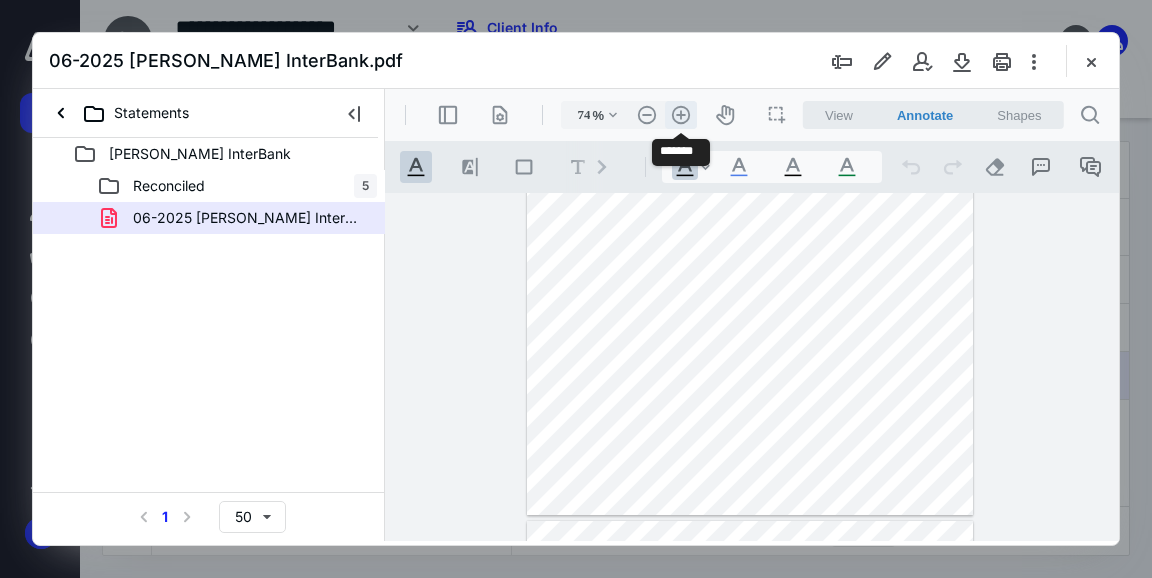 click on ".cls-1{fill:#abb0c4;} icon - header - zoom - in - line" at bounding box center [681, 115] 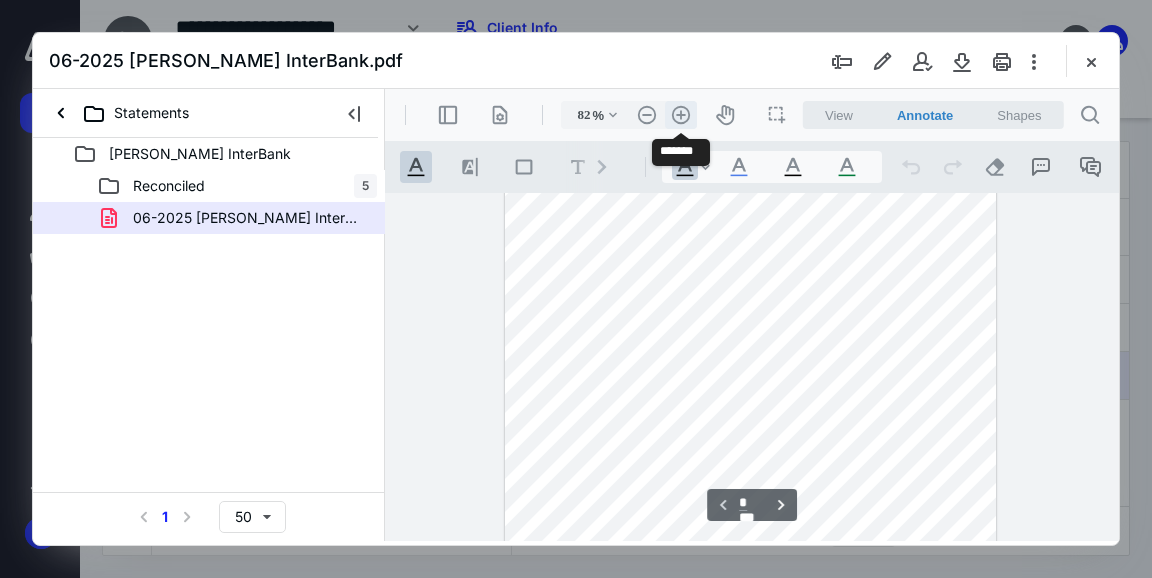 scroll, scrollTop: 303, scrollLeft: 0, axis: vertical 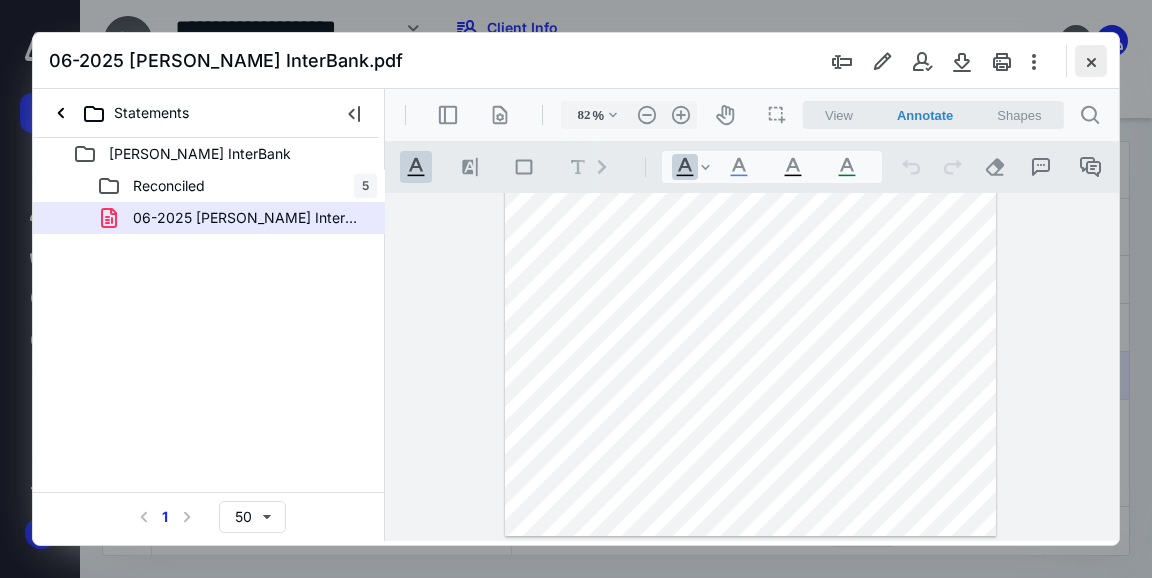 click at bounding box center [1091, 61] 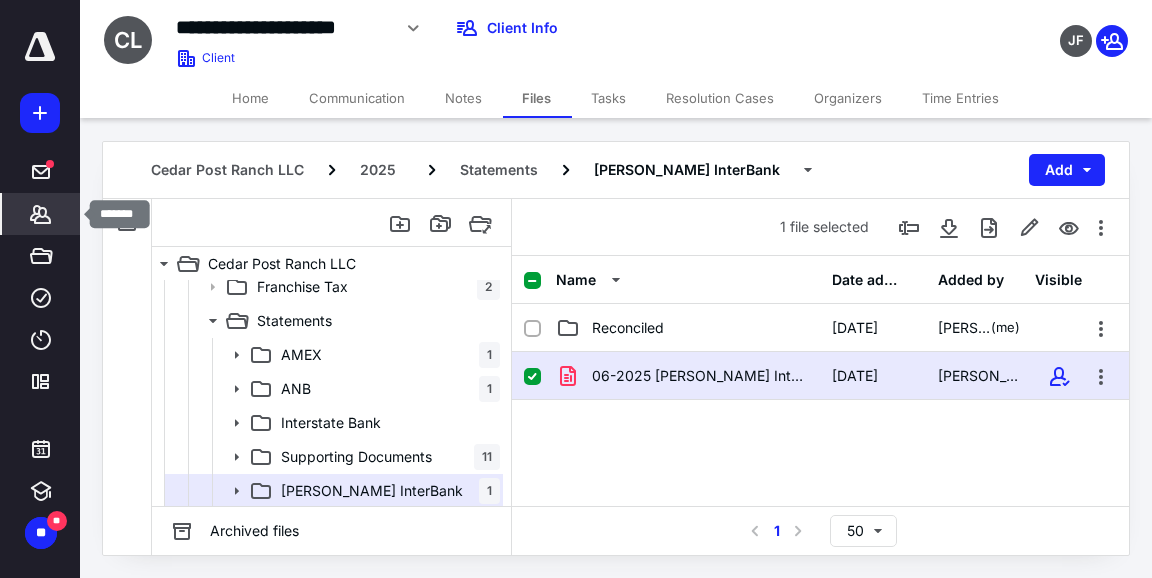 click 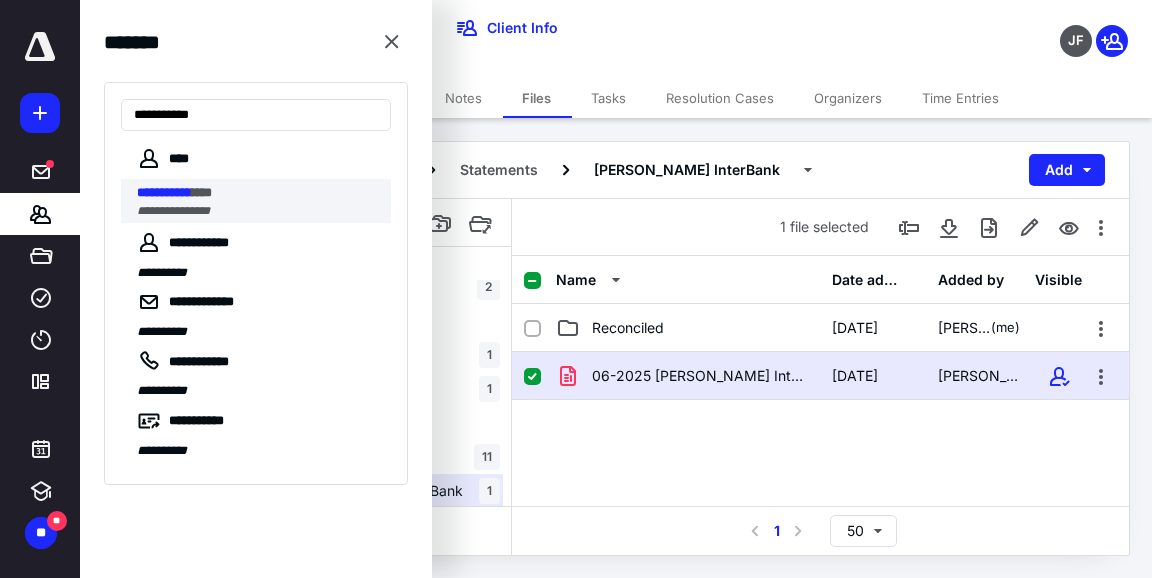 type on "**********" 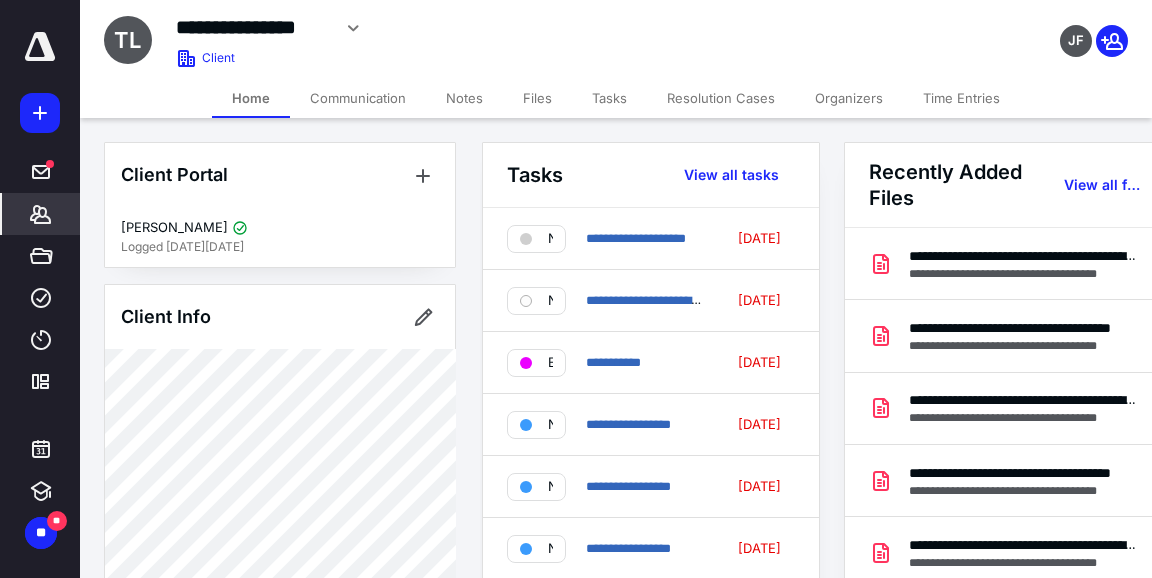 click on "Files" at bounding box center [537, 98] 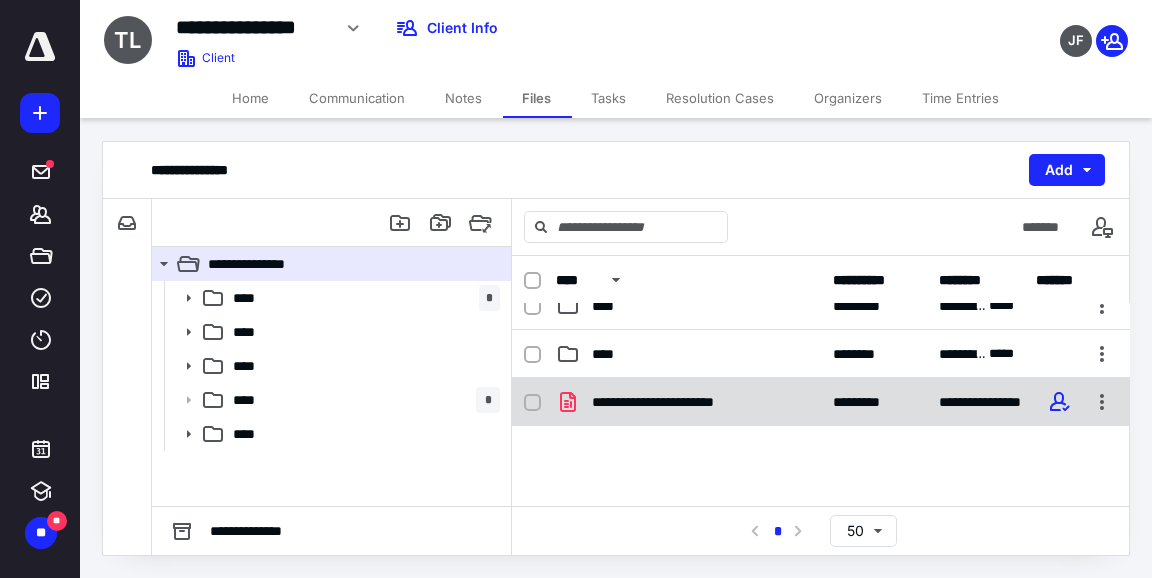scroll, scrollTop: 169, scrollLeft: 0, axis: vertical 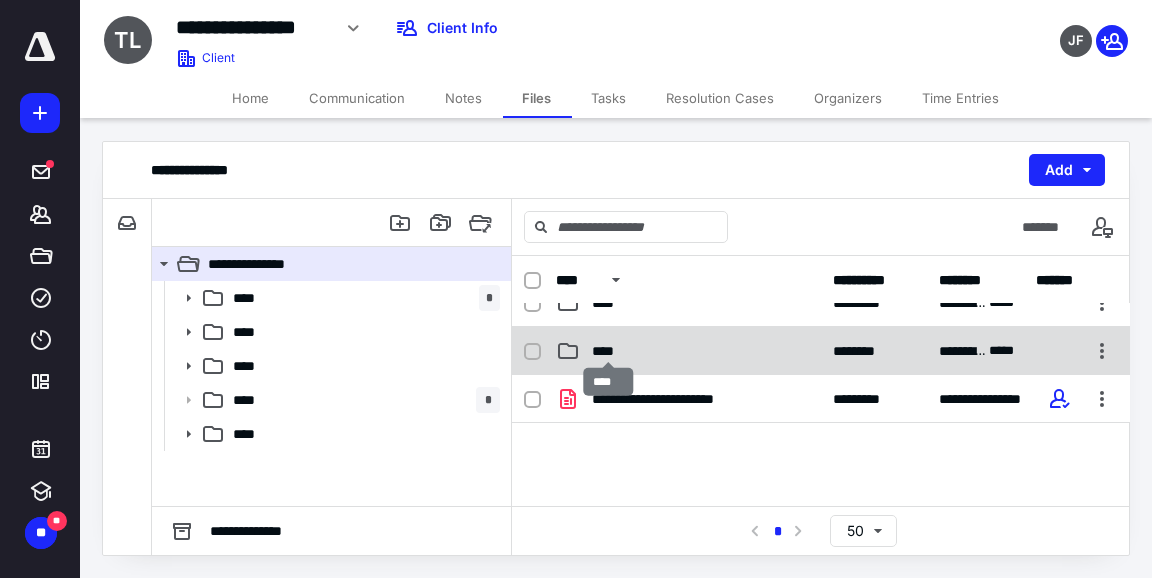 click on "****" at bounding box center (609, 351) 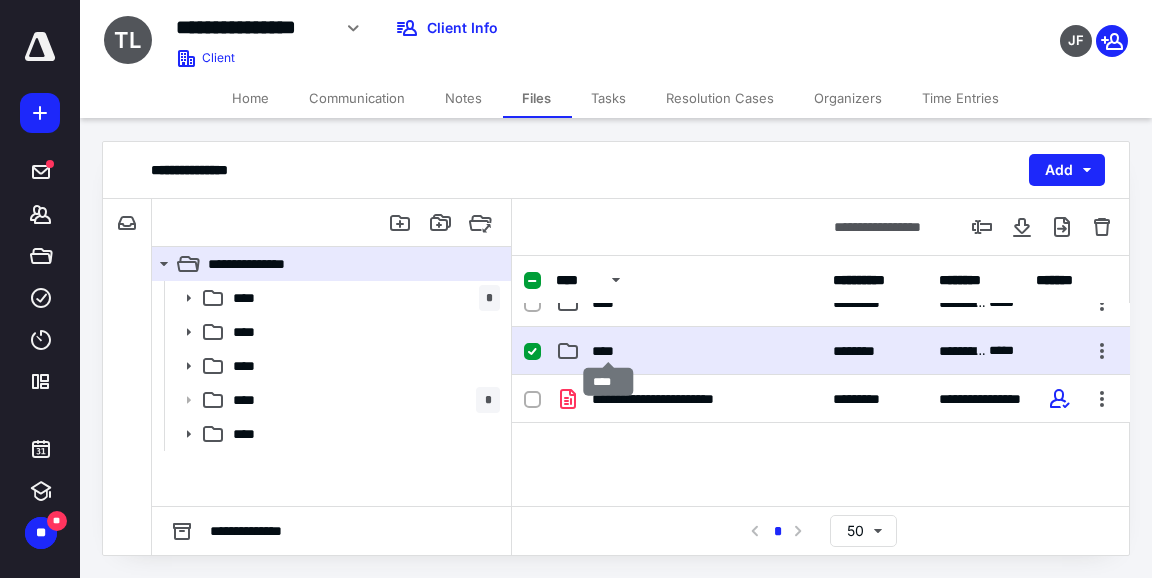 click on "****" at bounding box center [609, 351] 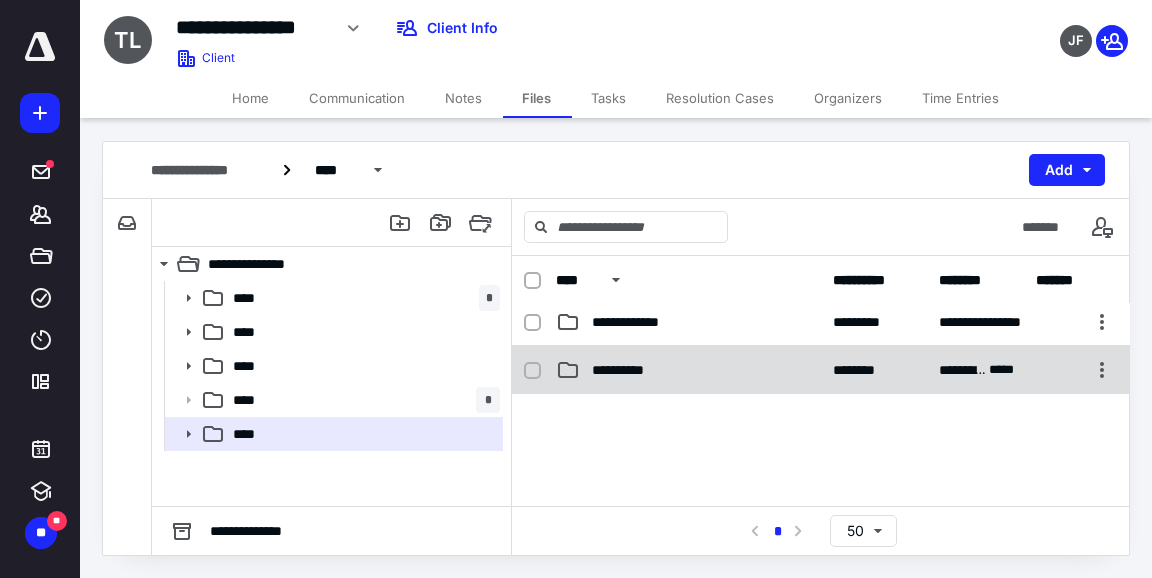 scroll, scrollTop: 7, scrollLeft: 0, axis: vertical 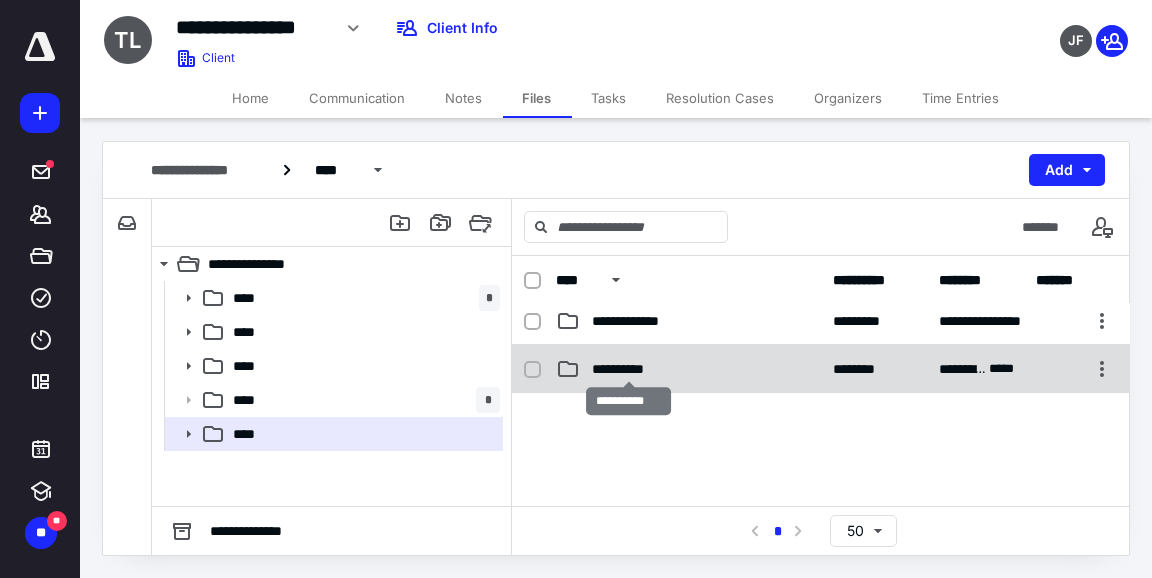 click on "**********" at bounding box center [629, 369] 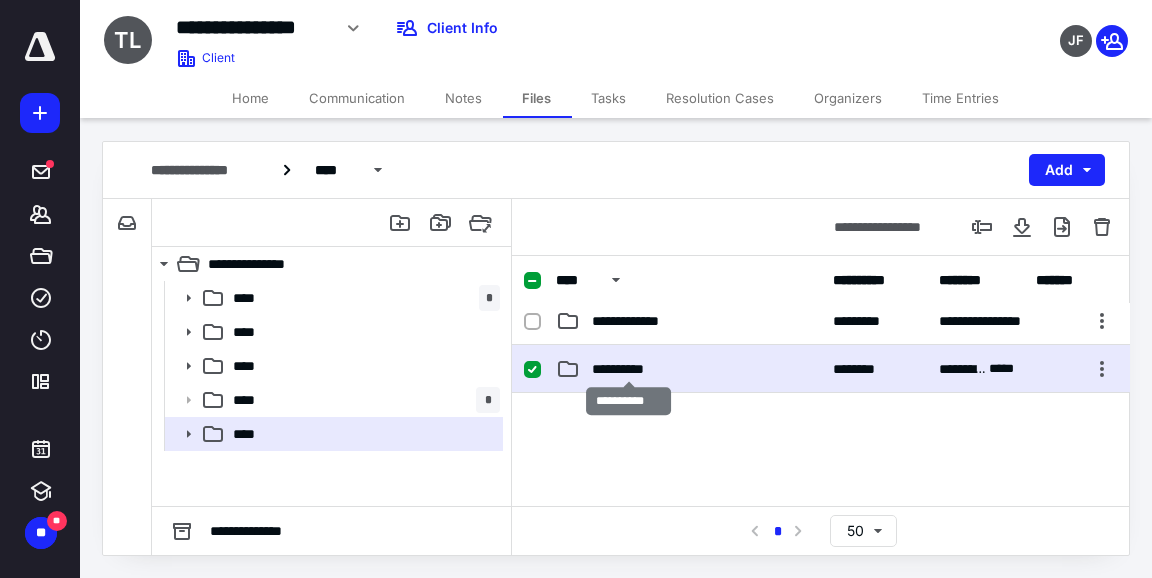 click on "**********" at bounding box center (629, 369) 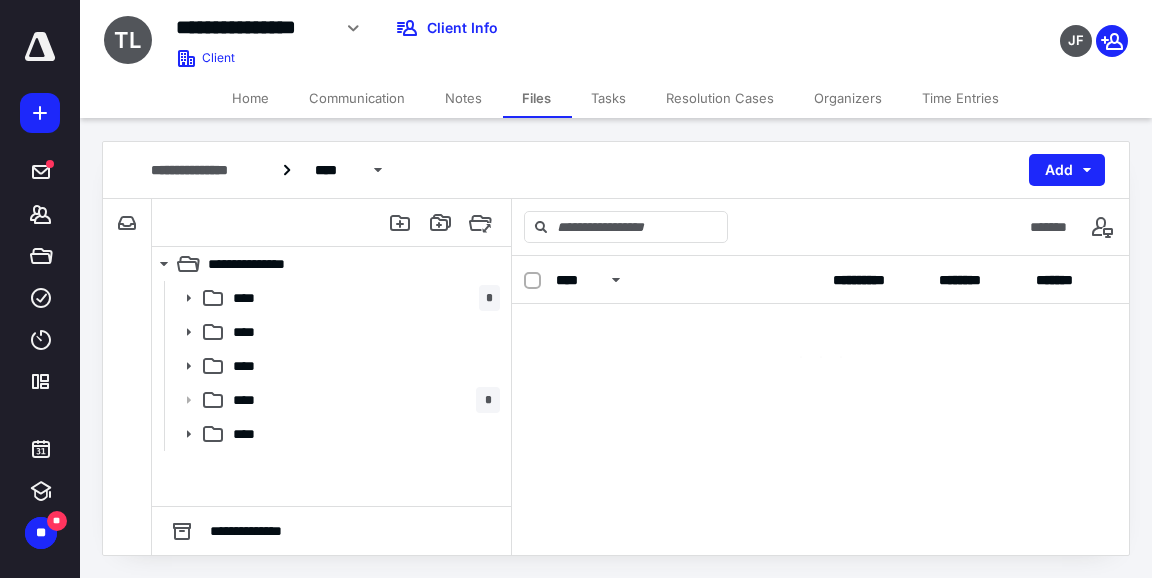 scroll, scrollTop: 0, scrollLeft: 0, axis: both 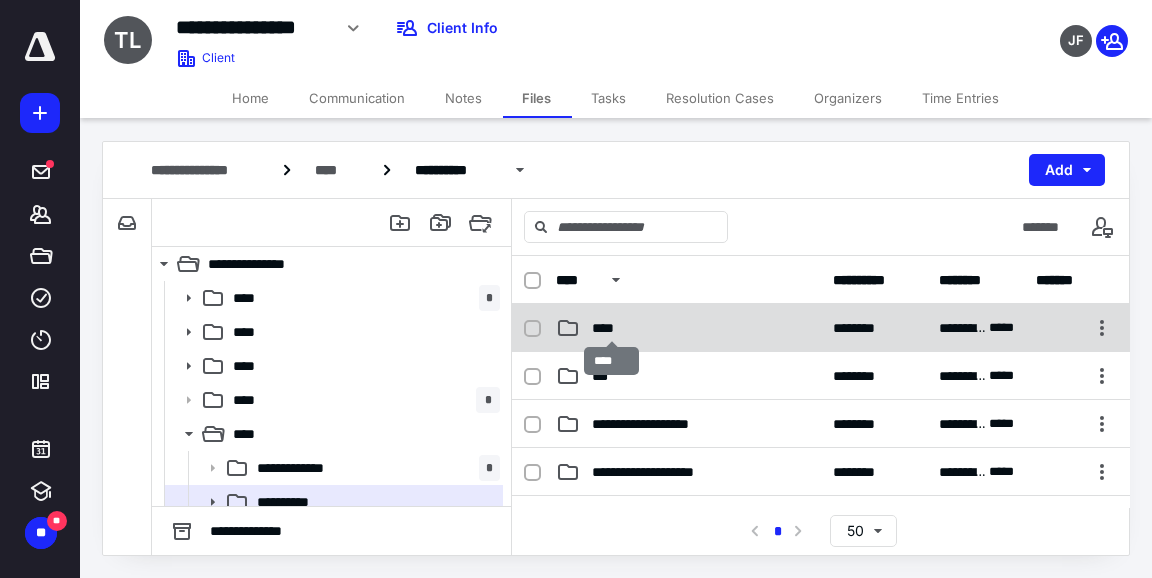 click on "****" at bounding box center [612, 328] 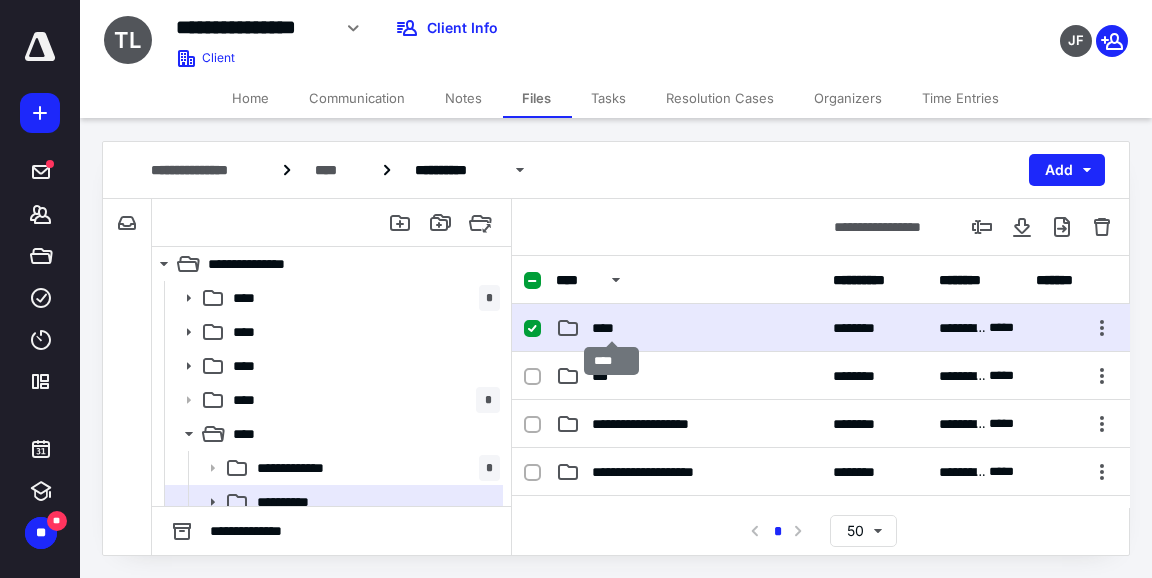 click on "****" at bounding box center (612, 328) 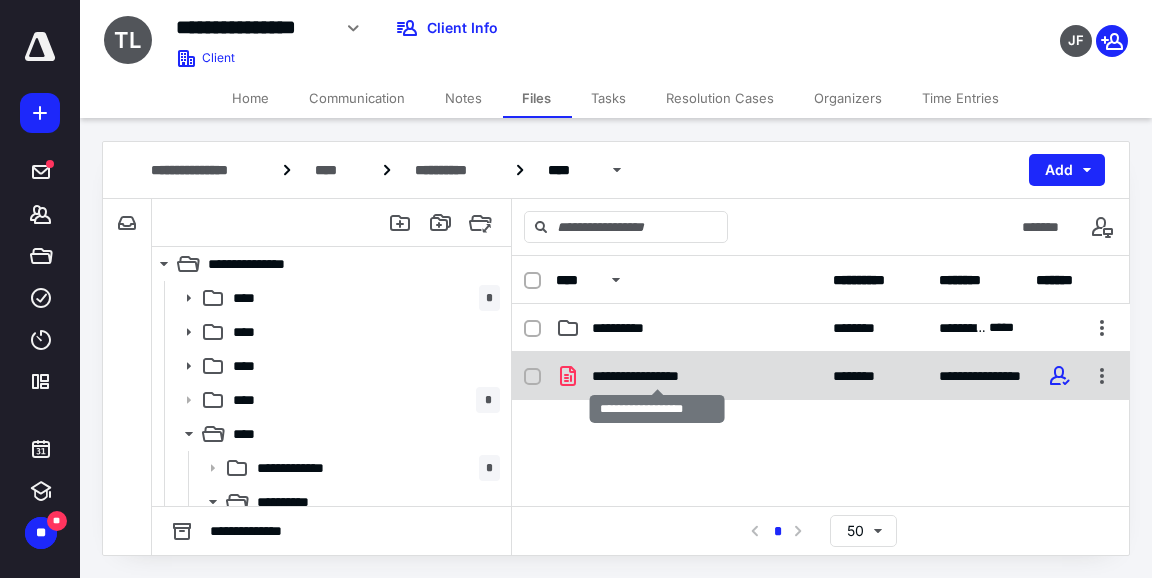 click on "**********" at bounding box center [658, 376] 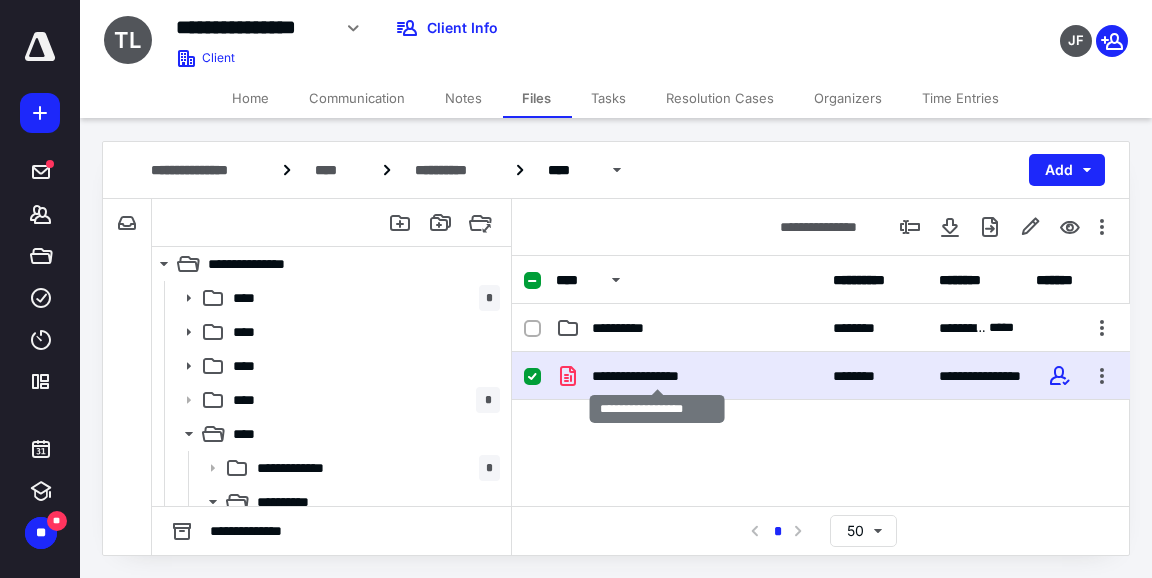 click on "**********" at bounding box center (658, 376) 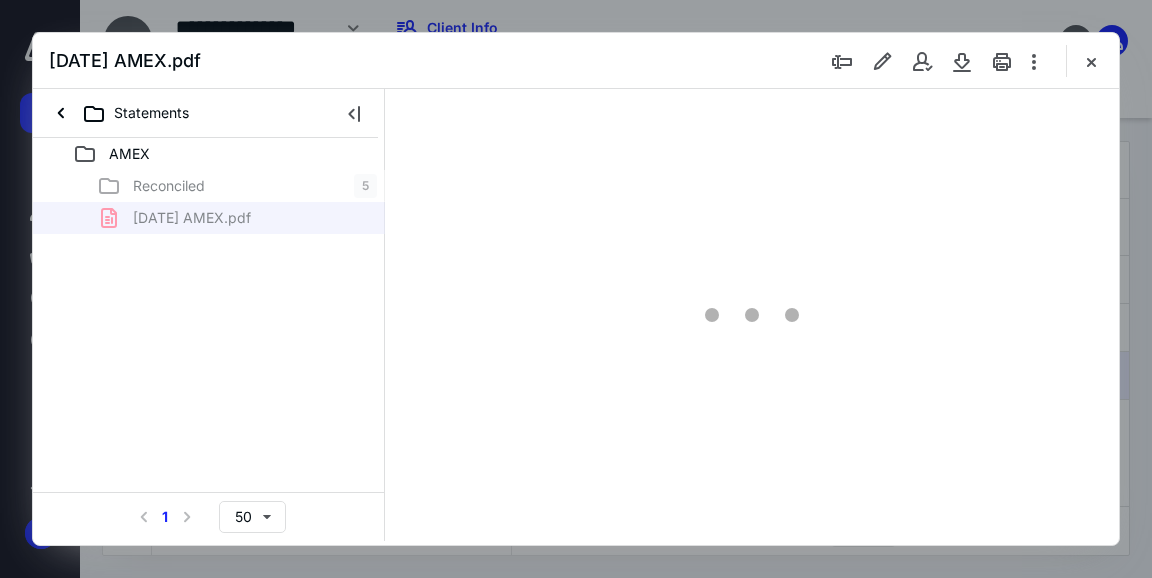 scroll, scrollTop: 0, scrollLeft: 0, axis: both 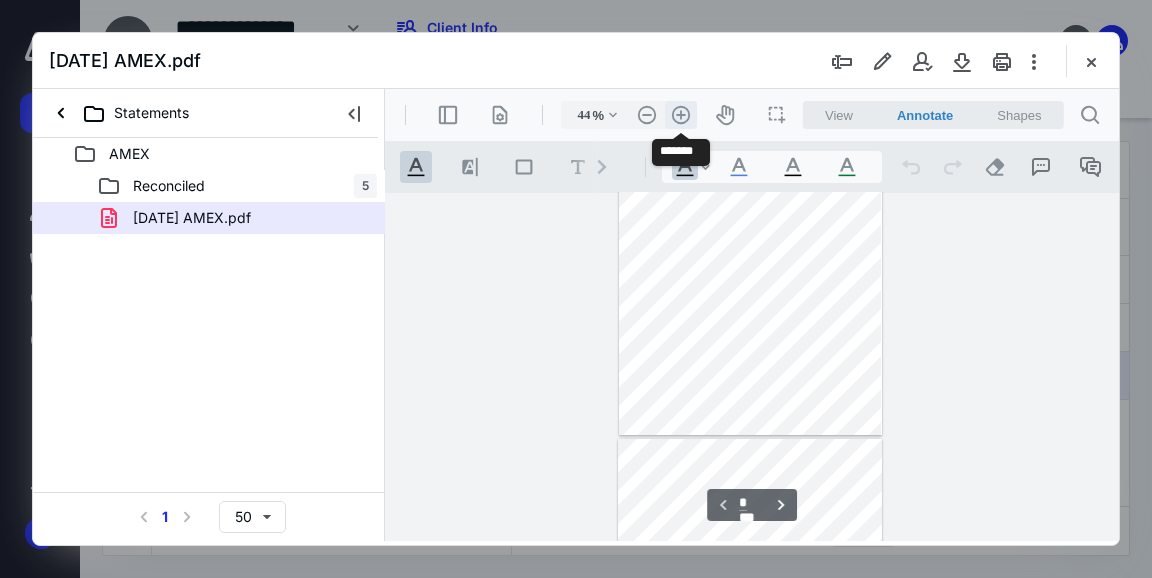 click on ".cls-1{fill:#abb0c4;} icon - header - zoom - in - line" at bounding box center (681, 115) 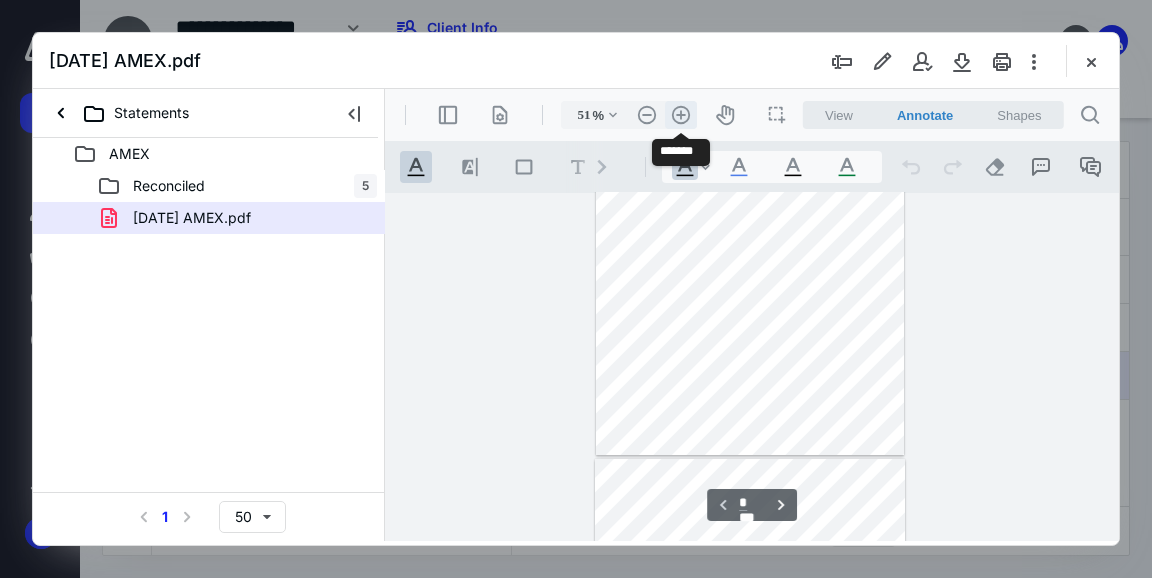 click on ".cls-1{fill:#abb0c4;} icon - header - zoom - in - line" at bounding box center (681, 115) 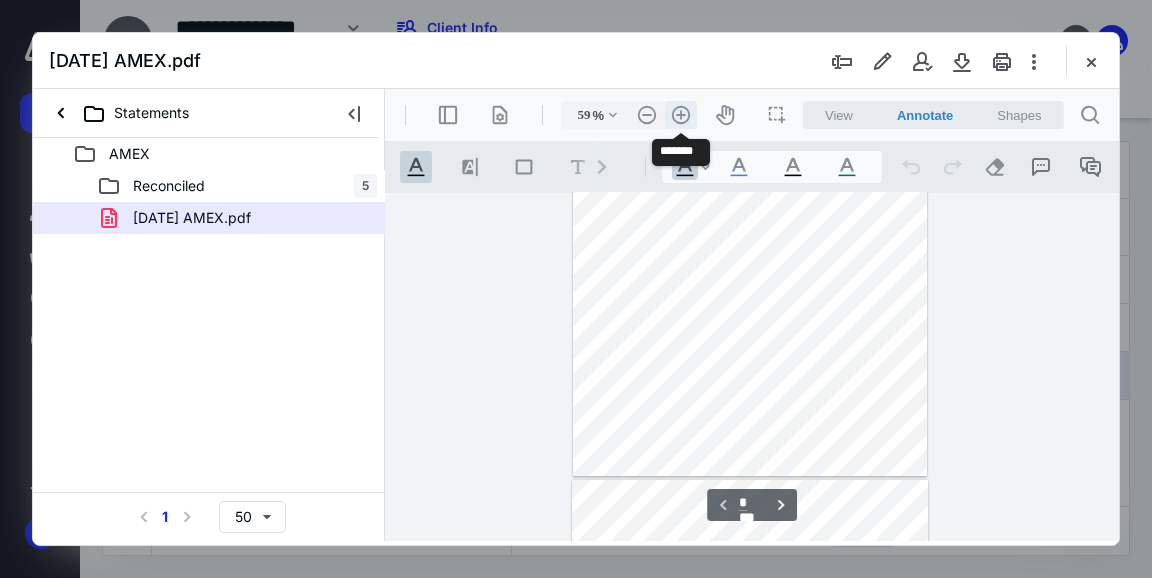 click on ".cls-1{fill:#abb0c4;} icon - header - zoom - in - line" at bounding box center (681, 115) 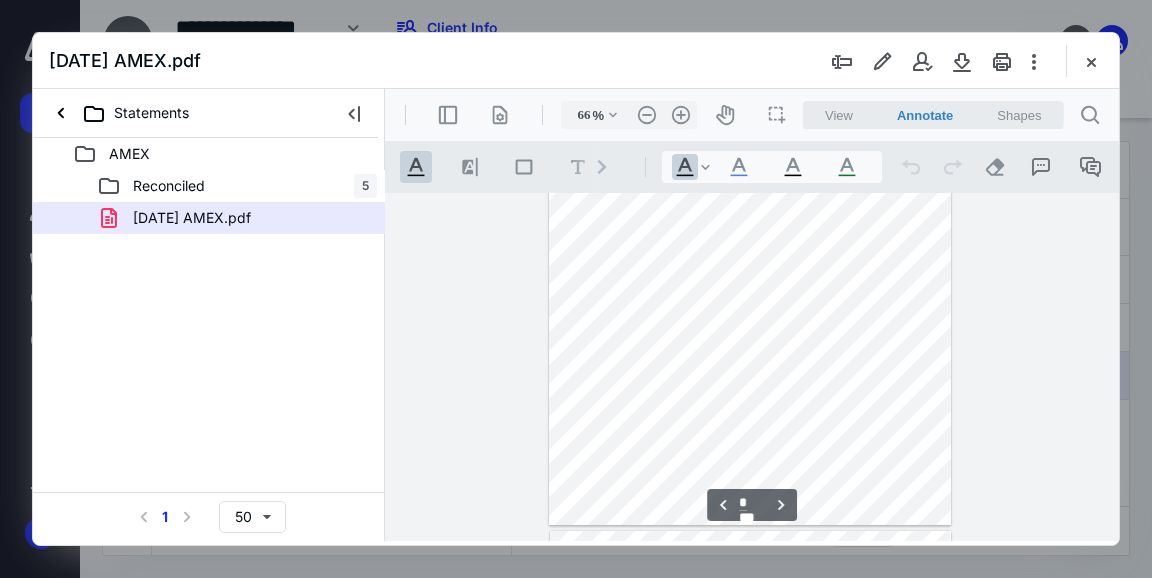 scroll, scrollTop: 733, scrollLeft: 0, axis: vertical 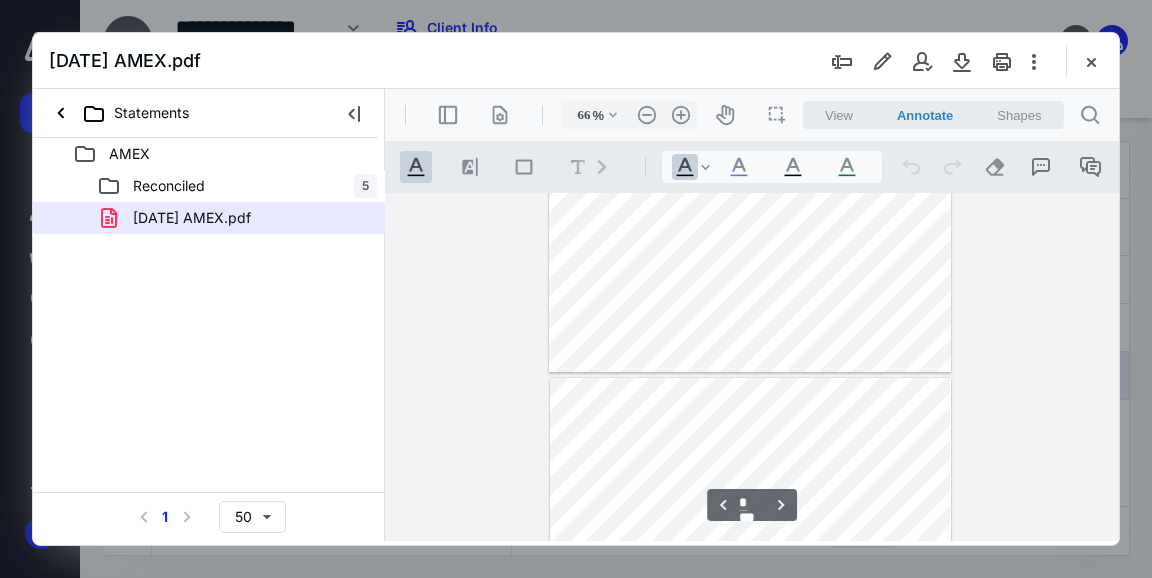 type on "*" 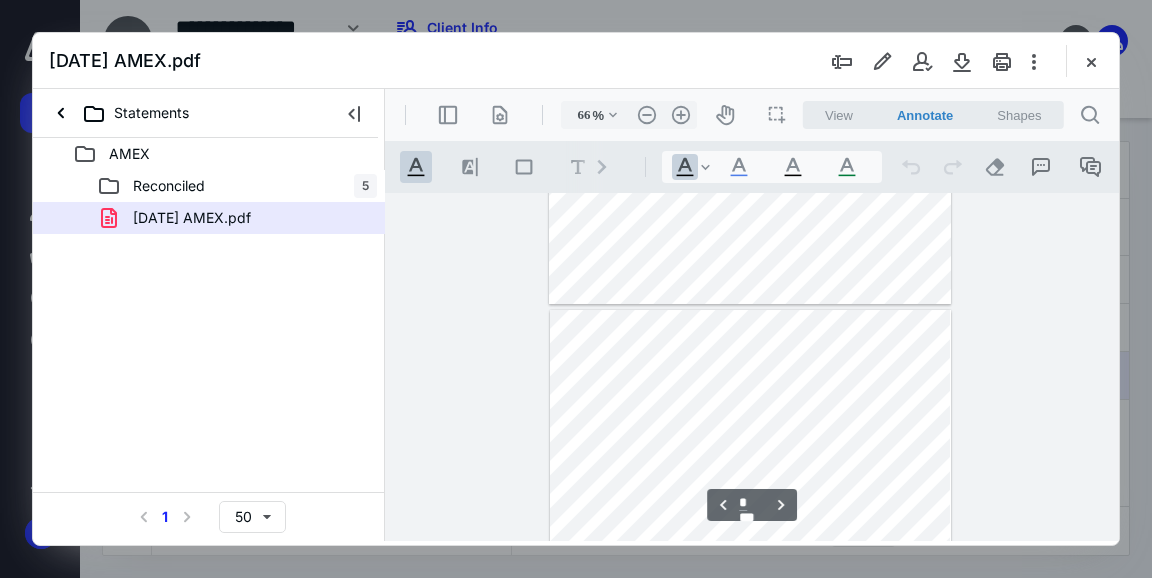 scroll, scrollTop: 953, scrollLeft: 0, axis: vertical 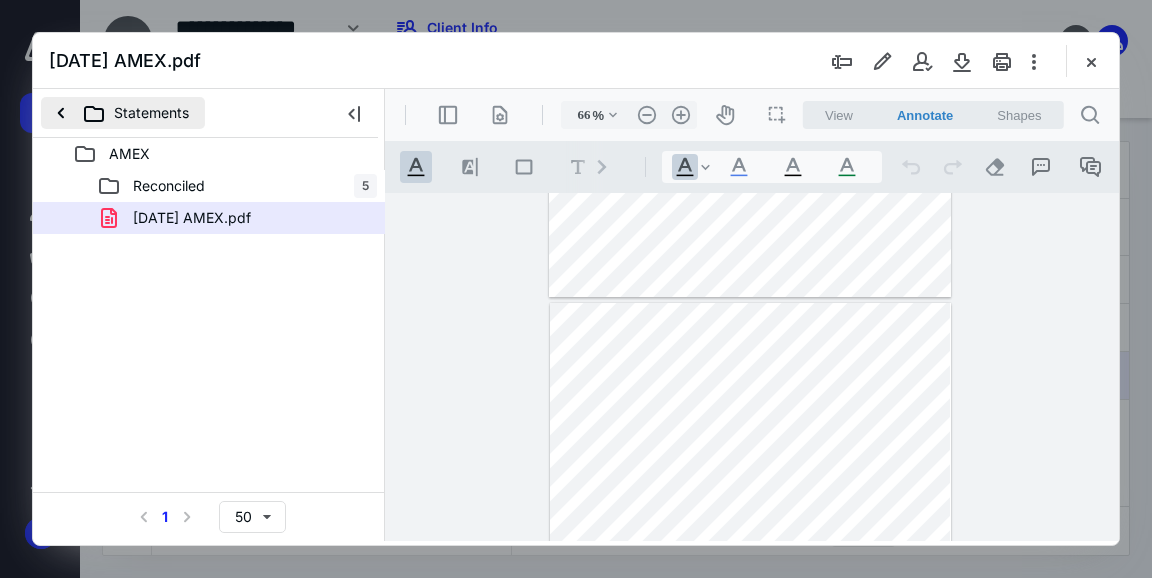 click on "Statements" at bounding box center (123, 113) 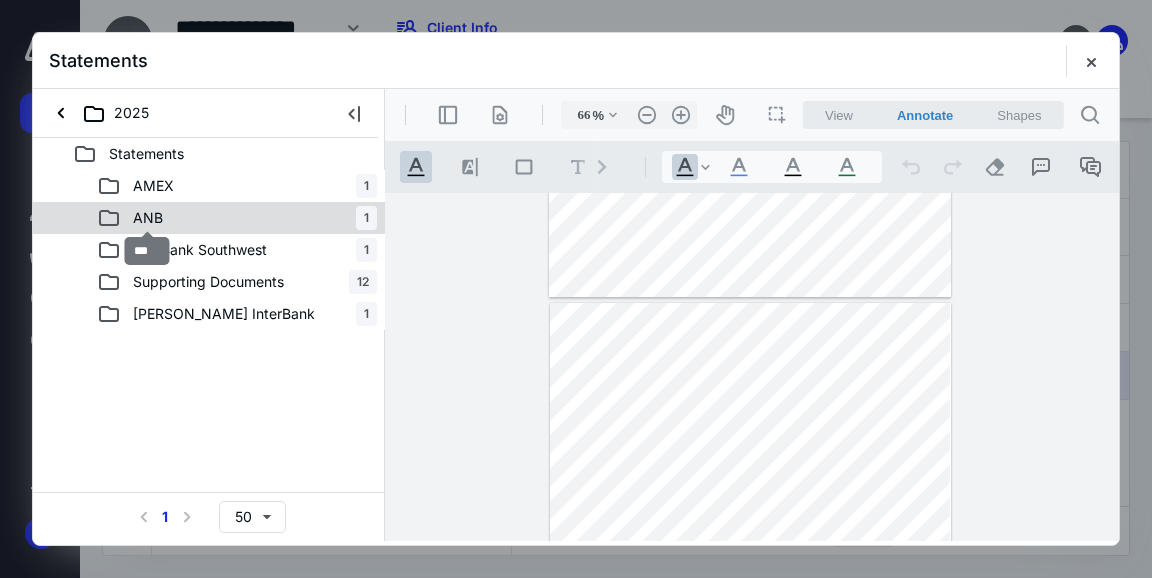 click on "ANB" at bounding box center [148, 218] 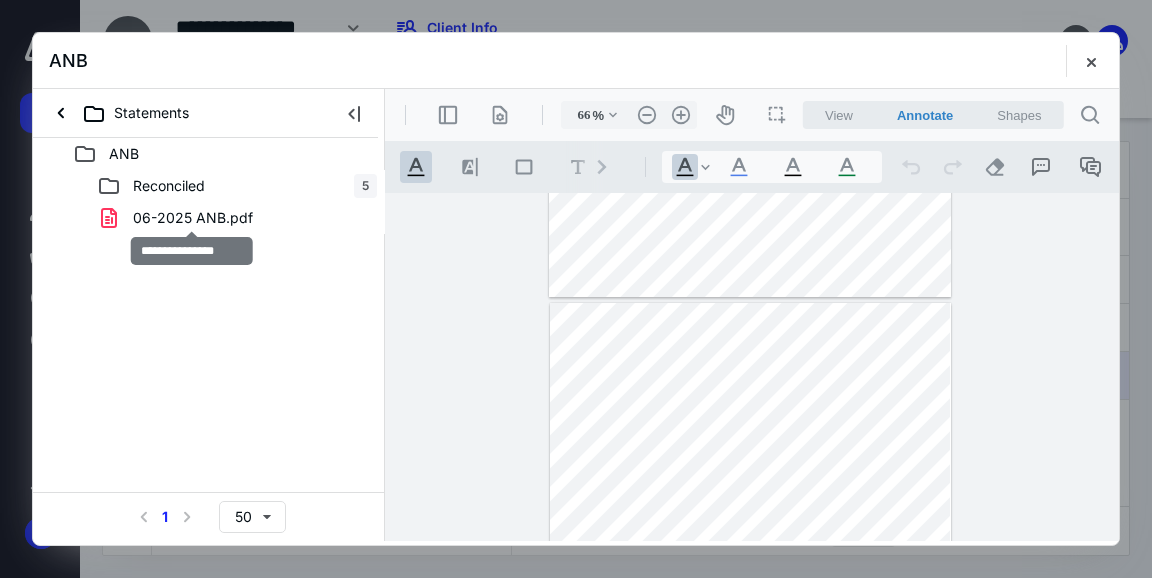 click on "06-2025 ANB.pdf" at bounding box center [193, 218] 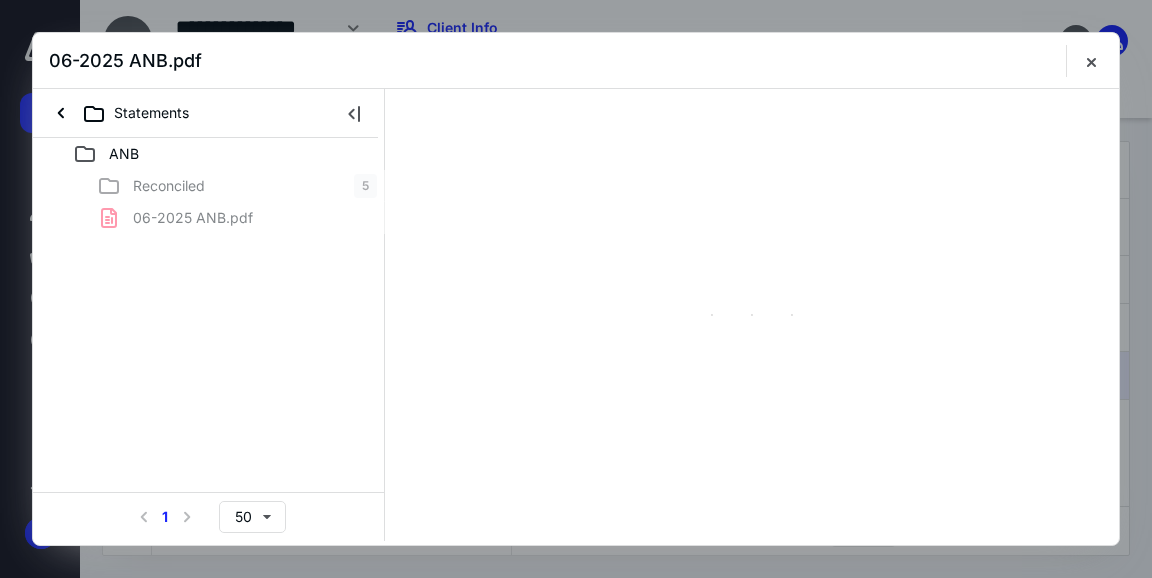 click on "Reconciled 5 06-2025 ANB.pdf" at bounding box center [209, 202] 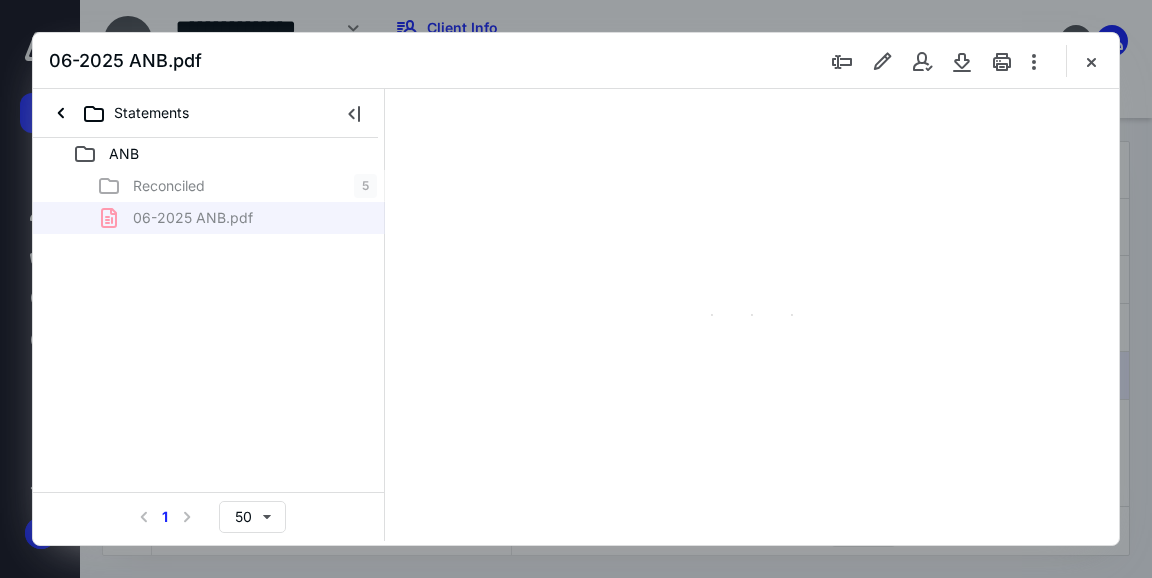 scroll, scrollTop: 105, scrollLeft: 0, axis: vertical 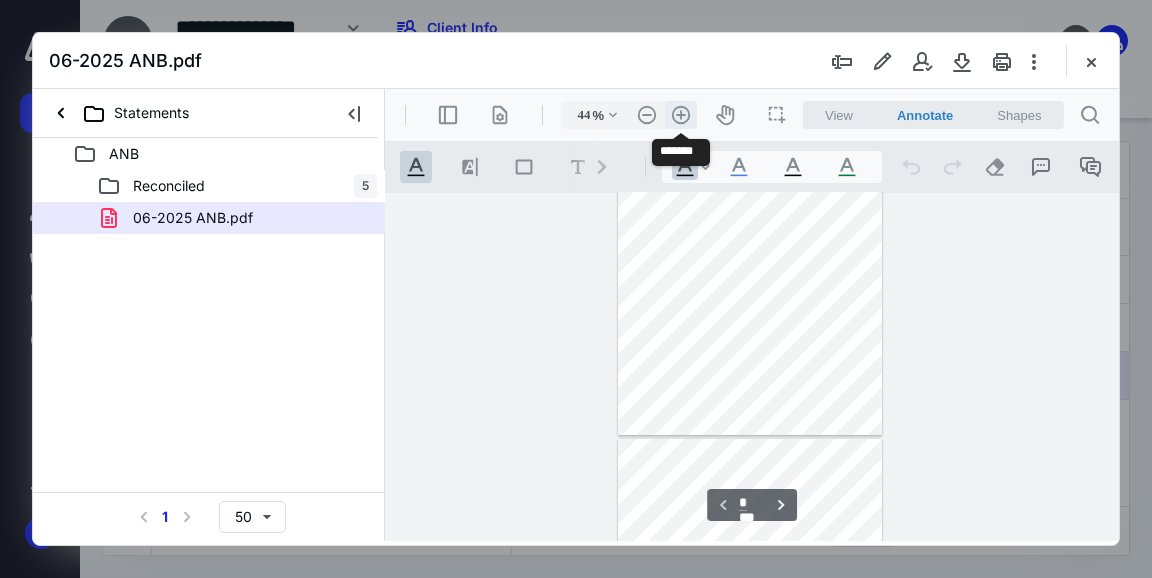 click on ".cls-1{fill:#abb0c4;} icon - header - zoom - in - line" at bounding box center [681, 115] 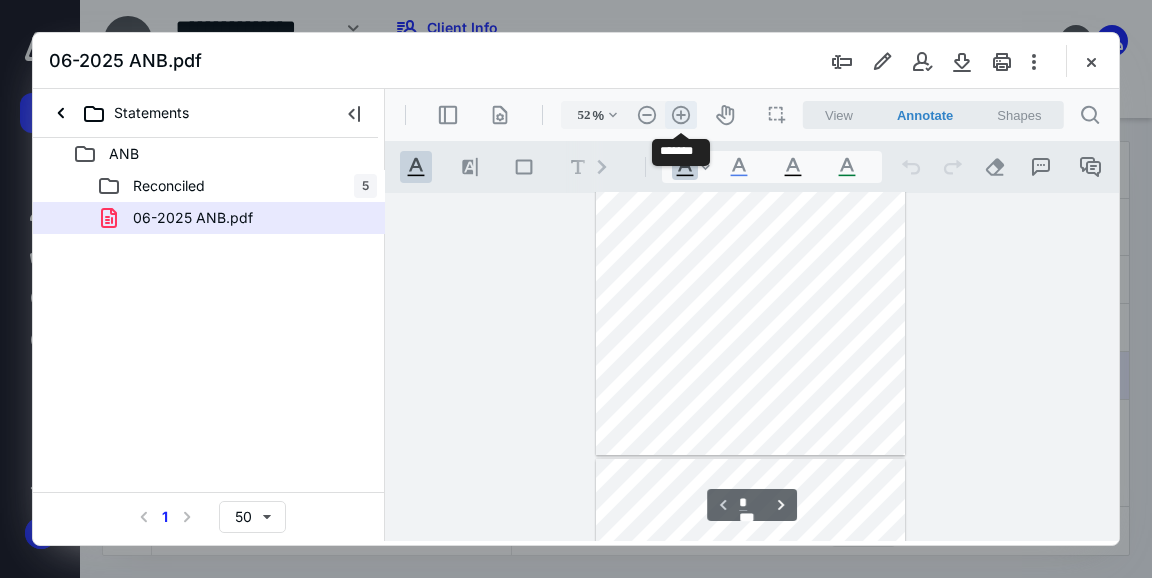 click on ".cls-1{fill:#abb0c4;} icon - header - zoom - in - line" at bounding box center (681, 115) 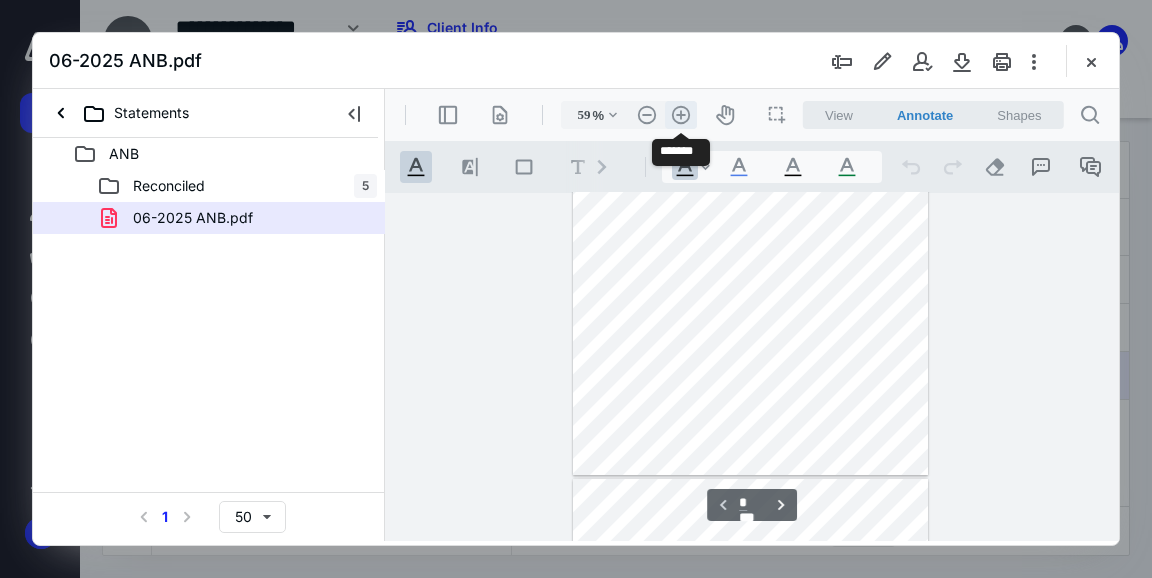 click on ".cls-1{fill:#abb0c4;} icon - header - zoom - in - line" at bounding box center [681, 115] 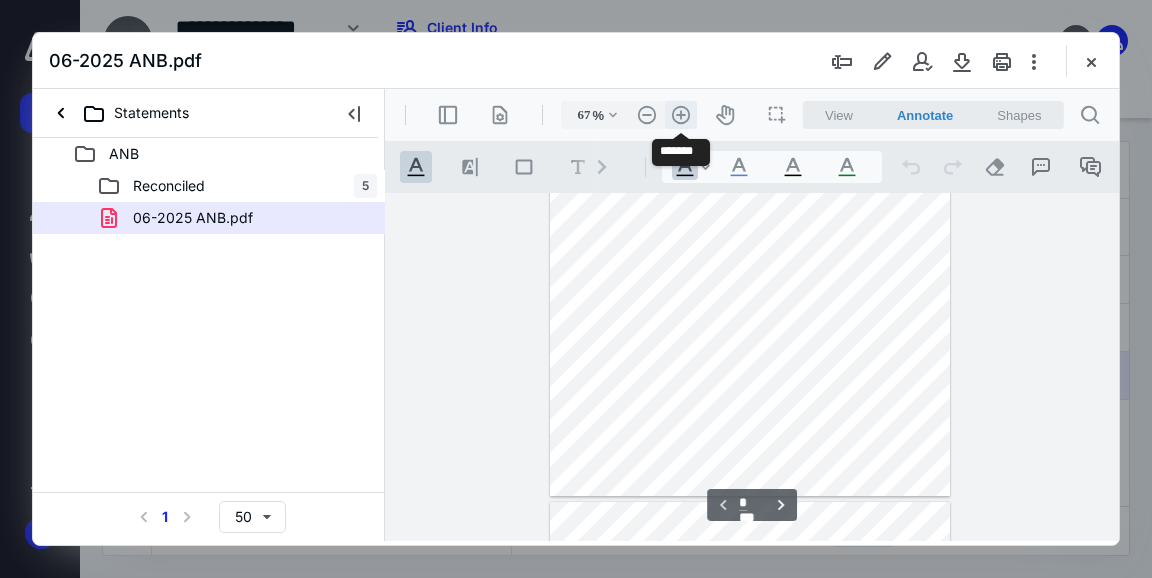 click on ".cls-1{fill:#abb0c4;} icon - header - zoom - in - line" at bounding box center (681, 115) 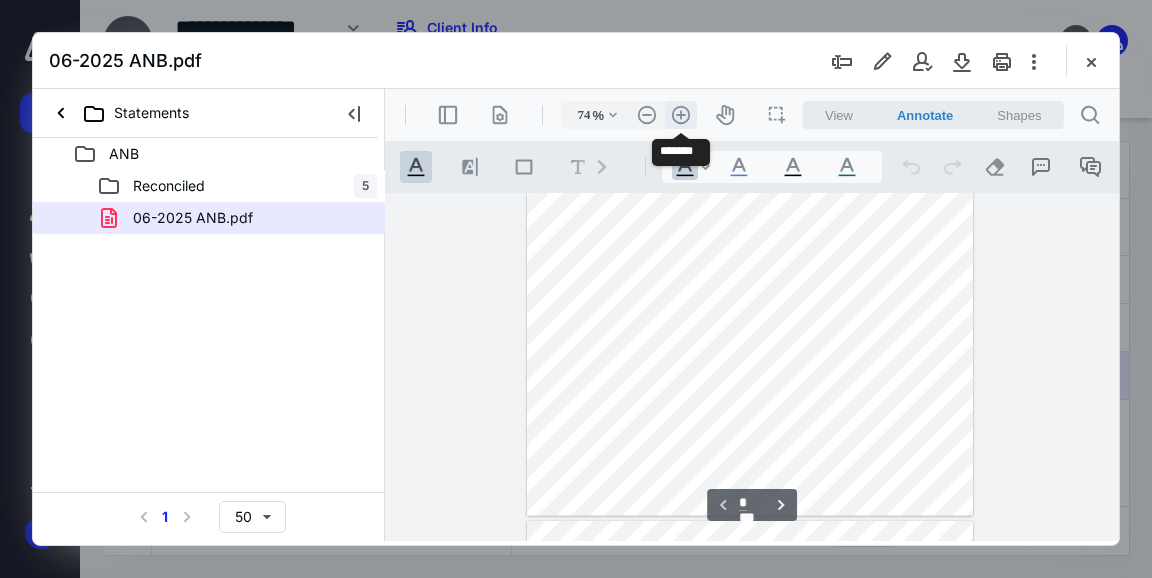 click on ".cls-1{fill:#abb0c4;} icon - header - zoom - in - line" at bounding box center (681, 115) 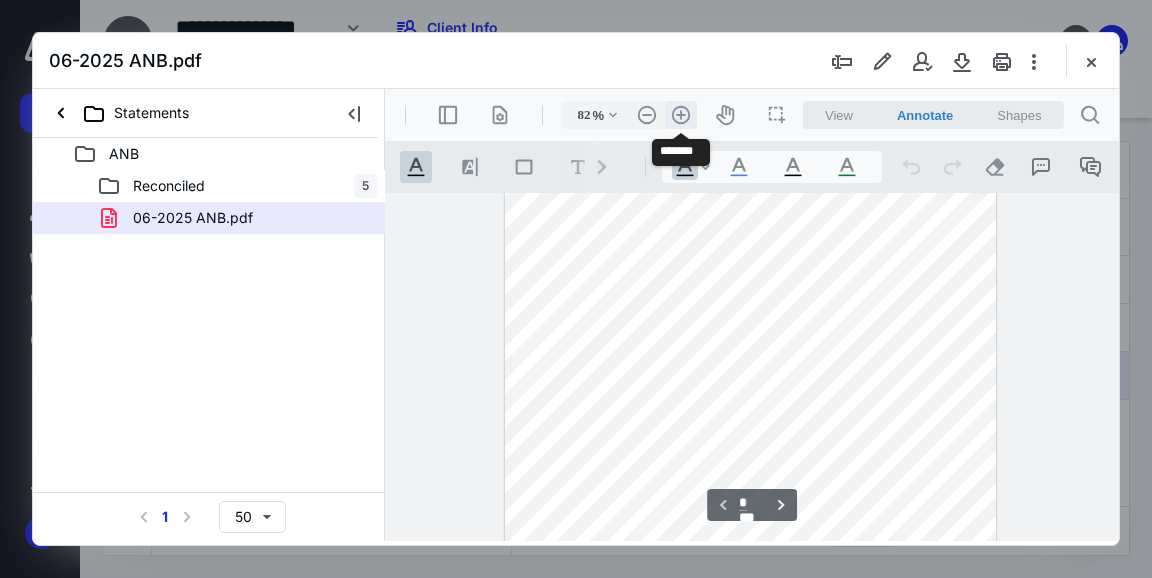 scroll, scrollTop: 303, scrollLeft: 0, axis: vertical 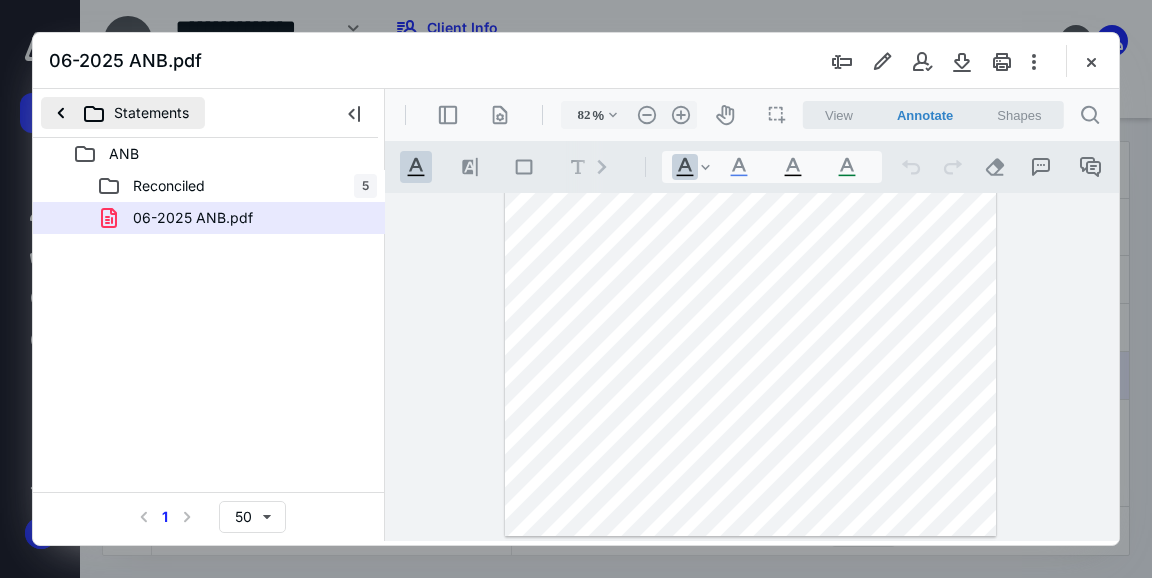 click on "Statements" at bounding box center [123, 113] 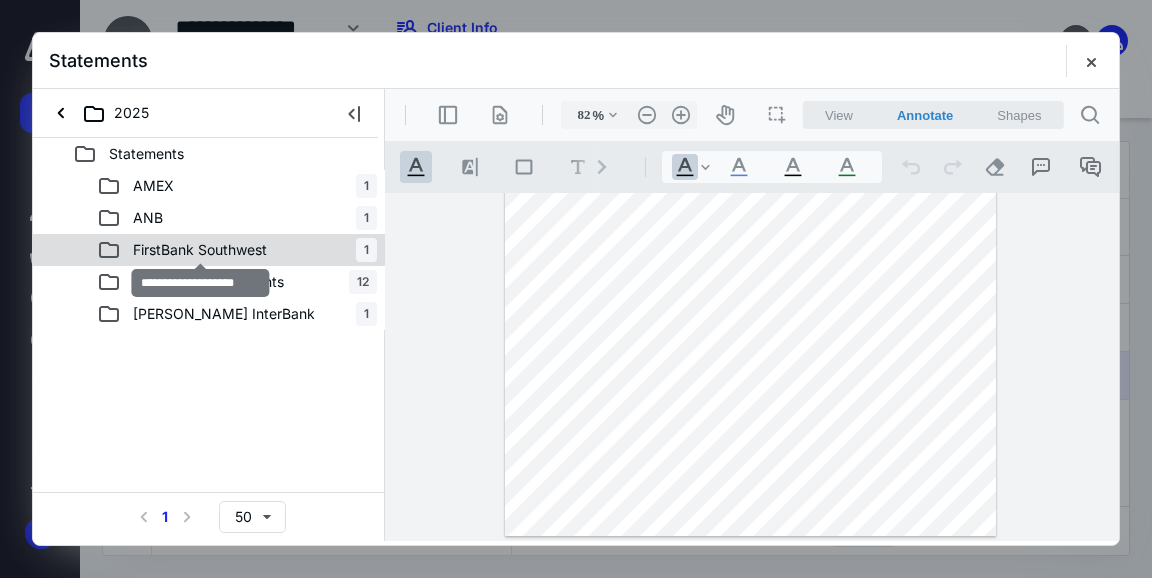 click on "FirstBank Southwest" at bounding box center [200, 250] 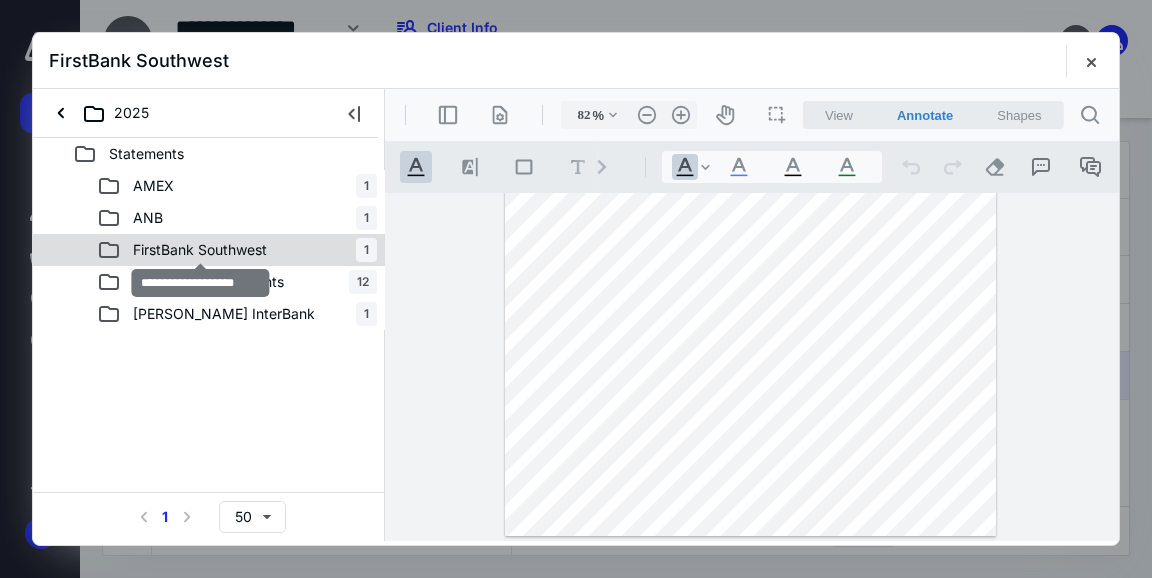 click on "FirstBank Southwest" at bounding box center (200, 250) 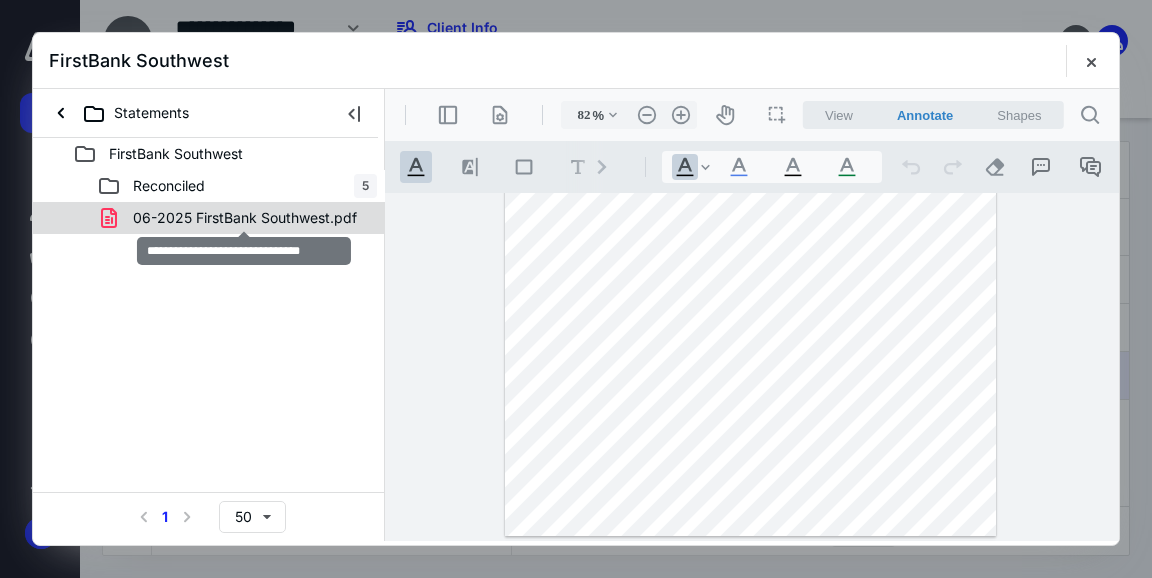 click on "06-2025 FirstBank Southwest.pdf" at bounding box center [245, 218] 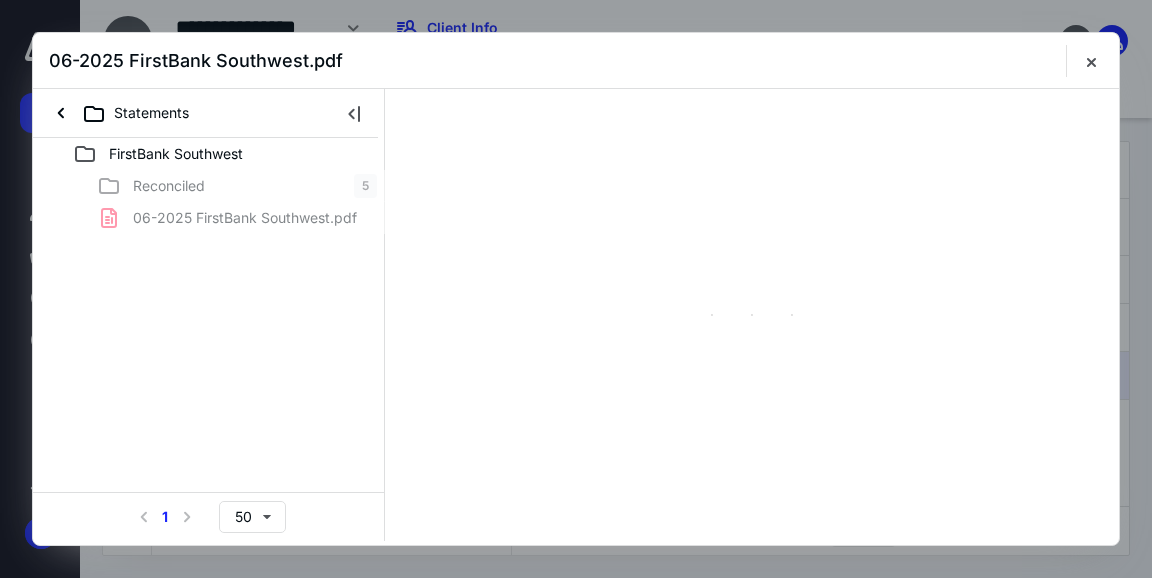 click on "Reconciled 5 06-2025 FirstBank Southwest.pdf" at bounding box center [209, 202] 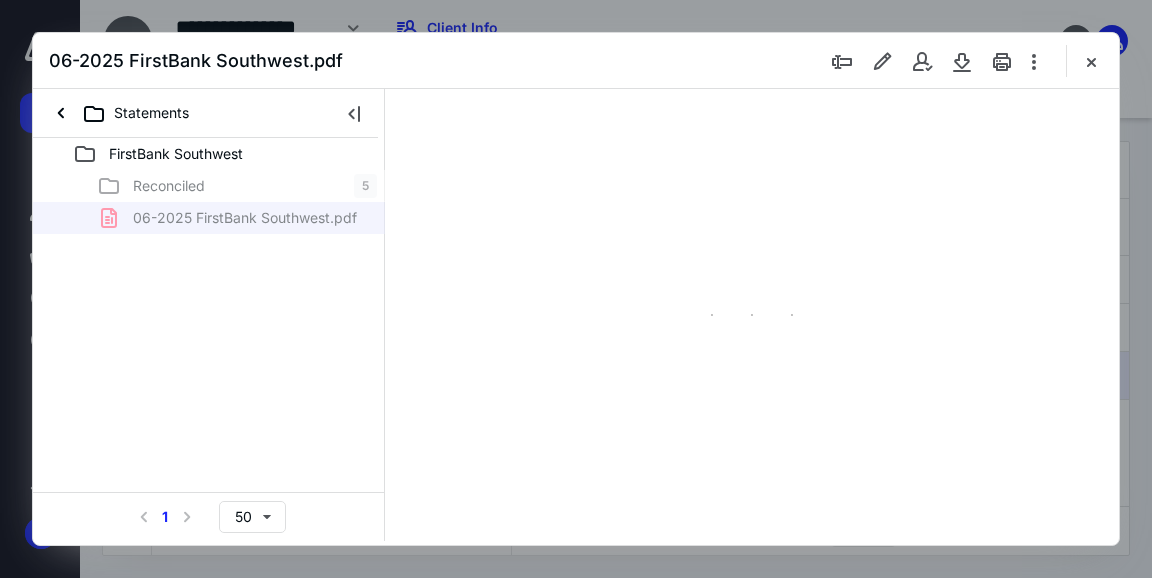 scroll, scrollTop: 105, scrollLeft: 0, axis: vertical 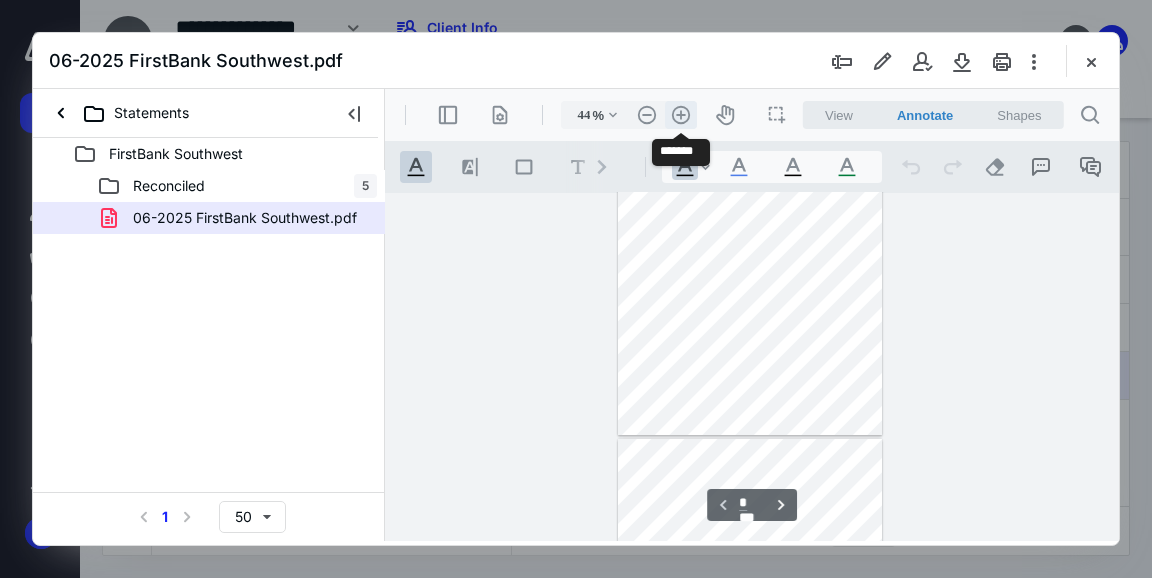 click on ".cls-1{fill:#abb0c4;} icon - header - zoom - in - line" at bounding box center [681, 115] 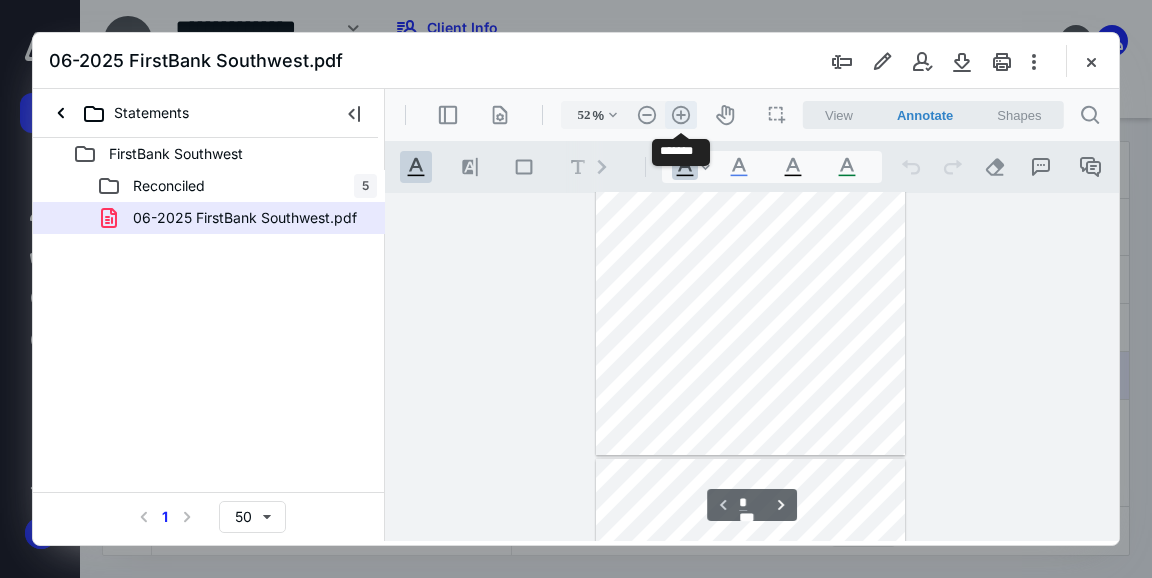 click on ".cls-1{fill:#abb0c4;} icon - header - zoom - in - line" at bounding box center (681, 115) 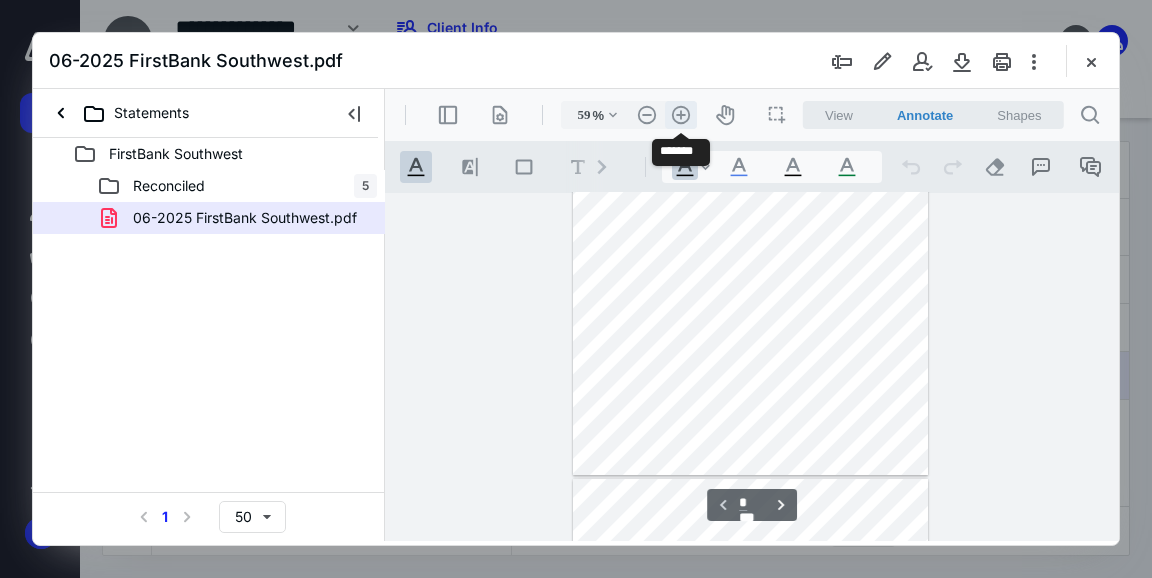 click on ".cls-1{fill:#abb0c4;} icon - header - zoom - in - line" at bounding box center [681, 115] 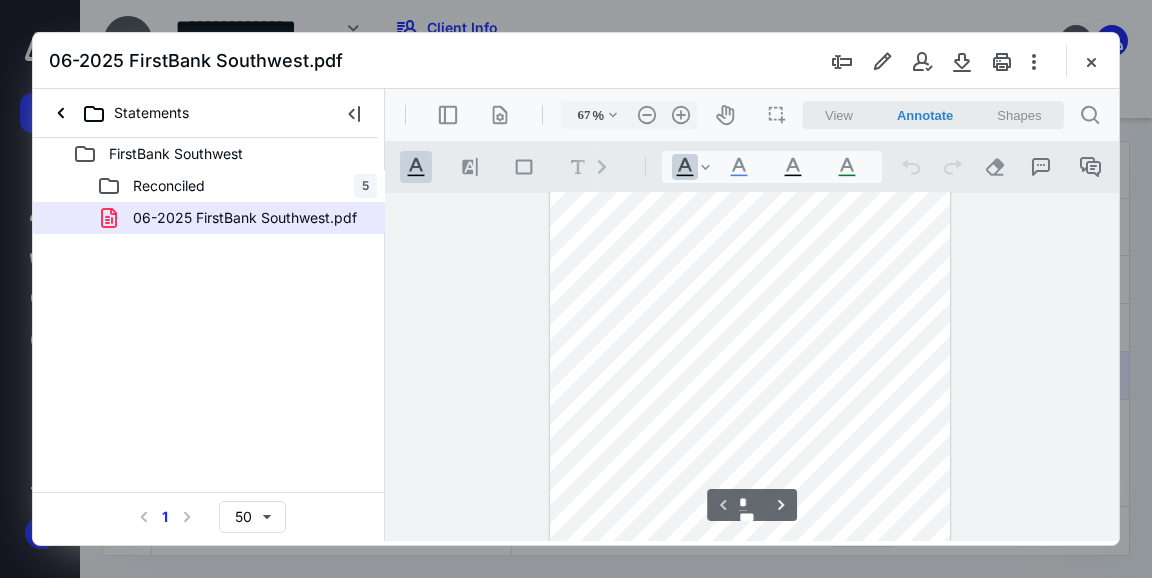 scroll, scrollTop: 150, scrollLeft: 0, axis: vertical 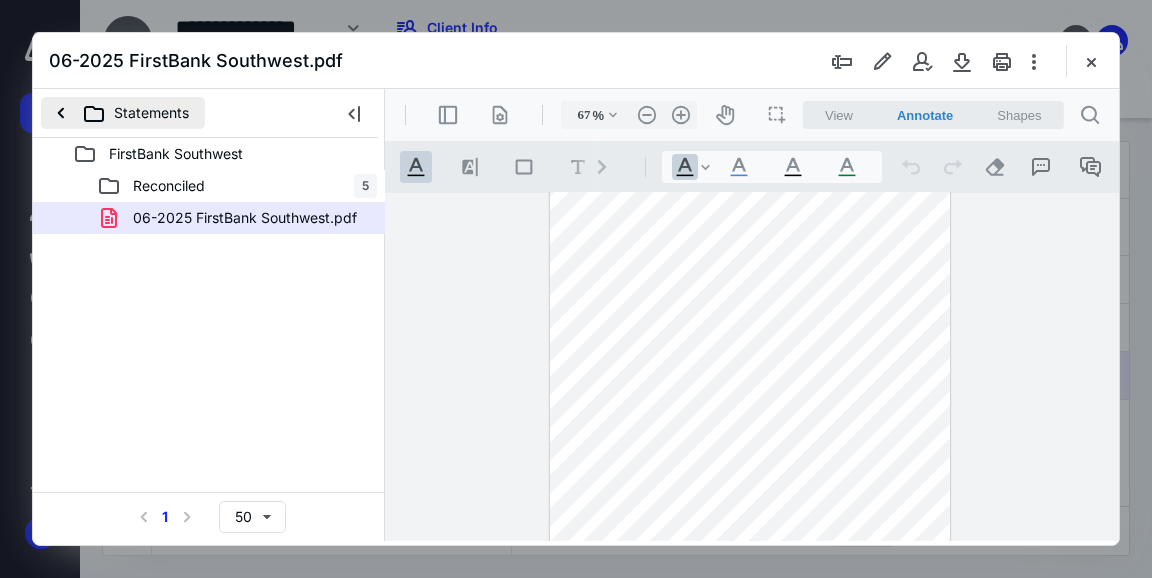 click on "Statements" at bounding box center [123, 113] 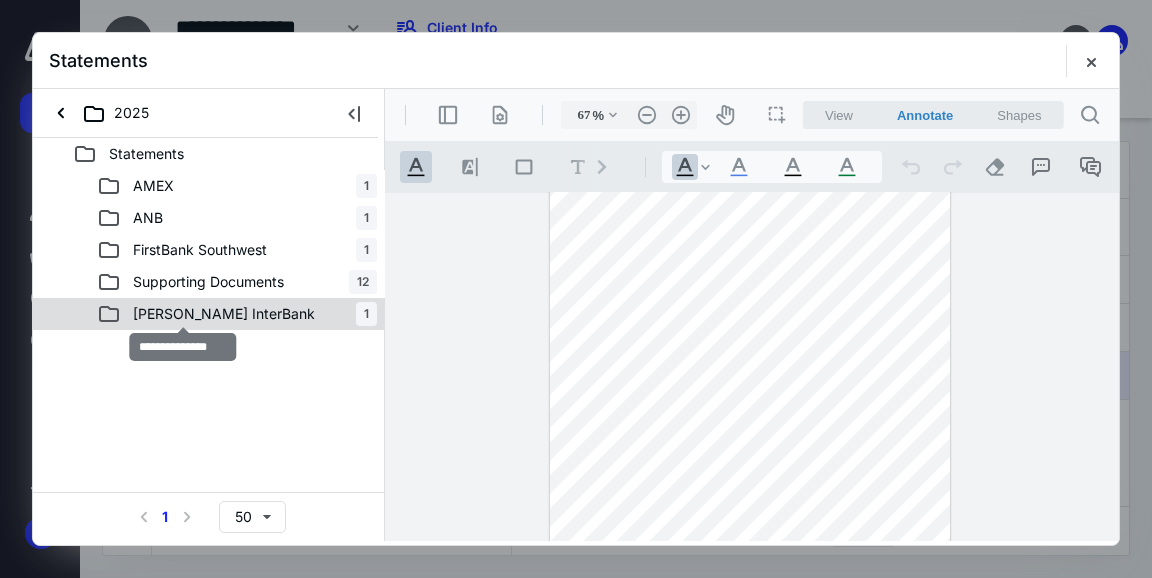 click on "[PERSON_NAME] InterBank" at bounding box center (224, 314) 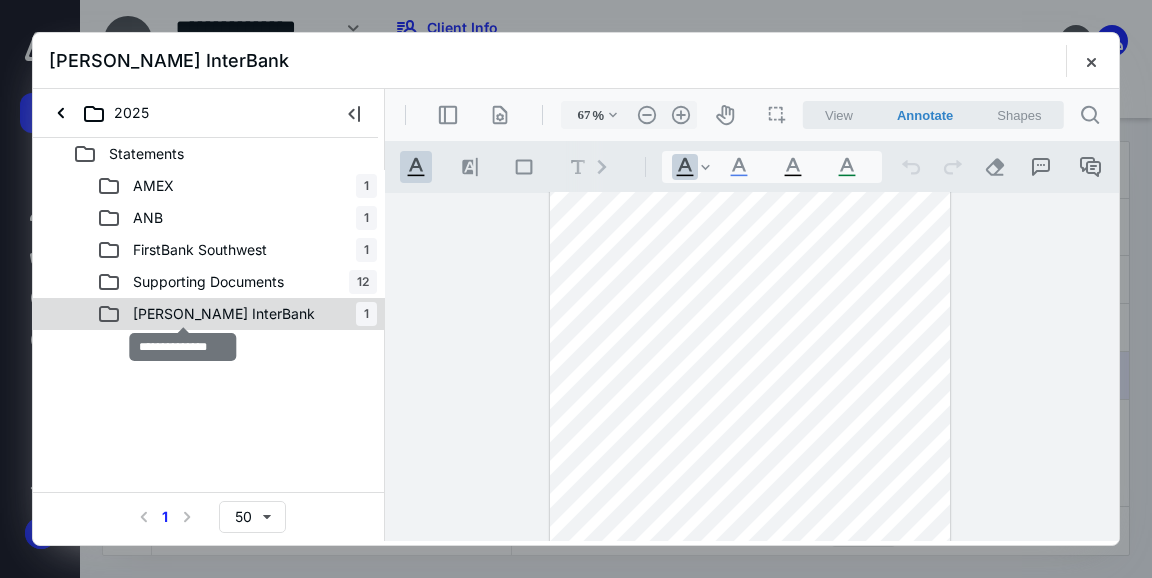 click on "[PERSON_NAME] InterBank" at bounding box center [224, 314] 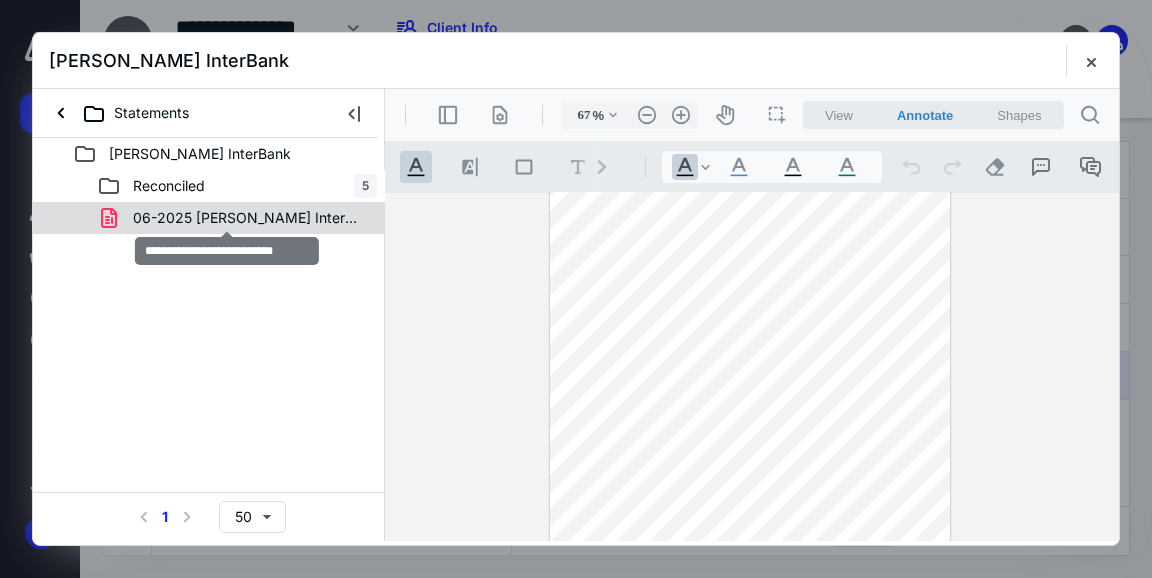 click on "06-2025 [PERSON_NAME] InterBank.pdf" at bounding box center (249, 218) 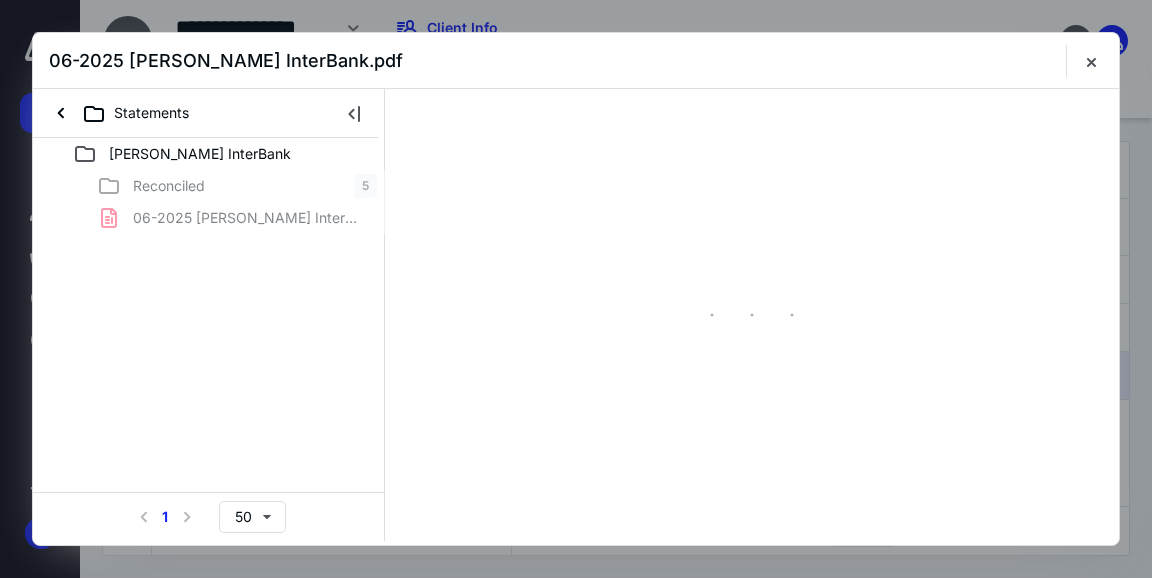 click on "Reconciled 5 06-2025 Vega InterBank.pdf" at bounding box center (209, 202) 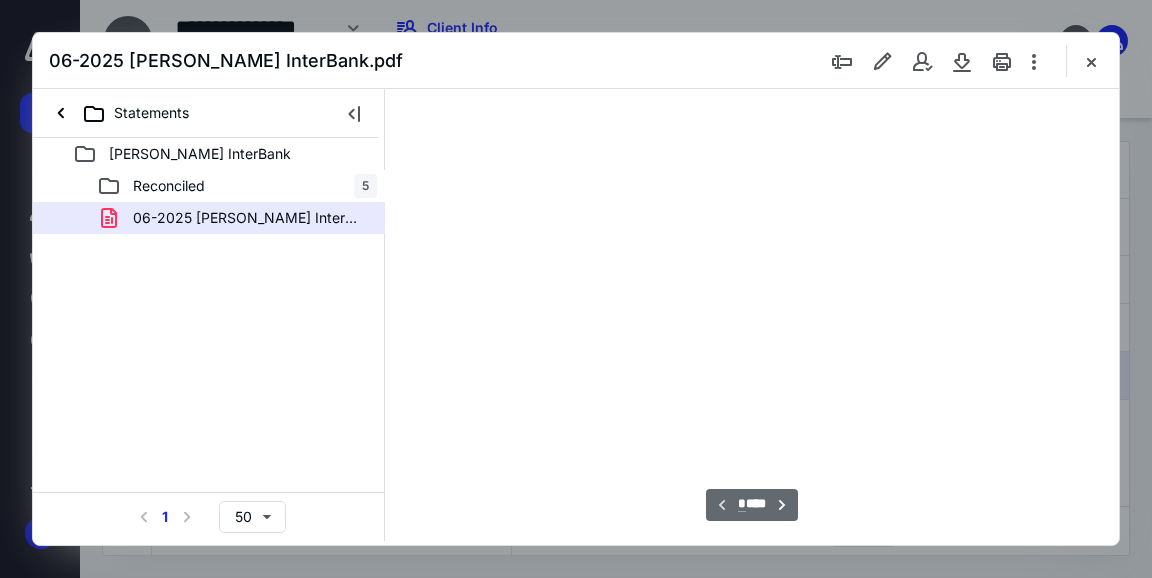 scroll, scrollTop: 105, scrollLeft: 0, axis: vertical 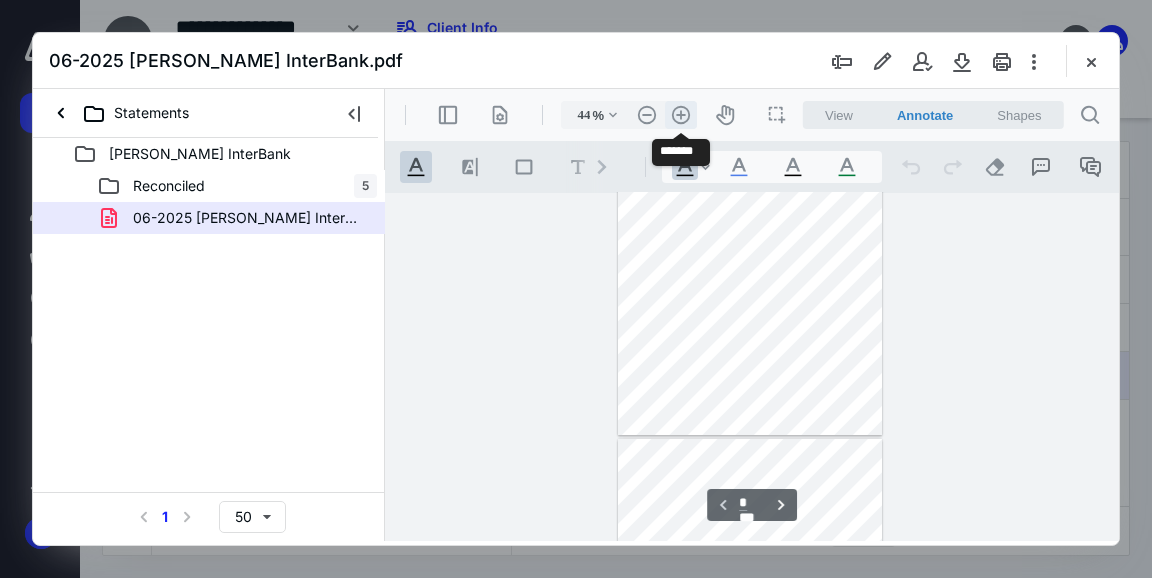 click on ".cls-1{fill:#abb0c4;} icon - header - zoom - in - line" at bounding box center (681, 115) 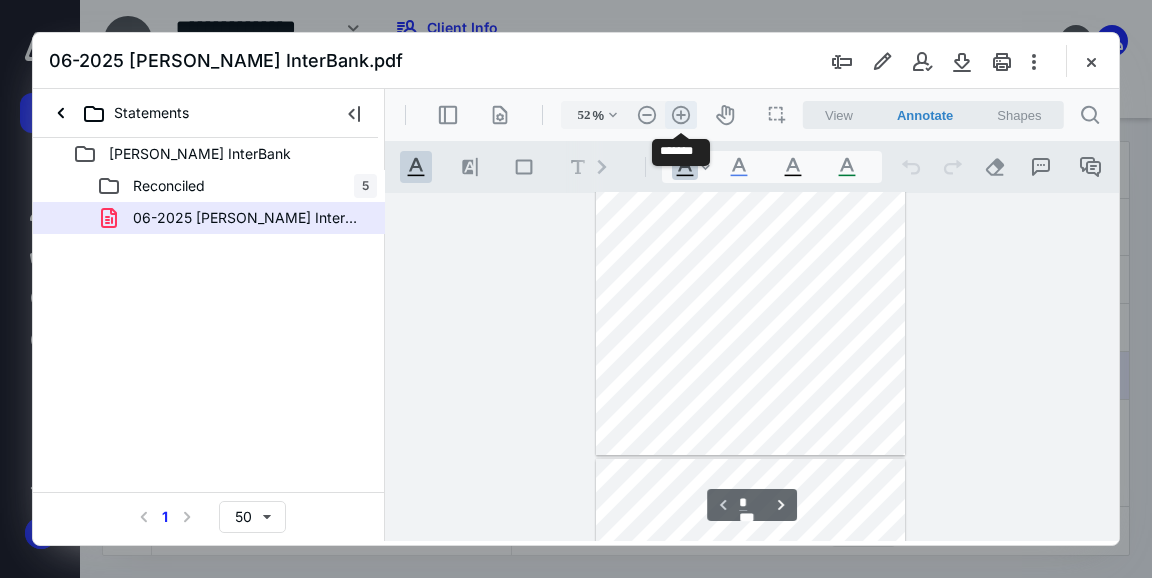 click on ".cls-1{fill:#abb0c4;} icon - header - zoom - in - line" at bounding box center [681, 115] 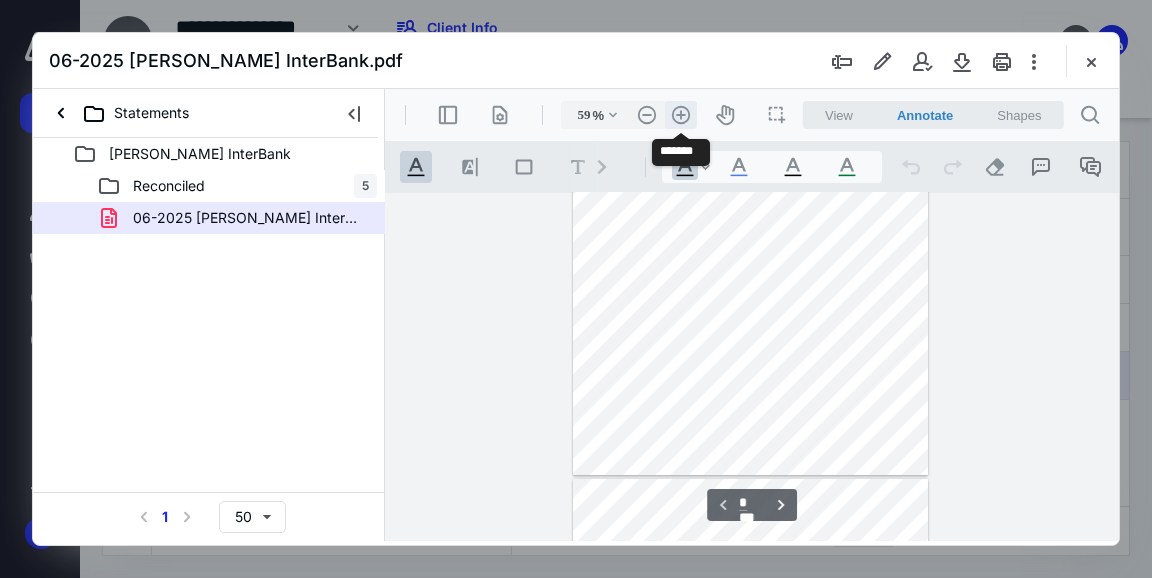 click on ".cls-1{fill:#abb0c4;} icon - header - zoom - in - line" at bounding box center [681, 115] 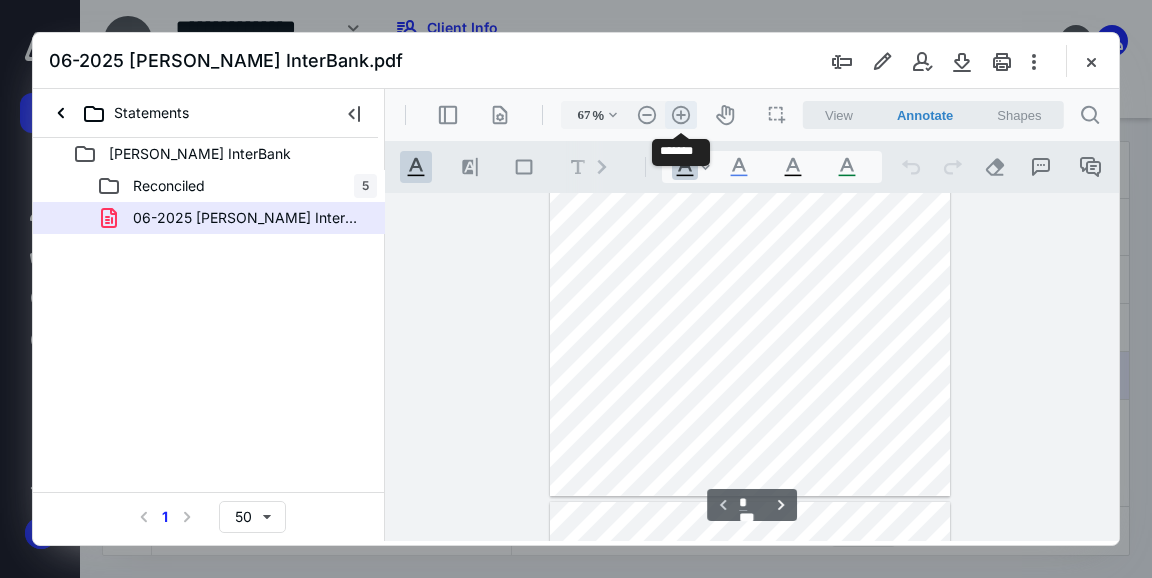 click on ".cls-1{fill:#abb0c4;} icon - header - zoom - in - line" at bounding box center (681, 115) 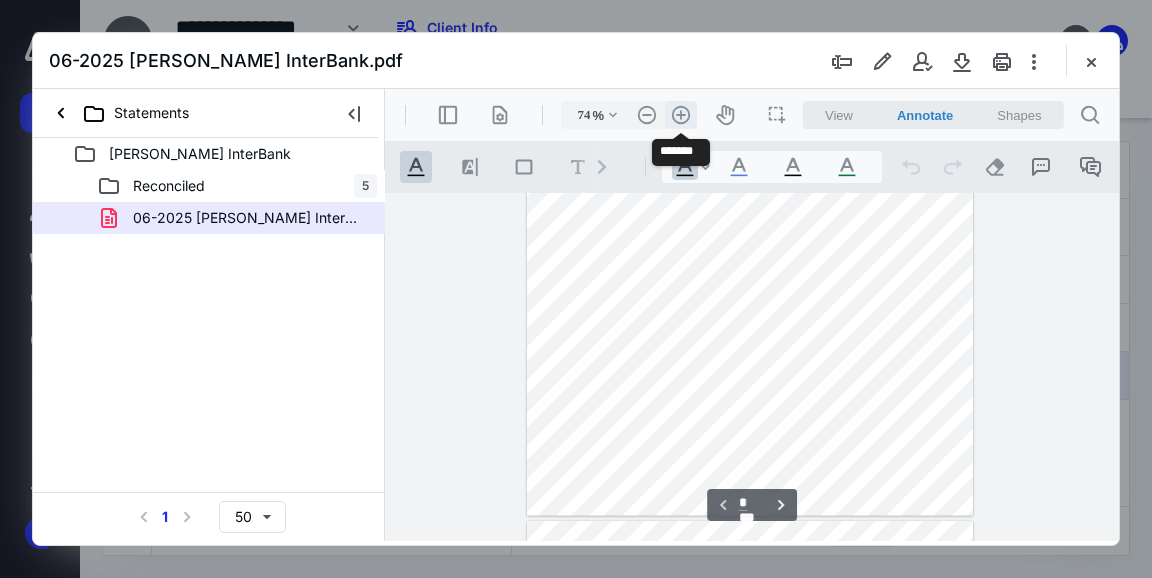 click on ".cls-1{fill:#abb0c4;} icon - header - zoom - in - line" at bounding box center (681, 115) 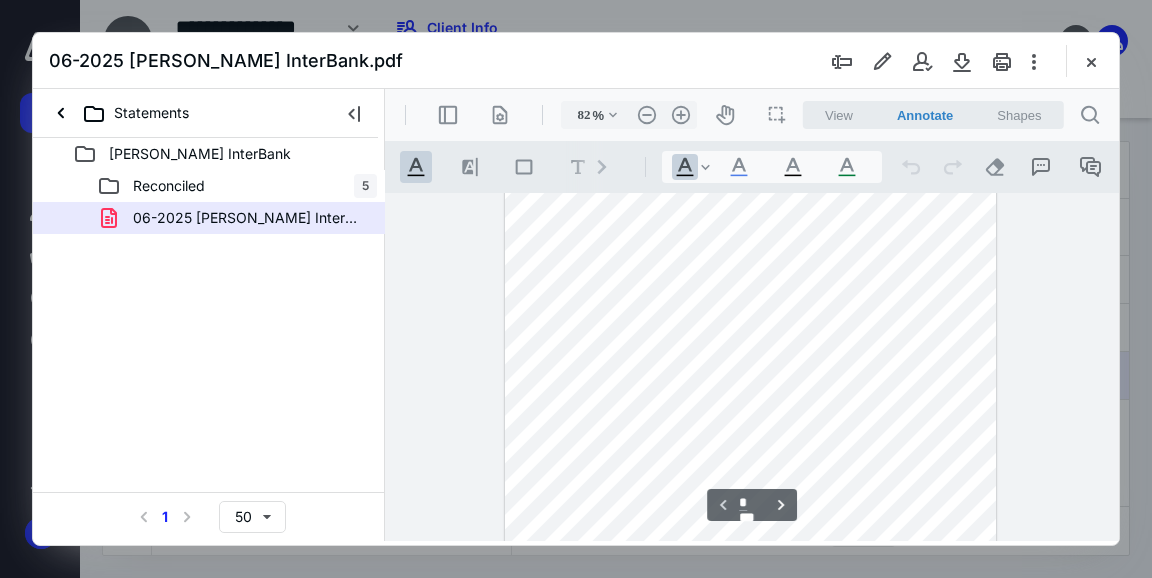 scroll, scrollTop: 227, scrollLeft: 0, axis: vertical 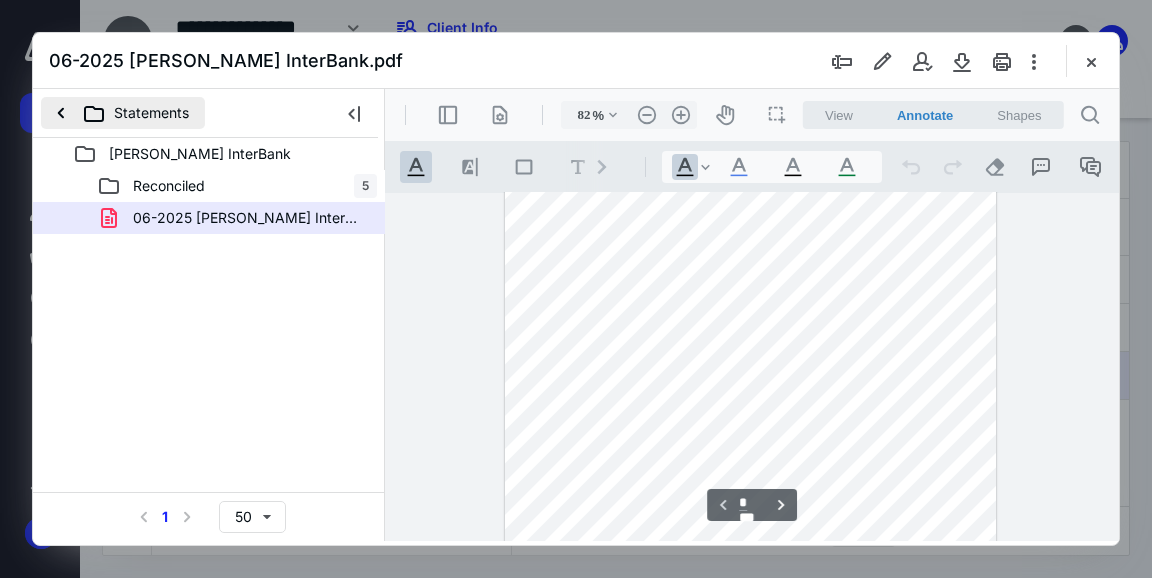click on "Statements" at bounding box center [123, 113] 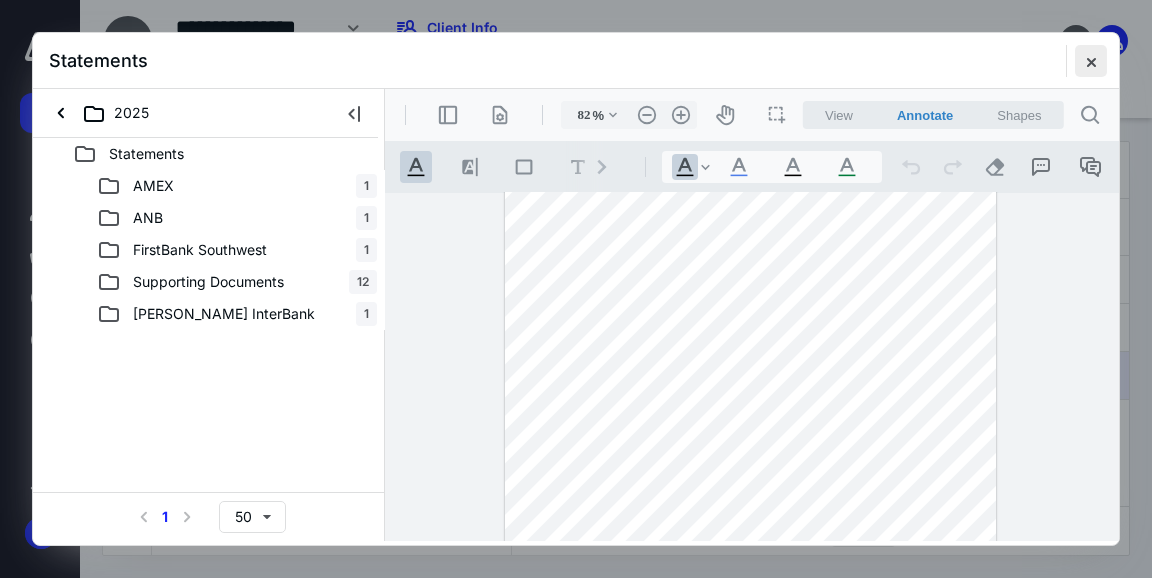click at bounding box center [1091, 61] 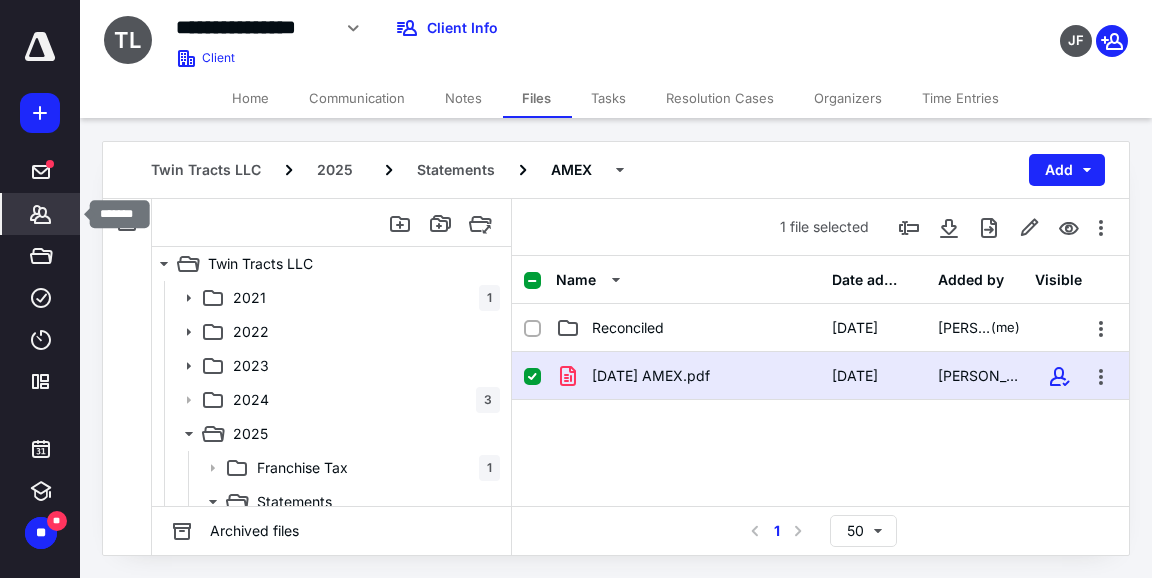 click 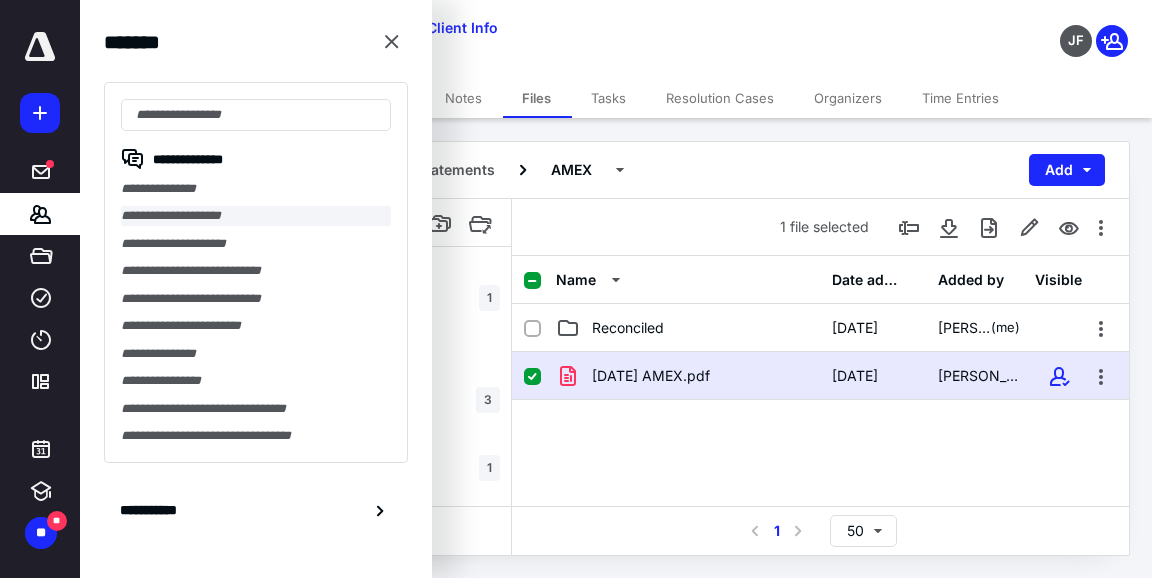 click on "**********" at bounding box center [256, 215] 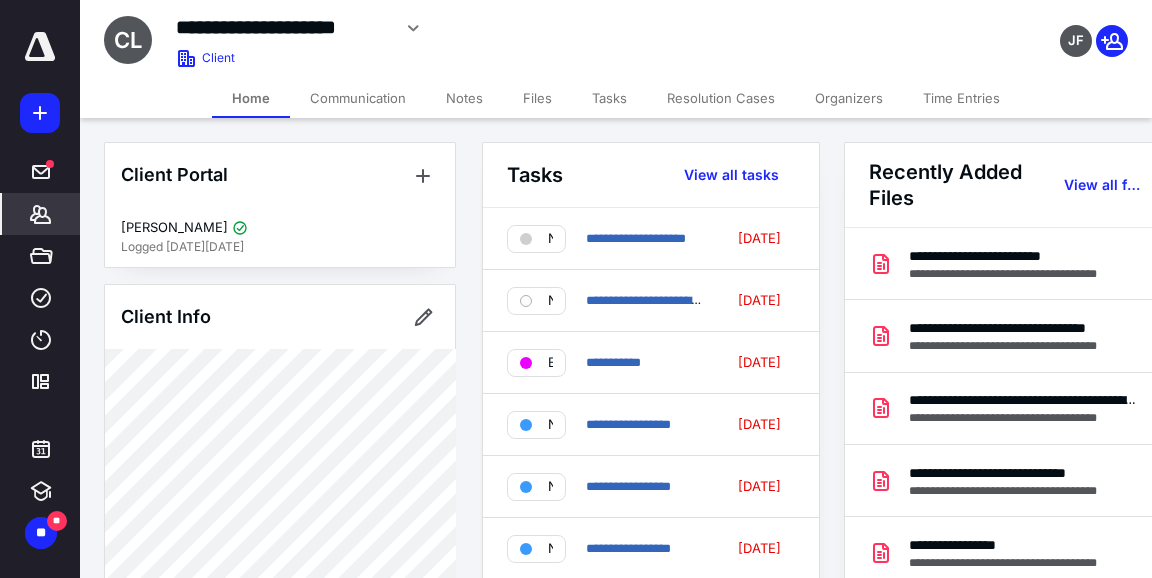 click on "Tasks" at bounding box center (609, 98) 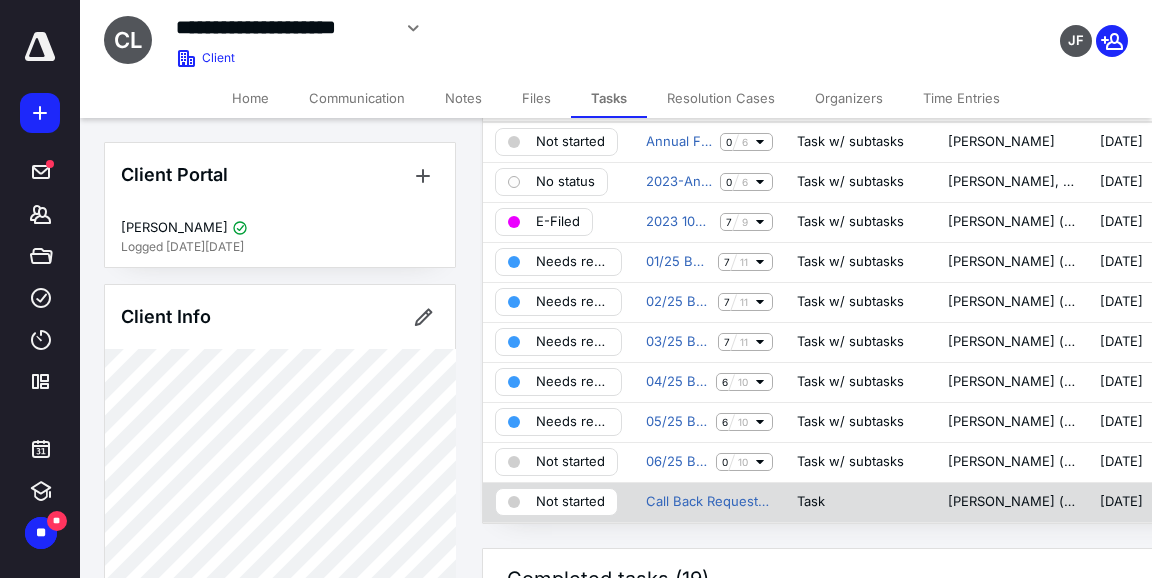 scroll, scrollTop: 195, scrollLeft: 0, axis: vertical 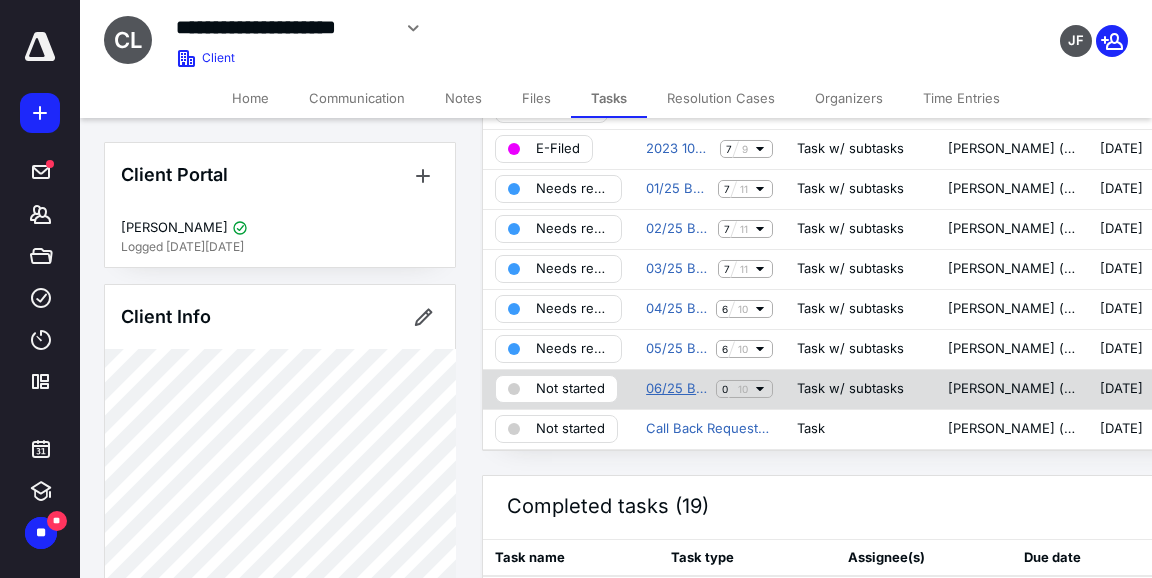 click on "06/25 Bookkeeping" at bounding box center [677, 389] 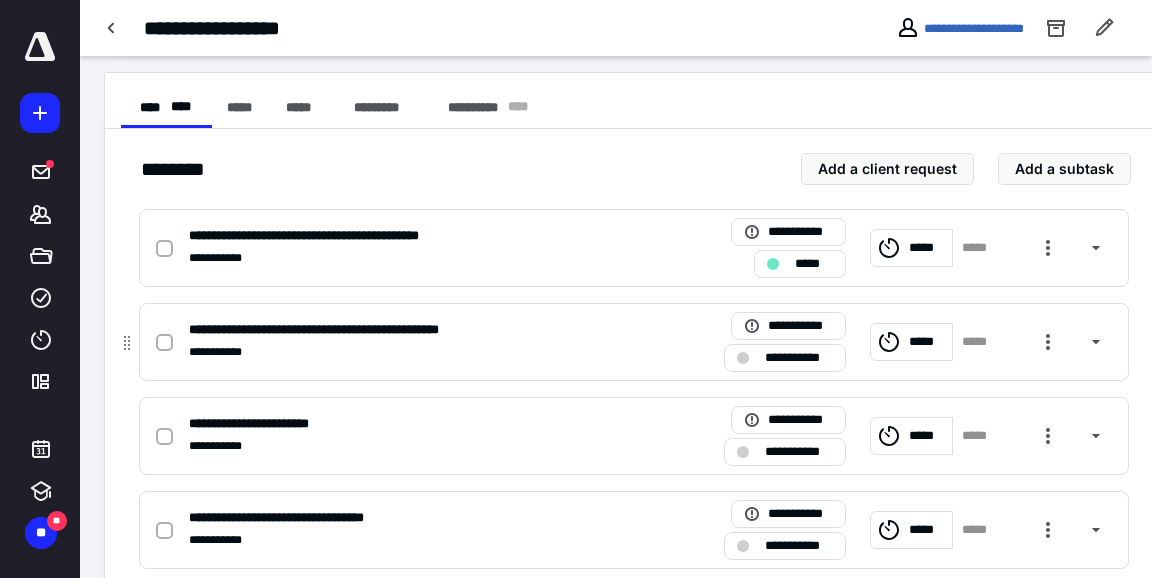 scroll, scrollTop: 488, scrollLeft: 0, axis: vertical 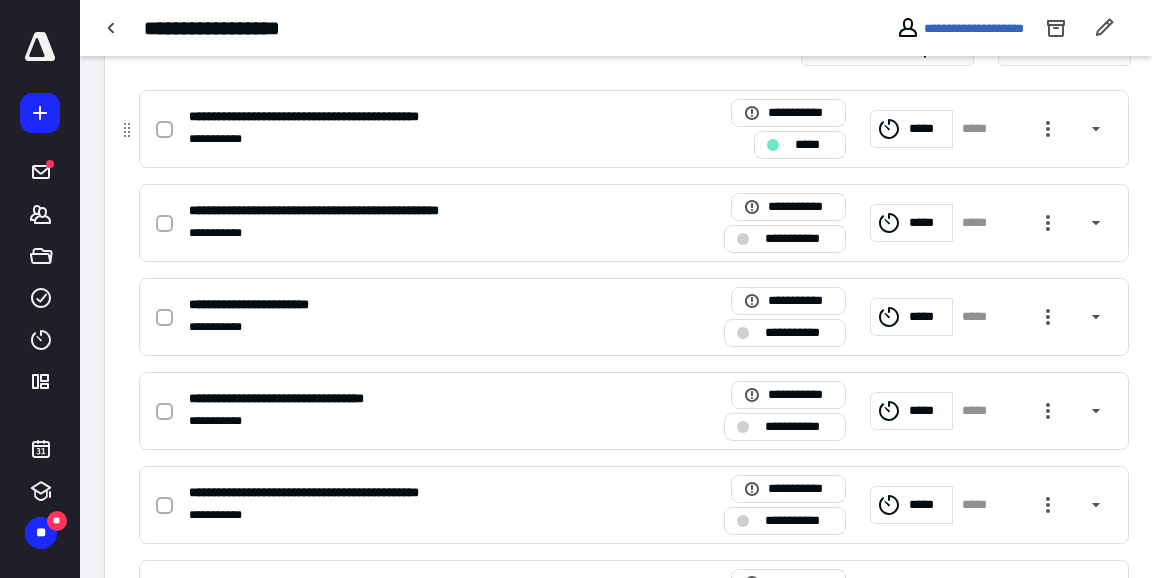 click at bounding box center (164, 130) 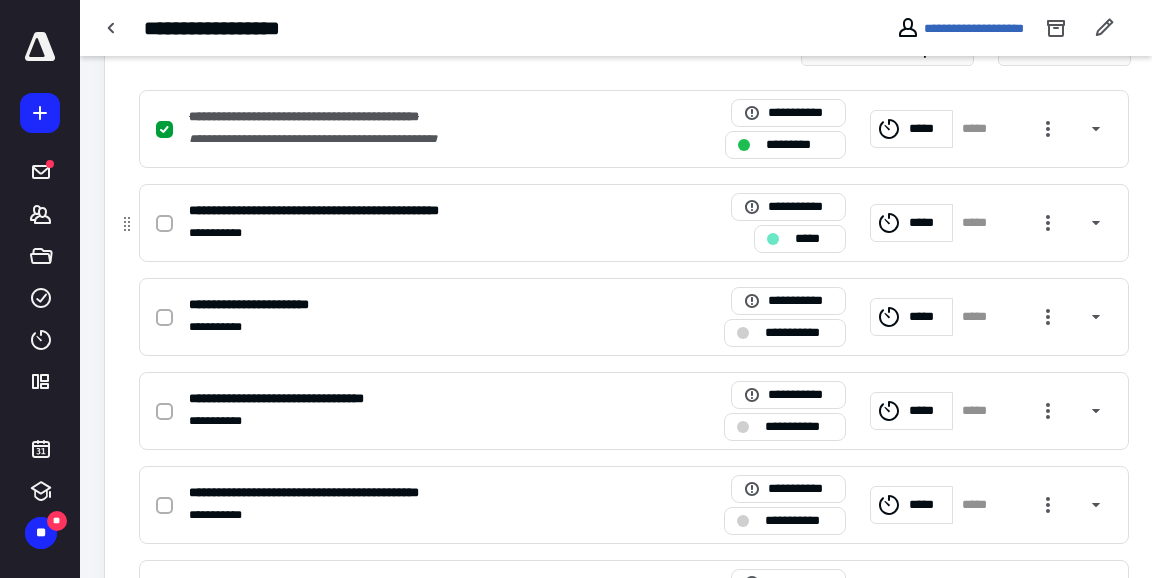 click 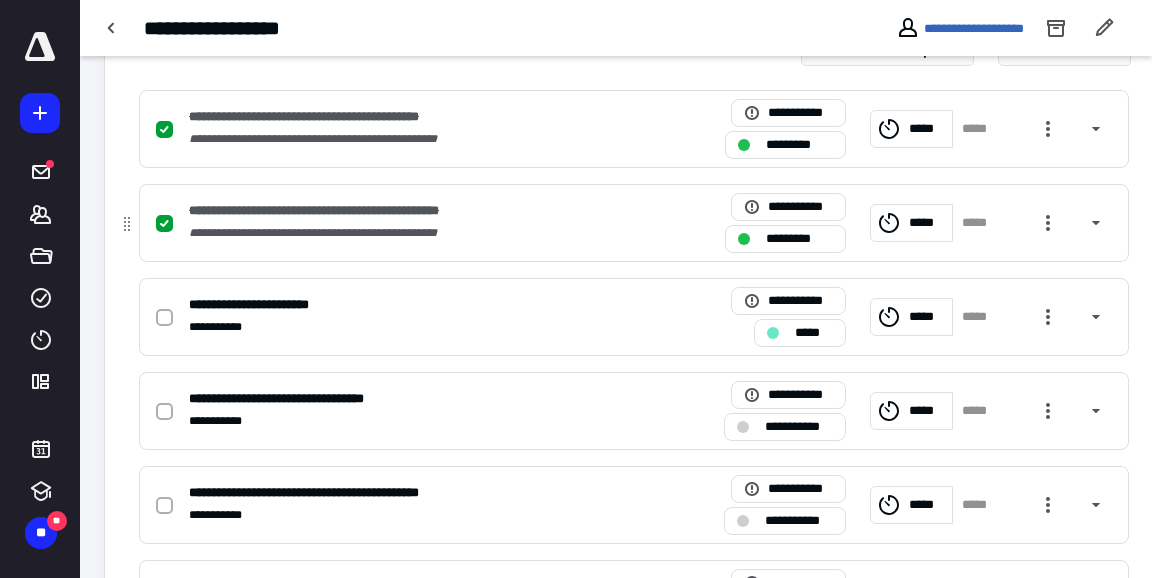 click on "**********" at bounding box center [634, 223] 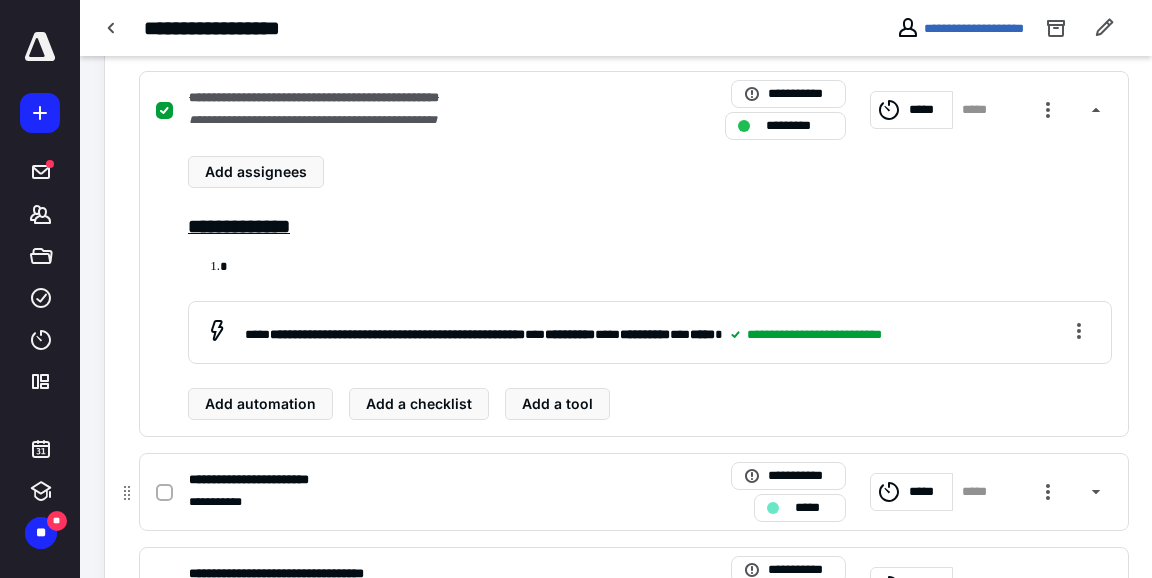 scroll, scrollTop: 634, scrollLeft: 0, axis: vertical 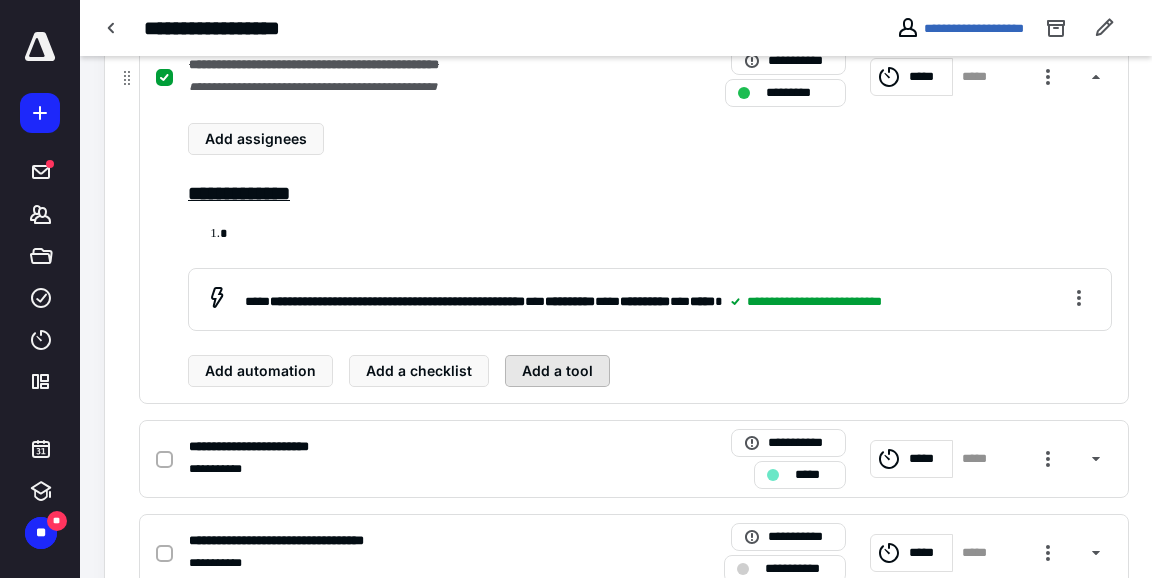click on "Add a tool" at bounding box center (557, 371) 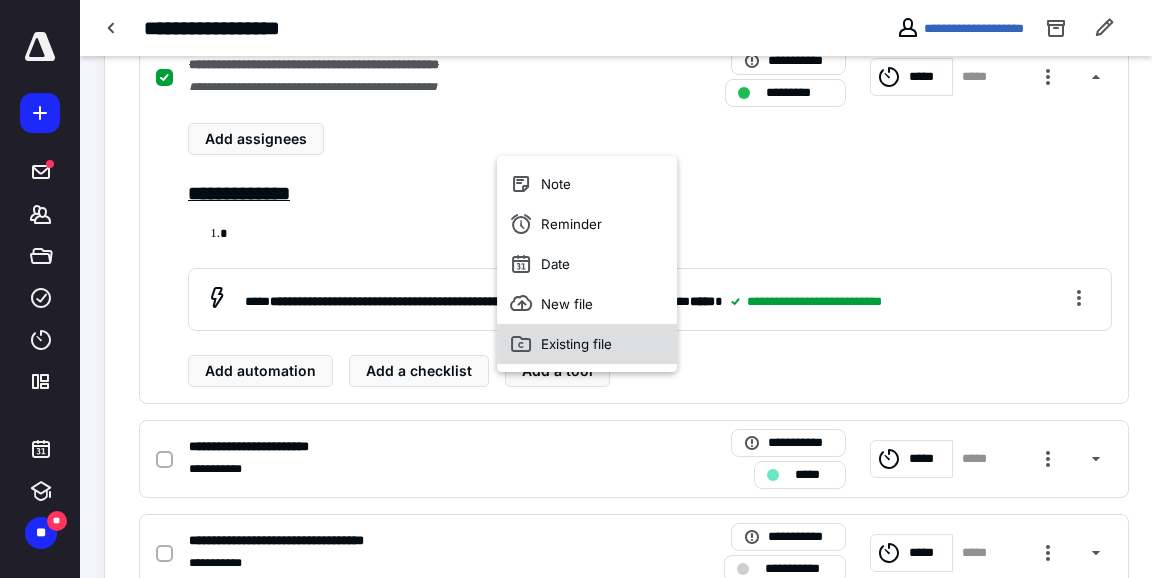 click on "Existing file" at bounding box center [587, 344] 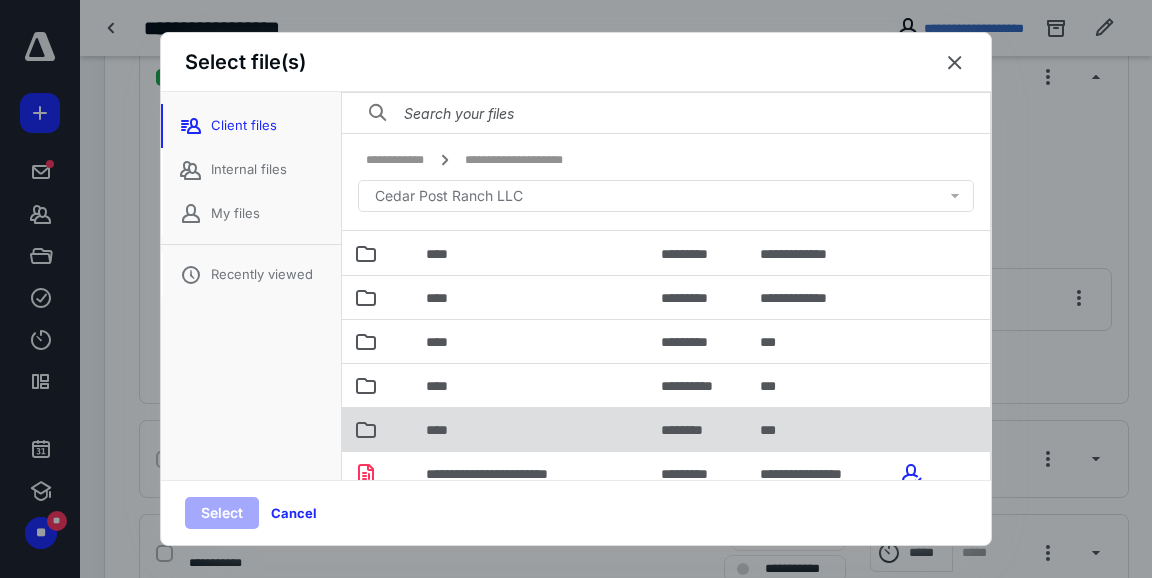 scroll, scrollTop: 57, scrollLeft: 0, axis: vertical 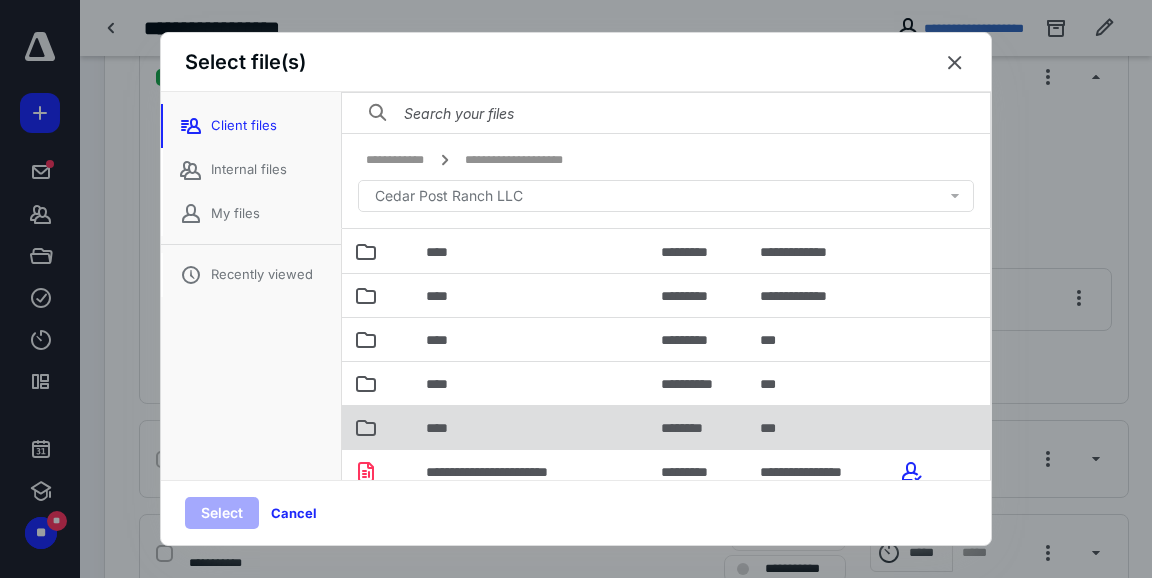 click on "****" at bounding box center (443, 428) 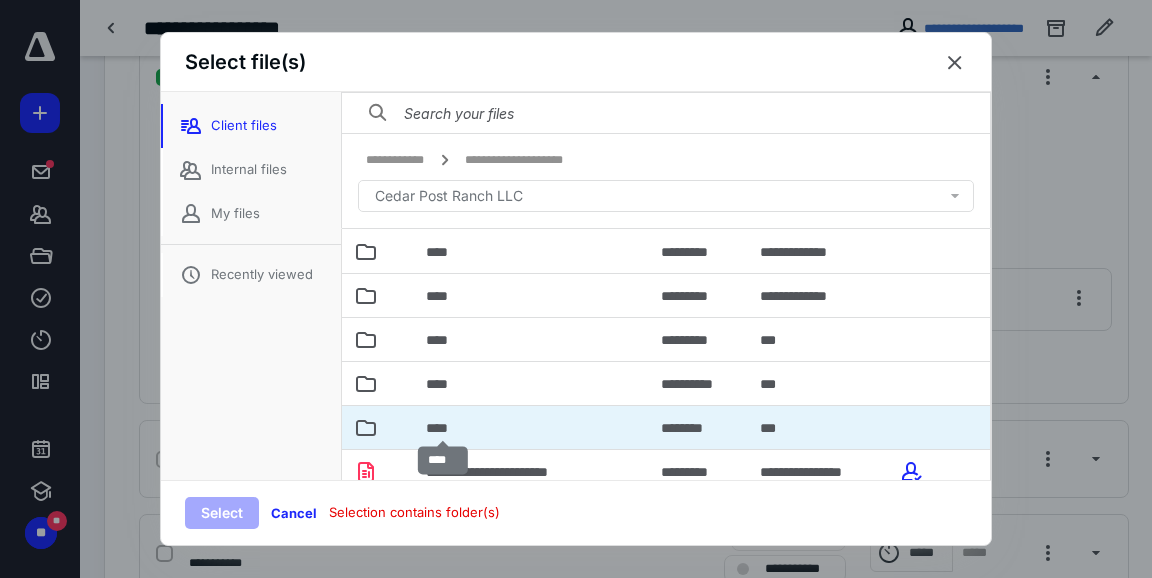click on "****" at bounding box center (443, 428) 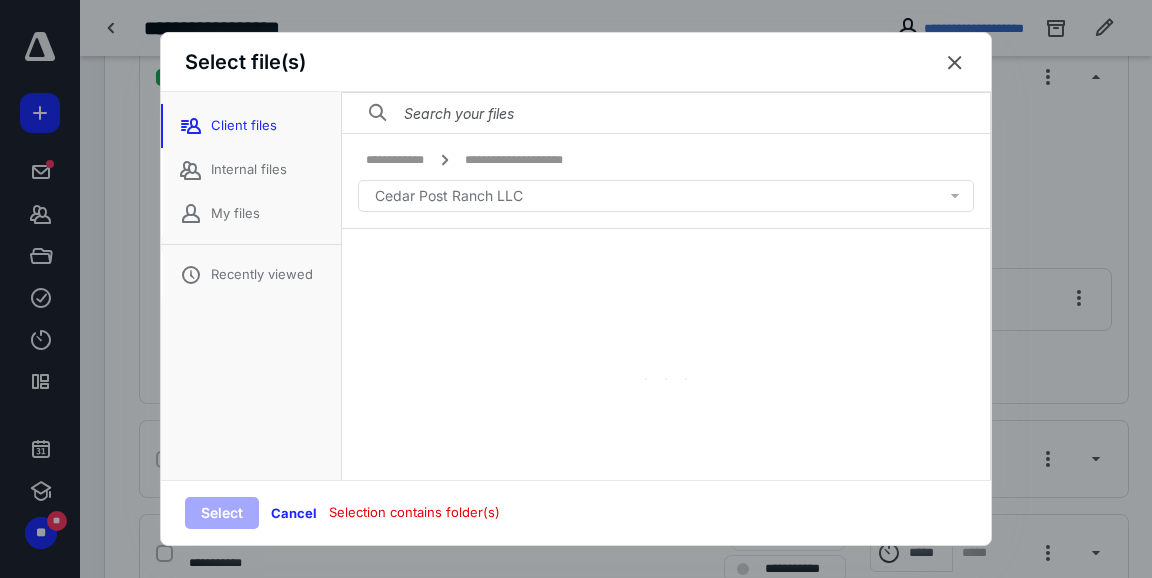 scroll, scrollTop: 0, scrollLeft: 0, axis: both 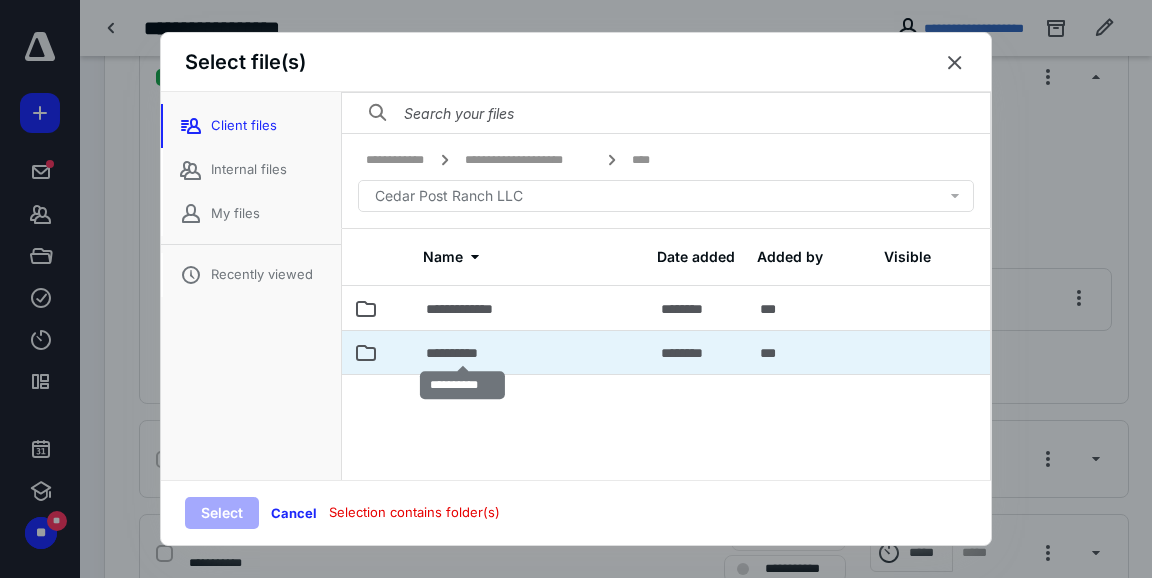 click on "**********" at bounding box center (463, 353) 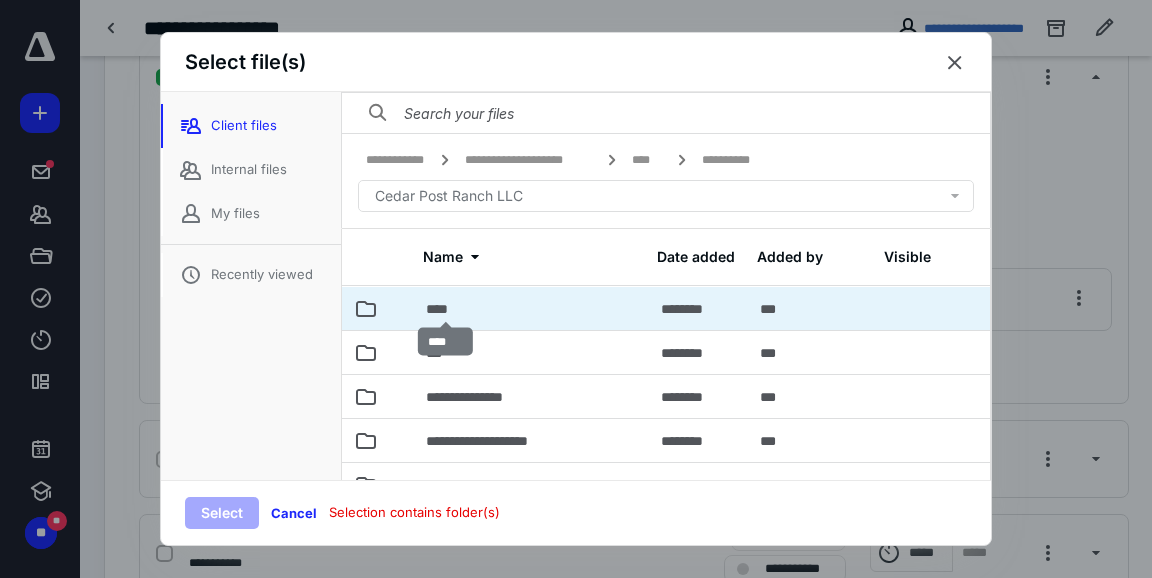 click on "****" at bounding box center [446, 309] 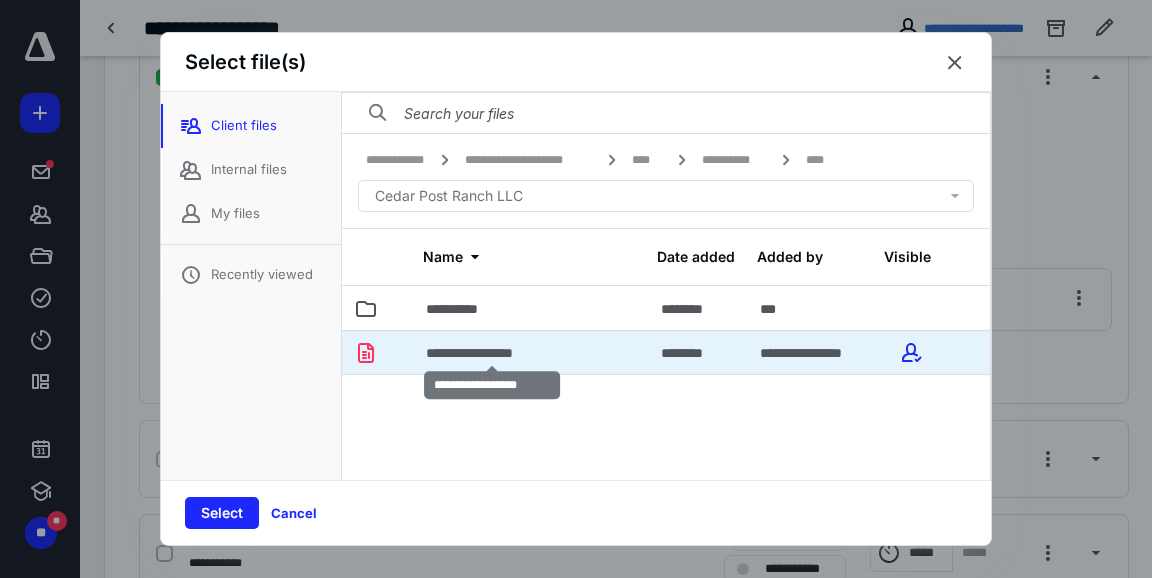 click on "**********" at bounding box center (493, 353) 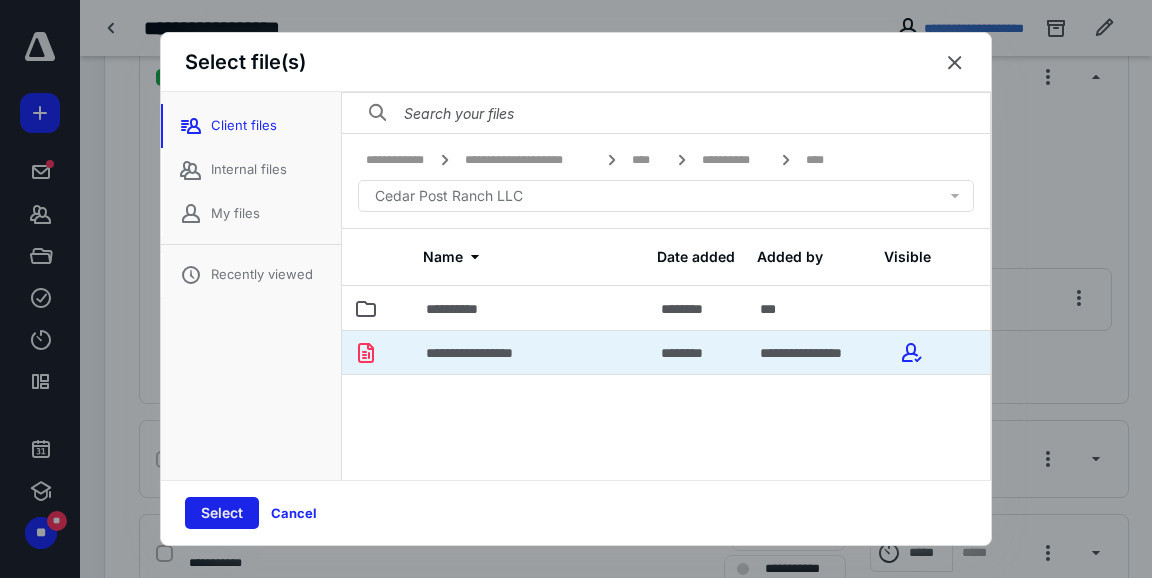 click on "Select" at bounding box center [222, 513] 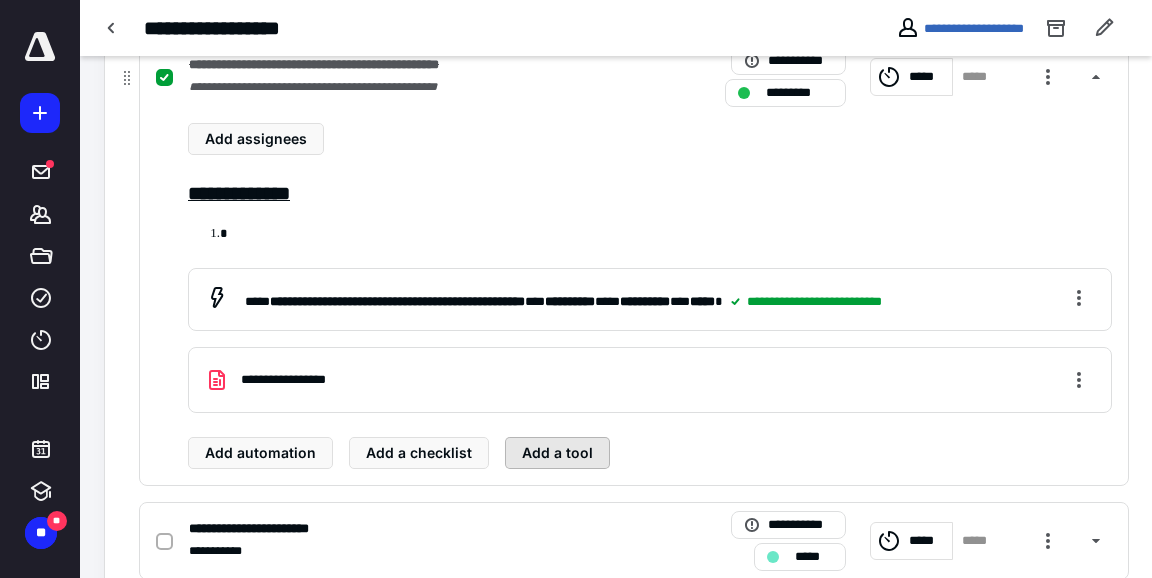 click on "Add a tool" at bounding box center (557, 453) 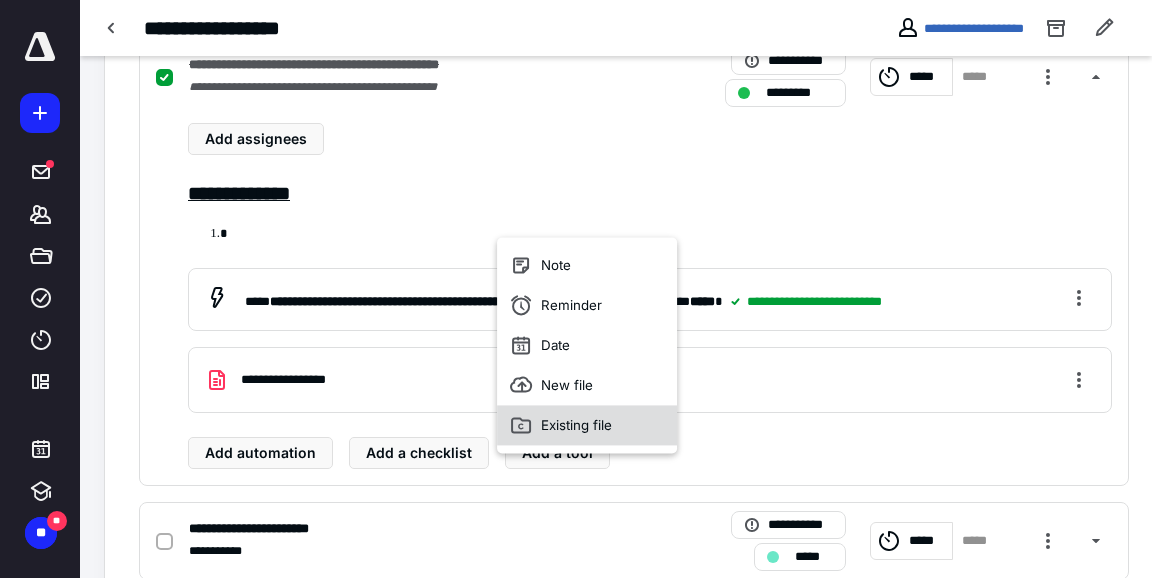 click on "Existing file" at bounding box center (587, 425) 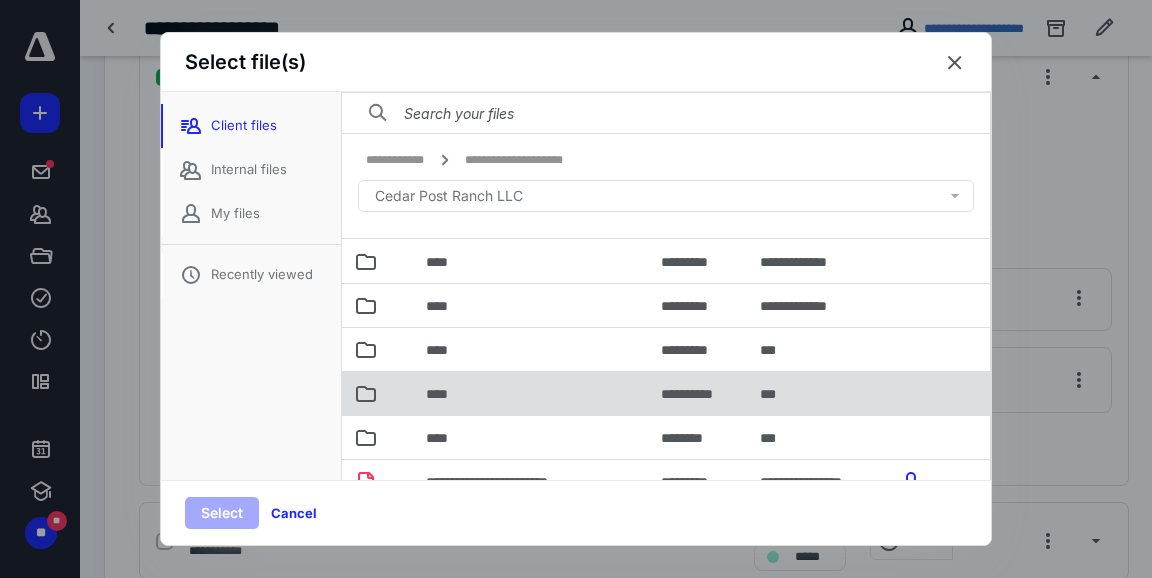 scroll, scrollTop: 57, scrollLeft: 0, axis: vertical 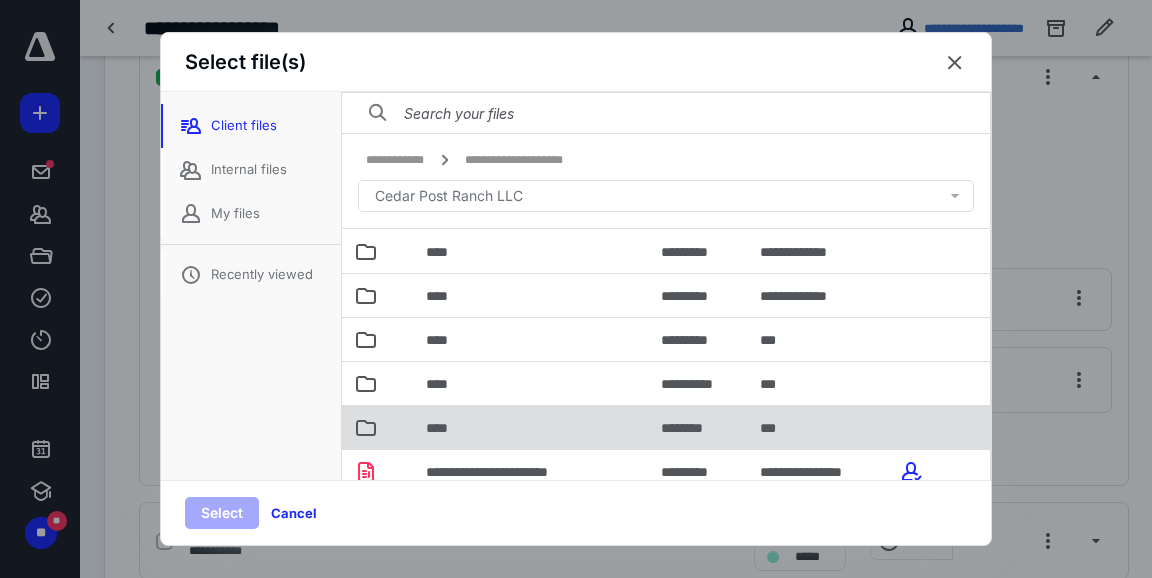 click on "****" at bounding box center (443, 428) 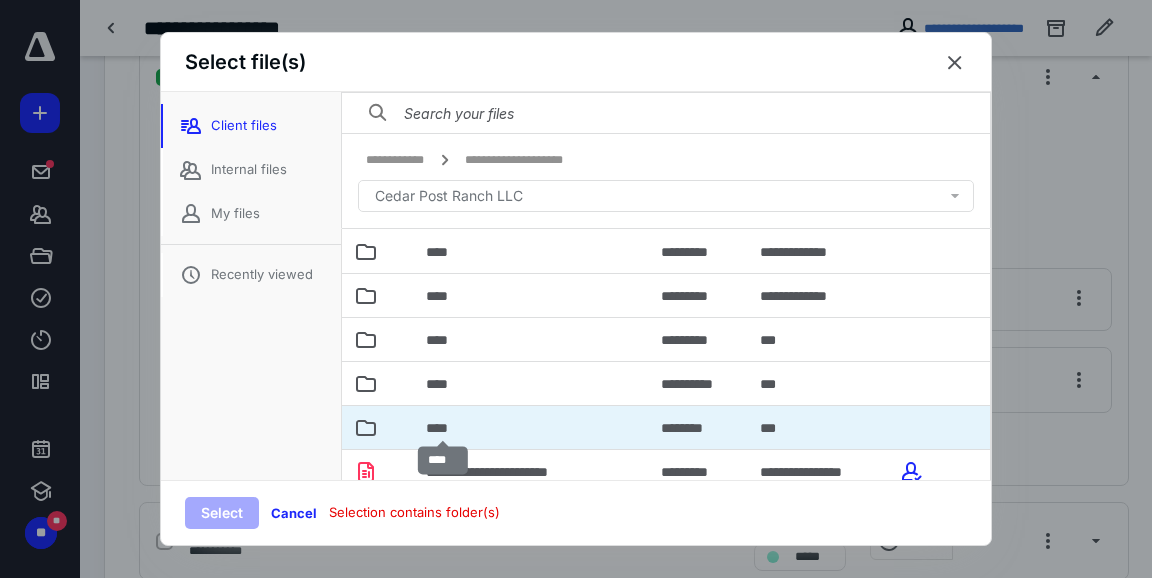 click on "****" at bounding box center [443, 428] 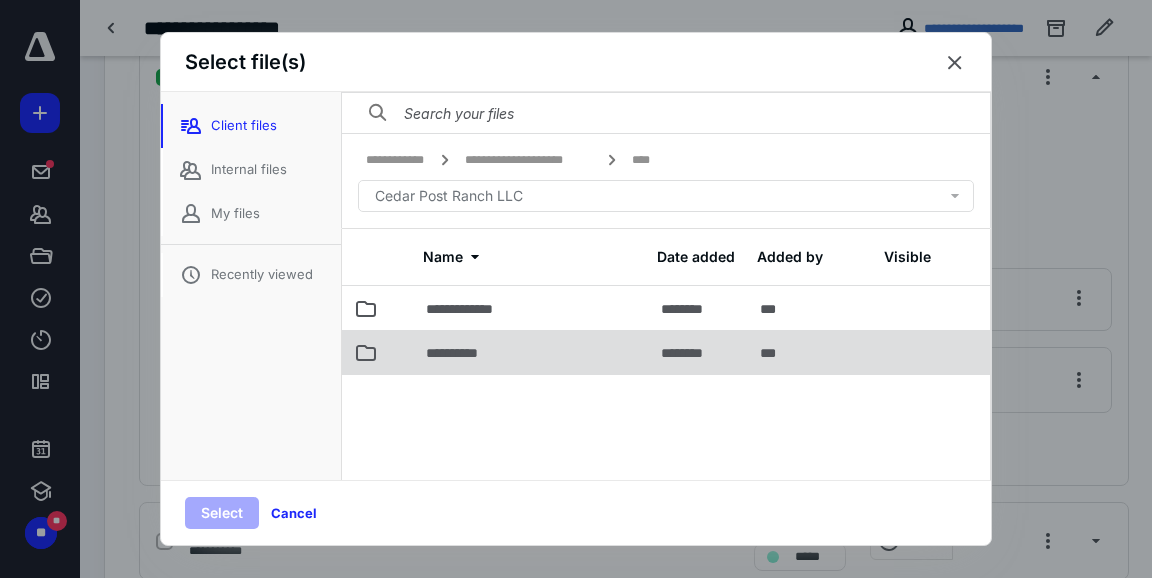 click on "**********" at bounding box center (463, 353) 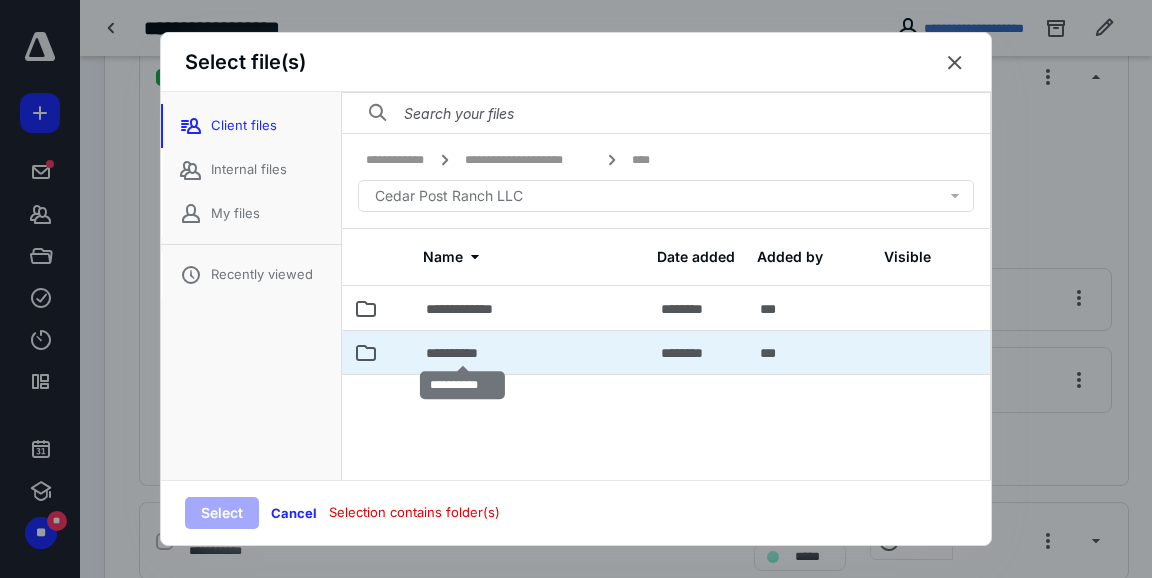click on "**********" at bounding box center [463, 353] 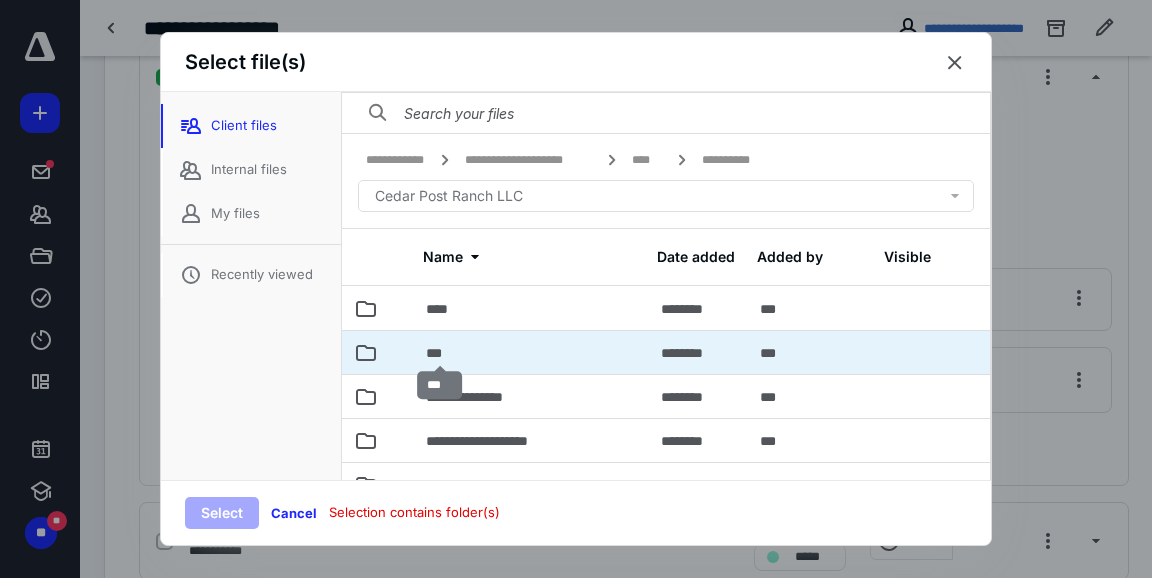 click on "***" at bounding box center (440, 353) 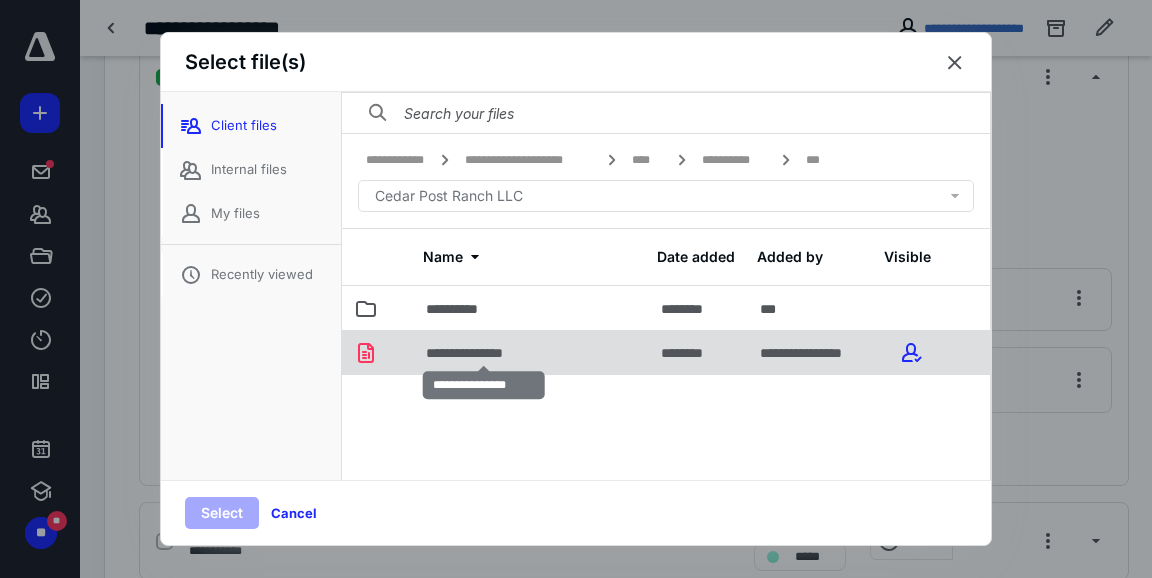 click on "**********" at bounding box center (484, 353) 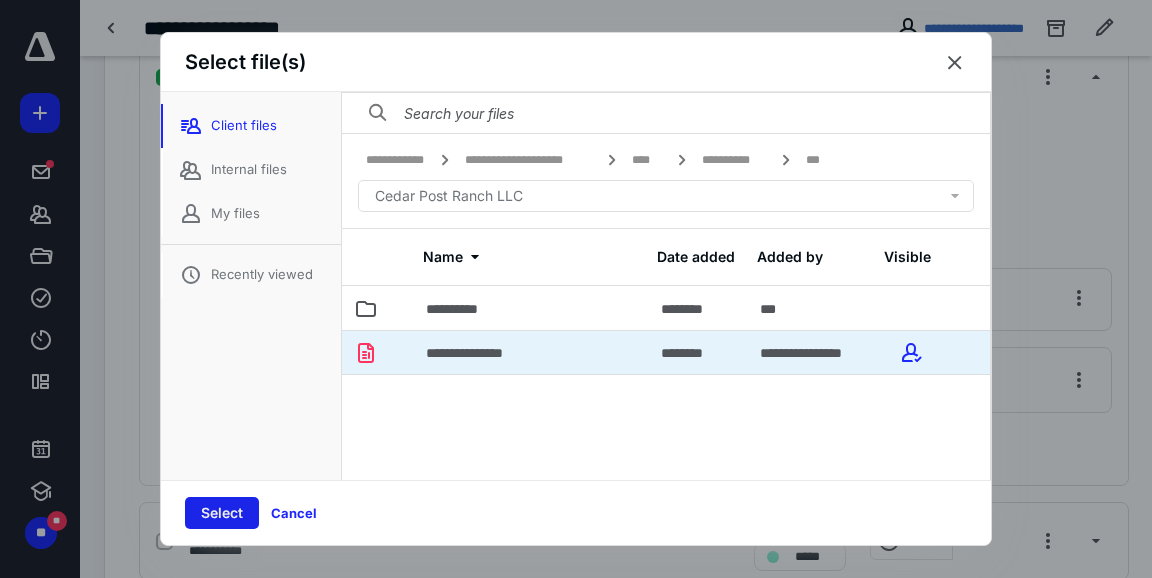 click on "Select" at bounding box center [222, 513] 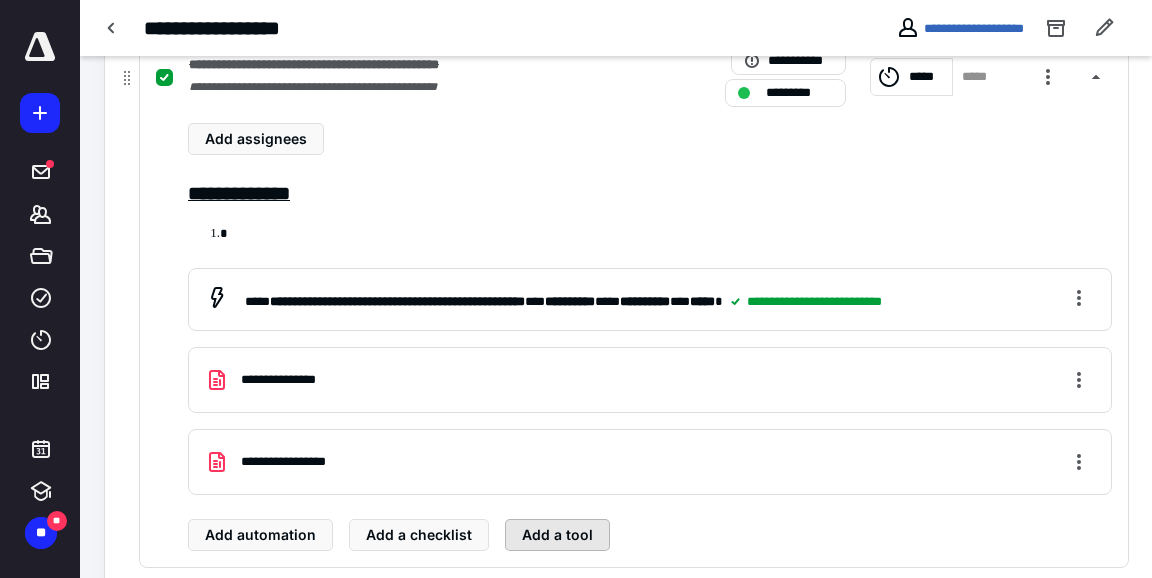 click on "Add a tool" at bounding box center (557, 535) 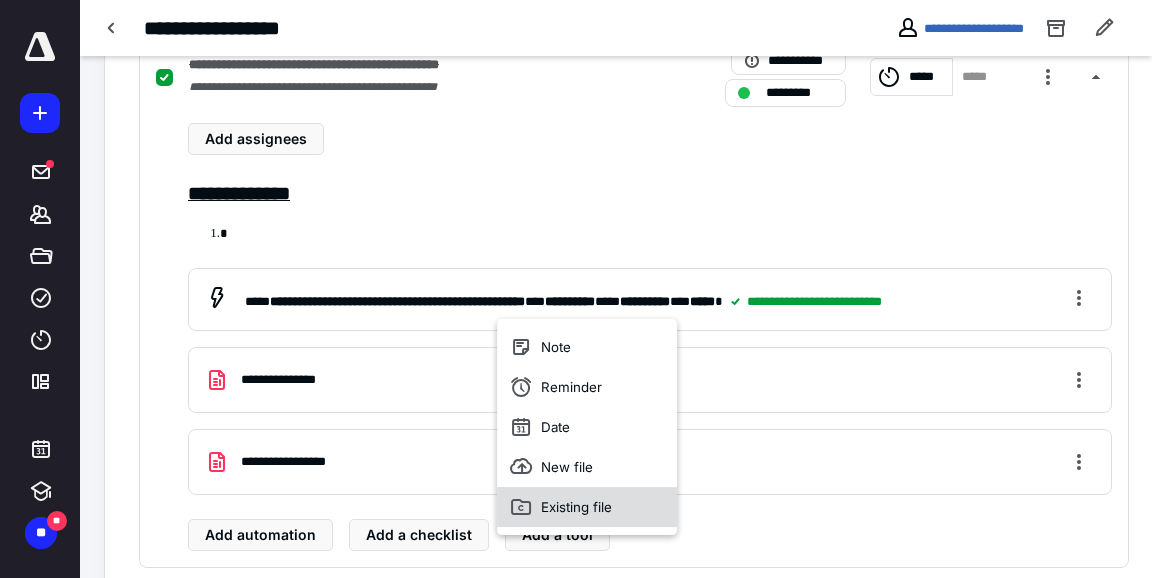 click on "Existing file" at bounding box center [587, 507] 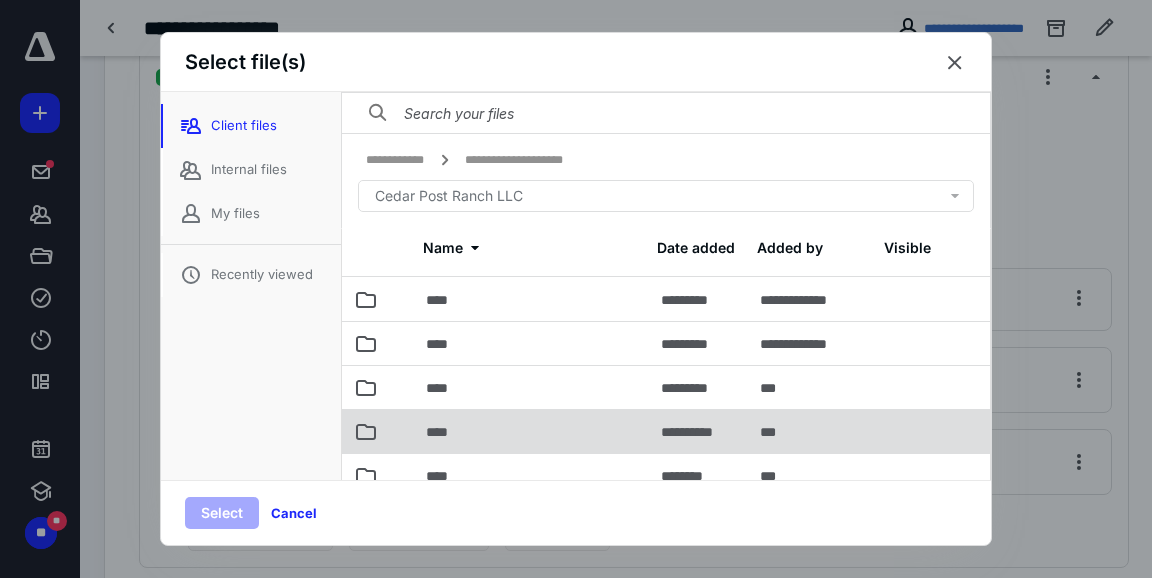 scroll, scrollTop: 25, scrollLeft: 0, axis: vertical 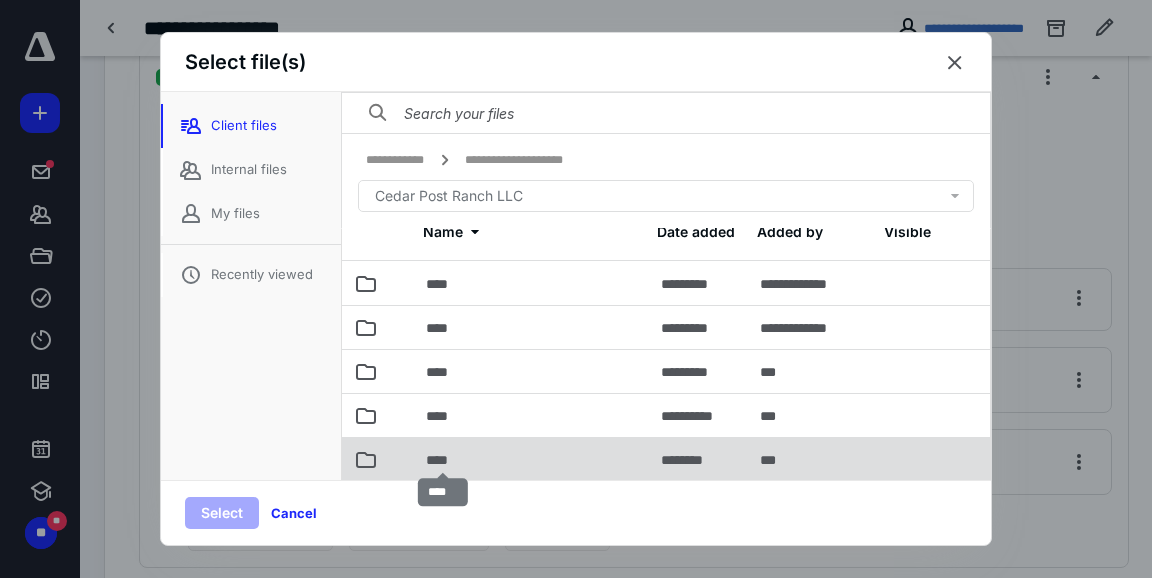 click on "****" at bounding box center (443, 460) 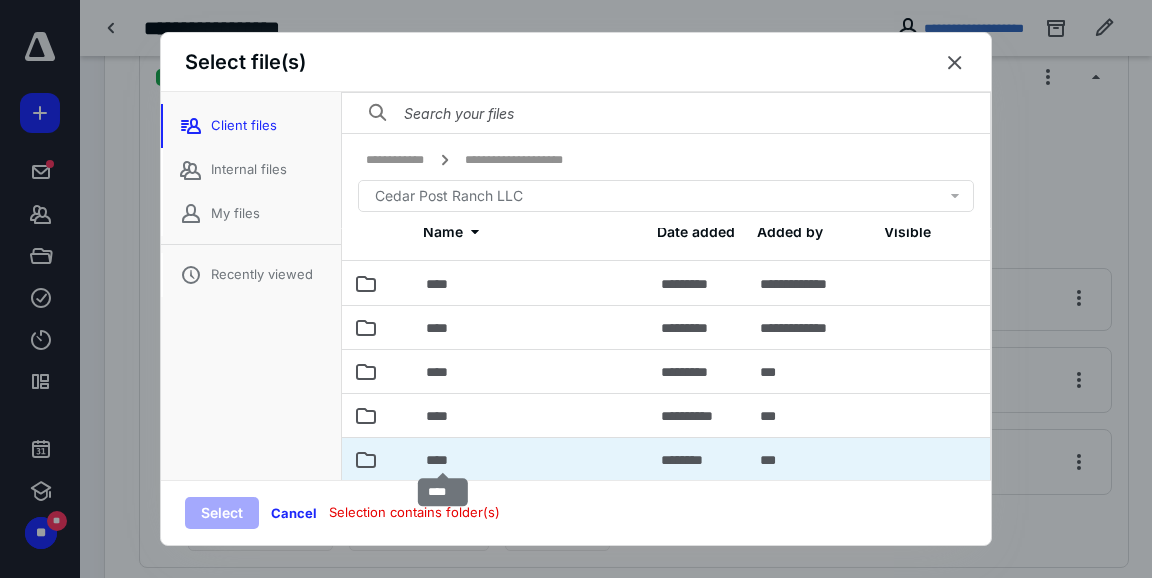 click on "****" at bounding box center (443, 460) 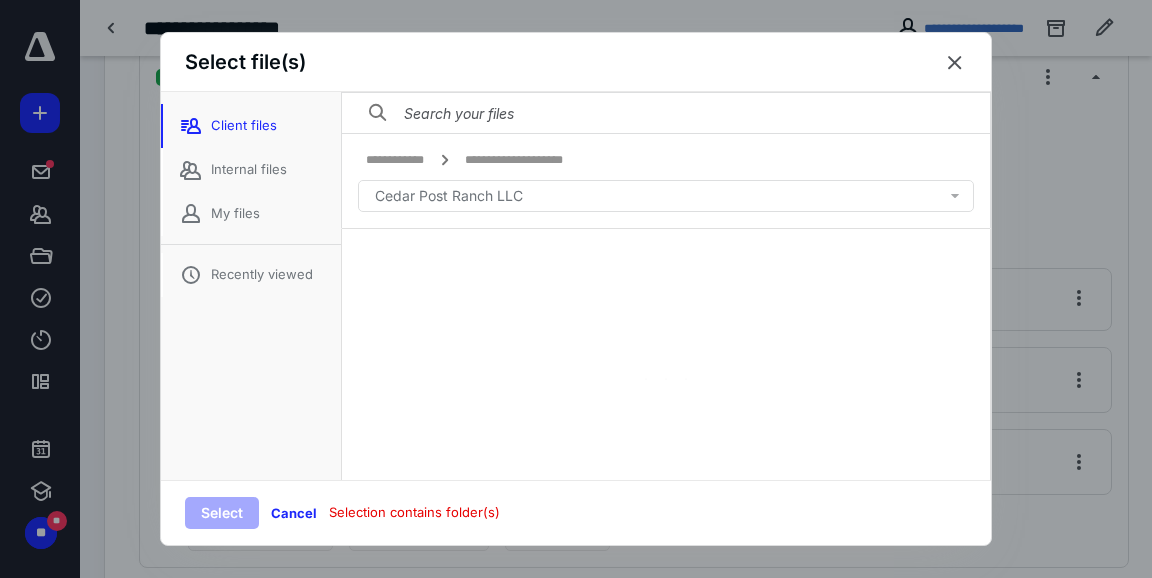 scroll, scrollTop: 0, scrollLeft: 0, axis: both 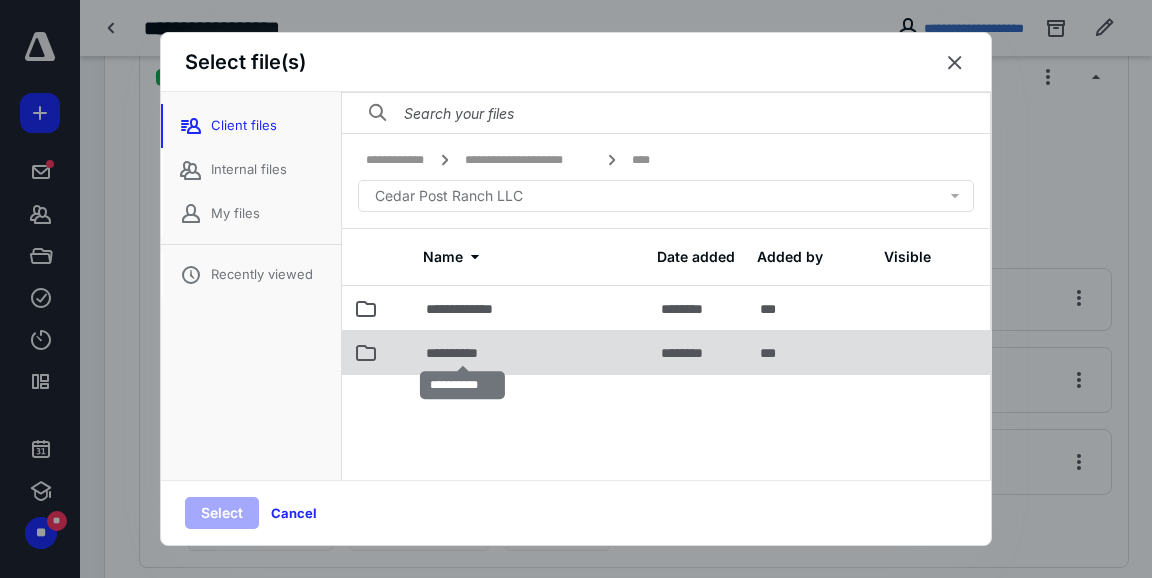 click on "**********" at bounding box center (463, 353) 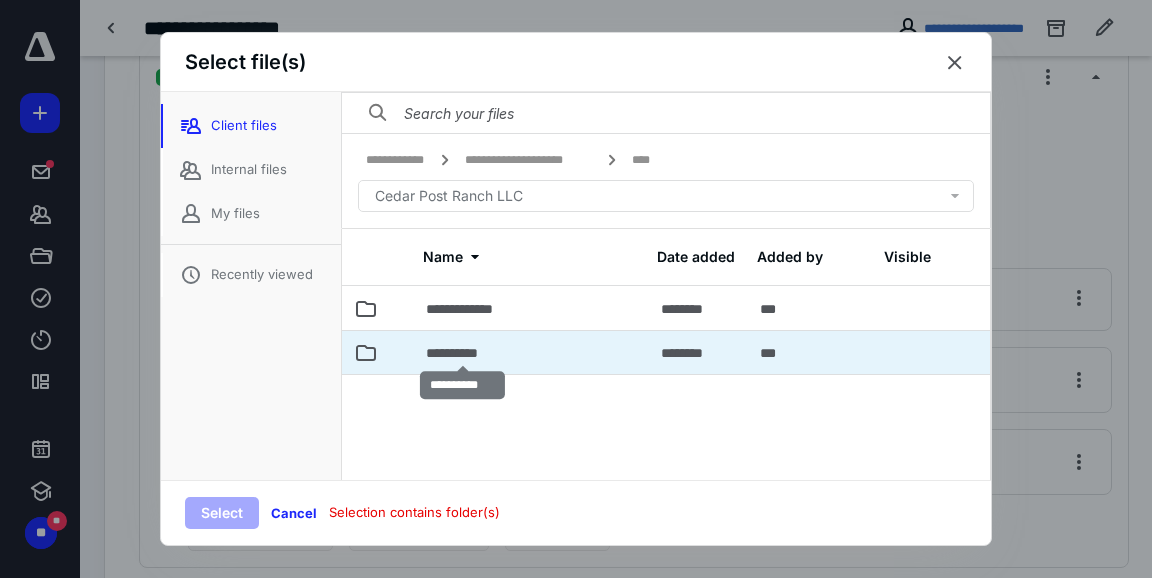 click on "**********" at bounding box center [463, 353] 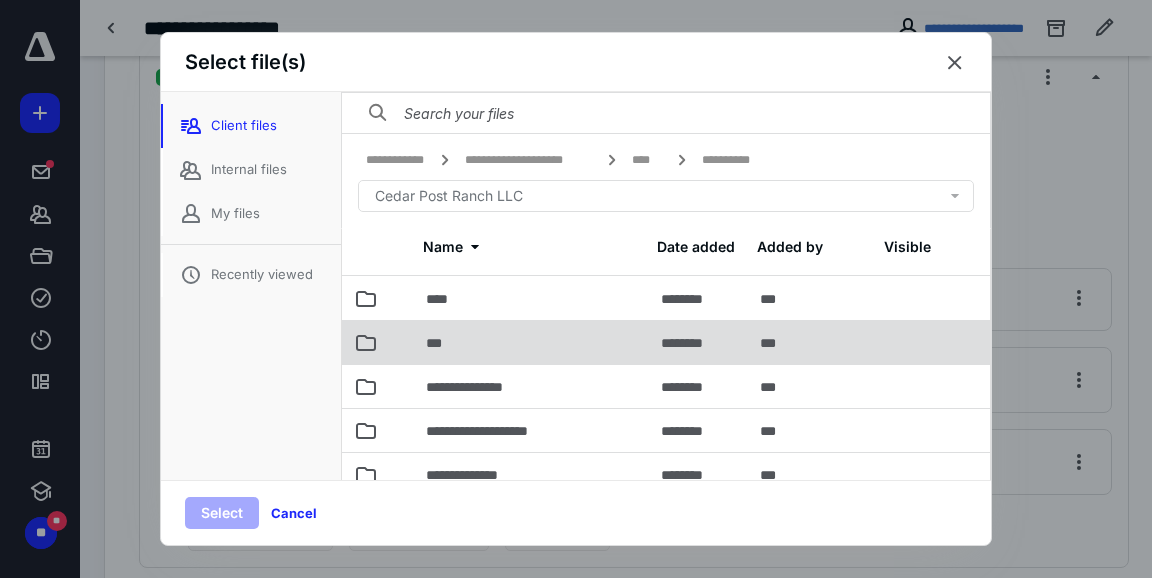 scroll, scrollTop: 57, scrollLeft: 0, axis: vertical 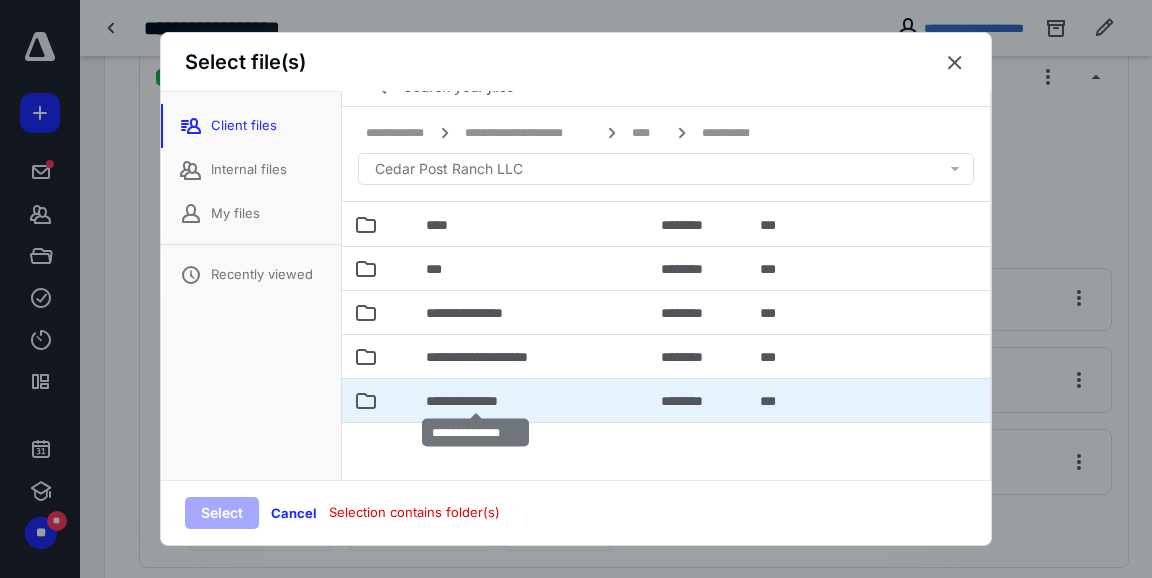 click on "**********" at bounding box center [476, 401] 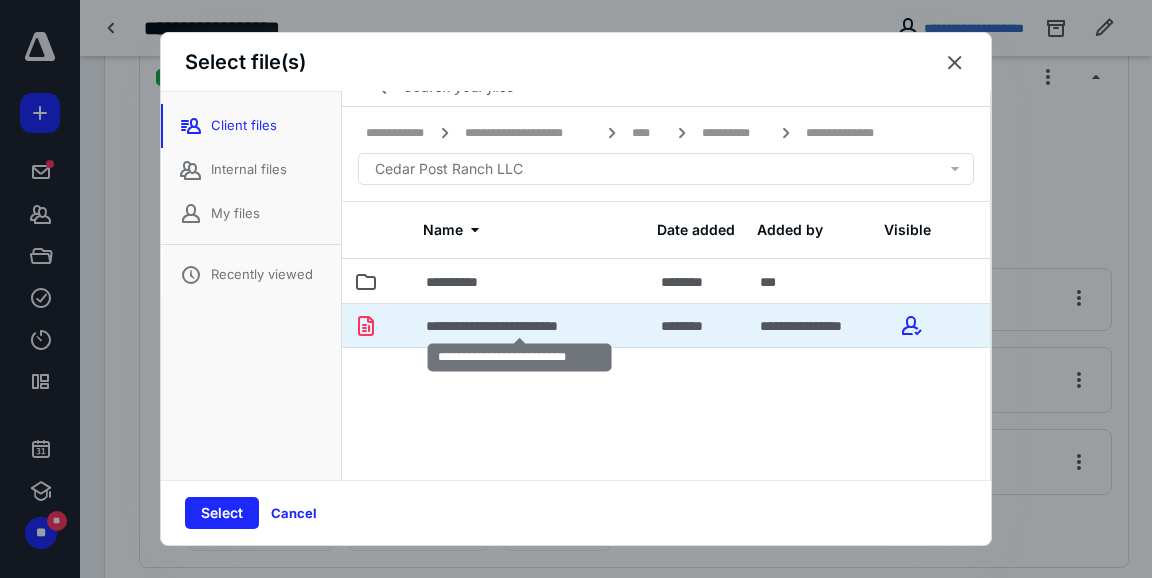 click on "**********" at bounding box center [520, 326] 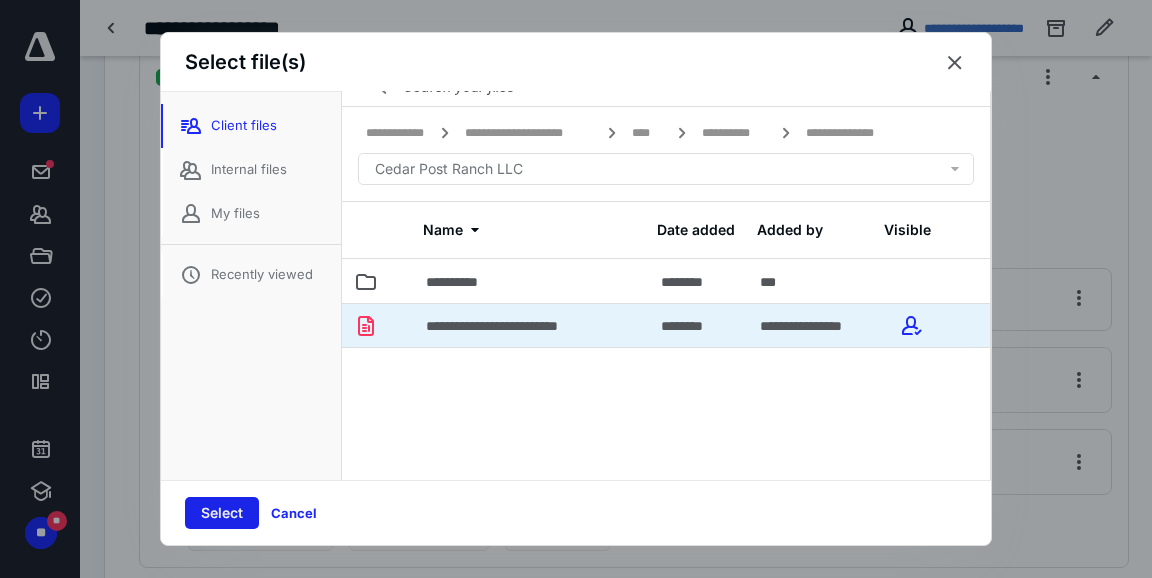 click on "Select" at bounding box center (222, 513) 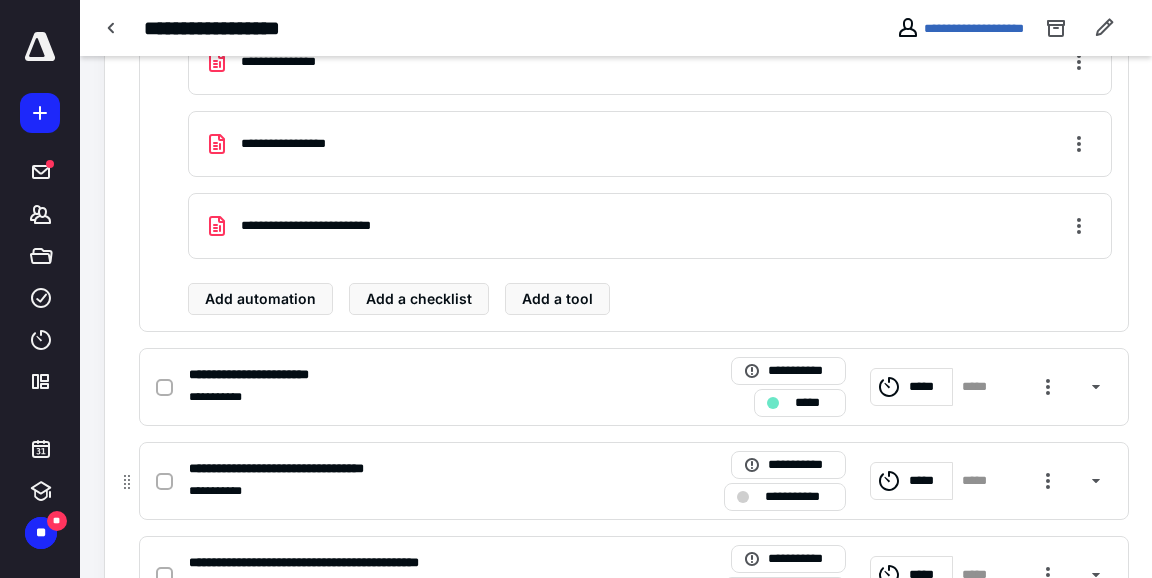 scroll, scrollTop: 974, scrollLeft: 0, axis: vertical 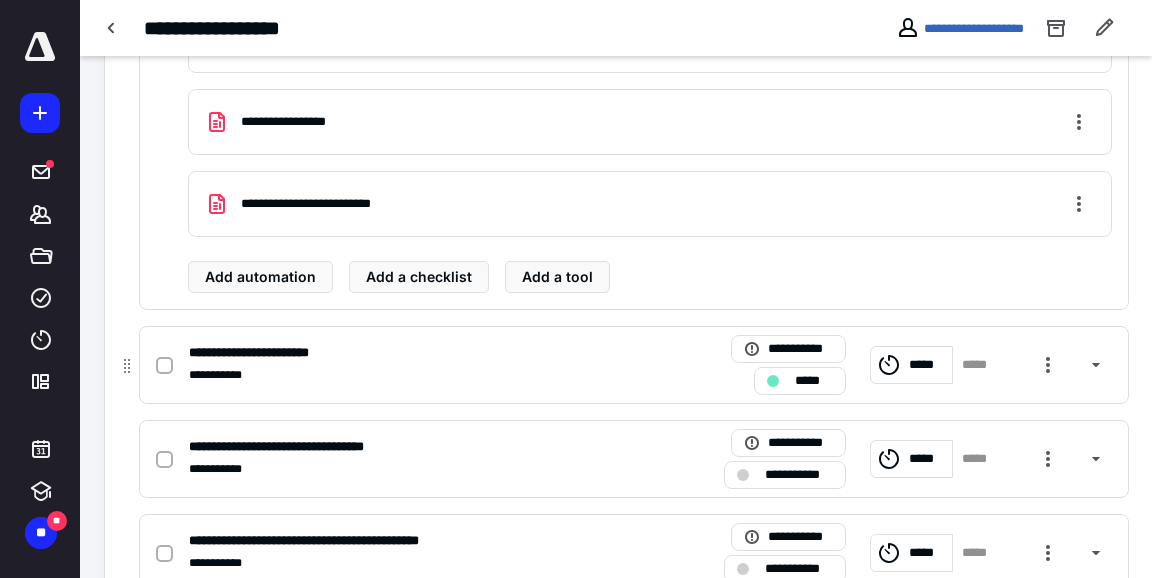 click at bounding box center [164, 366] 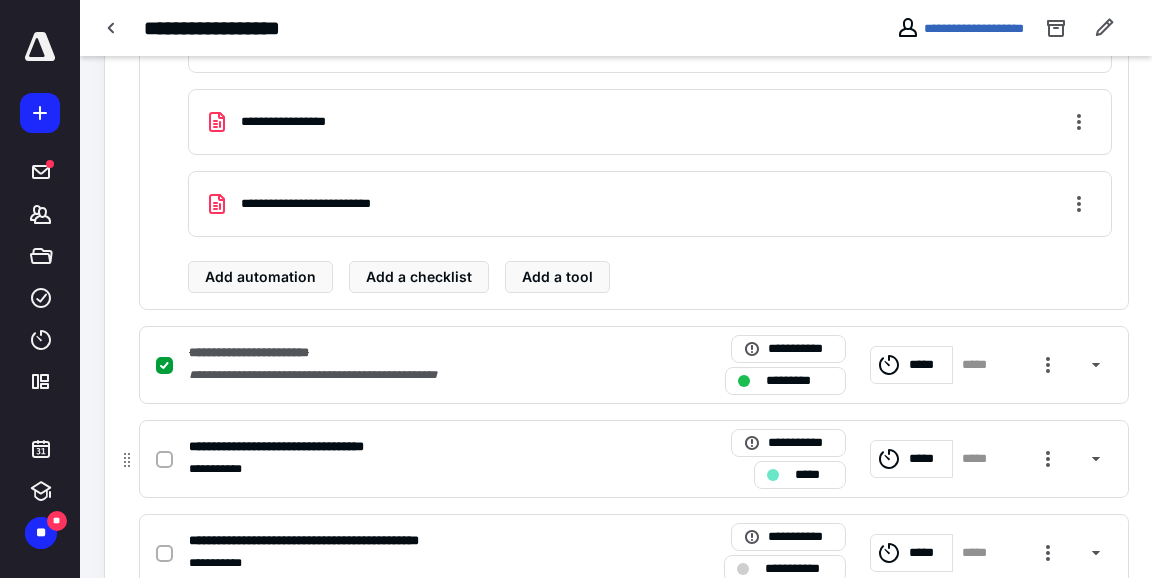 click 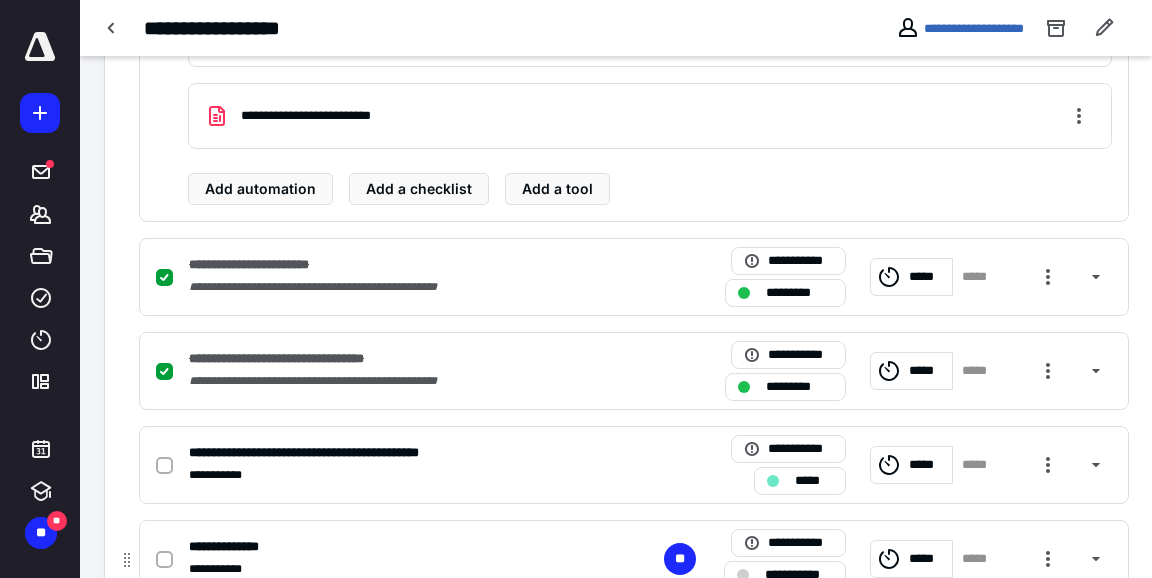 scroll, scrollTop: 1148, scrollLeft: 0, axis: vertical 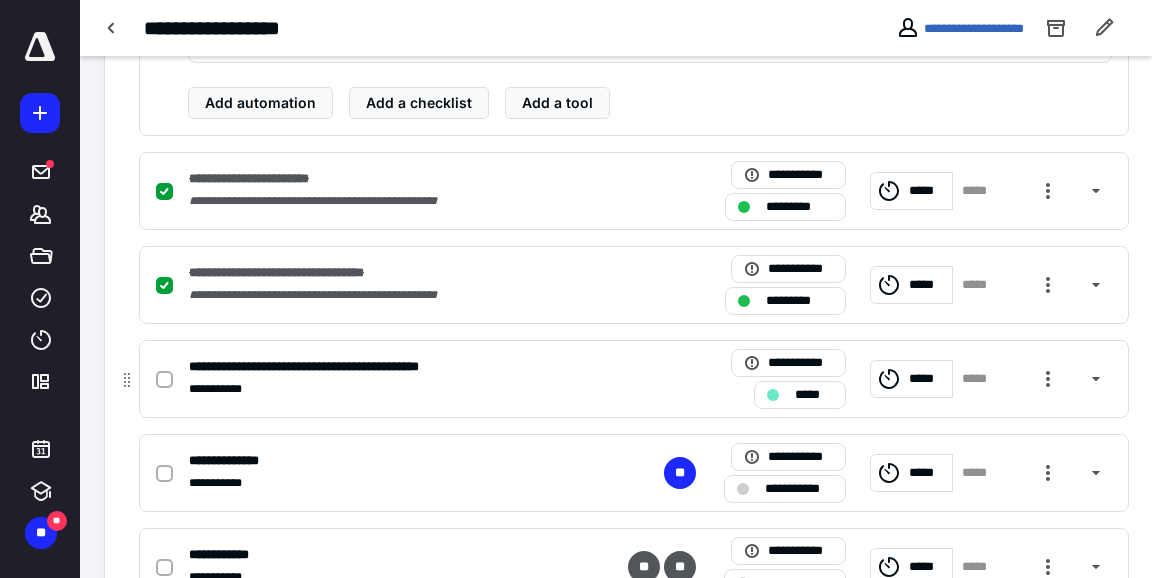 click 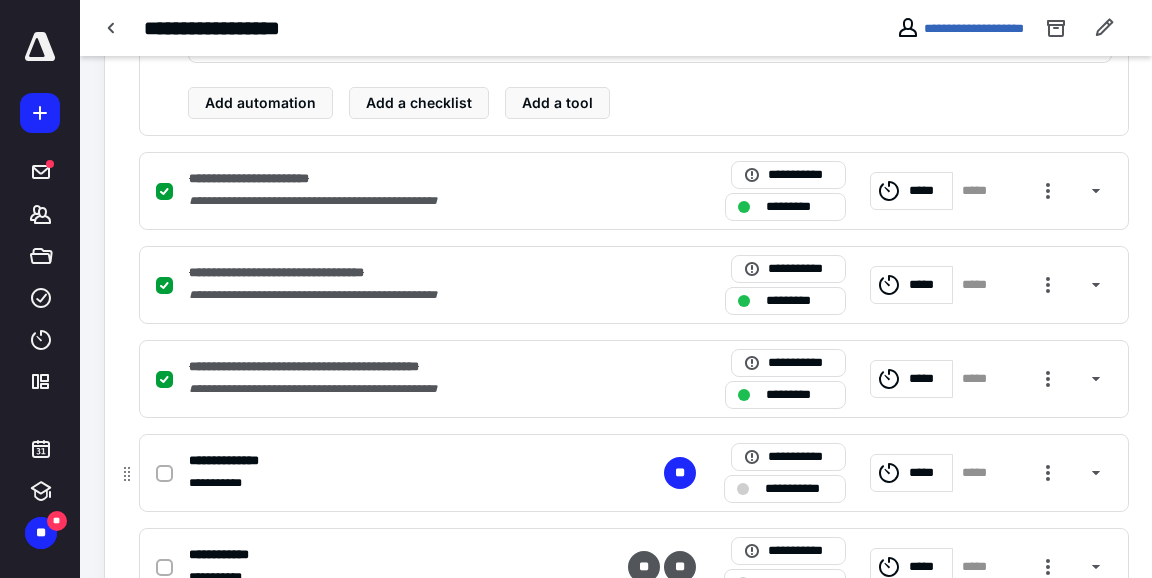 click 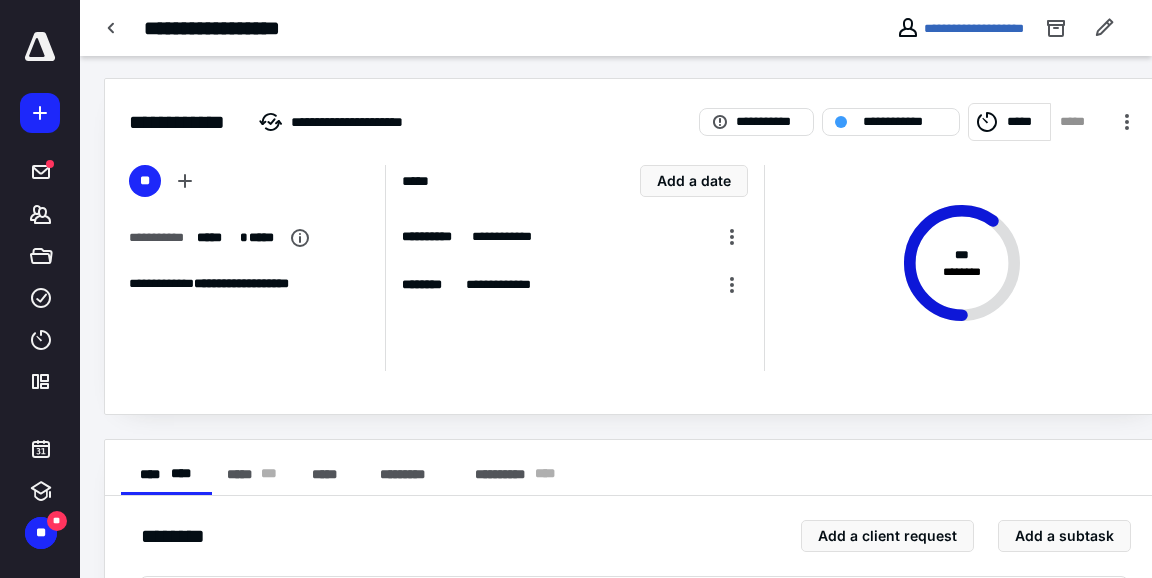 scroll, scrollTop: 0, scrollLeft: 0, axis: both 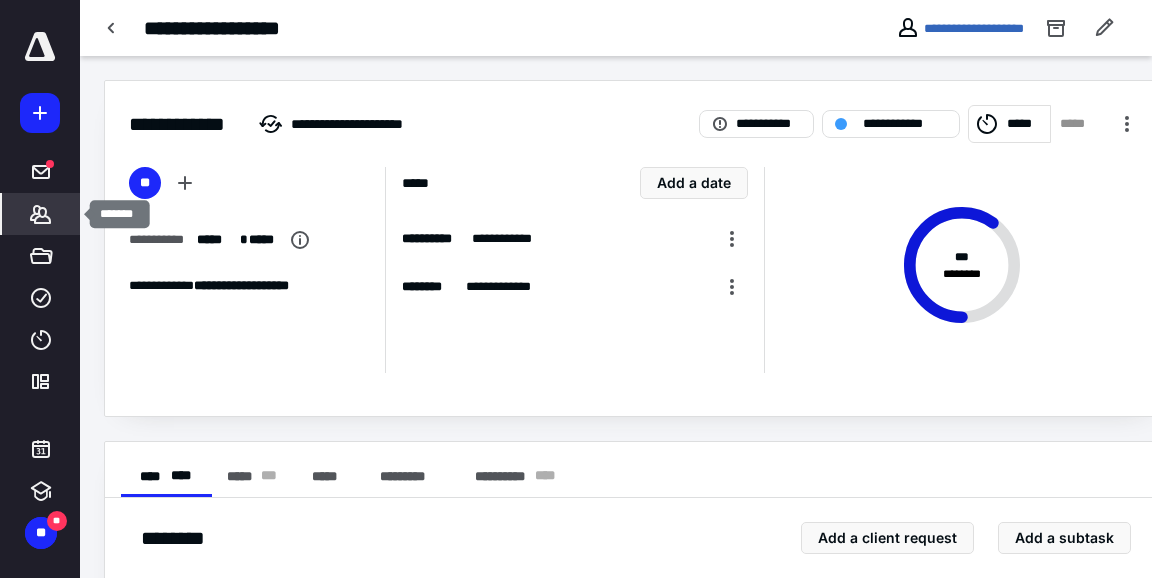 click 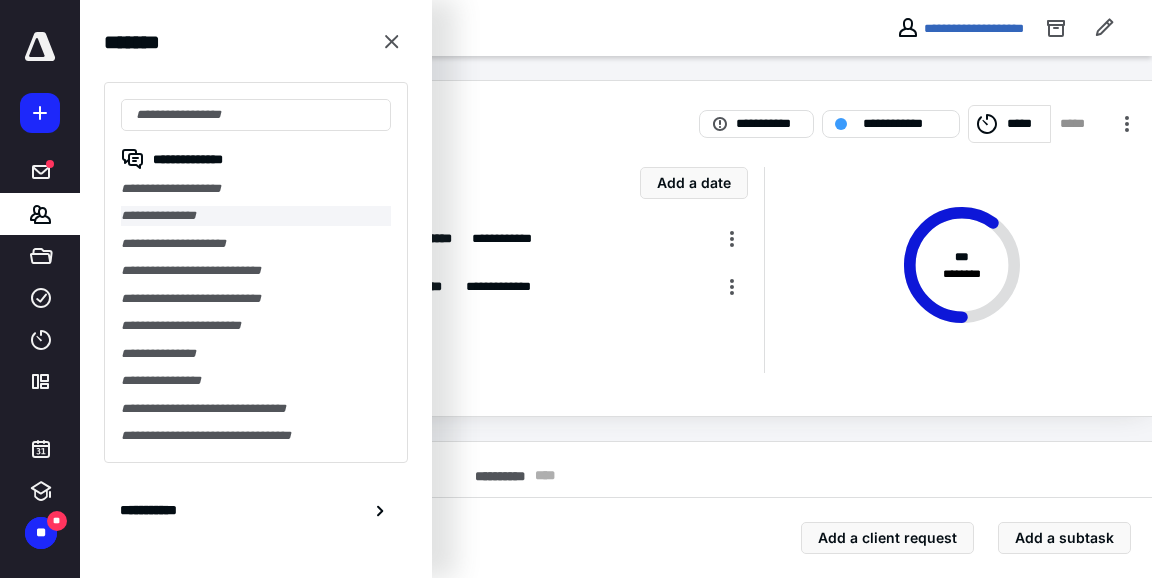 click on "**********" at bounding box center (256, 215) 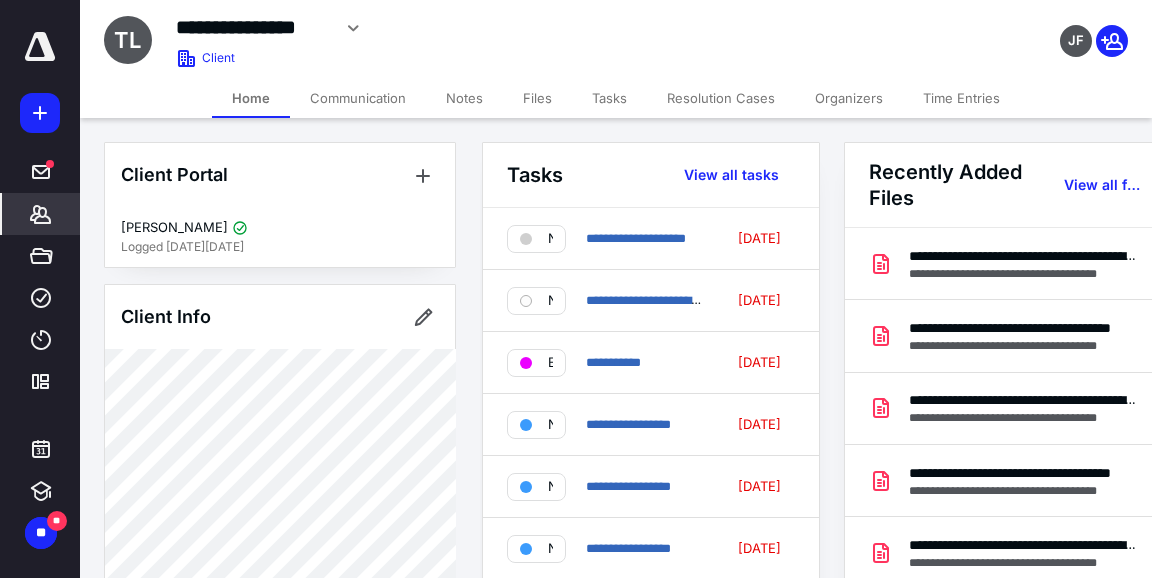 click on "Files" at bounding box center [537, 98] 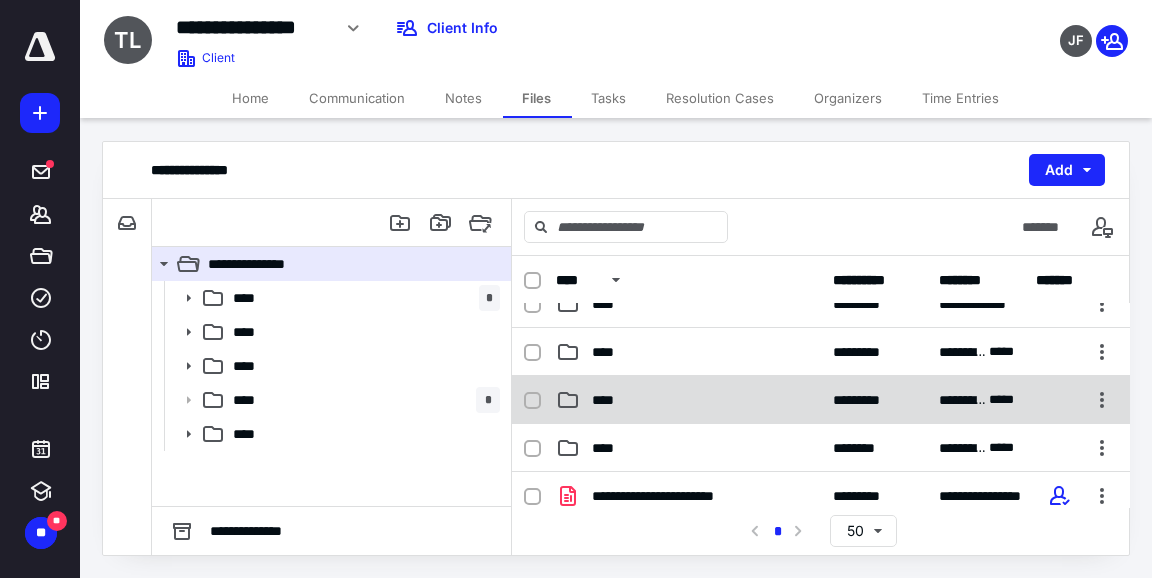 scroll, scrollTop: 116, scrollLeft: 0, axis: vertical 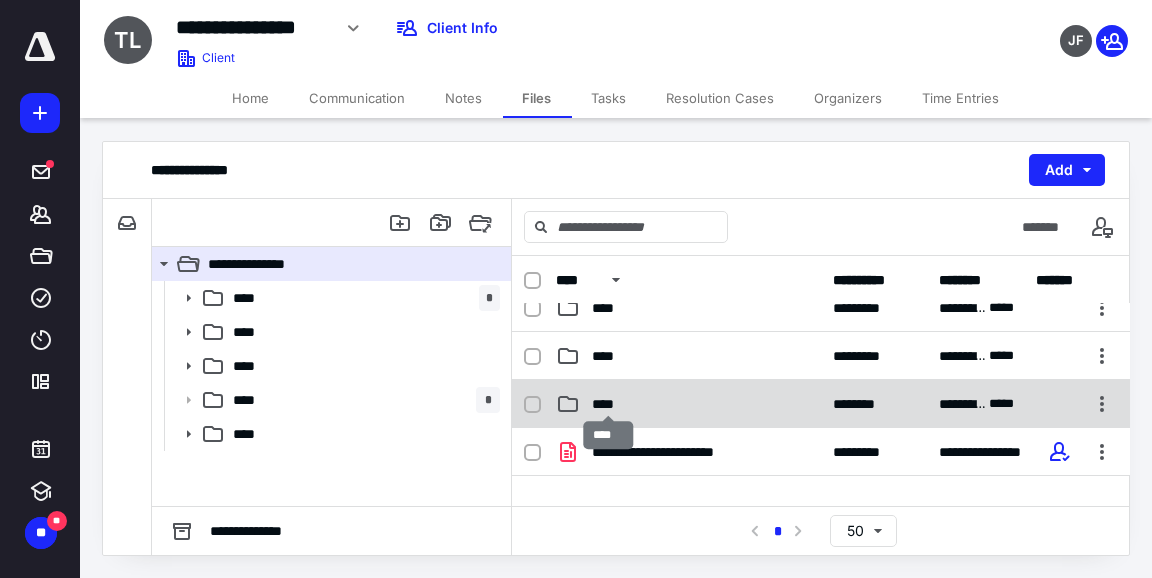 click on "****" at bounding box center (609, 404) 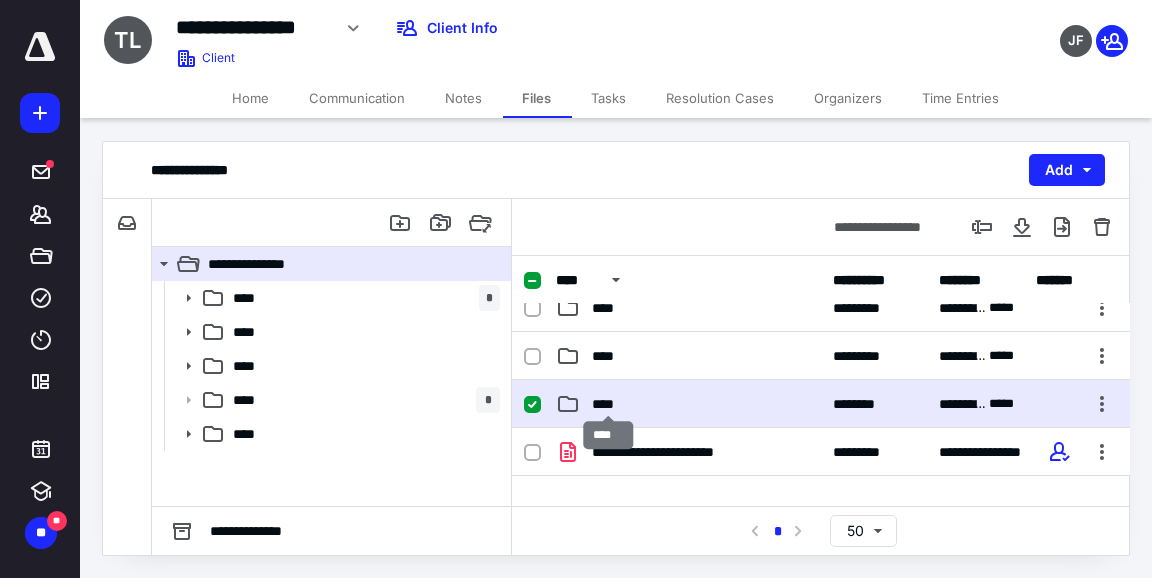click on "****" at bounding box center [609, 404] 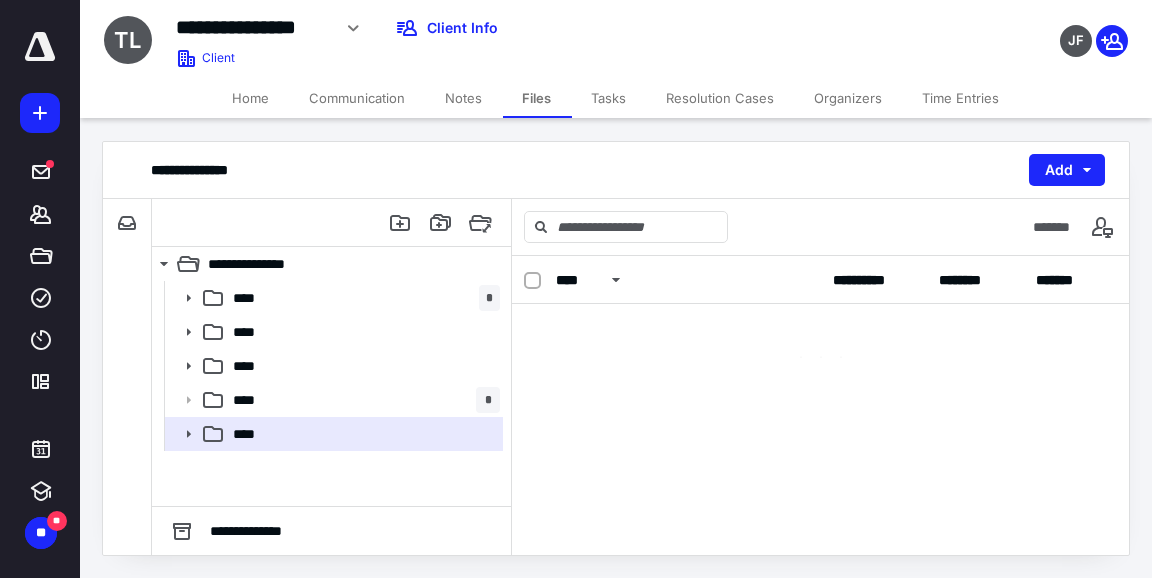 scroll, scrollTop: 0, scrollLeft: 0, axis: both 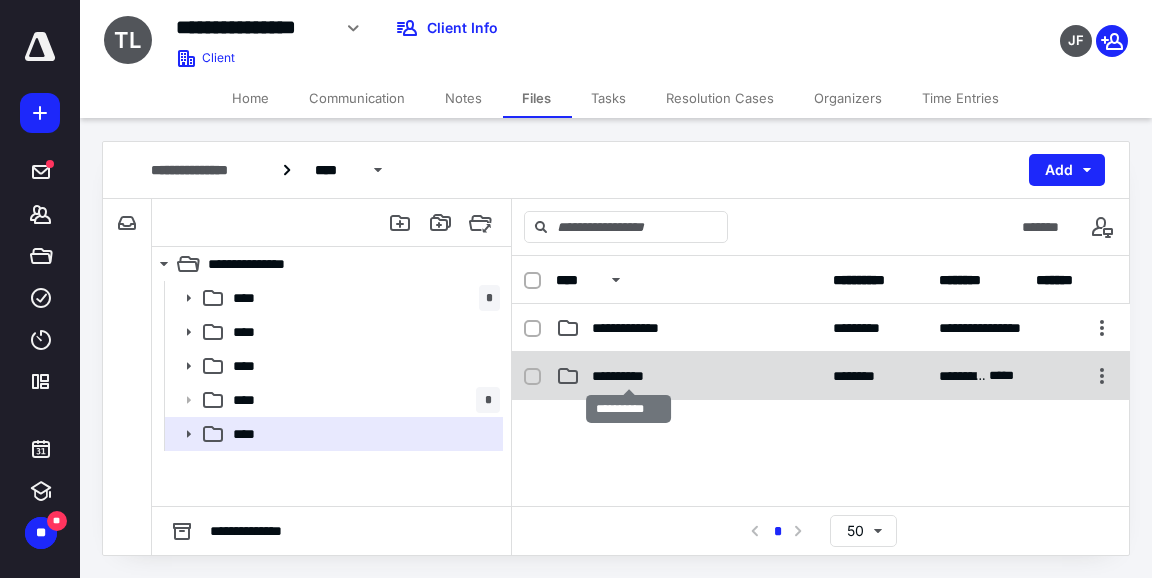click on "**********" at bounding box center [629, 376] 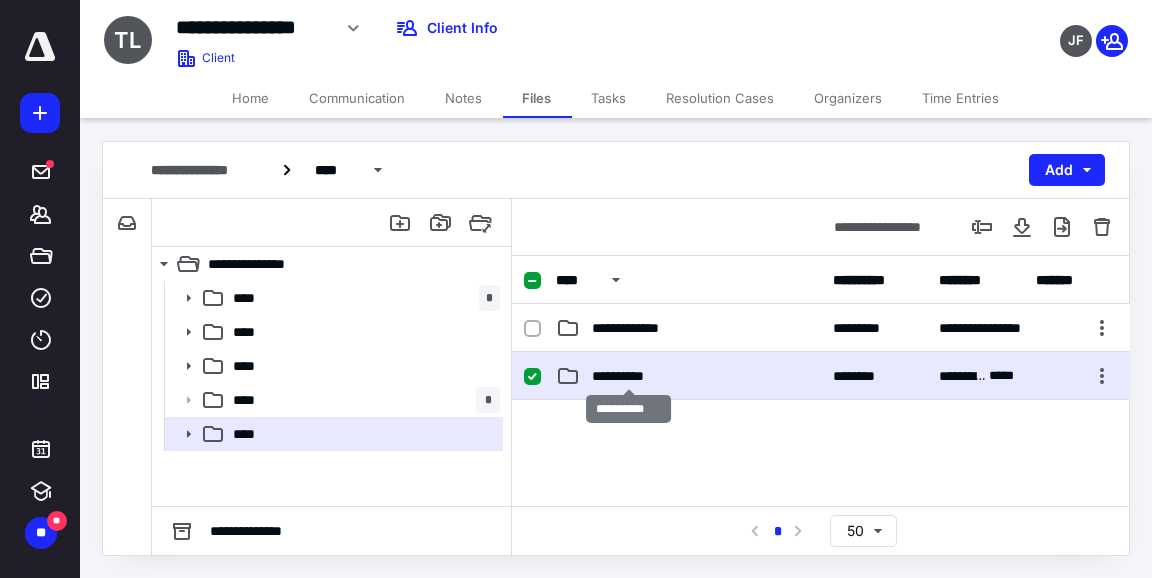 click on "**********" at bounding box center [629, 376] 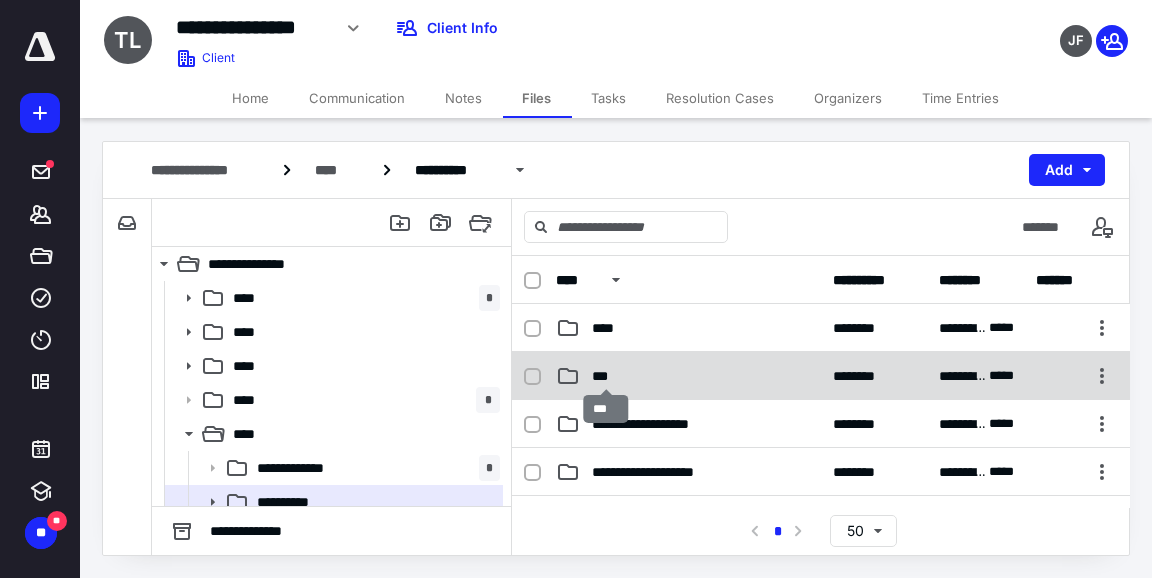 click on "***" at bounding box center [606, 376] 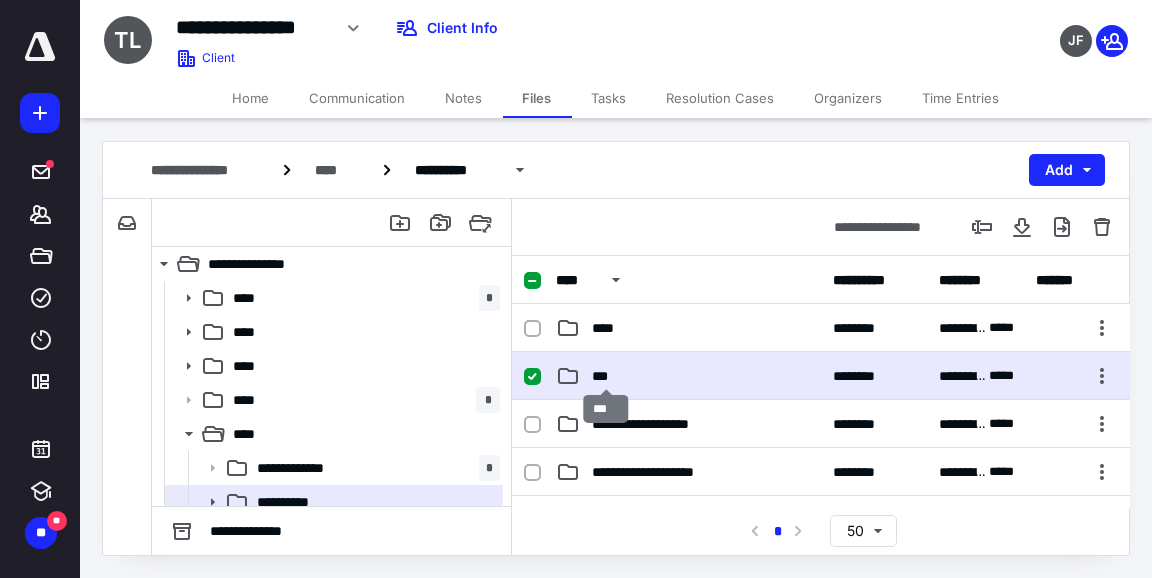 click on "***" at bounding box center (606, 376) 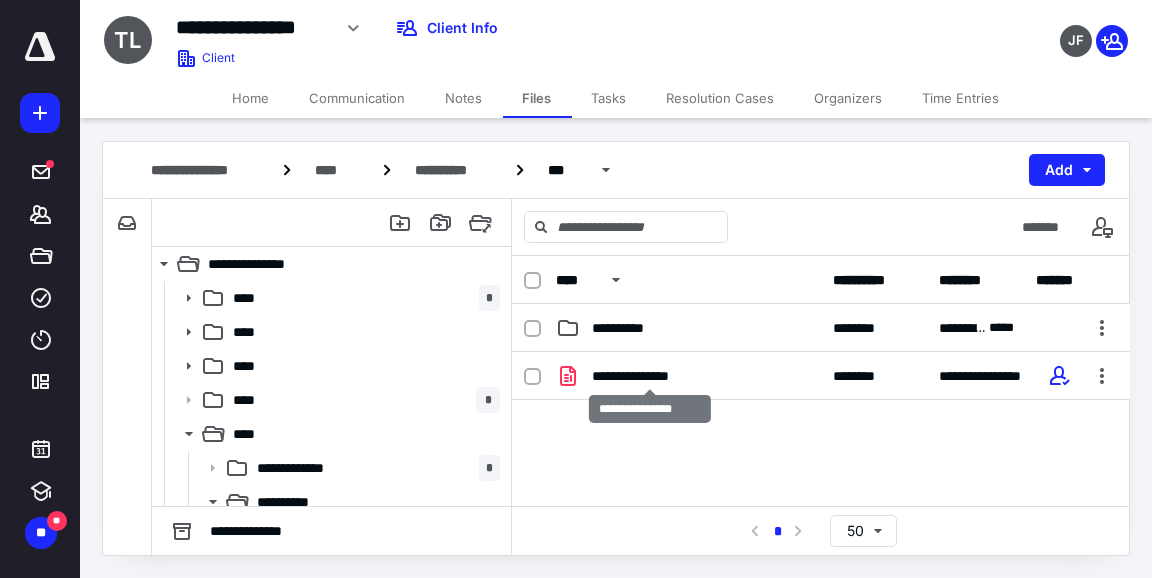 click on "**********" at bounding box center (650, 376) 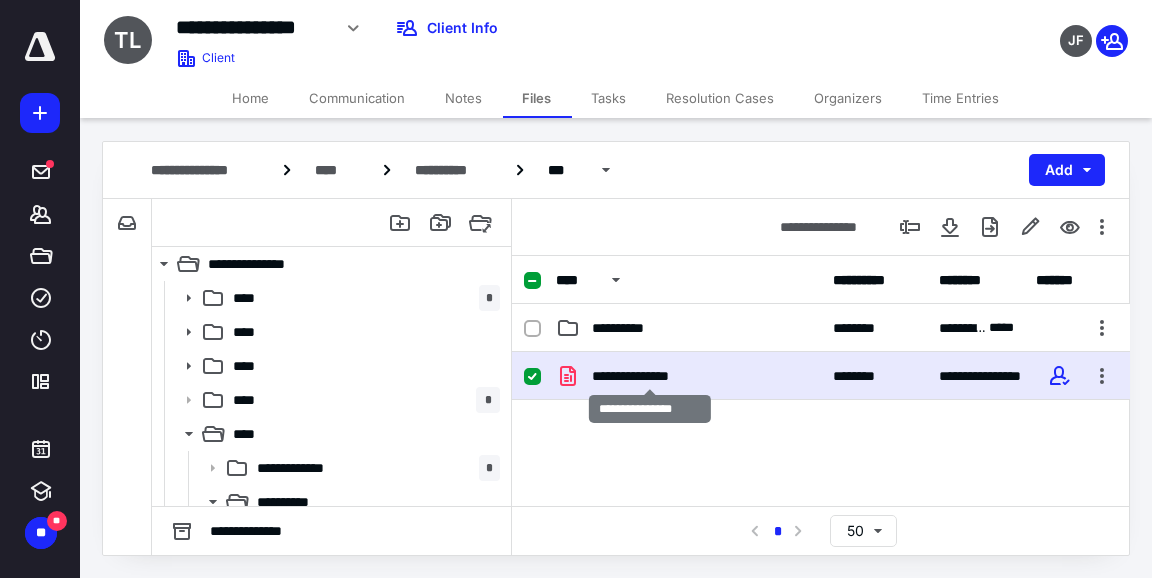 click on "**********" at bounding box center (650, 376) 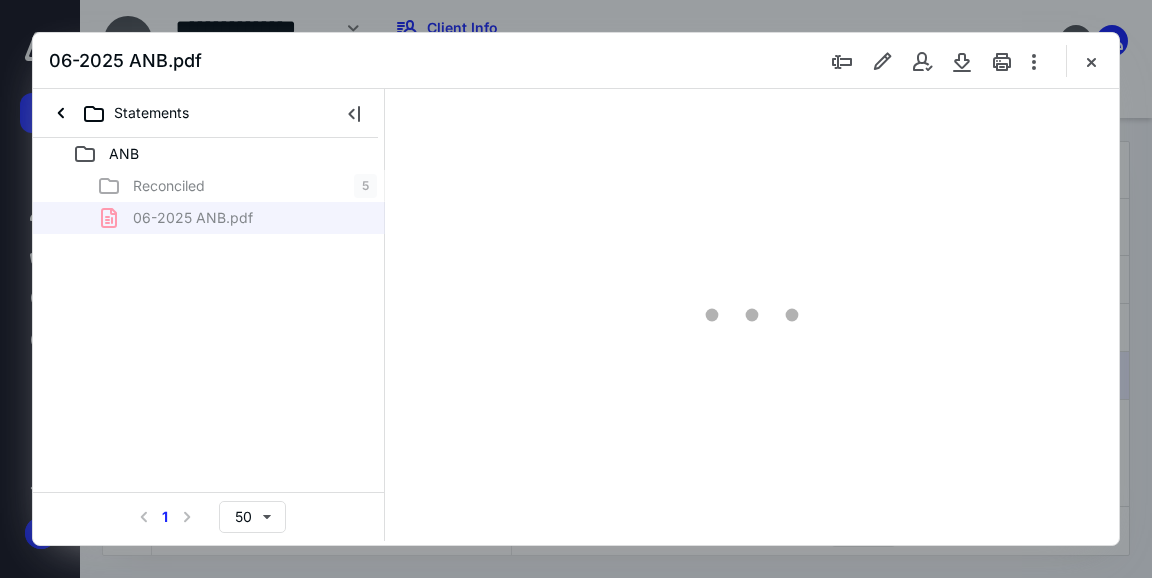 scroll, scrollTop: 0, scrollLeft: 0, axis: both 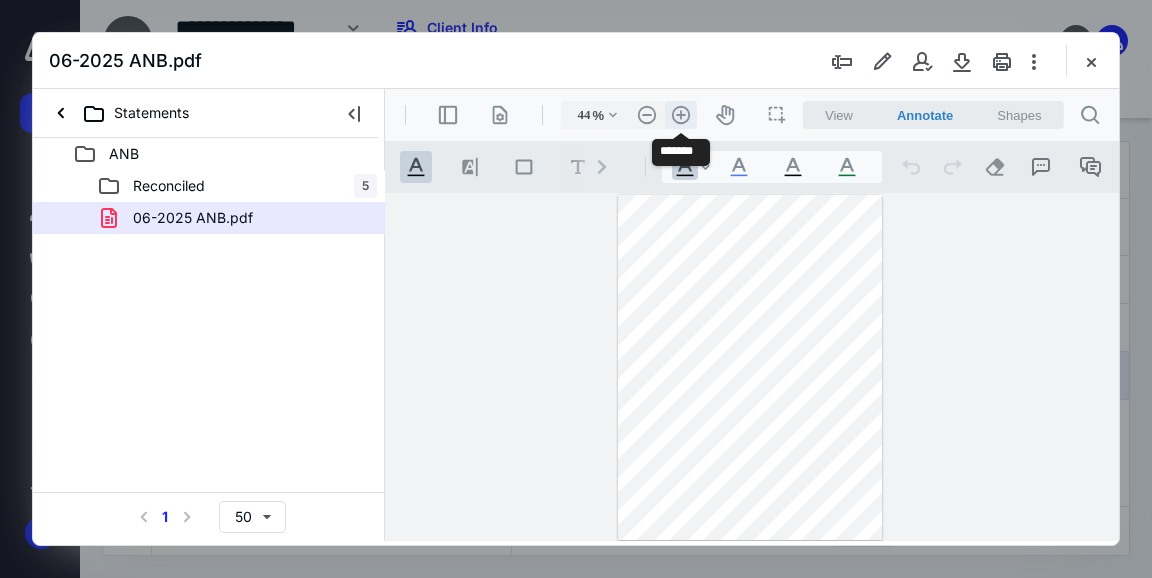 click on ".cls-1{fill:#abb0c4;} icon - header - zoom - in - line" at bounding box center [681, 115] 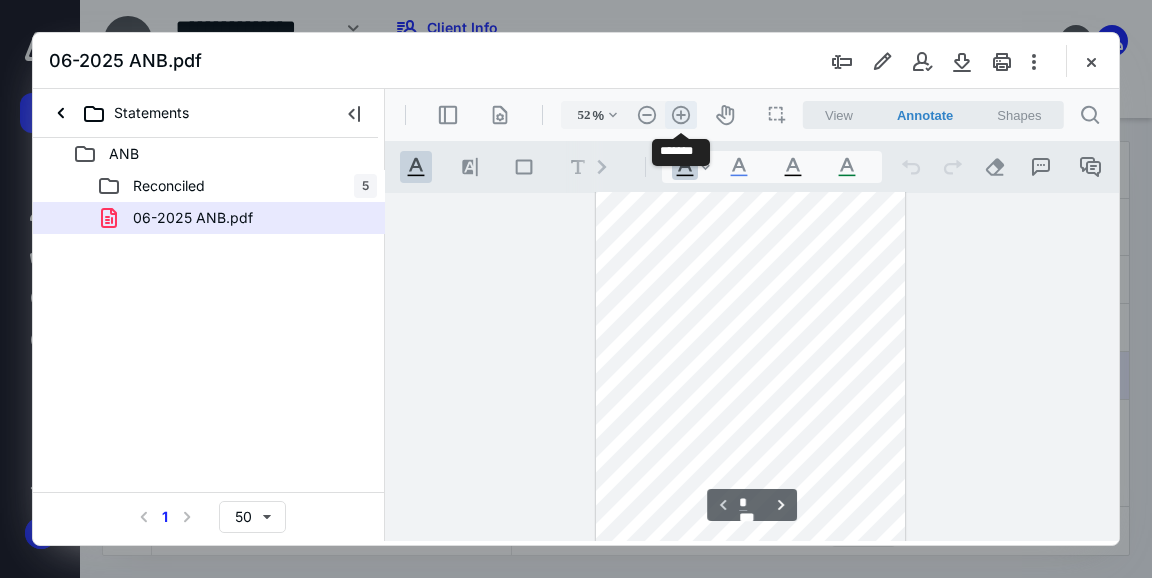 click on ".cls-1{fill:#abb0c4;} icon - header - zoom - in - line" at bounding box center [681, 115] 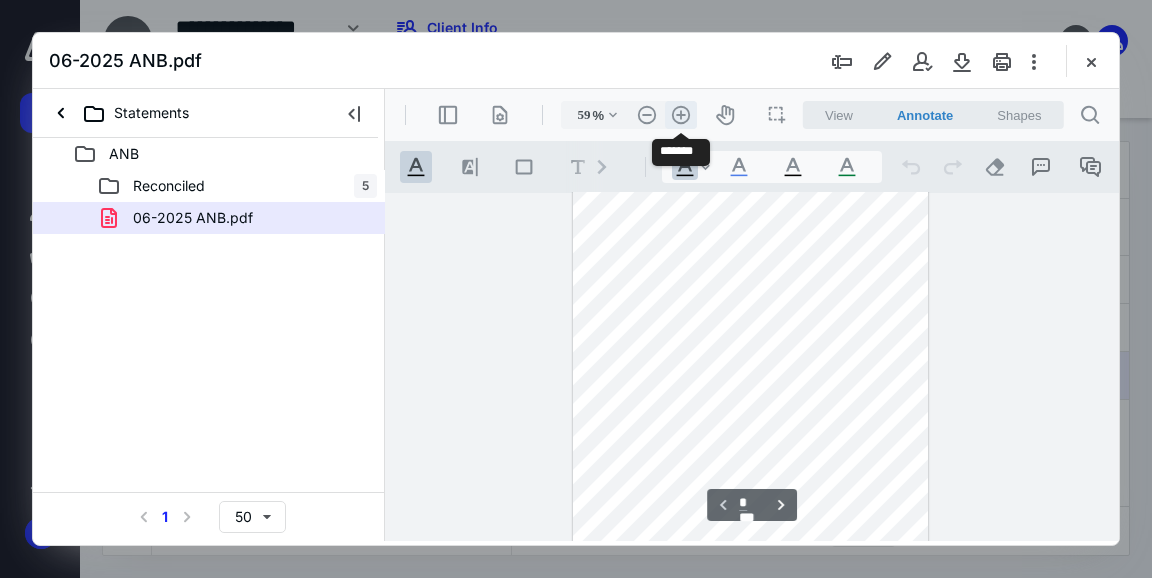 click on ".cls-1{fill:#abb0c4;} icon - header - zoom - in - line" at bounding box center (681, 115) 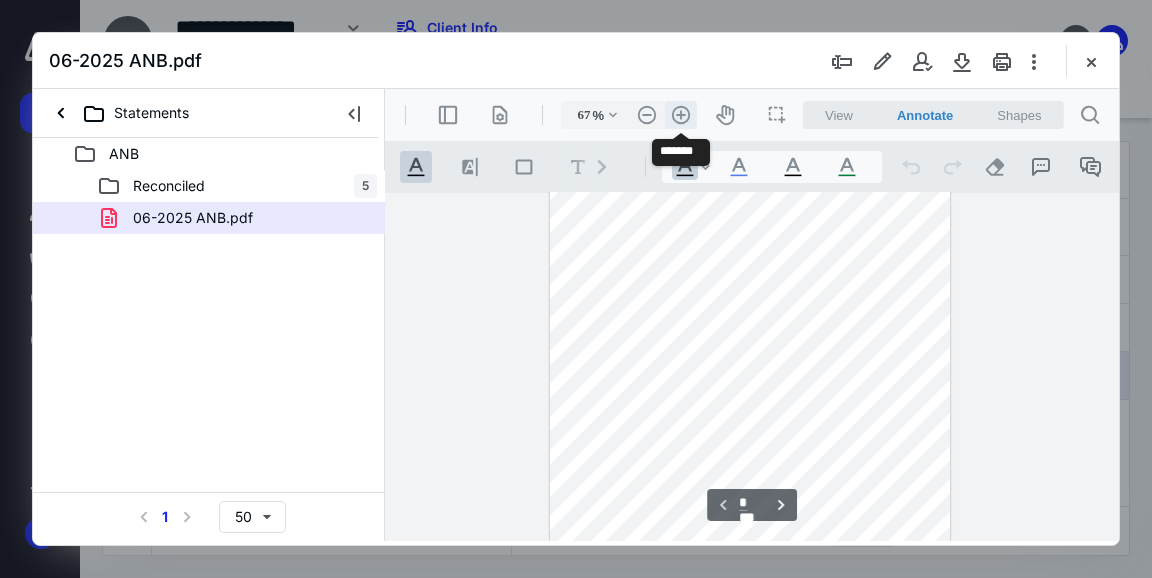 click on ".cls-1{fill:#abb0c4;} icon - header - zoom - in - line" at bounding box center [681, 115] 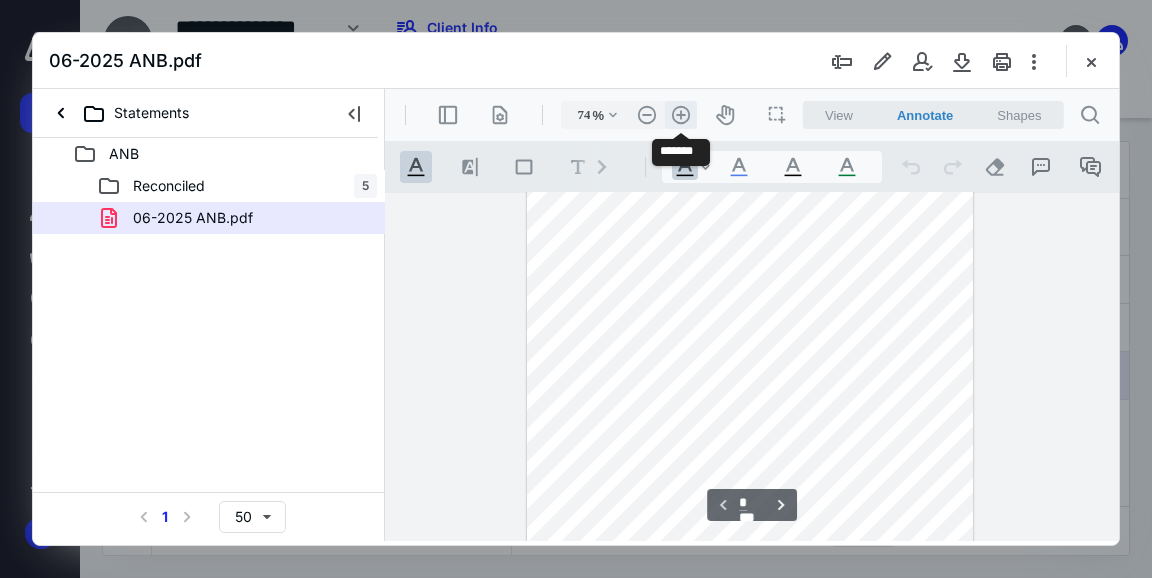 click on ".cls-1{fill:#abb0c4;} icon - header - zoom - in - line" at bounding box center [681, 115] 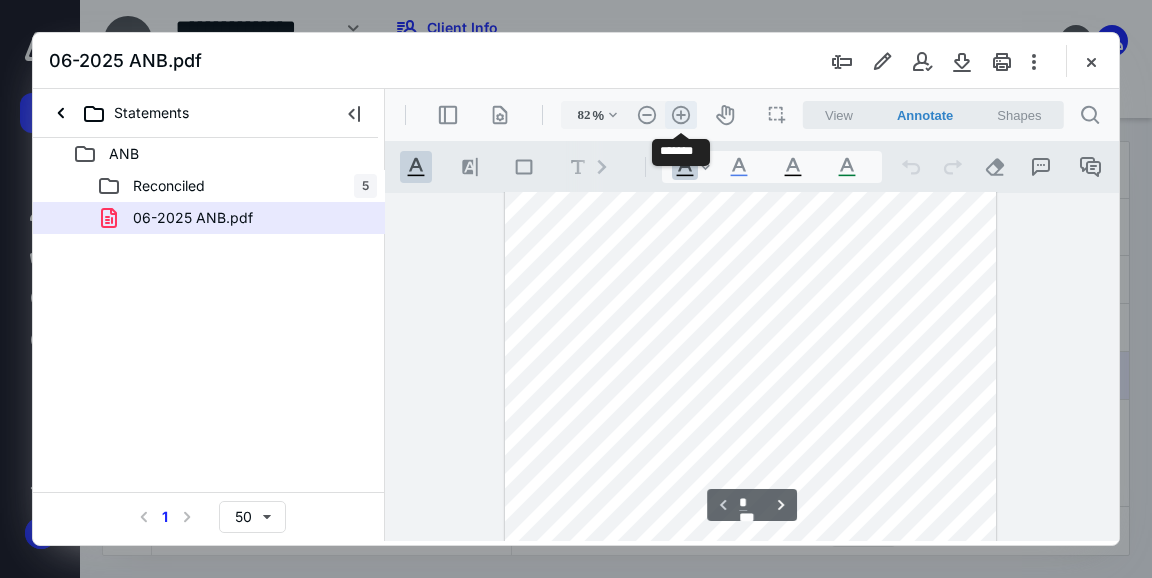 click on ".cls-1{fill:#abb0c4;} icon - header - zoom - in - line" at bounding box center (681, 115) 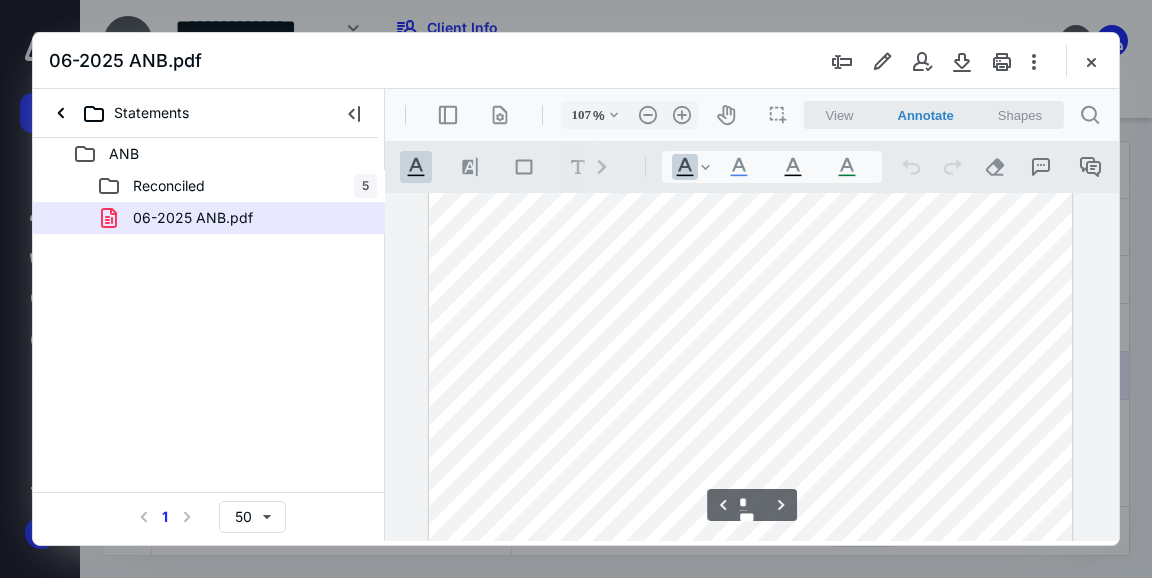 scroll, scrollTop: 905, scrollLeft: 0, axis: vertical 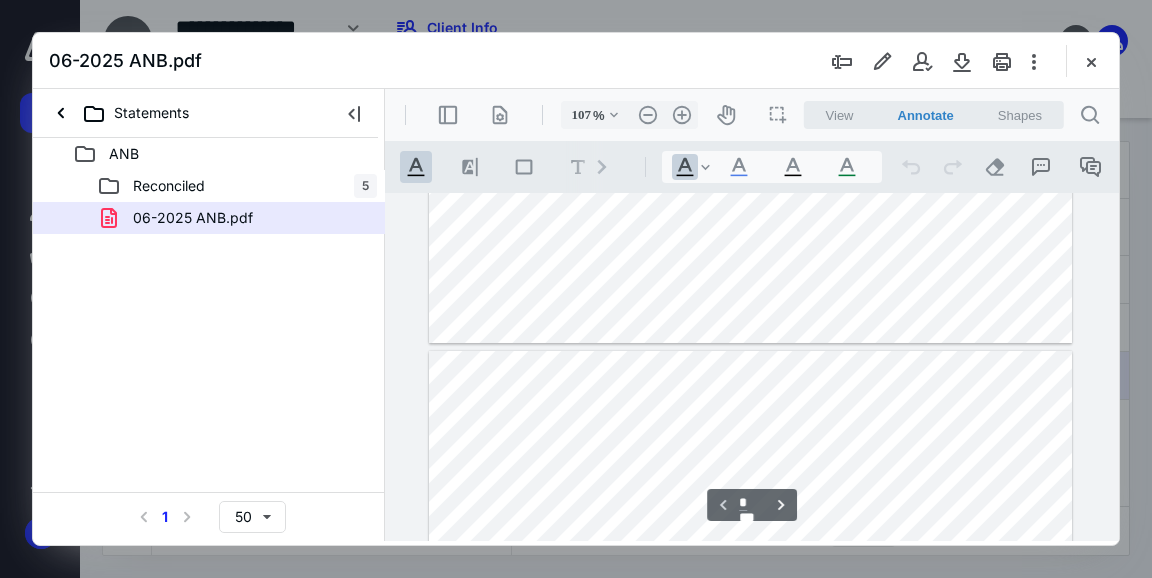 type on "*" 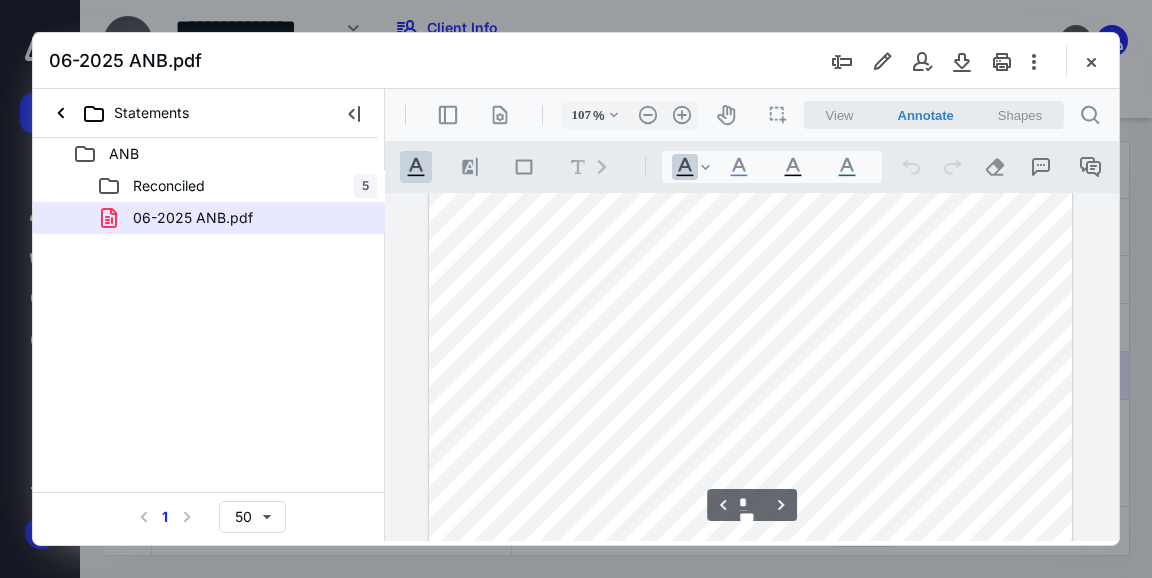 scroll, scrollTop: 1031, scrollLeft: 0, axis: vertical 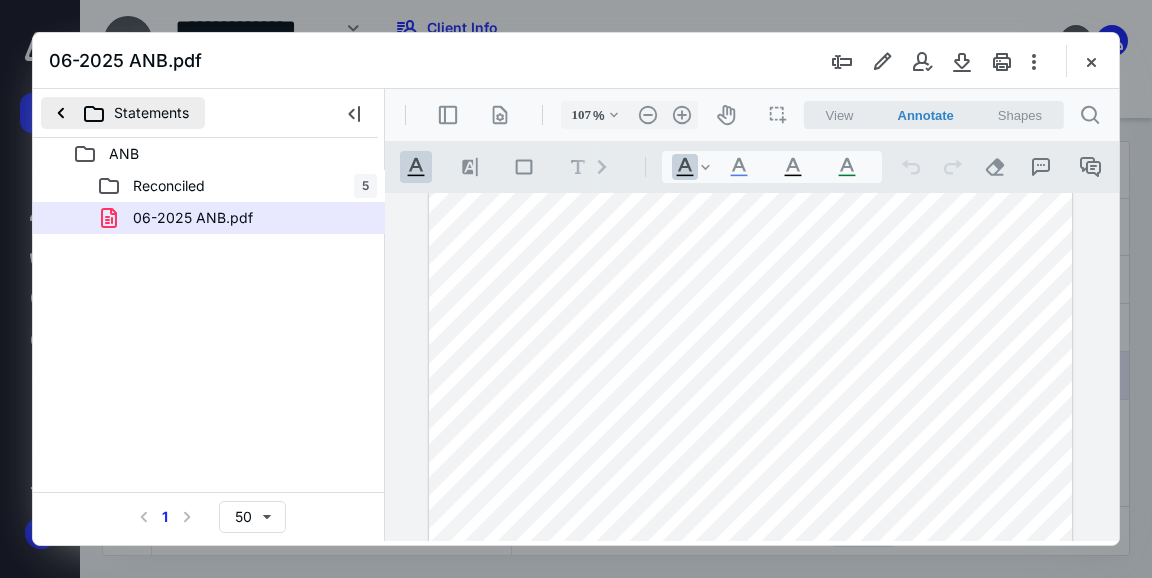 click on "Statements" at bounding box center [123, 113] 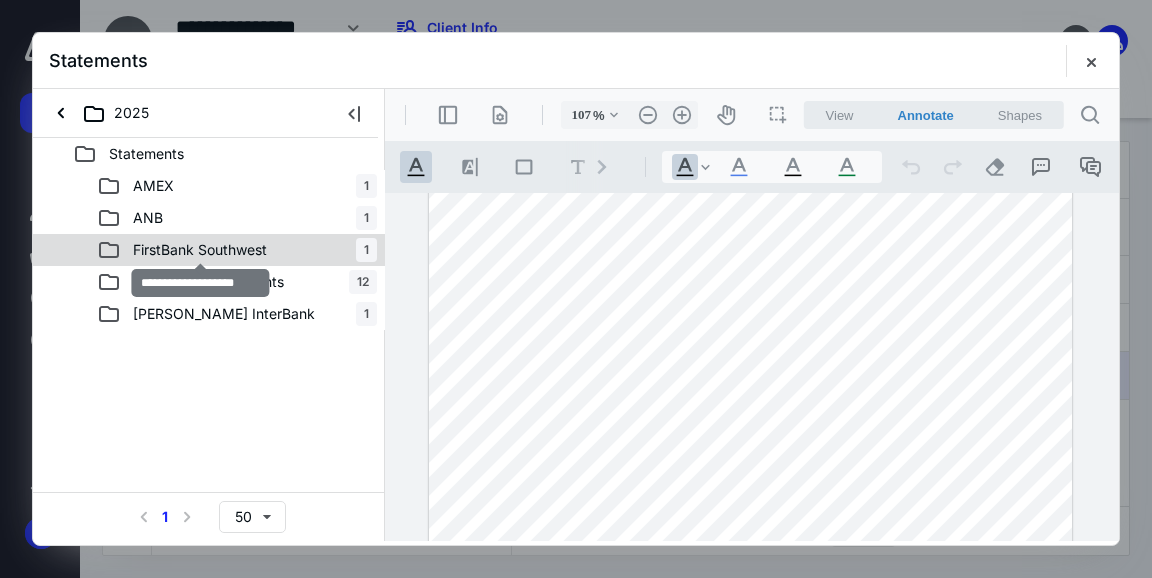 click on "FirstBank Southwest" at bounding box center [200, 250] 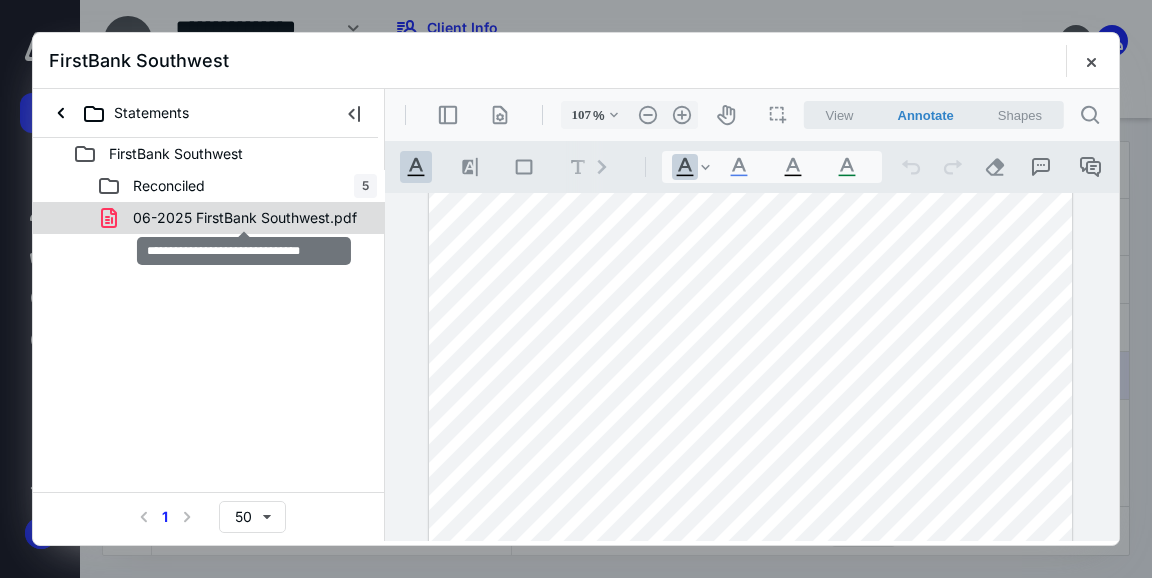 click on "06-2025 FirstBank Southwest.pdf" at bounding box center [245, 218] 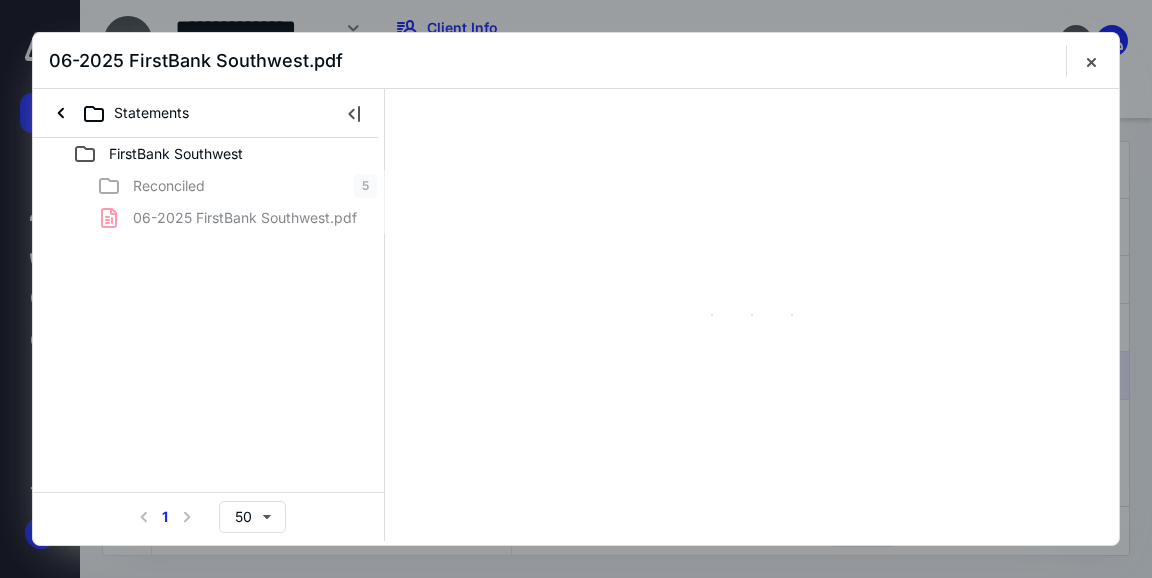 click on "Reconciled 5 06-2025 FirstBank Southwest.pdf" at bounding box center [209, 202] 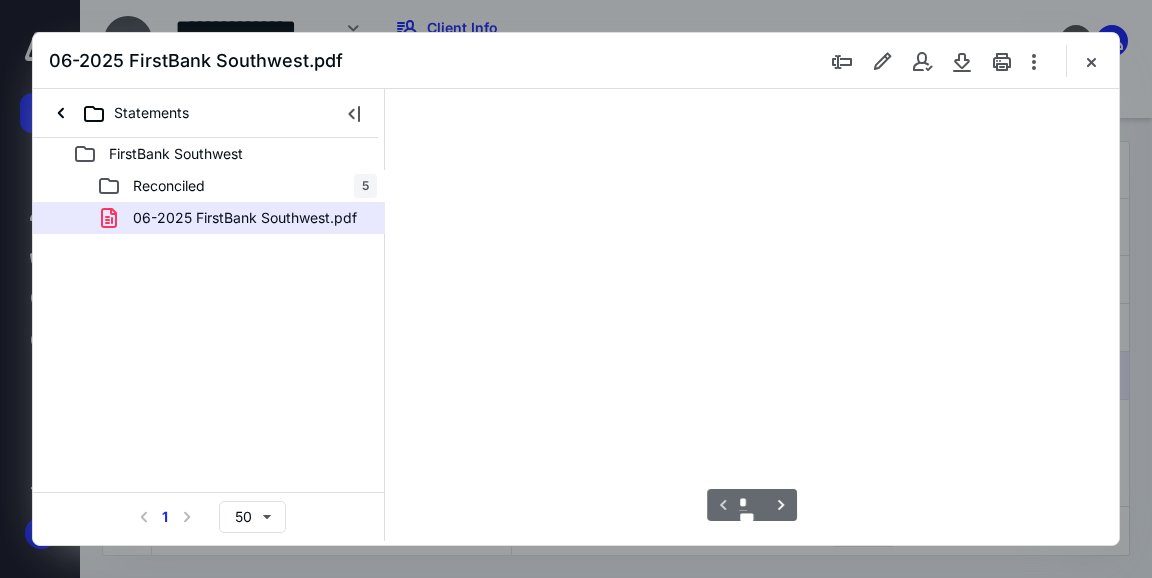 scroll, scrollTop: 105, scrollLeft: 0, axis: vertical 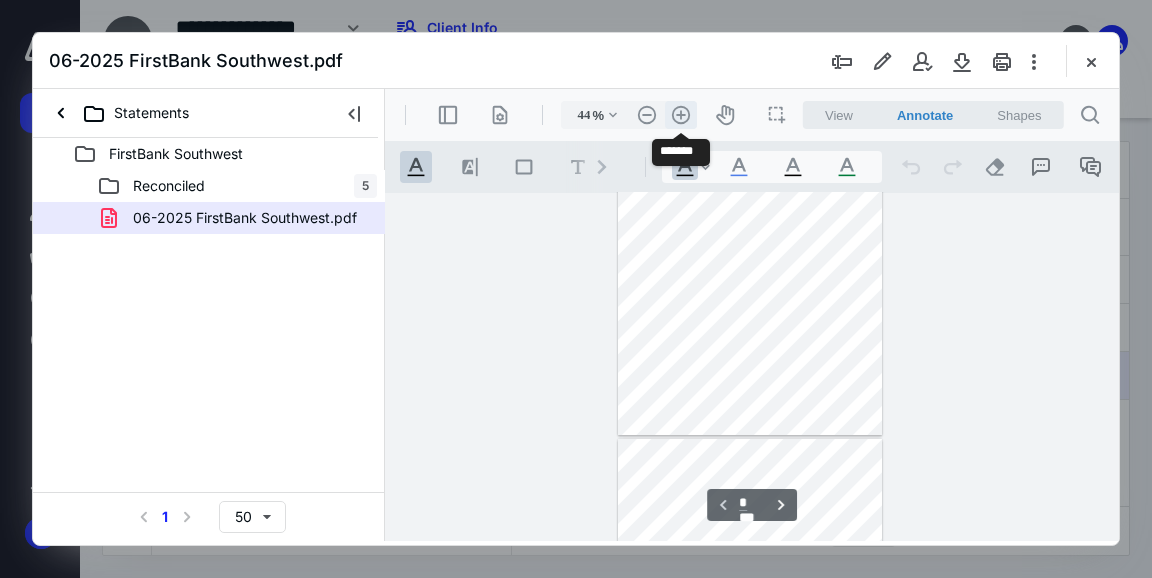 click on ".cls-1{fill:#abb0c4;} icon - header - zoom - in - line" at bounding box center (681, 115) 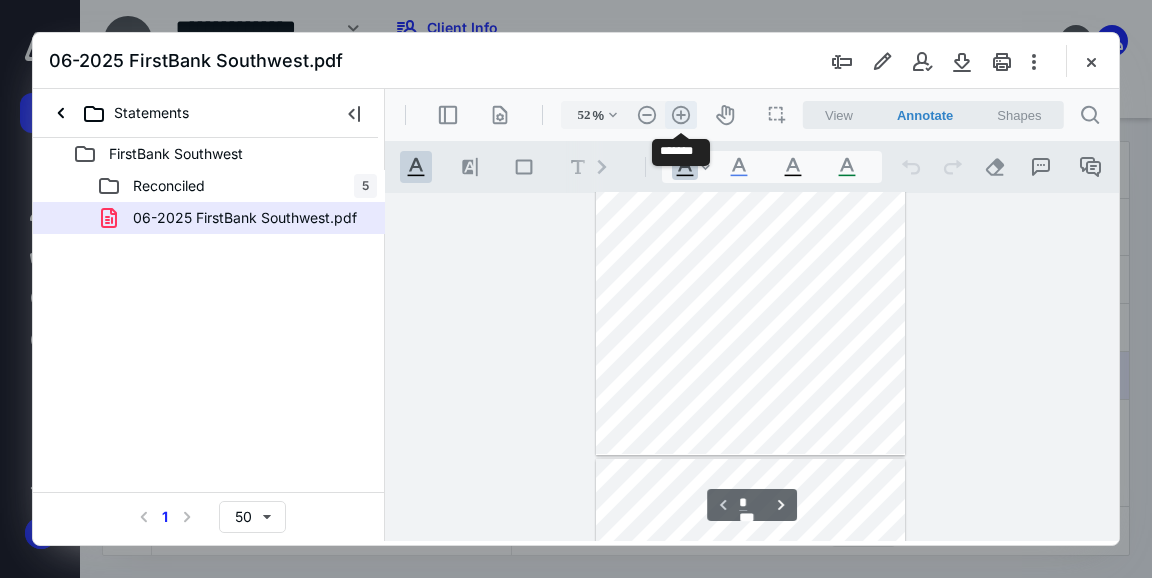 click on ".cls-1{fill:#abb0c4;} icon - header - zoom - in - line" at bounding box center [681, 115] 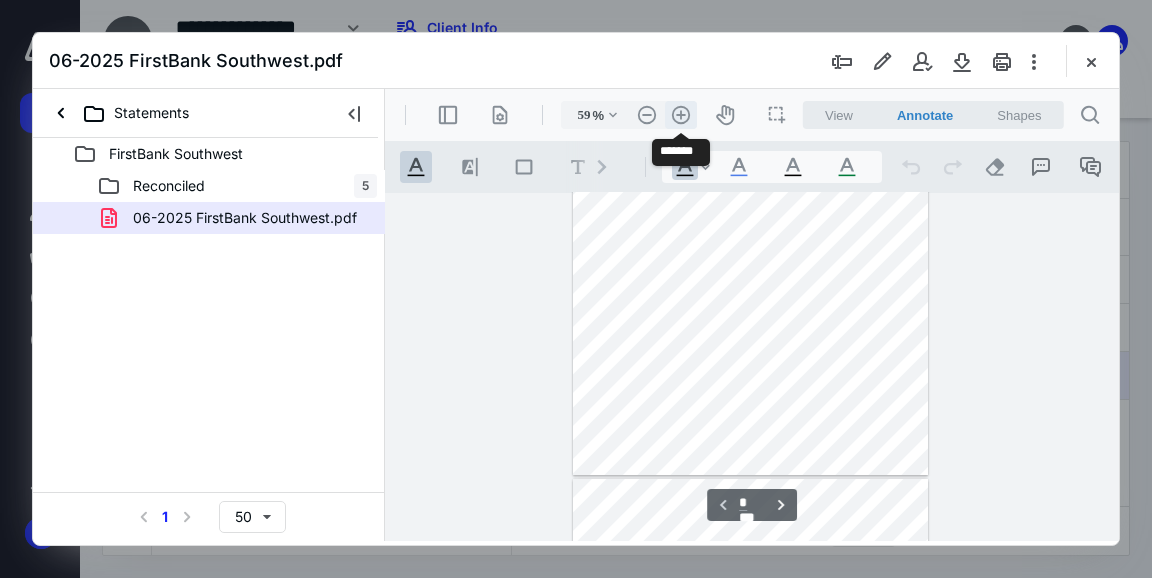 click on ".cls-1{fill:#abb0c4;} icon - header - zoom - in - line" at bounding box center [681, 115] 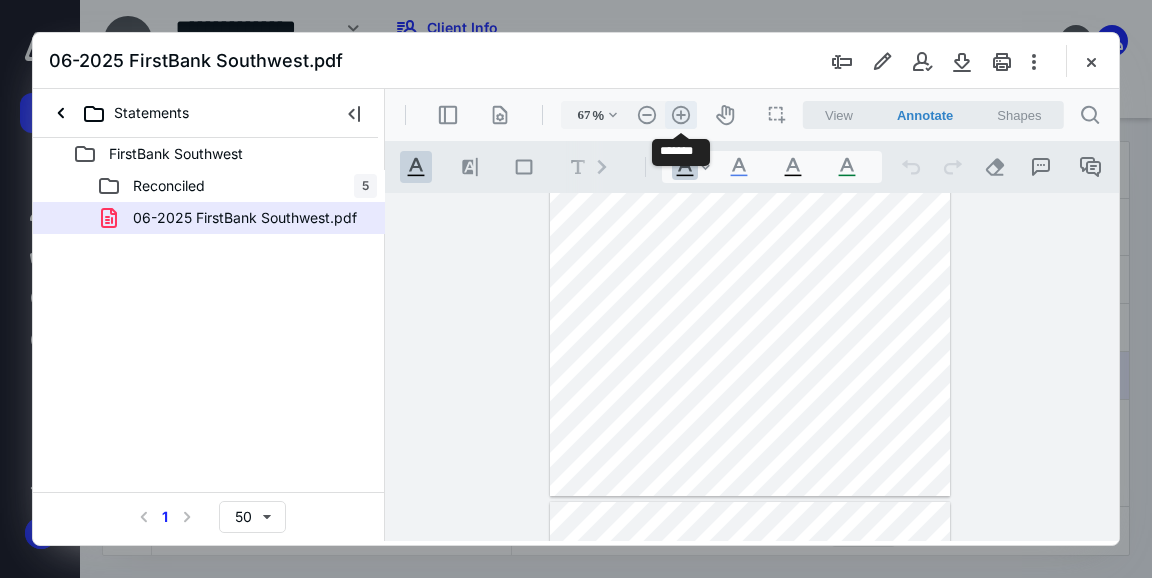 click on ".cls-1{fill:#abb0c4;} icon - header - zoom - in - line" at bounding box center [681, 115] 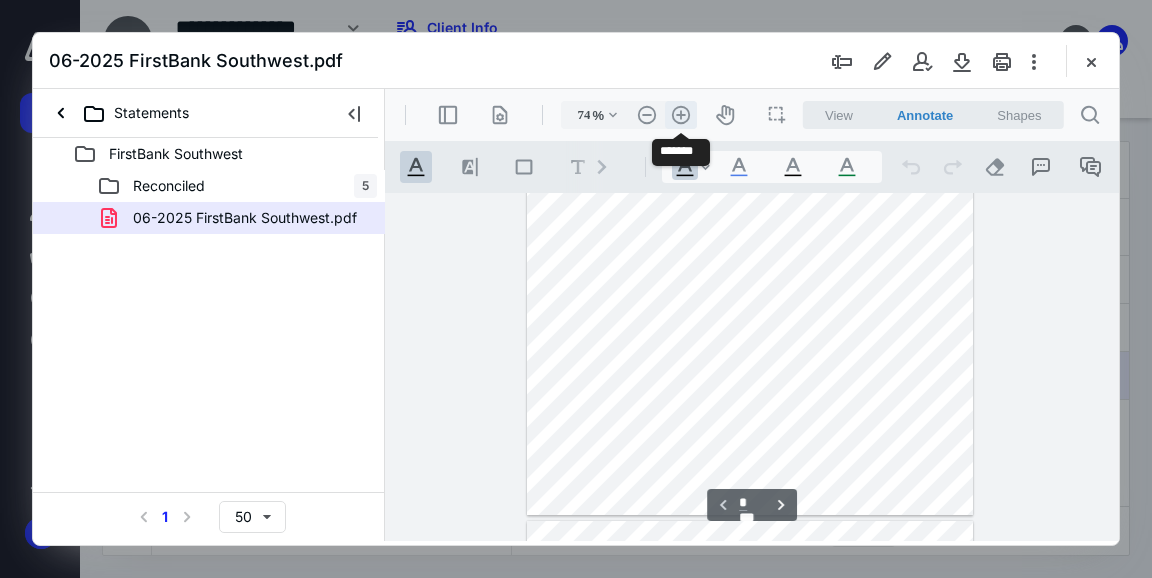 click on ".cls-1{fill:#abb0c4;} icon - header - zoom - in - line" at bounding box center [681, 115] 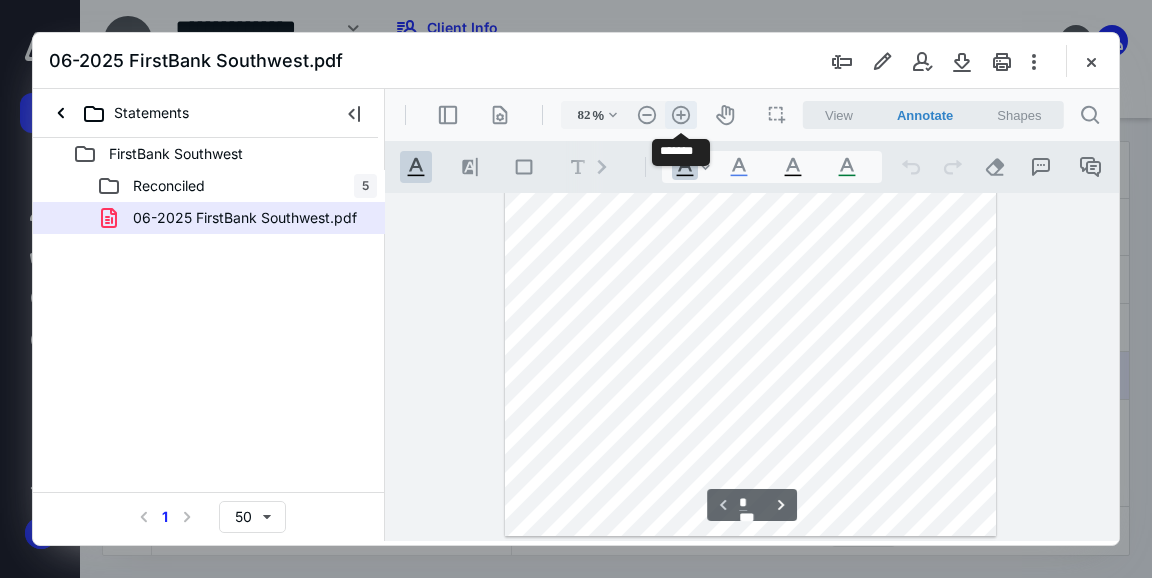 click on ".cls-1{fill:#abb0c4;} icon - header - zoom - in - line" at bounding box center [681, 115] 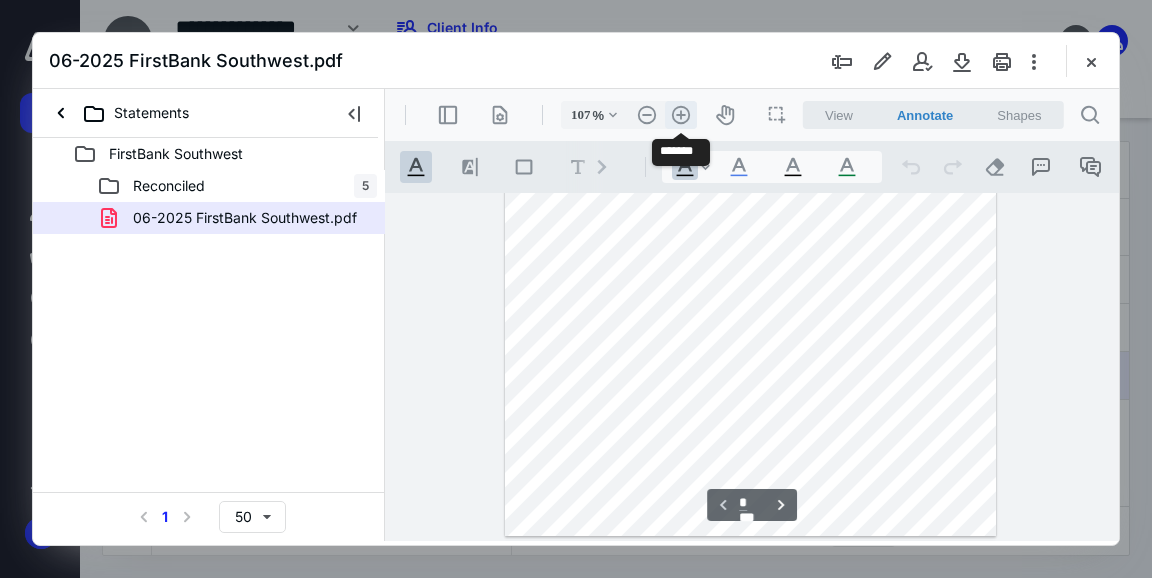 scroll, scrollTop: 435, scrollLeft: 0, axis: vertical 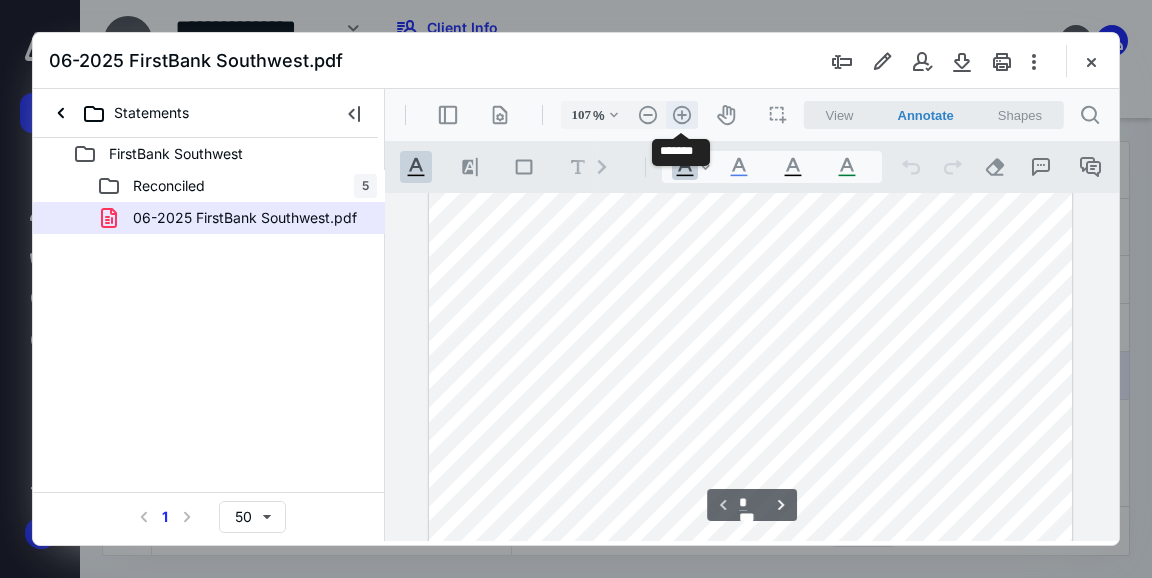 click on ".cls-1{fill:#abb0c4;} icon - header - zoom - in - line" at bounding box center (682, 115) 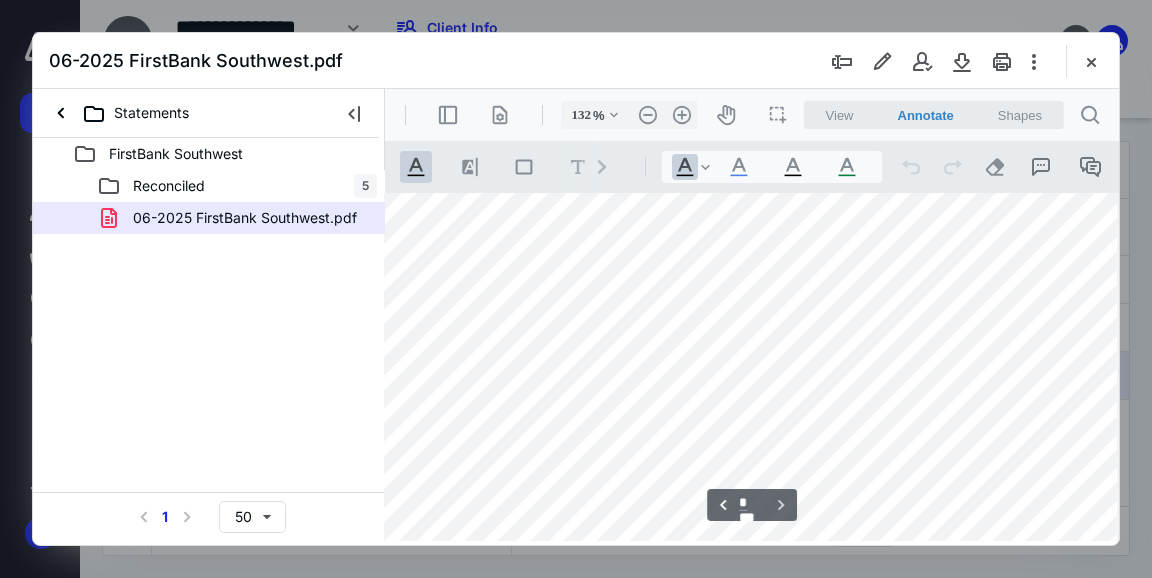 scroll, scrollTop: 1521, scrollLeft: 41, axis: both 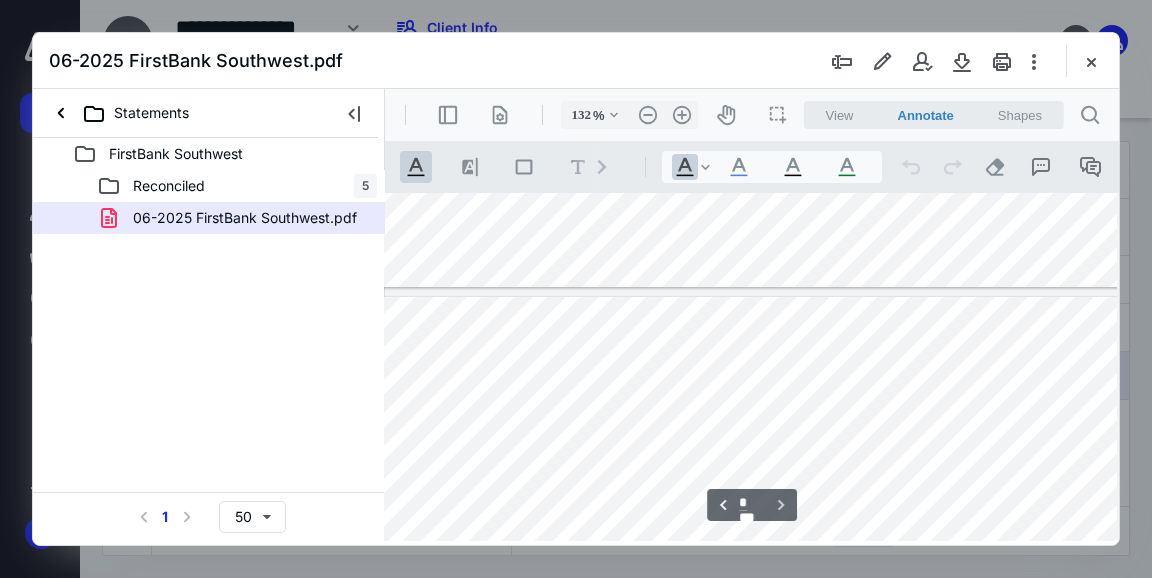 type on "*" 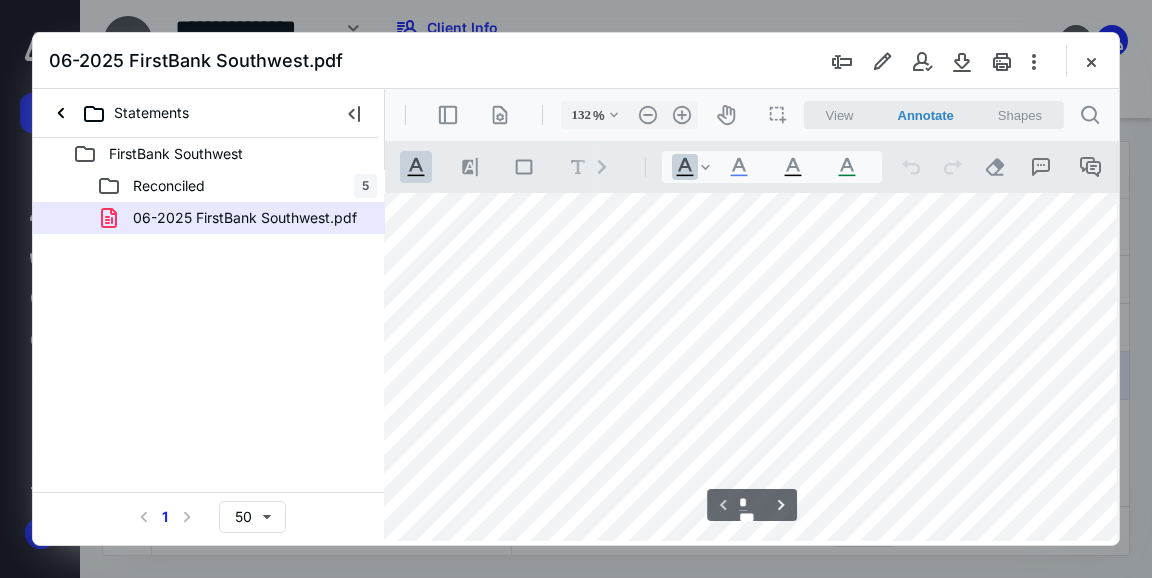 scroll, scrollTop: 563, scrollLeft: 41, axis: both 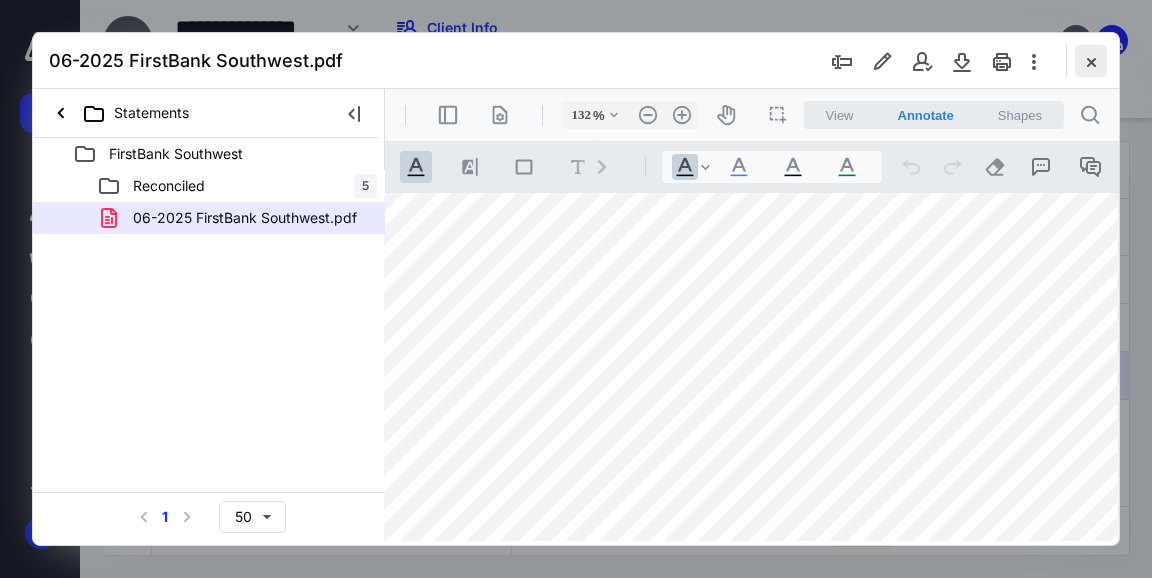 click at bounding box center [1091, 61] 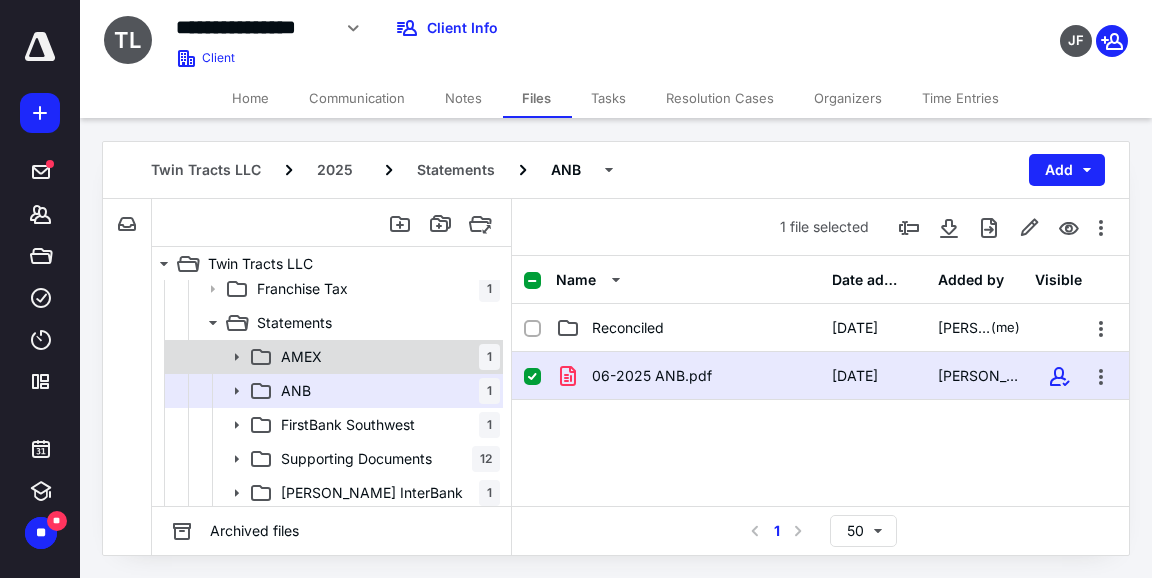 scroll, scrollTop: 181, scrollLeft: 0, axis: vertical 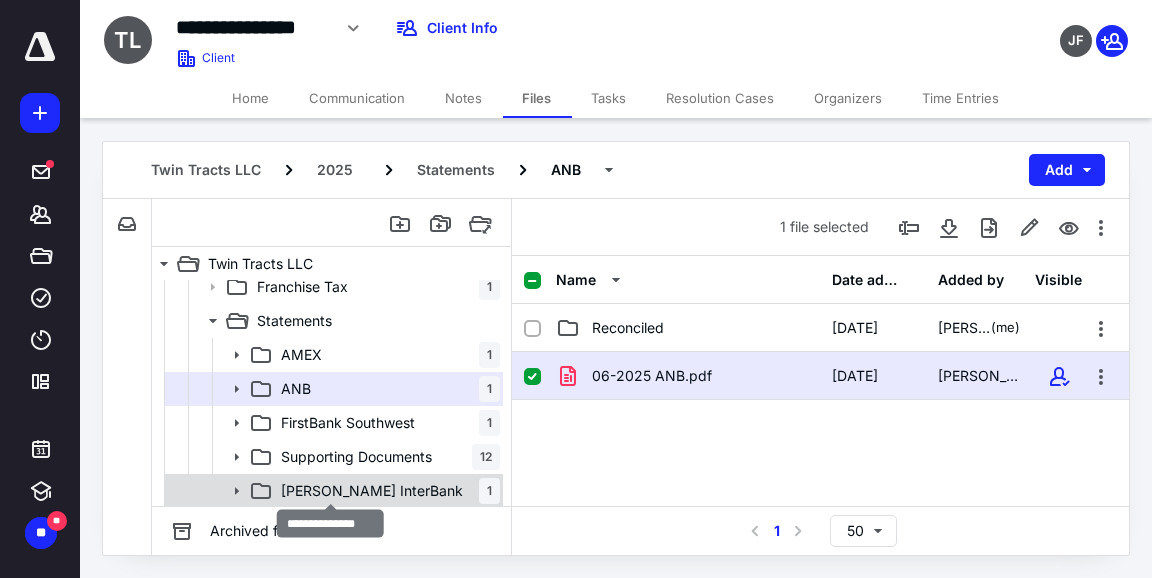 click on "[PERSON_NAME] InterBank" at bounding box center (372, 491) 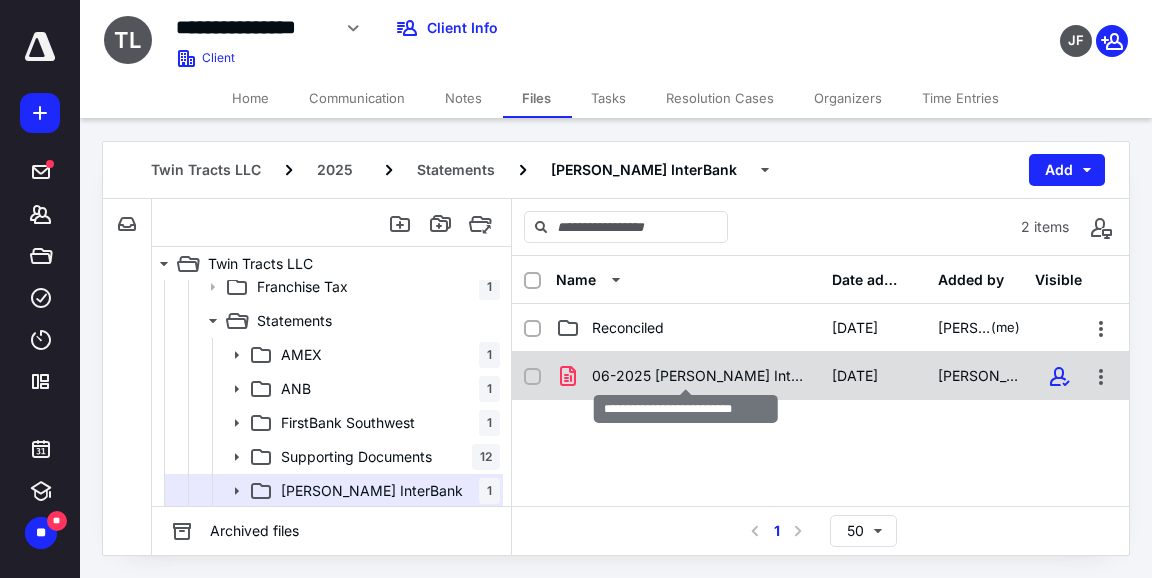 click on "06-2025 [PERSON_NAME] InterBank.pdf" at bounding box center [700, 376] 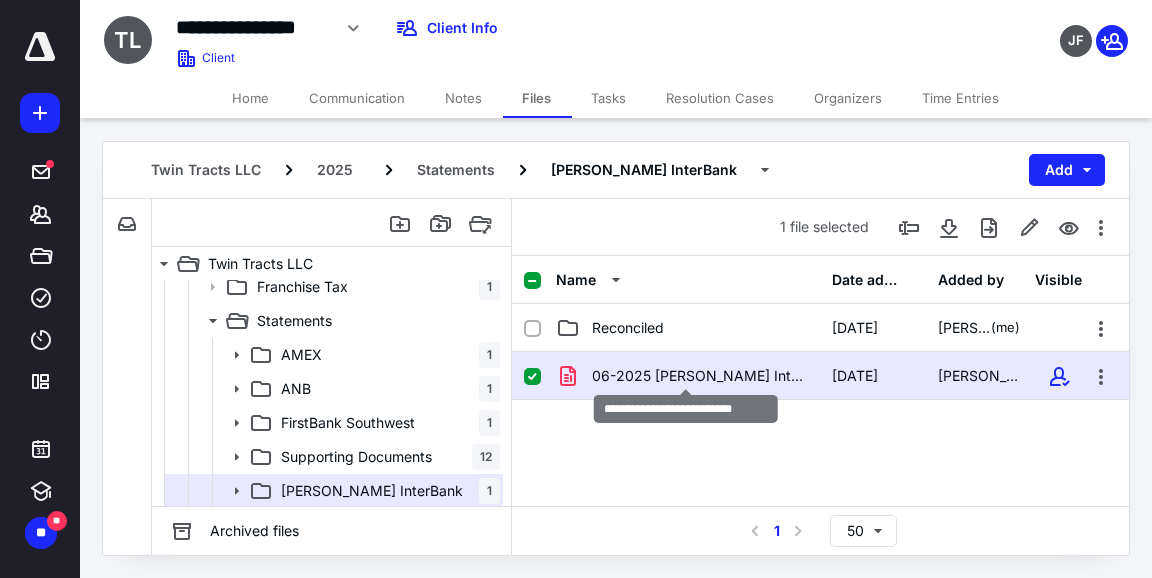 click on "06-2025 [PERSON_NAME] InterBank.pdf" at bounding box center (700, 376) 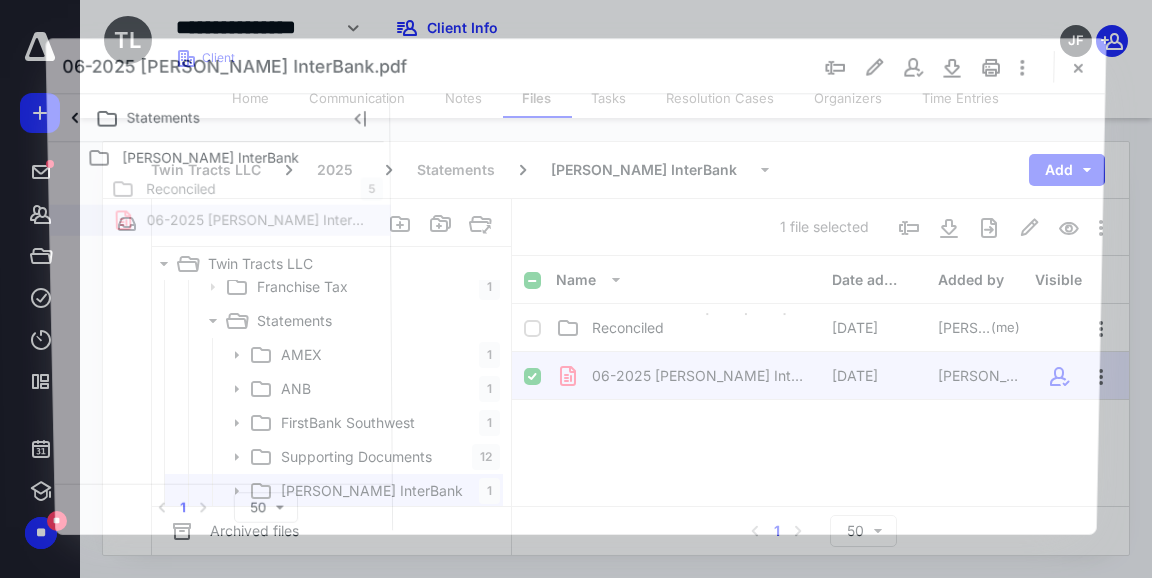 scroll, scrollTop: 0, scrollLeft: 0, axis: both 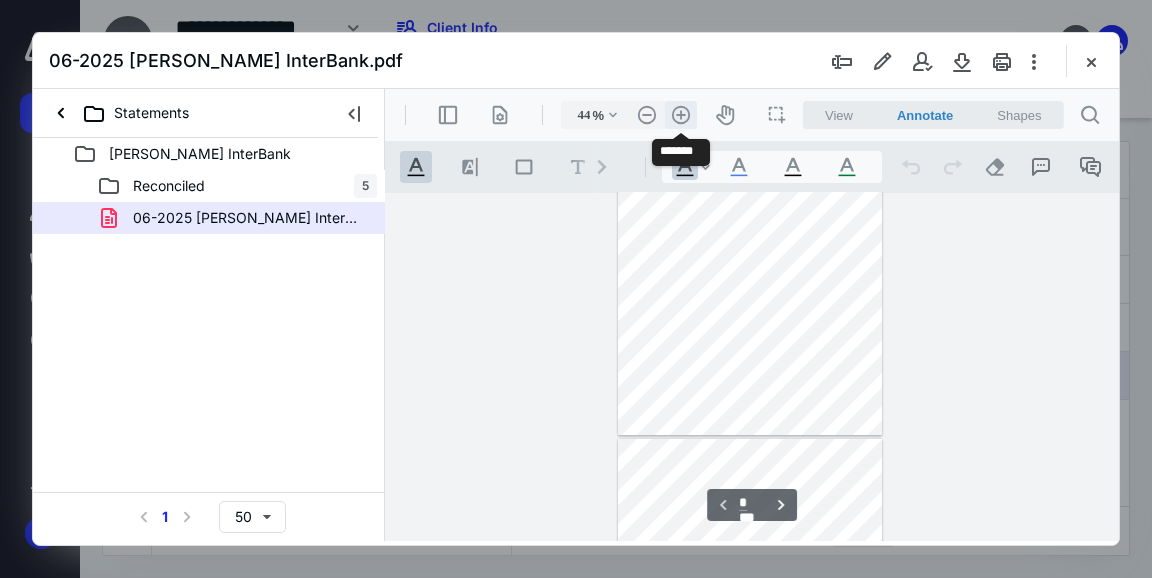click on ".cls-1{fill:#abb0c4;} icon - header - zoom - in - line" at bounding box center [681, 115] 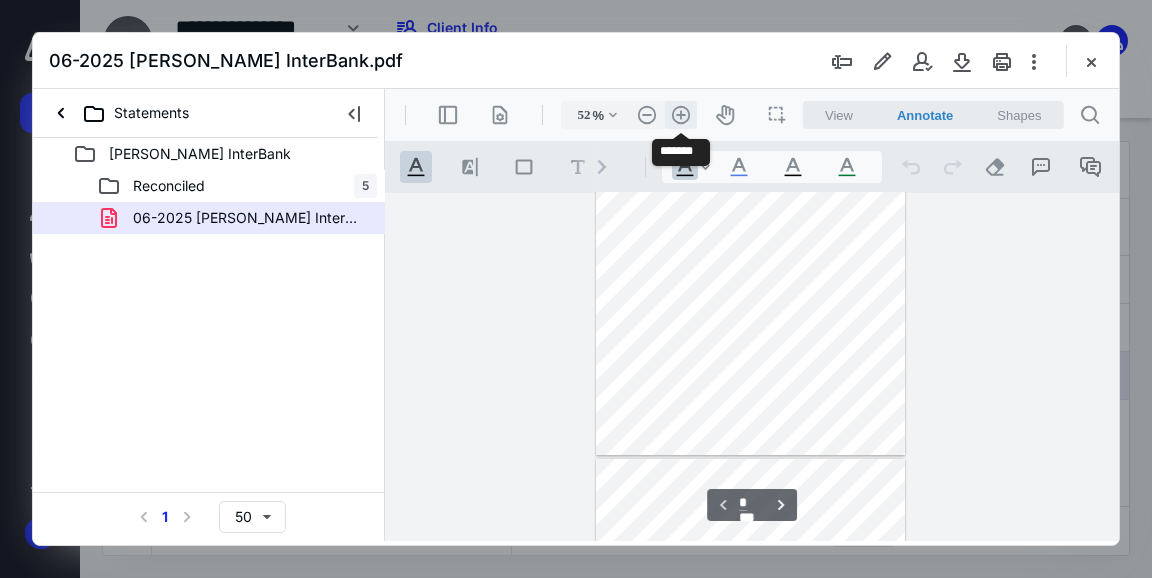 click on ".cls-1{fill:#abb0c4;} icon - header - zoom - in - line" at bounding box center [681, 115] 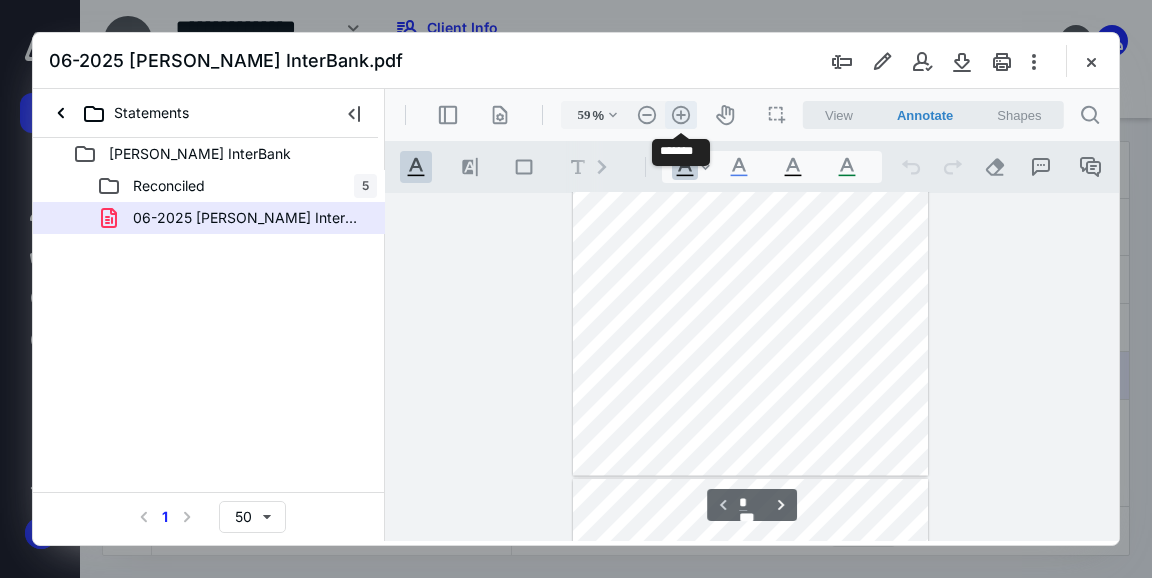click on ".cls-1{fill:#abb0c4;} icon - header - zoom - in - line" at bounding box center (681, 115) 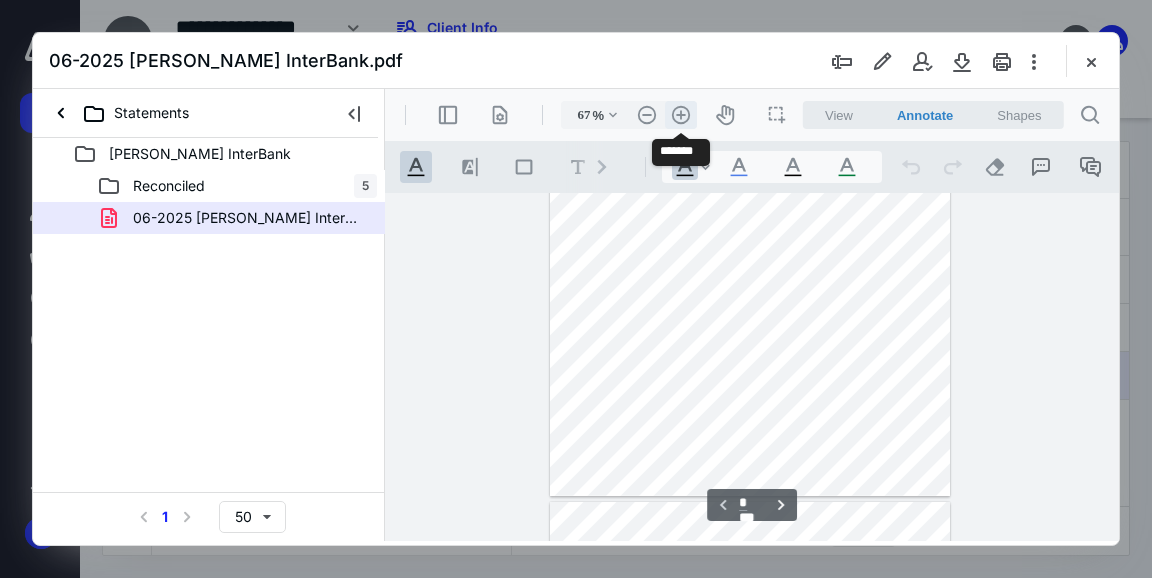 click on ".cls-1{fill:#abb0c4;} icon - header - zoom - in - line" at bounding box center (681, 115) 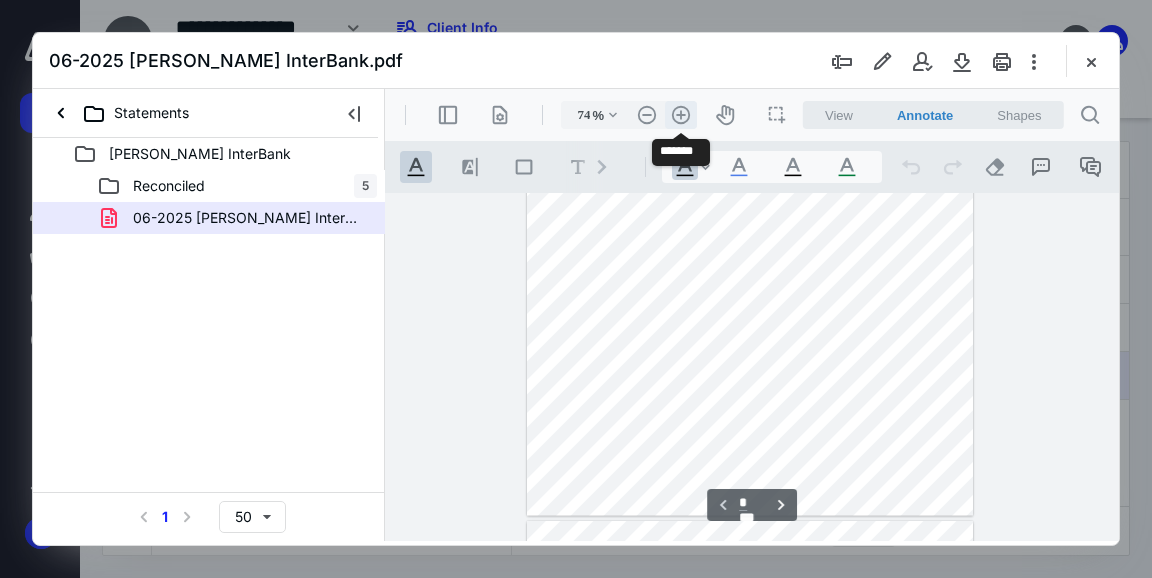 click on ".cls-1{fill:#abb0c4;} icon - header - zoom - in - line" at bounding box center (681, 115) 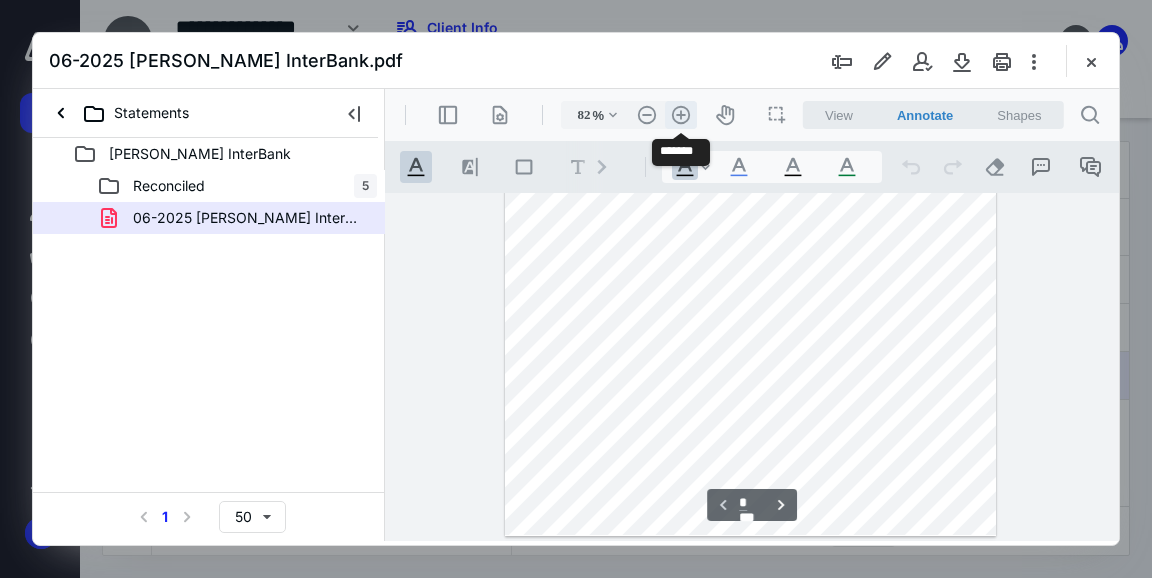 click on ".cls-1{fill:#abb0c4;} icon - header - zoom - in - line" at bounding box center (681, 115) 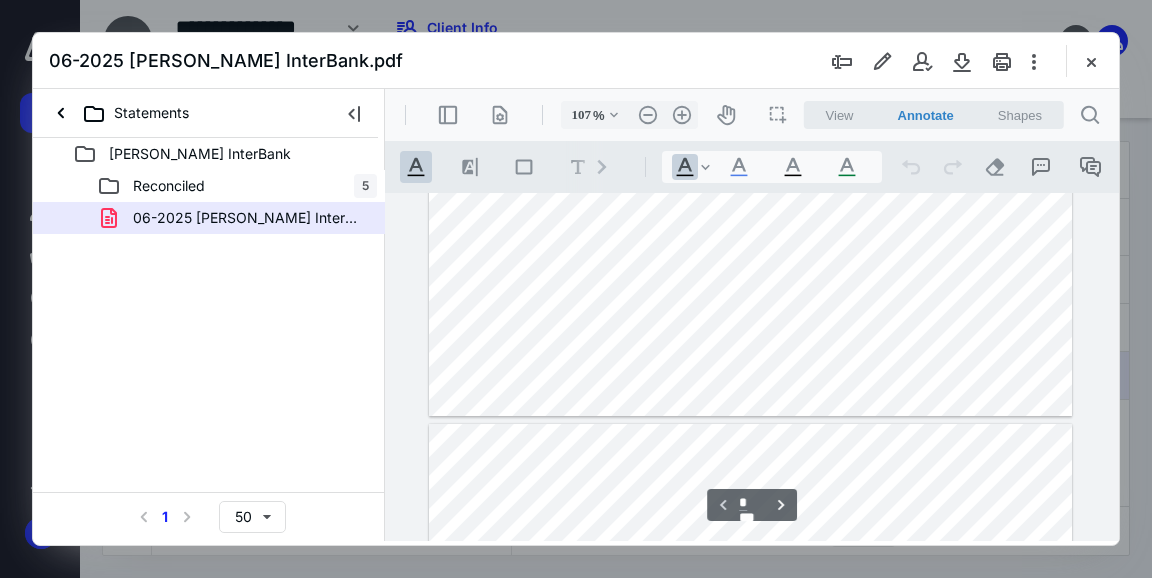 scroll, scrollTop: 622, scrollLeft: 0, axis: vertical 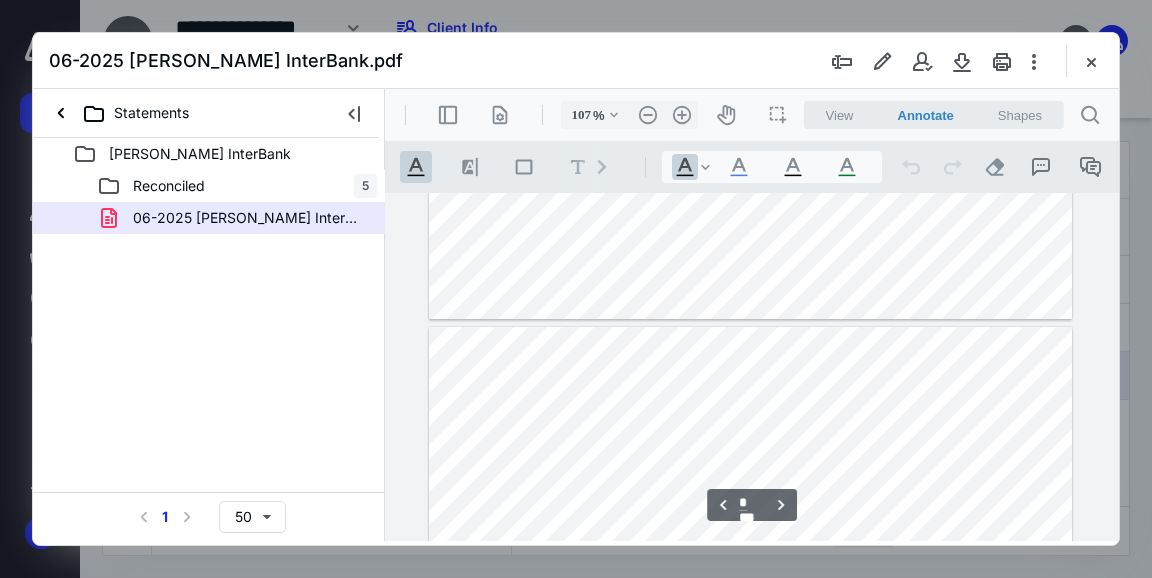 type on "*" 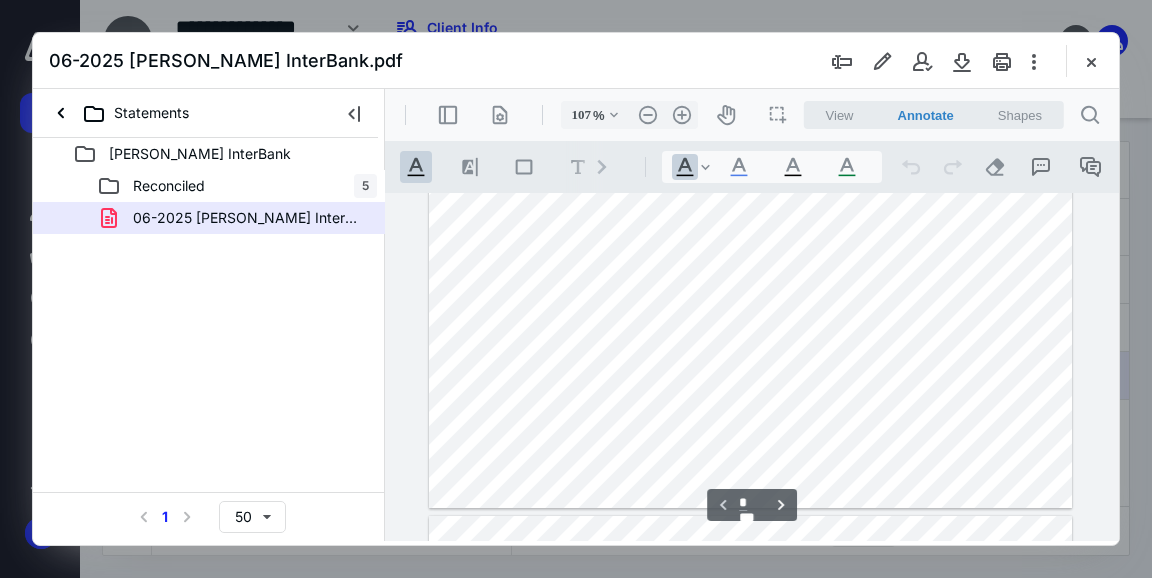 scroll, scrollTop: 548, scrollLeft: 0, axis: vertical 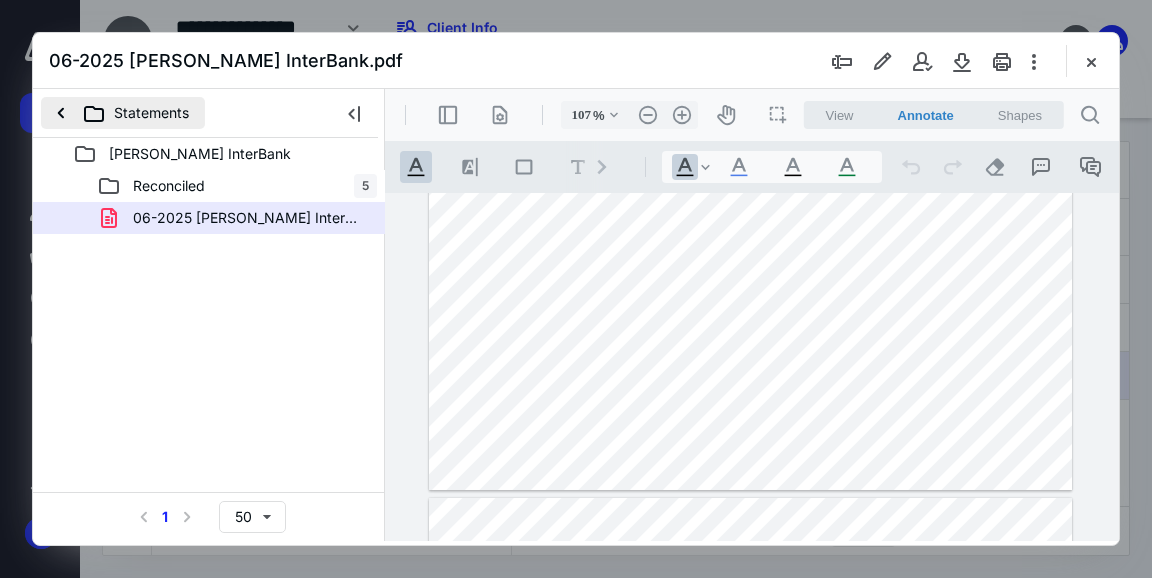 click on "Statements" at bounding box center (123, 113) 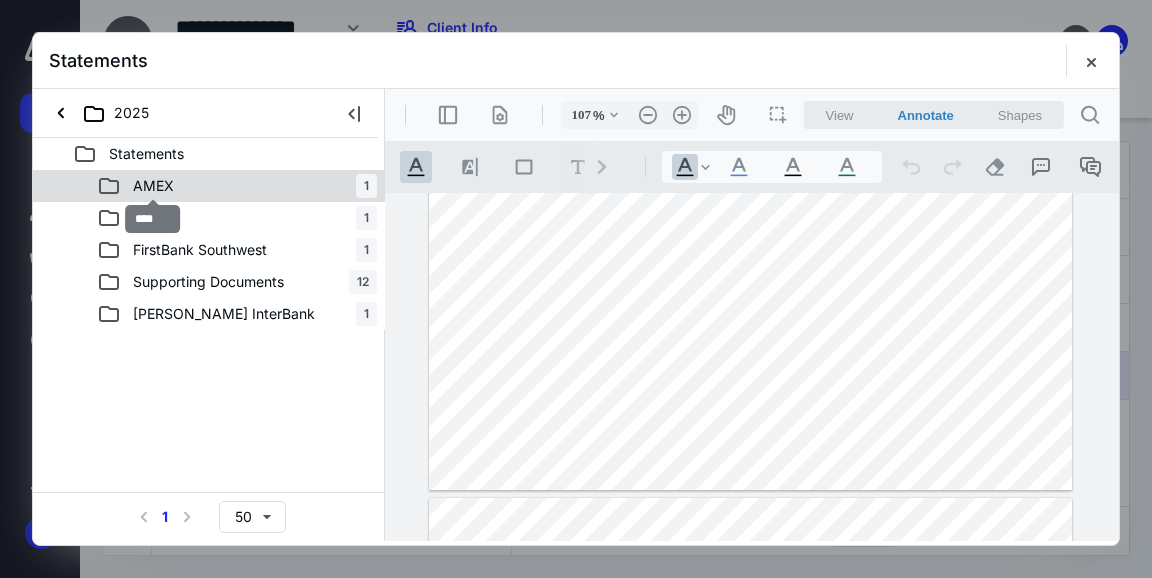 click on "AMEX" at bounding box center (153, 186) 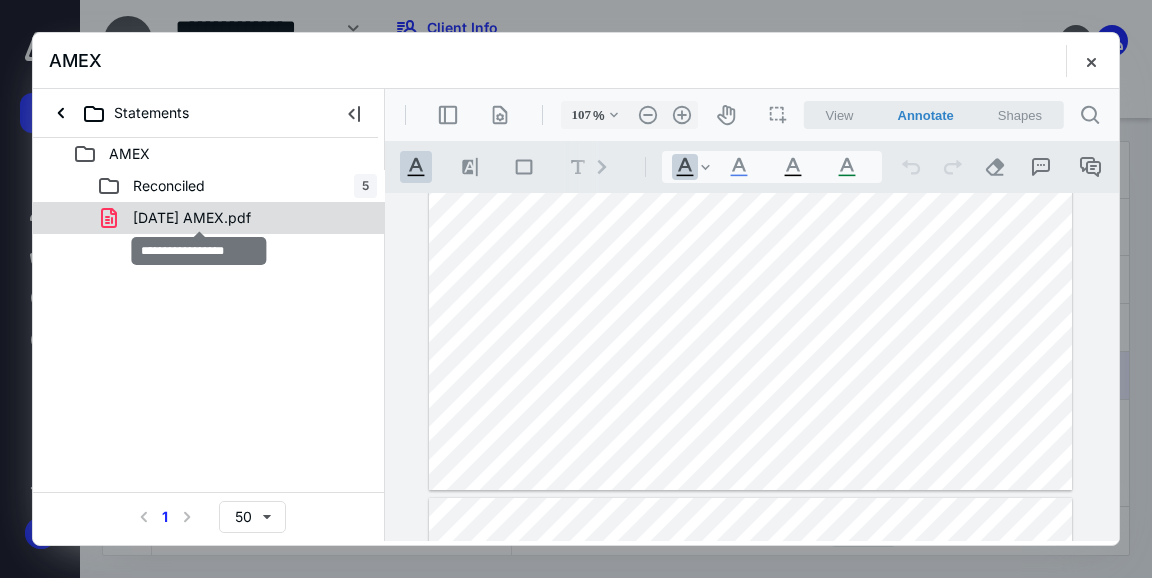 click on "[DATE] AMEX.pdf" at bounding box center (192, 218) 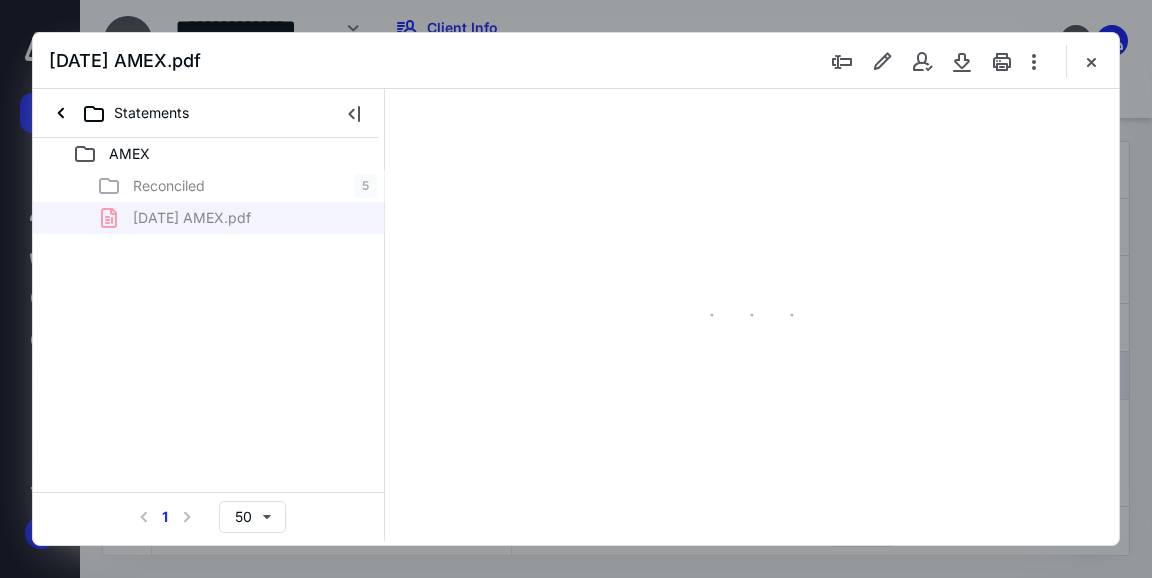 scroll, scrollTop: 105, scrollLeft: 0, axis: vertical 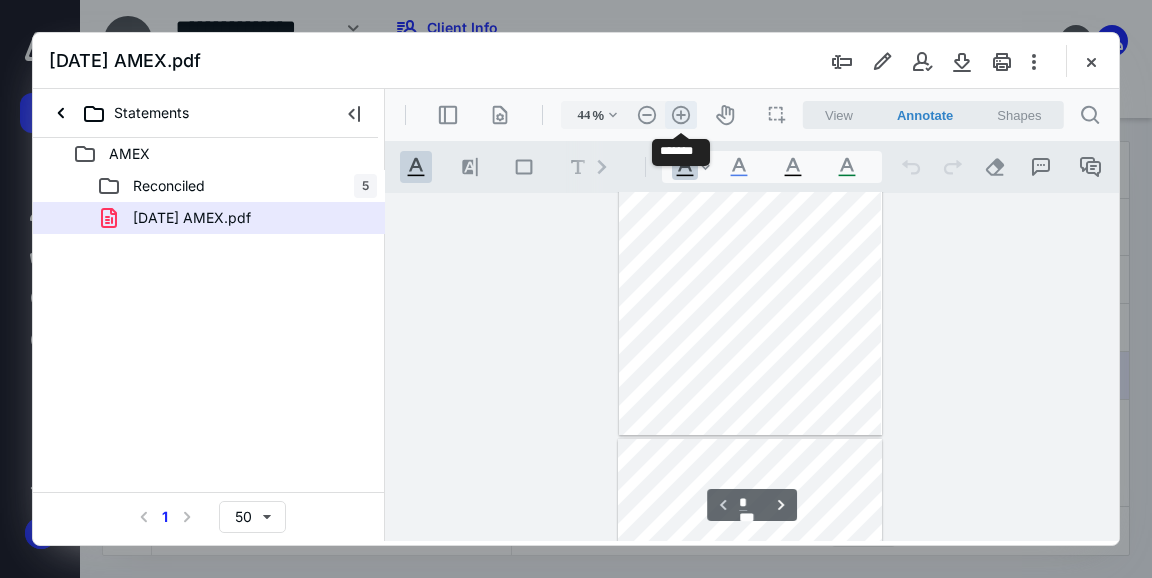 click on ".cls-1{fill:#abb0c4;} icon - header - zoom - in - line" at bounding box center [681, 115] 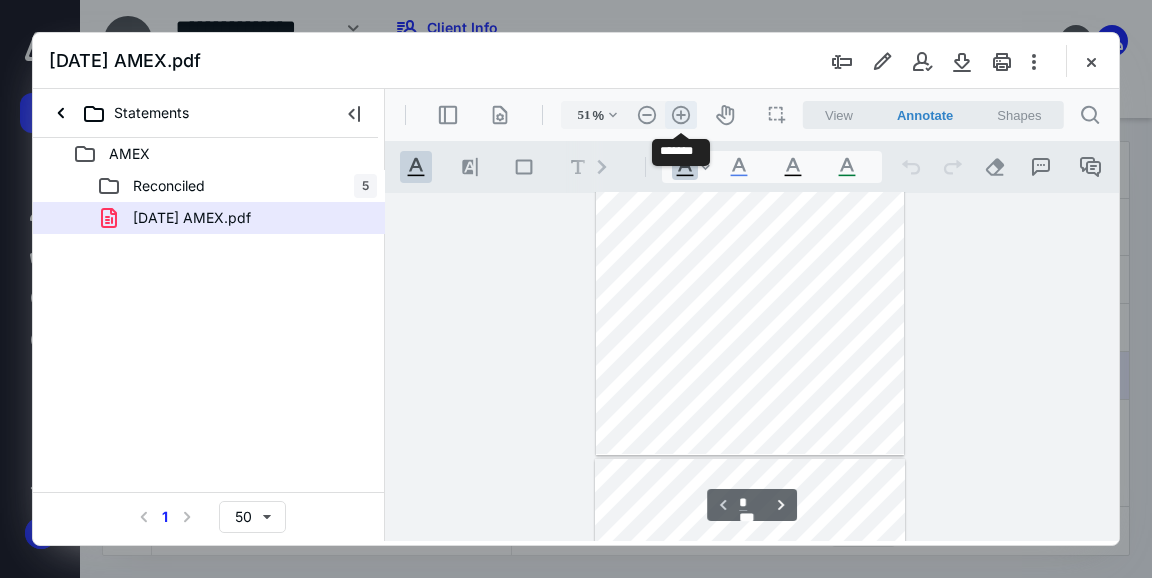 click on ".cls-1{fill:#abb0c4;} icon - header - zoom - in - line" at bounding box center [681, 115] 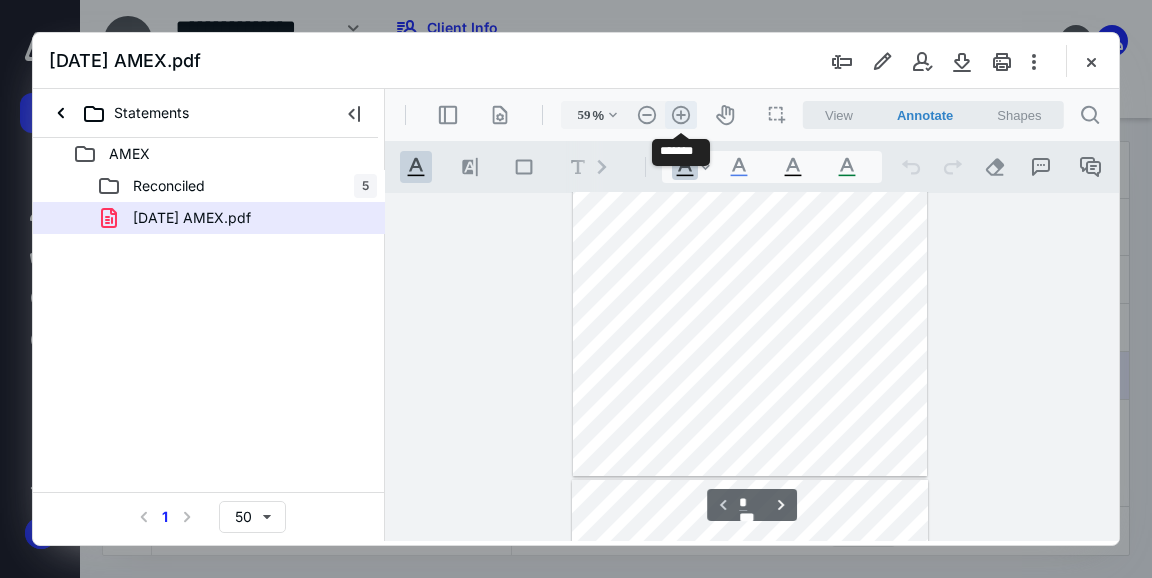 click on ".cls-1{fill:#abb0c4;} icon - header - zoom - in - line" at bounding box center (681, 115) 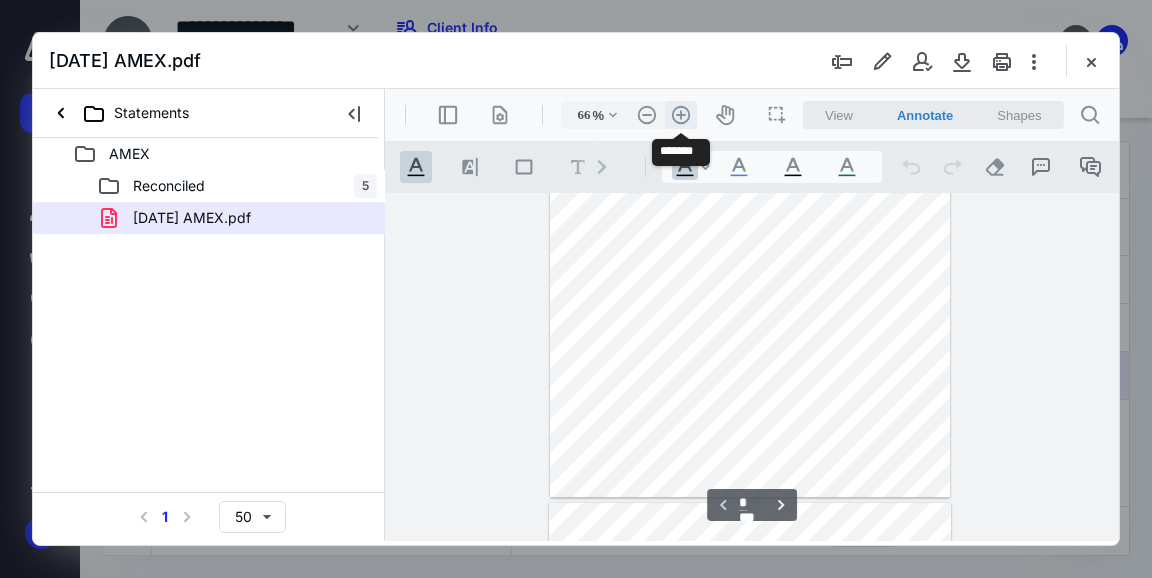 click on ".cls-1{fill:#abb0c4;} icon - header - zoom - in - line" at bounding box center (681, 115) 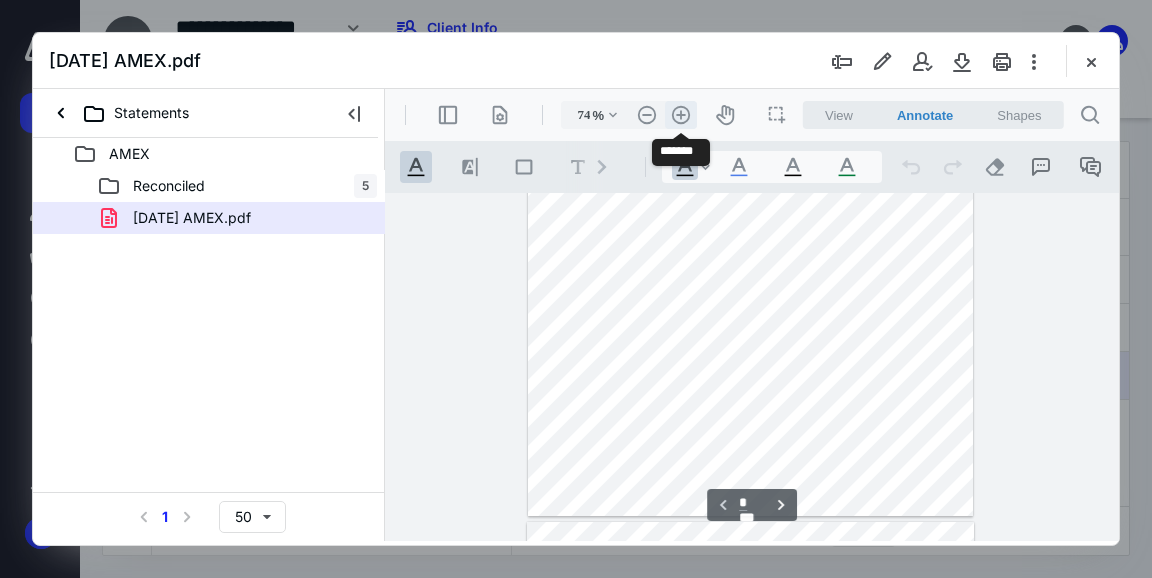 click on ".cls-1{fill:#abb0c4;} icon - header - zoom - in - line" at bounding box center [681, 115] 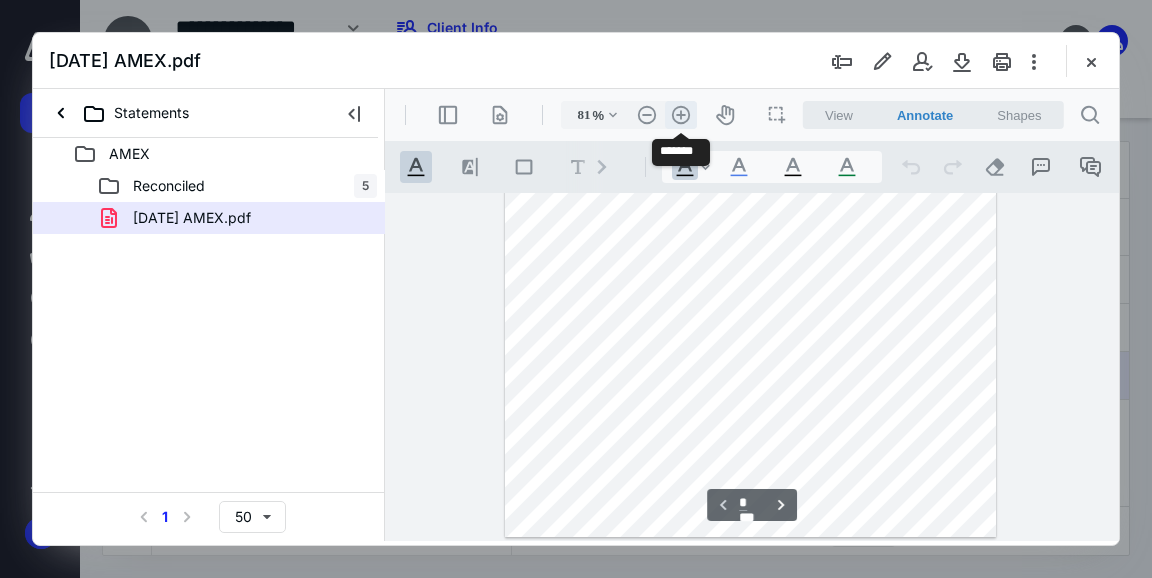 click on ".cls-1{fill:#abb0c4;} icon - header - zoom - in - line" at bounding box center [681, 115] 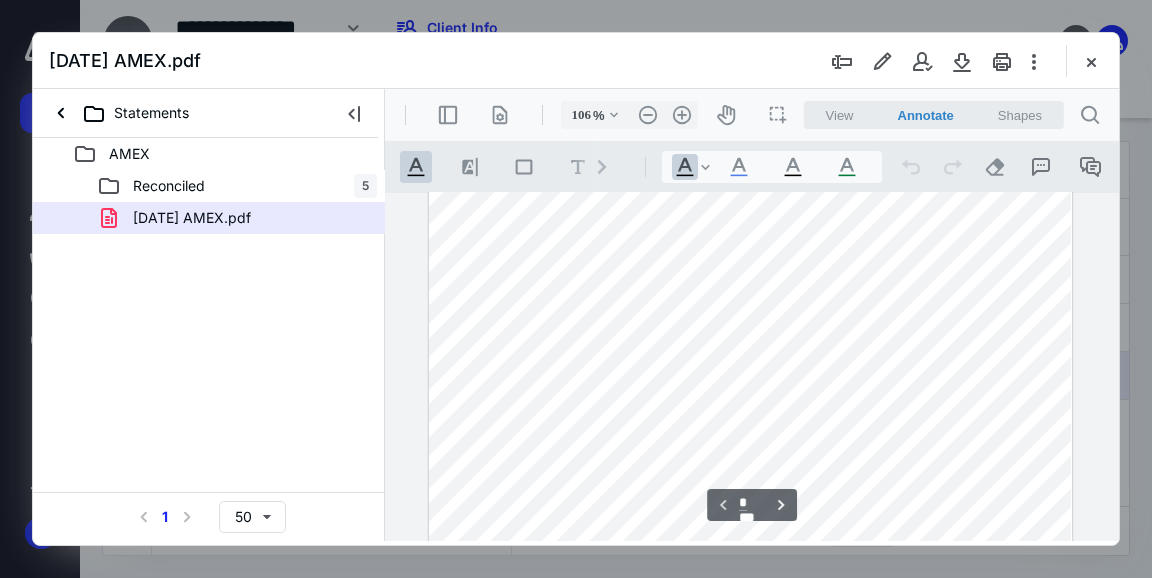 scroll, scrollTop: 57, scrollLeft: 0, axis: vertical 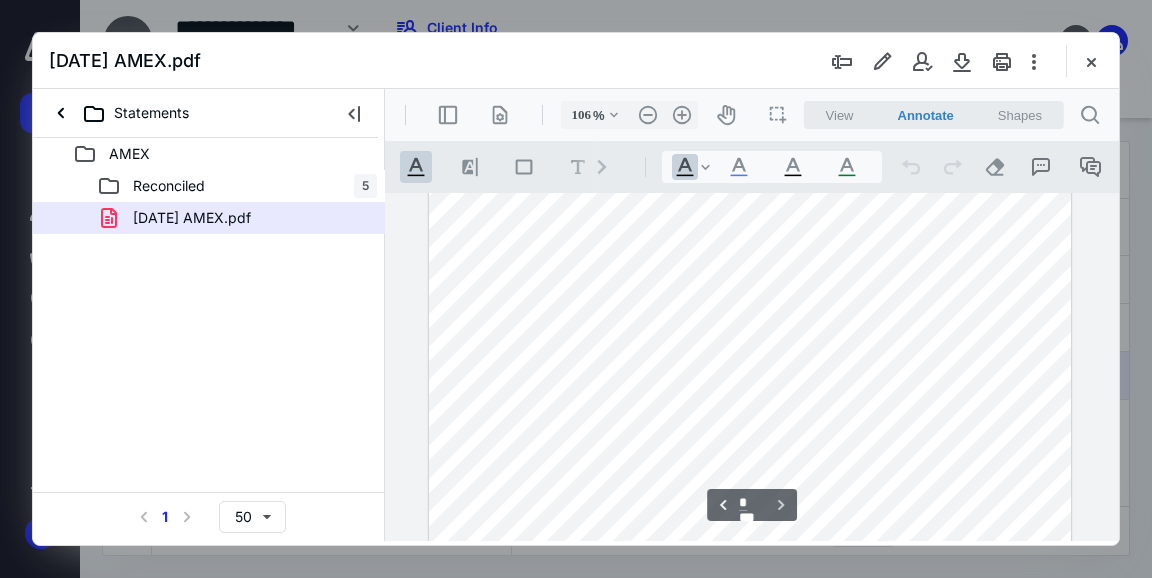 drag, startPoint x: 873, startPoint y: 397, endPoint x: 875, endPoint y: 359, distance: 38.052597 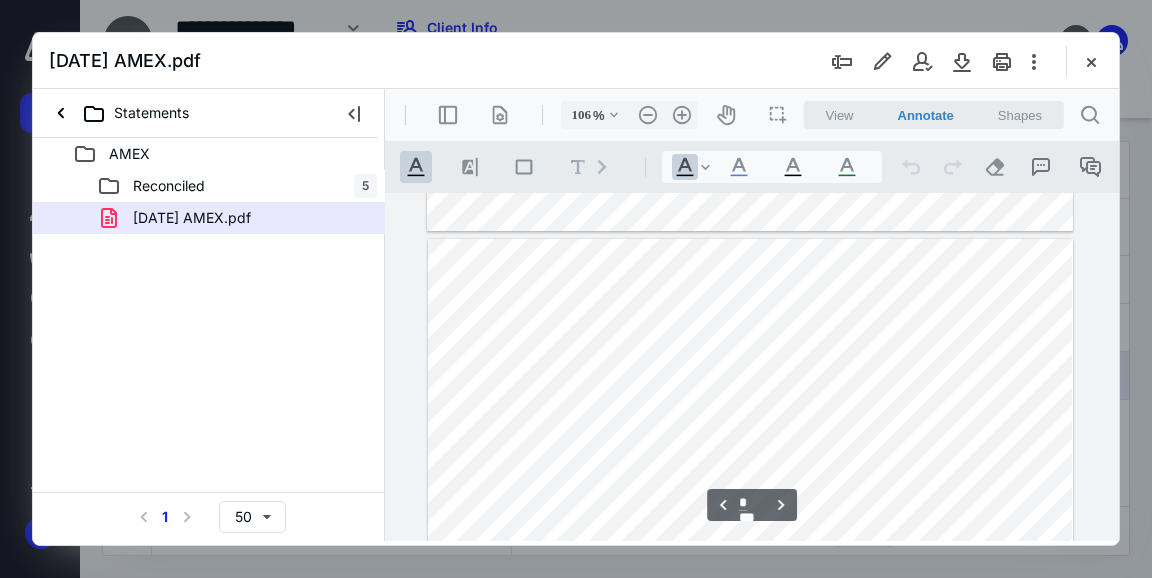 scroll, scrollTop: 1688, scrollLeft: 0, axis: vertical 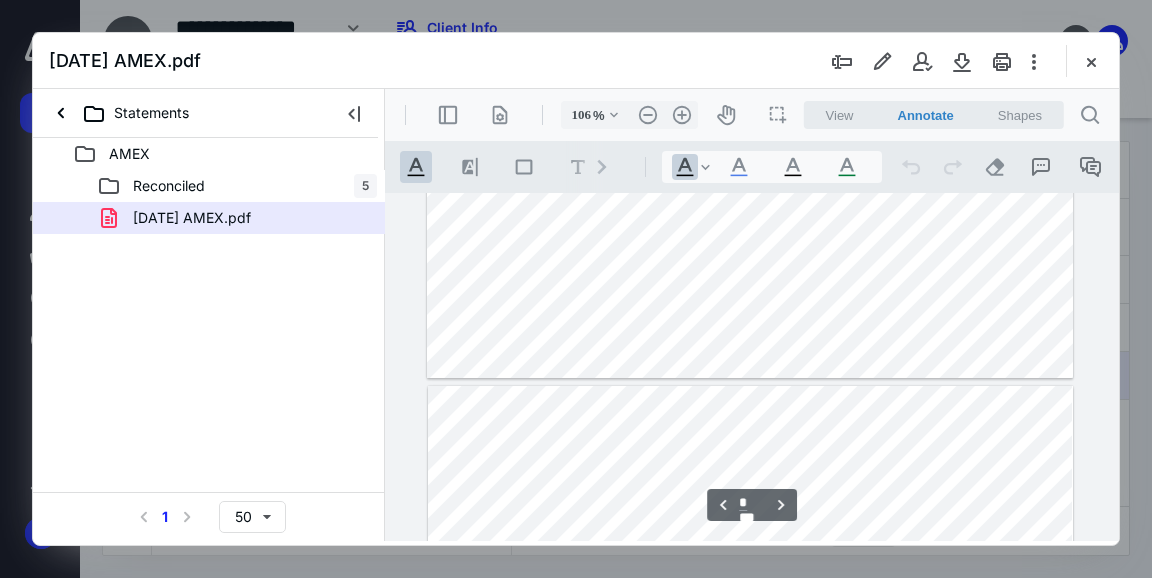 type on "*" 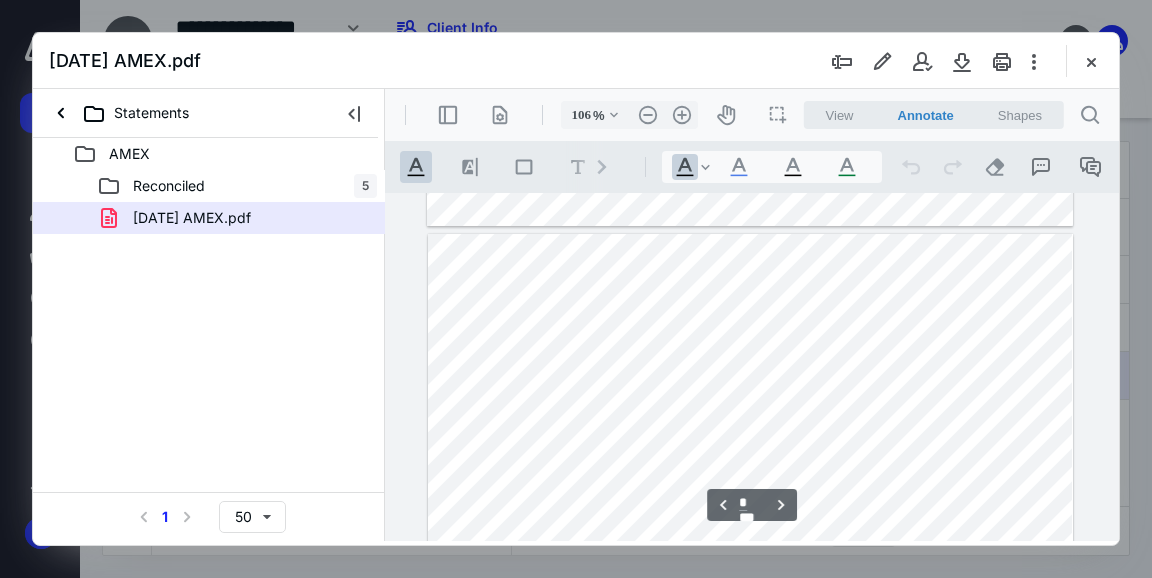 scroll, scrollTop: 1683, scrollLeft: 0, axis: vertical 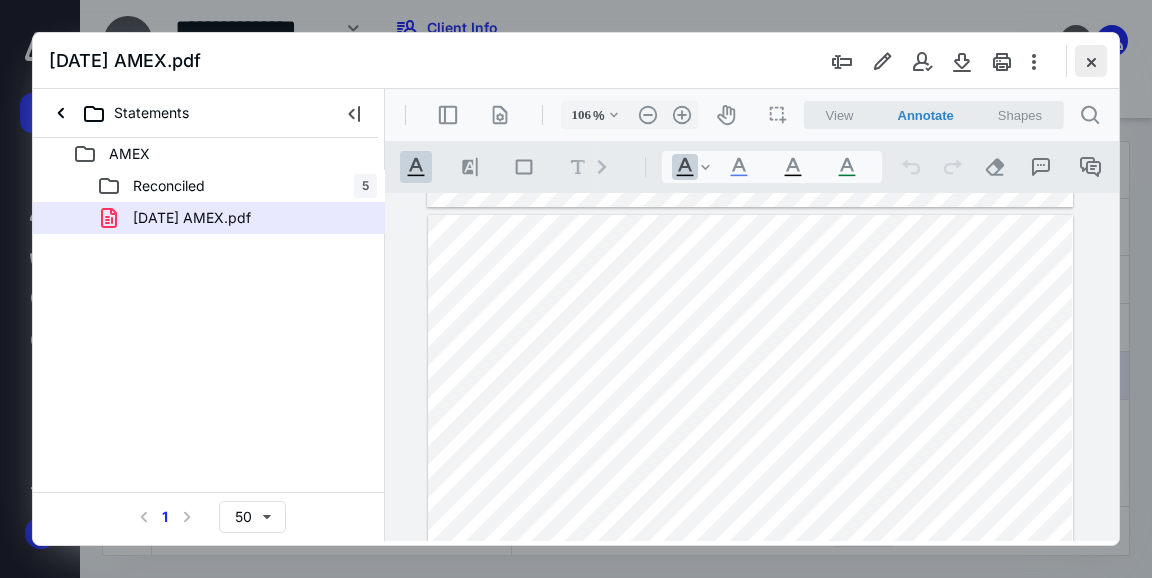 click at bounding box center [1091, 61] 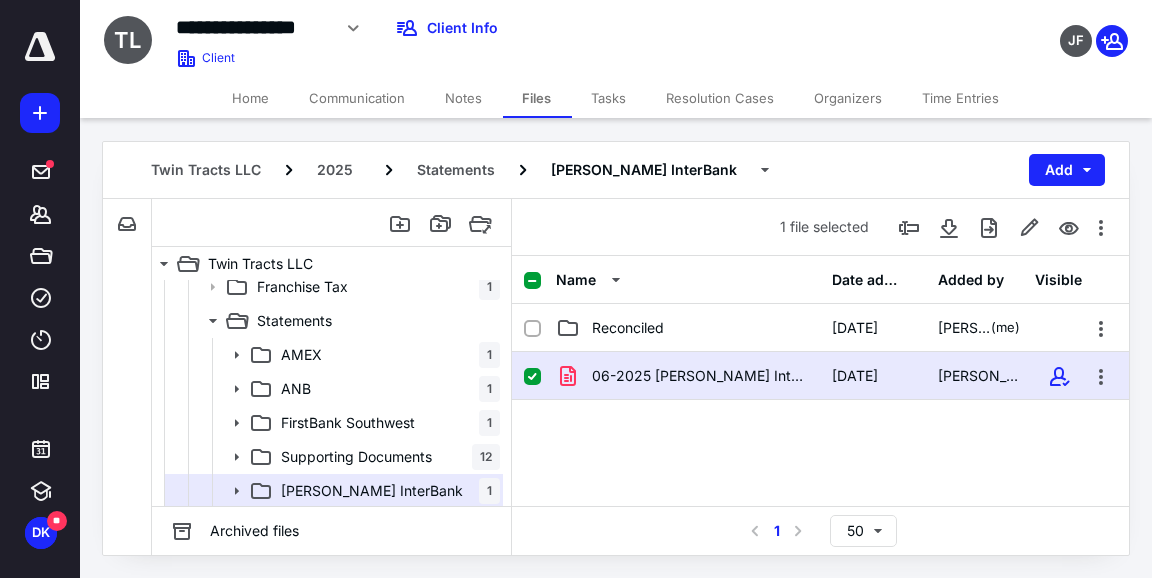 click on "Tasks" at bounding box center (609, 98) 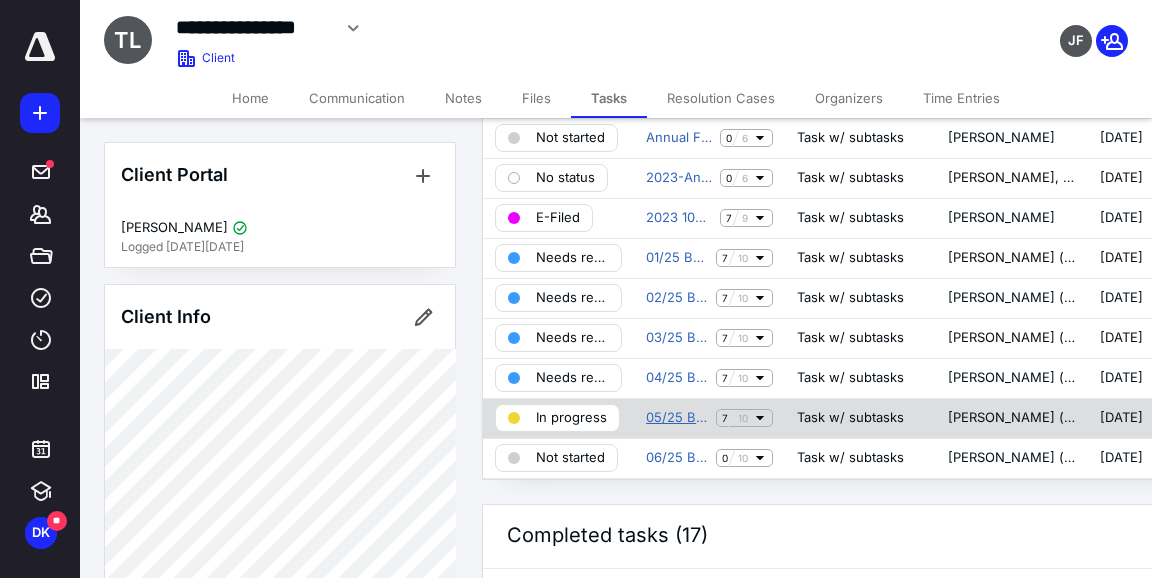 scroll, scrollTop: 133, scrollLeft: 0, axis: vertical 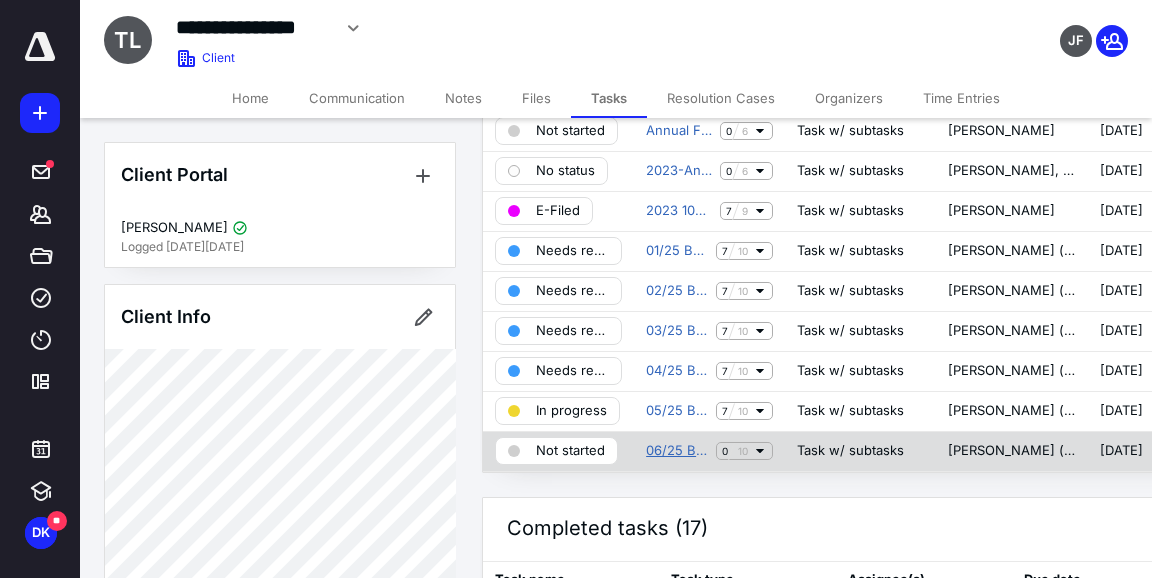 click on "06/25 Bookkeeping" at bounding box center (677, 451) 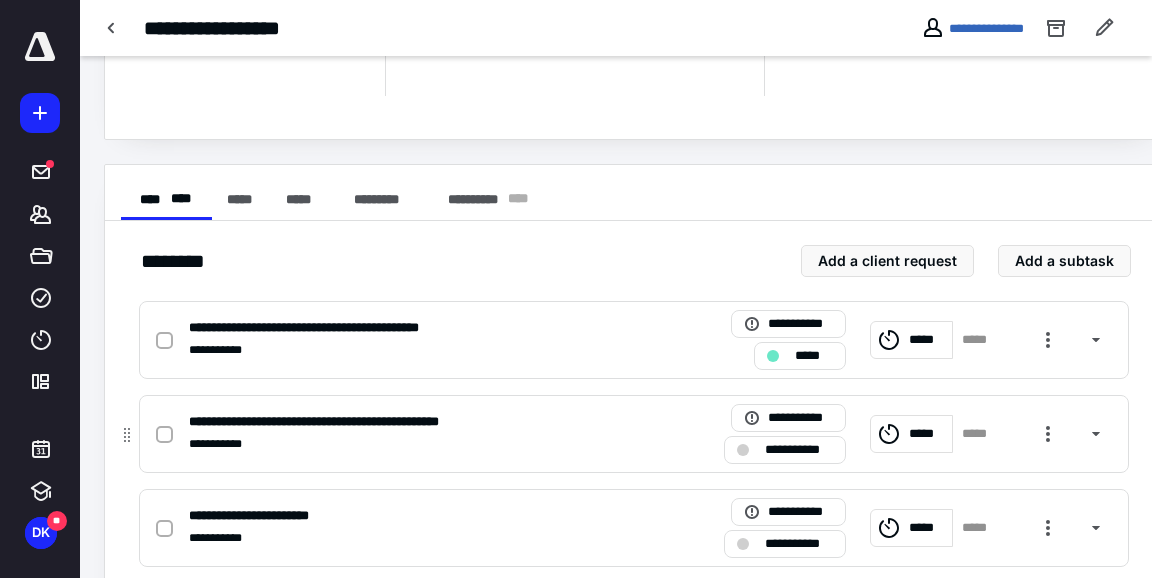 scroll, scrollTop: 312, scrollLeft: 0, axis: vertical 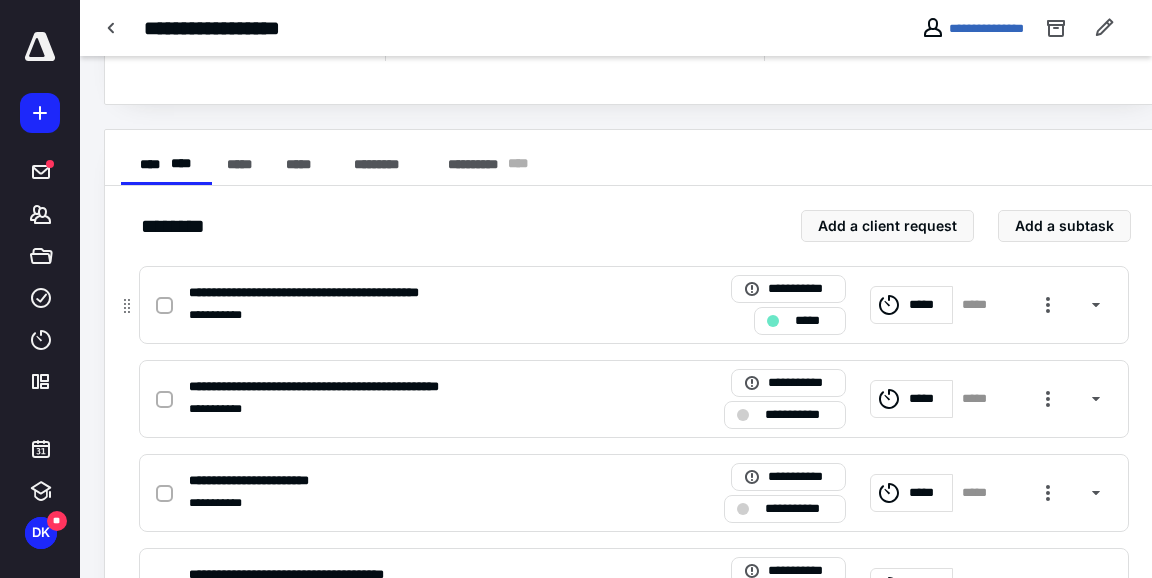 click at bounding box center [164, 306] 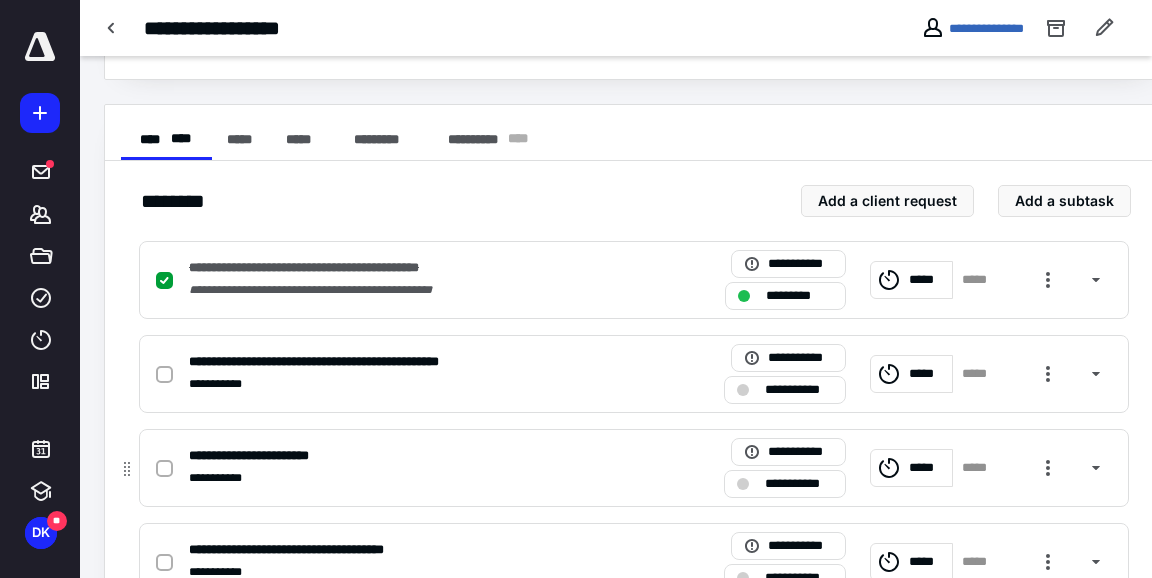 scroll, scrollTop: 378, scrollLeft: 0, axis: vertical 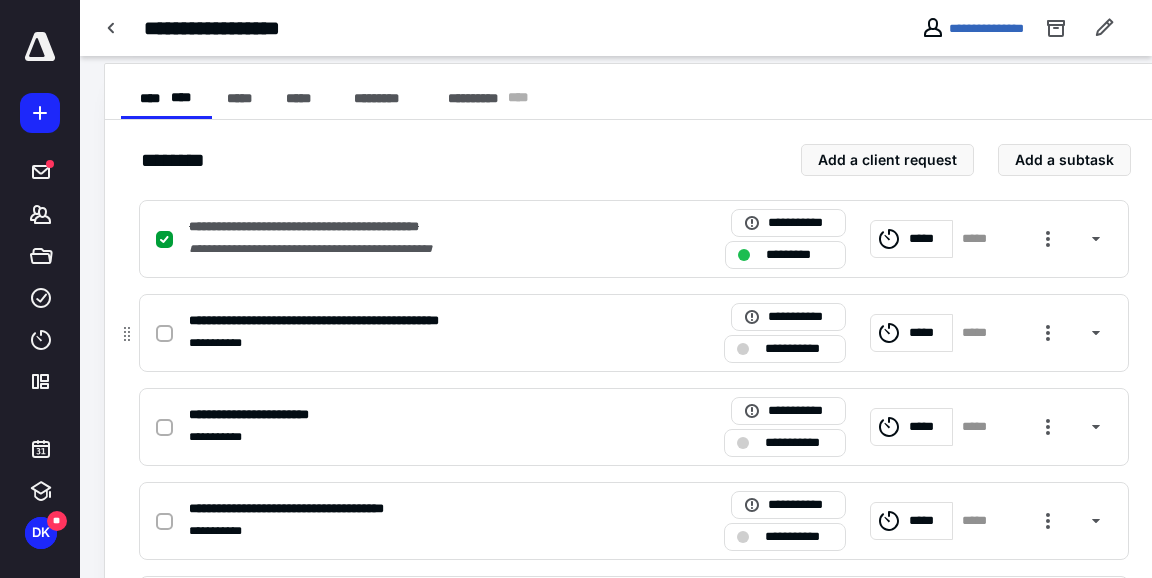 click 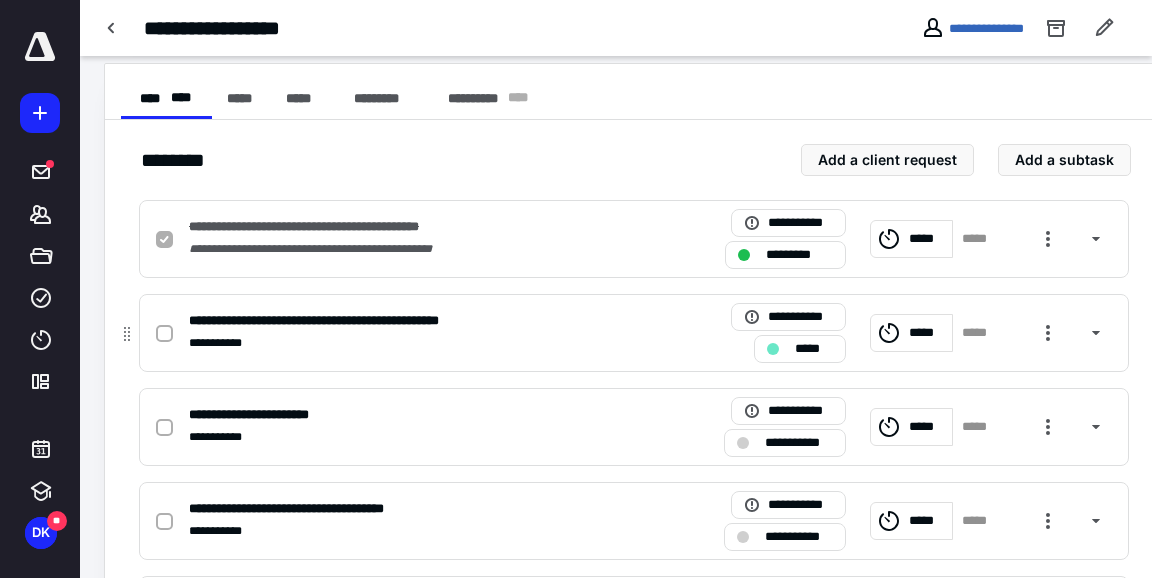checkbox on "true" 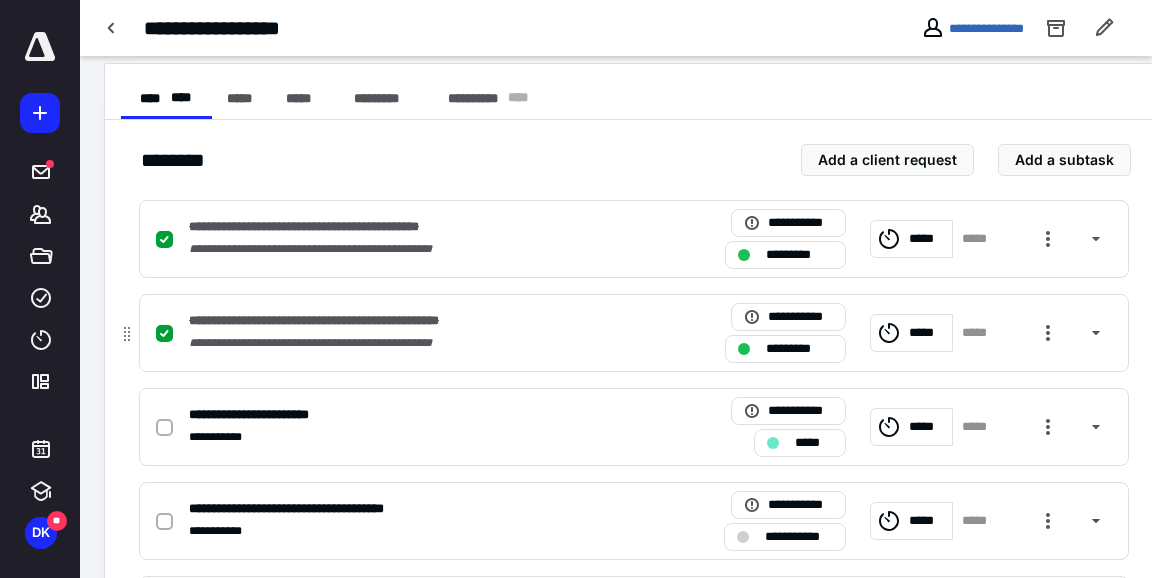 click on "**********" at bounding box center [634, 333] 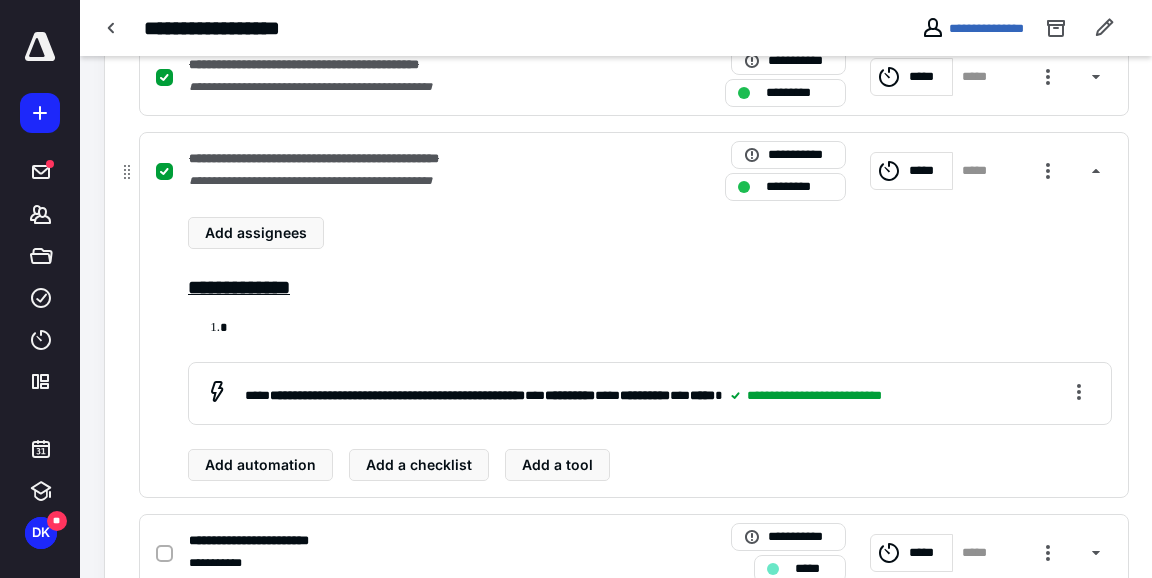 scroll, scrollTop: 545, scrollLeft: 0, axis: vertical 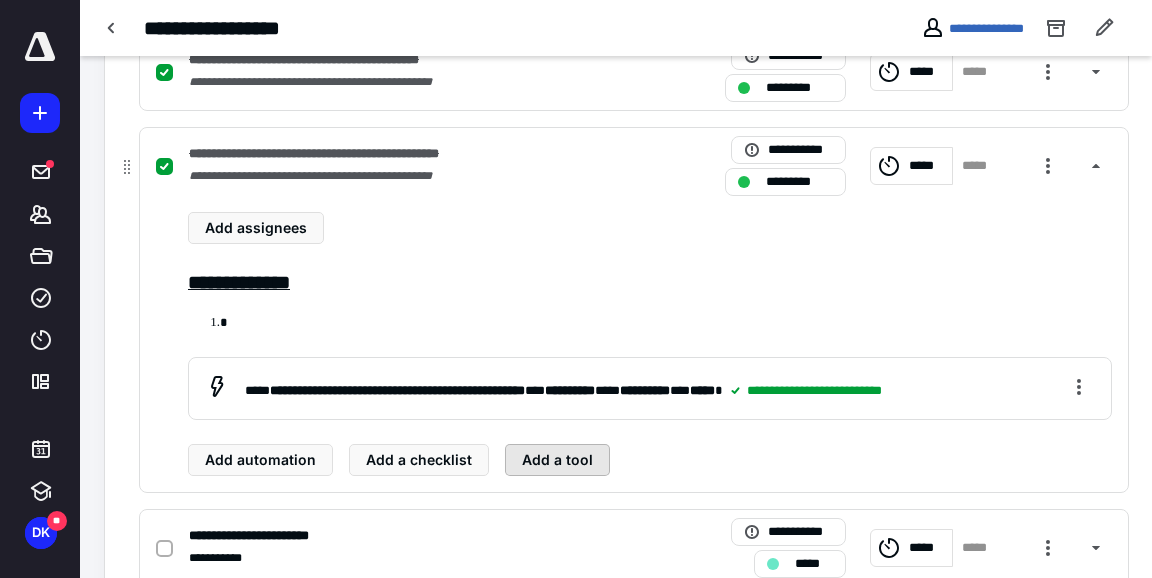 click on "Add a tool" at bounding box center (557, 460) 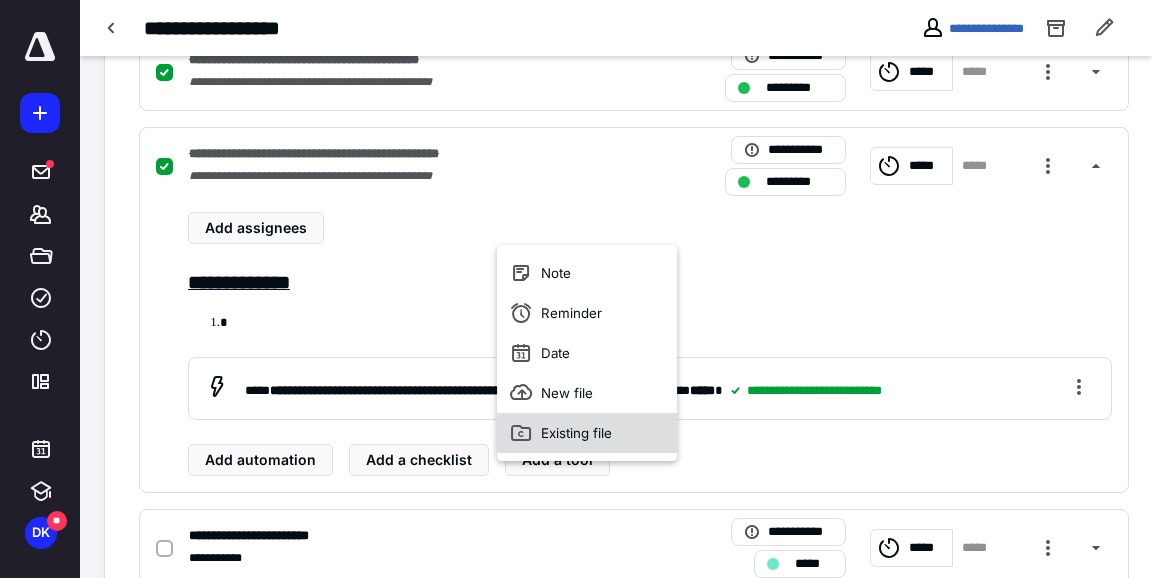 click on "Existing file" at bounding box center (587, 433) 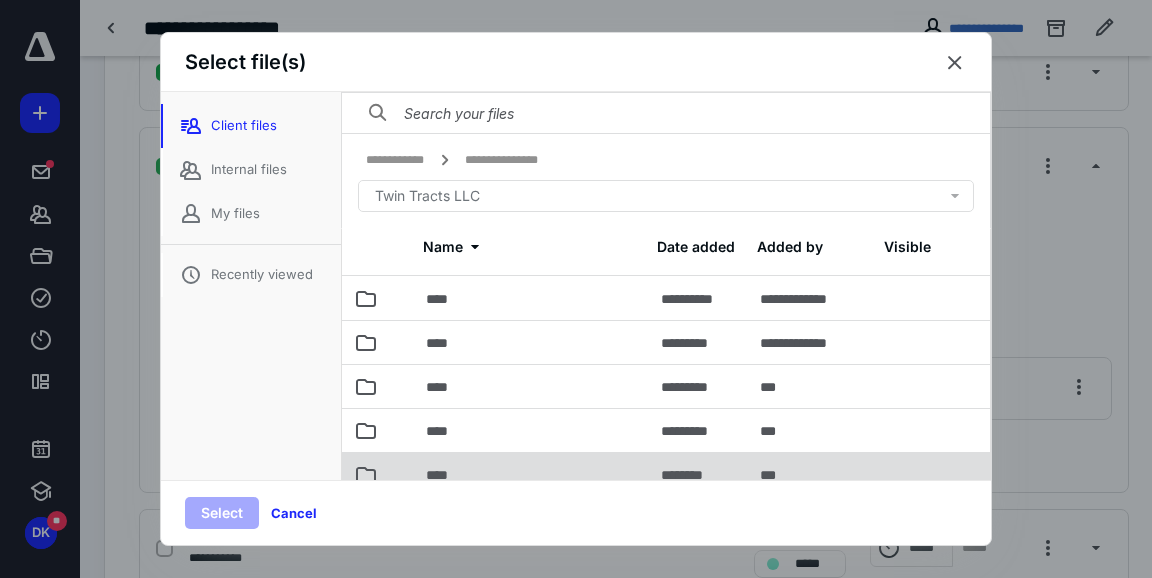 scroll, scrollTop: 25, scrollLeft: 0, axis: vertical 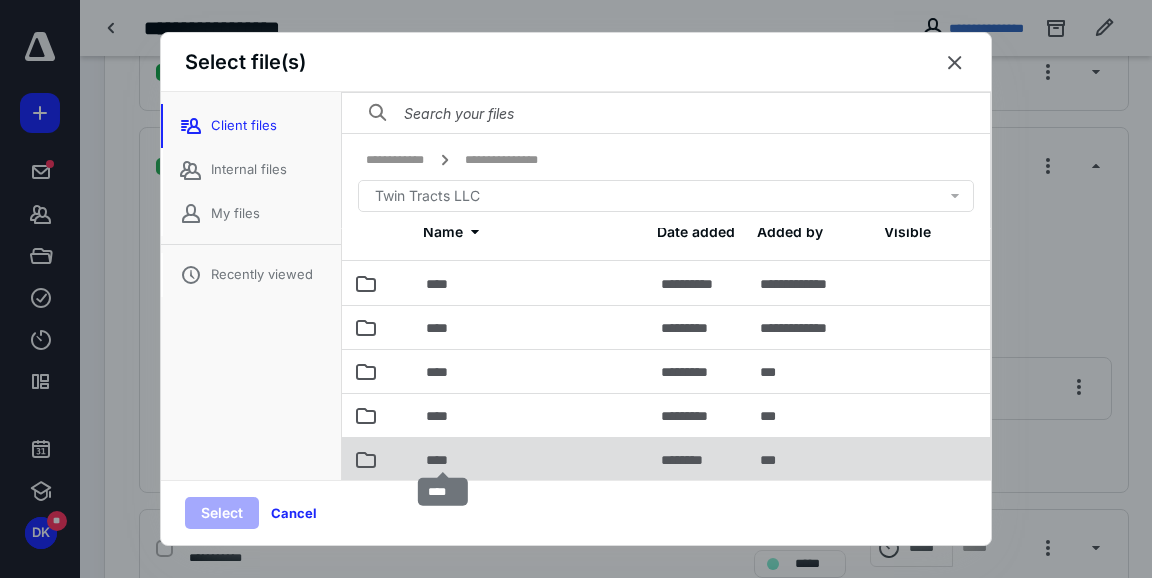 click on "****" at bounding box center (443, 460) 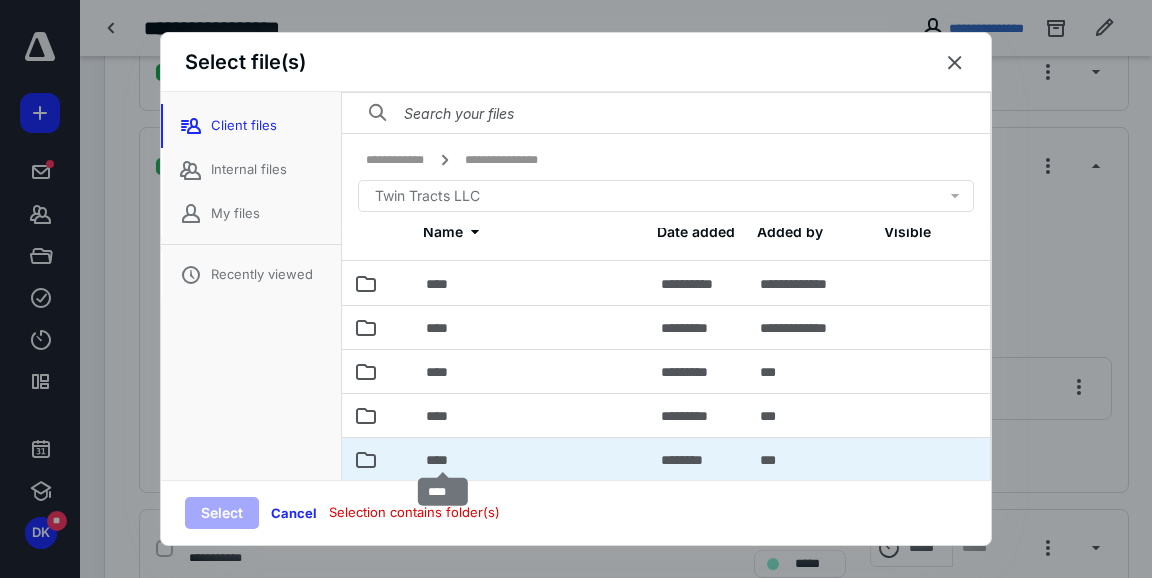 click on "****" at bounding box center [443, 460] 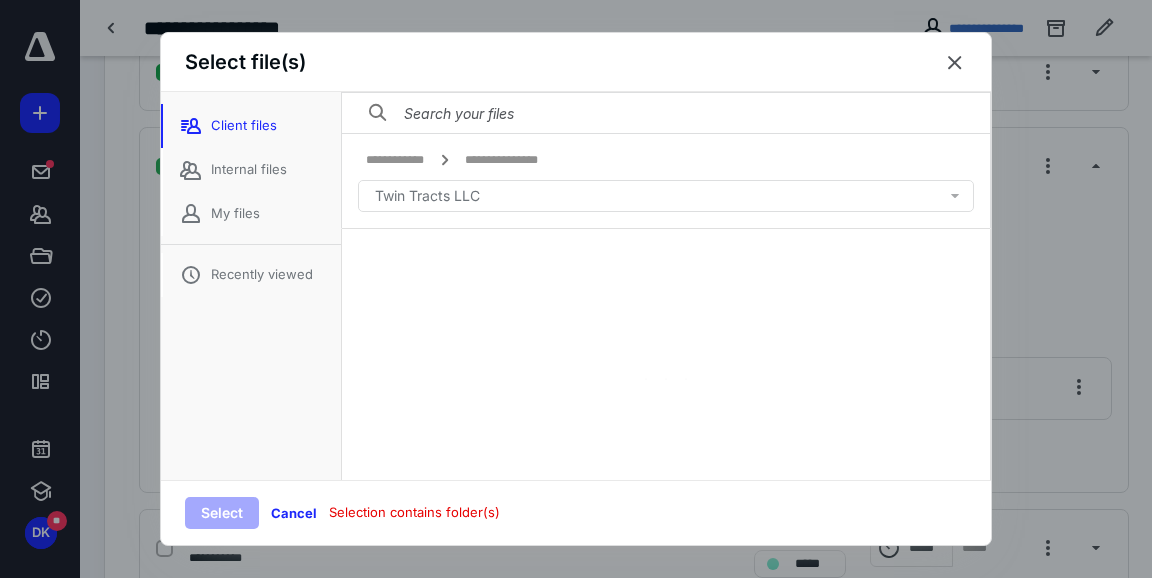 scroll, scrollTop: 0, scrollLeft: 0, axis: both 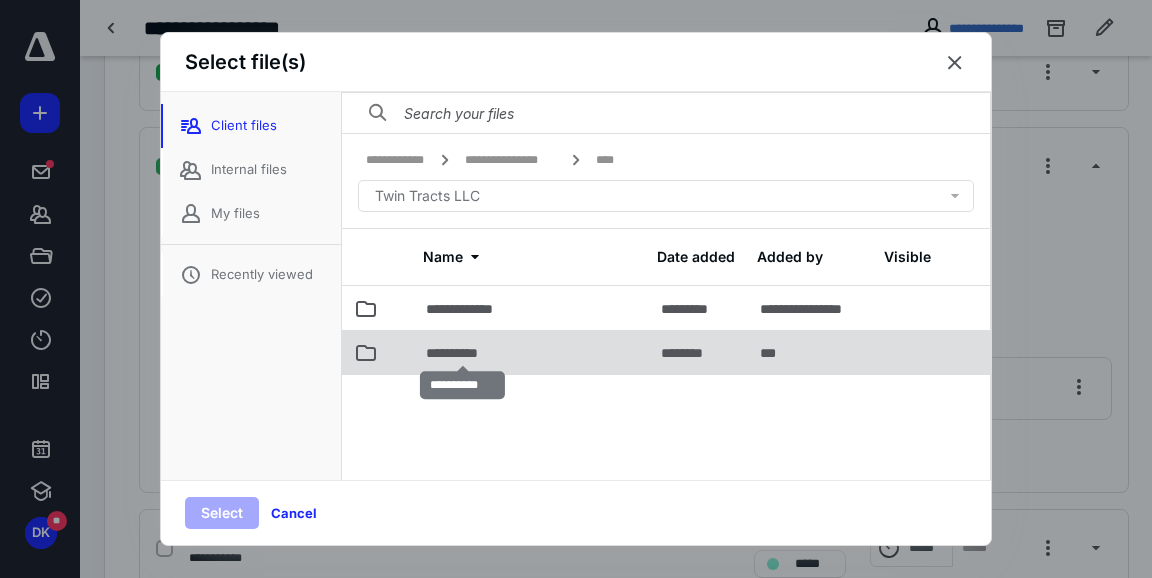 click on "**********" at bounding box center [463, 353] 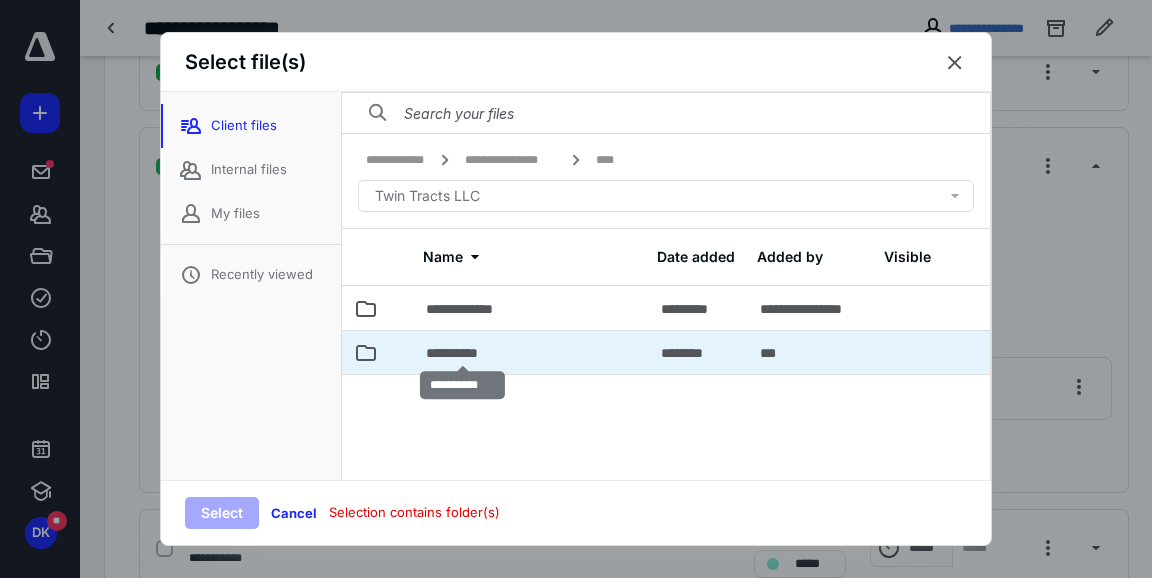 click on "**********" at bounding box center [463, 353] 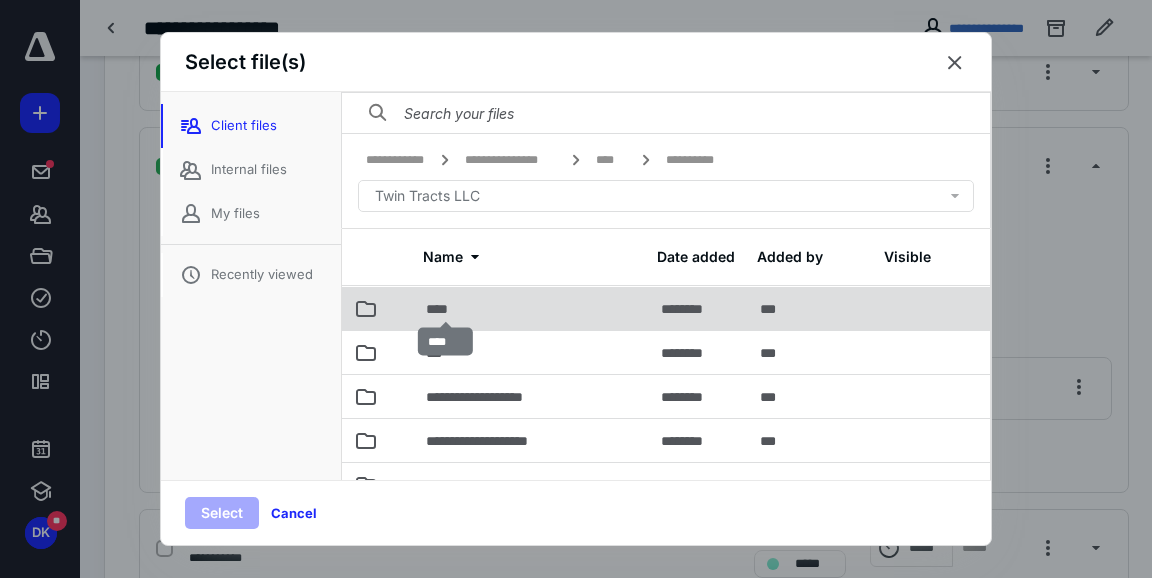 click on "****" at bounding box center [446, 309] 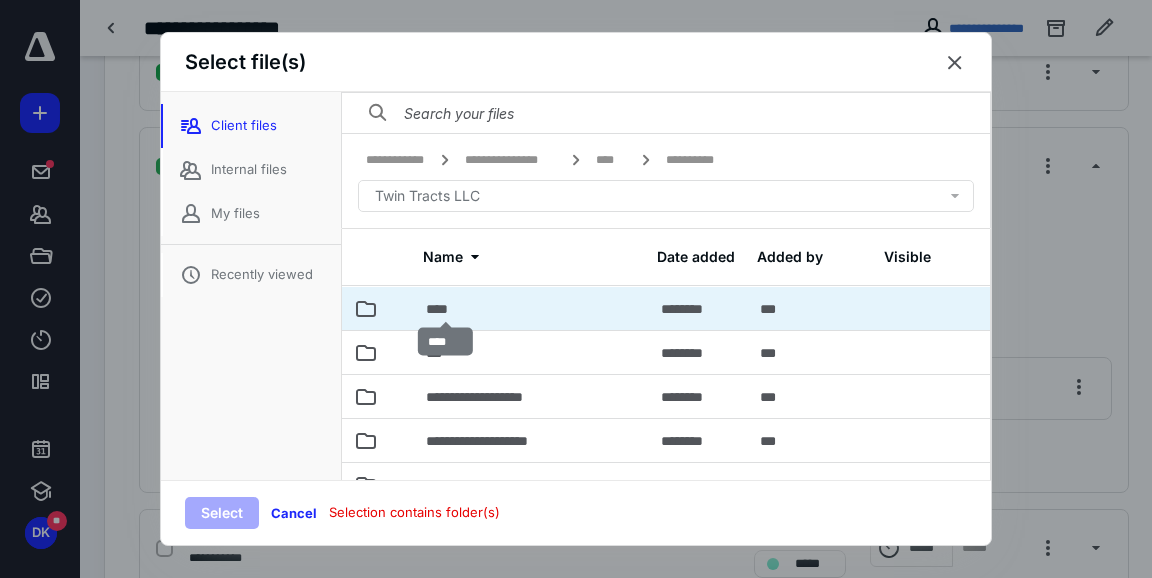 click on "****" at bounding box center [446, 309] 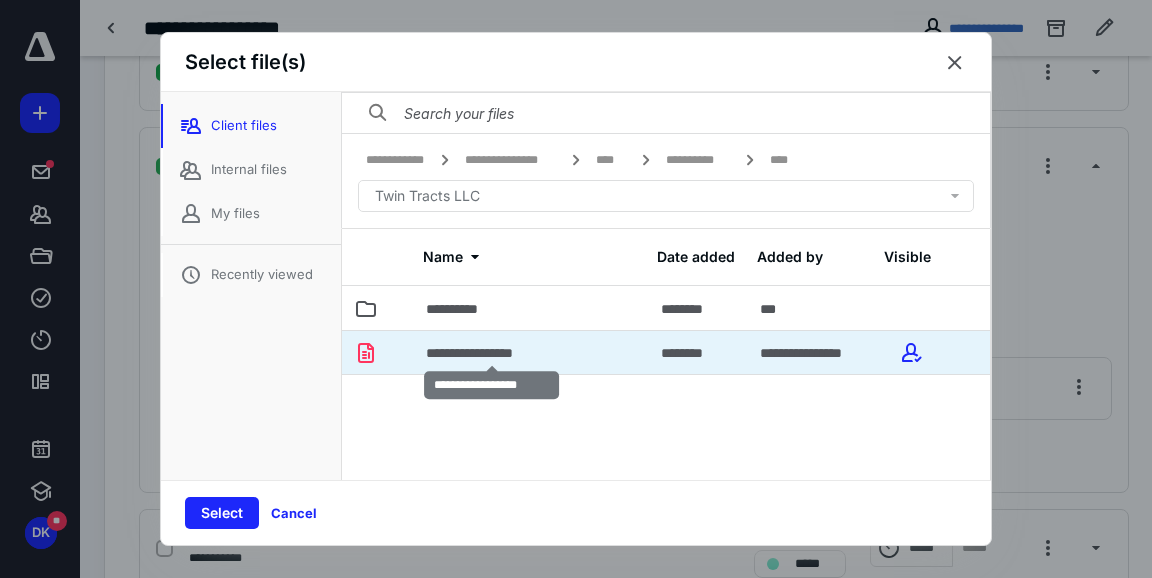 click on "**********" at bounding box center (492, 353) 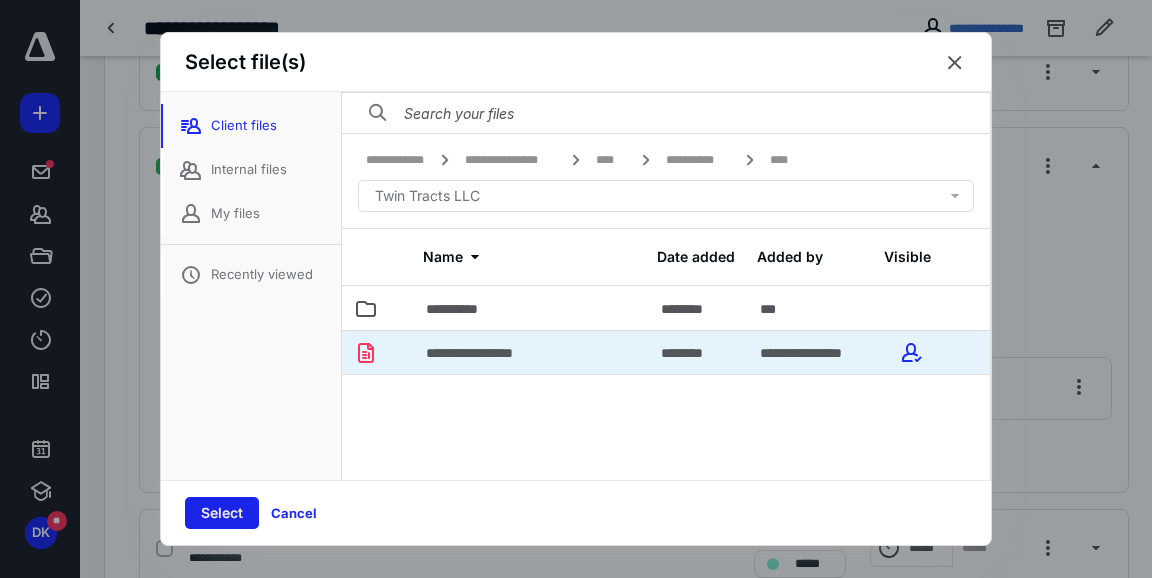 click on "Select" at bounding box center (222, 513) 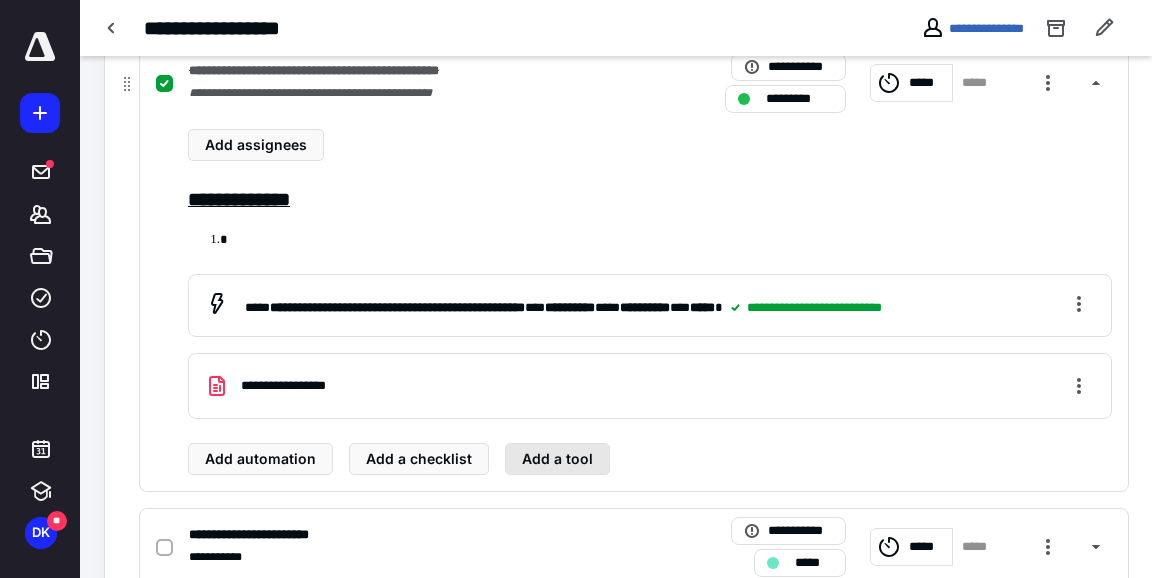 scroll, scrollTop: 631, scrollLeft: 0, axis: vertical 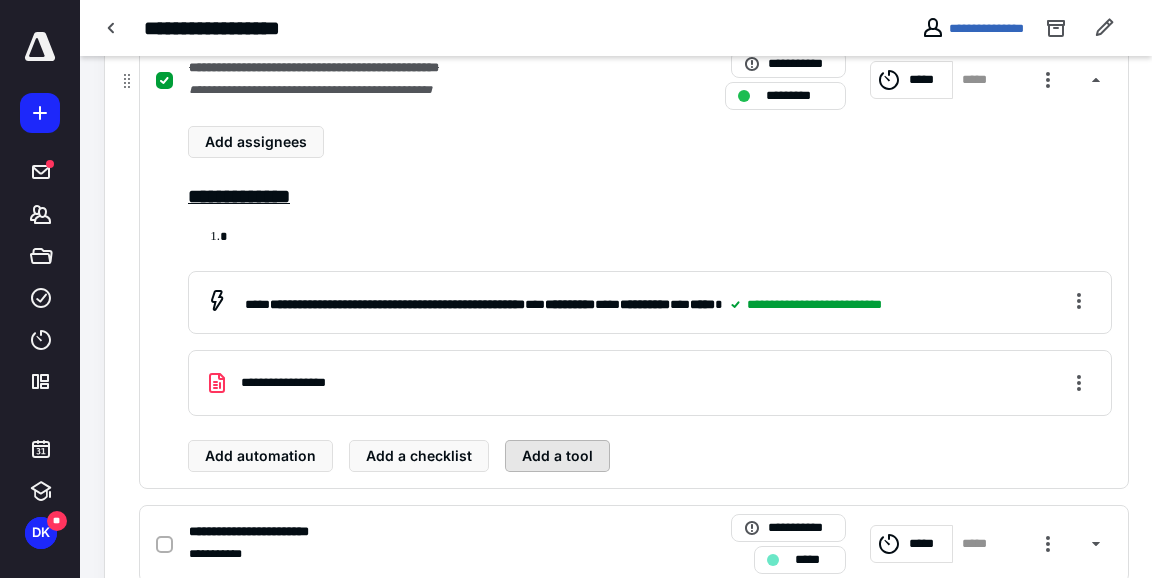 click on "Add a tool" at bounding box center (557, 456) 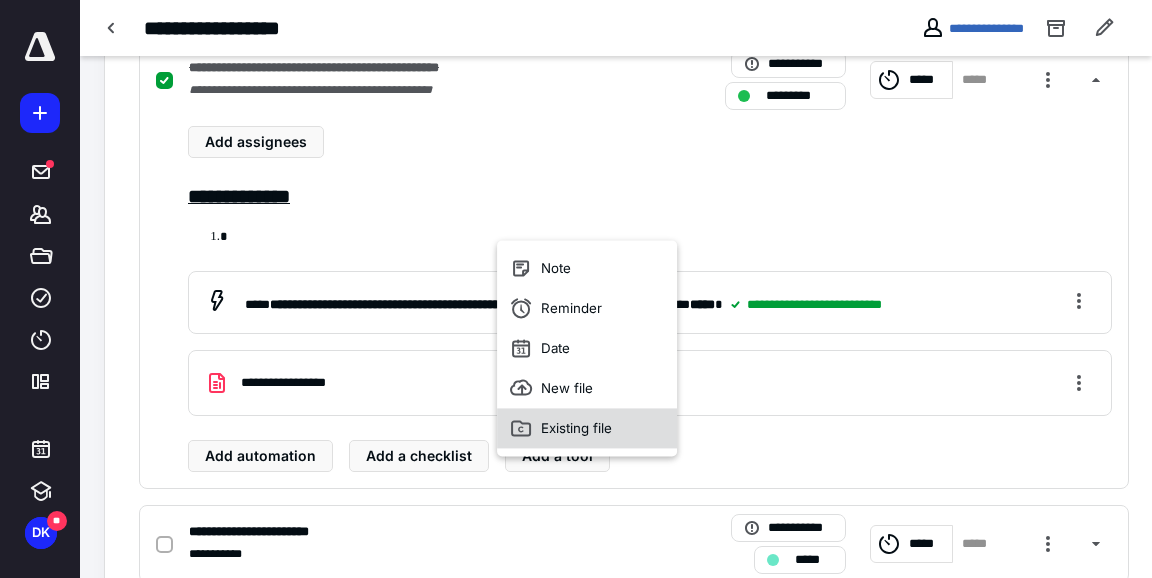 click on "Existing file" at bounding box center [587, 428] 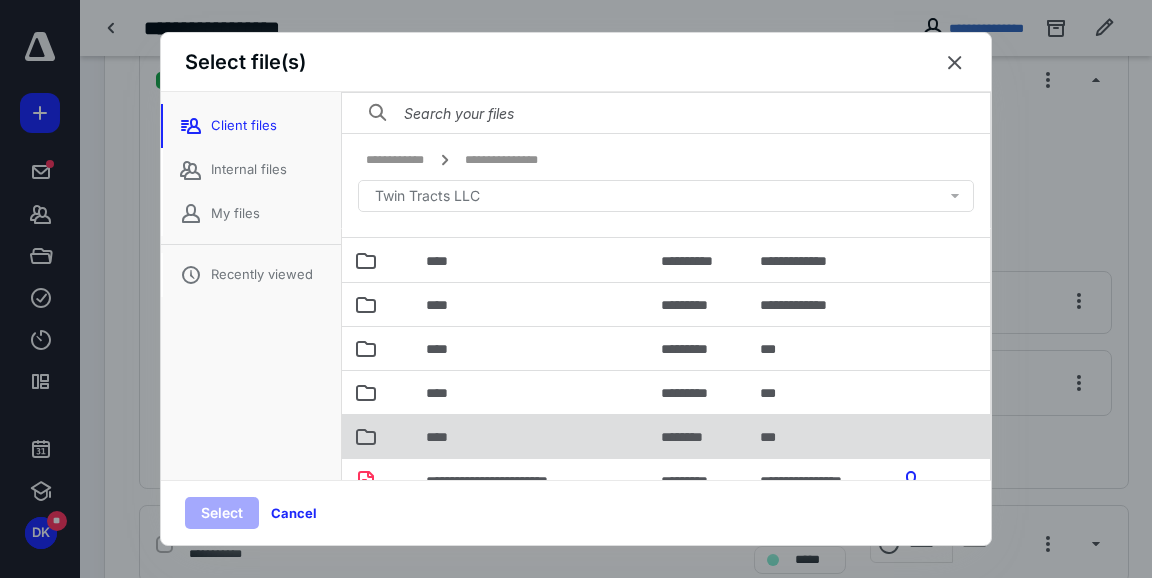 scroll, scrollTop: 57, scrollLeft: 0, axis: vertical 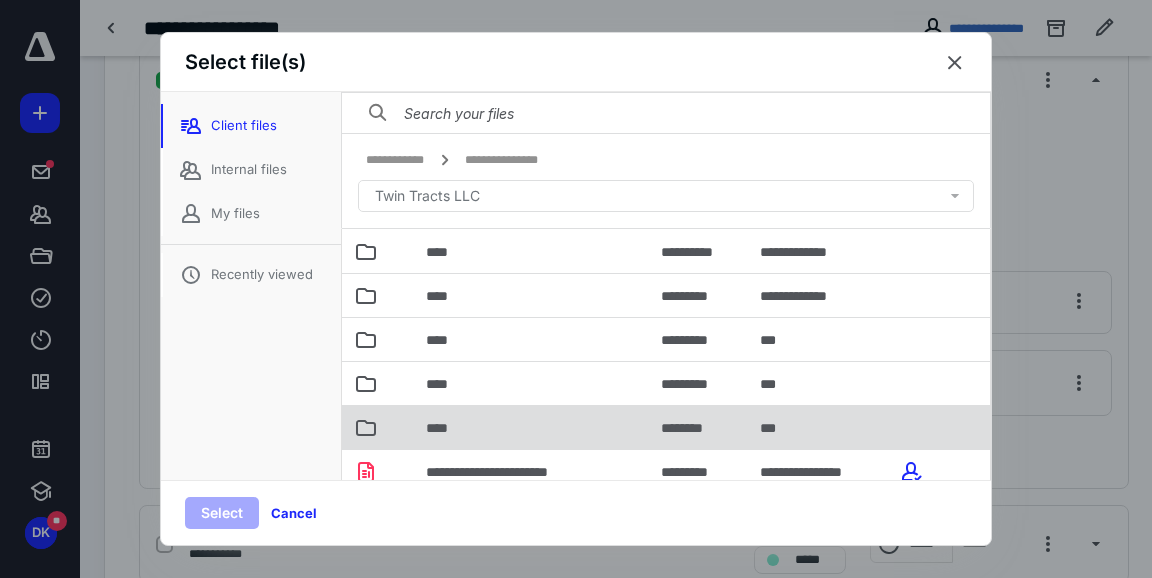 click on "****" at bounding box center (531, 427) 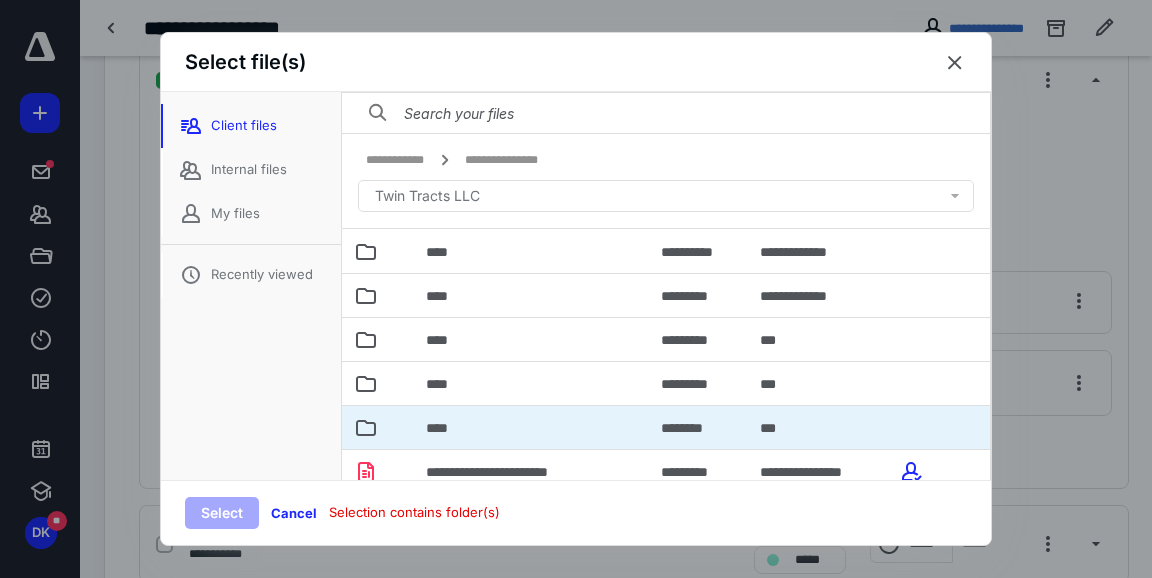 click on "****" at bounding box center (531, 427) 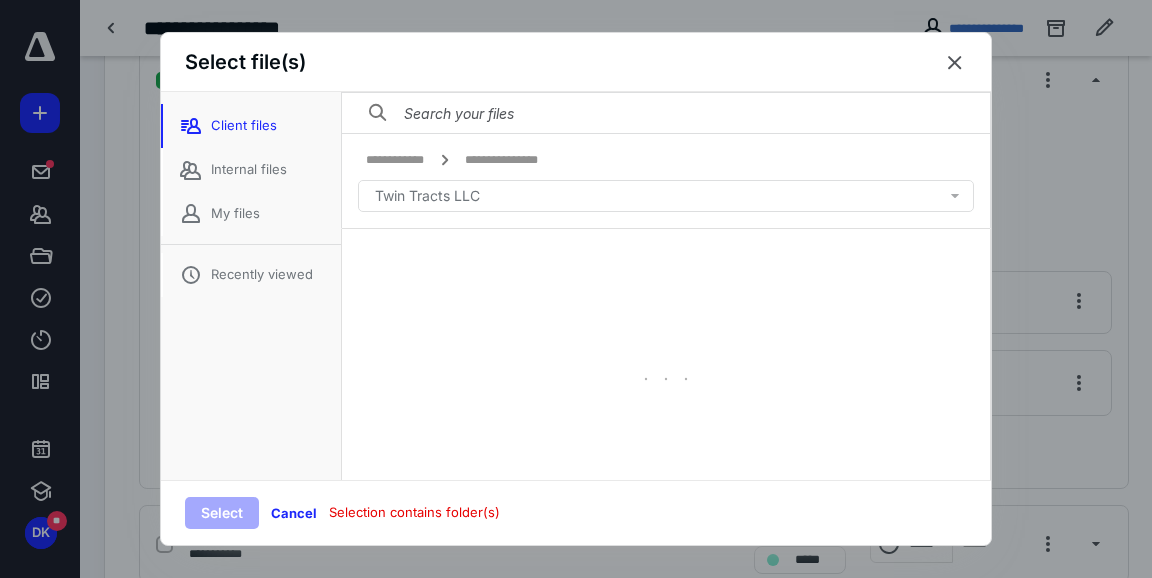 scroll, scrollTop: 0, scrollLeft: 0, axis: both 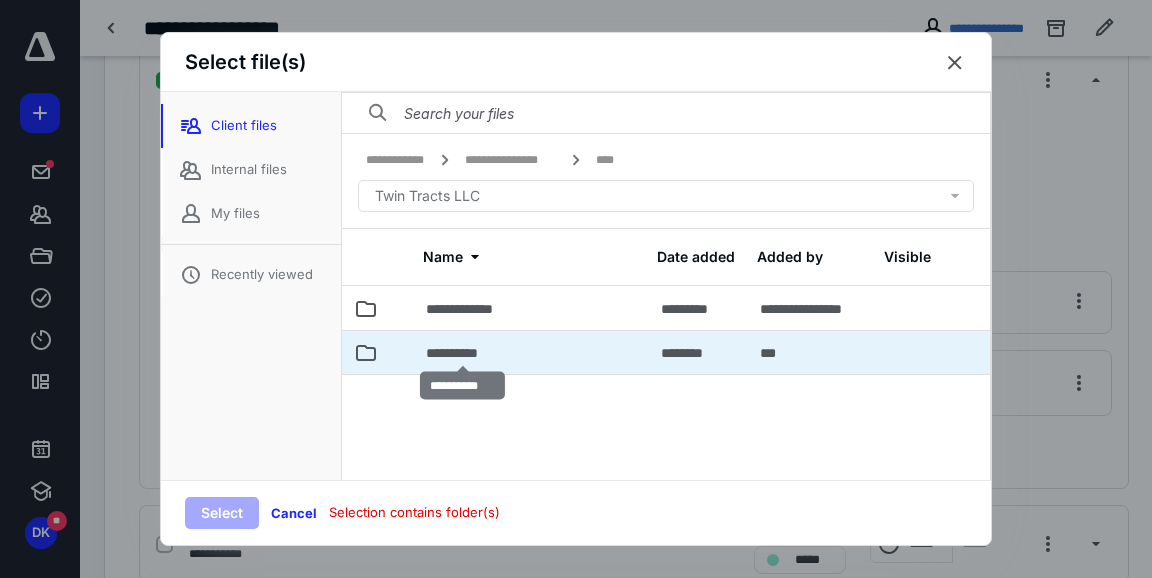 click on "**********" at bounding box center (463, 353) 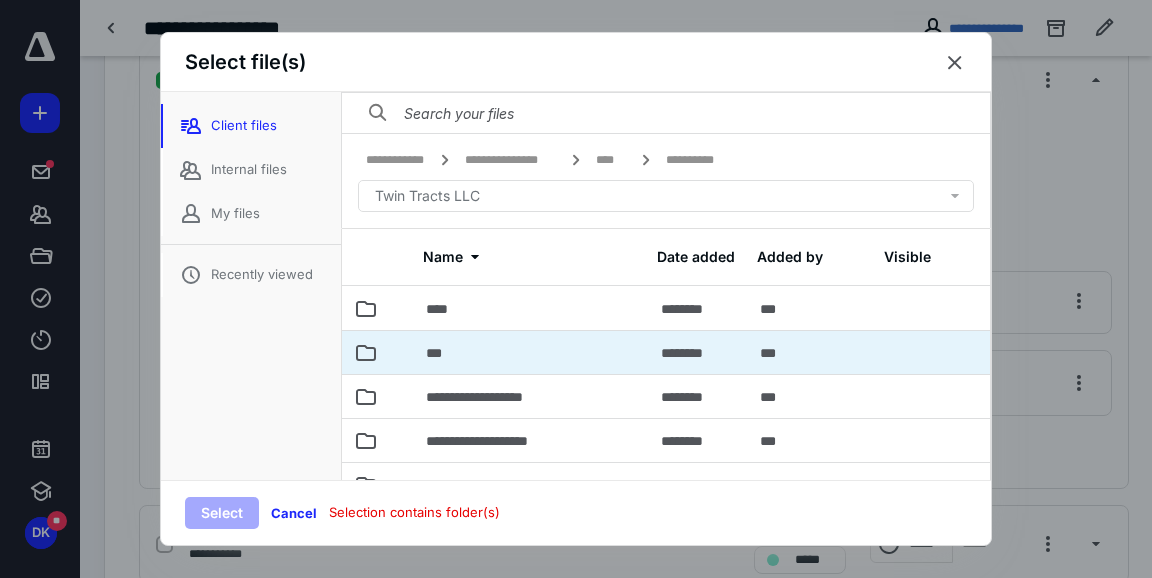 click on "***" at bounding box center (531, 352) 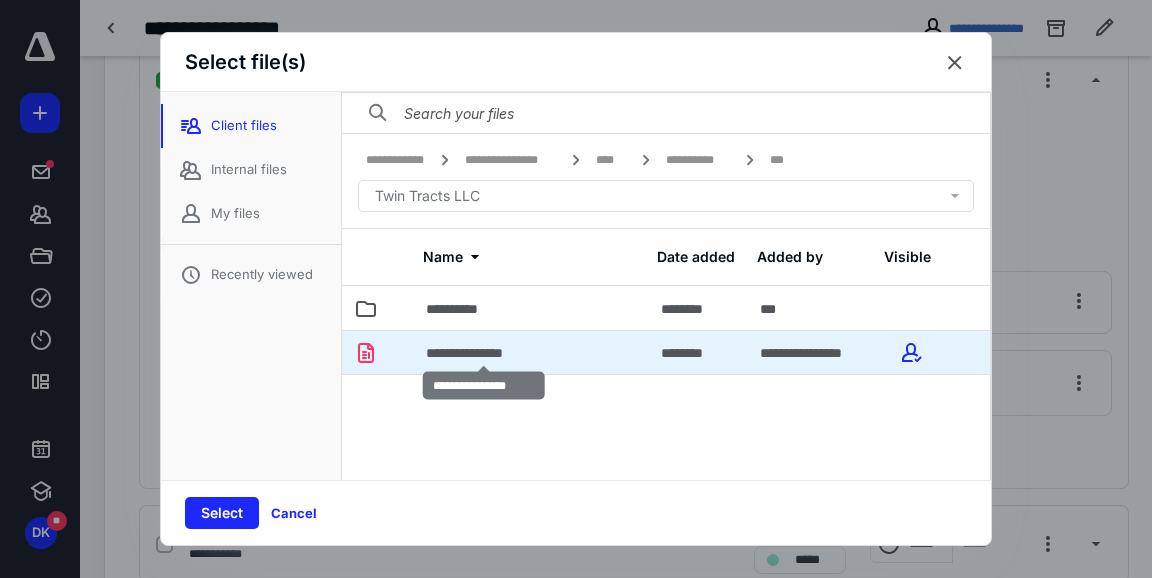 click on "**********" at bounding box center (484, 353) 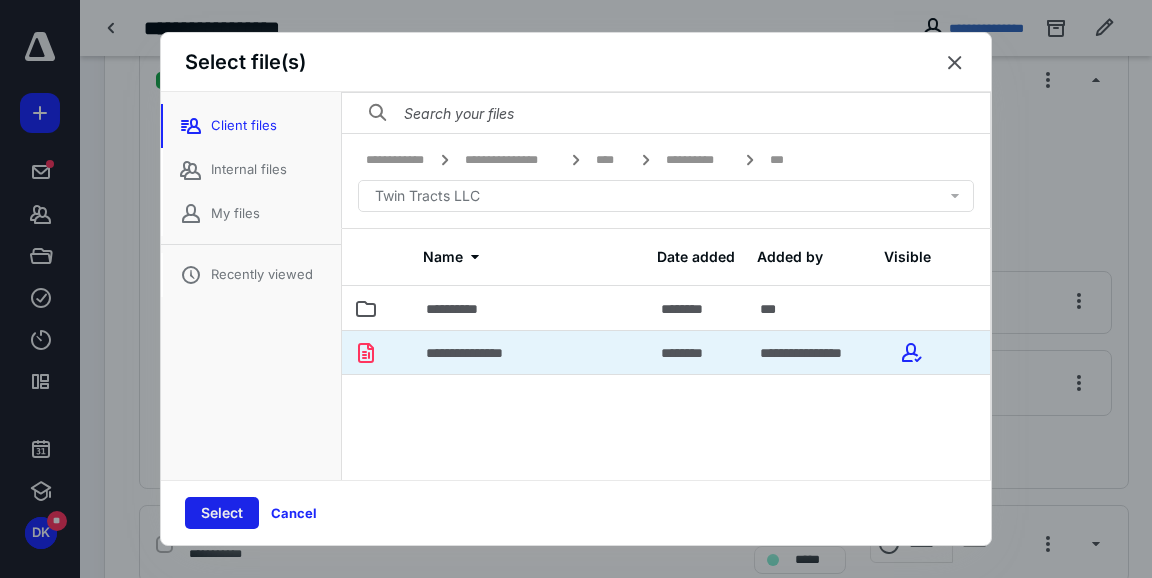 click on "Select" at bounding box center [222, 513] 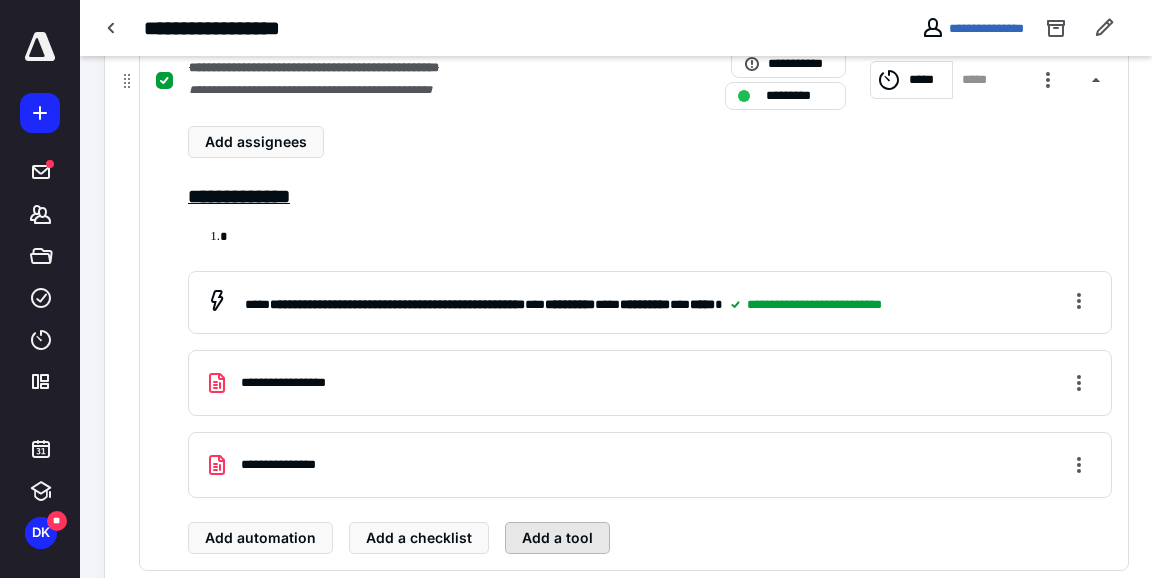click on "Add a tool" at bounding box center [557, 538] 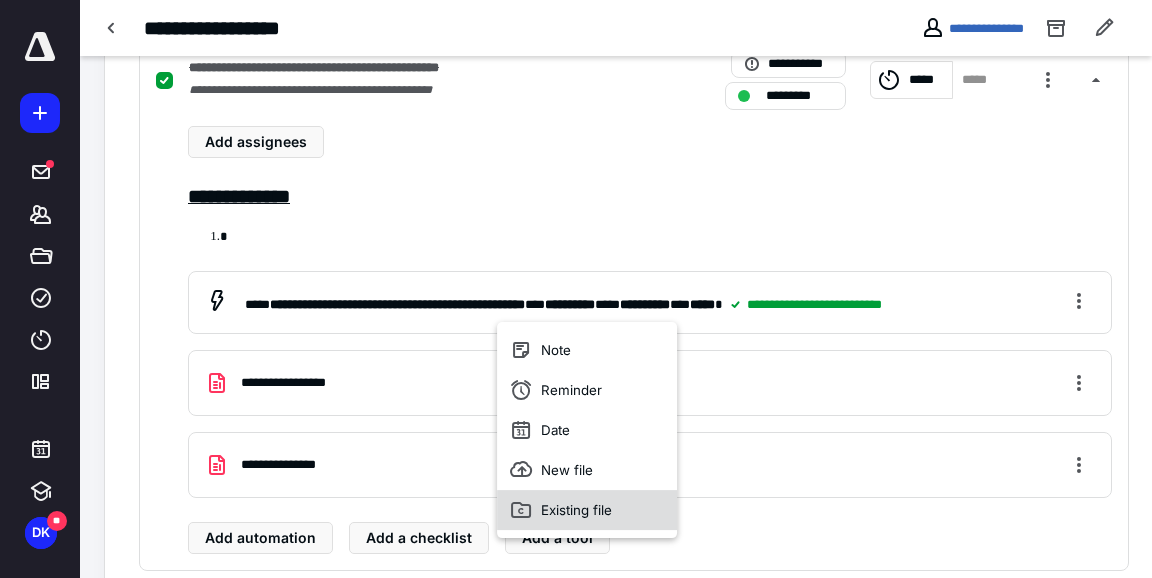 click on "Existing file" at bounding box center [587, 510] 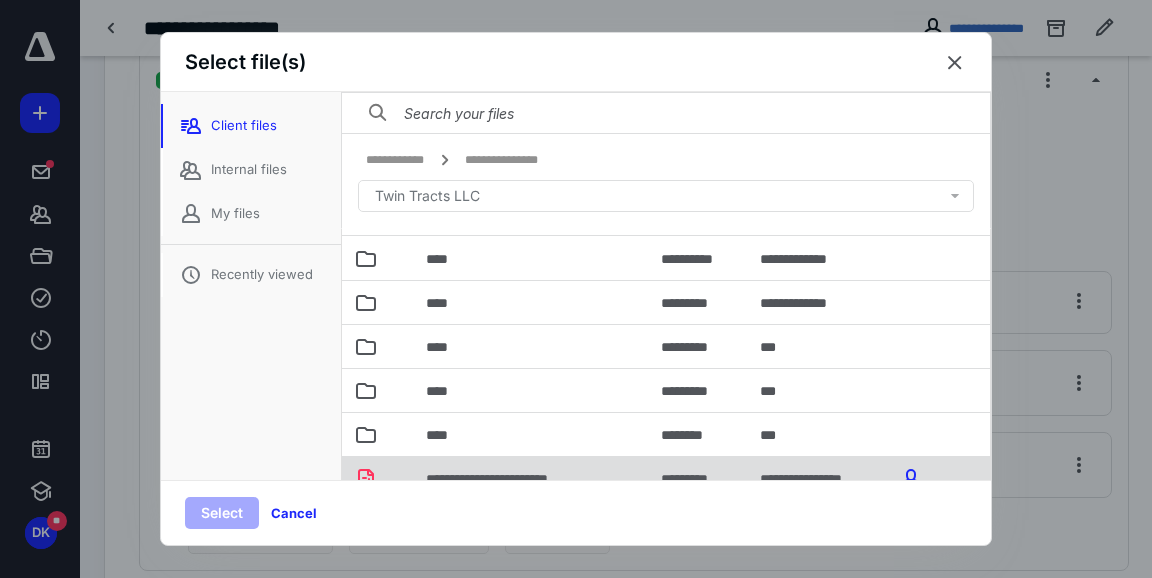 scroll, scrollTop: 57, scrollLeft: 0, axis: vertical 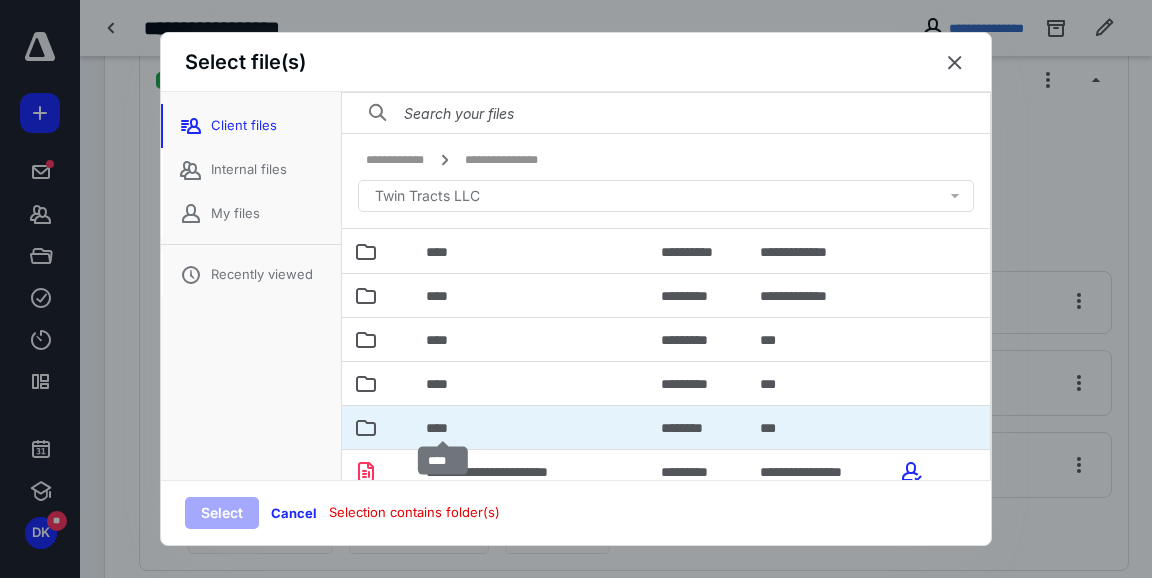 click on "****" at bounding box center [443, 428] 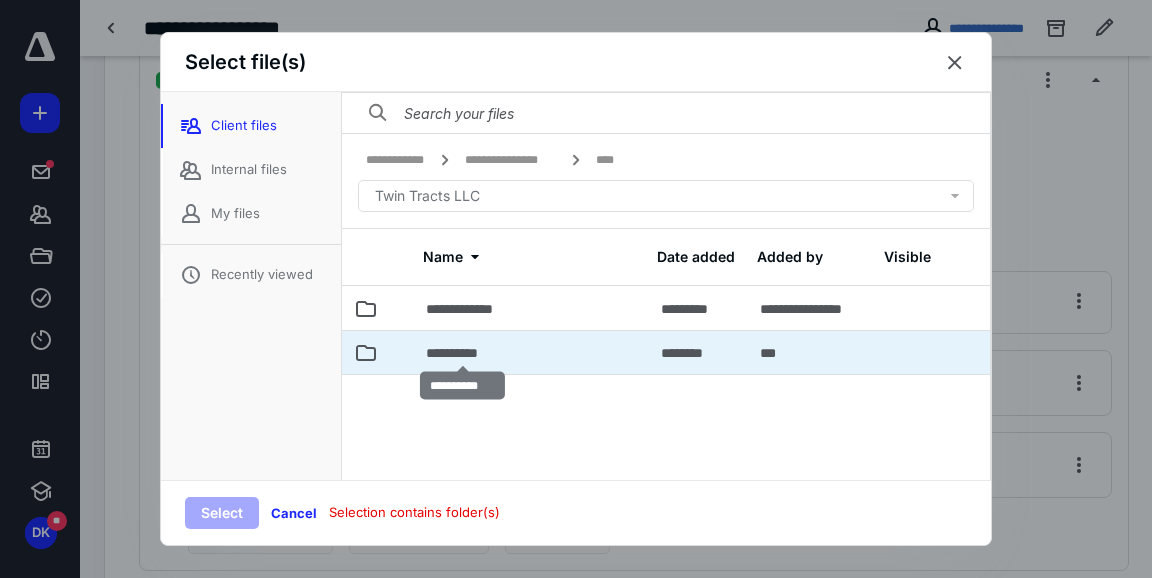click on "**********" at bounding box center (463, 353) 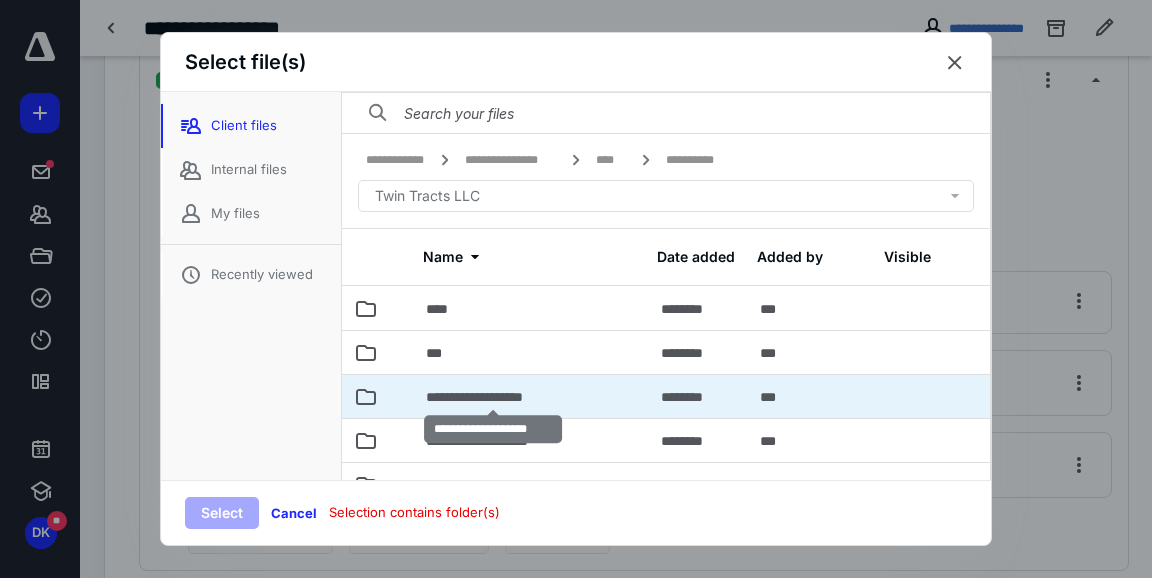 click on "**********" at bounding box center [494, 397] 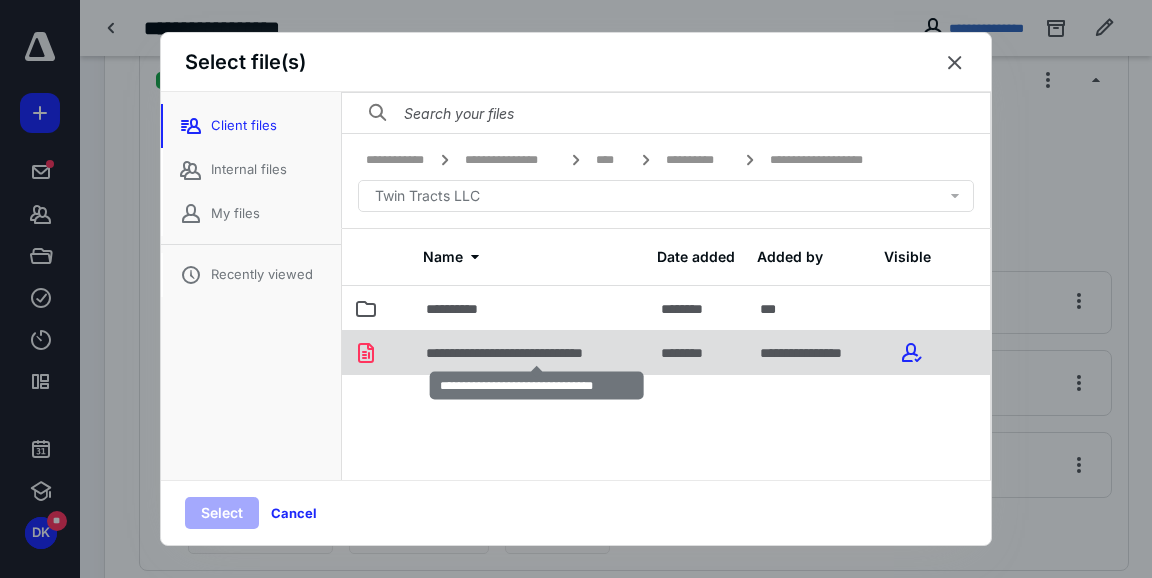 click on "**********" at bounding box center [538, 353] 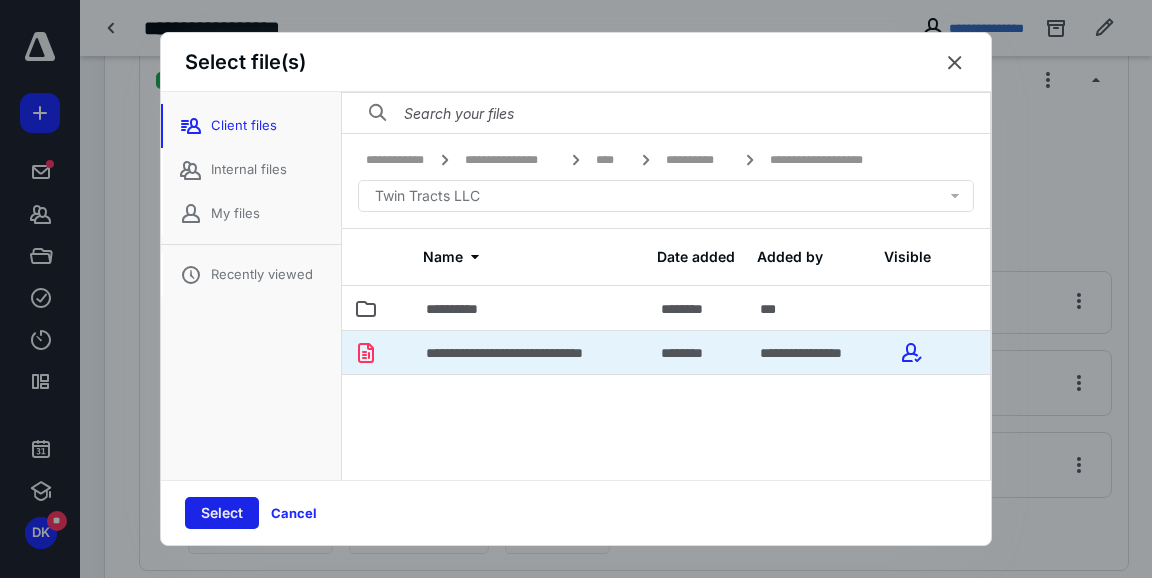 click on "Select" at bounding box center (222, 513) 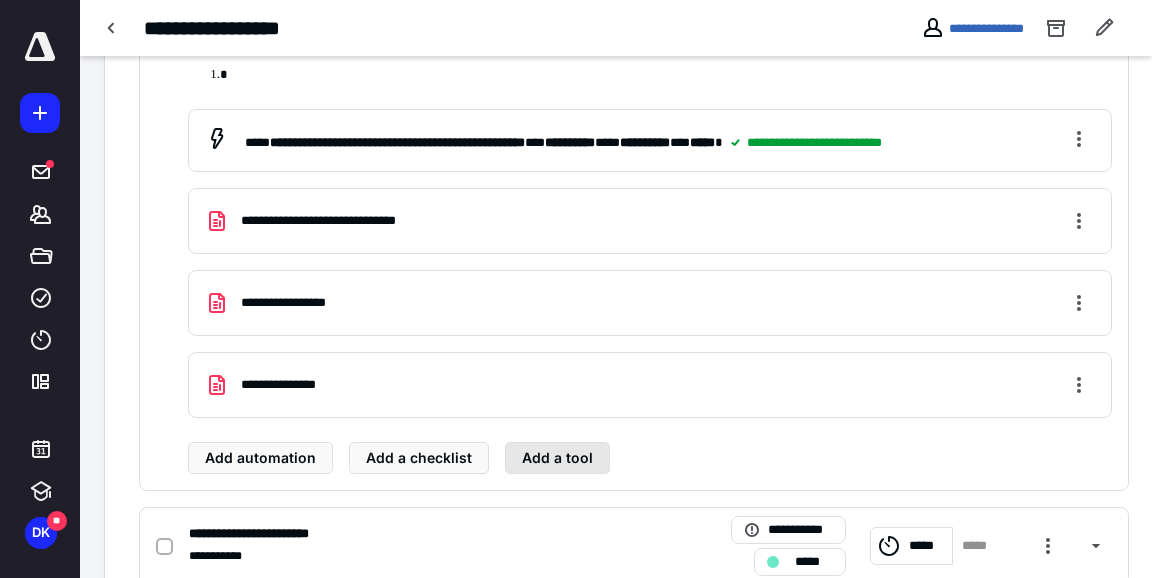 scroll, scrollTop: 796, scrollLeft: 0, axis: vertical 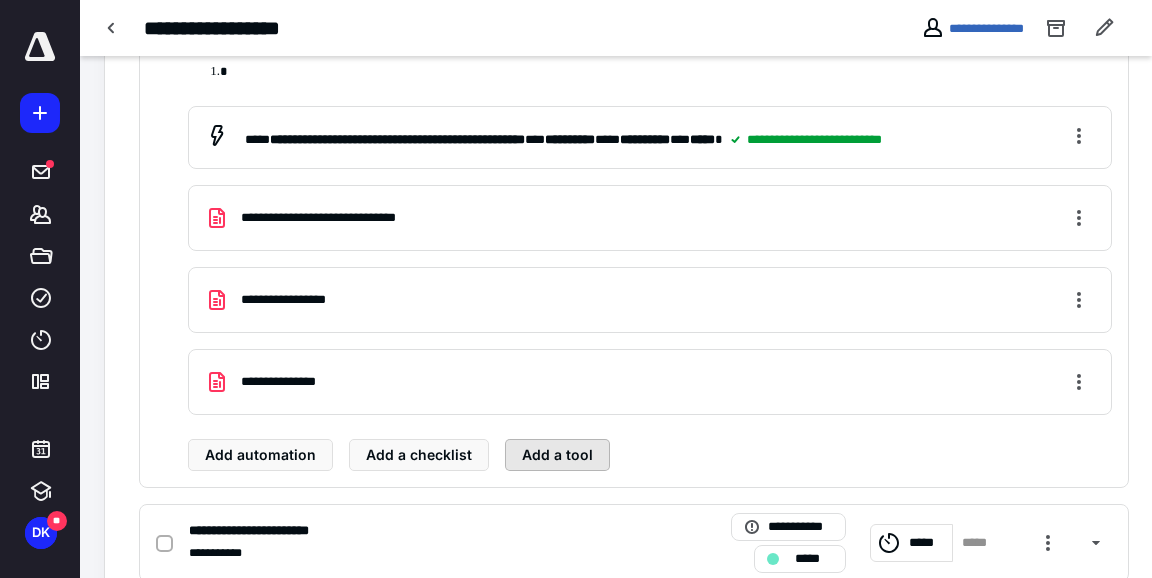click on "Add a tool" at bounding box center (557, 455) 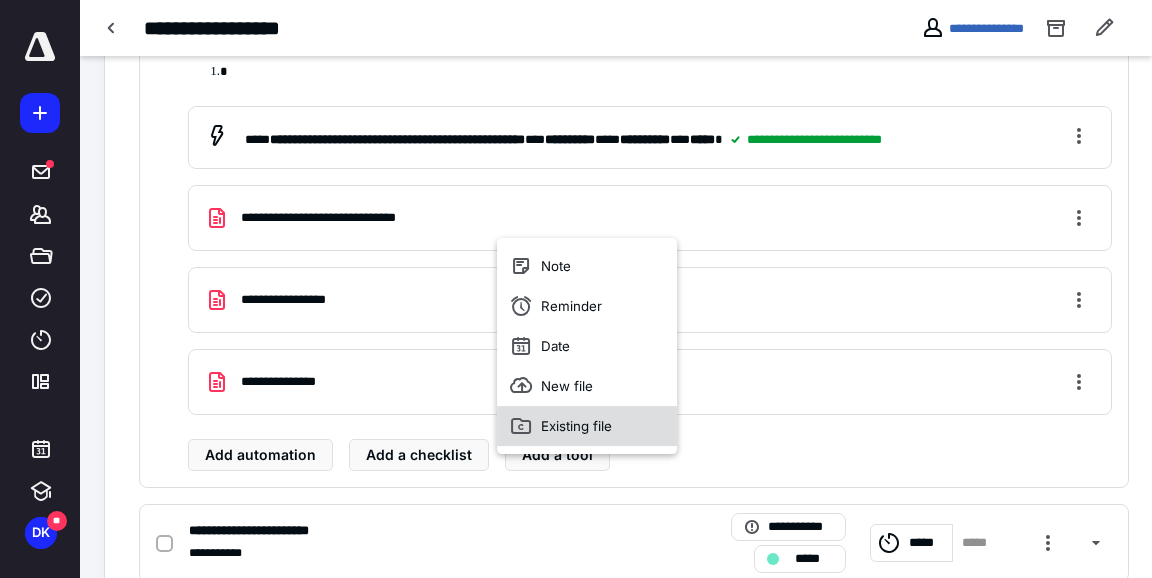 click on "Existing file" at bounding box center [587, 427] 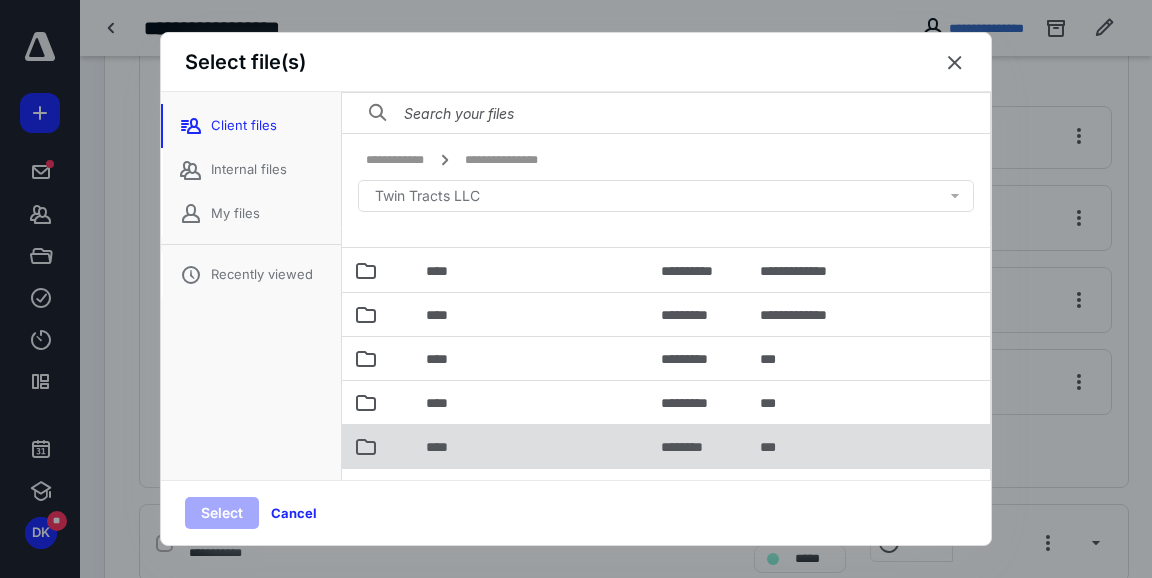 scroll, scrollTop: 54, scrollLeft: 0, axis: vertical 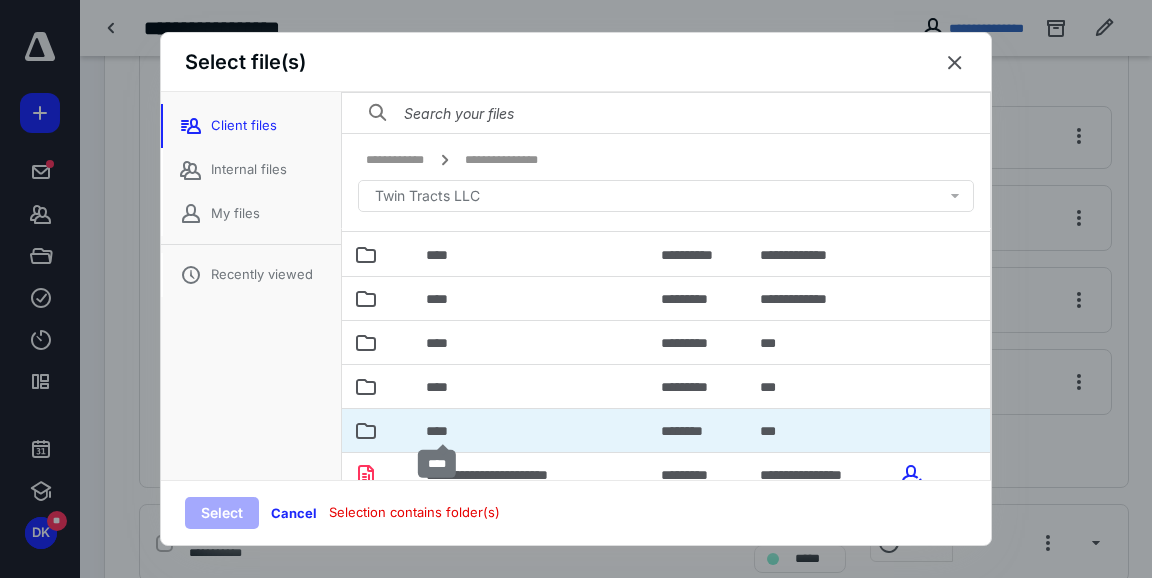 click on "****" at bounding box center (443, 431) 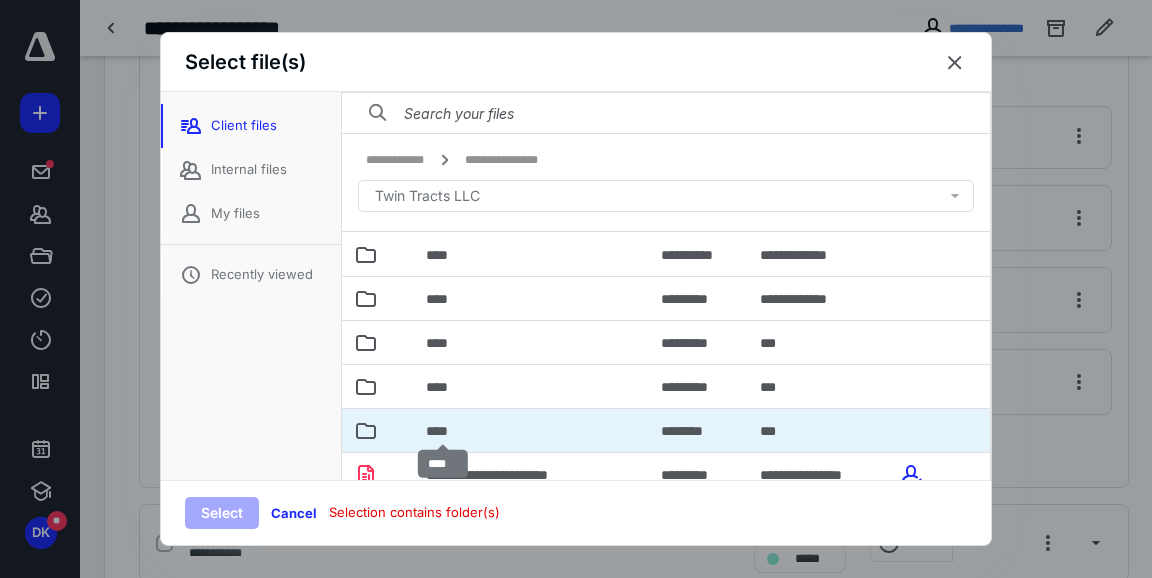click on "****" at bounding box center (443, 431) 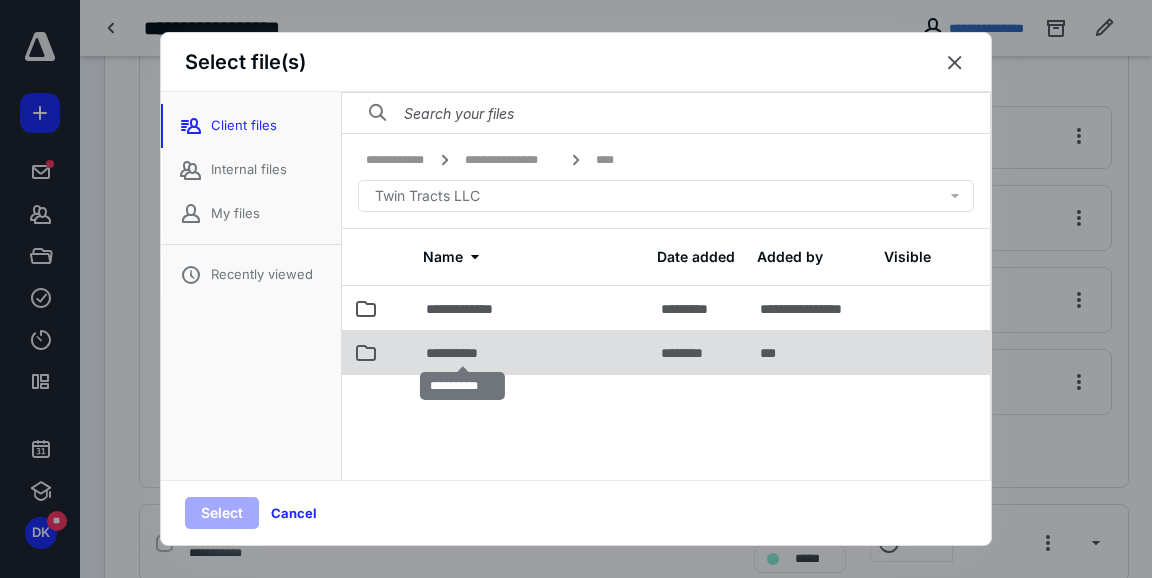 click on "**********" at bounding box center (463, 353) 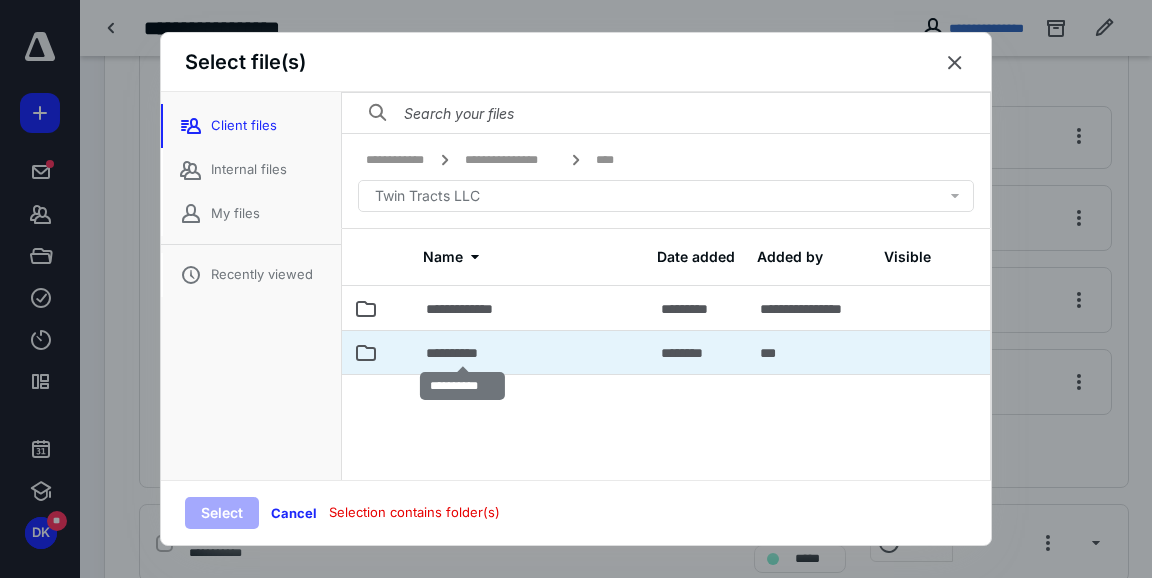 click on "**********" at bounding box center (463, 353) 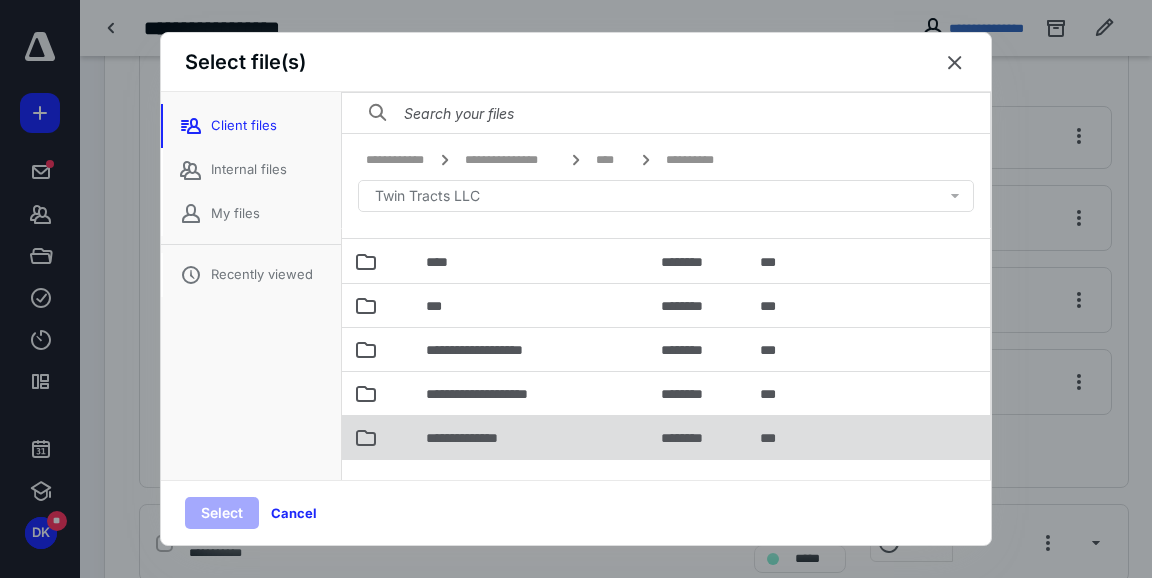 scroll, scrollTop: 57, scrollLeft: 0, axis: vertical 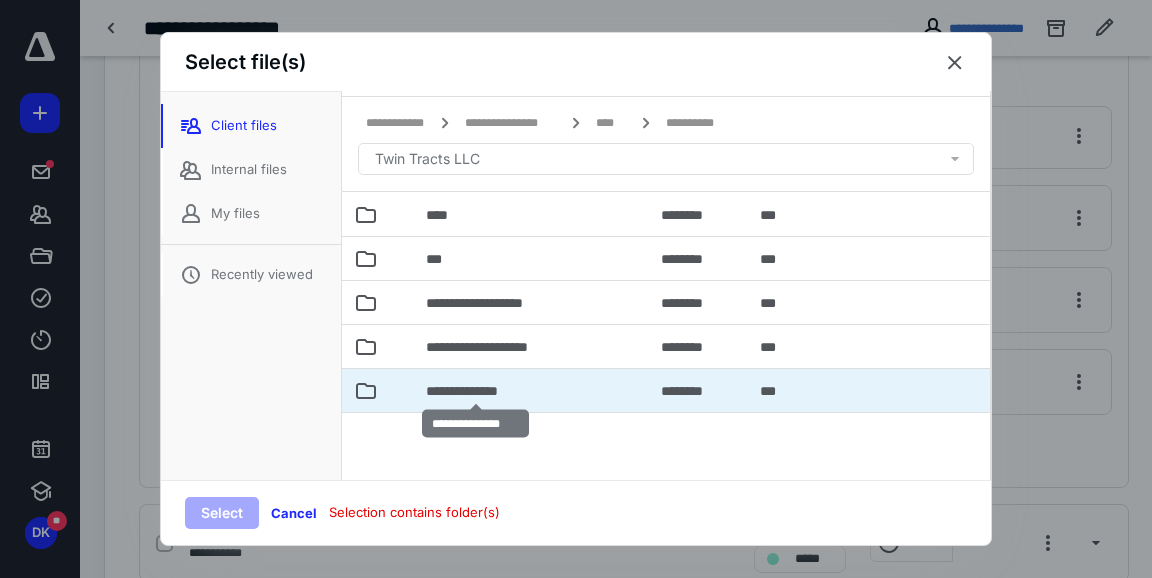 click on "**********" at bounding box center (476, 391) 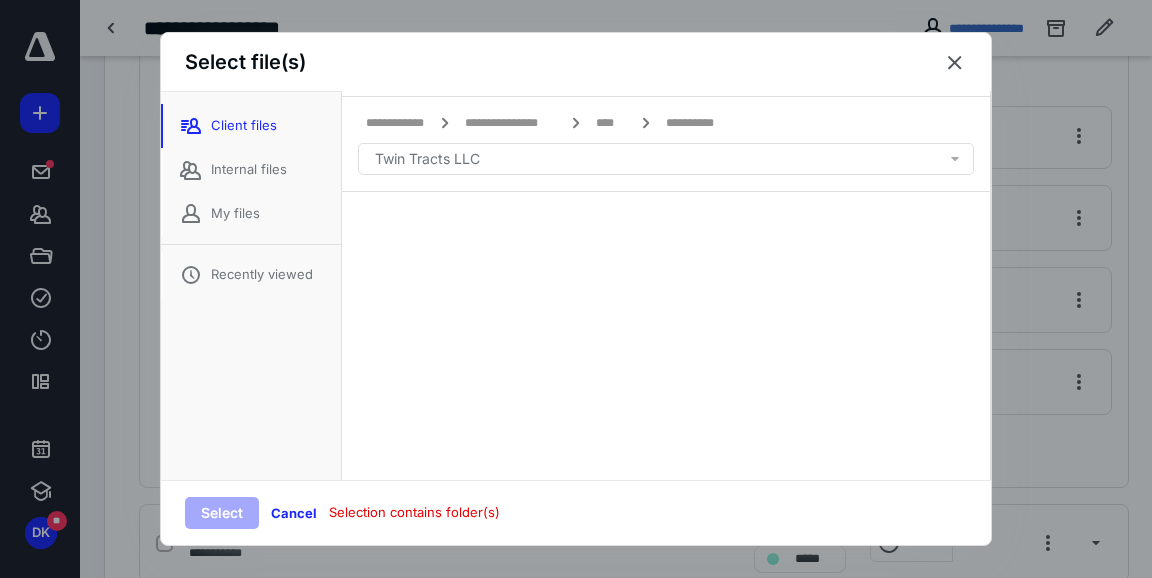 scroll, scrollTop: 0, scrollLeft: 0, axis: both 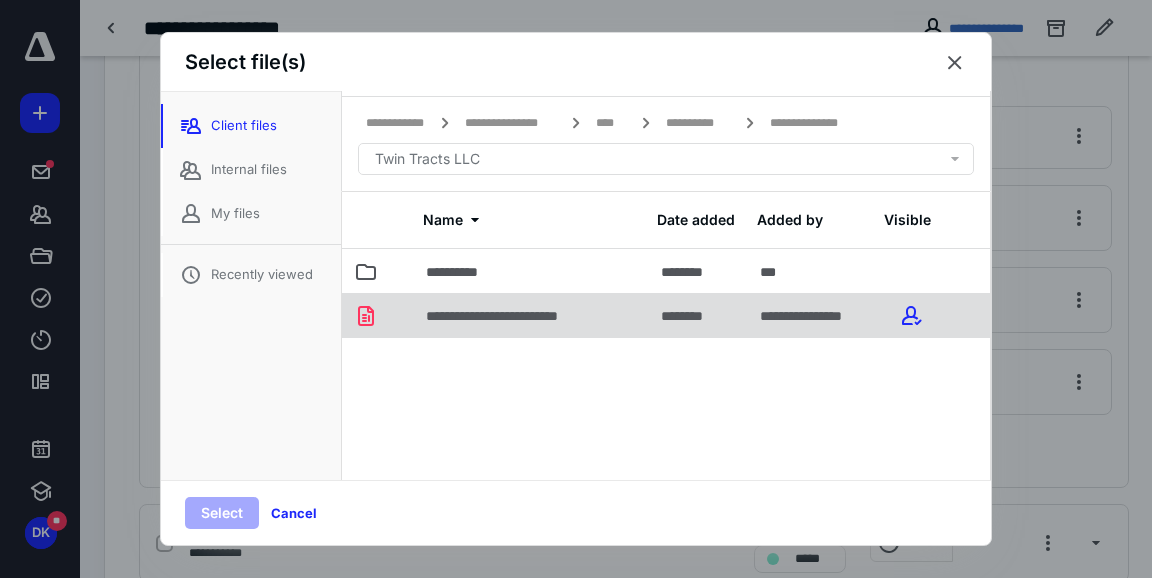 click on "**********" at bounding box center (520, 316) 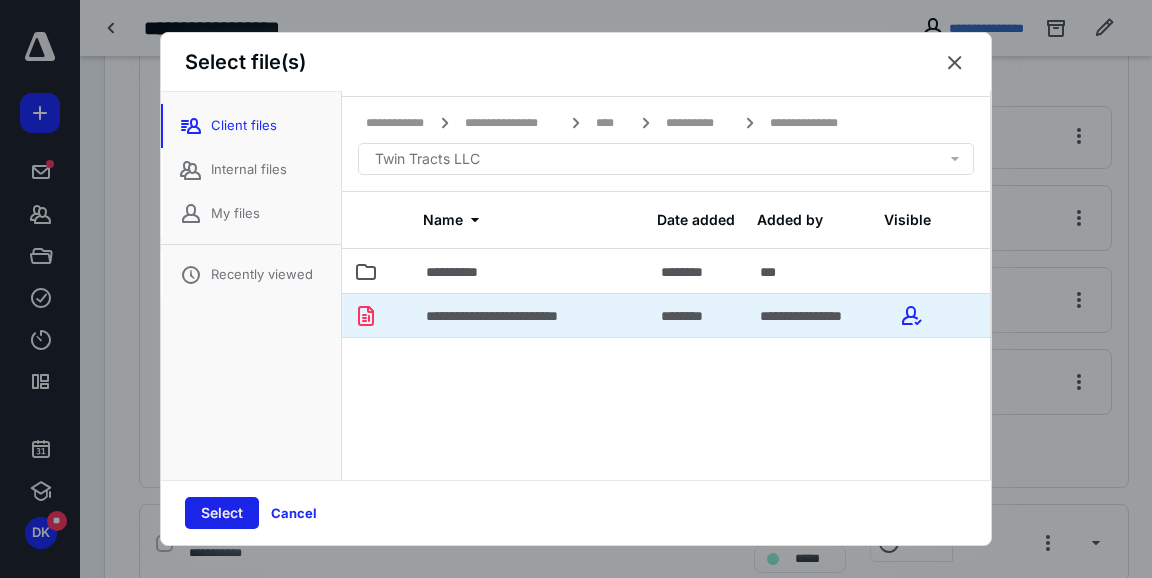 click on "Select" at bounding box center [222, 513] 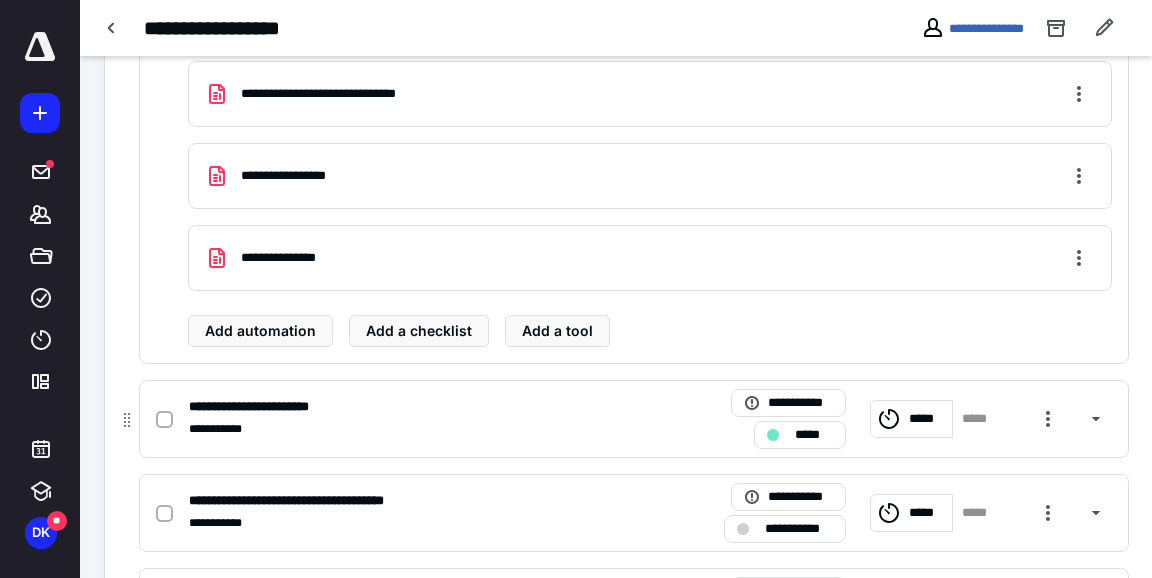 scroll, scrollTop: 1003, scrollLeft: 0, axis: vertical 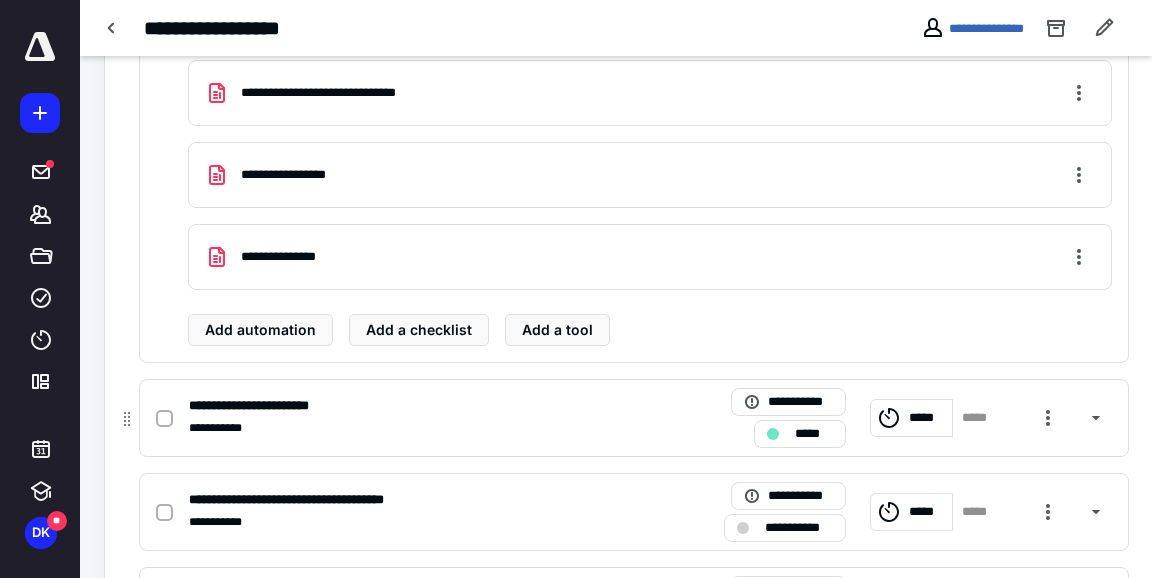 click at bounding box center (164, 419) 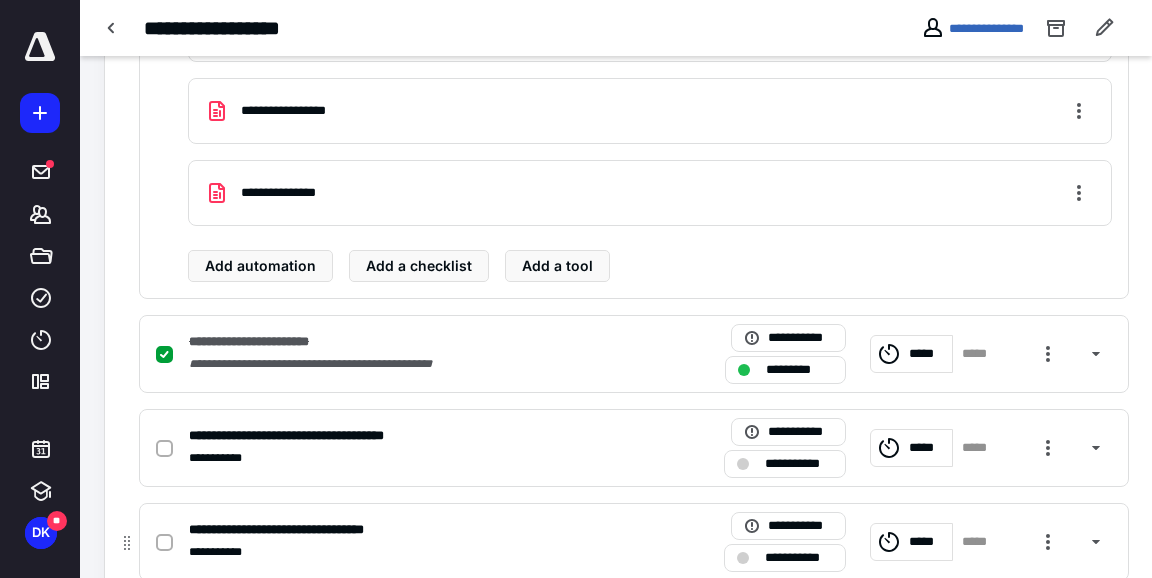 scroll, scrollTop: 1118, scrollLeft: 0, axis: vertical 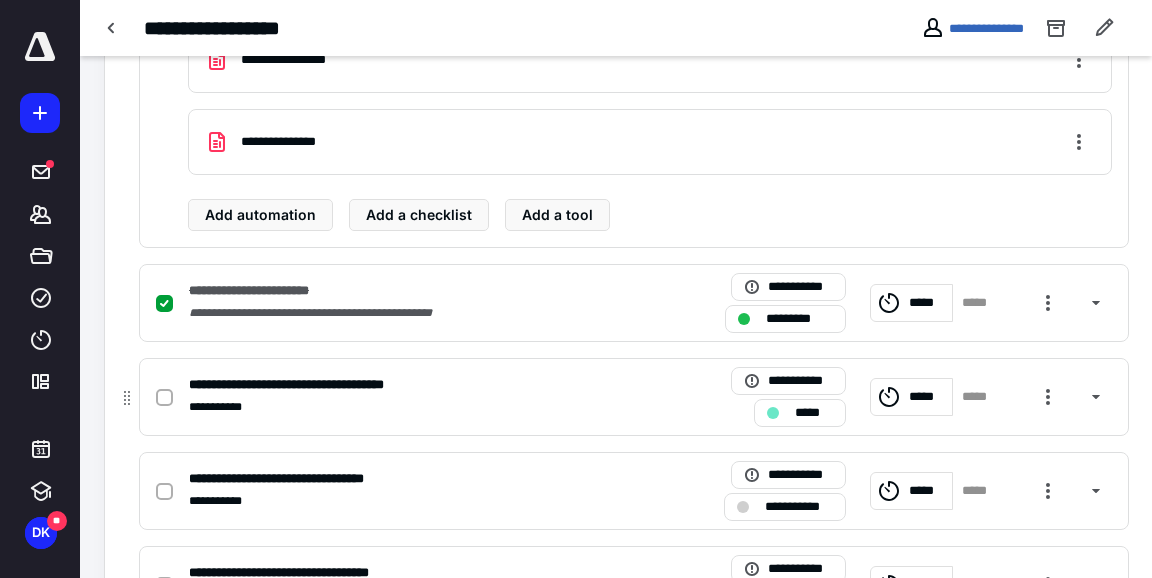 click 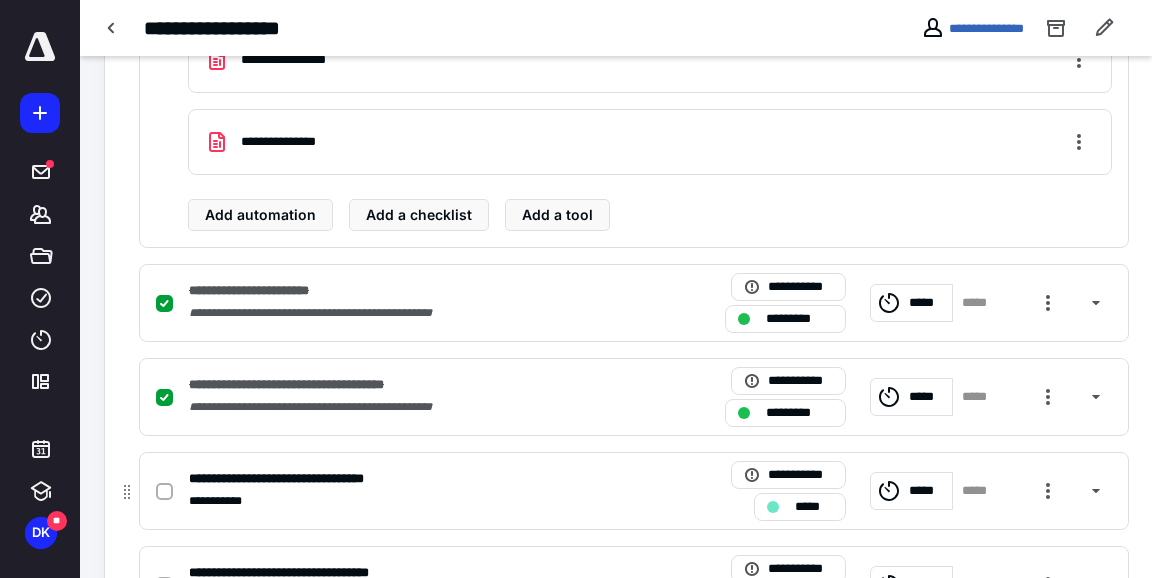 click 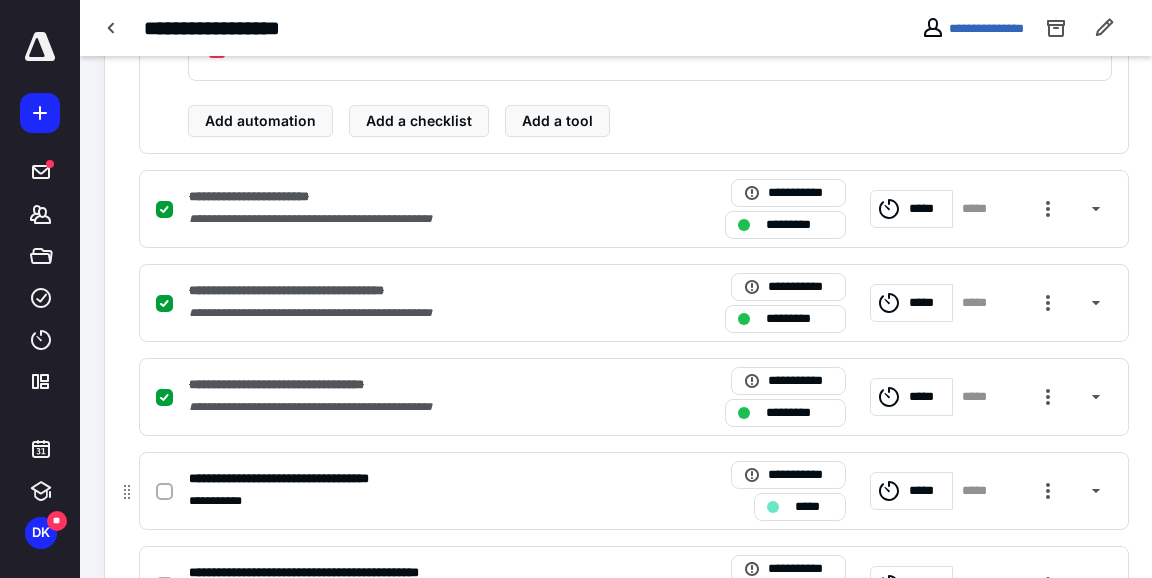 scroll, scrollTop: 1279, scrollLeft: 0, axis: vertical 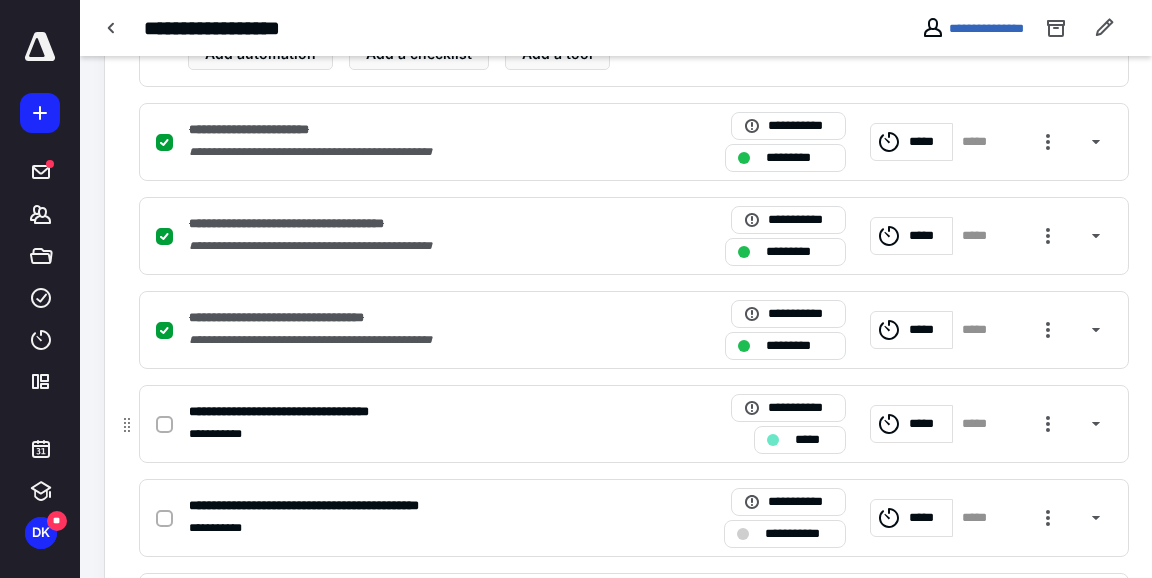 click at bounding box center [164, 425] 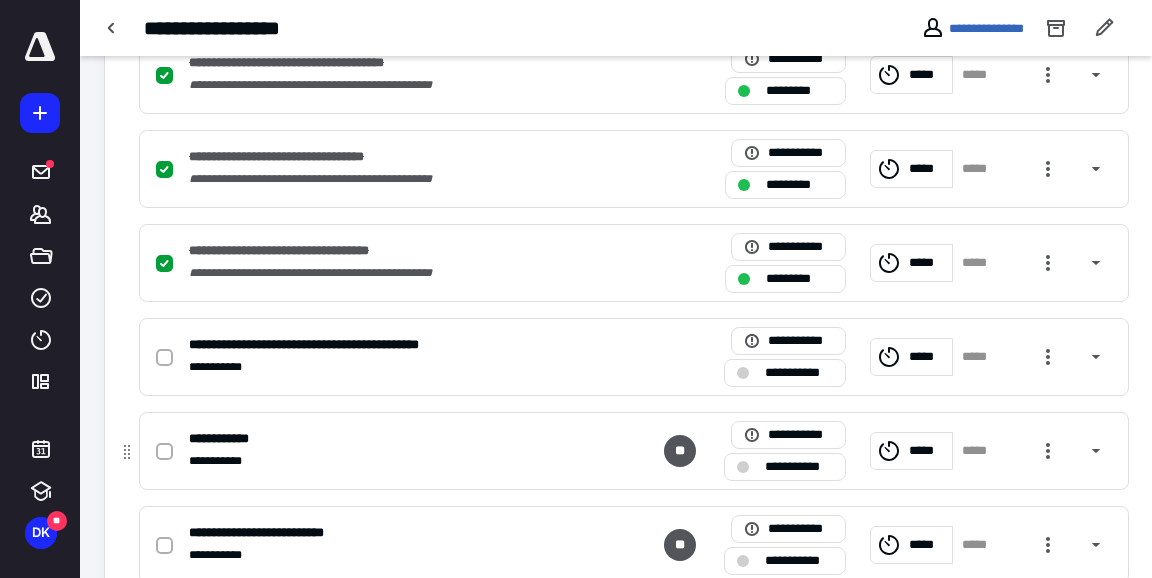 scroll, scrollTop: 1446, scrollLeft: 0, axis: vertical 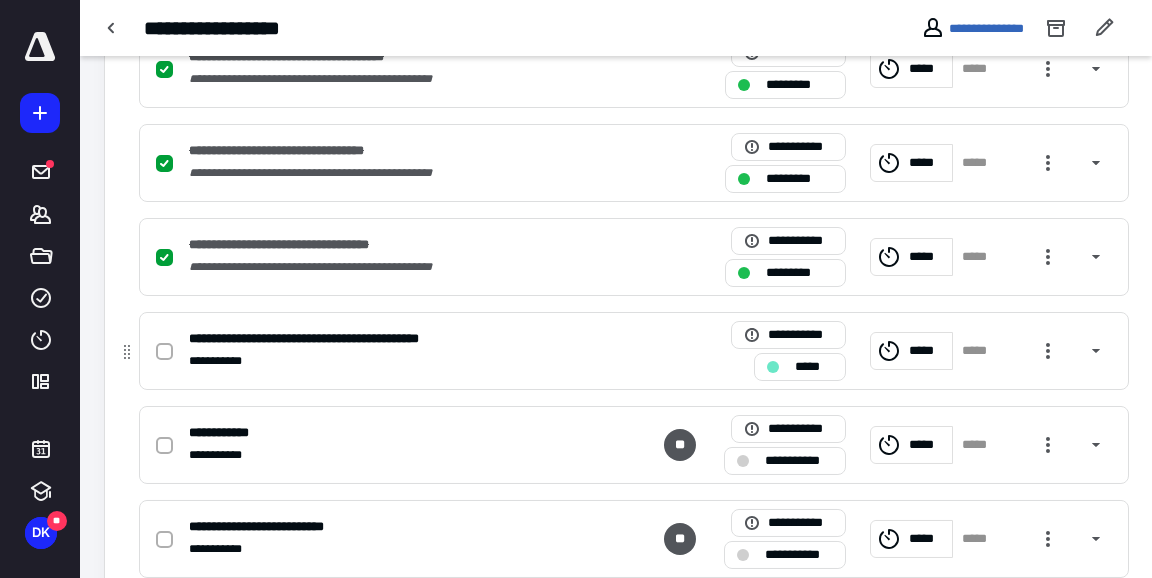 click 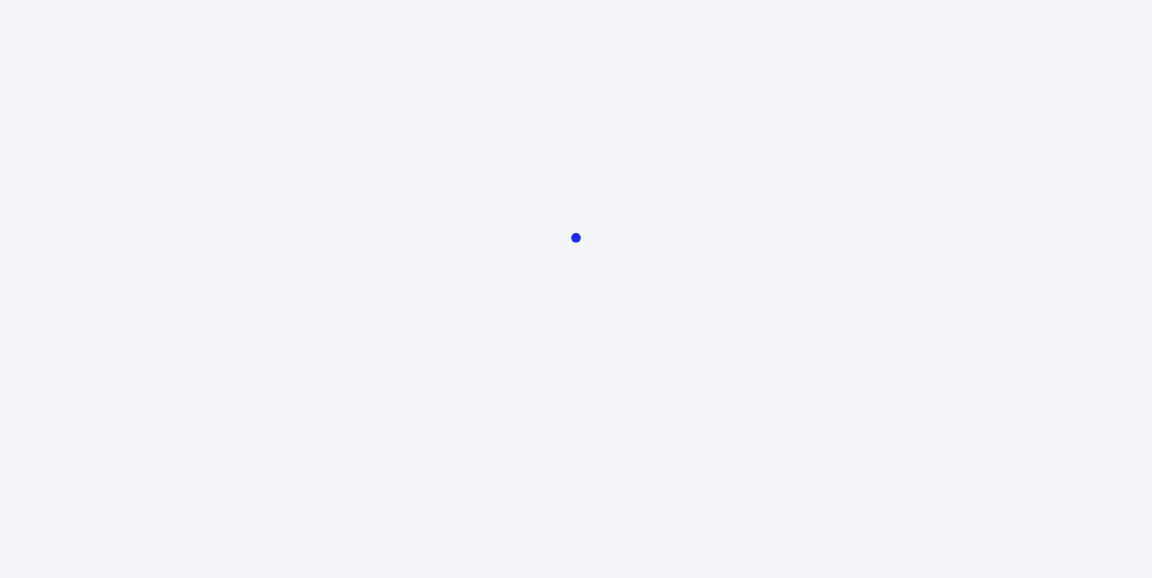 scroll, scrollTop: 0, scrollLeft: 0, axis: both 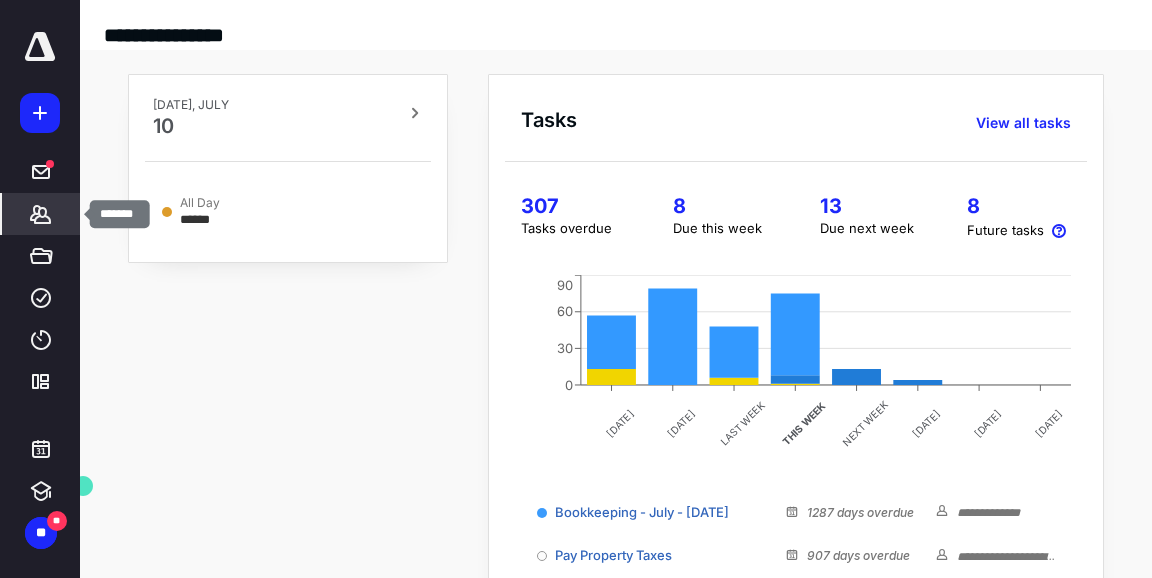 click 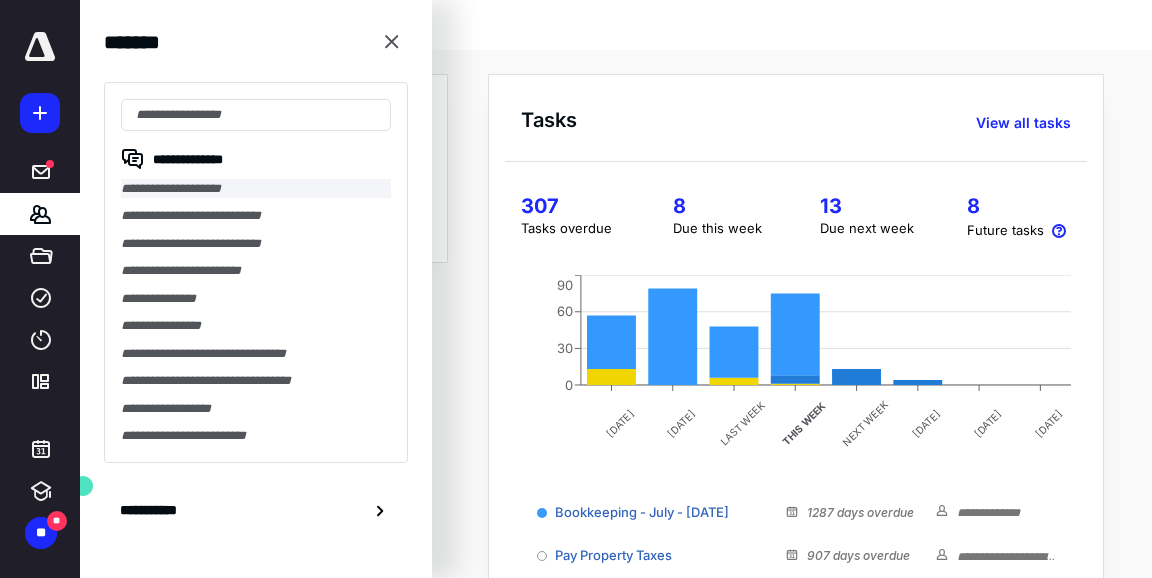 click on "**********" at bounding box center (256, 188) 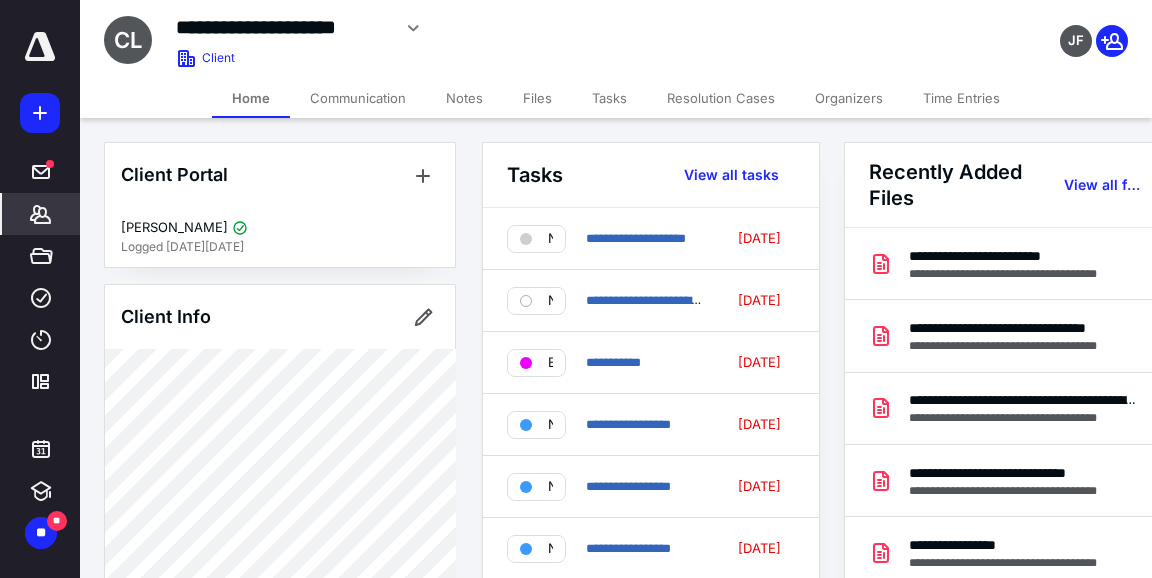 click on "Files" at bounding box center [537, 98] 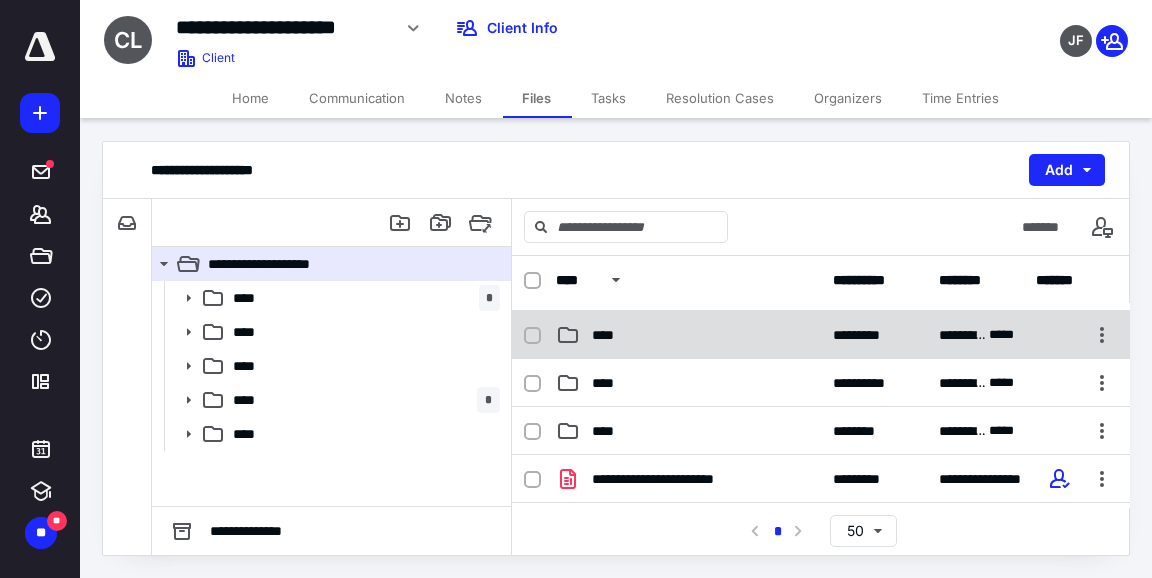scroll, scrollTop: 96, scrollLeft: 0, axis: vertical 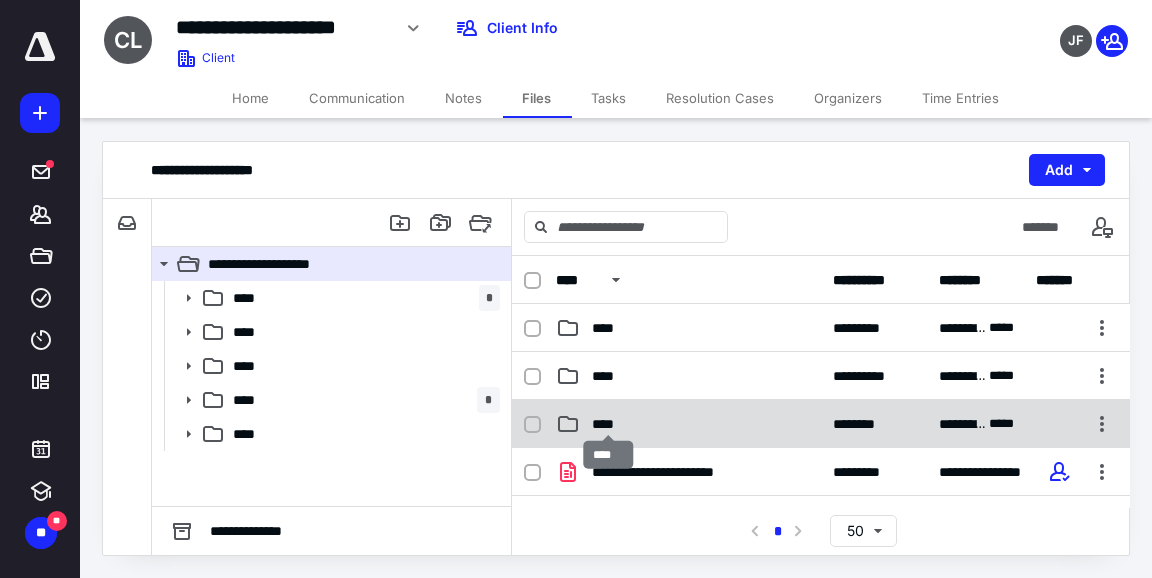 click on "****" at bounding box center [609, 424] 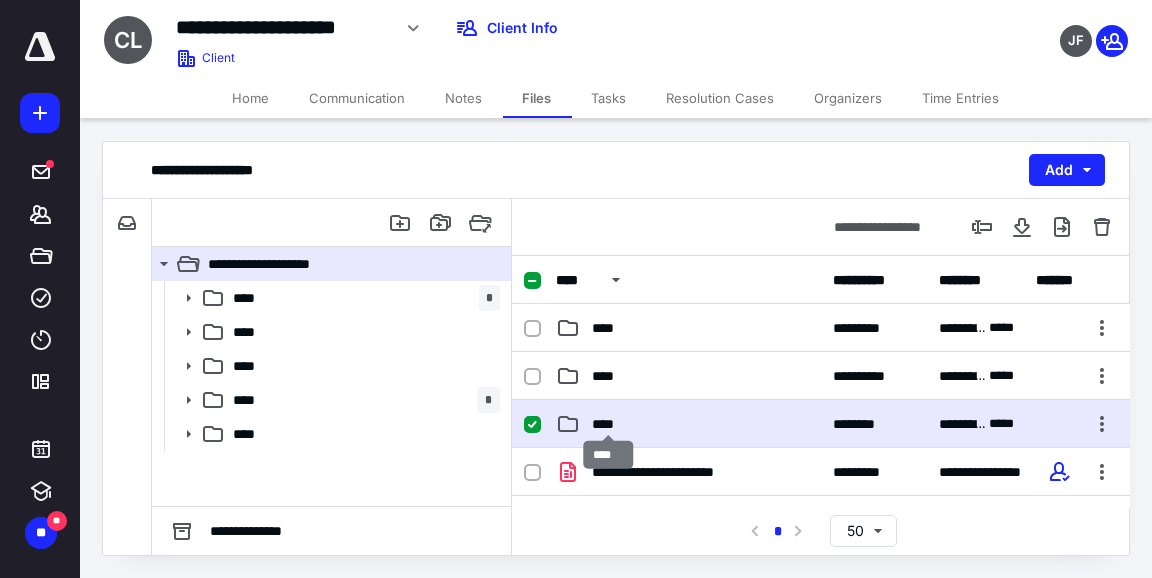 click on "****" at bounding box center [609, 424] 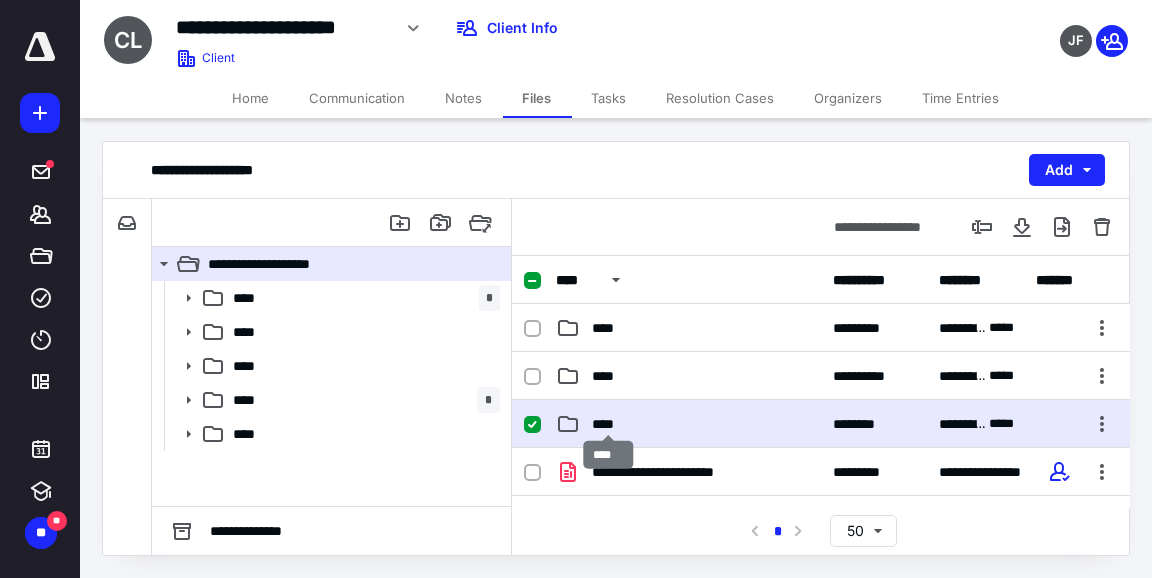 scroll, scrollTop: 0, scrollLeft: 0, axis: both 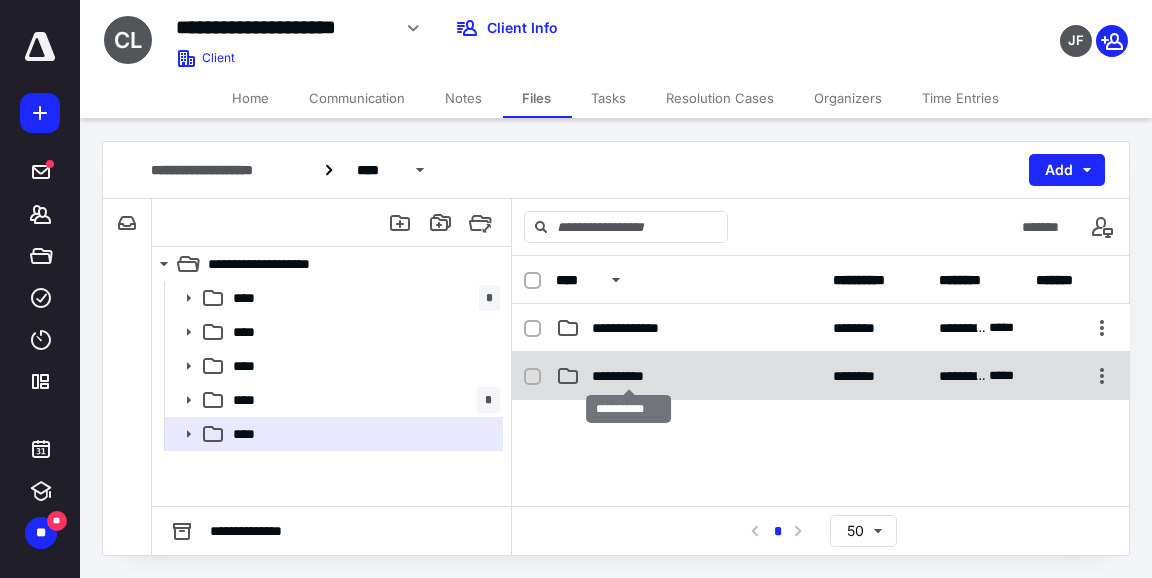 click on "**********" at bounding box center (629, 376) 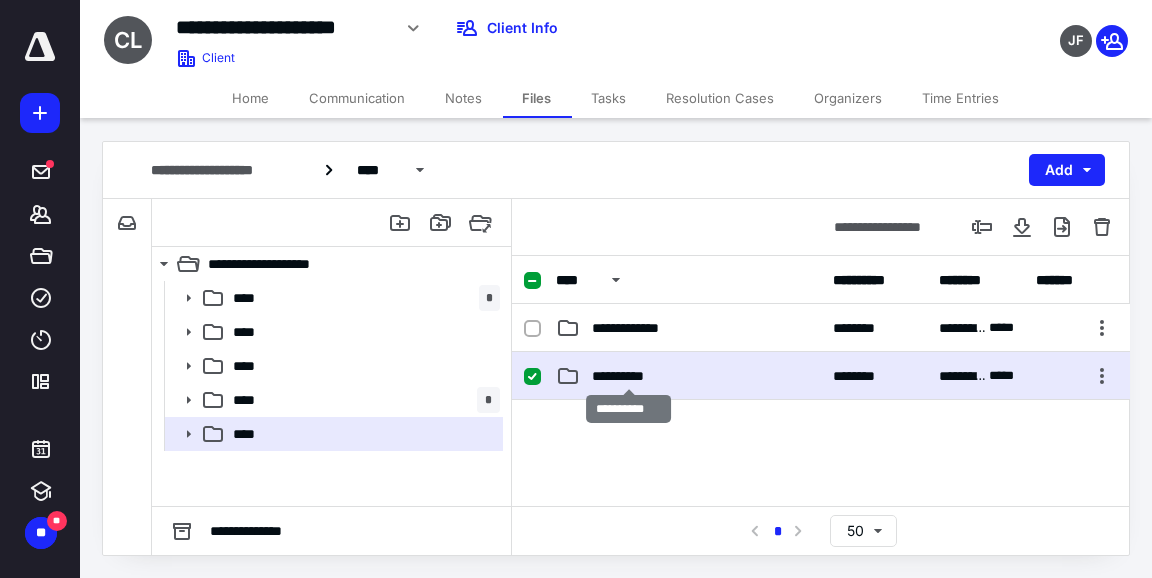 click on "**********" at bounding box center (629, 376) 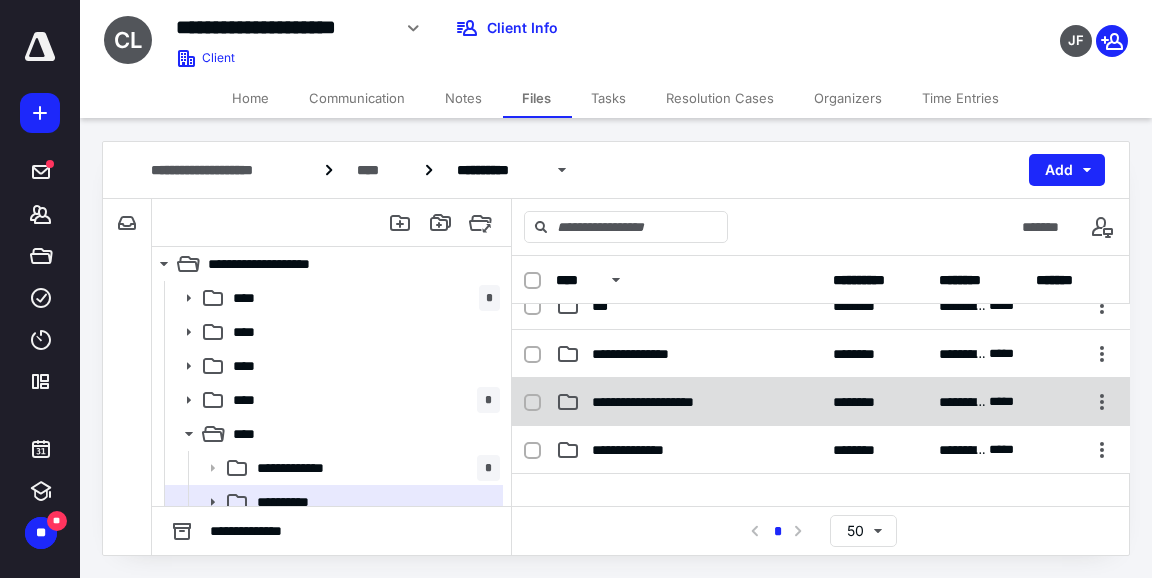 scroll, scrollTop: 77, scrollLeft: 0, axis: vertical 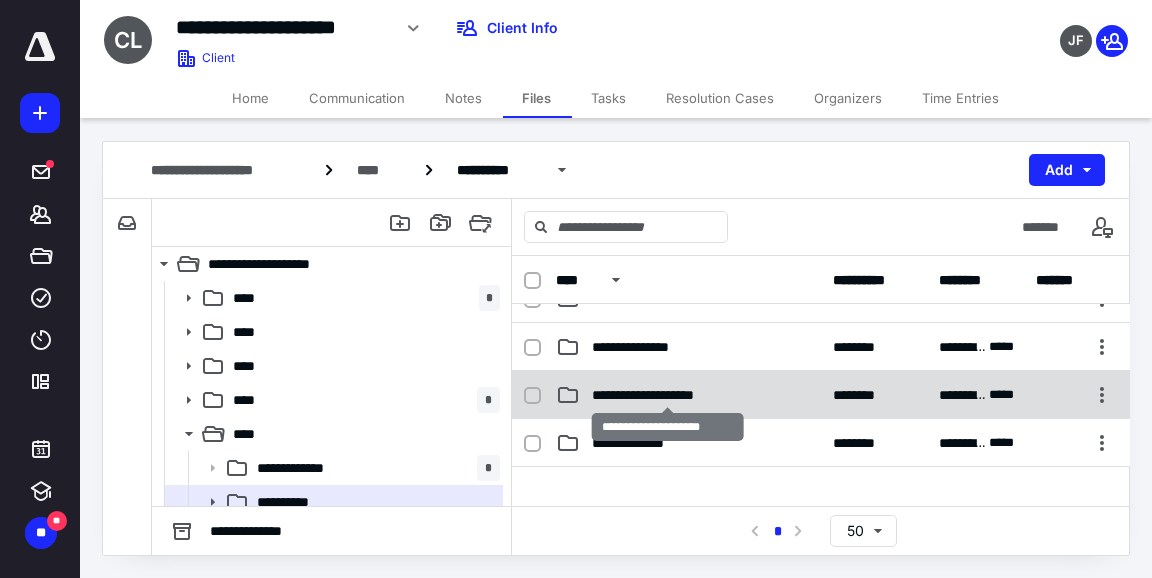 click on "**********" at bounding box center (668, 395) 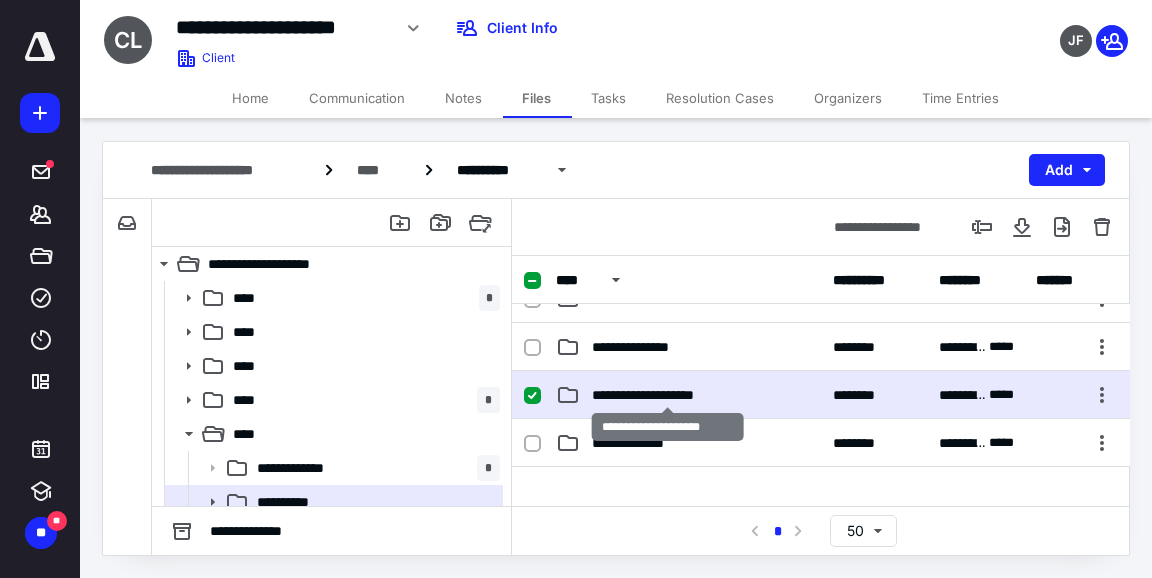 click on "**********" at bounding box center [668, 395] 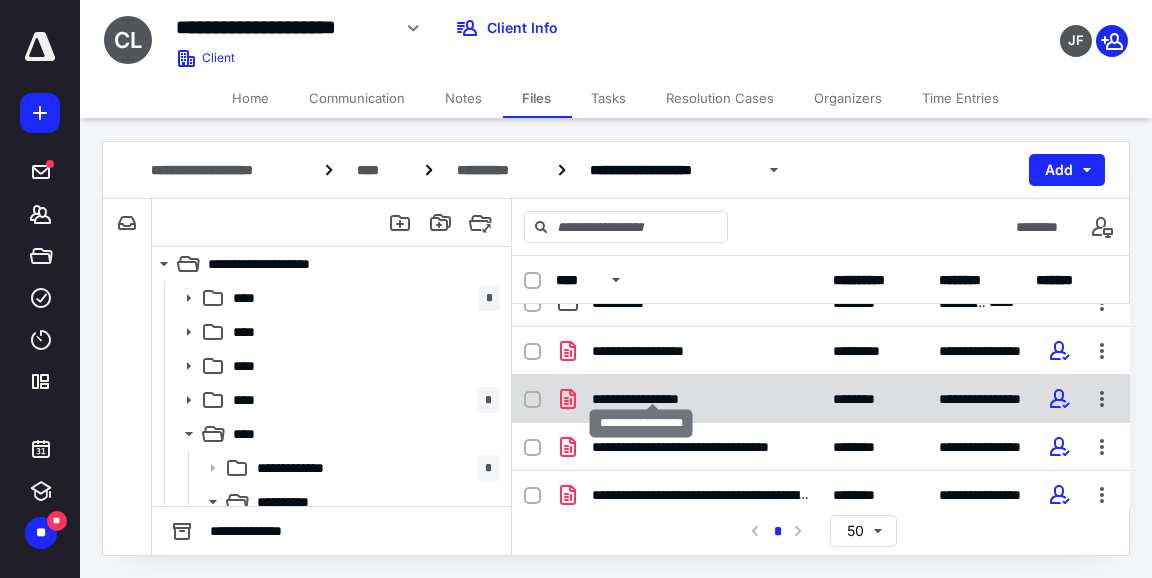 scroll, scrollTop: 36, scrollLeft: 0, axis: vertical 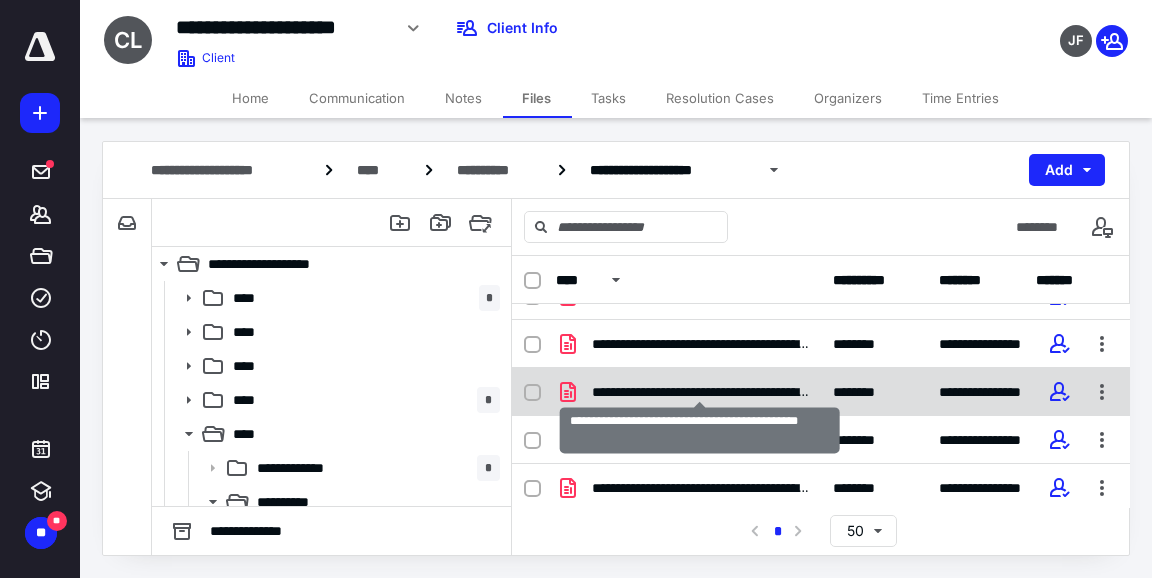 click on "**********" at bounding box center (700, 392) 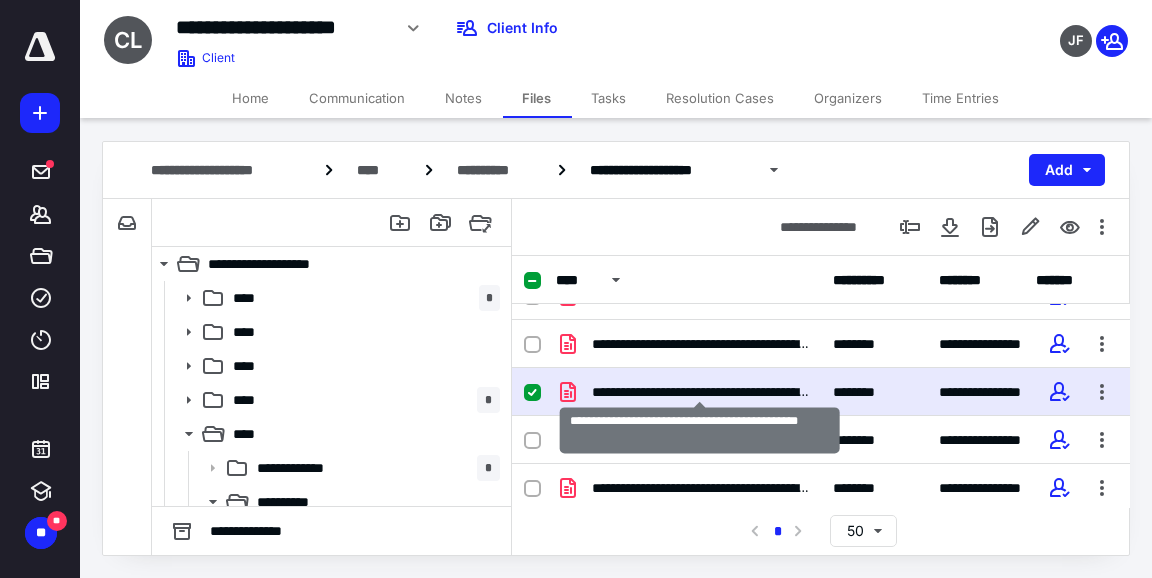 click on "**********" at bounding box center [700, 392] 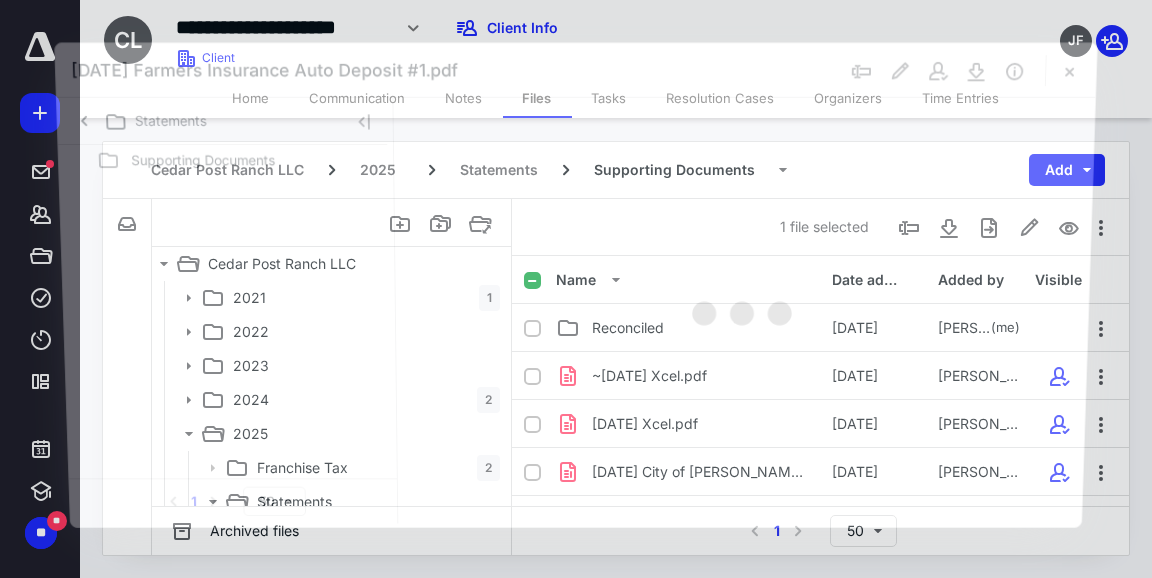 scroll, scrollTop: 368, scrollLeft: 0, axis: vertical 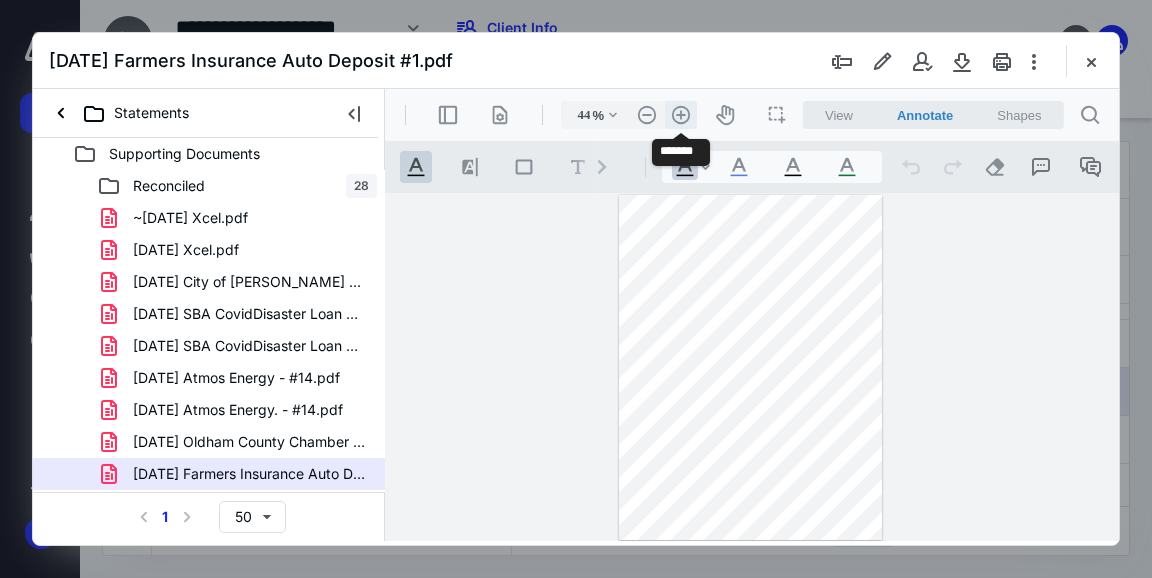 click on ".cls-1{fill:#abb0c4;} icon - header - zoom - in - line" at bounding box center [681, 115] 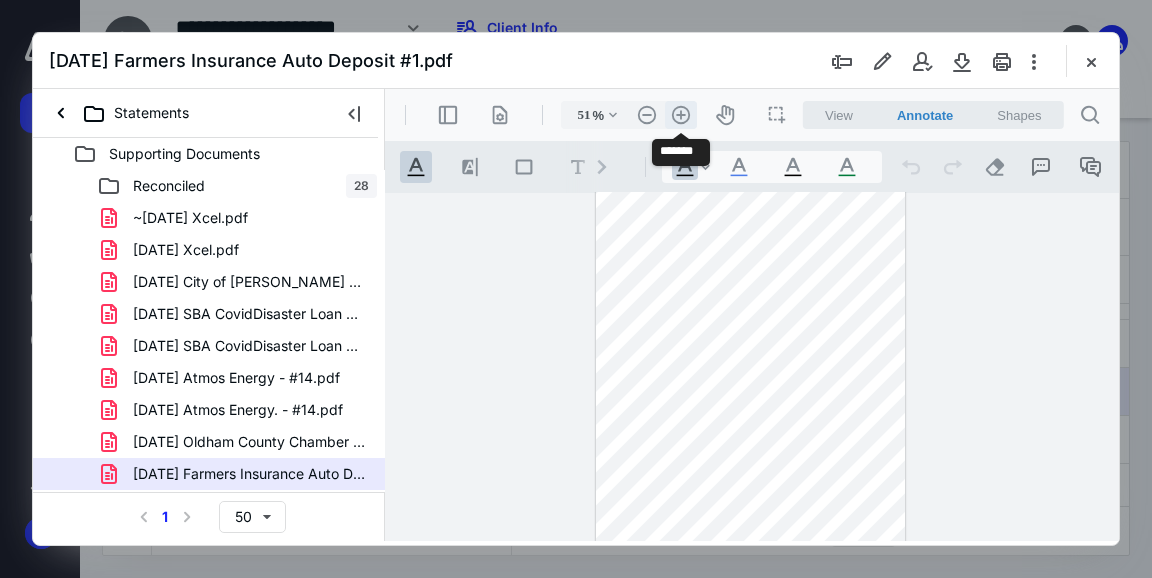 click on ".cls-1{fill:#abb0c4;} icon - header - zoom - in - line" at bounding box center (681, 115) 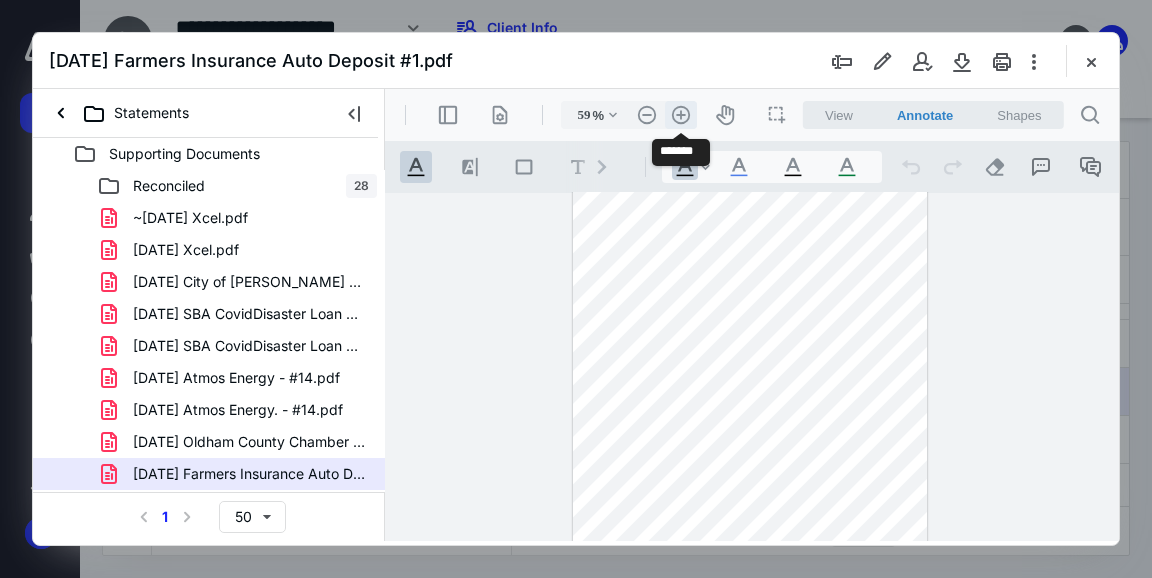 click on ".cls-1{fill:#abb0c4;} icon - header - zoom - in - line" at bounding box center (681, 115) 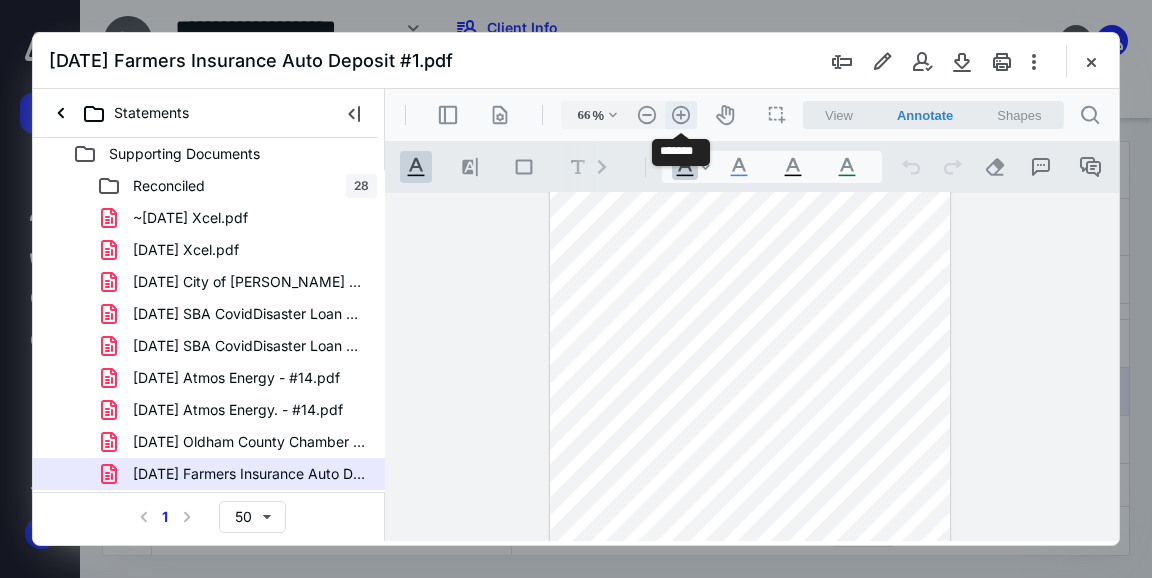 click on ".cls-1{fill:#abb0c4;} icon - header - zoom - in - line" at bounding box center [681, 115] 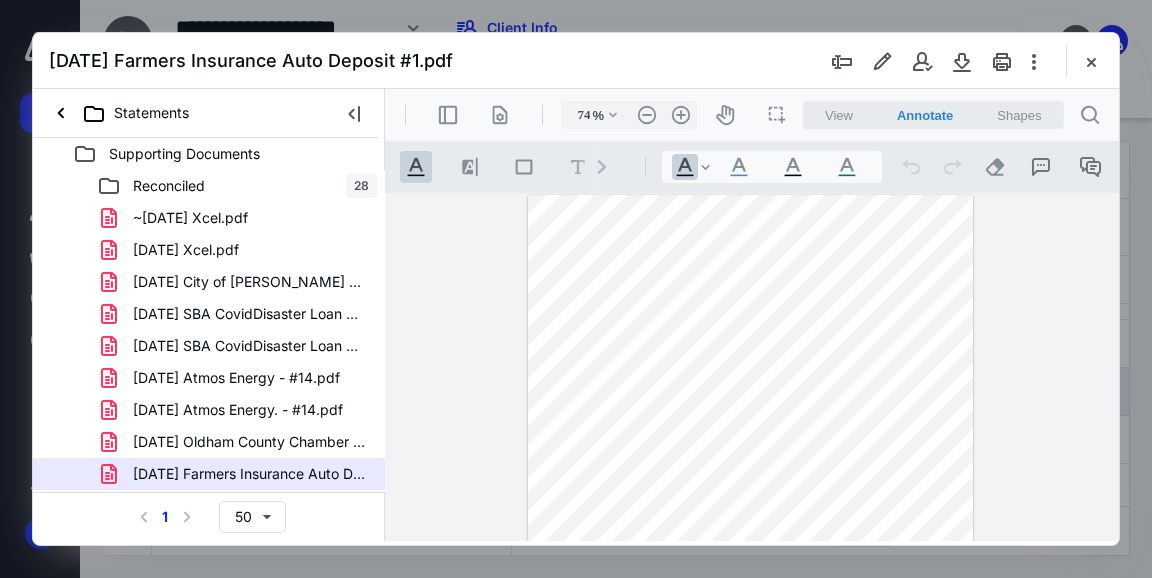 scroll, scrollTop: 0, scrollLeft: 0, axis: both 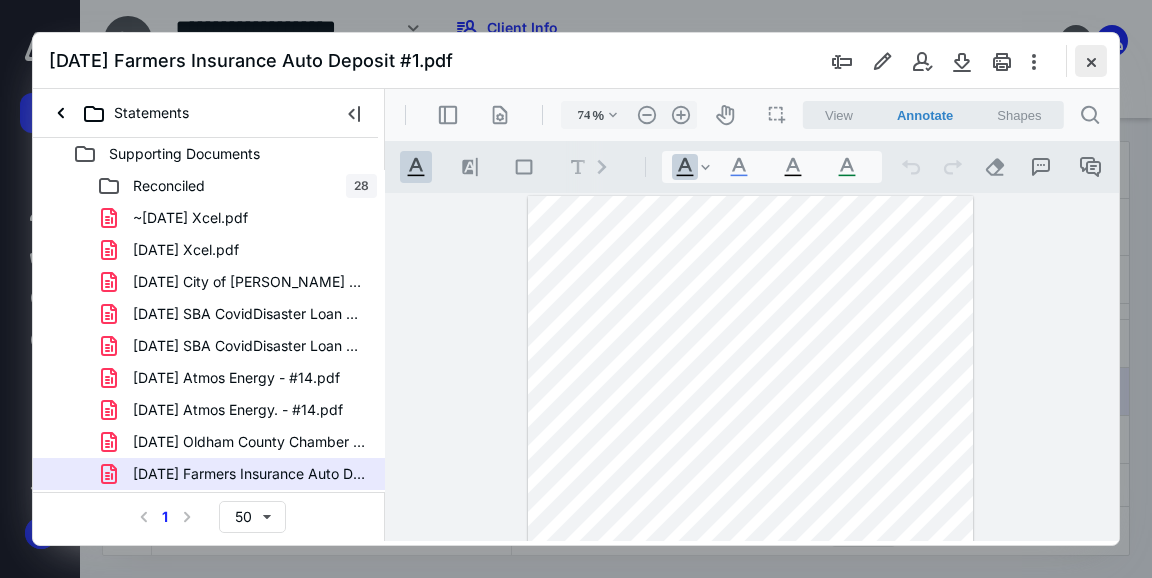 click at bounding box center [1091, 61] 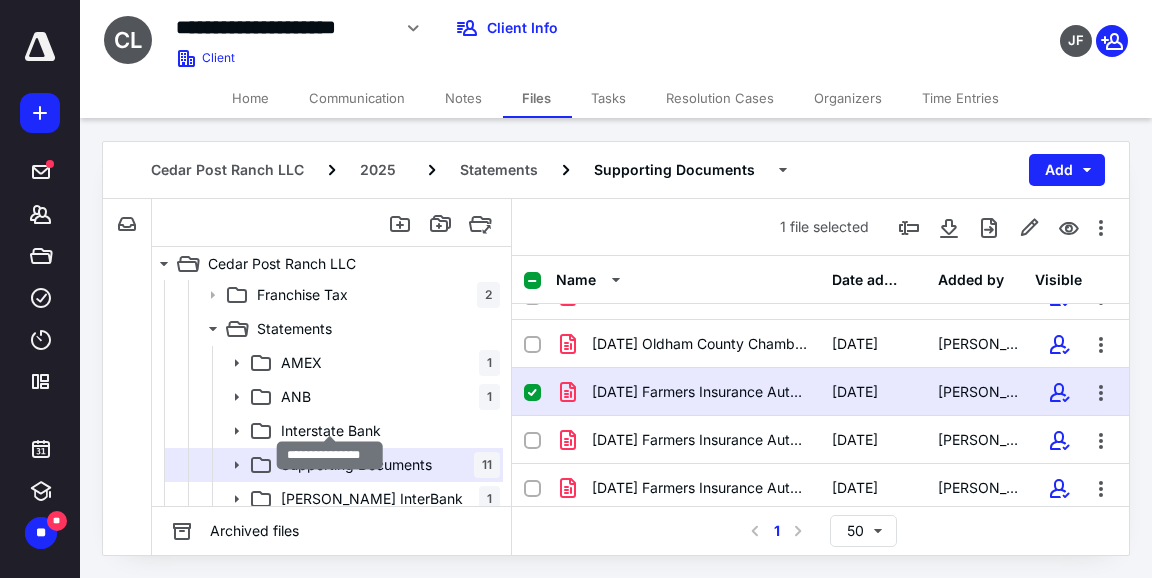 scroll, scrollTop: 181, scrollLeft: 0, axis: vertical 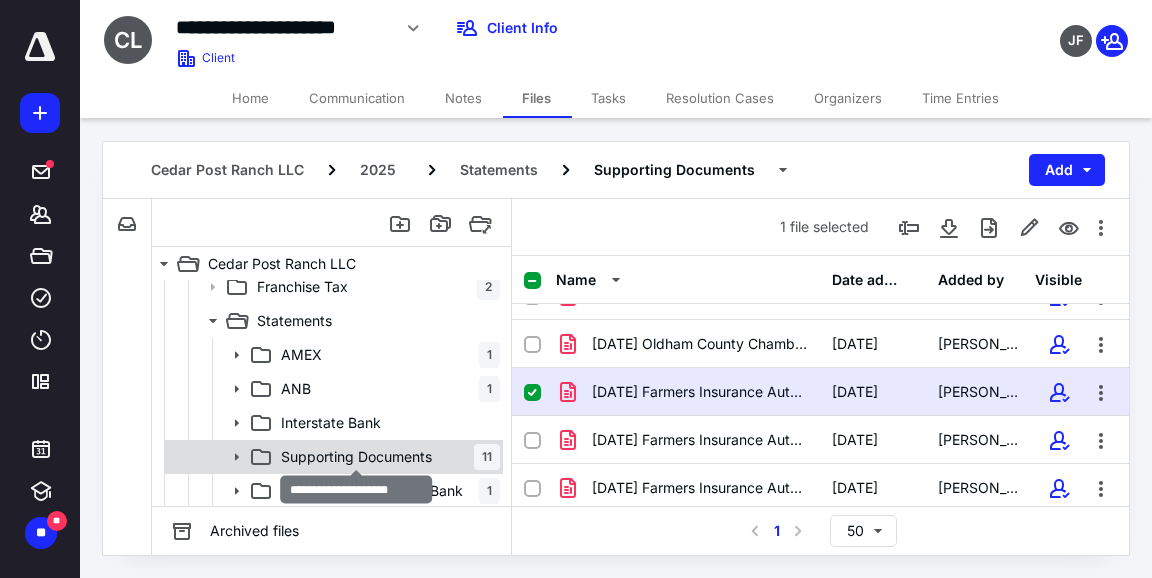 click on "Supporting Documents" at bounding box center [356, 457] 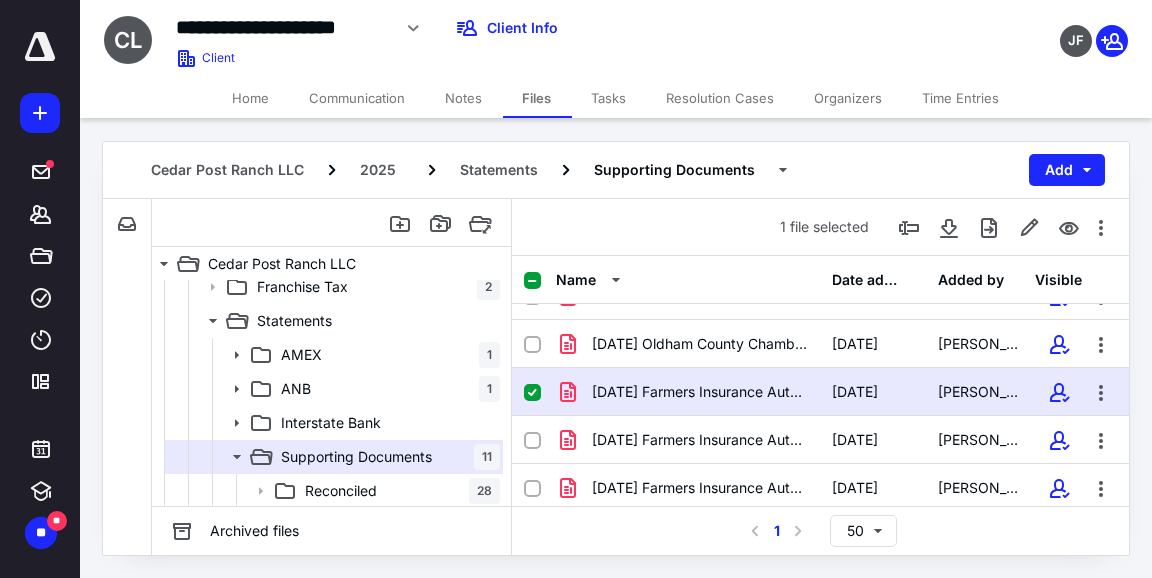 click on "Name" at bounding box center [688, 280] 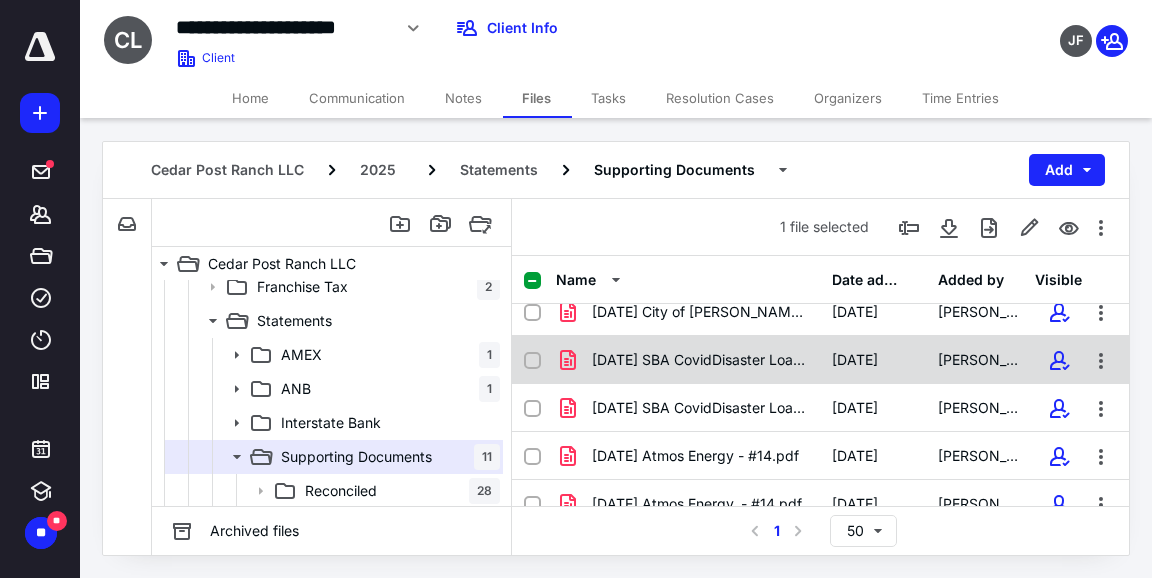 scroll, scrollTop: 126, scrollLeft: 0, axis: vertical 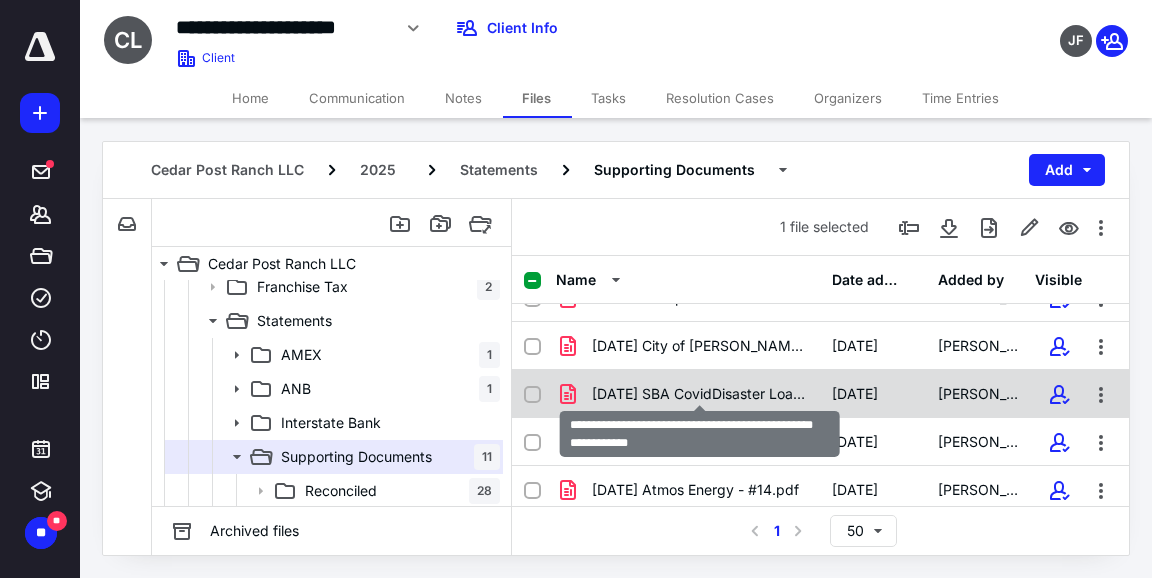 click on "06-03-25 SBA CovidDisaster Loan #1938418110 Interest & Pri.pdf" at bounding box center [700, 394] 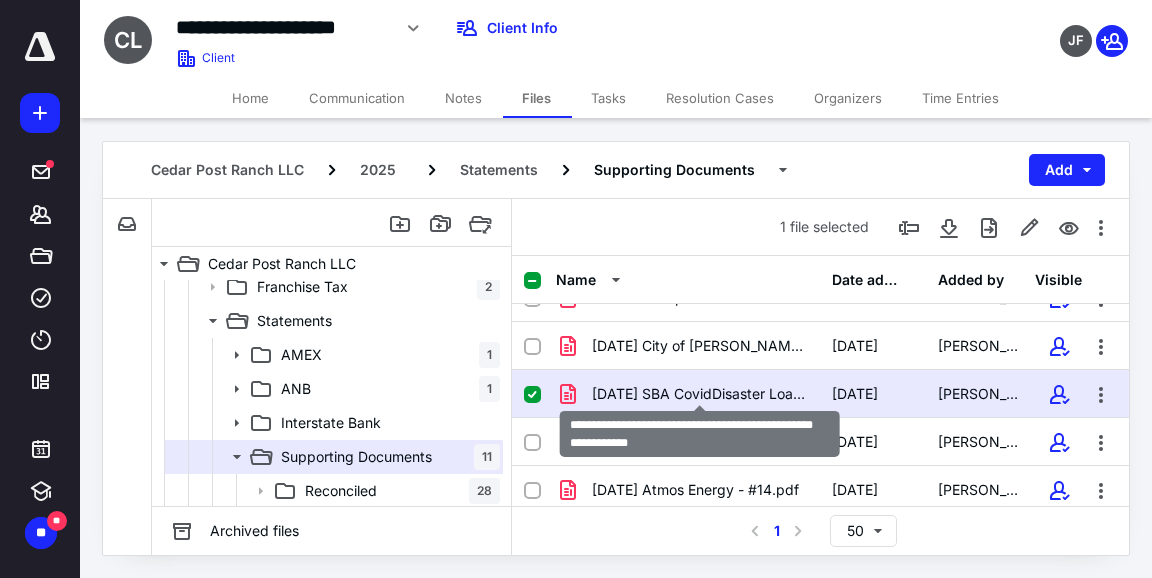 click on "06-03-25 SBA CovidDisaster Loan #1938418110 Interest & Pri.pdf" at bounding box center [700, 394] 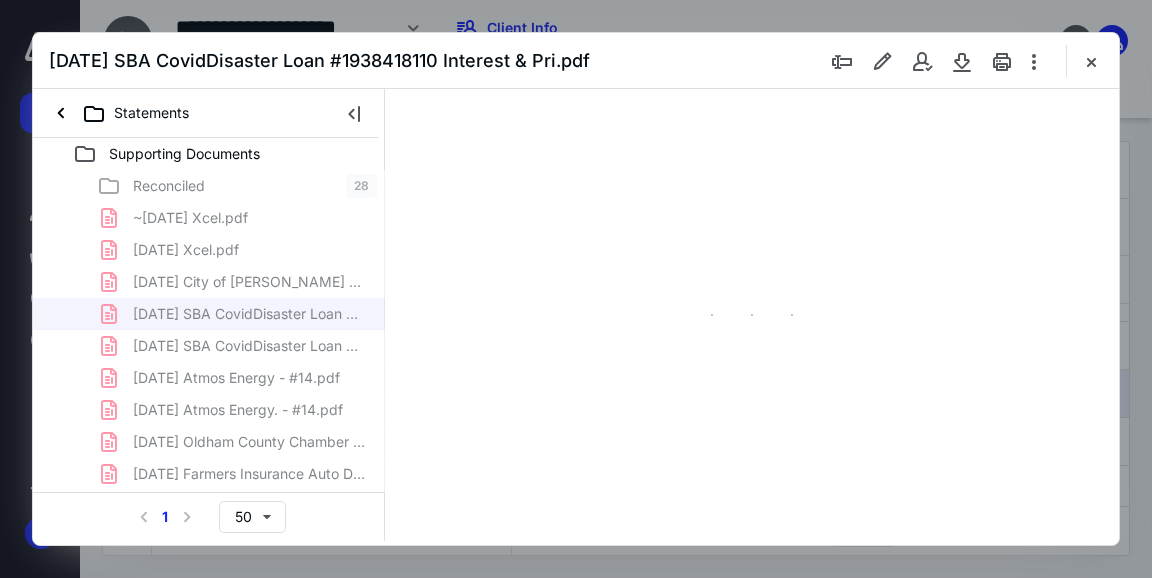 scroll, scrollTop: 0, scrollLeft: 0, axis: both 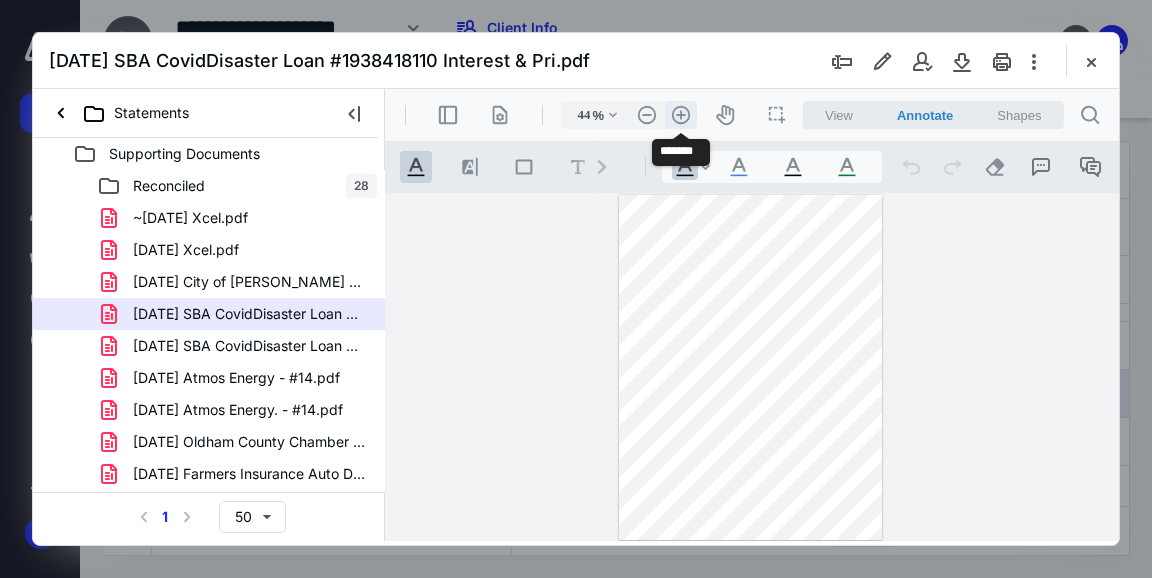 click on ".cls-1{fill:#abb0c4;} icon - header - zoom - in - line" at bounding box center (681, 115) 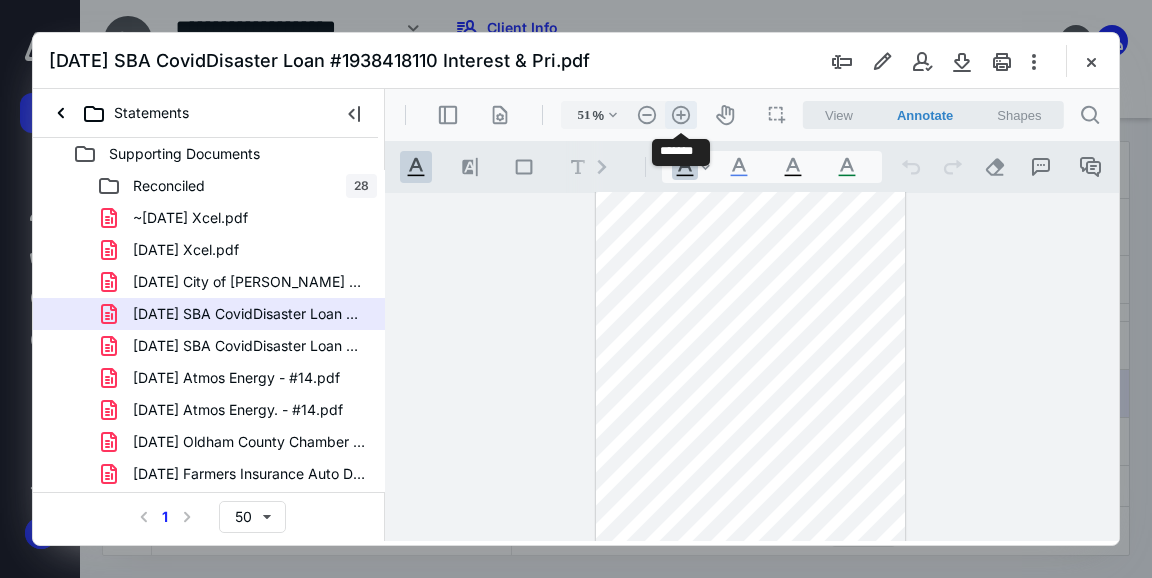 click on ".cls-1{fill:#abb0c4;} icon - header - zoom - in - line" at bounding box center [681, 115] 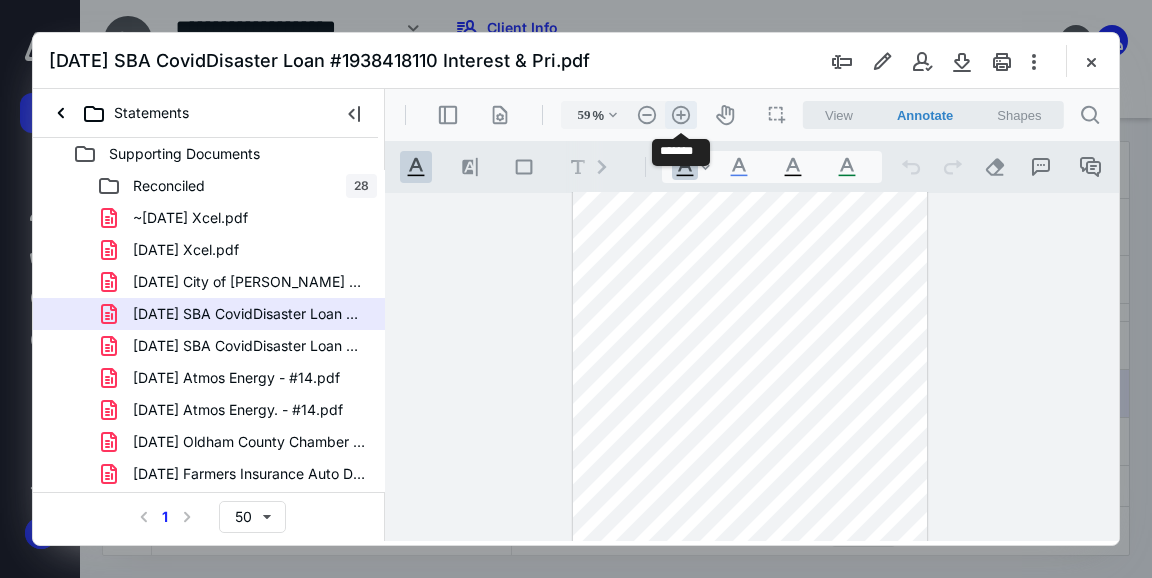 click on ".cls-1{fill:#abb0c4;} icon - header - zoom - in - line" at bounding box center [681, 115] 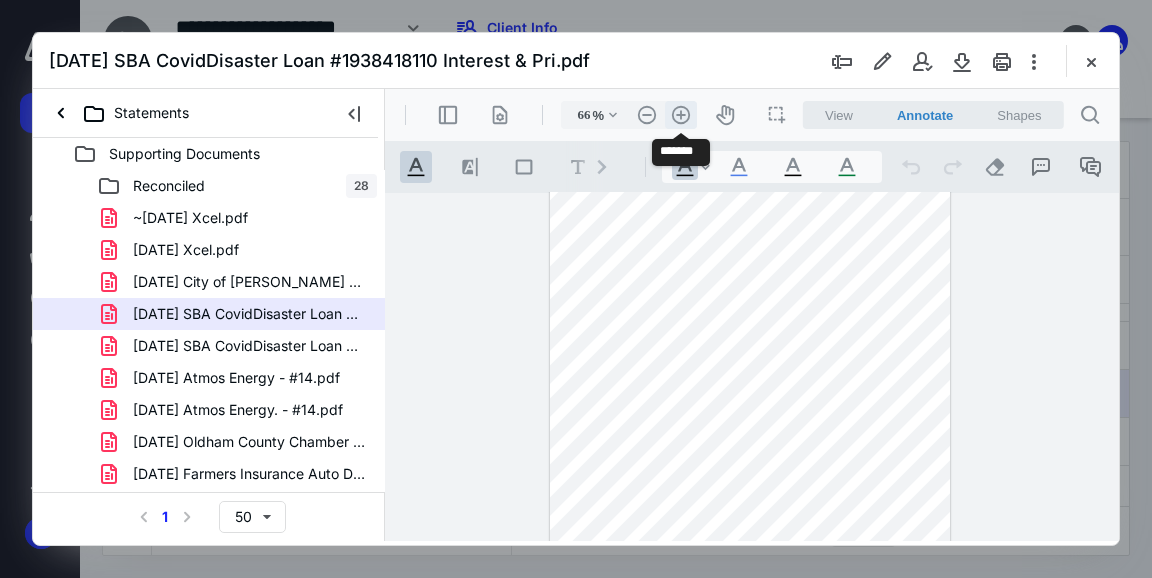 click on ".cls-1{fill:#abb0c4;} icon - header - zoom - in - line" at bounding box center [681, 115] 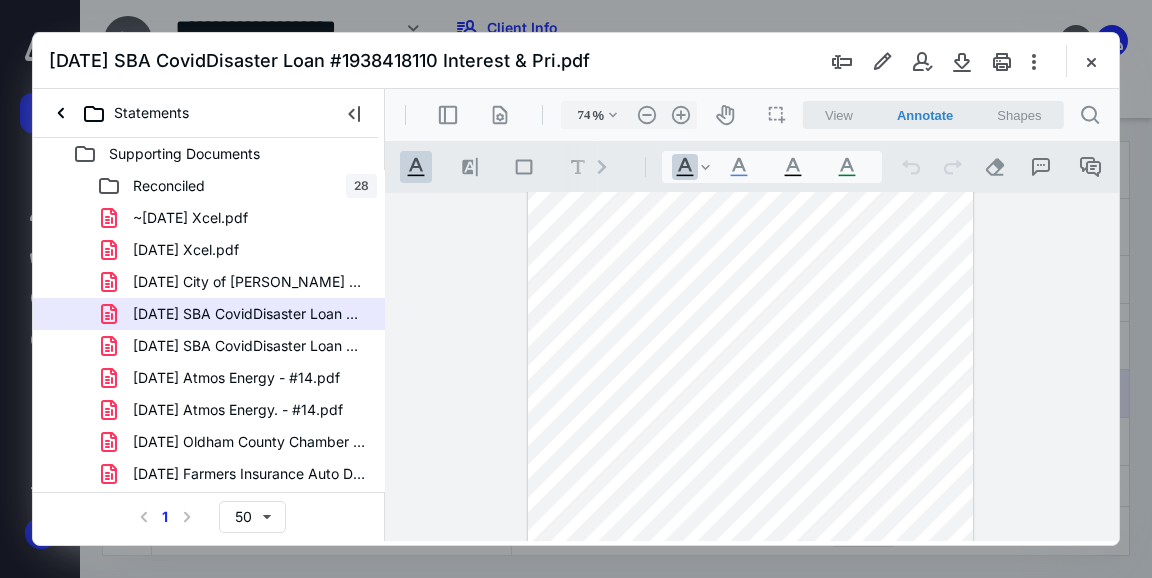 scroll, scrollTop: 0, scrollLeft: 0, axis: both 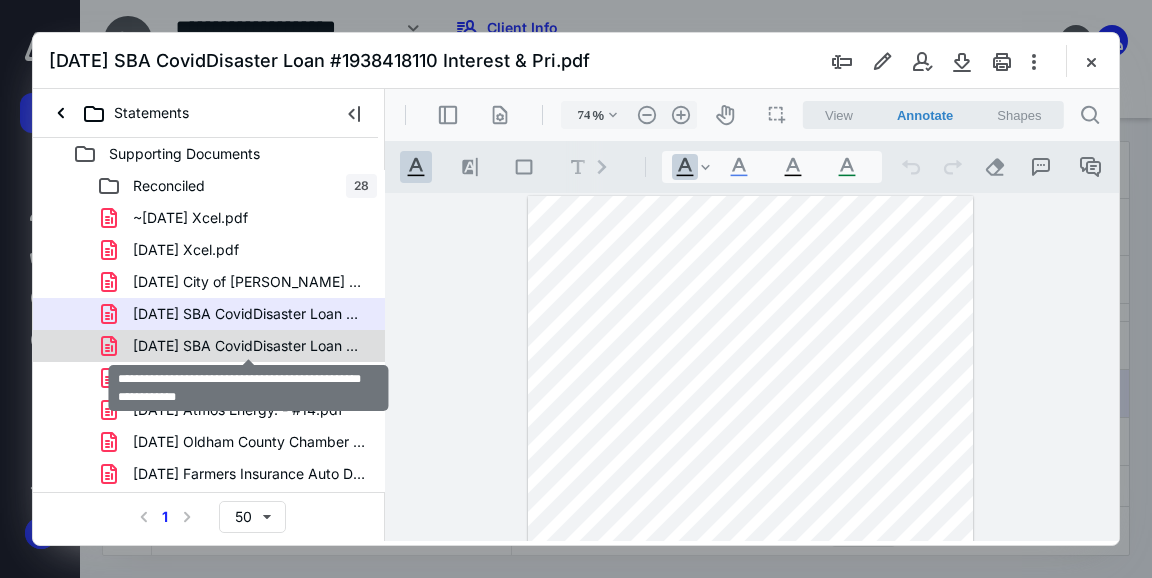 click on "06-03-25 SBA CovidDisaster Loan #9786558200 Interest & Pri.pdf" at bounding box center [249, 346] 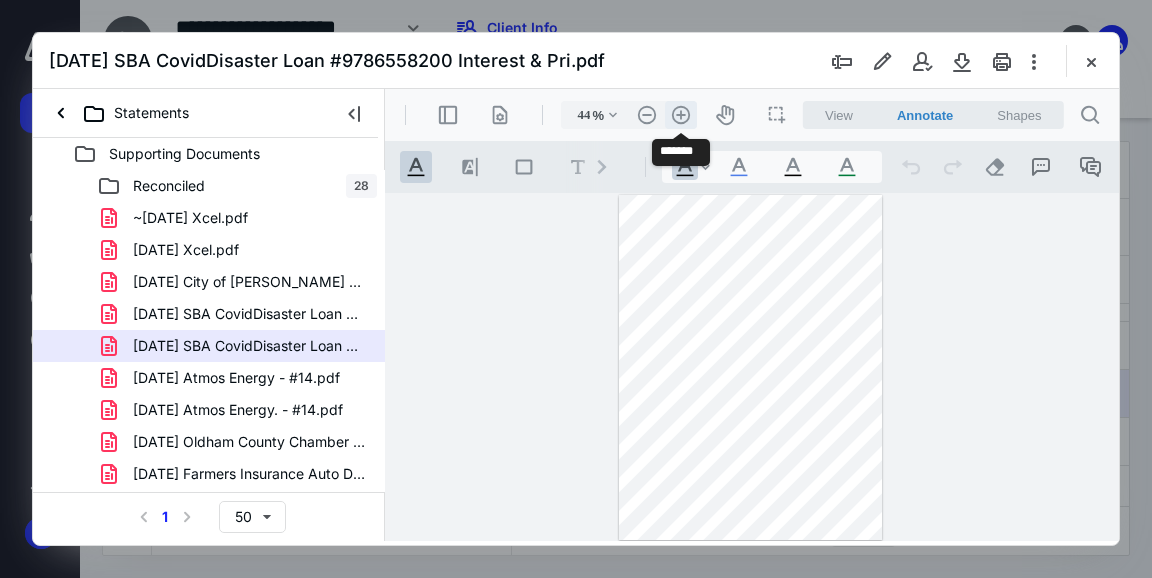 click on ".cls-1{fill:#abb0c4;} icon - header - zoom - in - line" at bounding box center (681, 115) 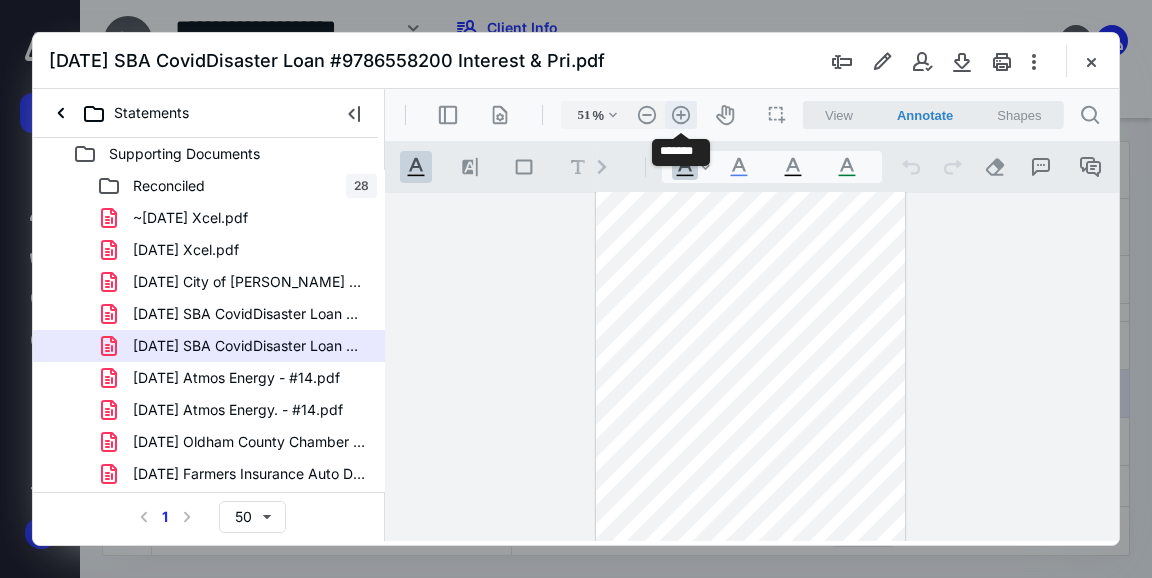 click on ".cls-1{fill:#abb0c4;} icon - header - zoom - in - line" at bounding box center (681, 115) 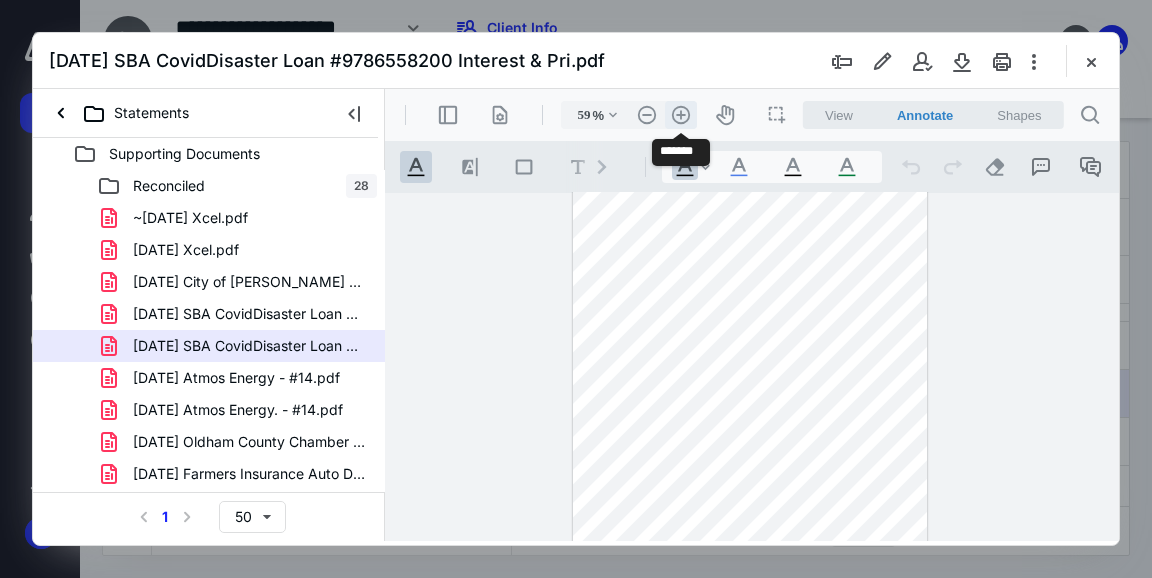 click on ".cls-1{fill:#abb0c4;} icon - header - zoom - in - line" at bounding box center [681, 115] 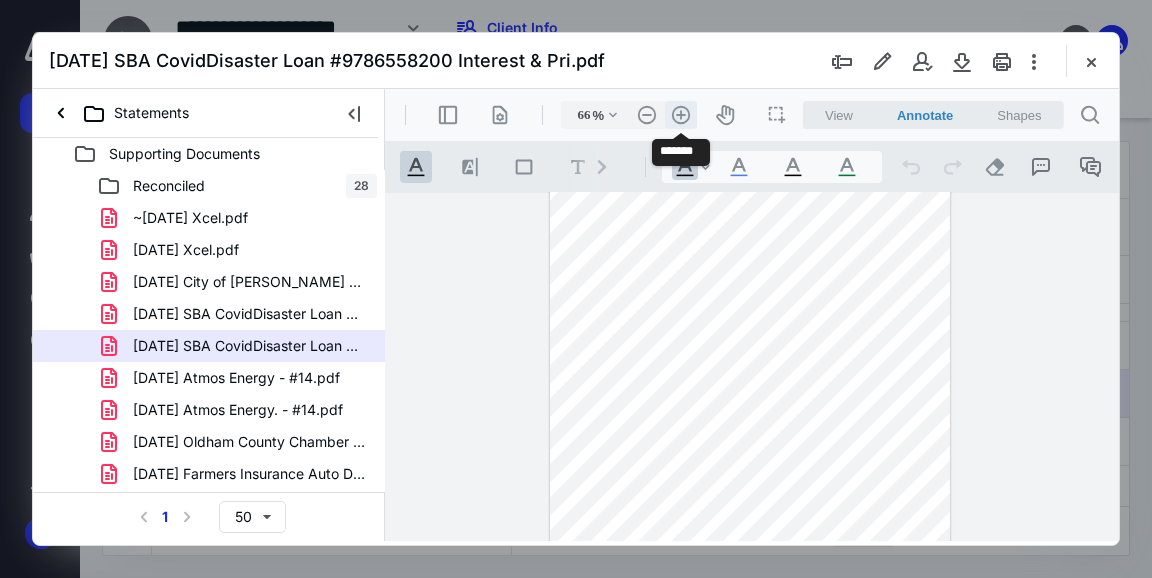 click on ".cls-1{fill:#abb0c4;} icon - header - zoom - in - line" at bounding box center (681, 115) 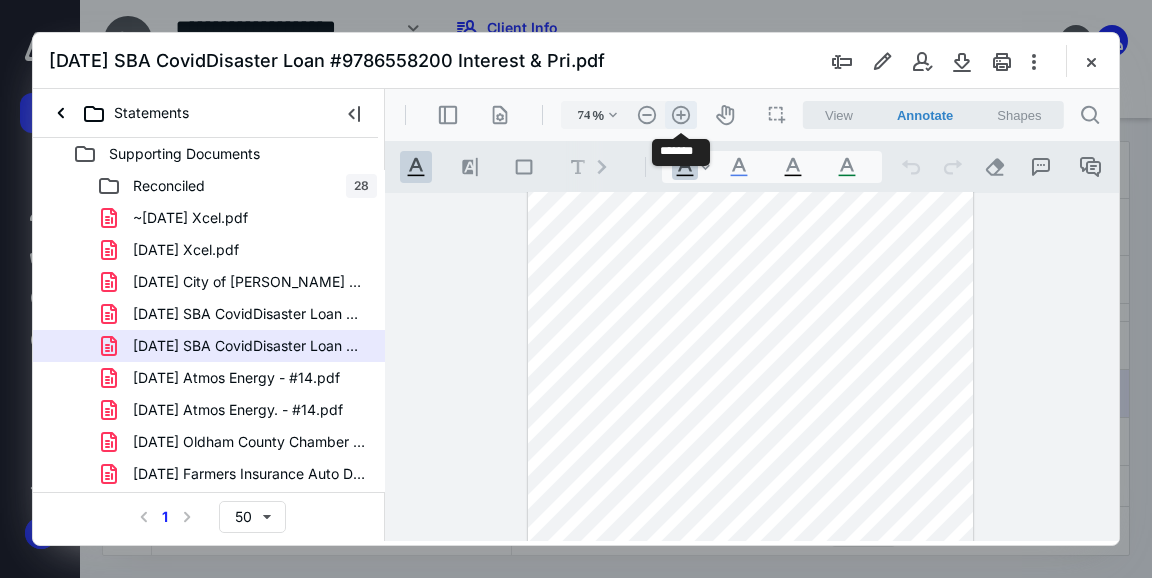 click on ".cls-1{fill:#abb0c4;} icon - header - zoom - in - line" at bounding box center [681, 115] 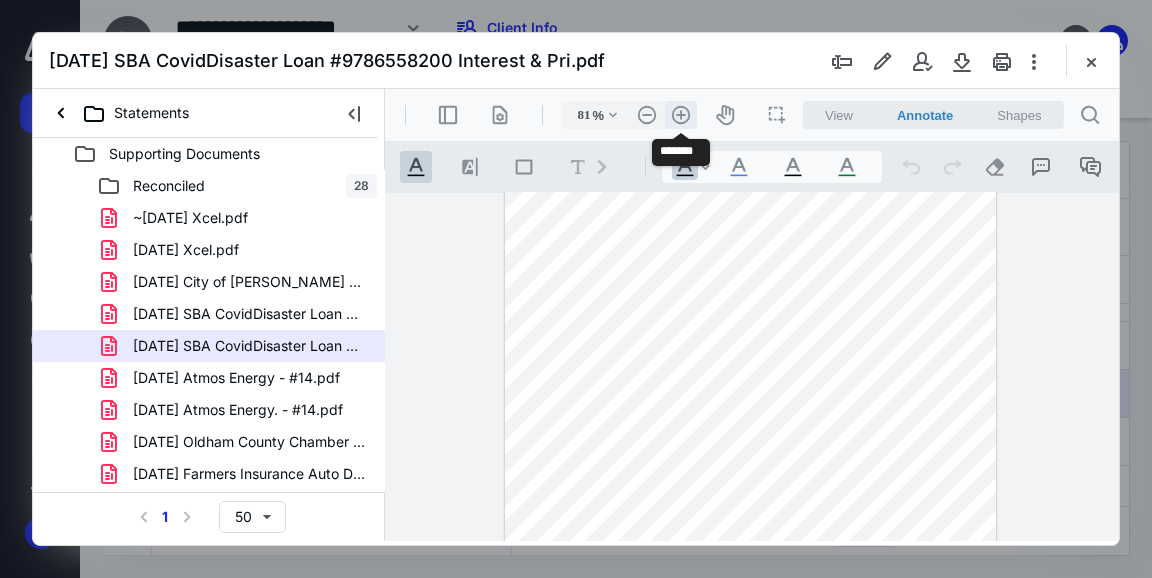 click on ".cls-1{fill:#abb0c4;} icon - header - zoom - in - line" at bounding box center [681, 115] 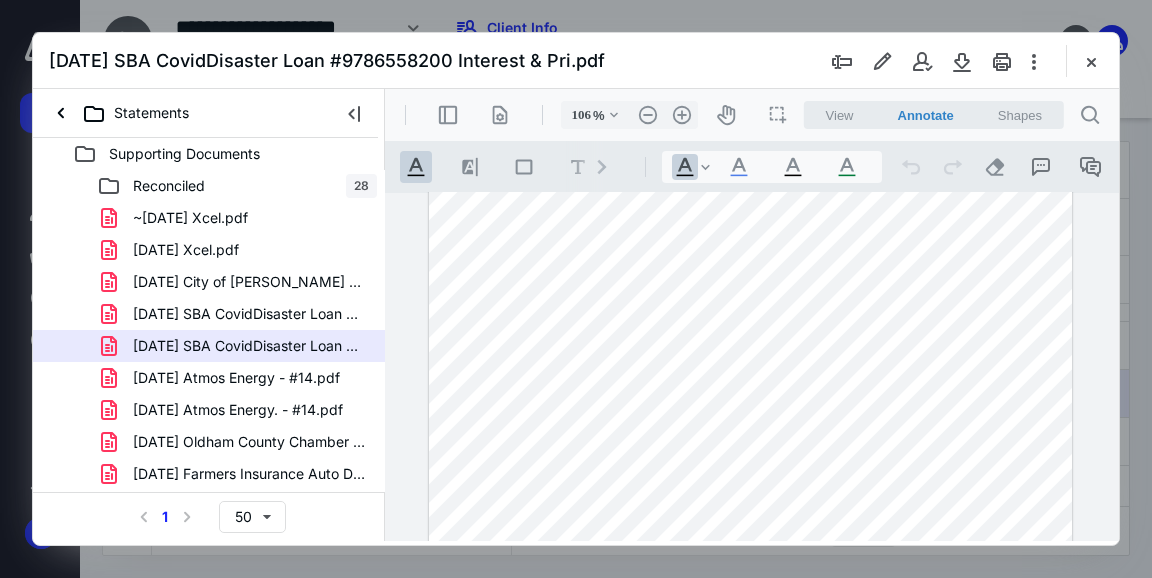 scroll, scrollTop: 0, scrollLeft: 0, axis: both 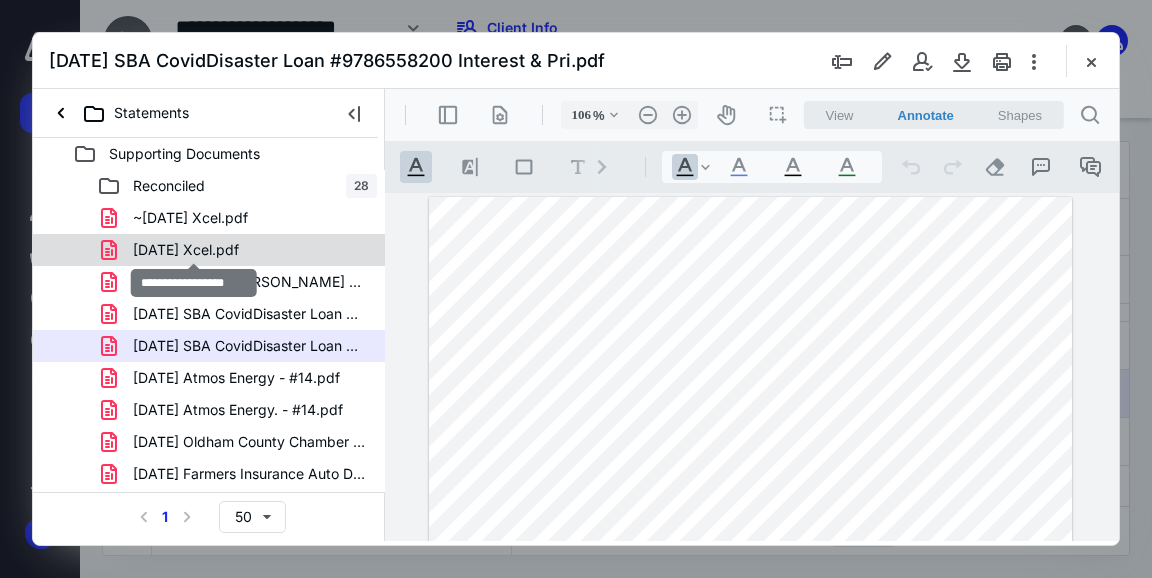 click on "05-23-25 Xcel.pdf" at bounding box center [186, 250] 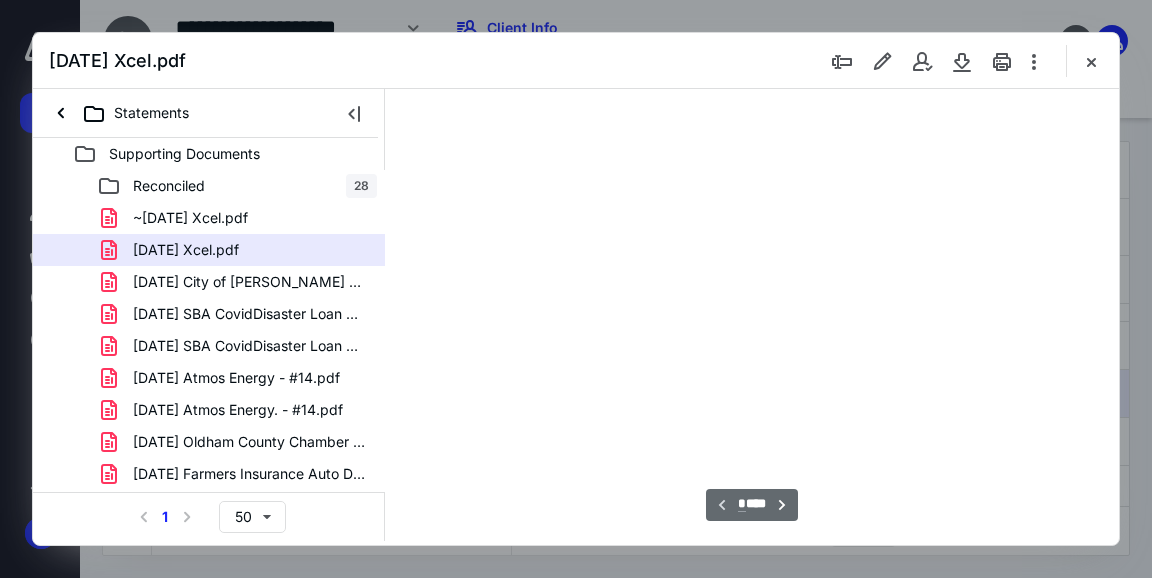 scroll, scrollTop: 105, scrollLeft: 0, axis: vertical 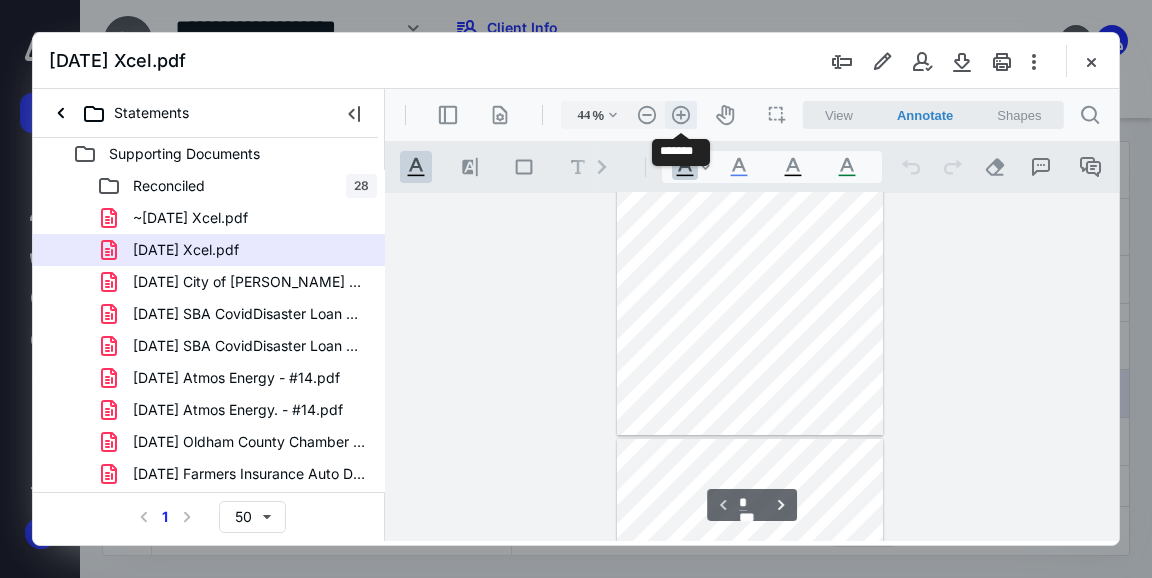 click on ".cls-1{fill:#abb0c4;} icon - header - zoom - in - line" at bounding box center [681, 115] 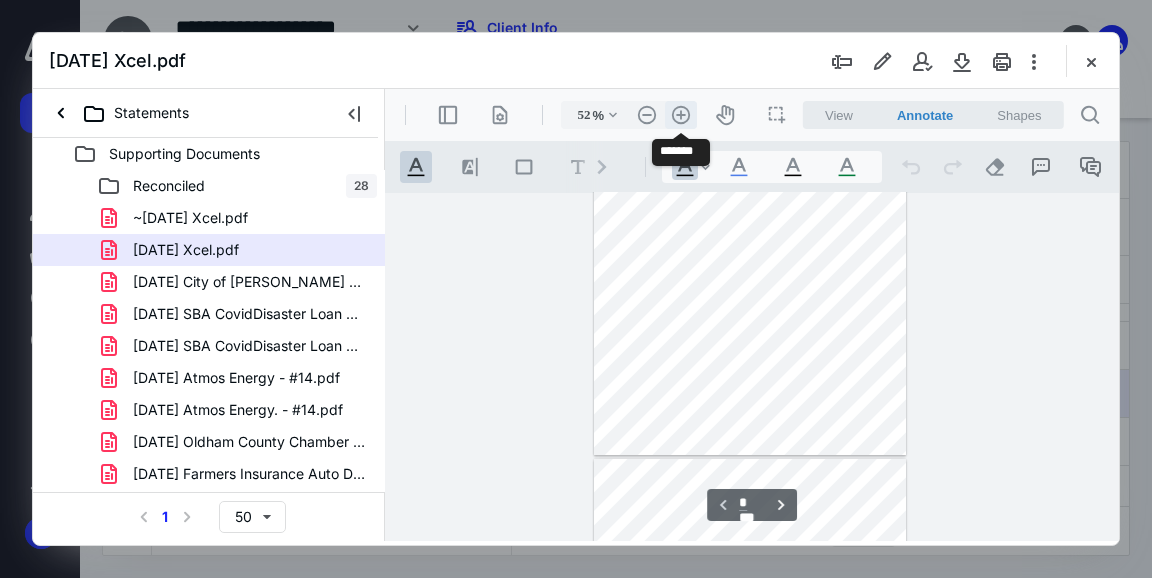 click on ".cls-1{fill:#abb0c4;} icon - header - zoom - in - line" at bounding box center [681, 115] 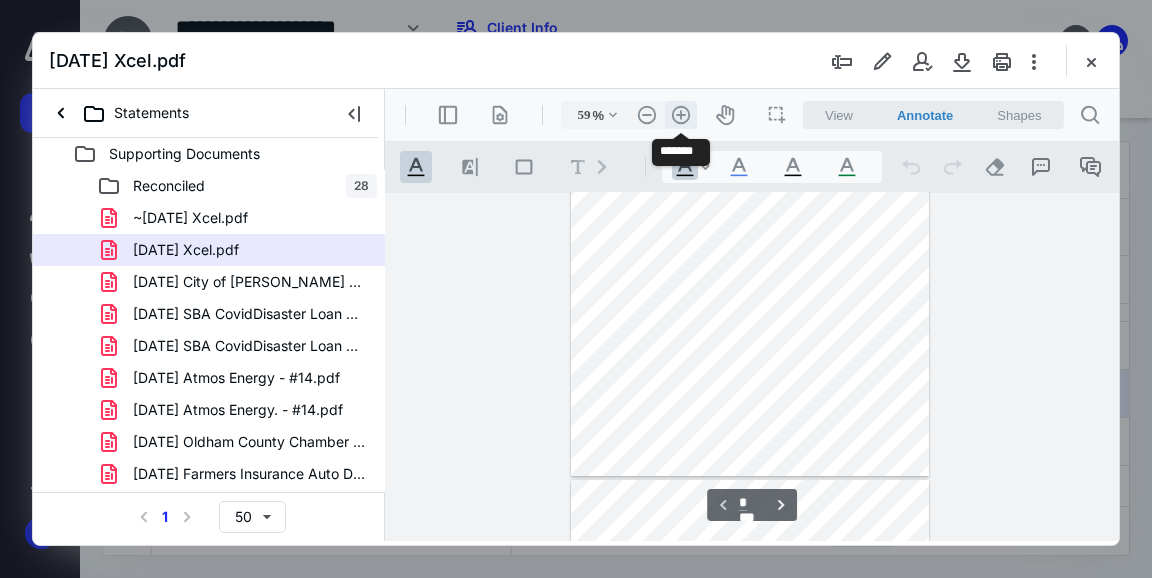 click on ".cls-1{fill:#abb0c4;} icon - header - zoom - in - line" at bounding box center (681, 115) 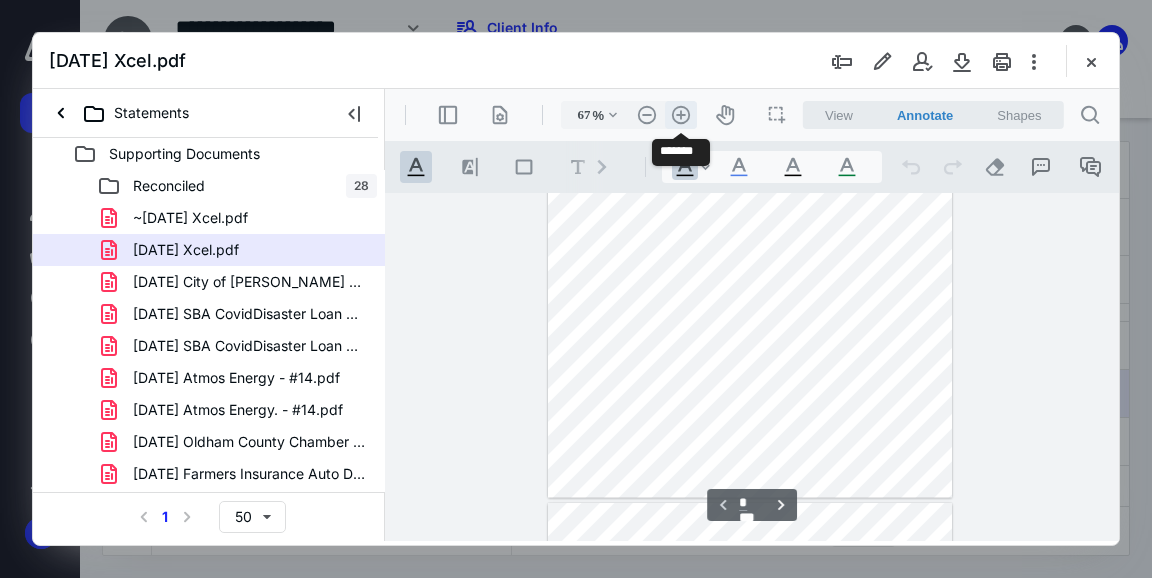 click on ".cls-1{fill:#abb0c4;} icon - header - zoom - in - line" at bounding box center [681, 115] 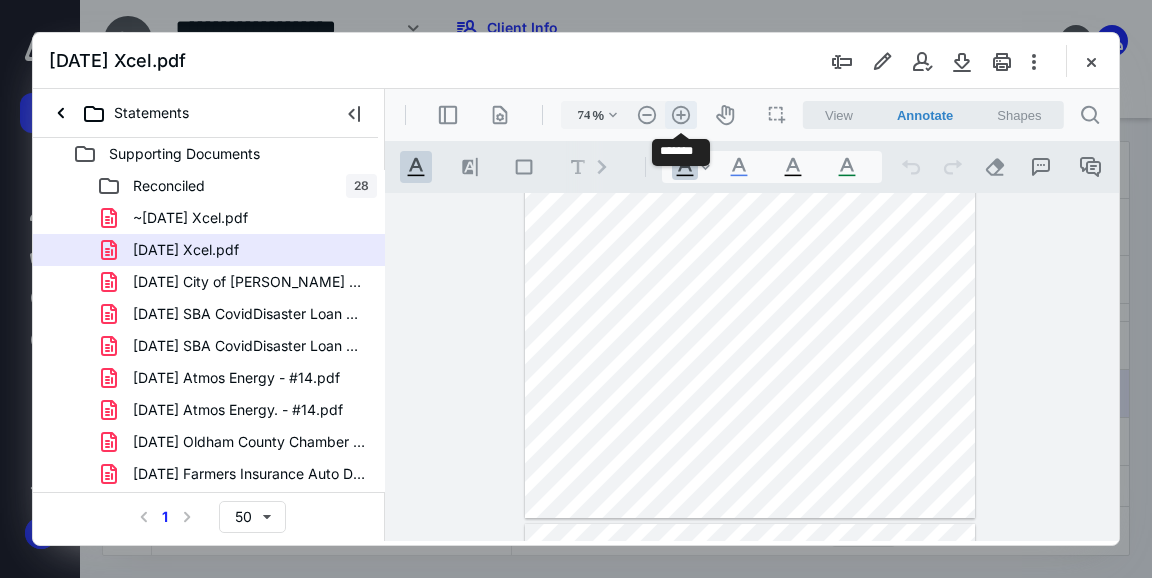 click on ".cls-1{fill:#abb0c4;} icon - header - zoom - in - line" at bounding box center (681, 115) 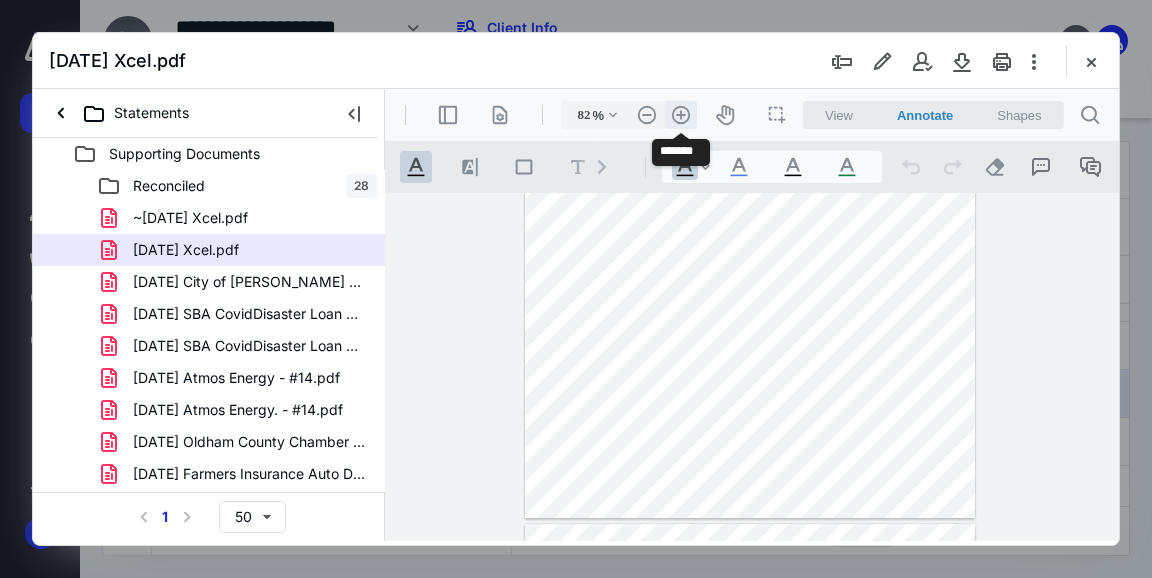 scroll, scrollTop: 300, scrollLeft: 0, axis: vertical 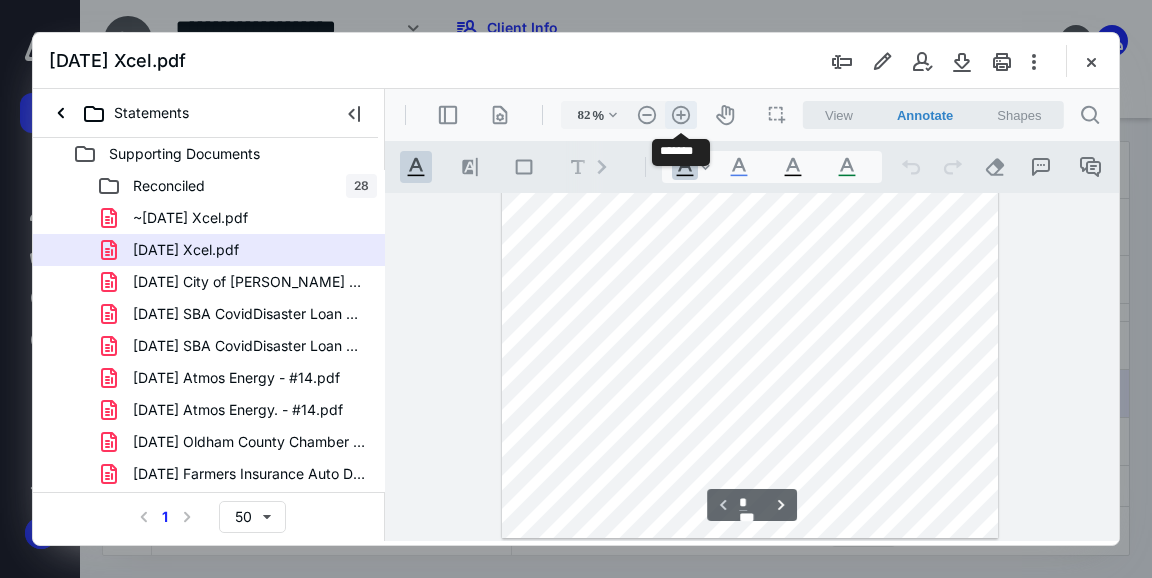 click on ".cls-1{fill:#abb0c4;} icon - header - zoom - in - line" at bounding box center [681, 115] 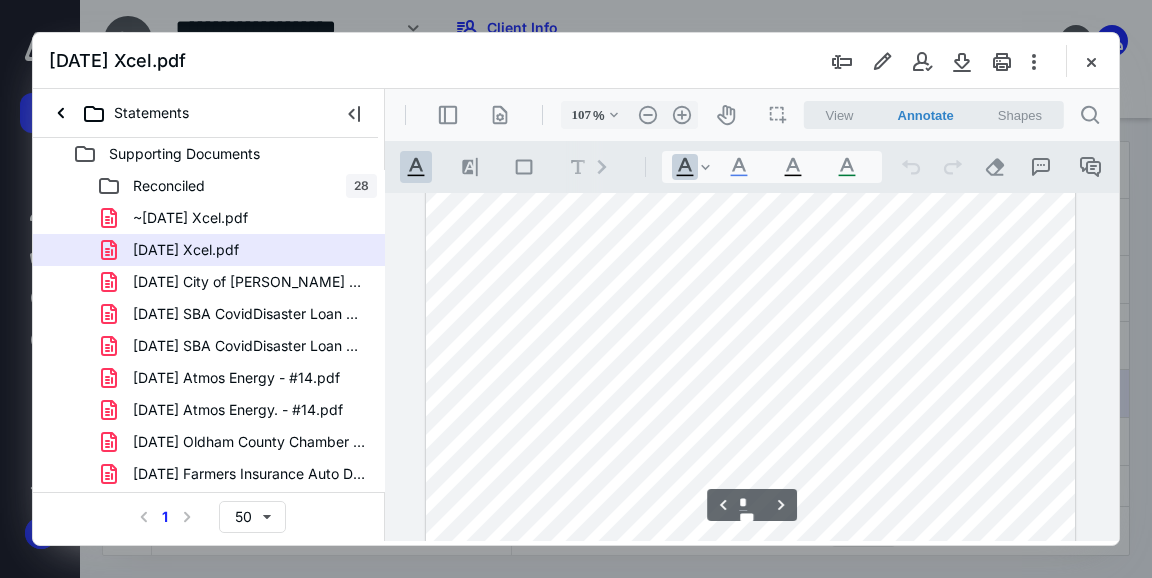scroll, scrollTop: 2721, scrollLeft: 0, axis: vertical 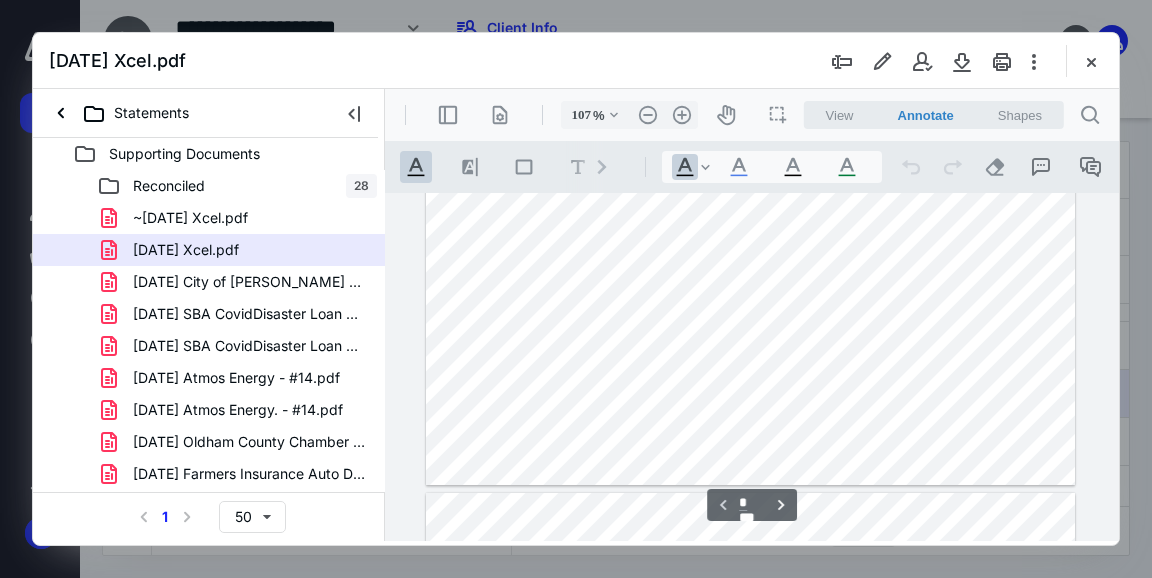 type on "*" 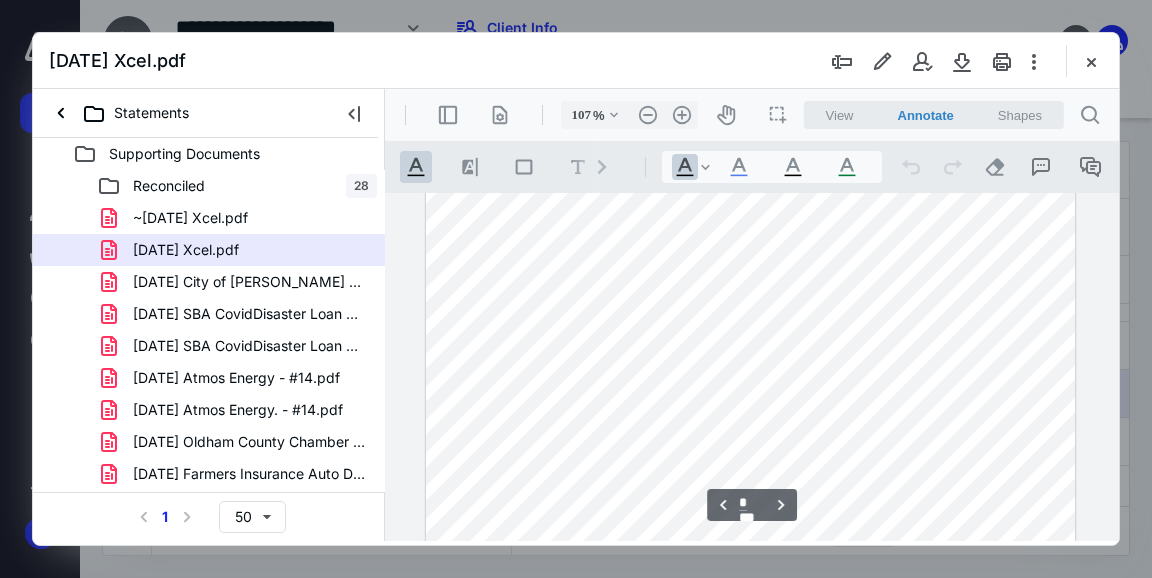scroll, scrollTop: 878, scrollLeft: 0, axis: vertical 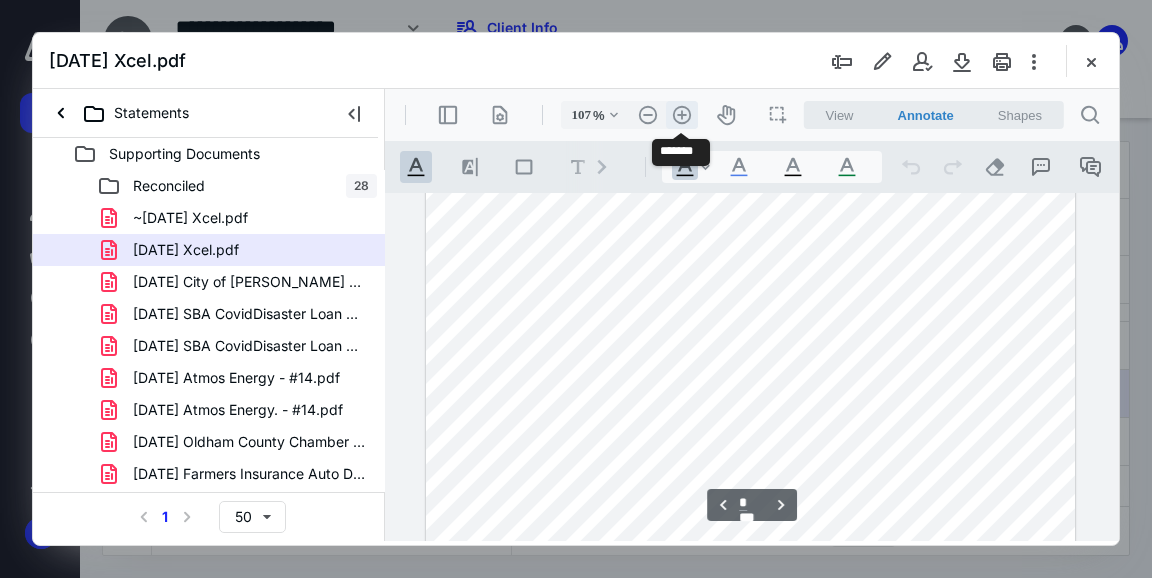 click on ".cls-1{fill:#abb0c4;} icon - header - zoom - in - line" at bounding box center [682, 115] 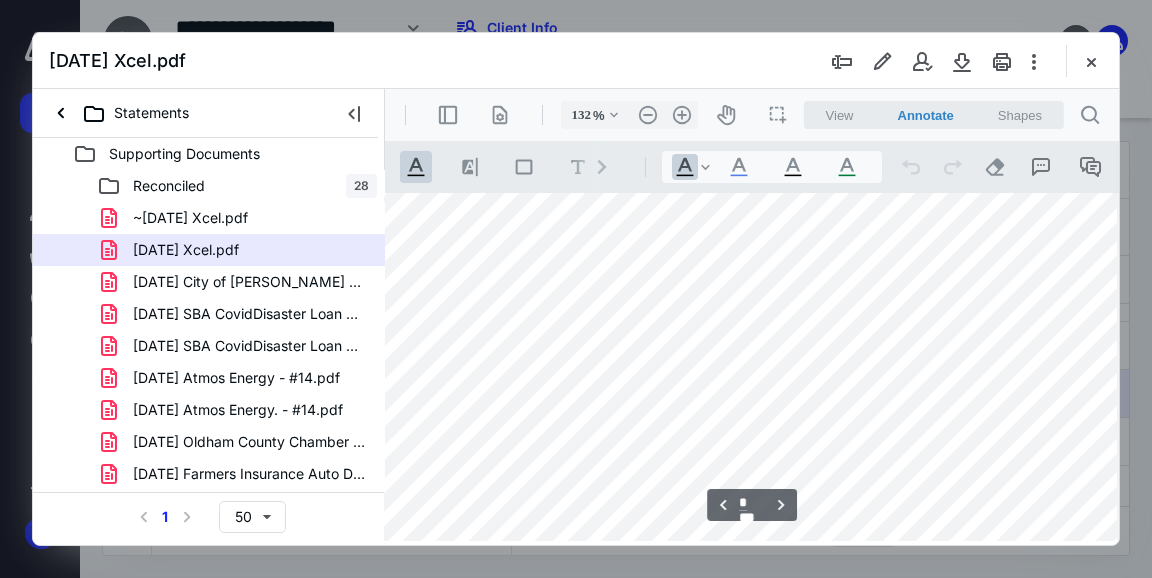 scroll, scrollTop: 1152, scrollLeft: 44, axis: both 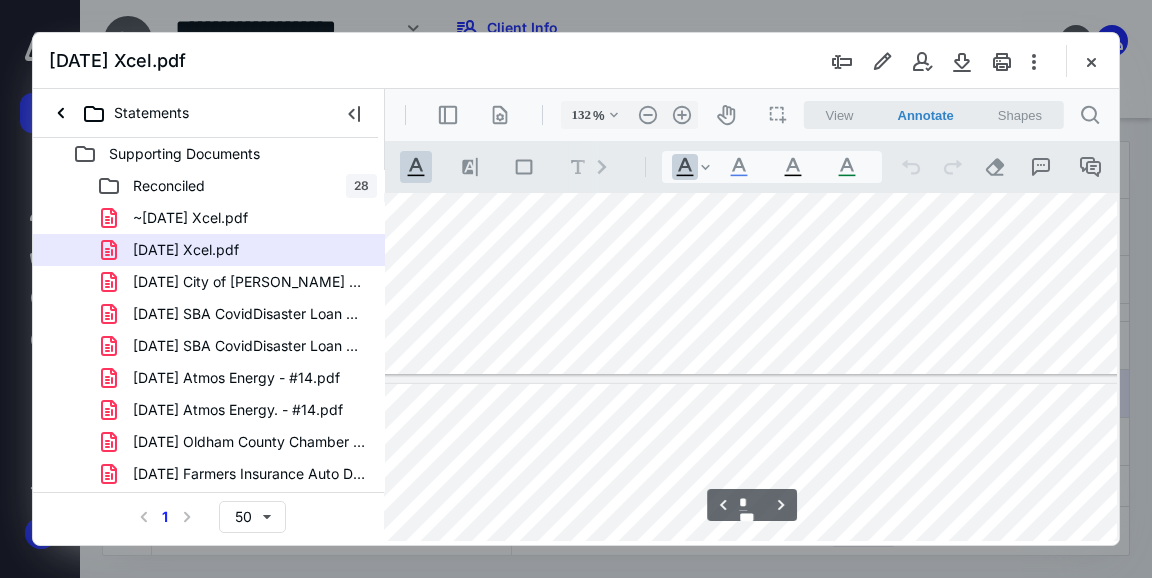 type on "*" 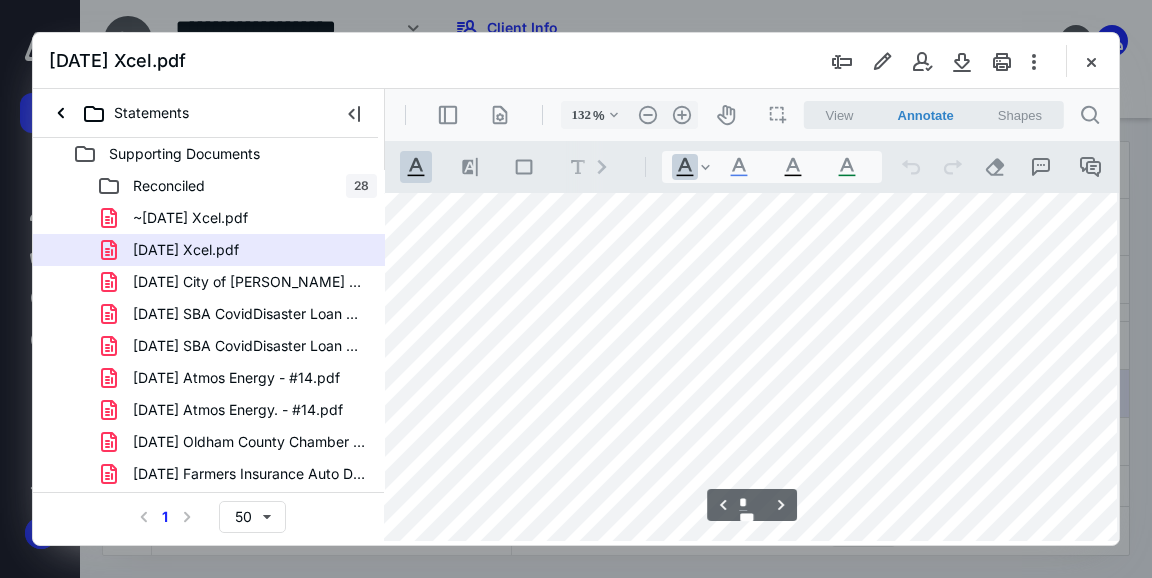 scroll, scrollTop: 6617, scrollLeft: 44, axis: both 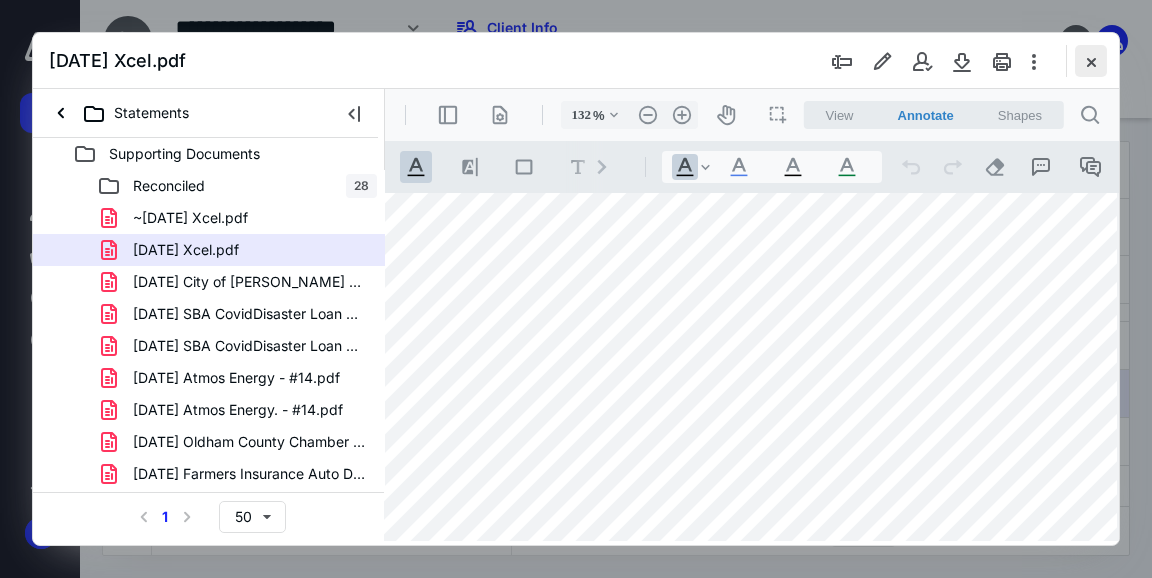 click at bounding box center (1091, 61) 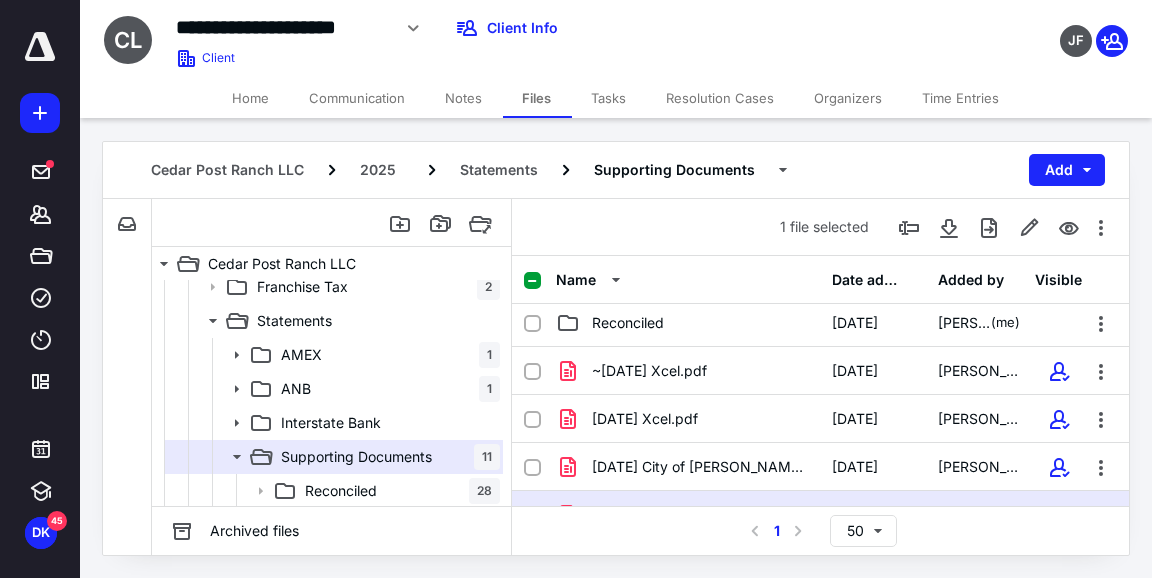 scroll, scrollTop: 0, scrollLeft: 0, axis: both 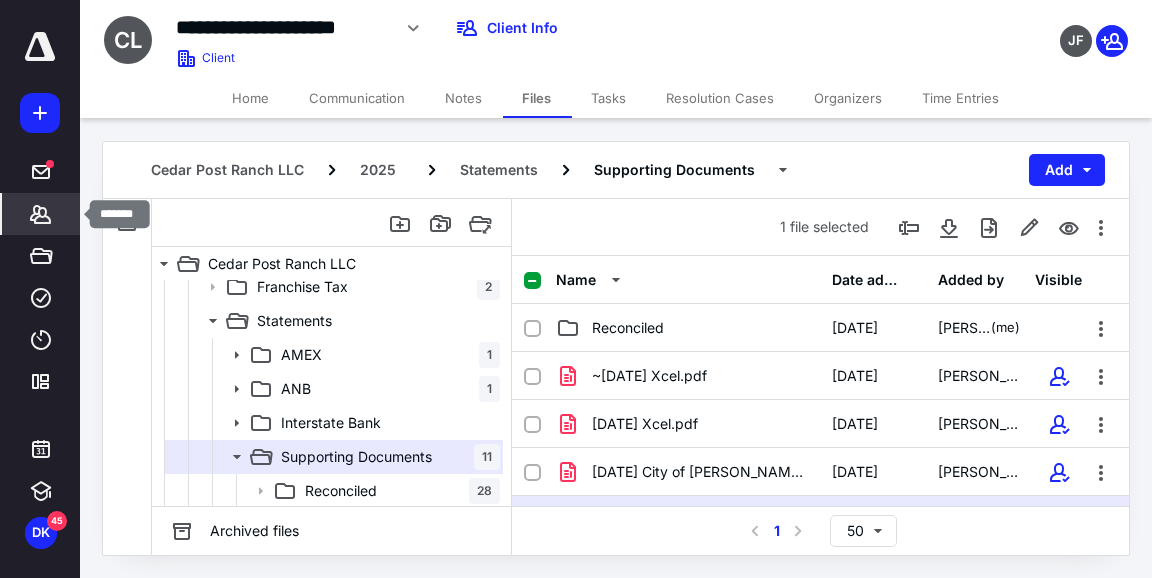 click 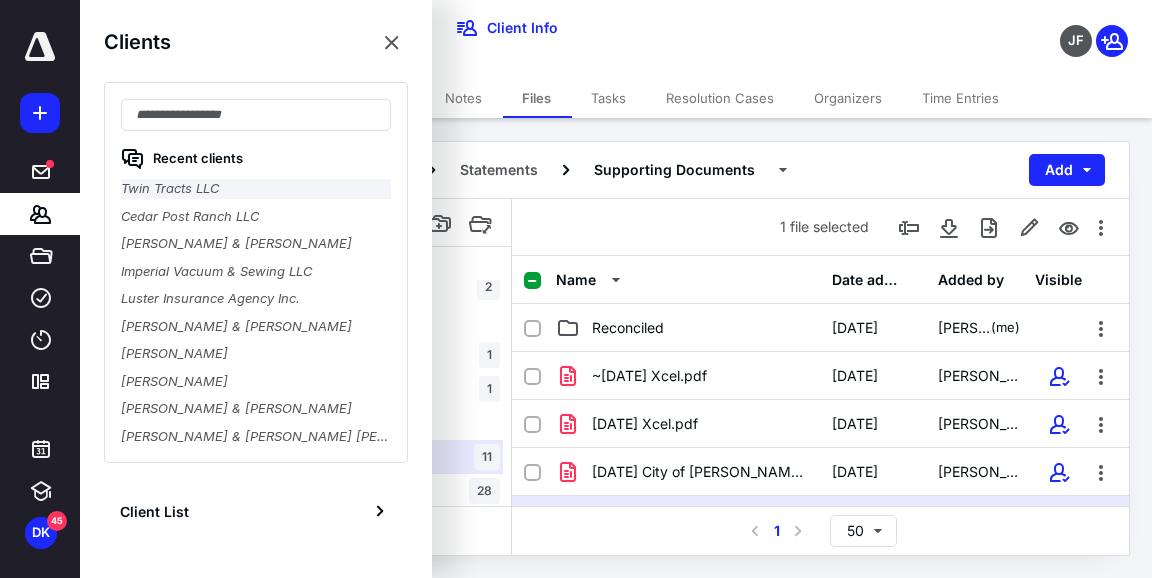 click on "Twin Tracts LLC" at bounding box center (256, 189) 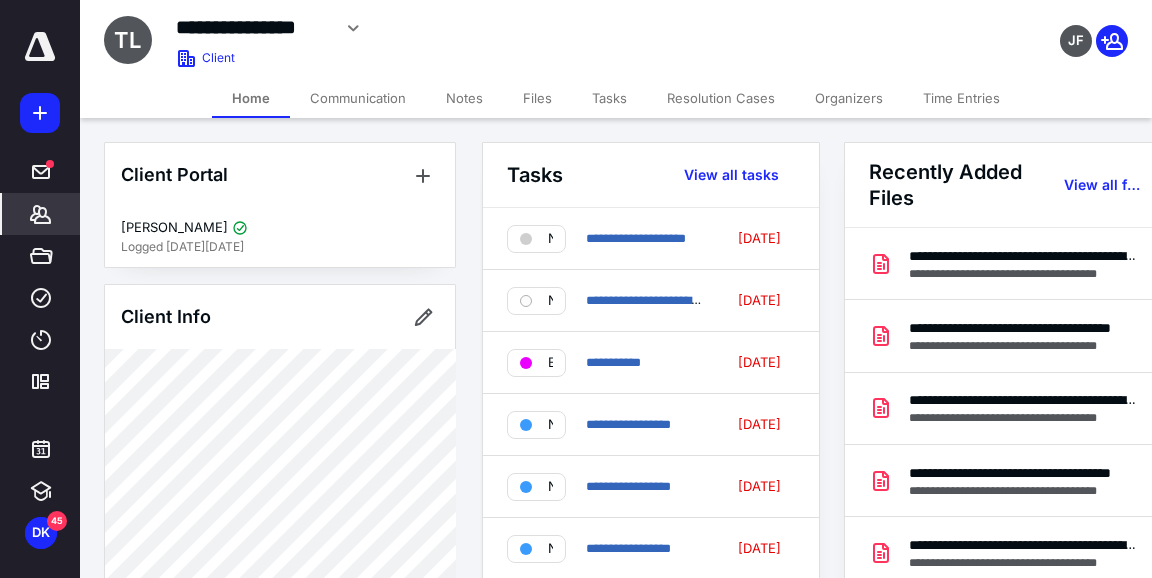 click on "Files" at bounding box center (537, 98) 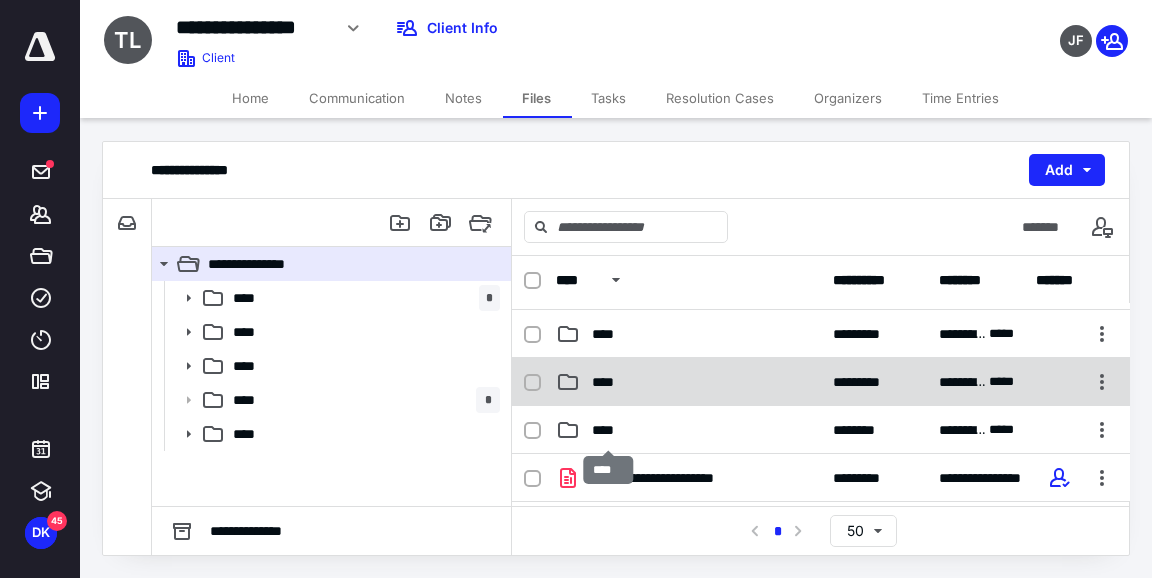 scroll, scrollTop: 101, scrollLeft: 0, axis: vertical 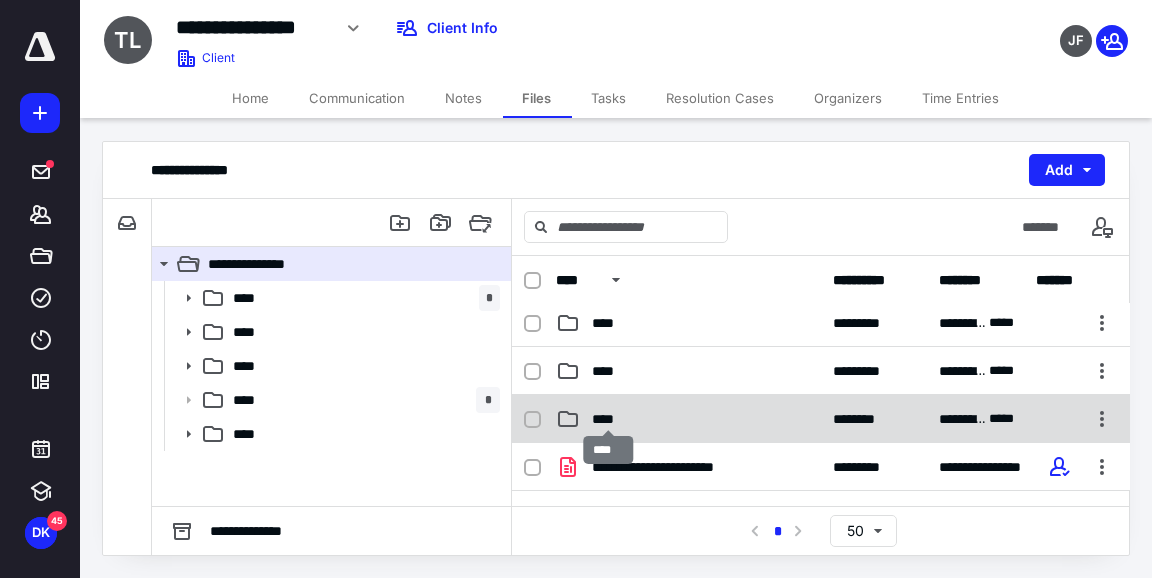 click on "****" at bounding box center (609, 419) 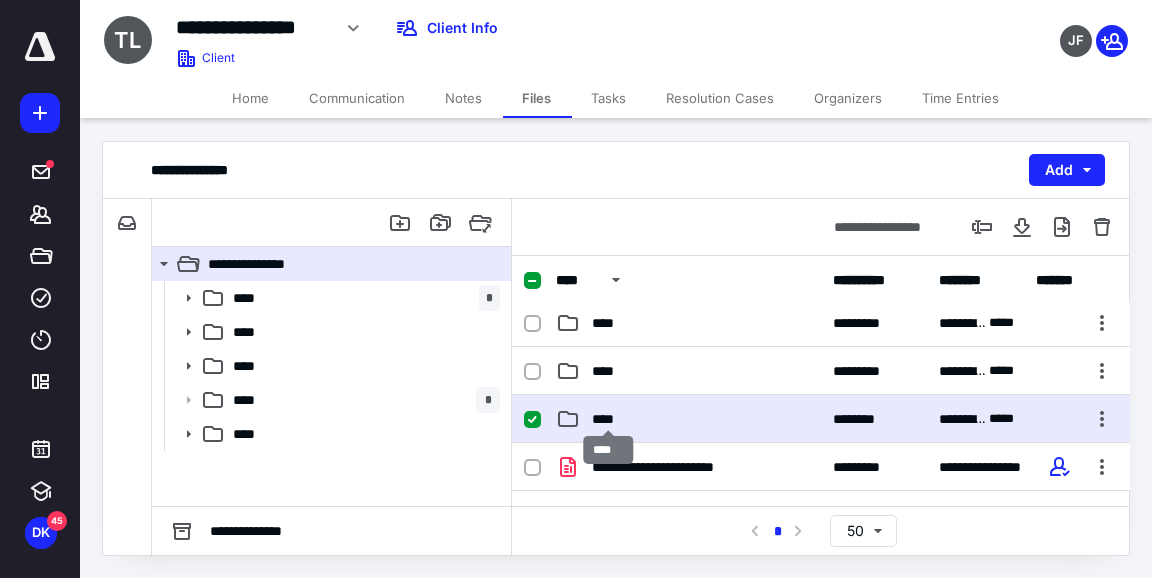 click on "****" at bounding box center (609, 419) 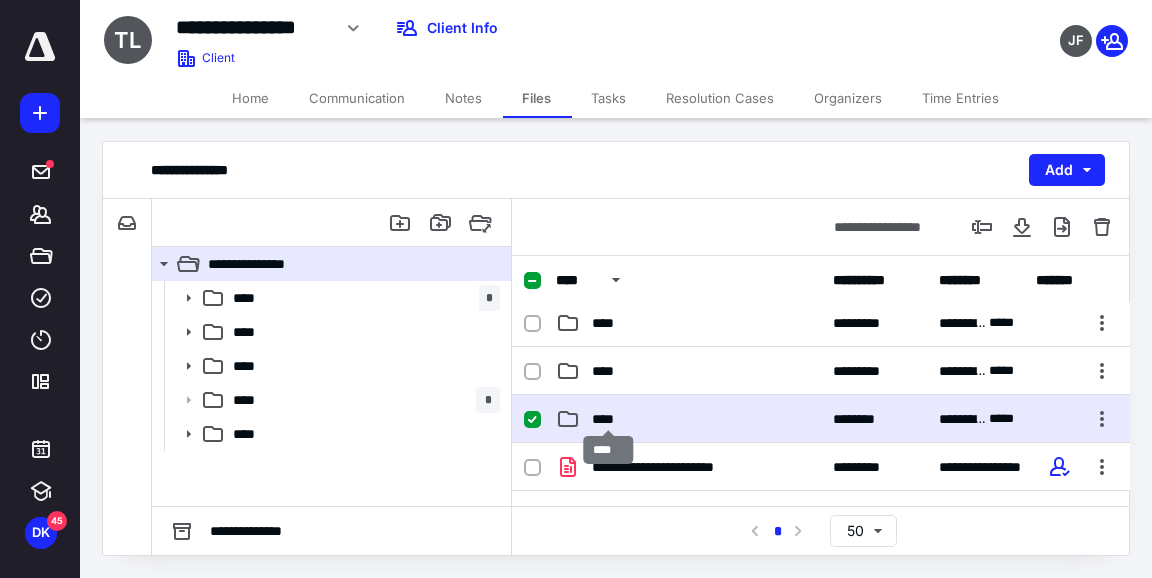 scroll, scrollTop: 0, scrollLeft: 0, axis: both 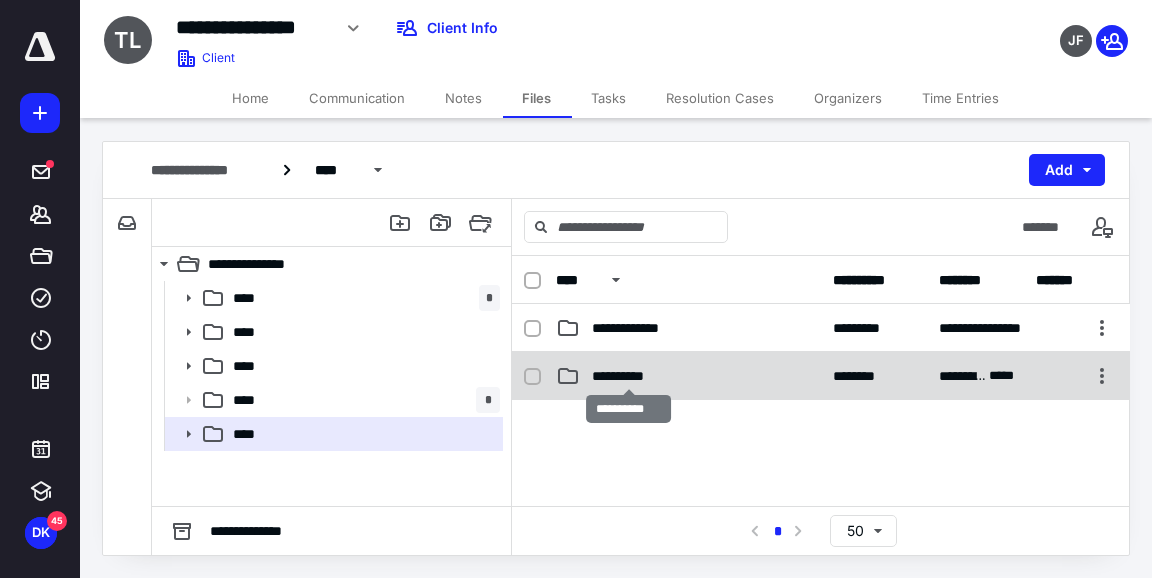click on "**********" at bounding box center [629, 376] 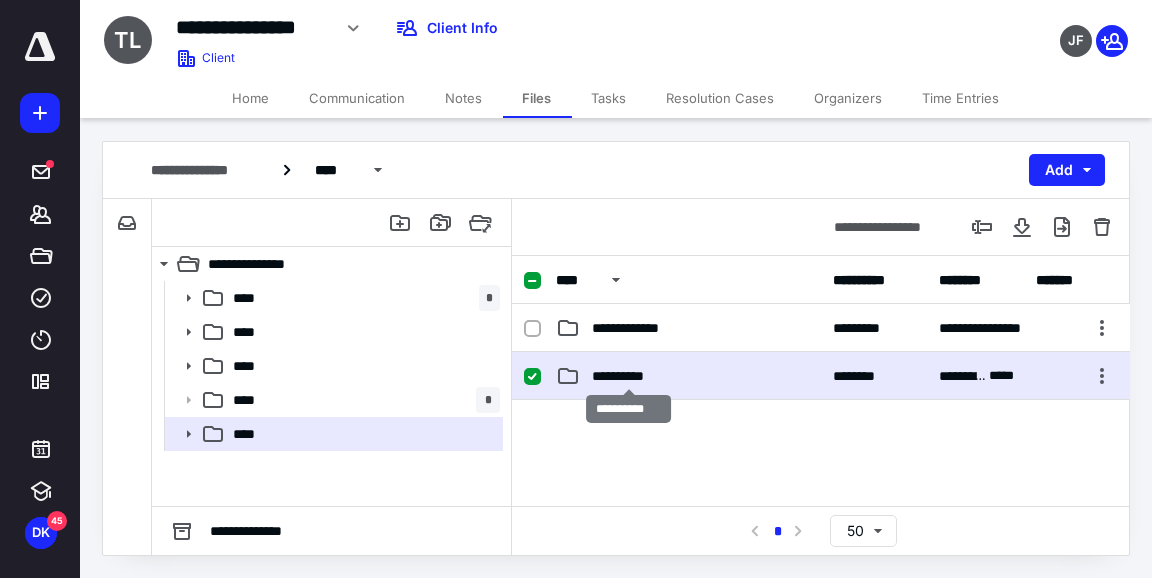 click on "**********" at bounding box center [629, 376] 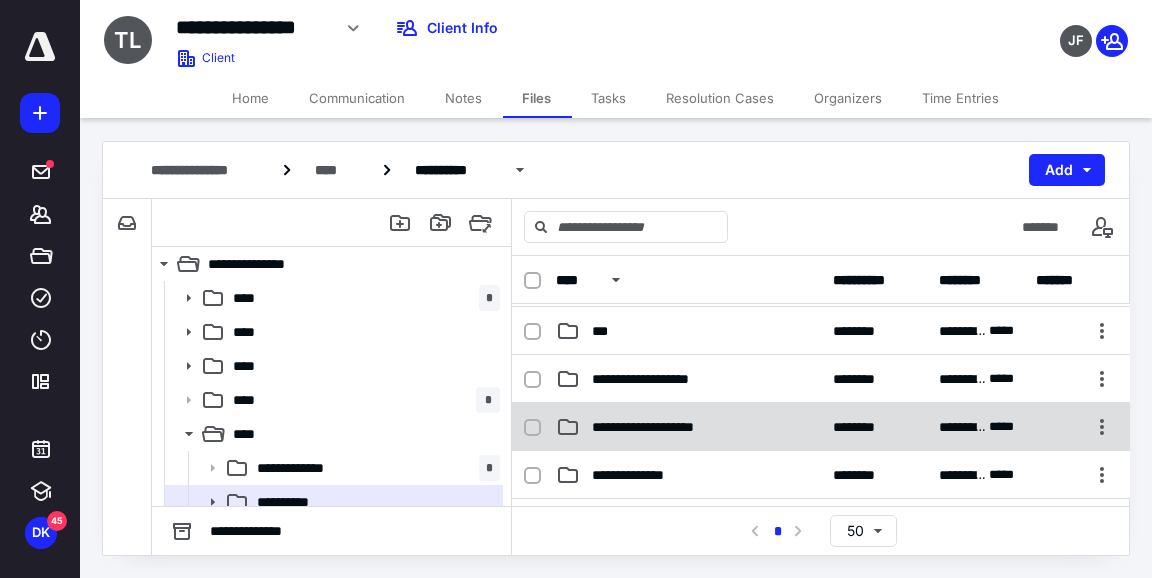 scroll, scrollTop: 111, scrollLeft: 0, axis: vertical 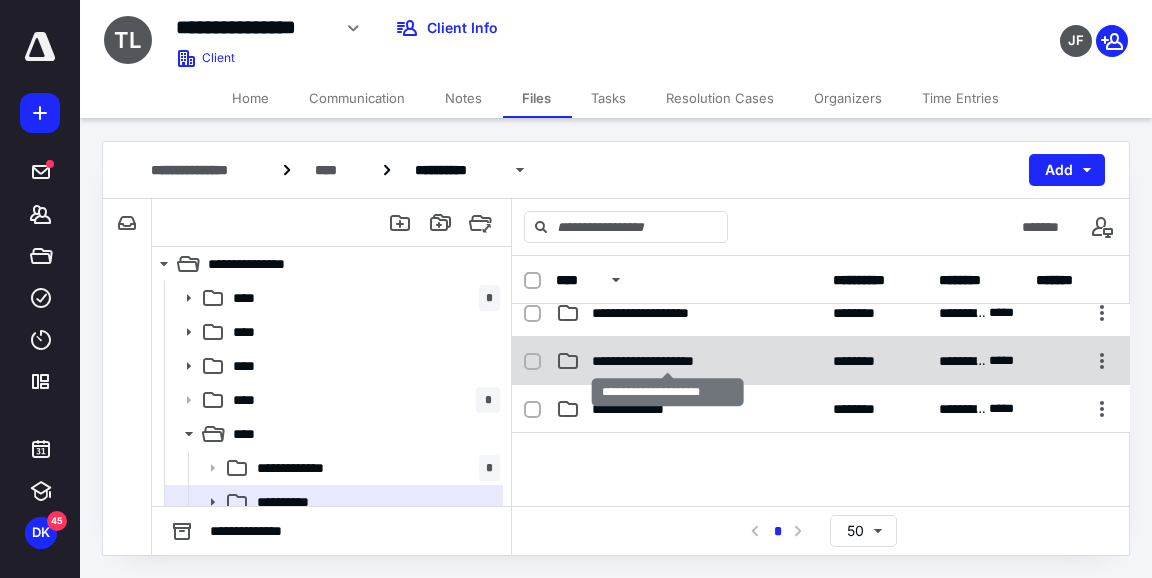 click on "**********" at bounding box center [668, 361] 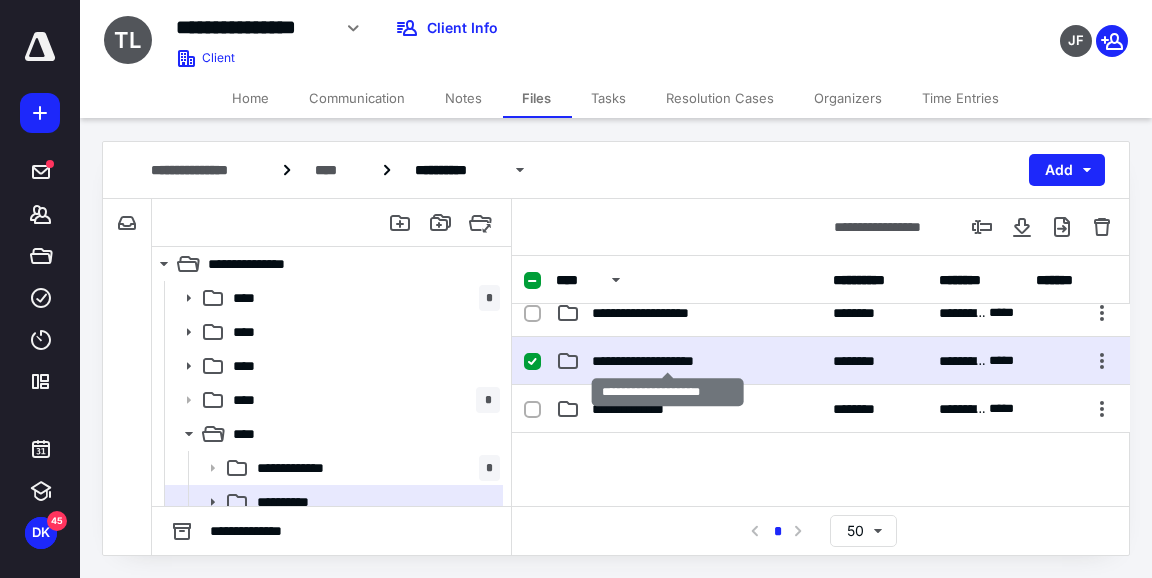 click on "**********" at bounding box center (668, 361) 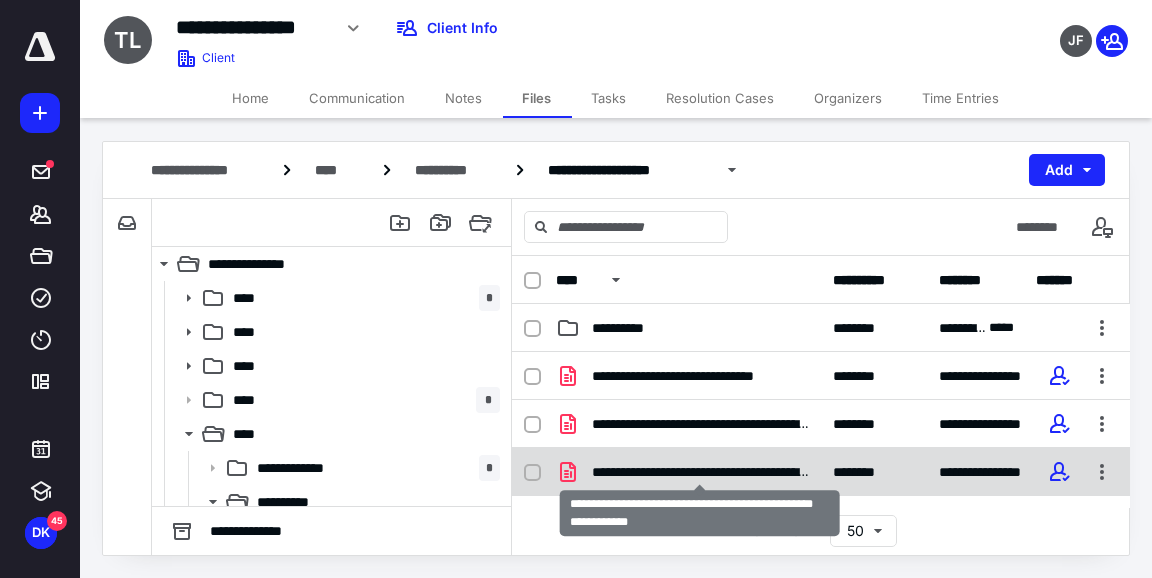click on "**********" at bounding box center [700, 472] 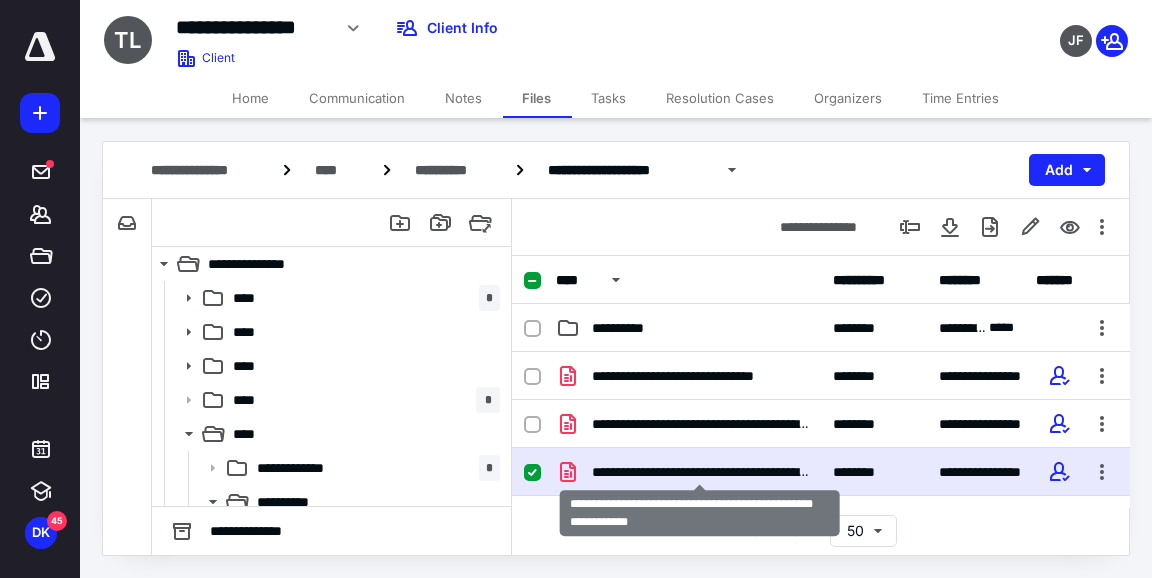 click on "**********" at bounding box center [700, 472] 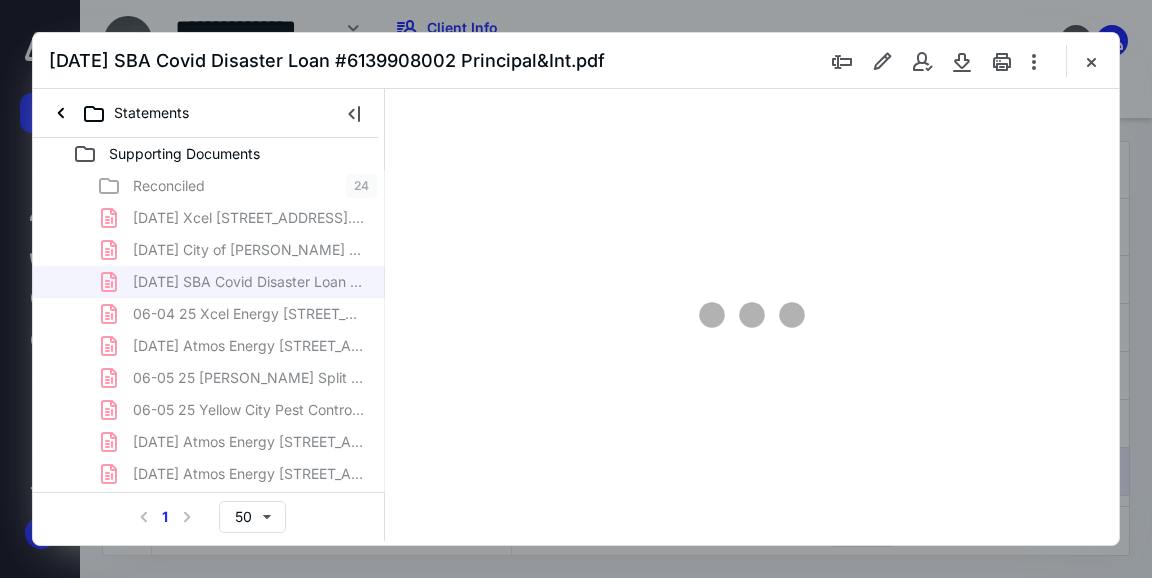 scroll, scrollTop: 0, scrollLeft: 0, axis: both 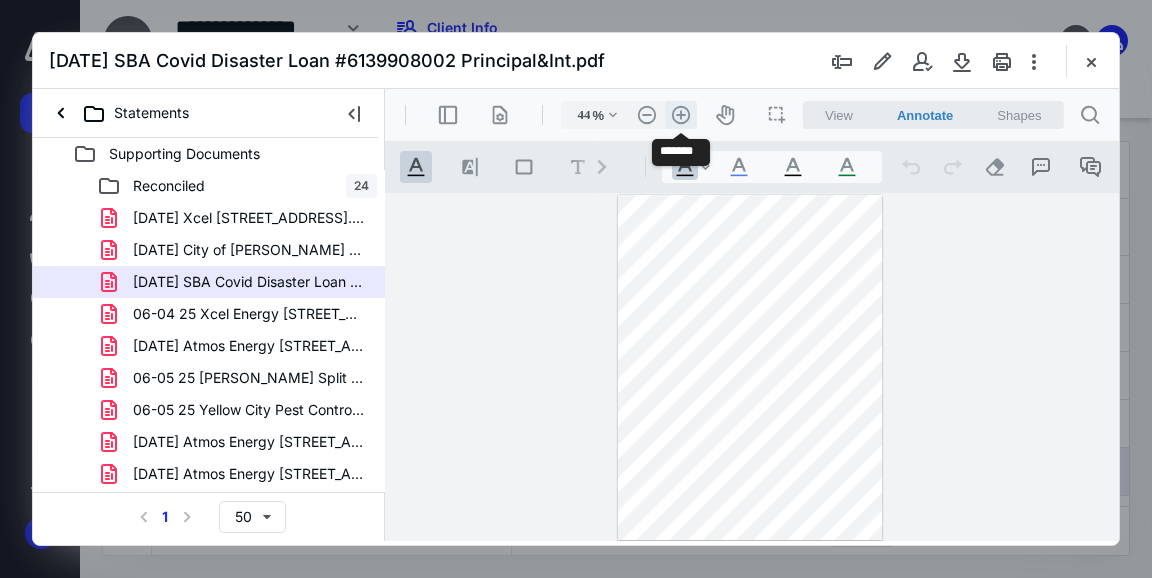 click on ".cls-1{fill:#abb0c4;} icon - header - zoom - in - line" at bounding box center [681, 115] 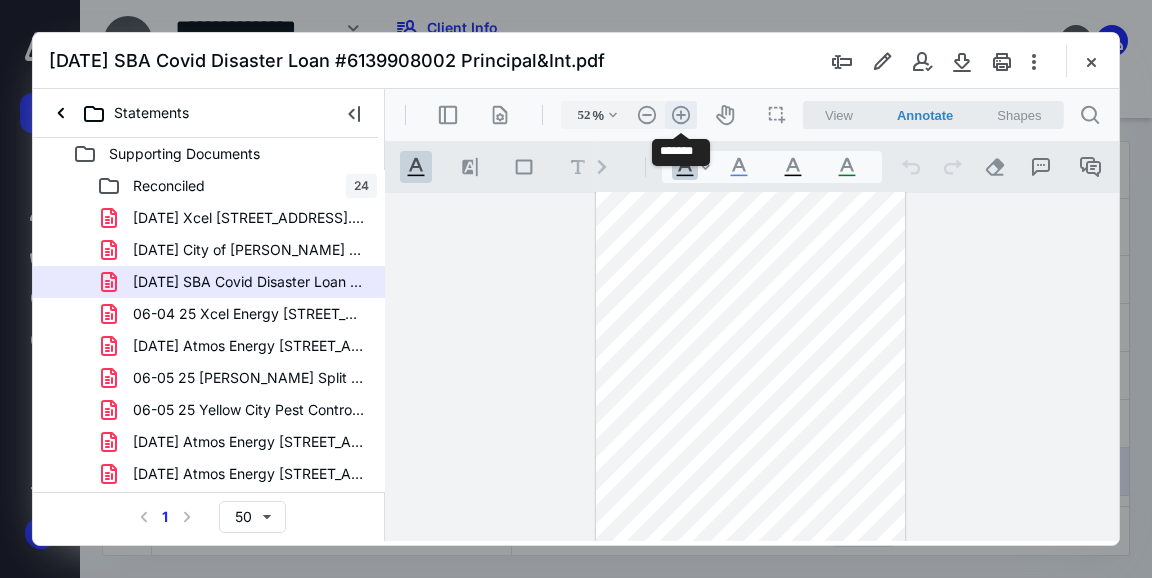 click on ".cls-1{fill:#abb0c4;} icon - header - zoom - in - line" at bounding box center (681, 115) 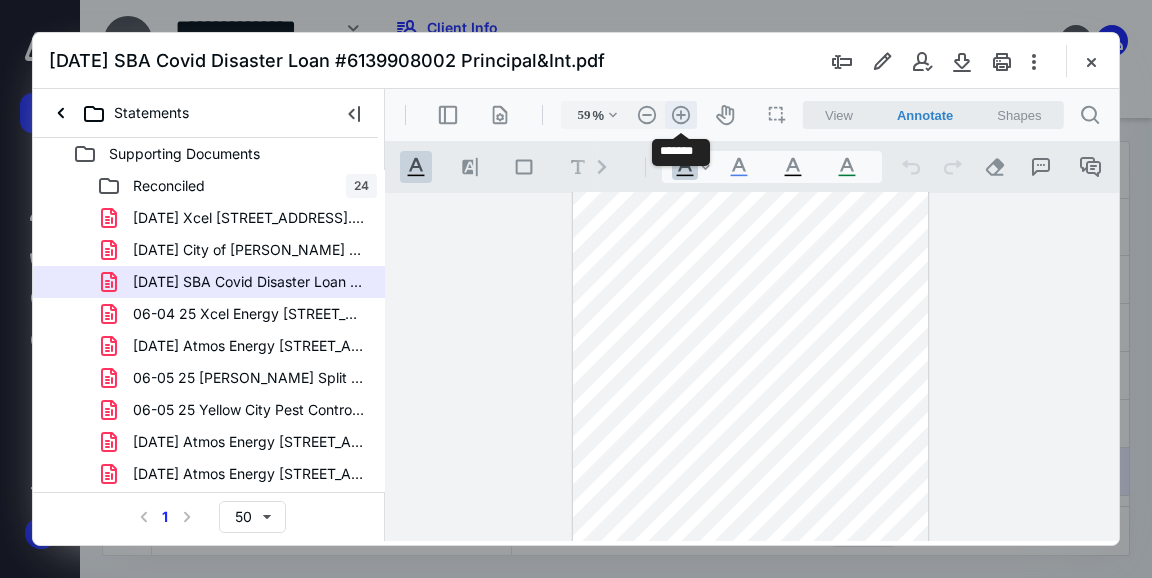 click on ".cls-1{fill:#abb0c4;} icon - header - zoom - in - line" at bounding box center (681, 115) 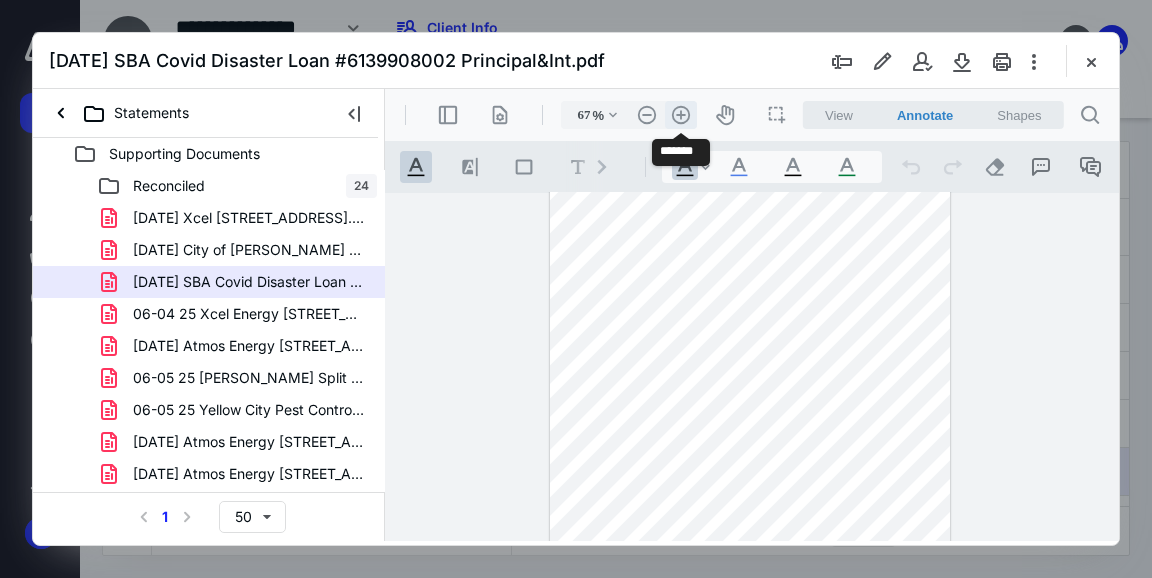 click on ".cls-1{fill:#abb0c4;} icon - header - zoom - in - line" at bounding box center [681, 115] 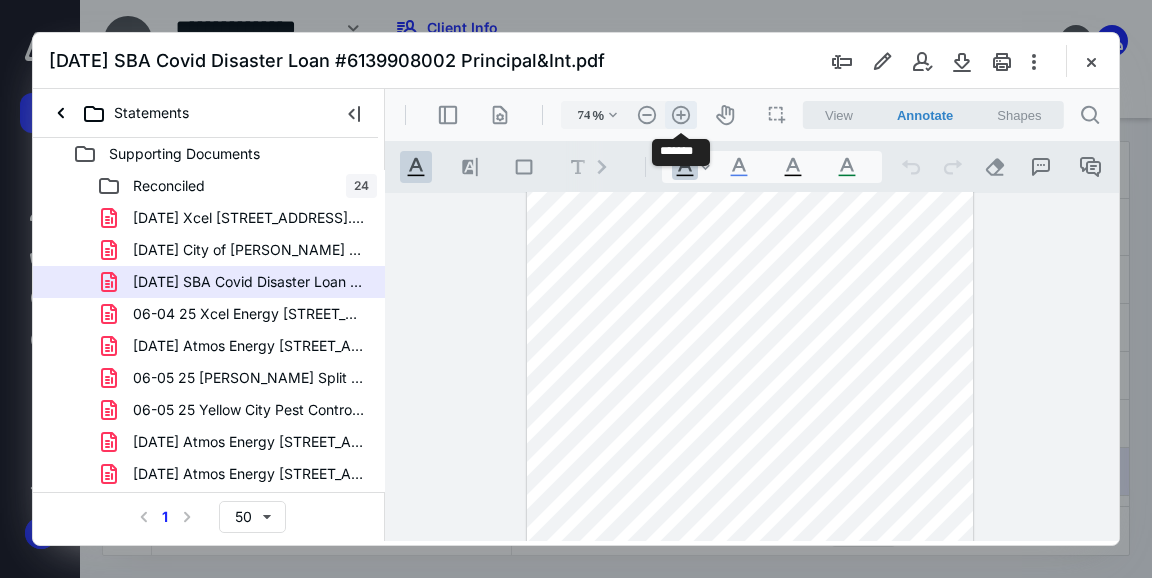 click on ".cls-1{fill:#abb0c4;} icon - header - zoom - in - line" at bounding box center (681, 115) 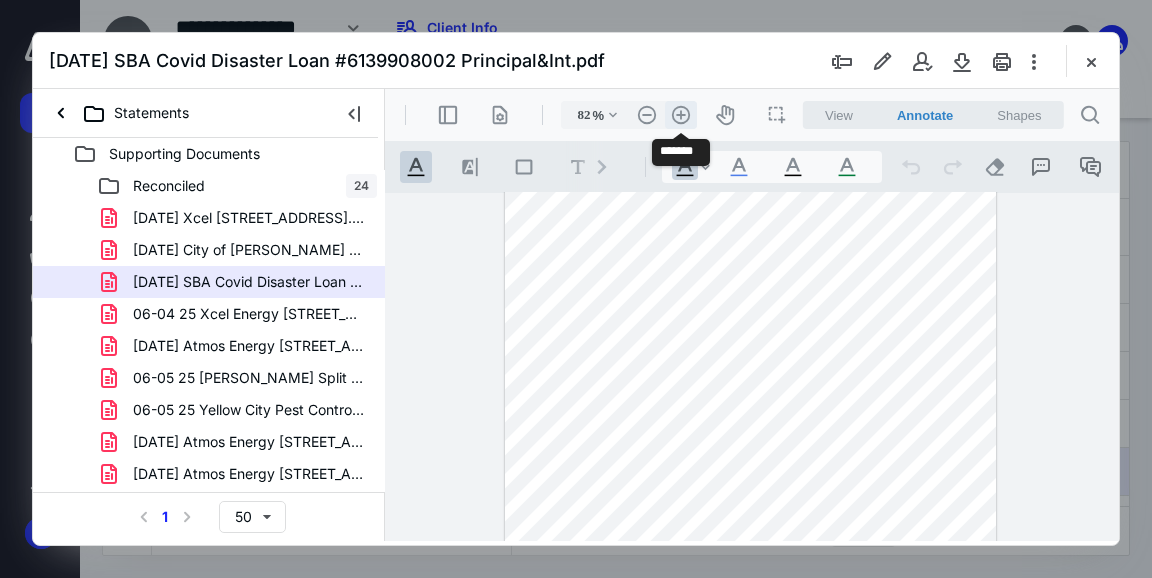click on ".cls-1{fill:#abb0c4;} icon - header - zoom - in - line" at bounding box center [681, 115] 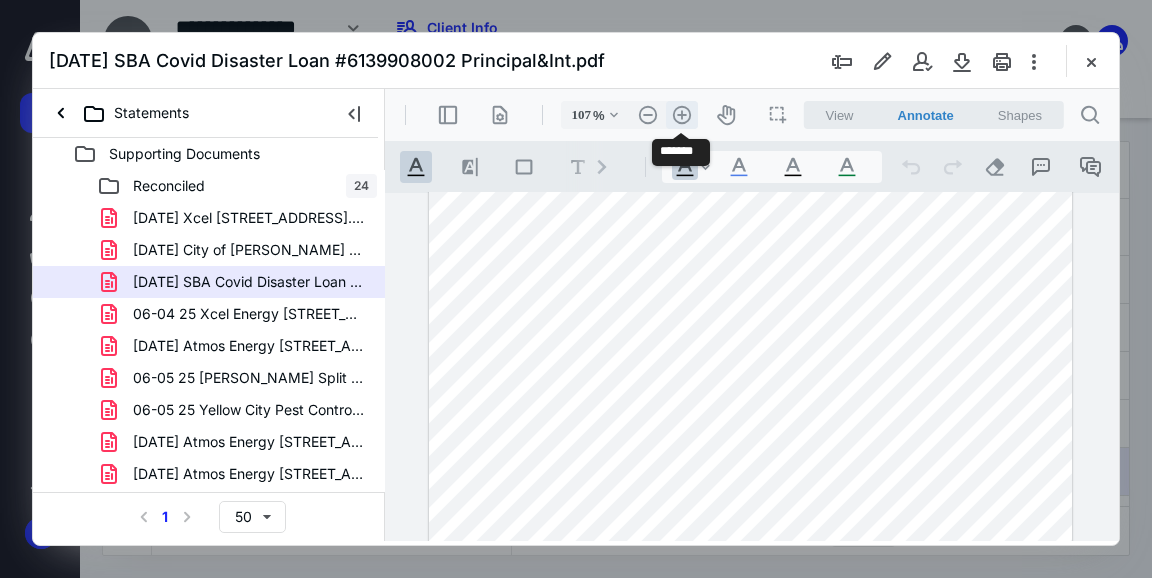 scroll, scrollTop: 174, scrollLeft: 0, axis: vertical 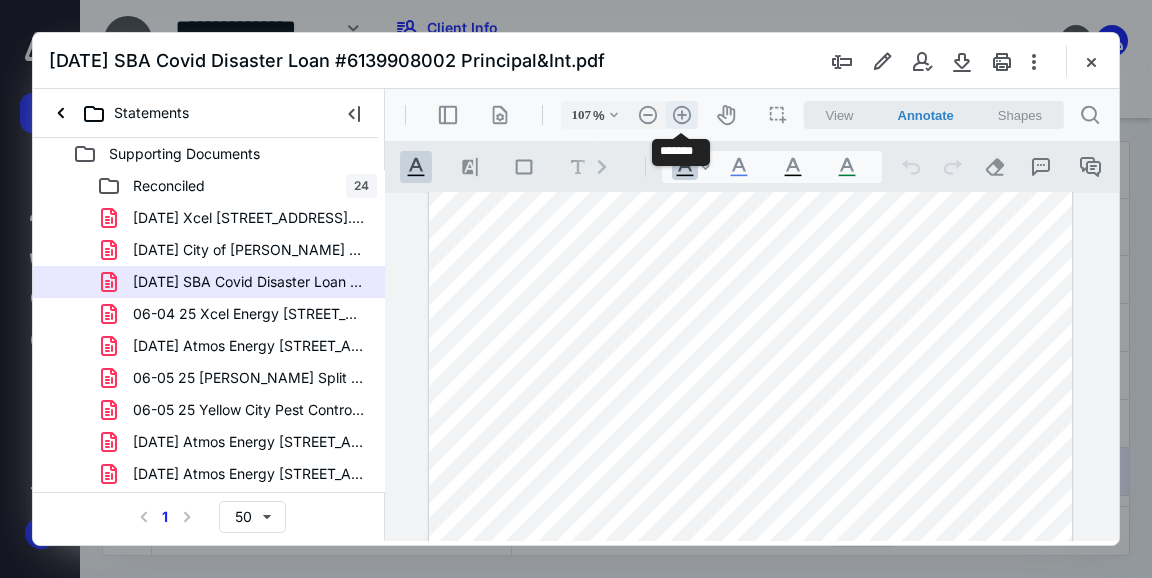 click on ".cls-1{fill:#abb0c4;} icon - header - zoom - in - line" at bounding box center [682, 115] 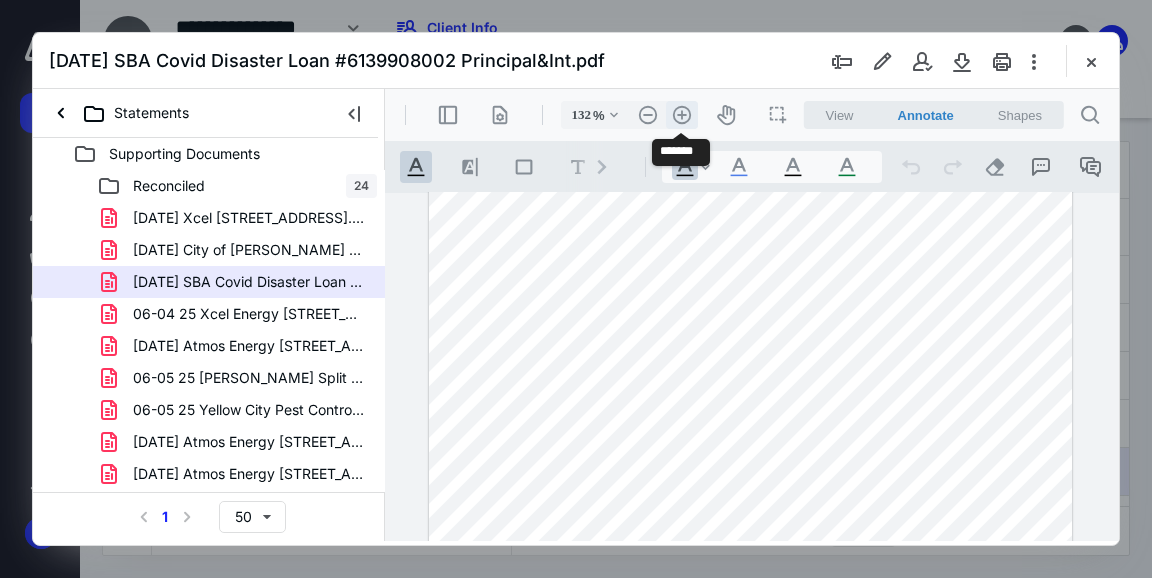 scroll, scrollTop: 244, scrollLeft: 41, axis: both 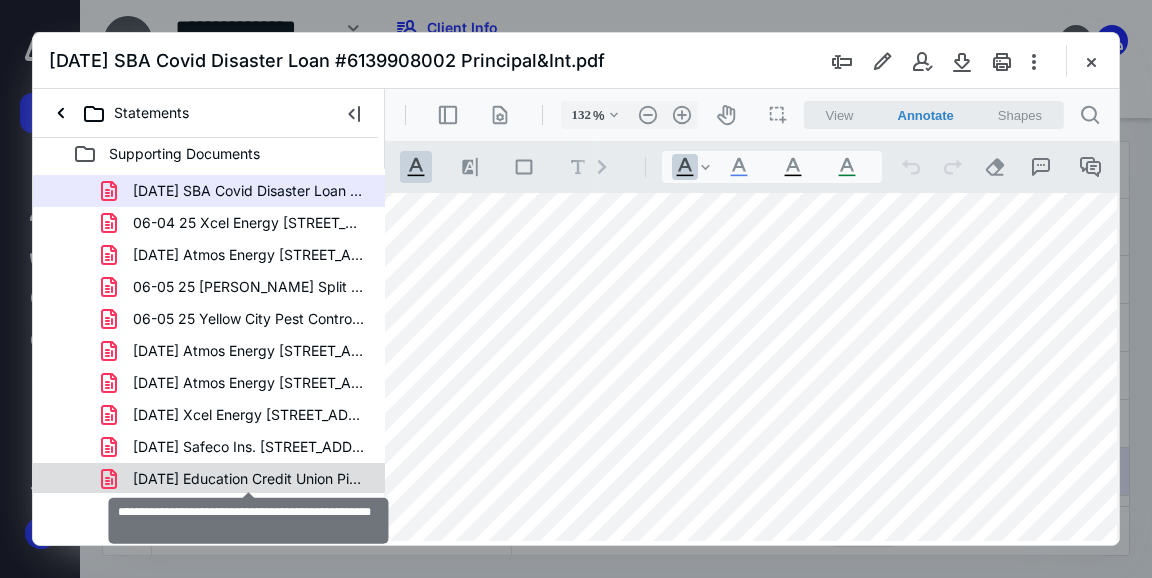 click on "06-25-25 Education Credit Union Pickup Payment .pdf" at bounding box center [249, 479] 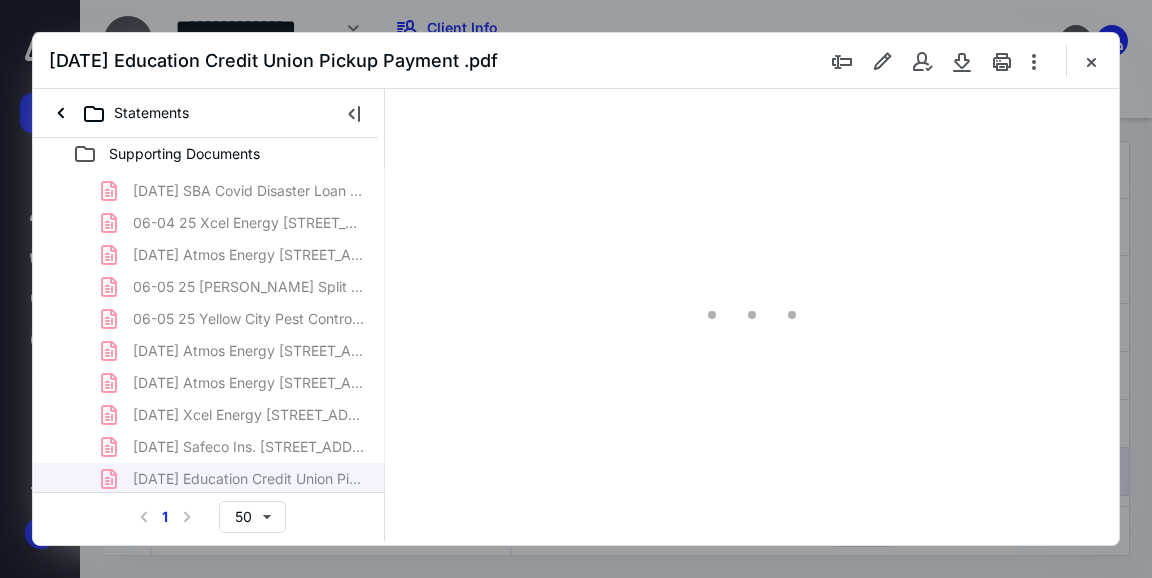 scroll, scrollTop: 0, scrollLeft: 0, axis: both 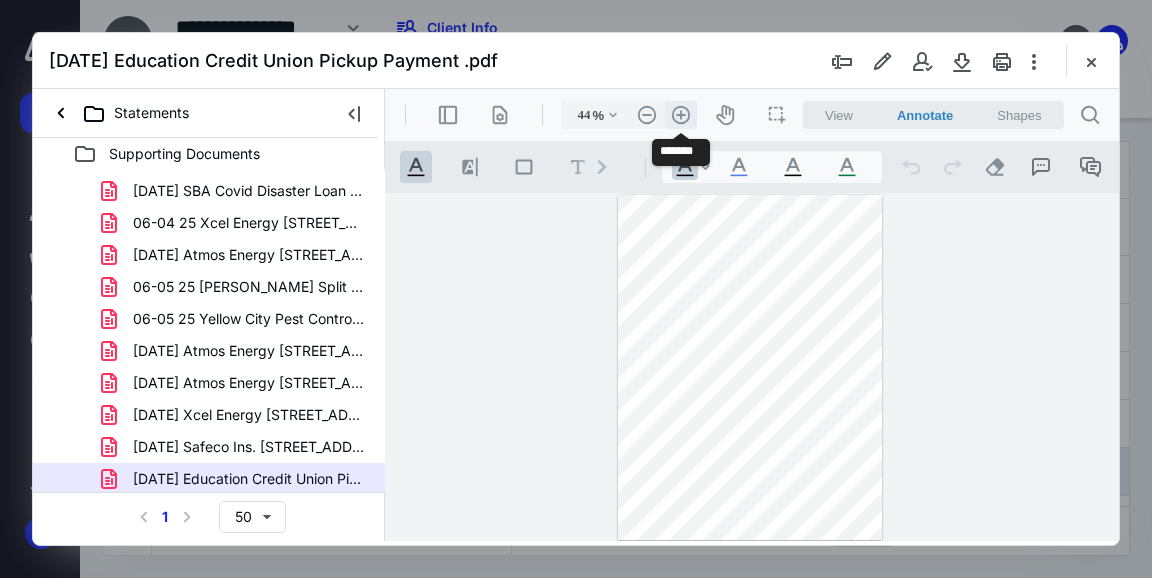 click on ".cls-1{fill:#abb0c4;} icon - header - zoom - in - line" at bounding box center [681, 115] 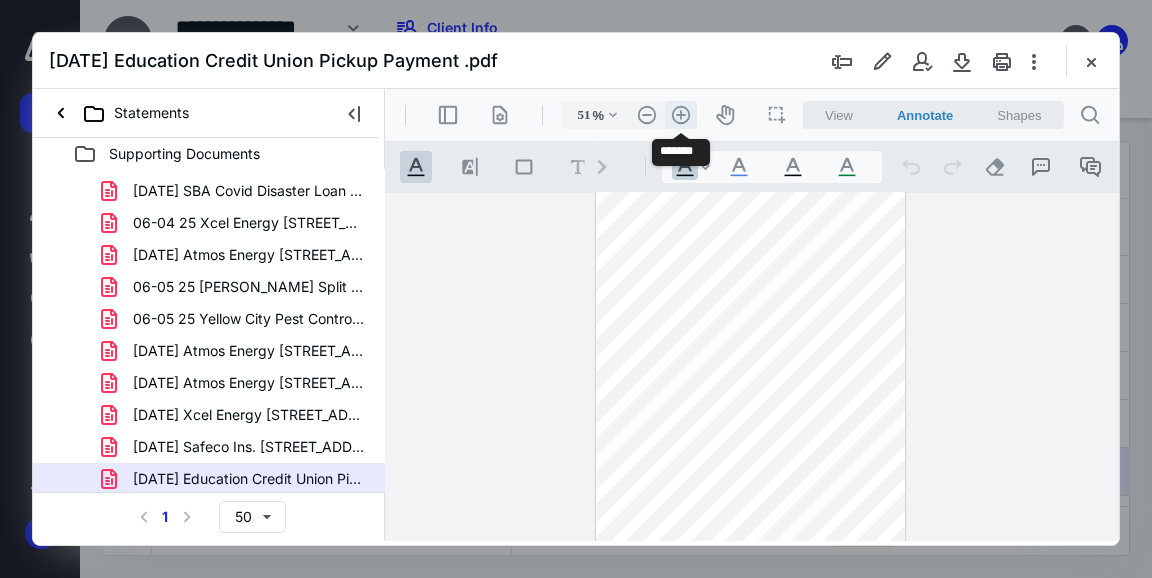 click on ".cls-1{fill:#abb0c4;} icon - header - zoom - in - line" at bounding box center [681, 115] 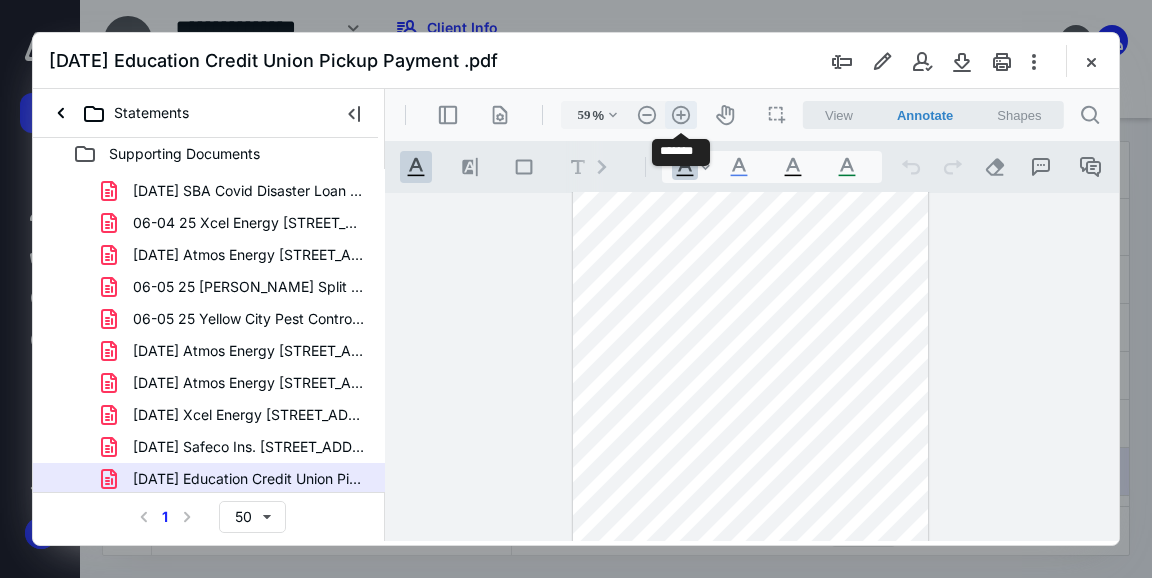 click on ".cls-1{fill:#abb0c4;} icon - header - zoom - in - line" at bounding box center [681, 115] 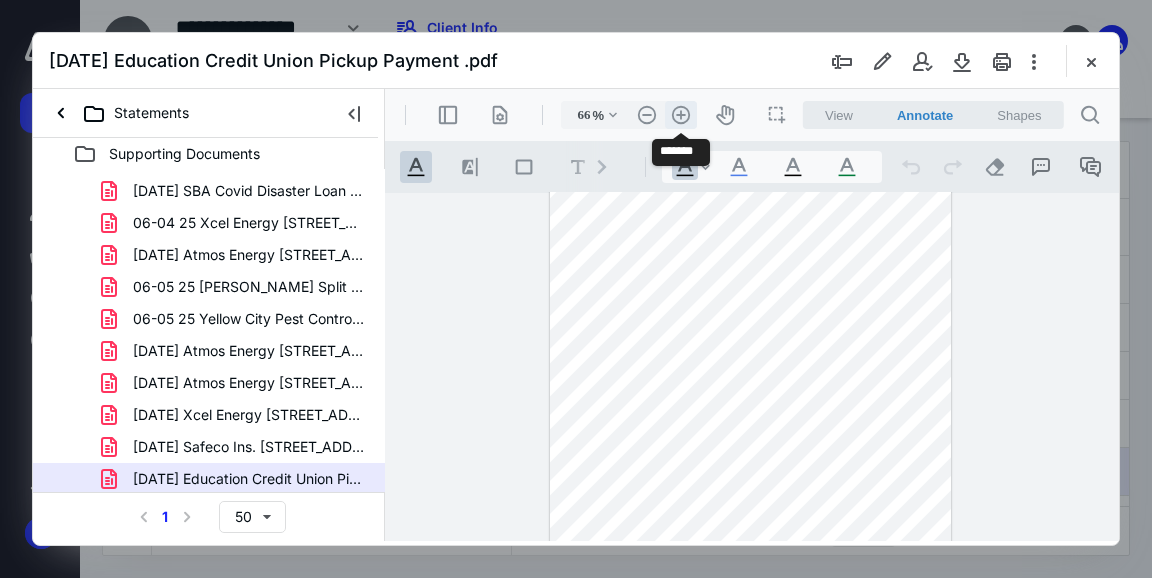 click on ".cls-1{fill:#abb0c4;} icon - header - zoom - in - line" at bounding box center (681, 115) 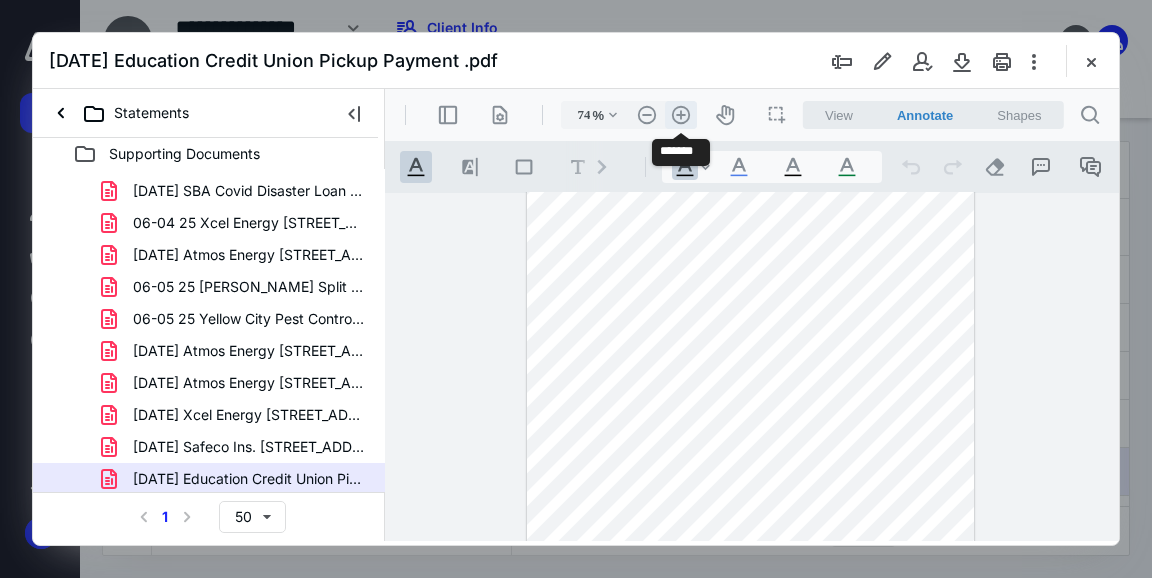 click on ".cls-1{fill:#abb0c4;} icon - header - zoom - in - line" at bounding box center [681, 115] 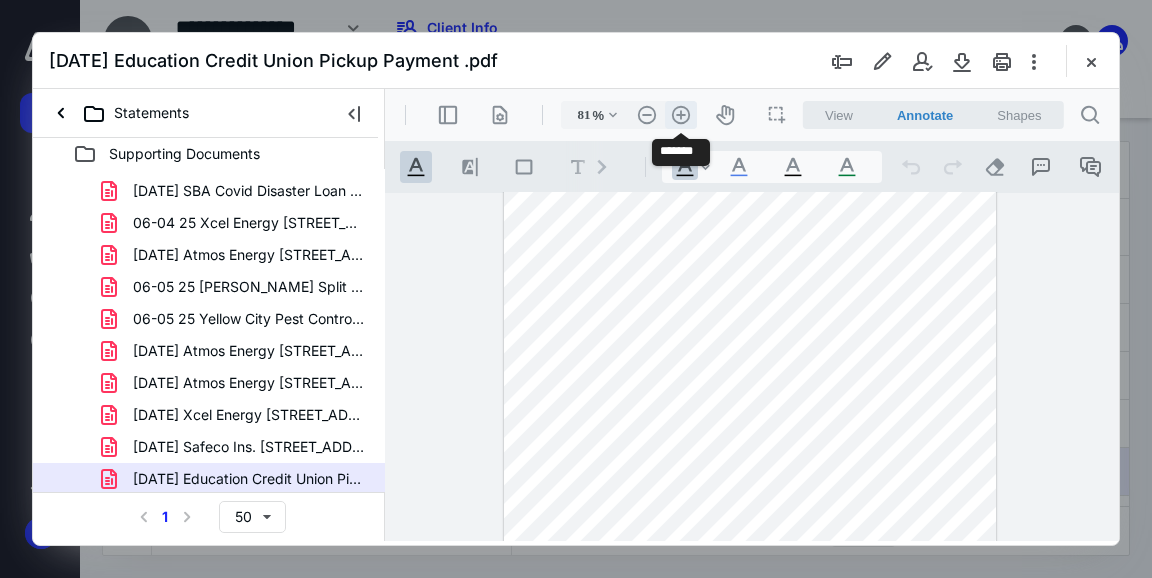 click on ".cls-1{fill:#abb0c4;} icon - header - zoom - in - line" at bounding box center [681, 115] 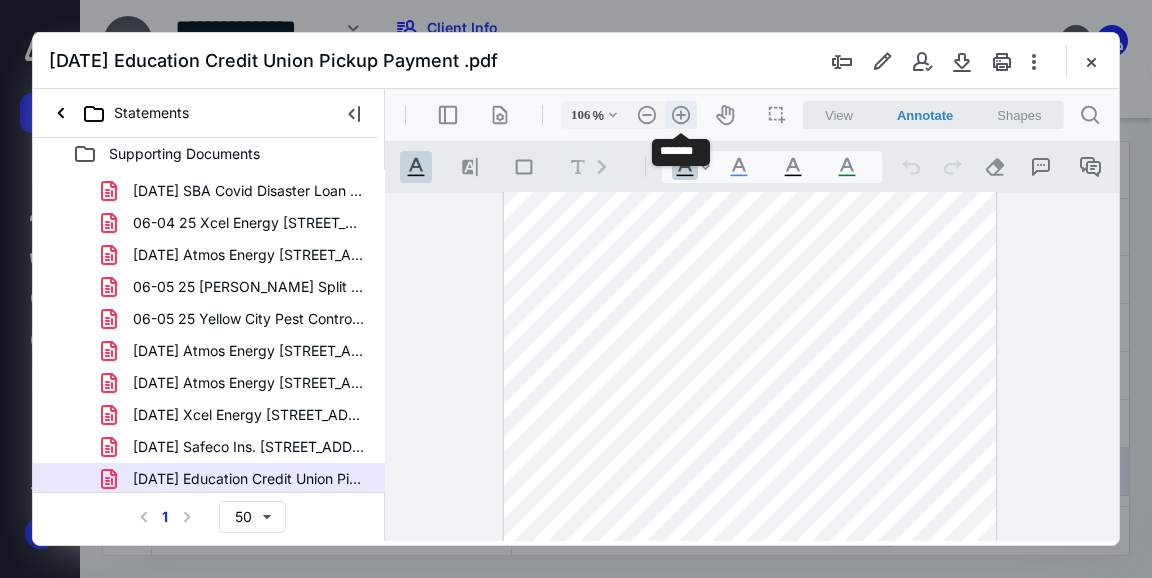 scroll, scrollTop: 178, scrollLeft: 0, axis: vertical 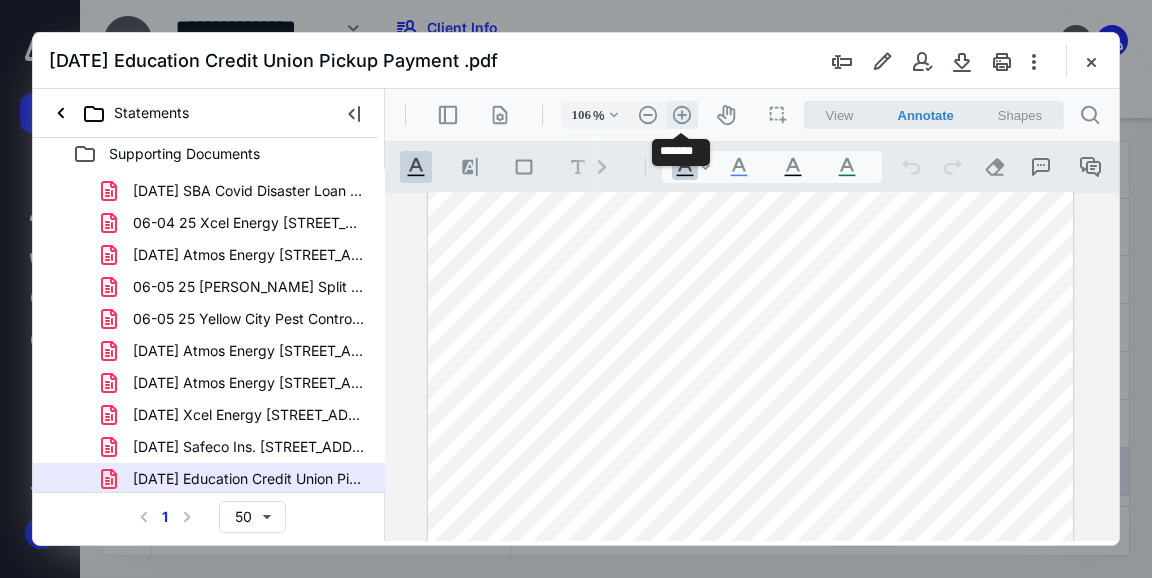 click on ".cls-1{fill:#abb0c4;} icon - header - zoom - in - line" at bounding box center (682, 115) 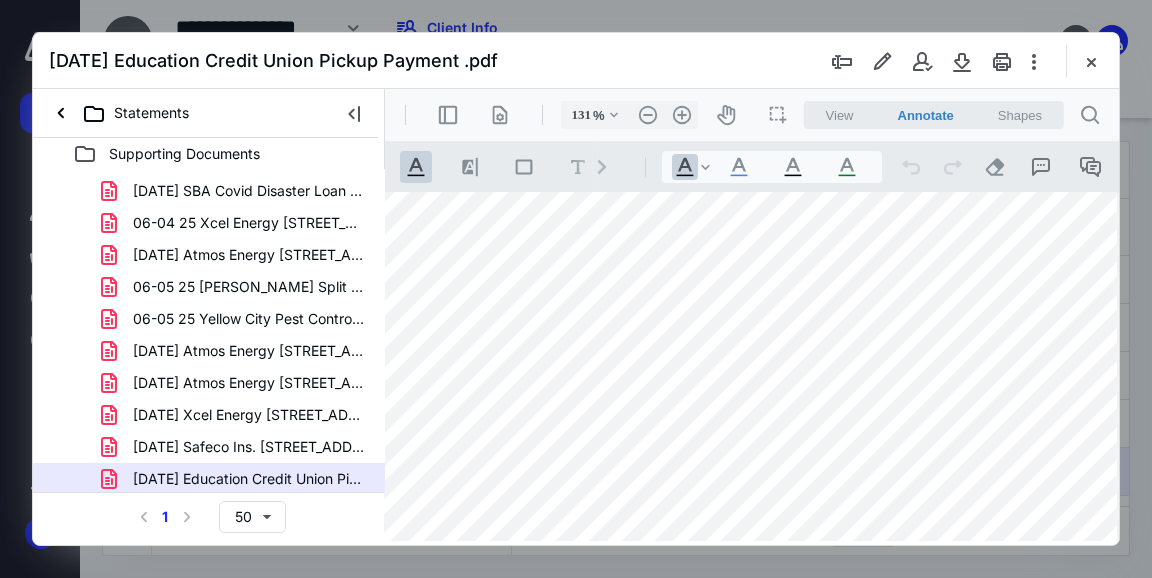 scroll, scrollTop: 67, scrollLeft: 42, axis: both 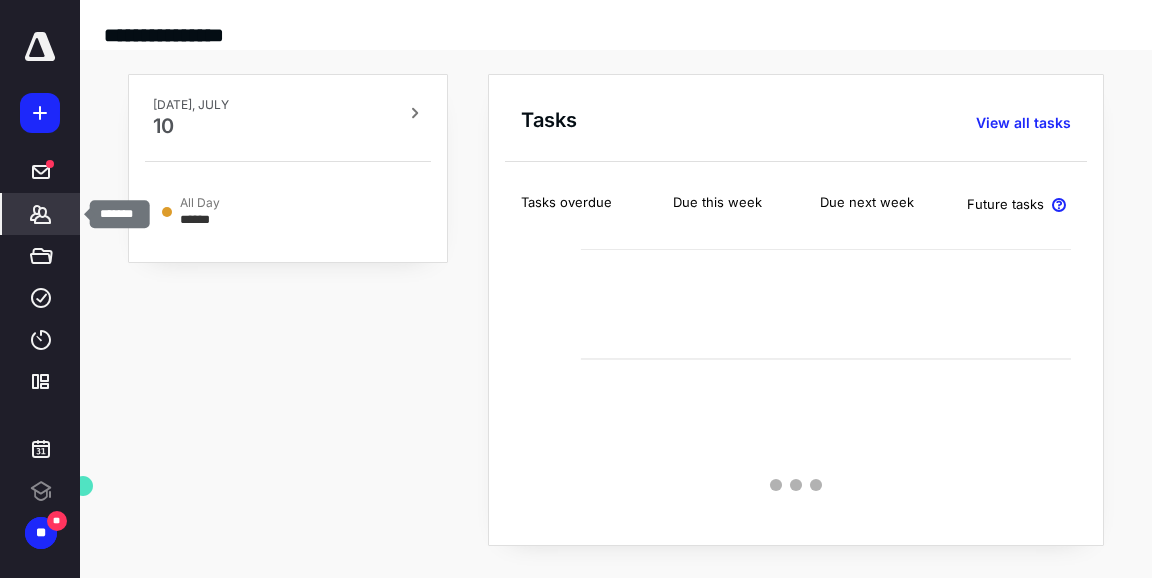 click 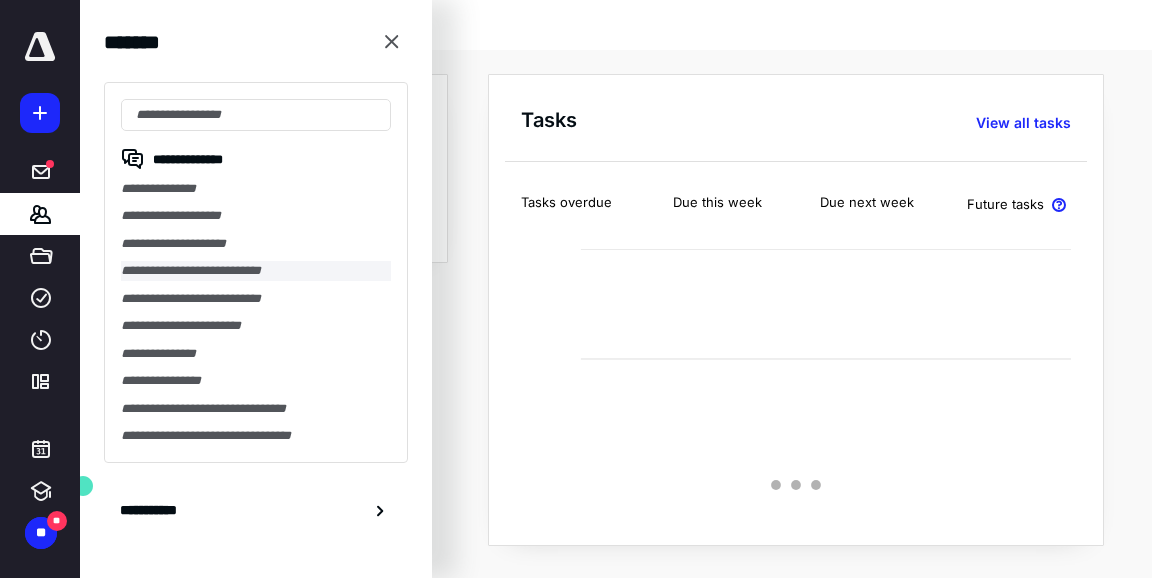click on "**********" at bounding box center [256, 270] 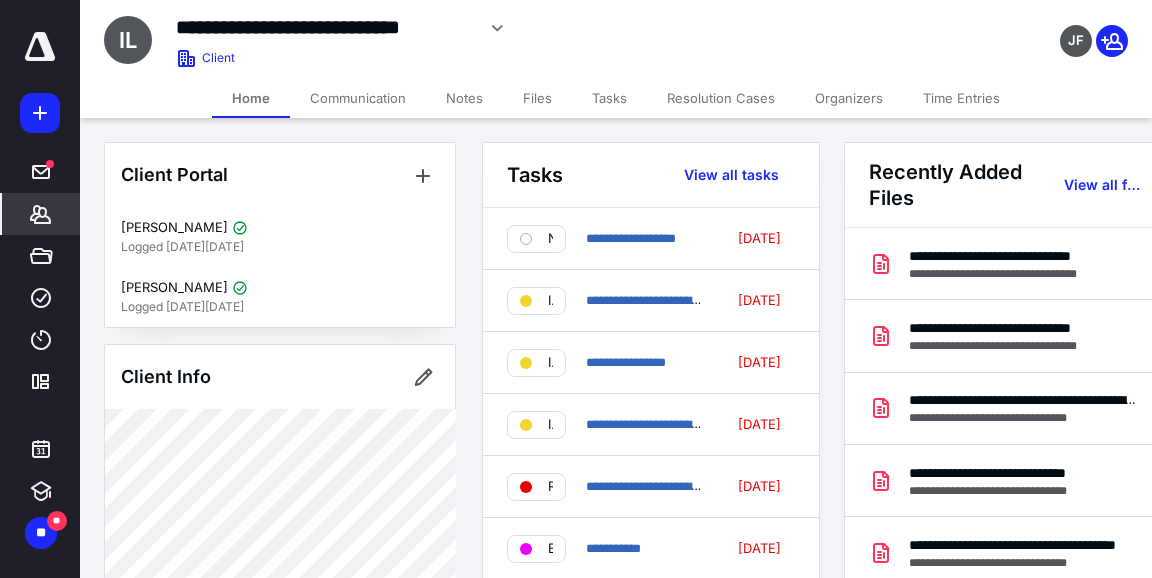 click on "Files" at bounding box center (537, 98) 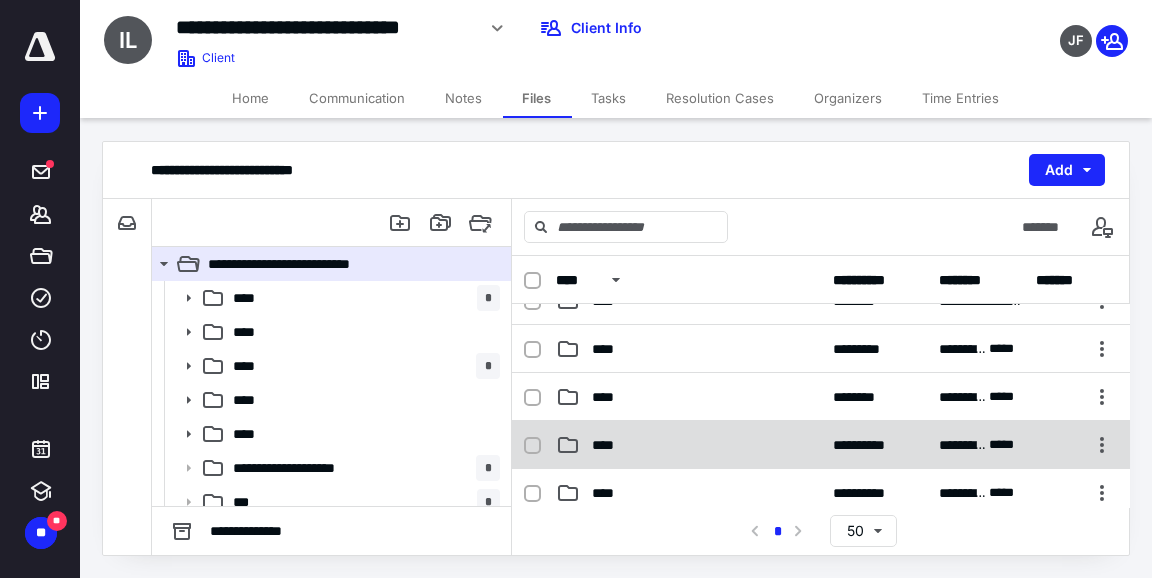scroll, scrollTop: 192, scrollLeft: 0, axis: vertical 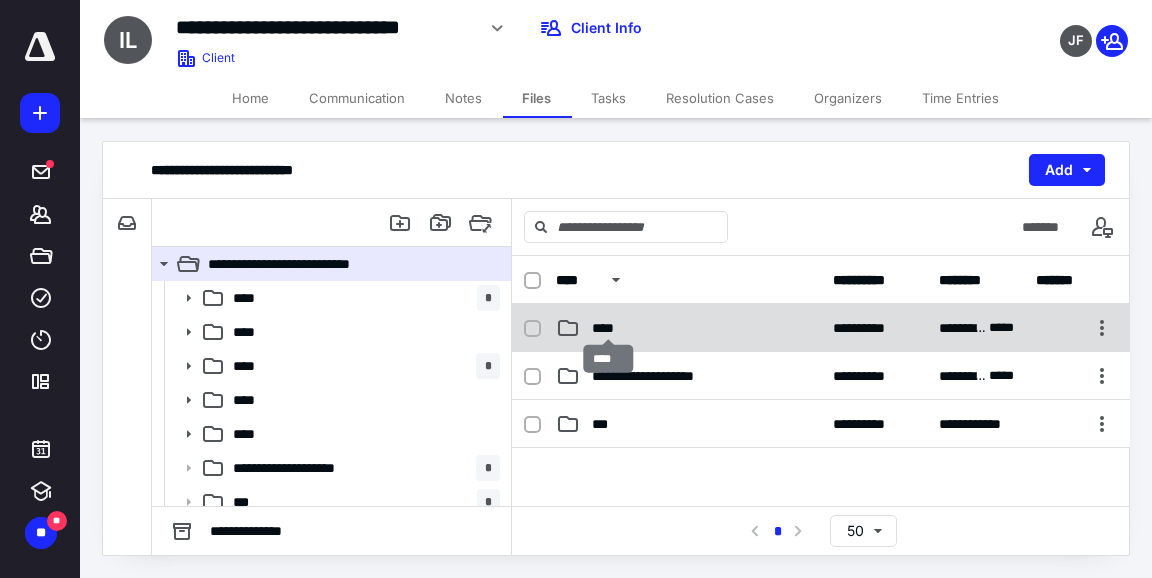 click on "****" at bounding box center (609, 328) 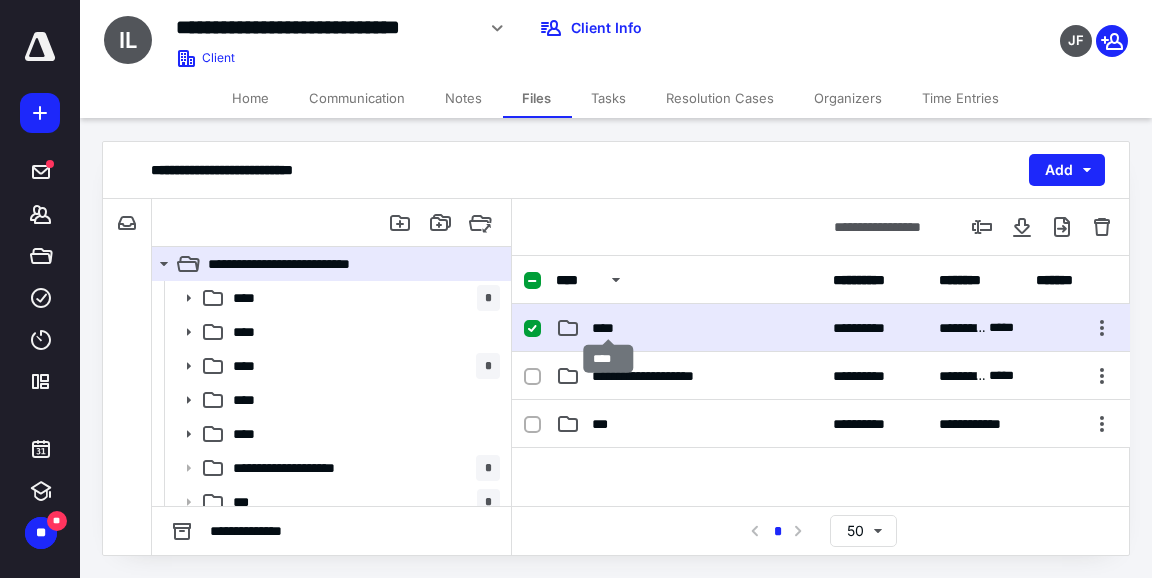 click on "****" at bounding box center [609, 328] 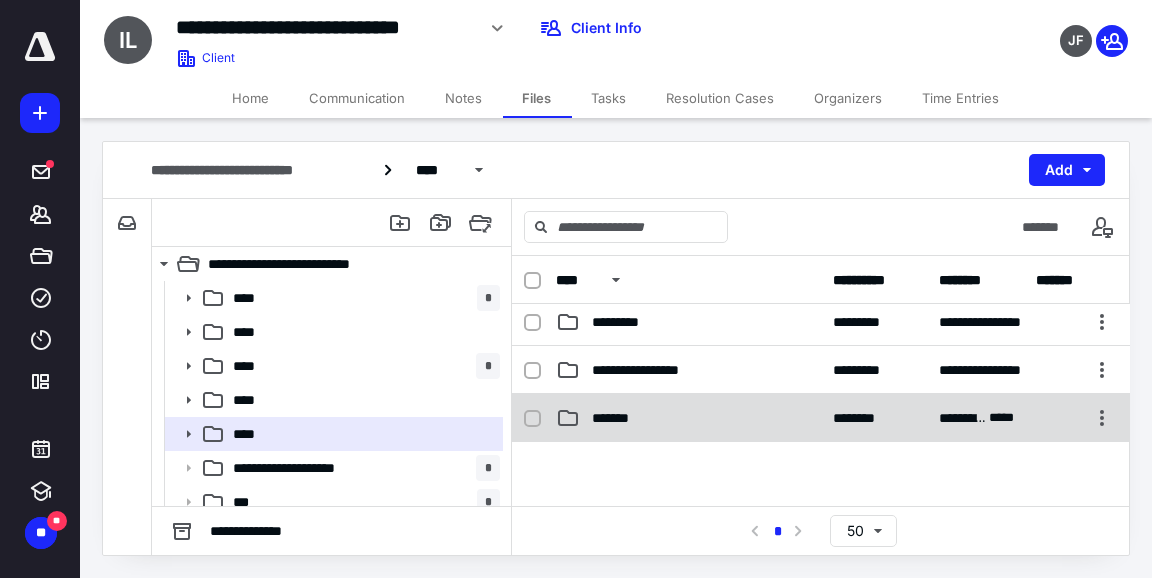 scroll, scrollTop: 257, scrollLeft: 0, axis: vertical 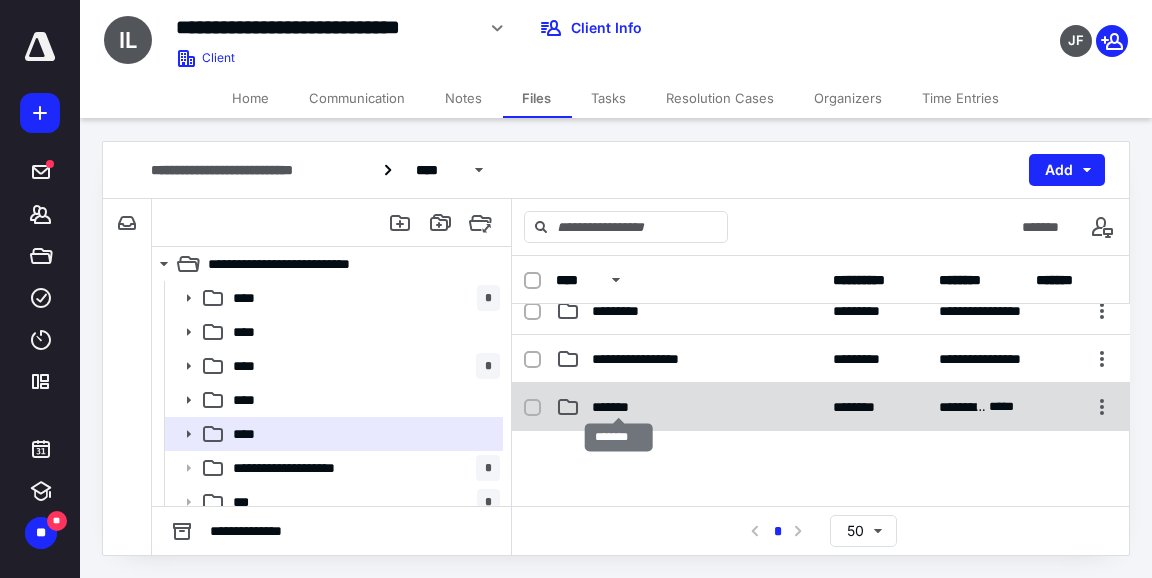 click on "*******" at bounding box center [619, 407] 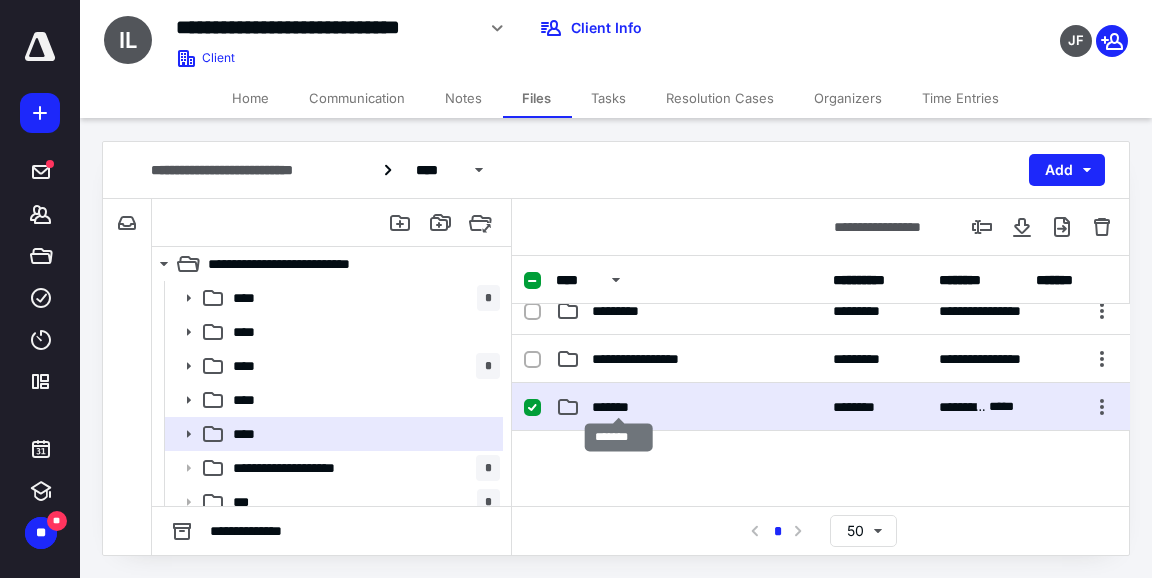 click on "*******" at bounding box center (619, 407) 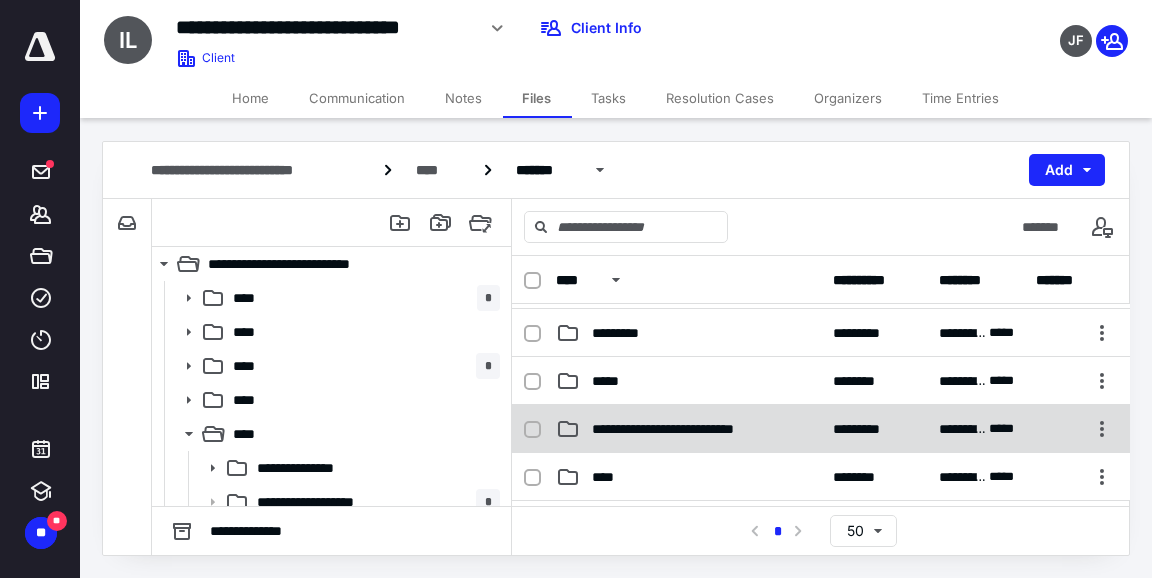 scroll, scrollTop: 53, scrollLeft: 0, axis: vertical 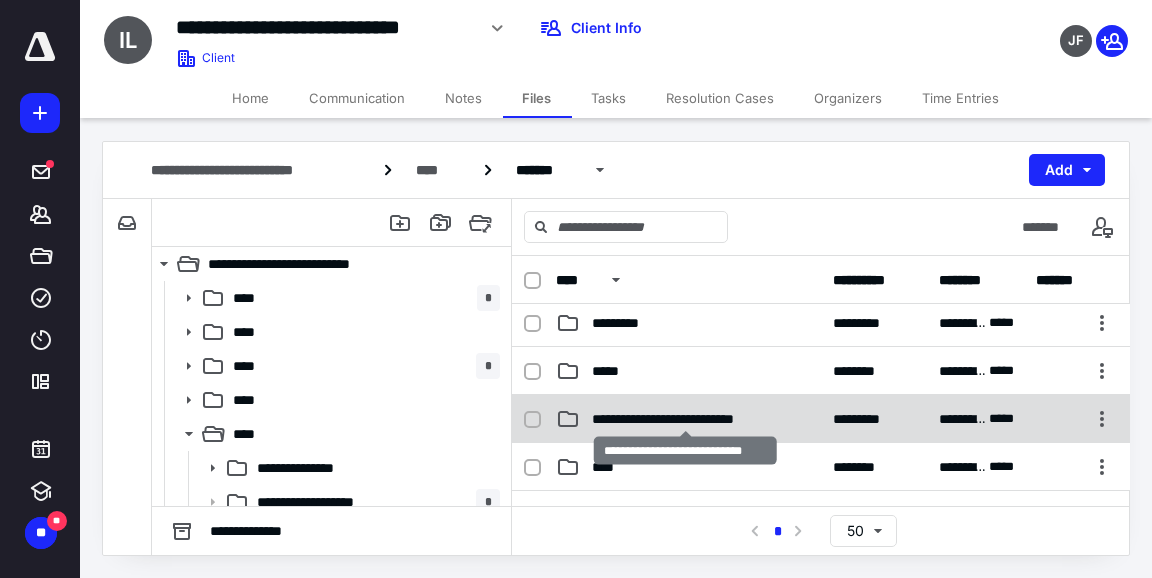 click on "**********" at bounding box center [686, 419] 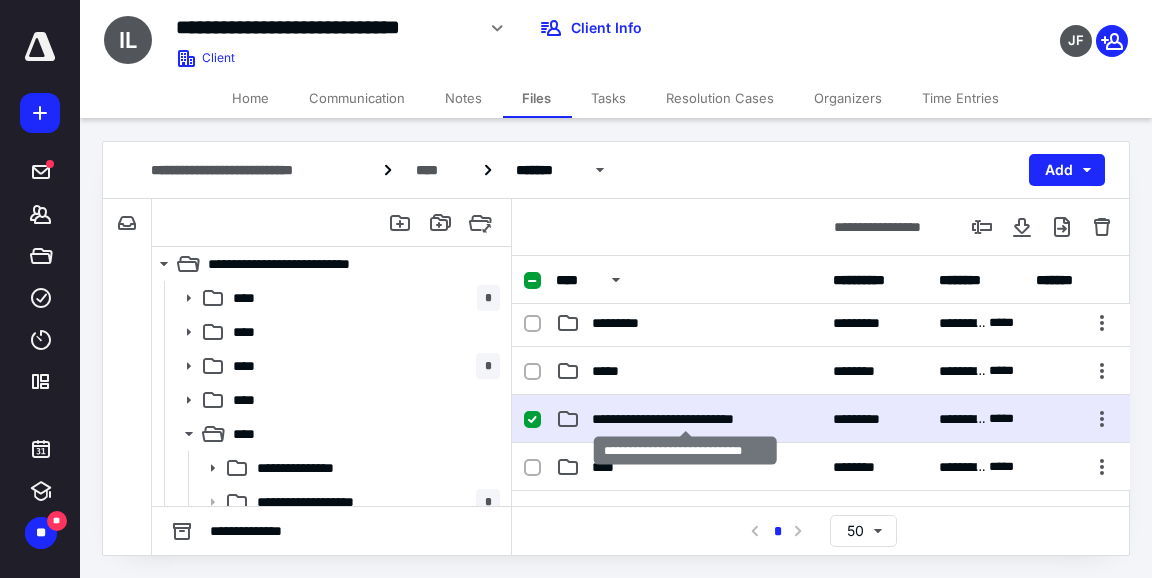 click on "**********" at bounding box center [686, 419] 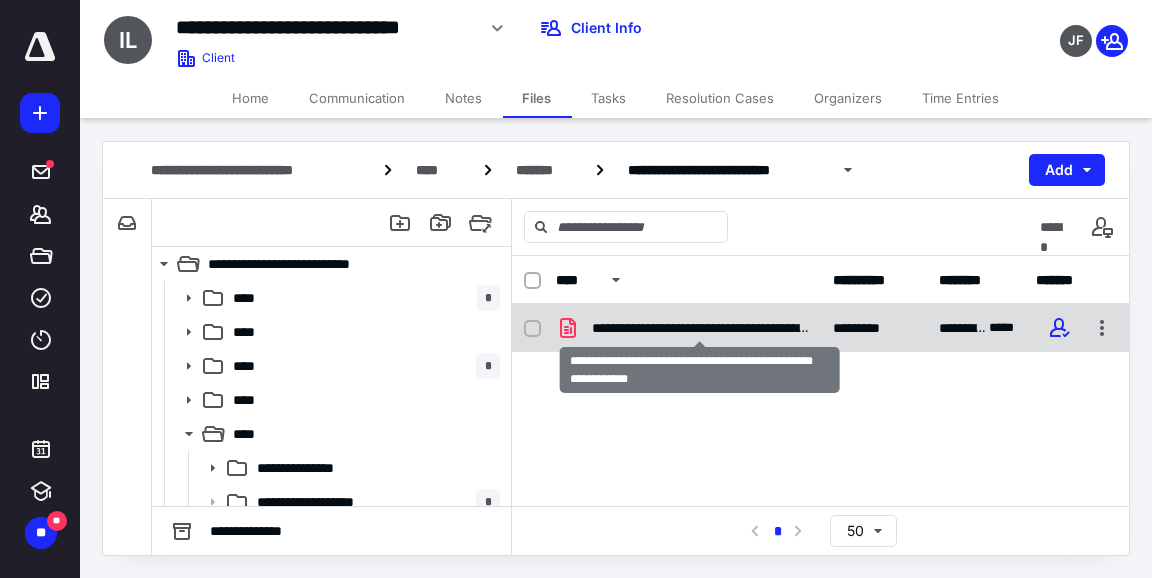 click on "**********" at bounding box center [700, 328] 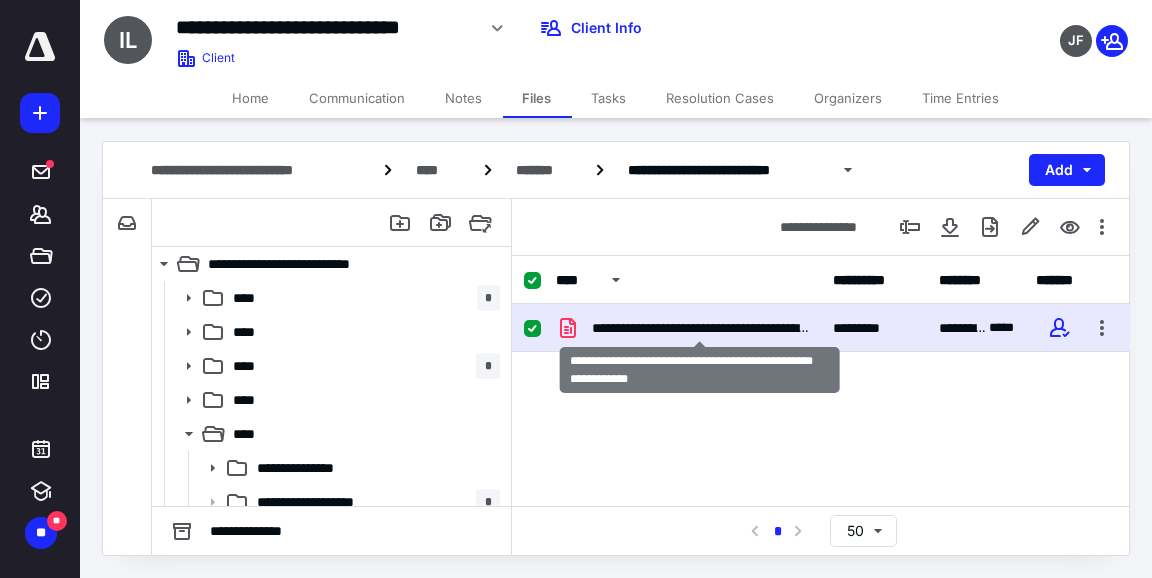 click on "**********" at bounding box center (700, 328) 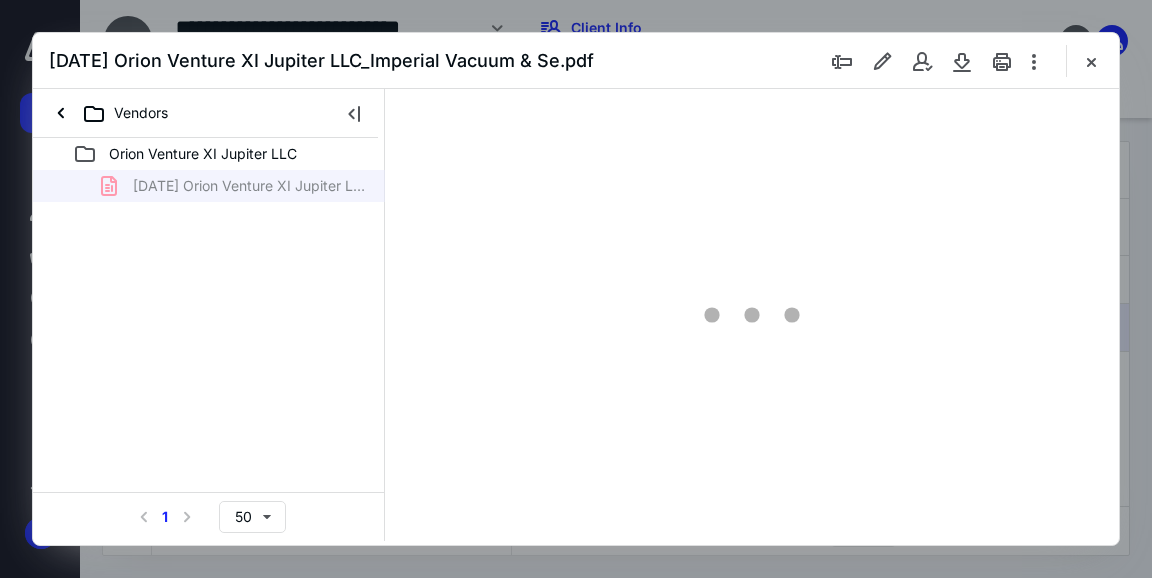 scroll, scrollTop: 0, scrollLeft: 0, axis: both 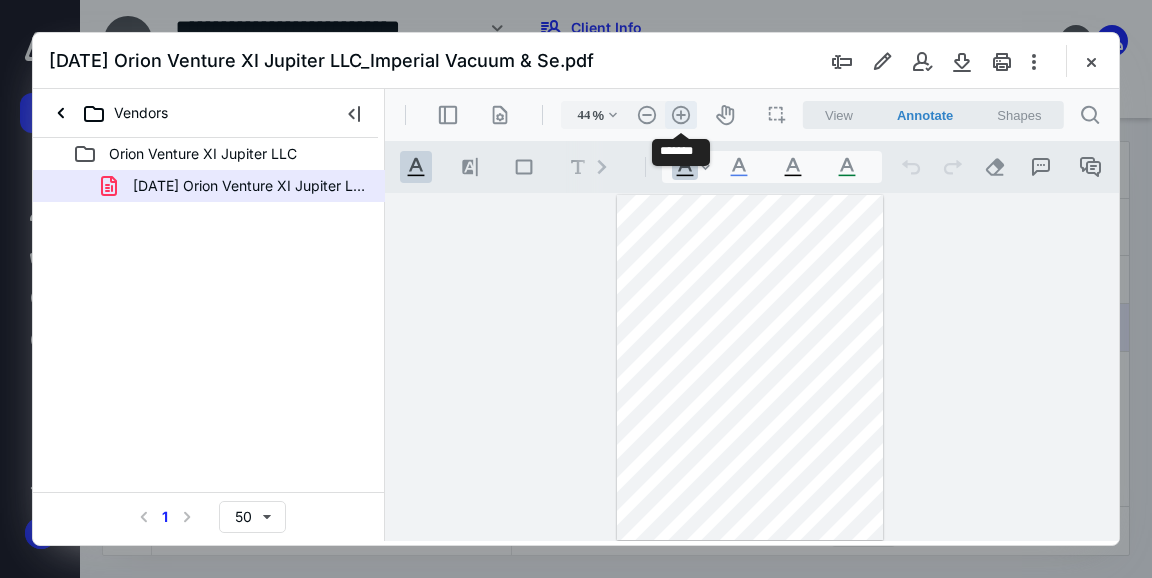 click on ".cls-1{fill:#abb0c4;} icon - header - zoom - in - line" at bounding box center [681, 115] 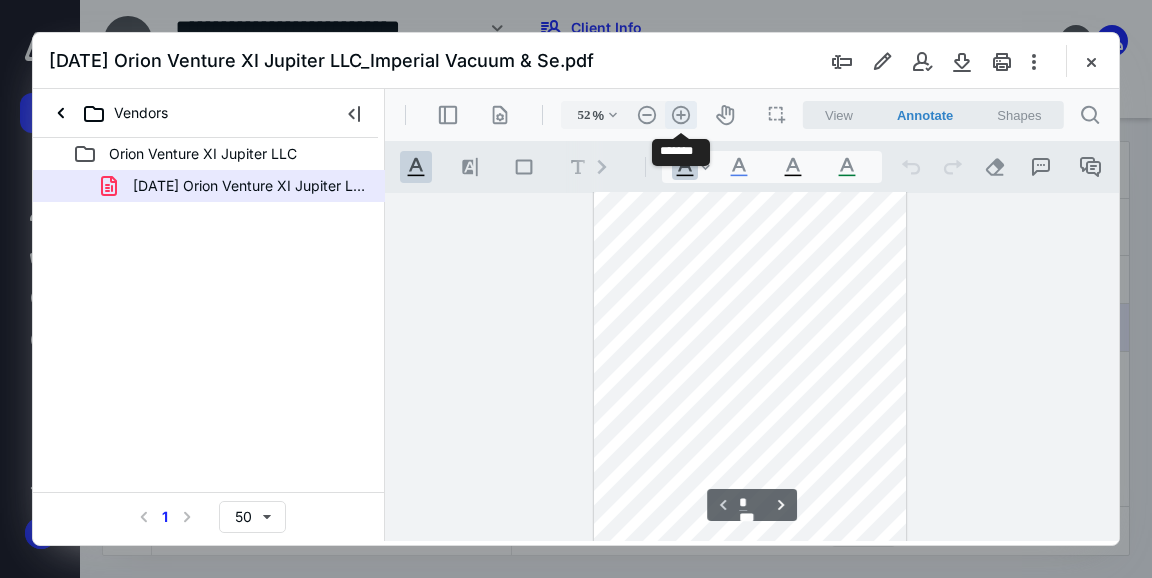 click on ".cls-1{fill:#abb0c4;} icon - header - zoom - in - line" at bounding box center [681, 115] 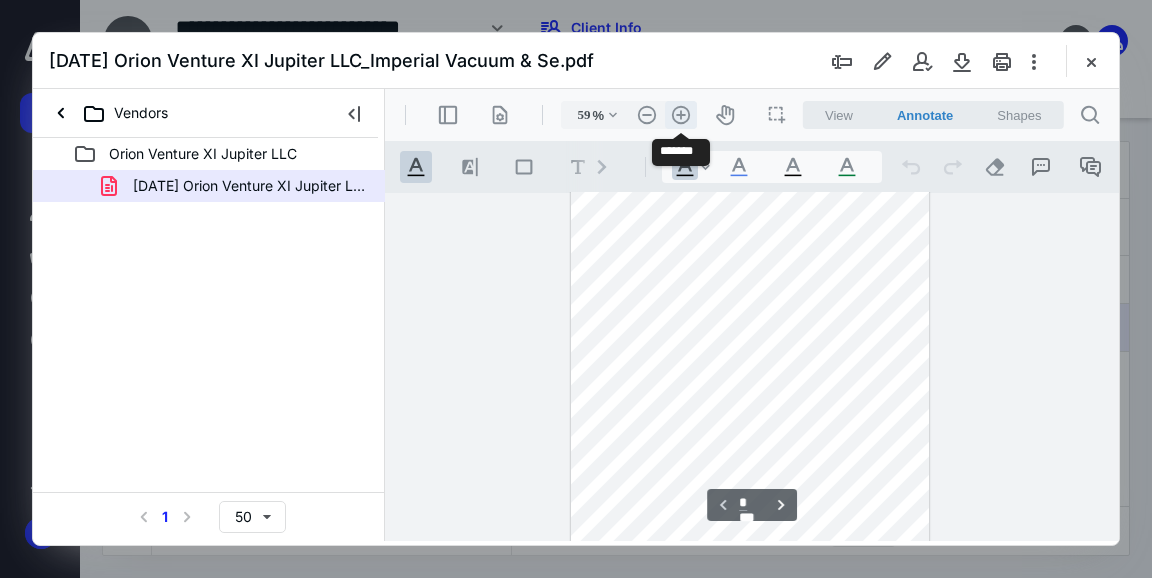click on ".cls-1{fill:#abb0c4;} icon - header - zoom - in - line" at bounding box center (681, 115) 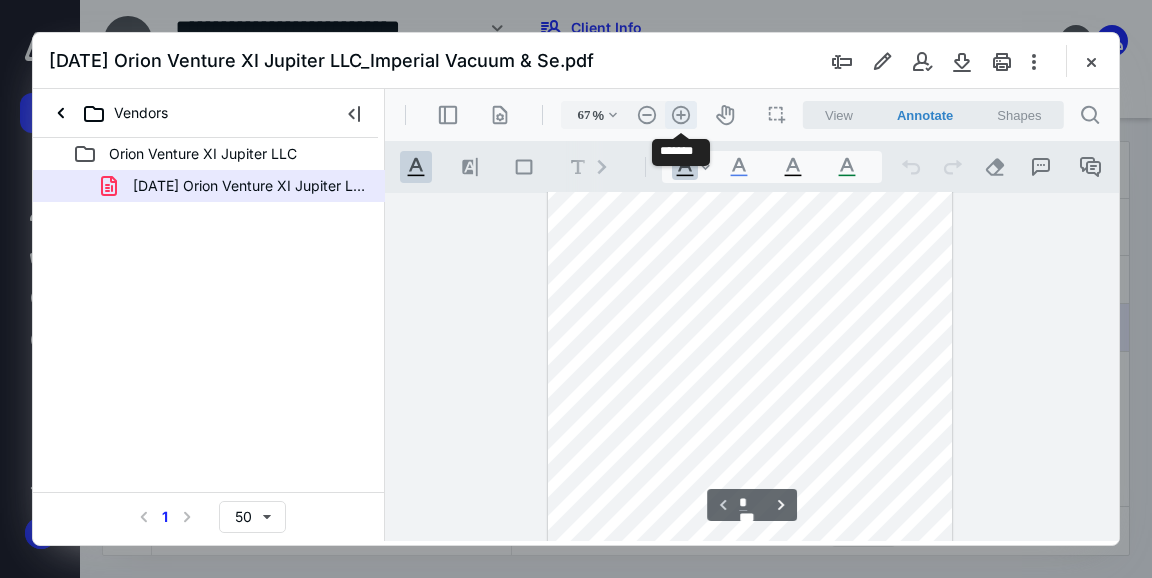 click on ".cls-1{fill:#abb0c4;} icon - header - zoom - in - line" at bounding box center [681, 115] 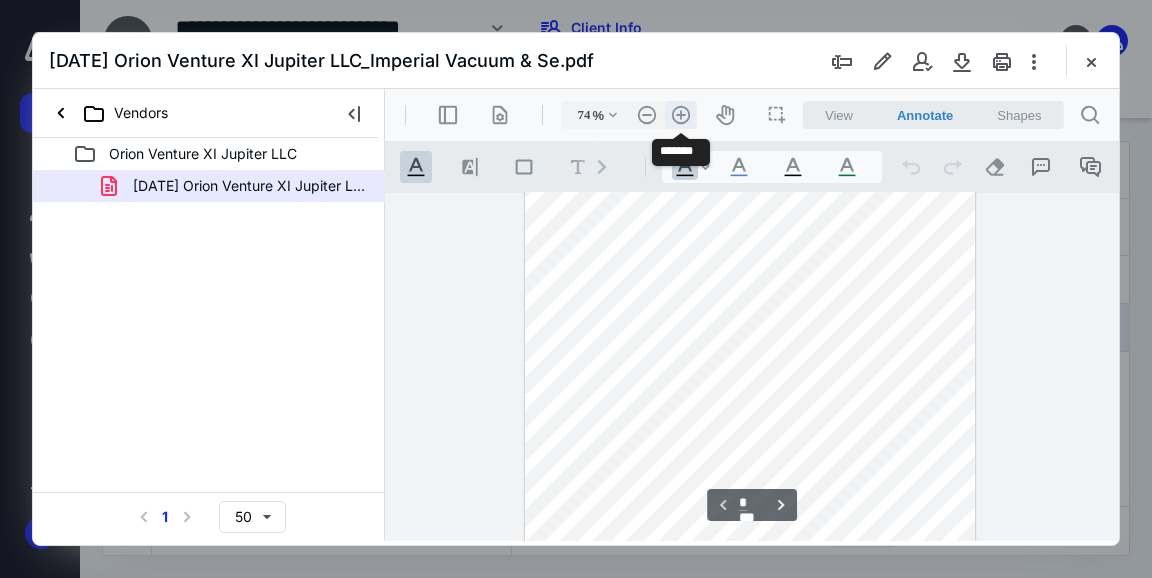 click on ".cls-1{fill:#abb0c4;} icon - header - zoom - in - line" at bounding box center (681, 115) 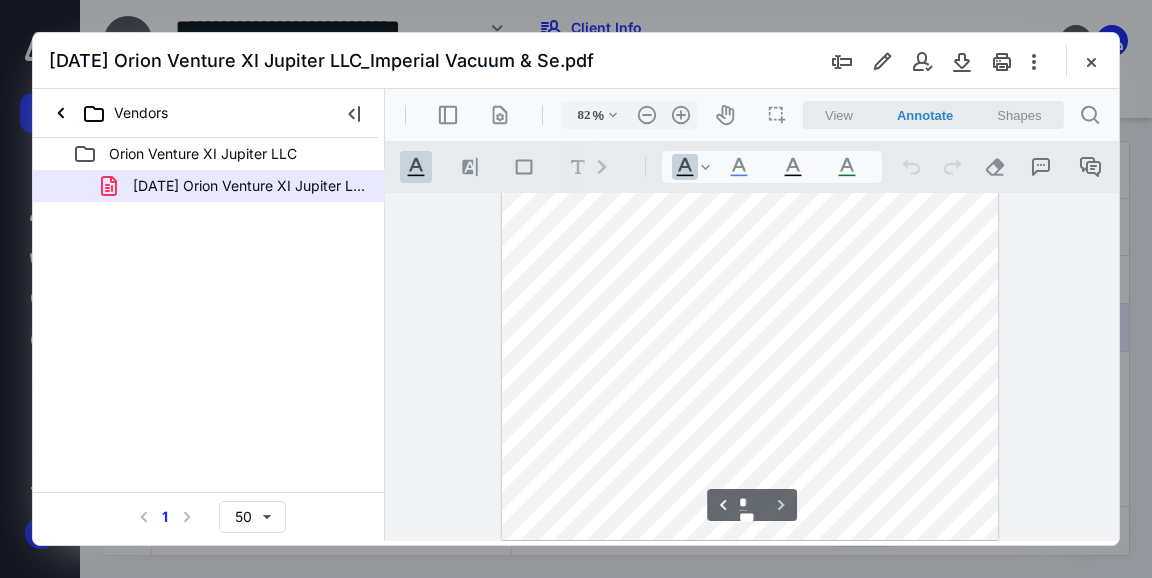 scroll, scrollTop: 2242, scrollLeft: 0, axis: vertical 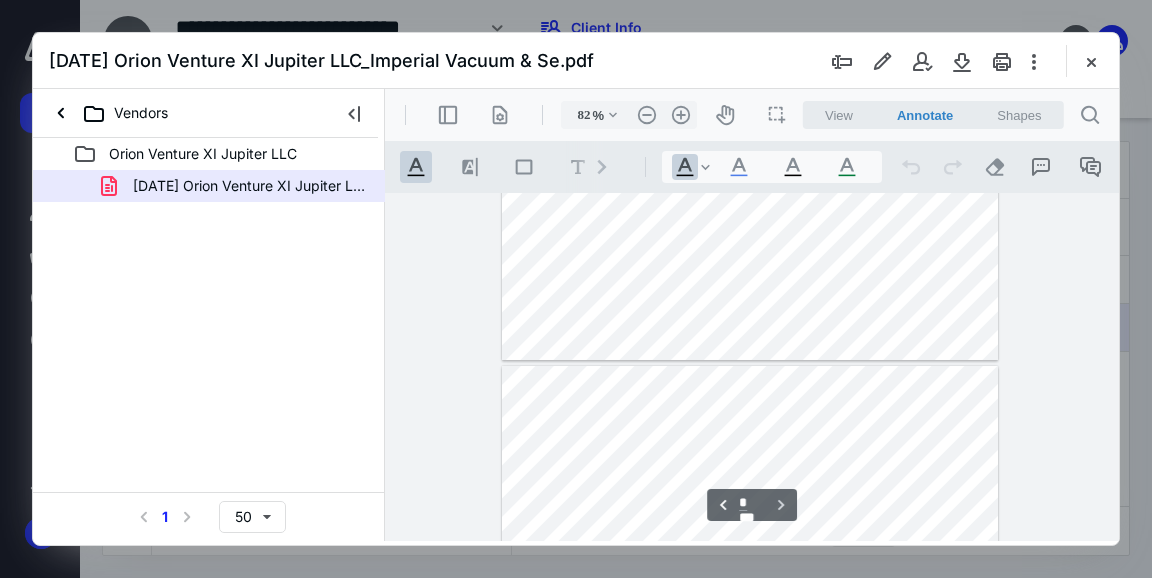 type on "*" 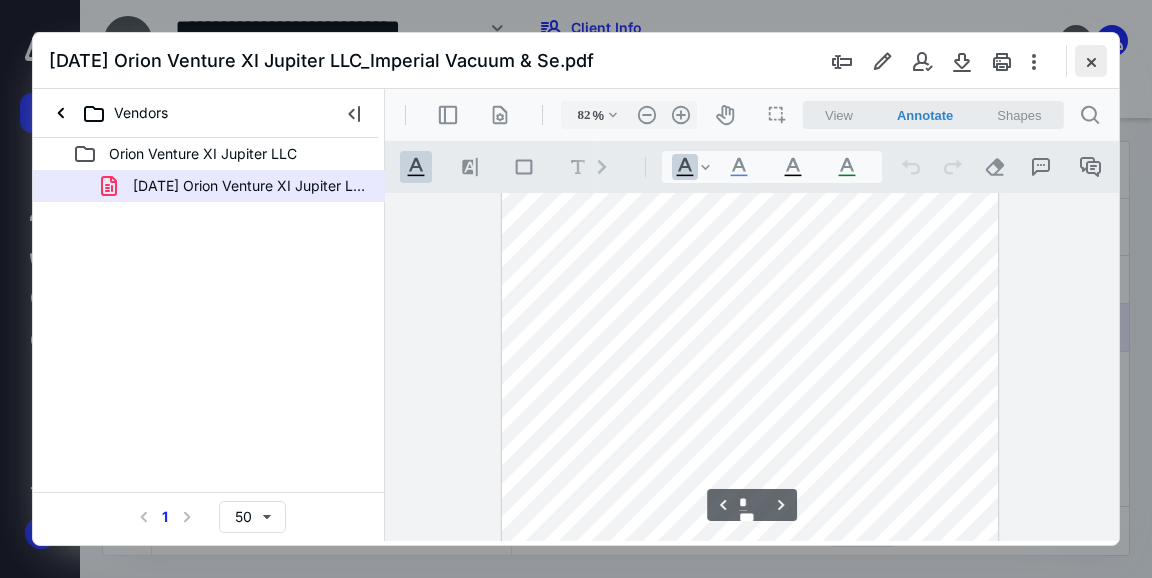 click at bounding box center (1091, 61) 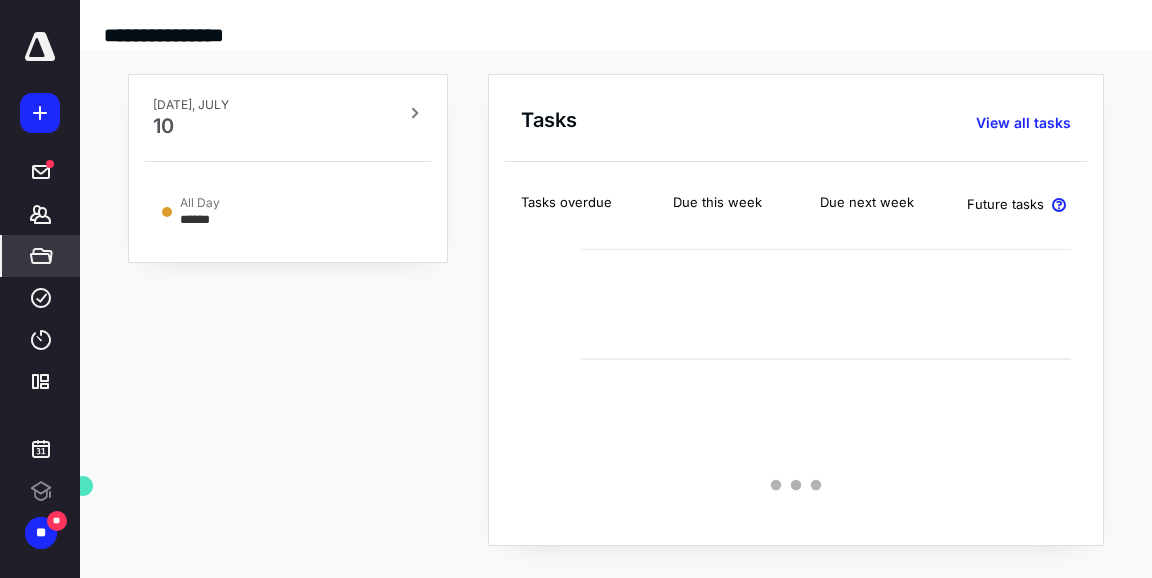 scroll, scrollTop: 0, scrollLeft: 0, axis: both 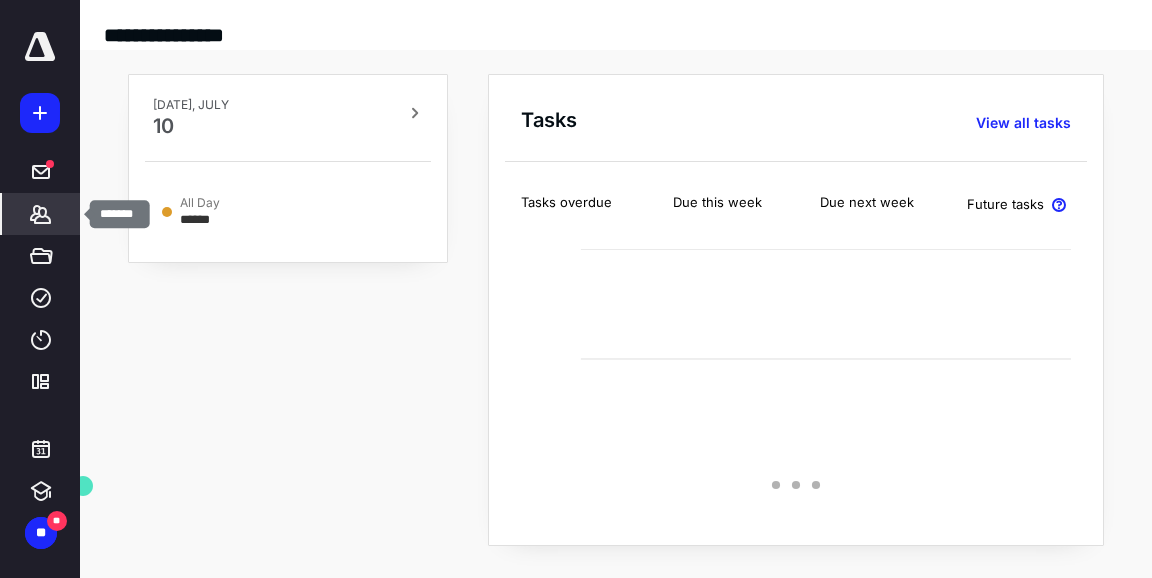 click 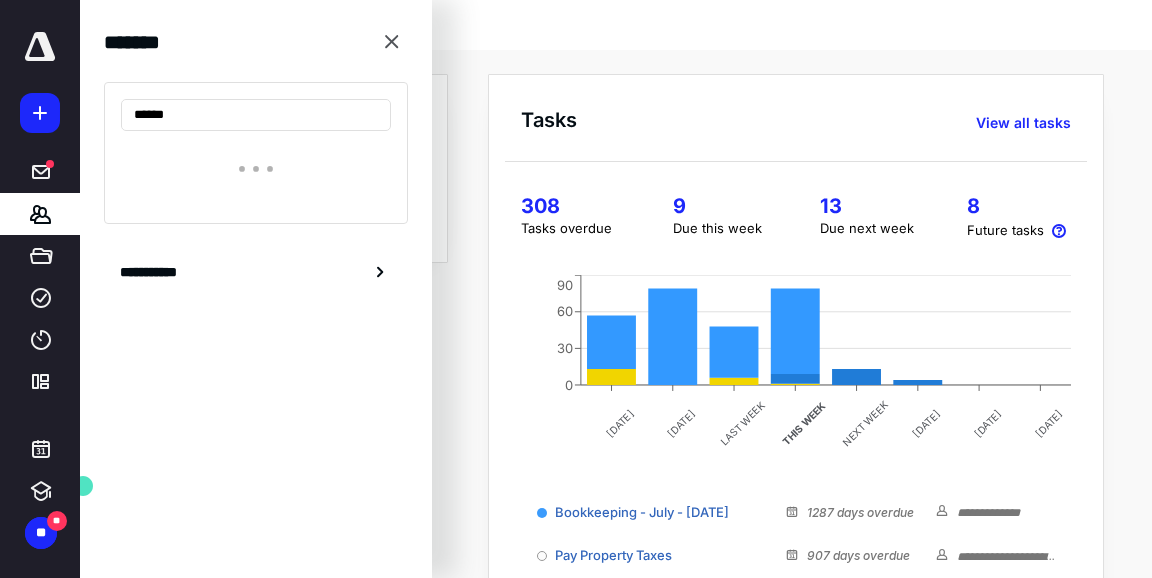 type on "*******" 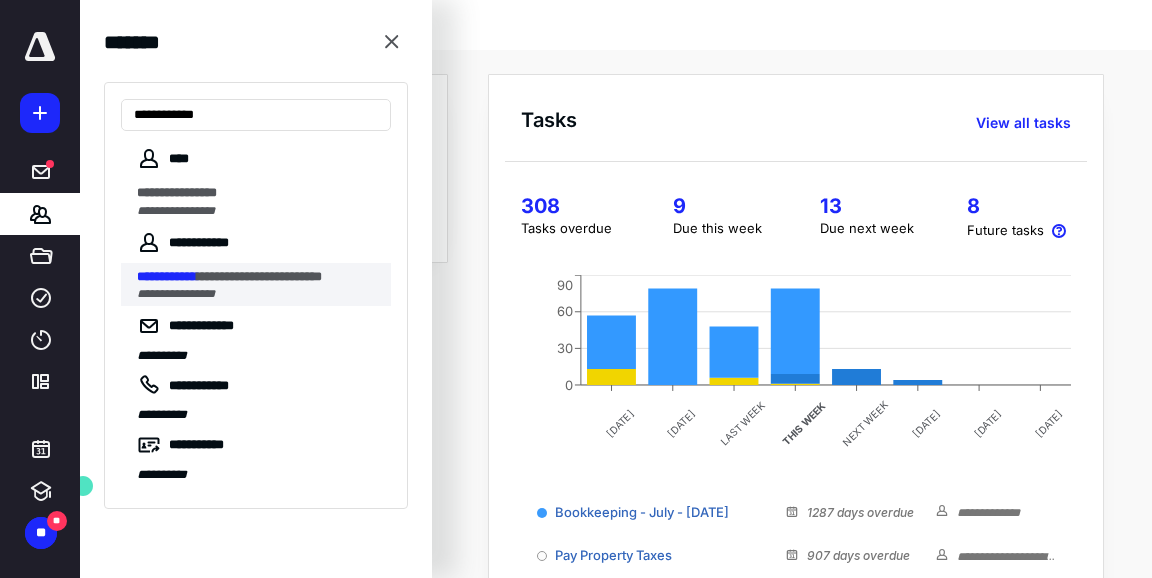 type on "**********" 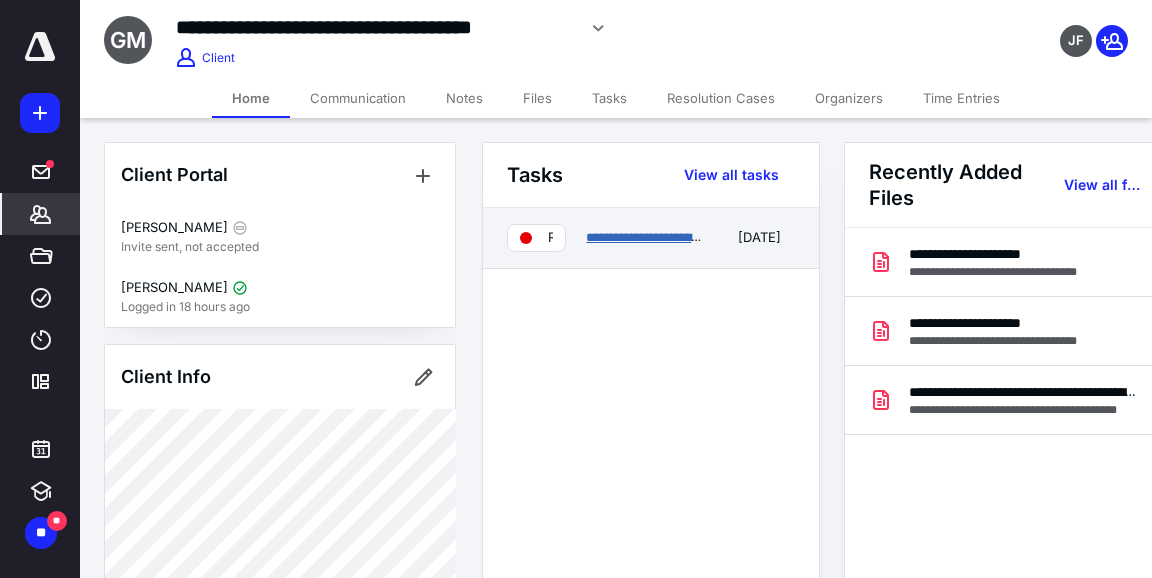 click on "**********" at bounding box center [651, 237] 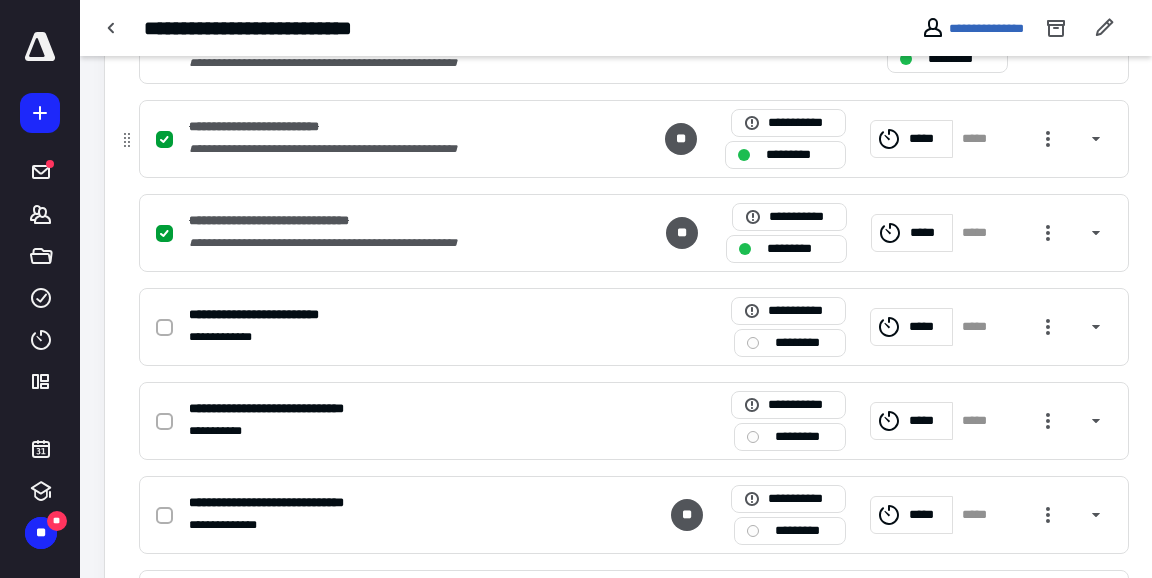 scroll, scrollTop: 955, scrollLeft: 0, axis: vertical 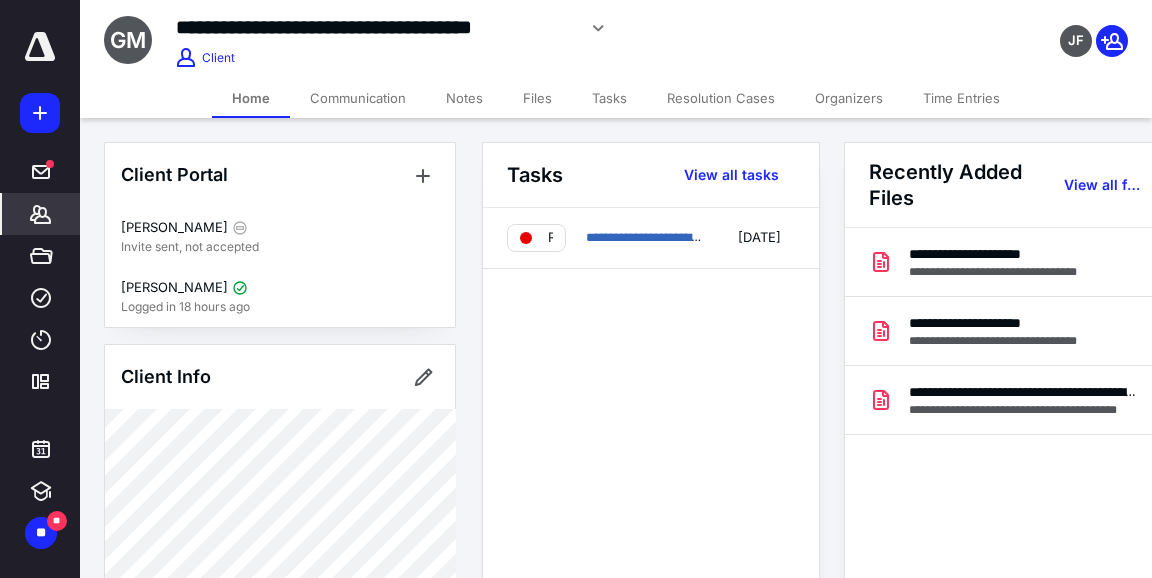 click on "Files" at bounding box center (537, 98) 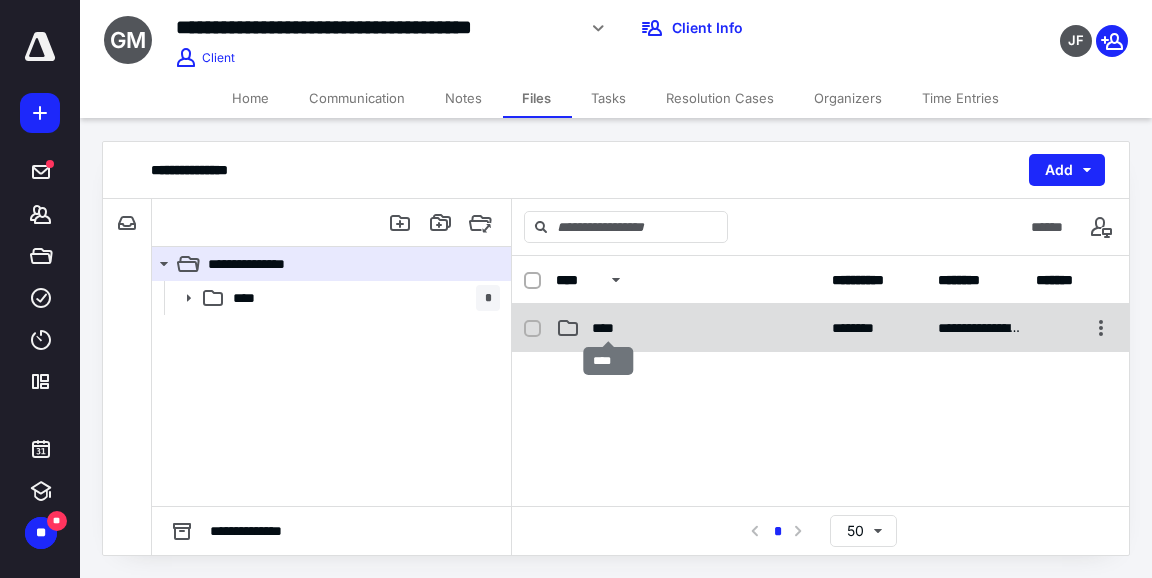 click on "****" at bounding box center (609, 328) 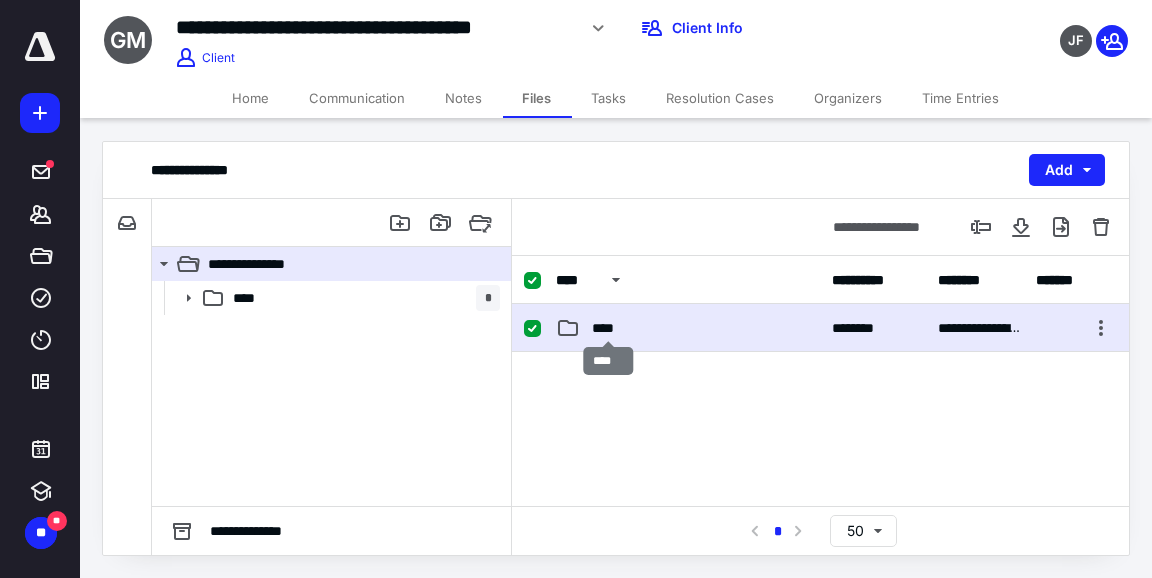 click on "****" at bounding box center (609, 328) 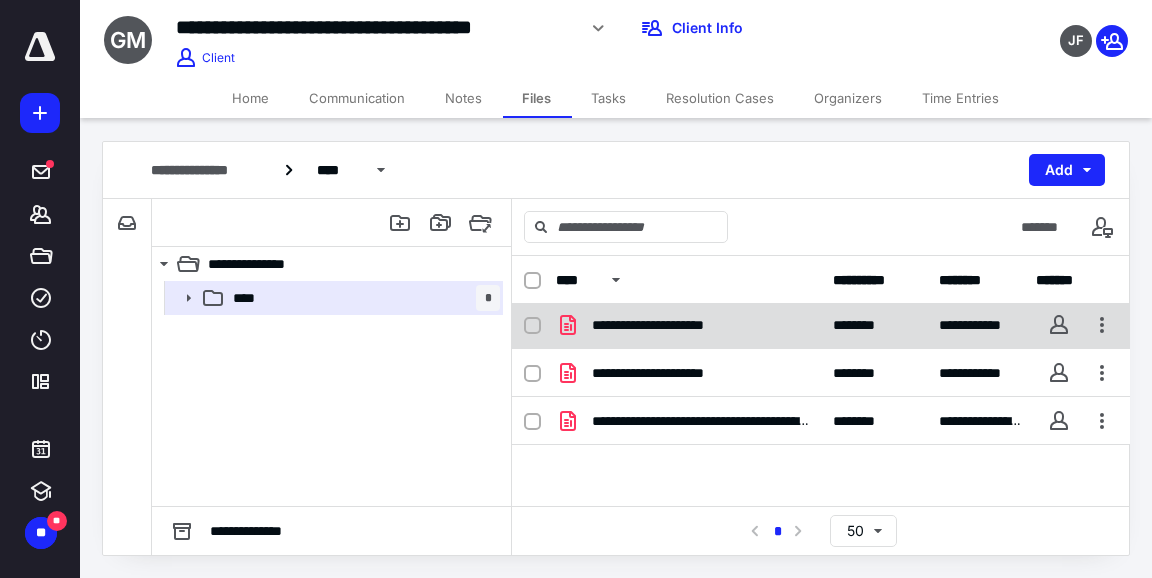 scroll, scrollTop: 47, scrollLeft: 0, axis: vertical 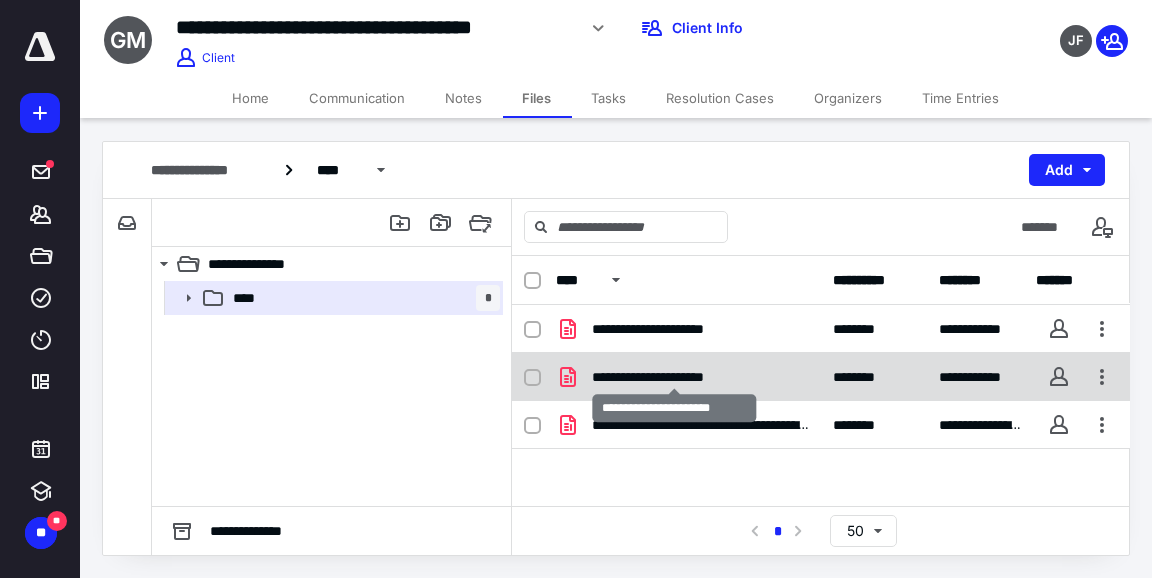 click on "**********" at bounding box center (675, 377) 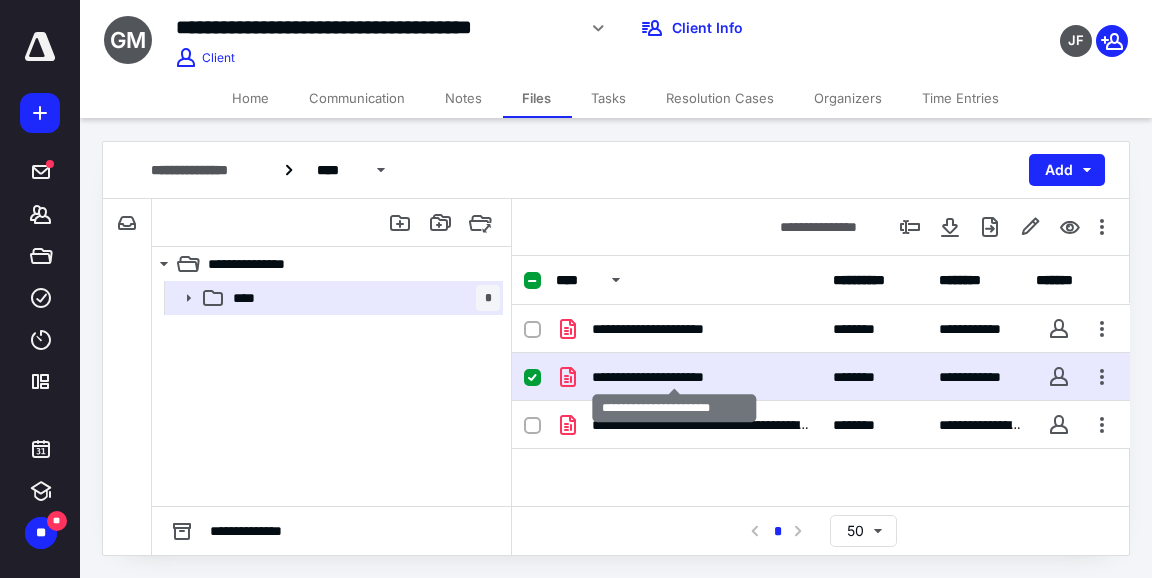 click on "**********" at bounding box center (675, 377) 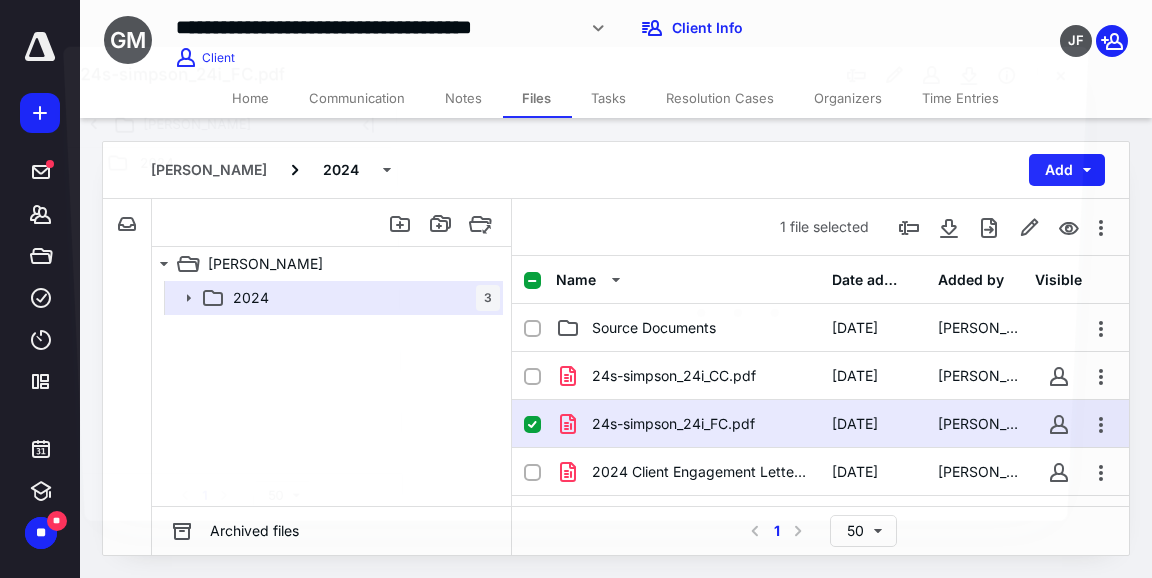 scroll, scrollTop: 47, scrollLeft: 0, axis: vertical 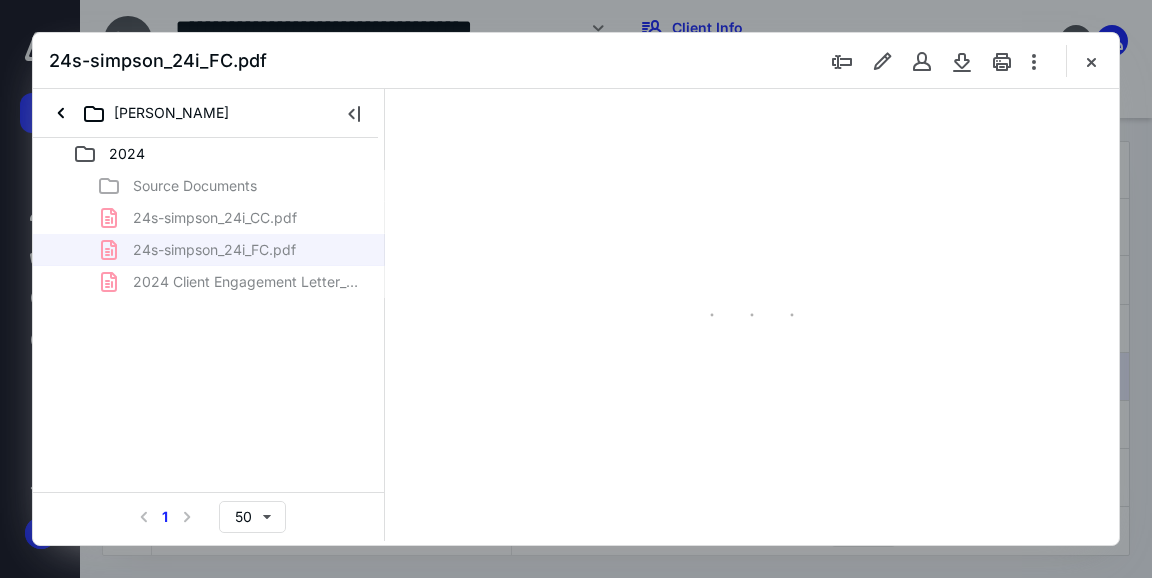 type on "44" 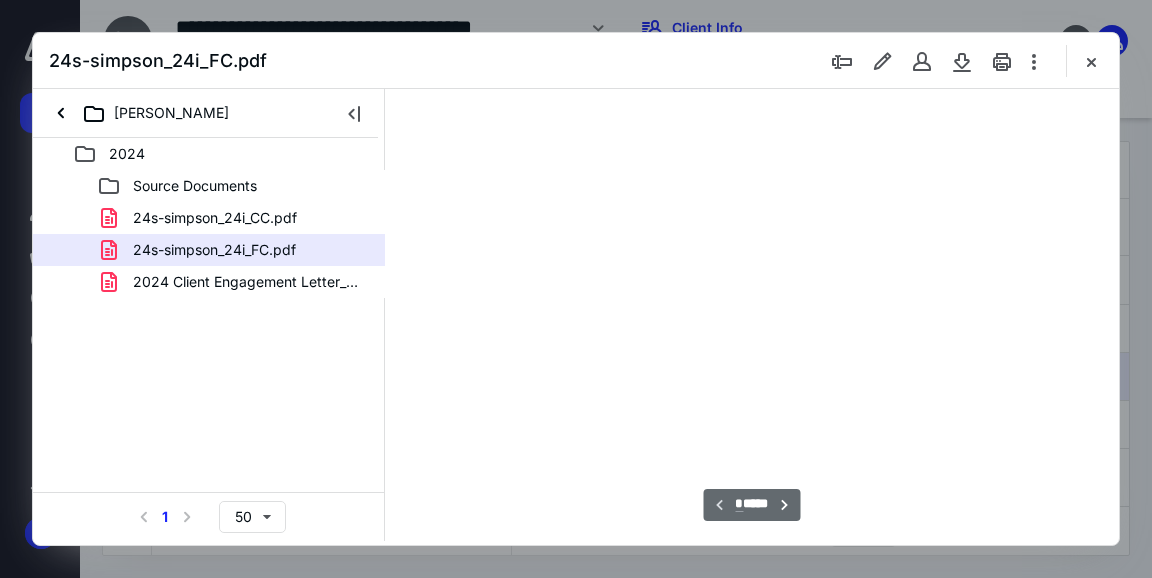 scroll, scrollTop: 105, scrollLeft: 0, axis: vertical 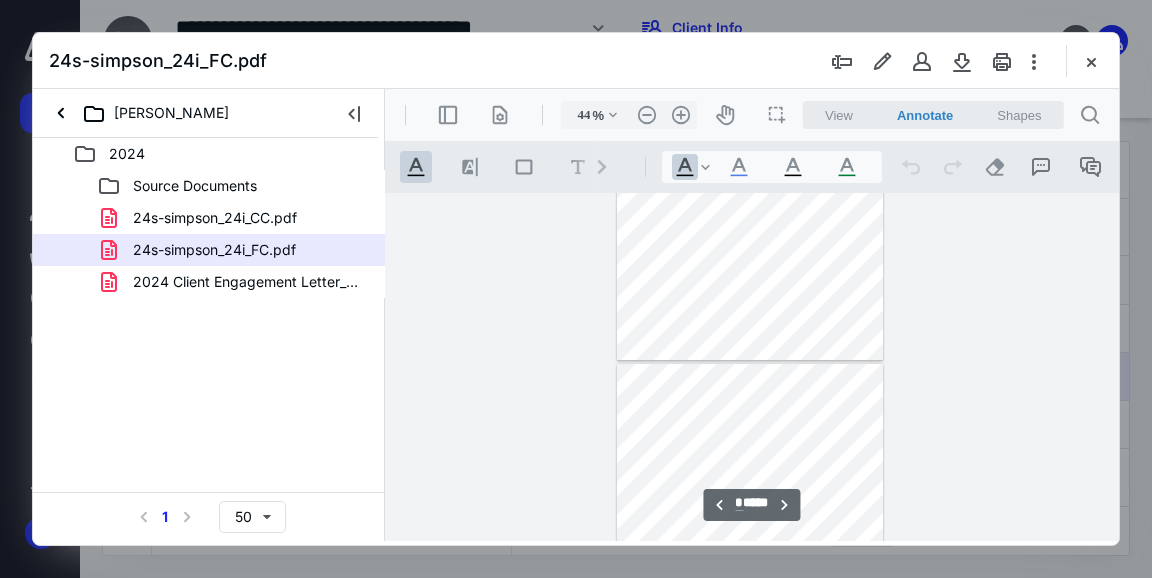 type on "*" 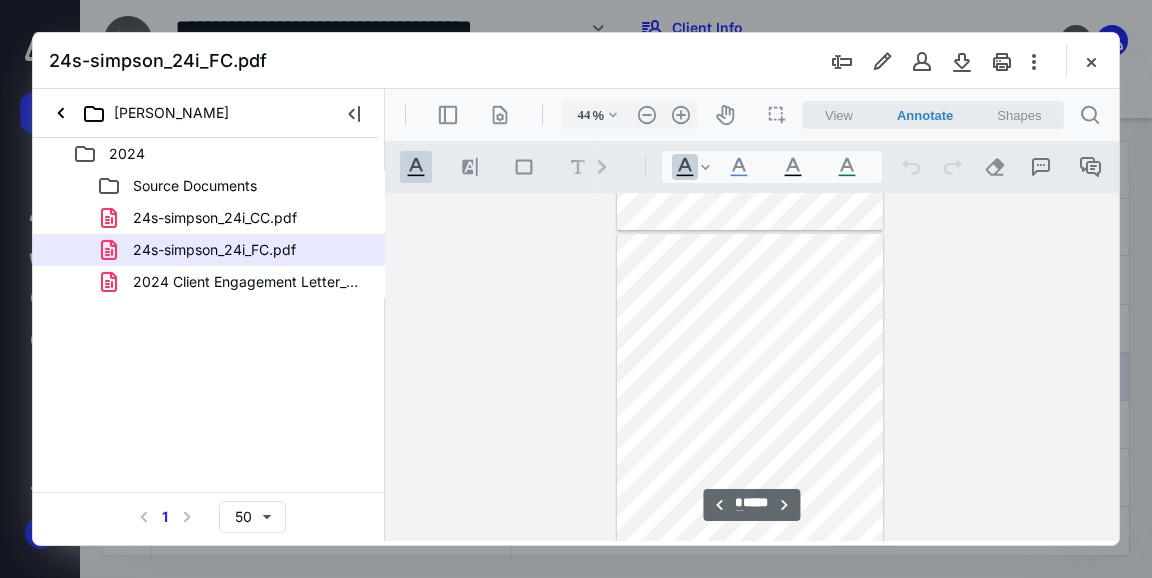 scroll, scrollTop: 1343, scrollLeft: 0, axis: vertical 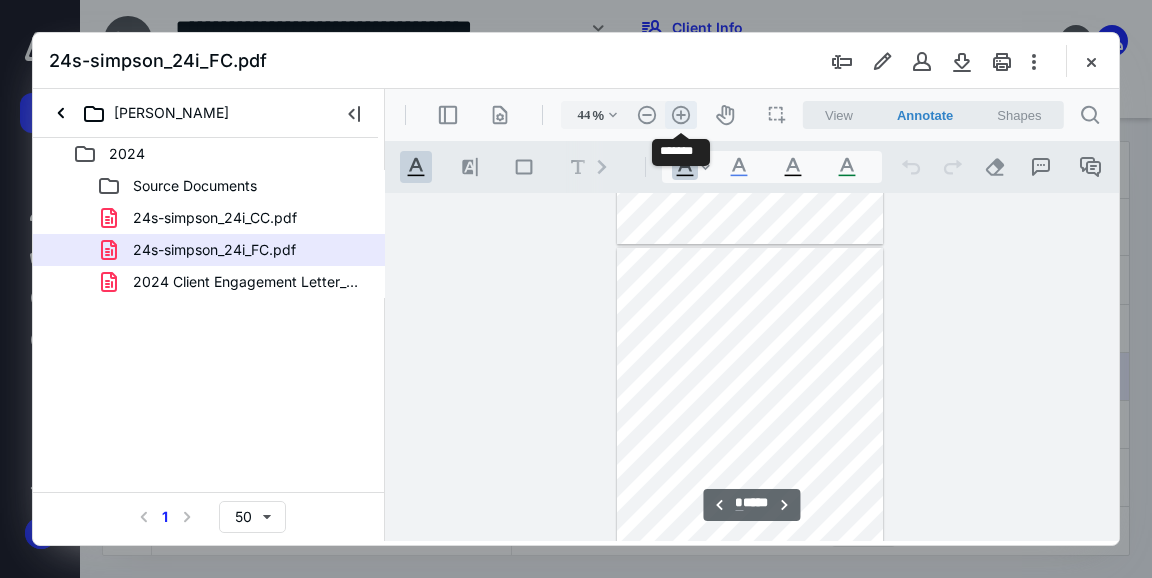 click on ".cls-1{fill:#abb0c4;} icon - header - zoom - in - line" at bounding box center [681, 115] 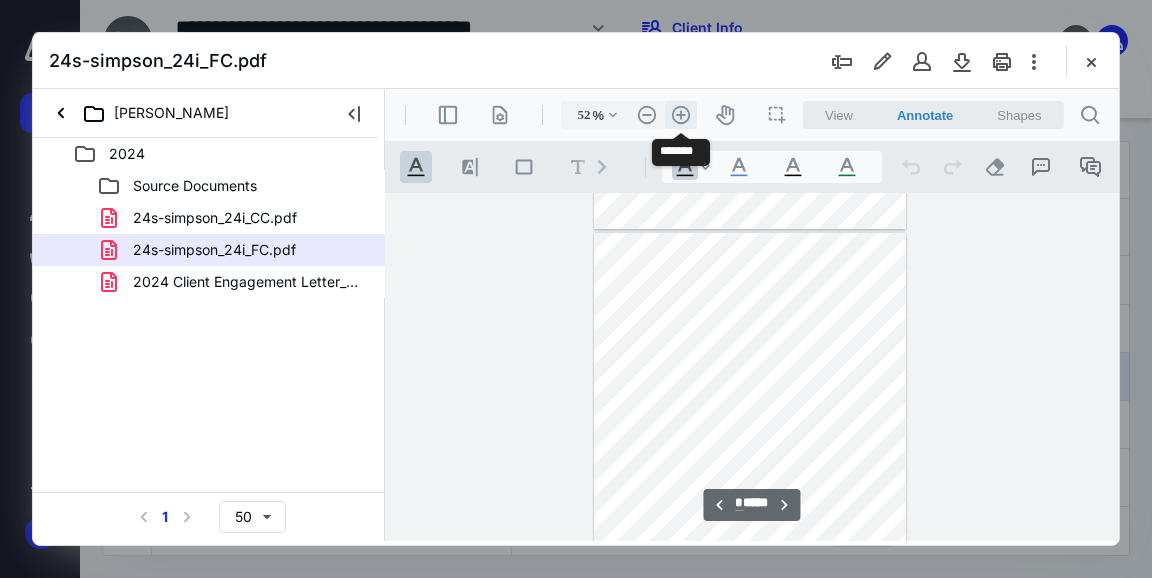 click on ".cls-1{fill:#abb0c4;} icon - header - zoom - in - line" at bounding box center [681, 115] 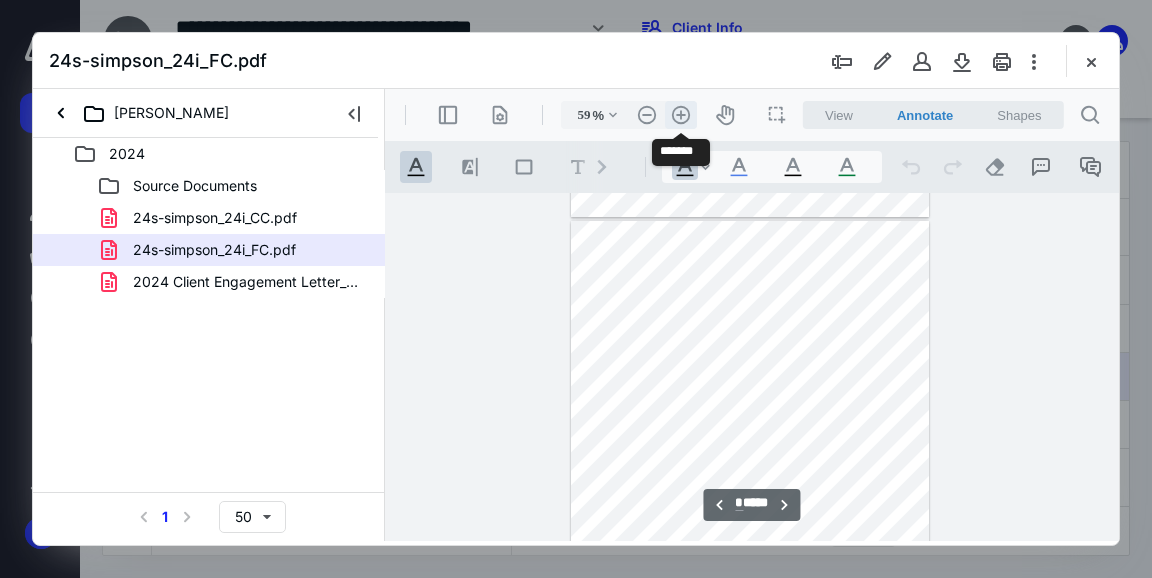 click on ".cls-1{fill:#abb0c4;} icon - header - zoom - in - line" at bounding box center (681, 115) 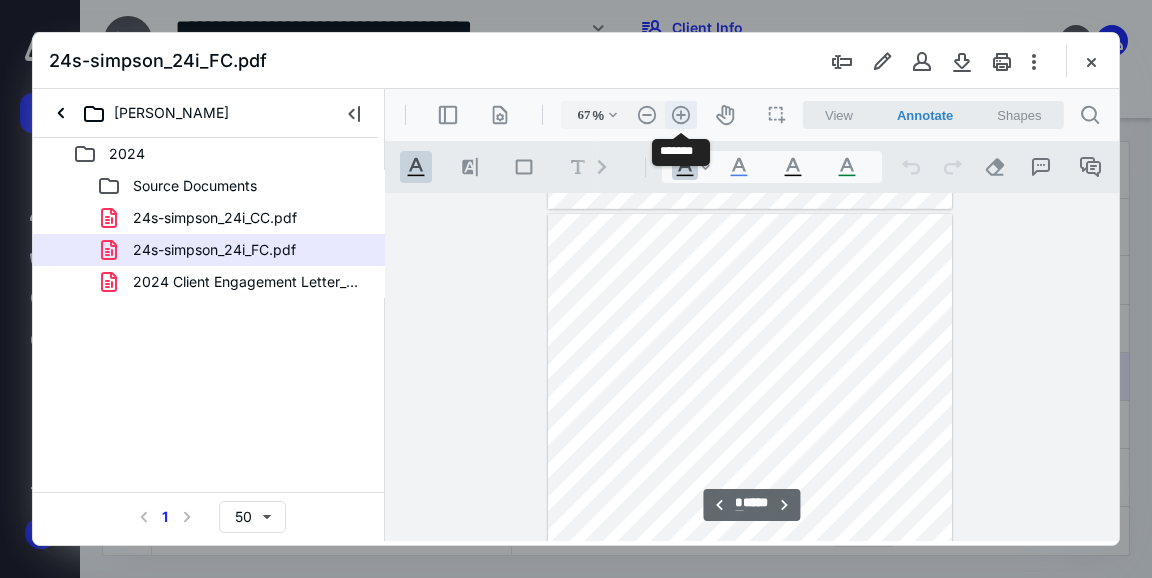 click on ".cls-1{fill:#abb0c4;} icon - header - zoom - in - line" at bounding box center (681, 115) 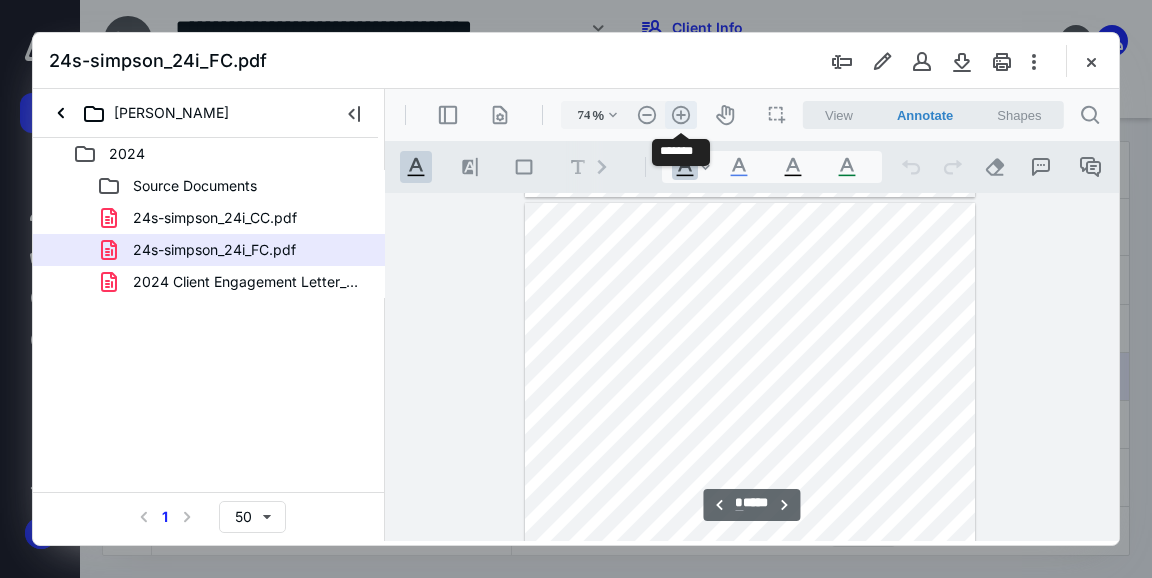 click on ".cls-1{fill:#abb0c4;} icon - header - zoom - in - line" at bounding box center [681, 115] 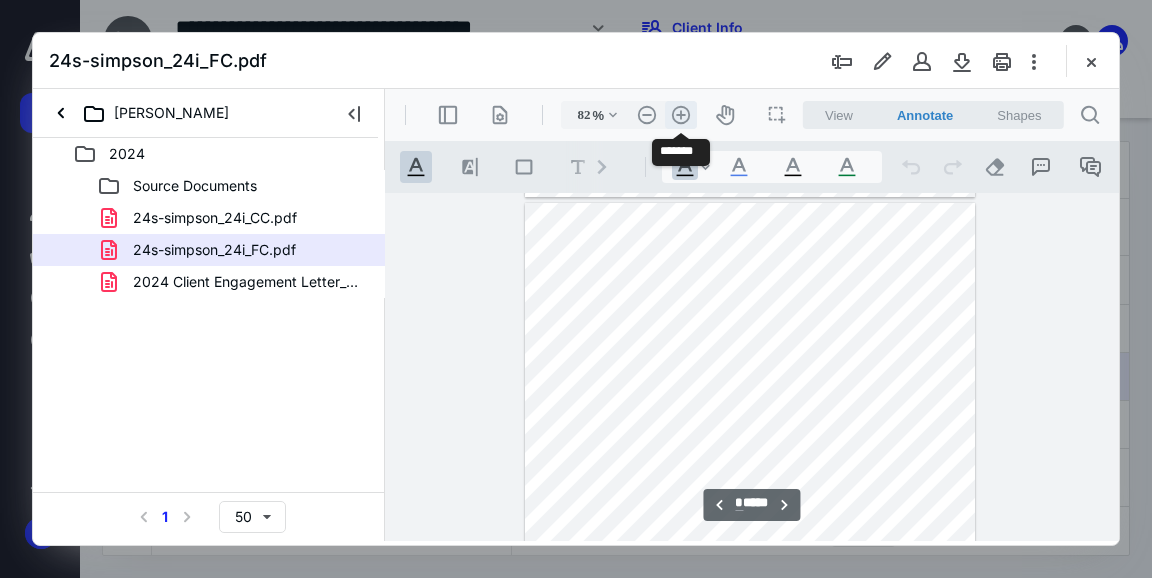 scroll, scrollTop: 2601, scrollLeft: 0, axis: vertical 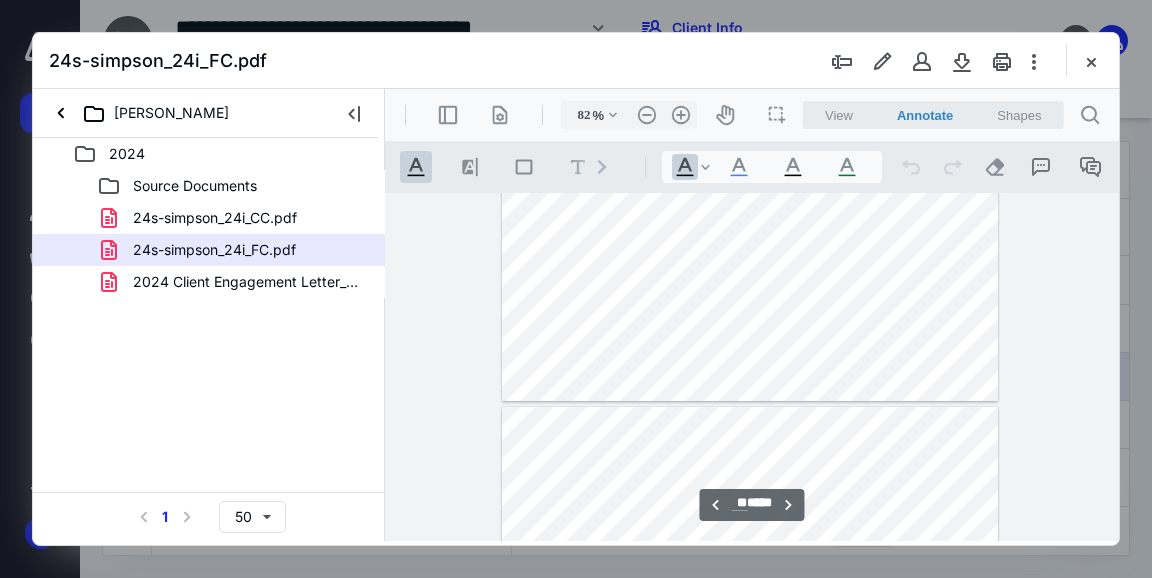 type on "**" 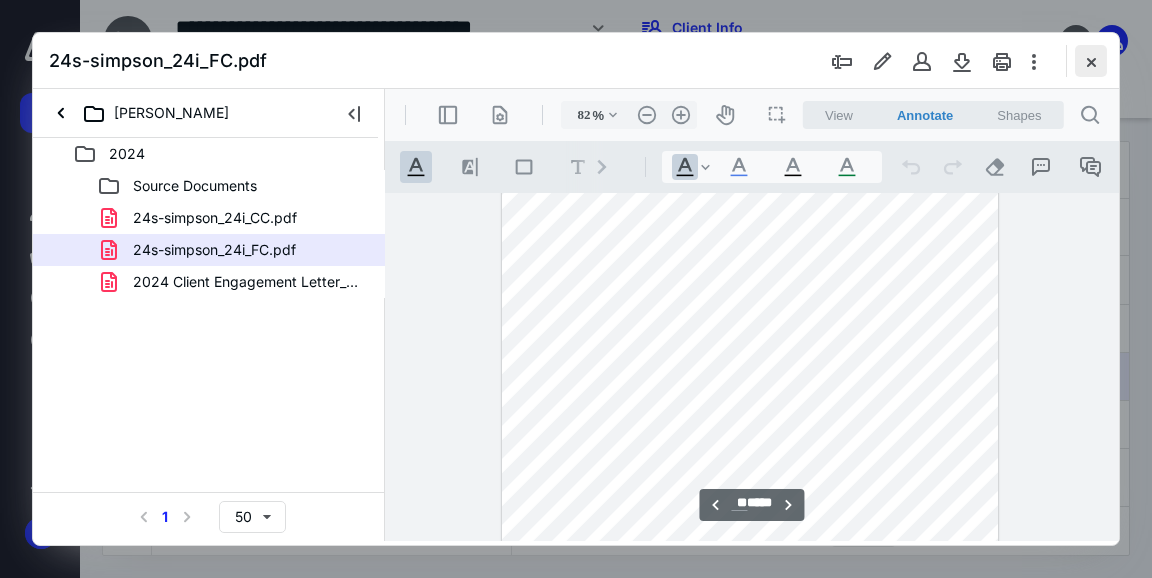 click at bounding box center (1091, 61) 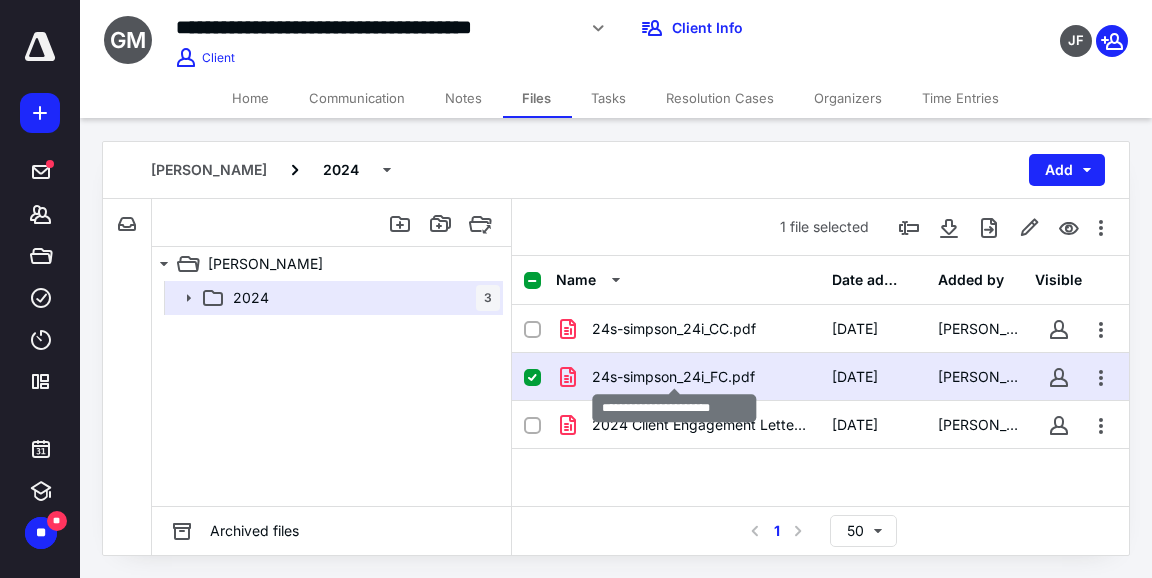 click on "24s-simpson_24i_FC.pdf" at bounding box center [673, 377] 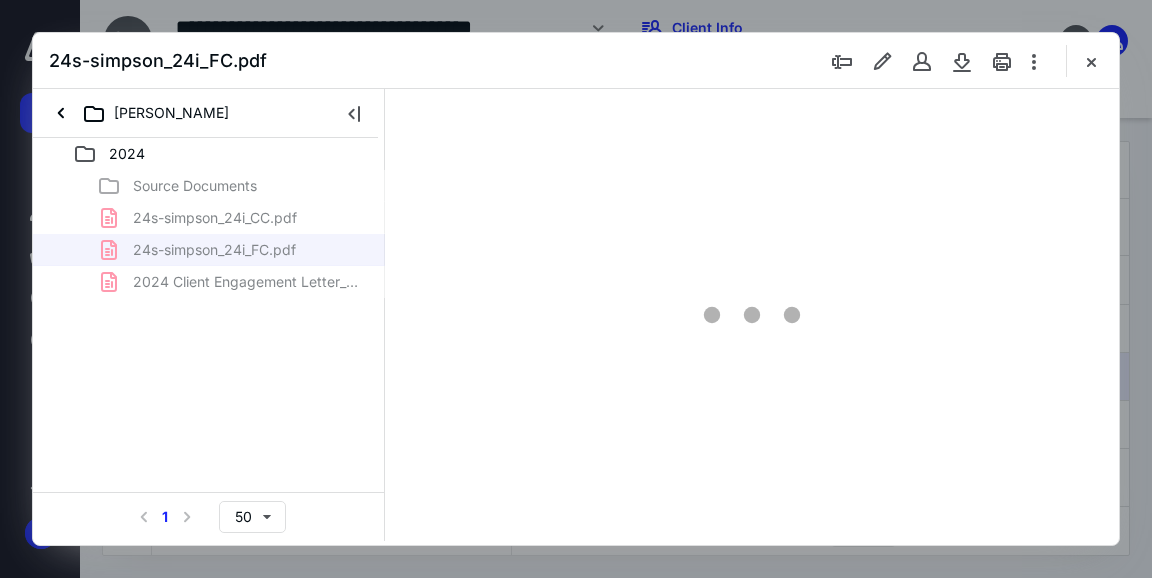 scroll, scrollTop: 0, scrollLeft: 0, axis: both 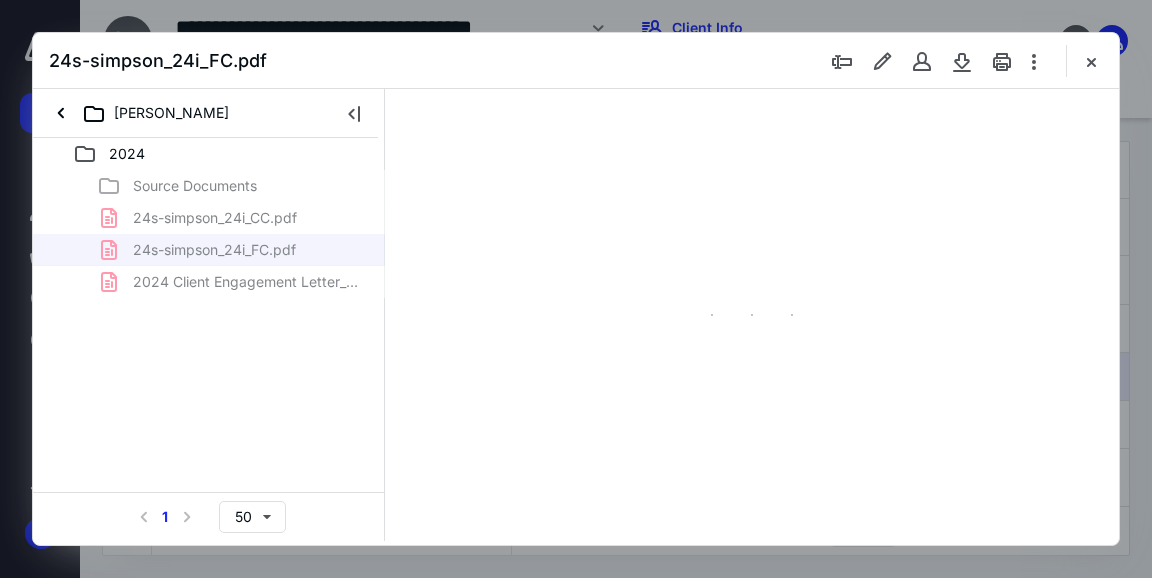 type on "44" 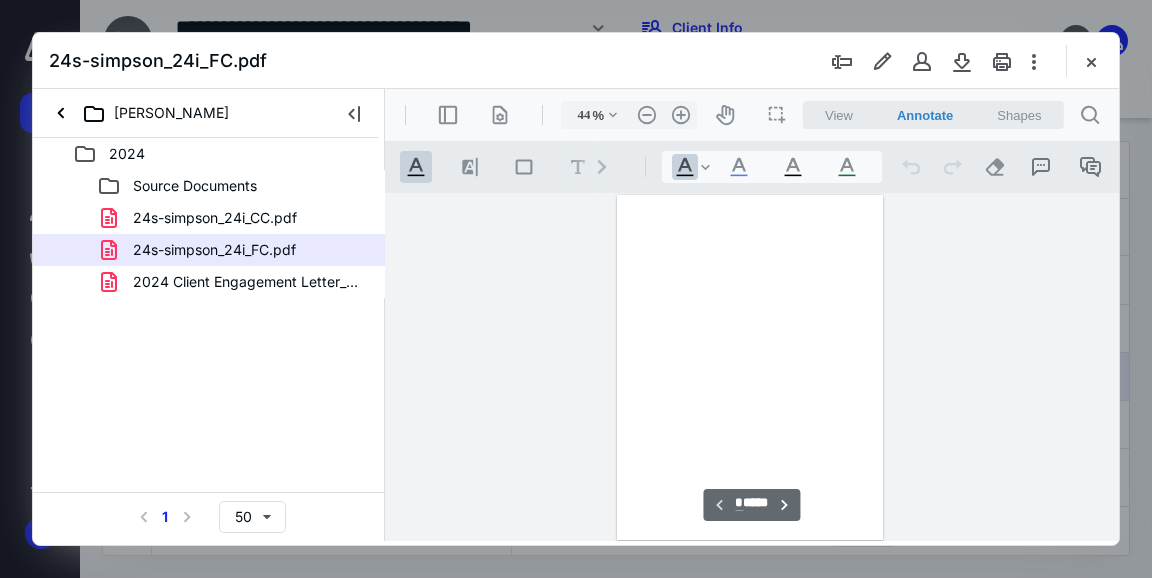 scroll, scrollTop: 105, scrollLeft: 0, axis: vertical 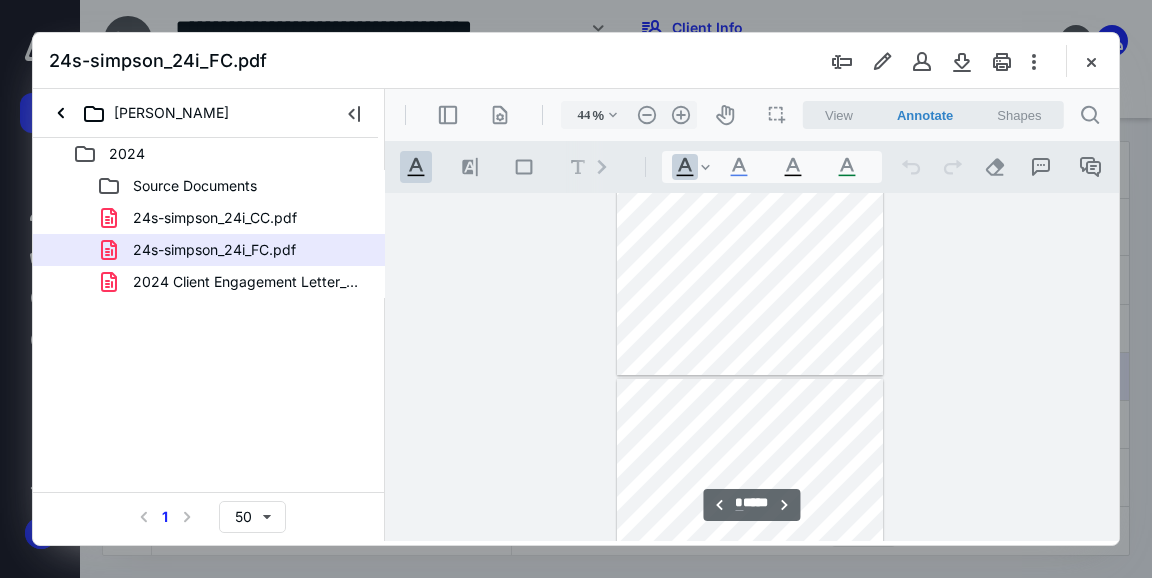 type on "*" 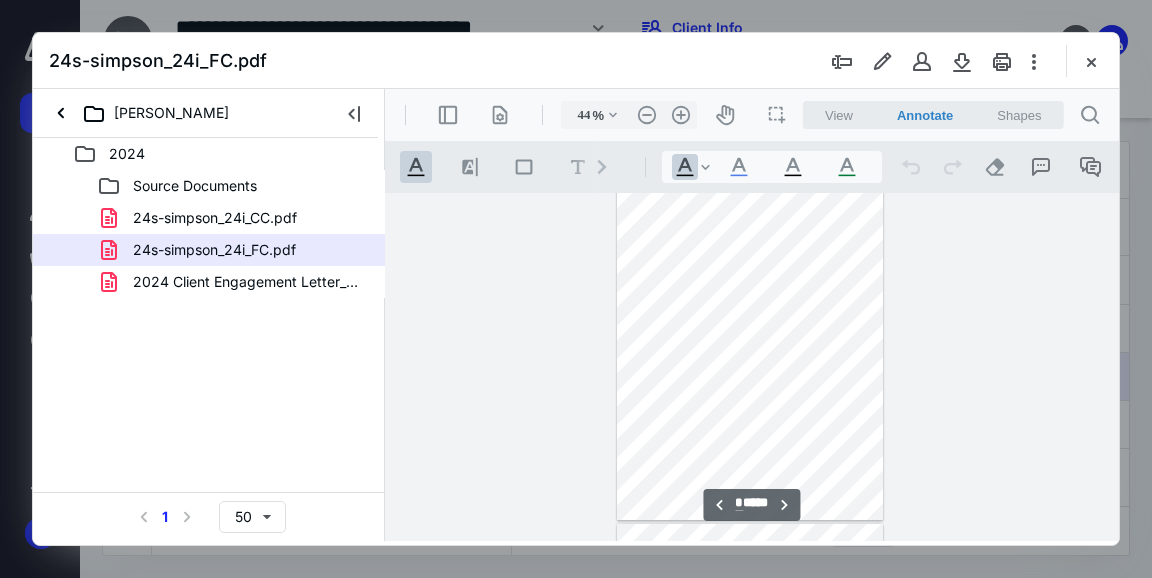 scroll, scrollTop: 1428, scrollLeft: 0, axis: vertical 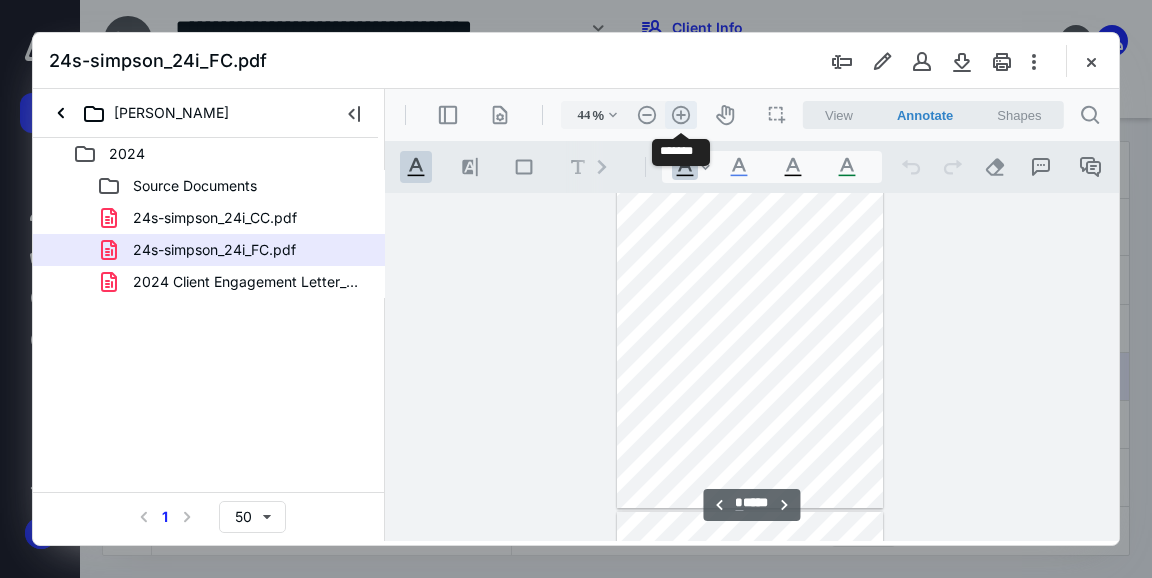 click on ".cls-1{fill:#abb0c4;} icon - header - zoom - in - line" at bounding box center [681, 115] 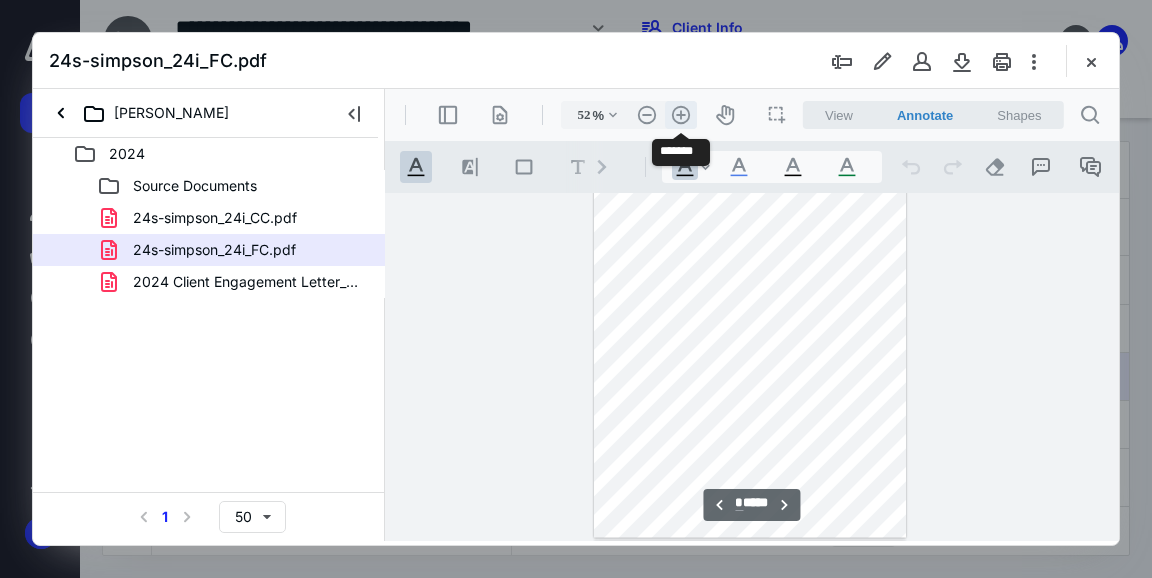click on ".cls-1{fill:#abb0c4;} icon - header - zoom - in - line" at bounding box center (681, 115) 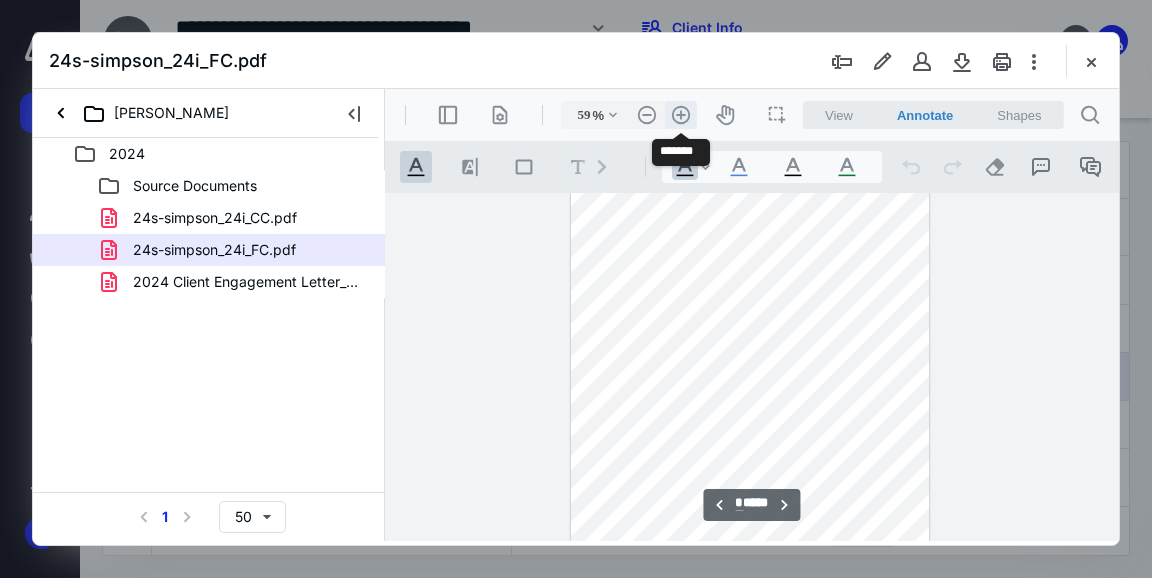 click on ".cls-1{fill:#abb0c4;} icon - header - zoom - in - line" at bounding box center (681, 115) 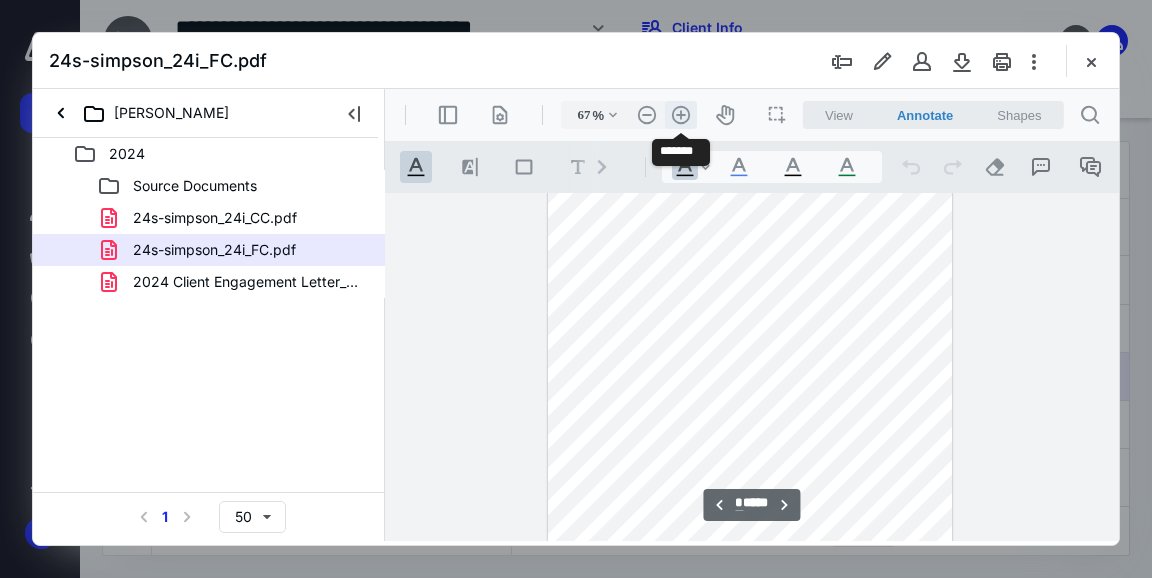 click on ".cls-1{fill:#abb0c4;} icon - header - zoom - in - line" at bounding box center (681, 115) 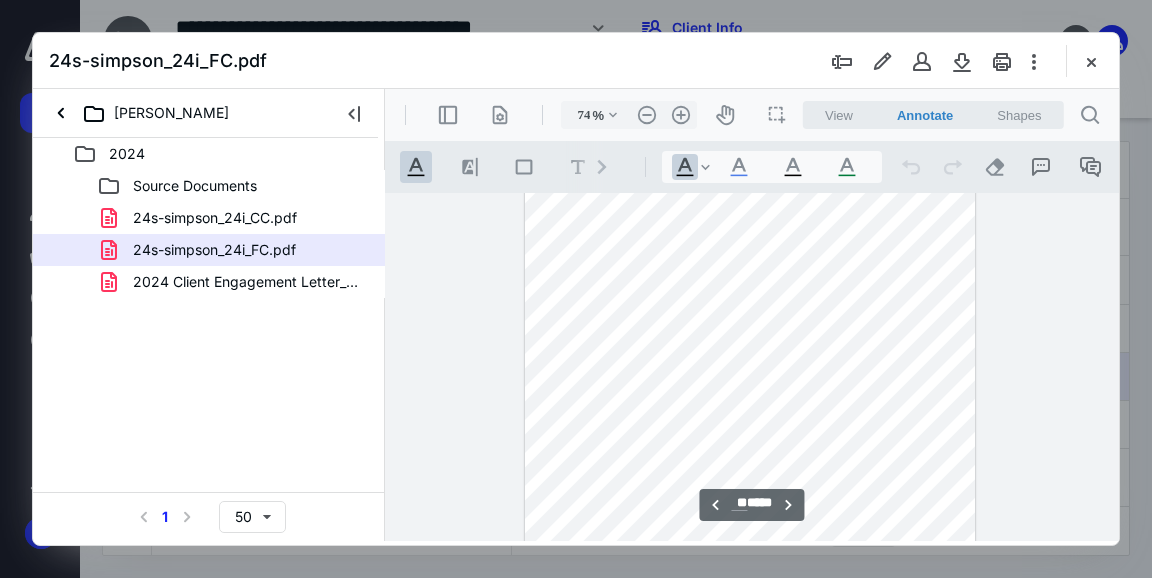 scroll, scrollTop: 5535, scrollLeft: 0, axis: vertical 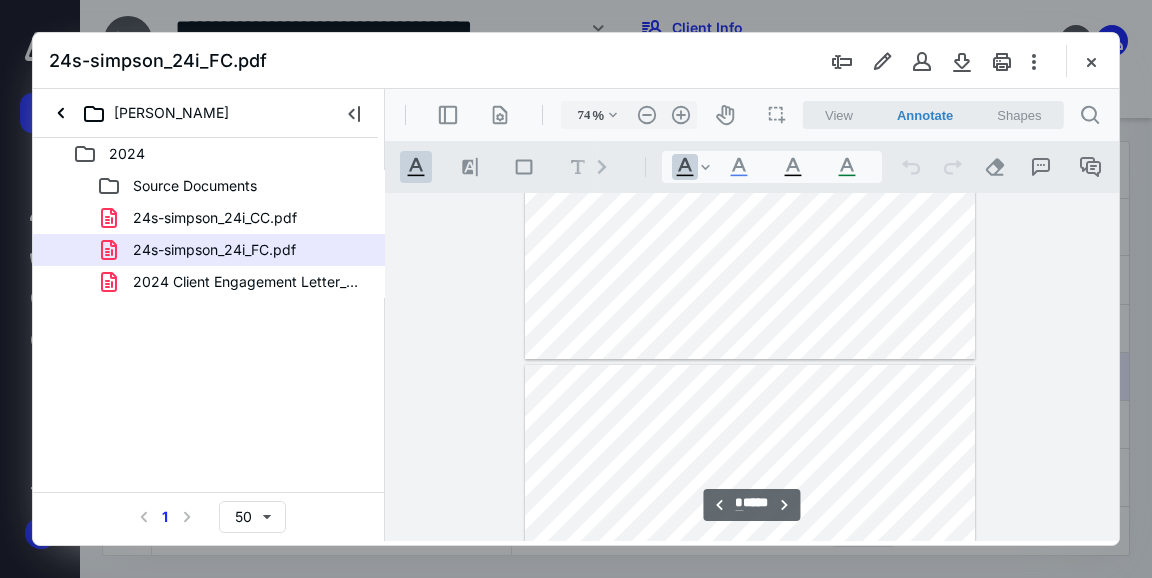 type on "*" 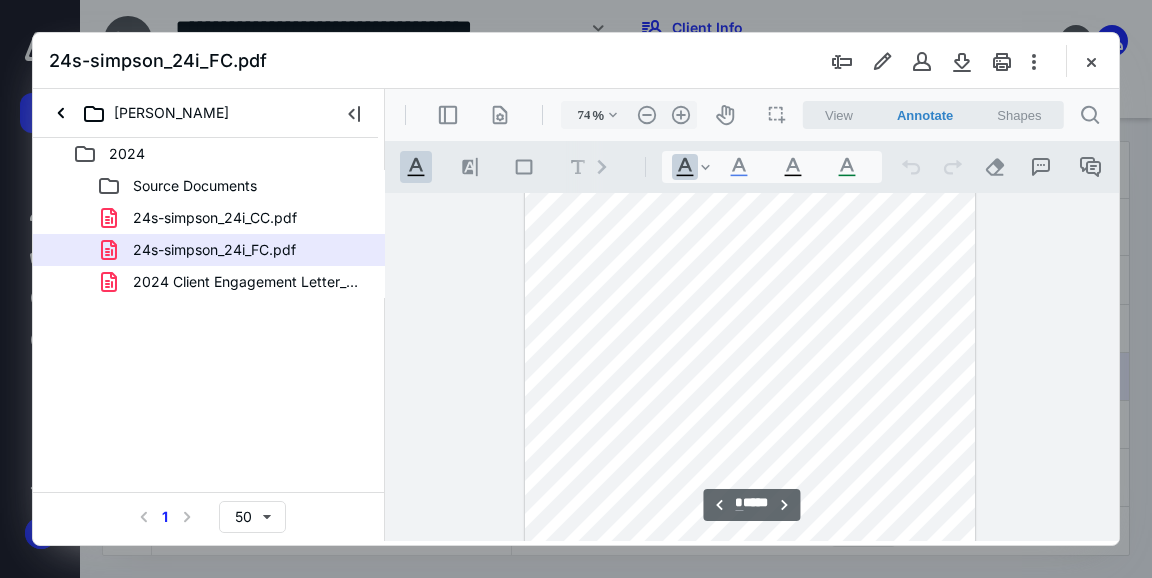 scroll, scrollTop: 2414, scrollLeft: 0, axis: vertical 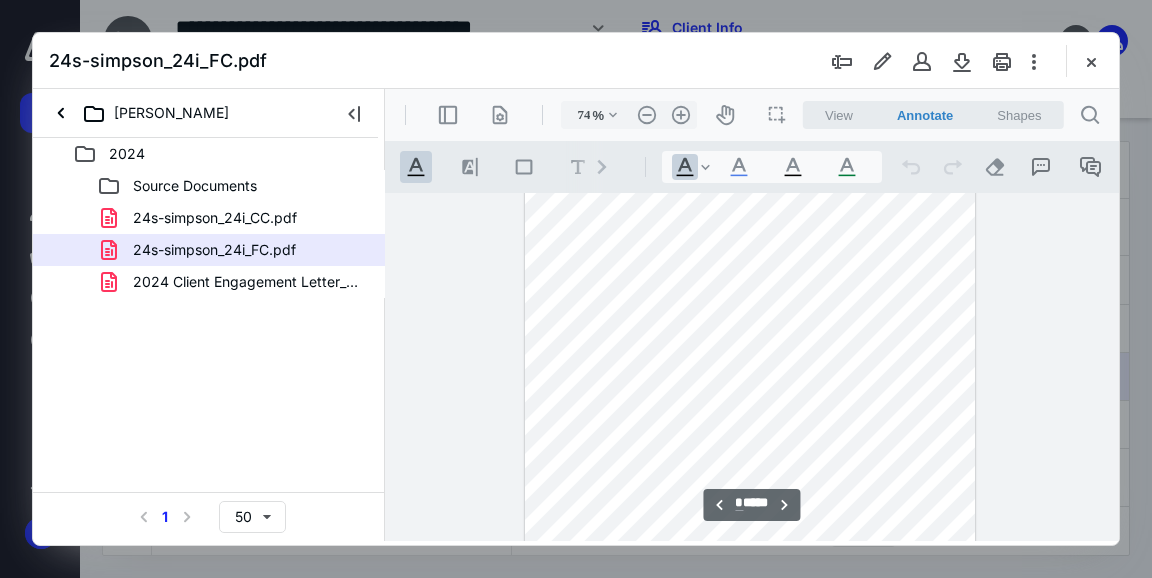 drag, startPoint x: 1093, startPoint y: 63, endPoint x: 1125, endPoint y: 79, distance: 35.77709 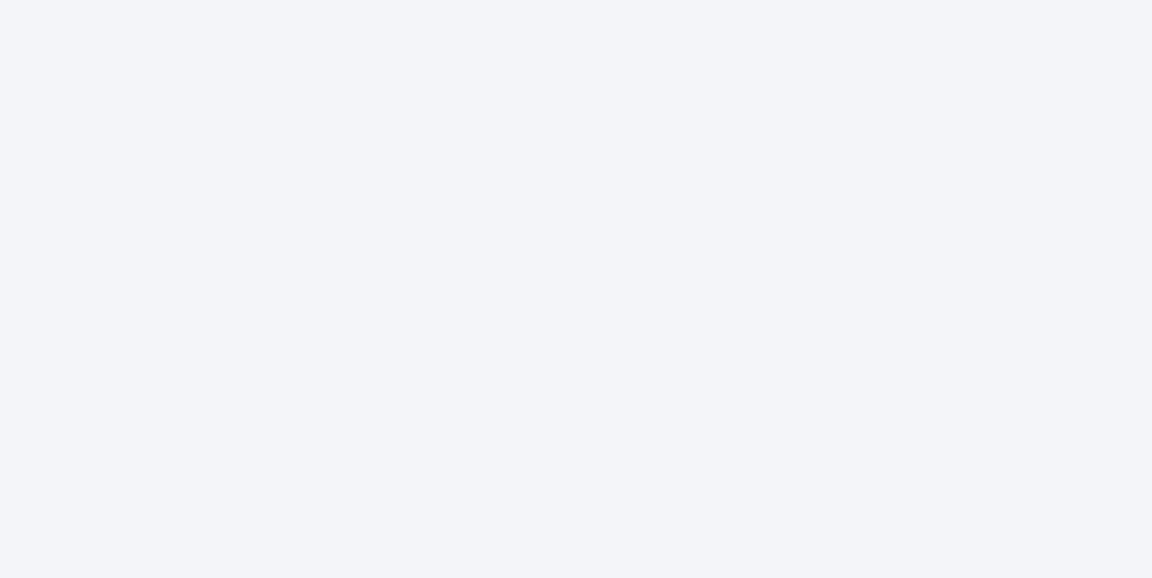 scroll, scrollTop: 0, scrollLeft: 0, axis: both 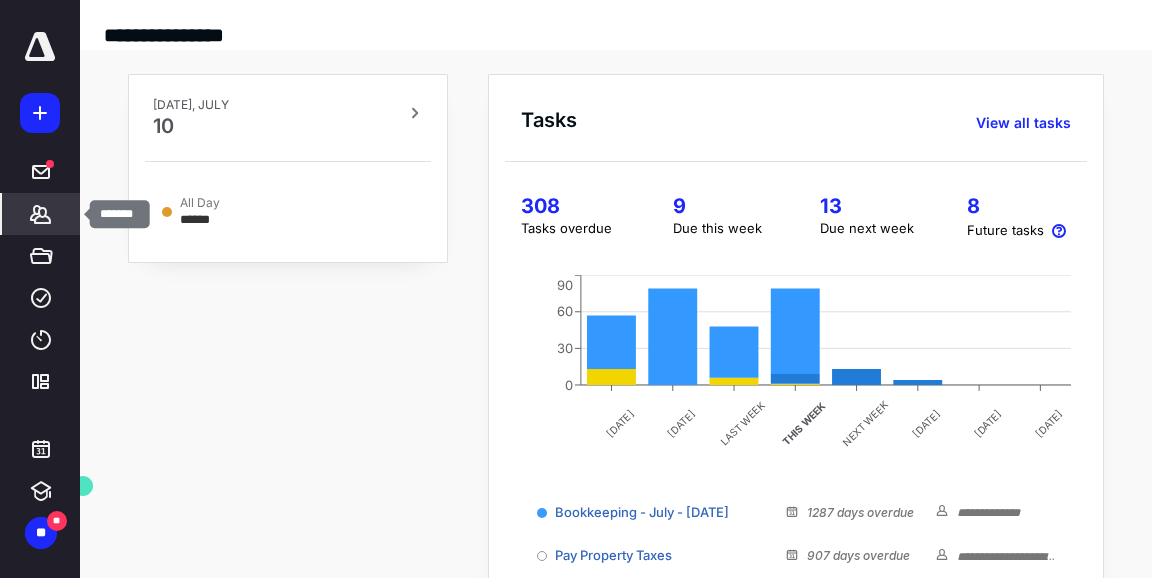 click 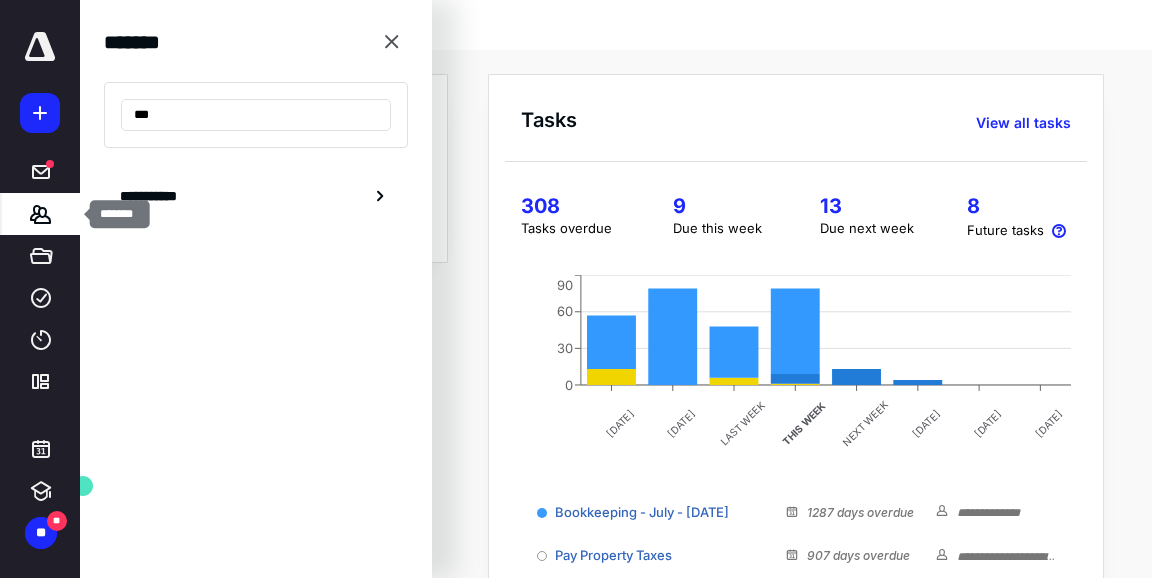 type on "**" 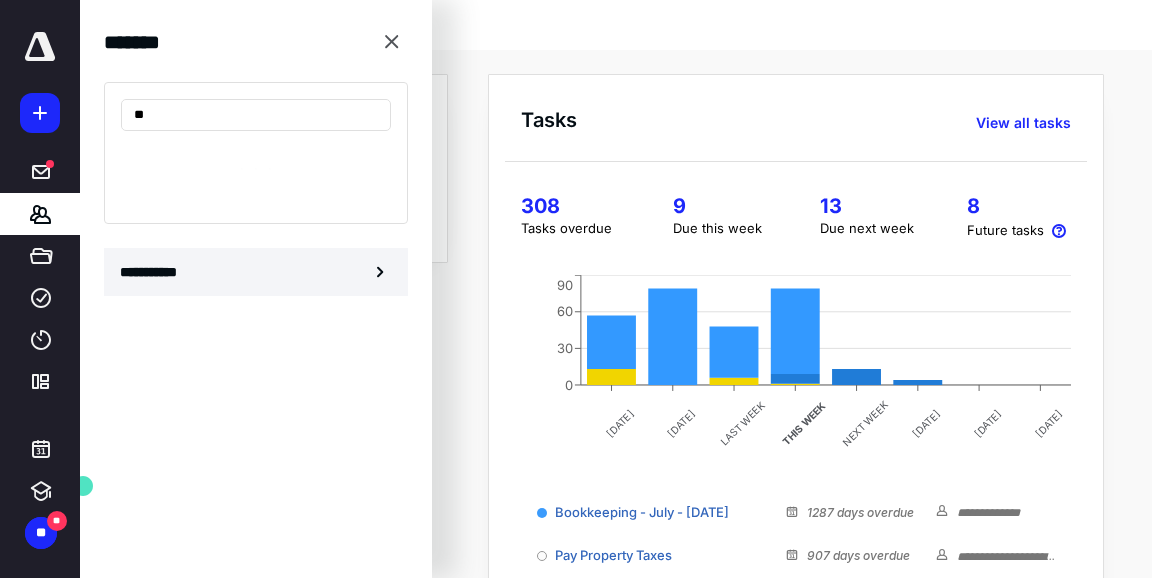 type on "*" 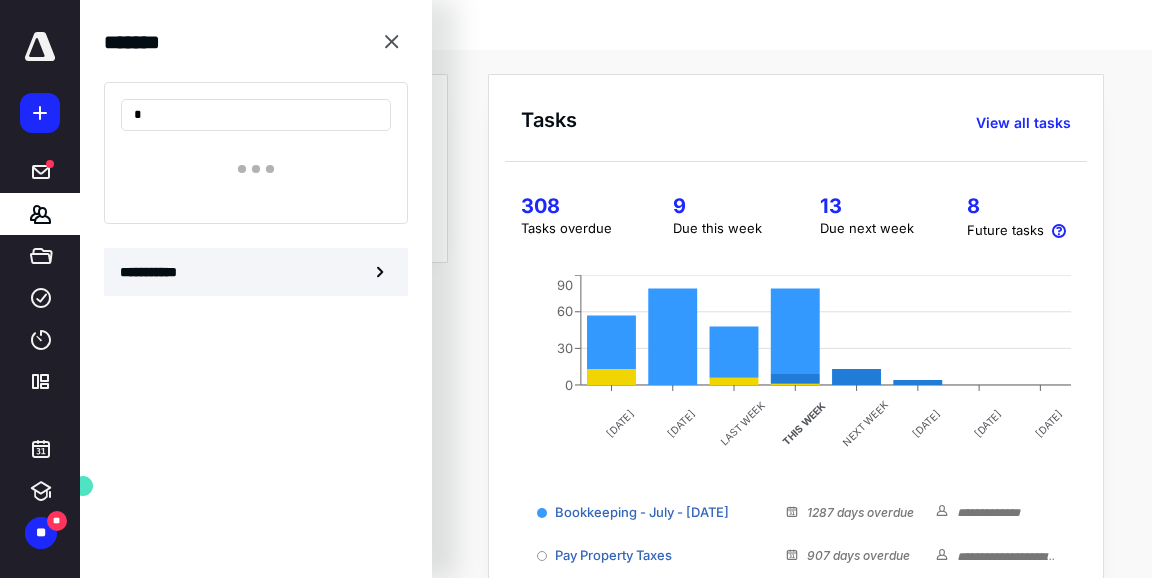type 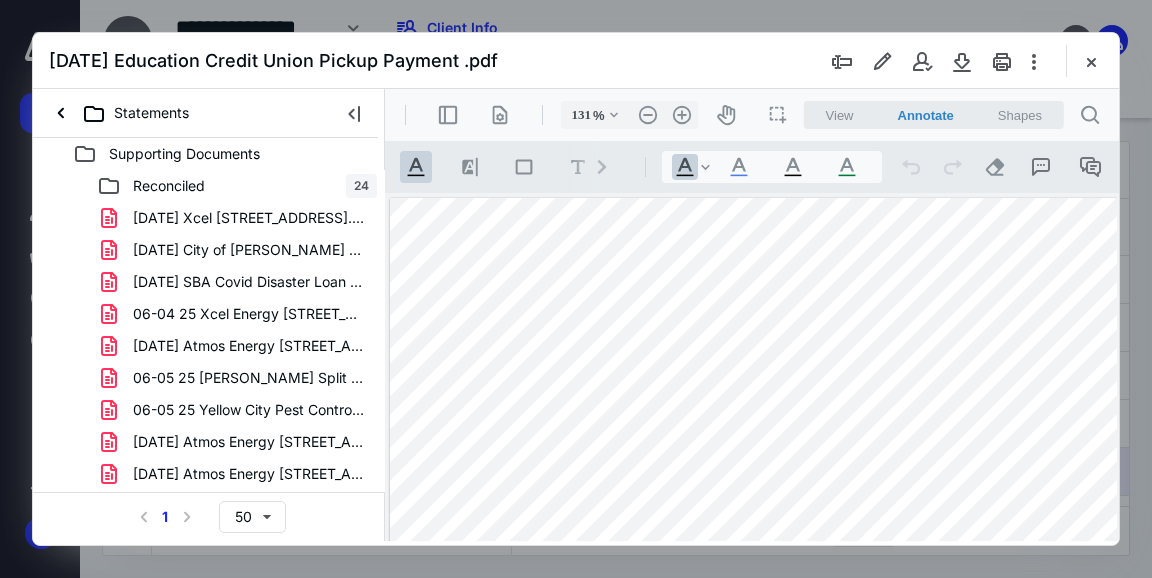 scroll, scrollTop: 0, scrollLeft: 0, axis: both 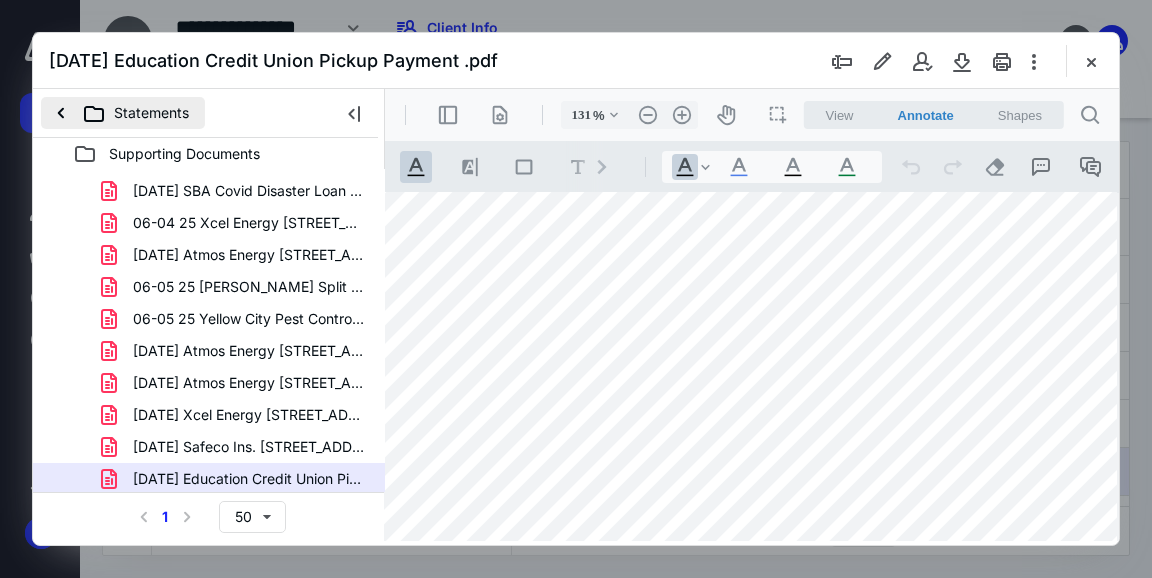 click on "Statements" at bounding box center [123, 113] 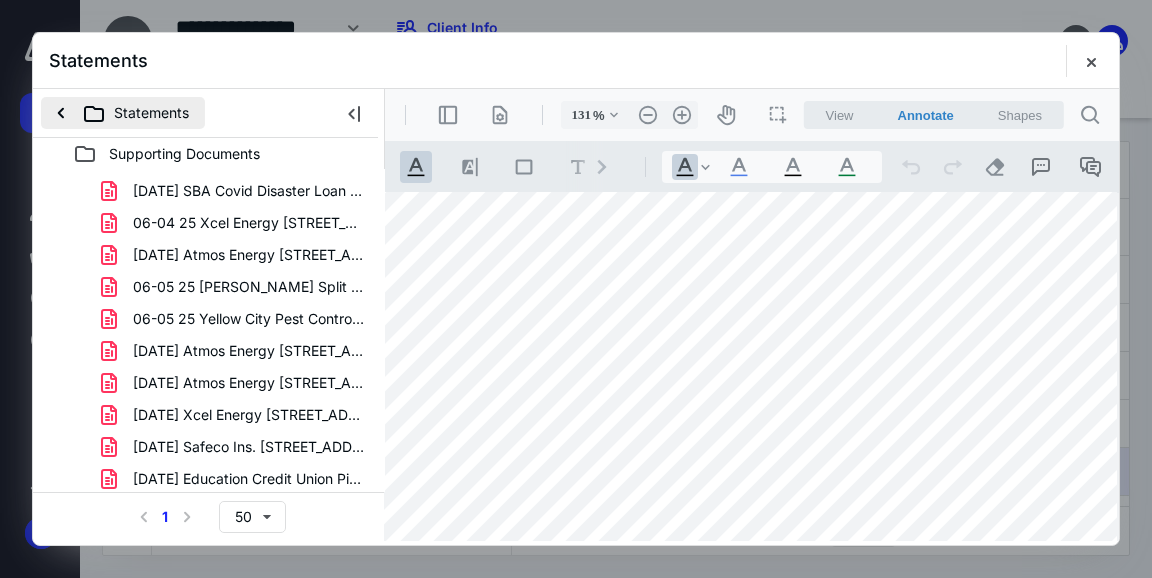 scroll, scrollTop: 0, scrollLeft: 0, axis: both 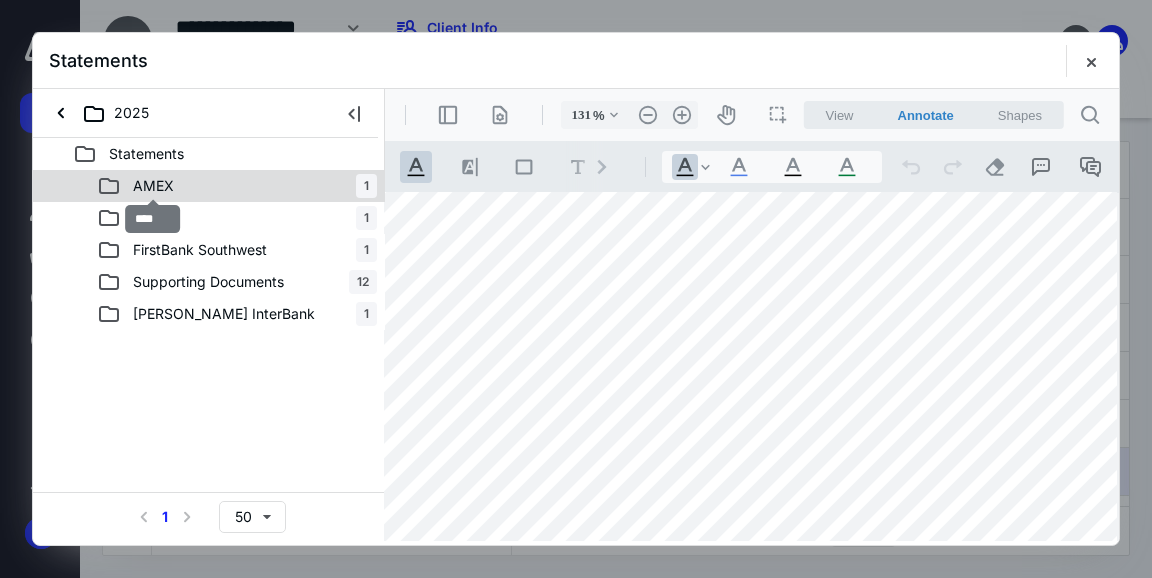 click on "AMEX" at bounding box center (153, 186) 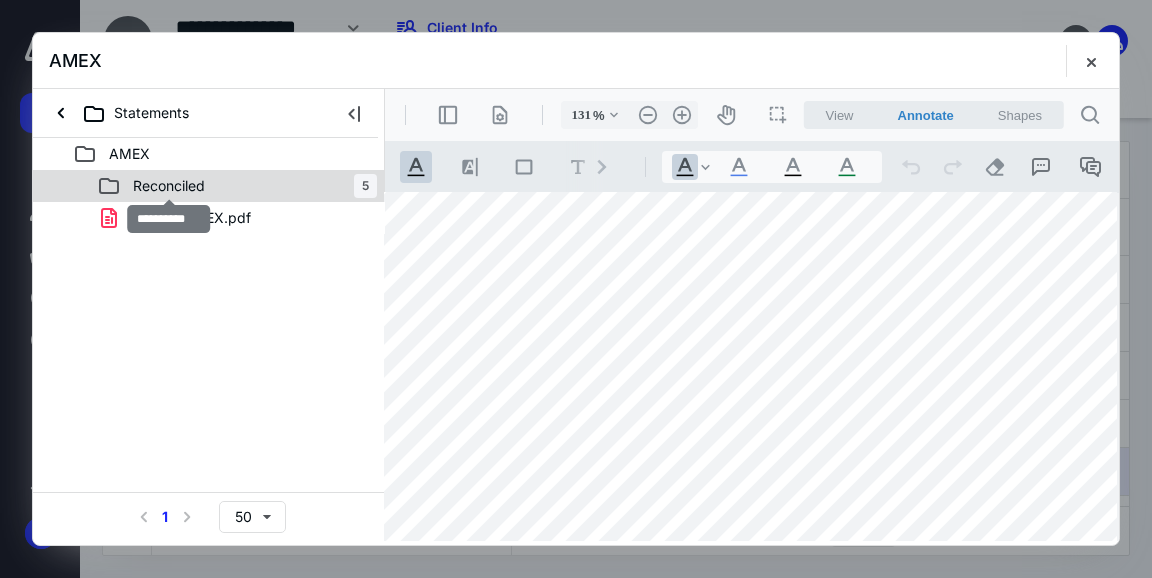 drag, startPoint x: 180, startPoint y: 216, endPoint x: 180, endPoint y: 183, distance: 33 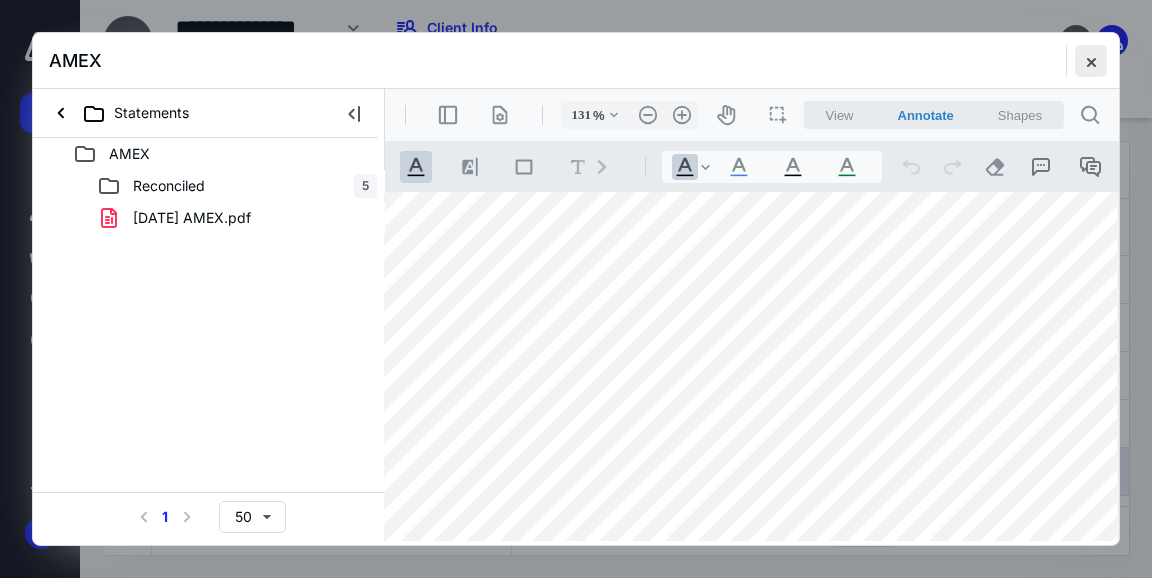 click at bounding box center (1091, 61) 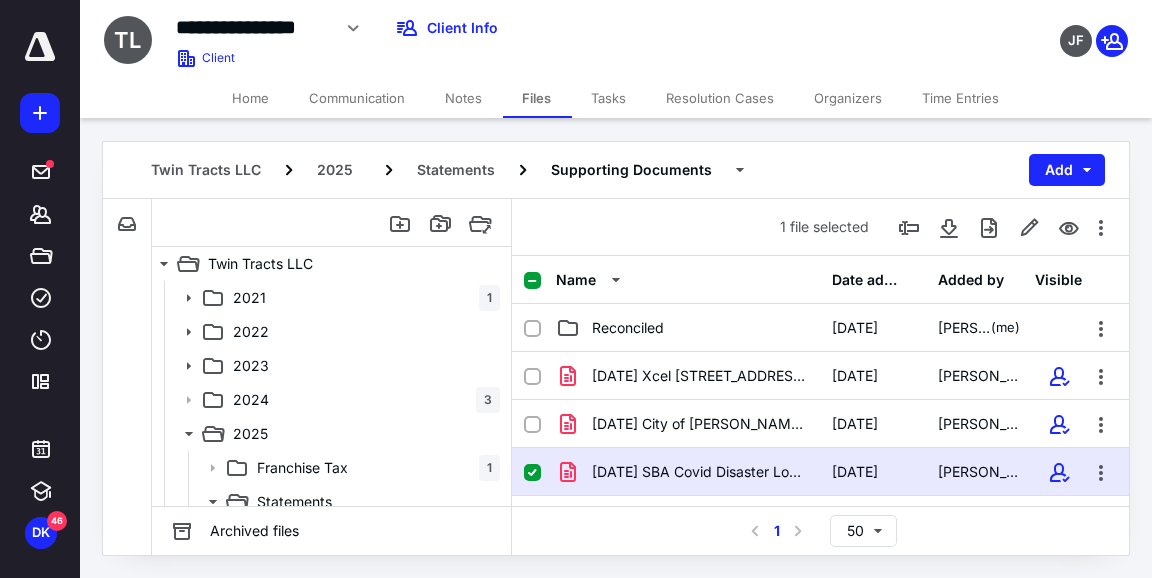 click on "Files" at bounding box center (537, 98) 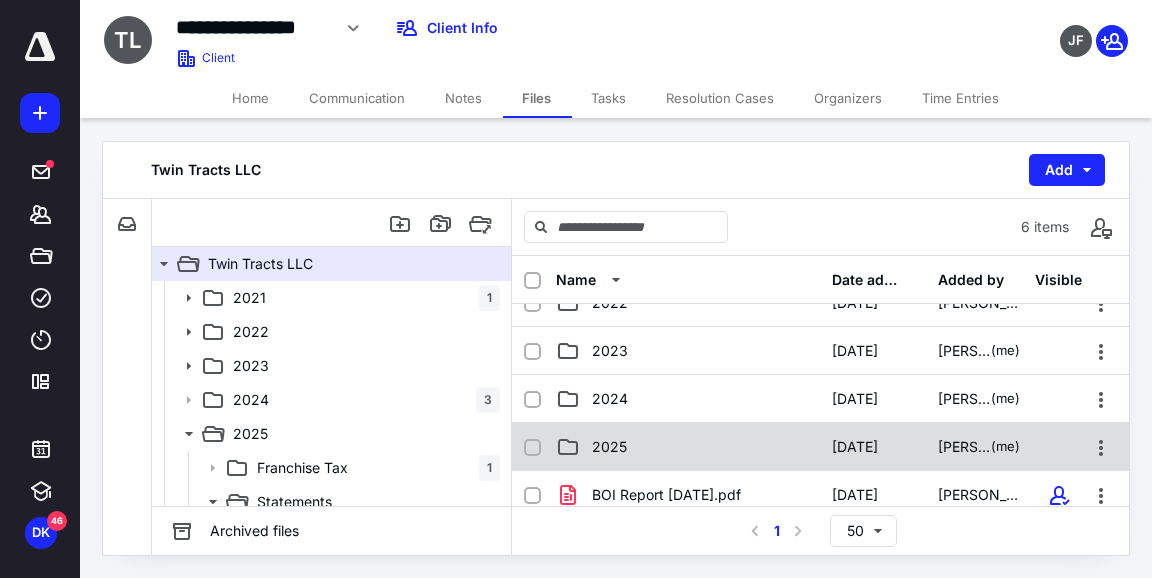 scroll, scrollTop: 77, scrollLeft: 0, axis: vertical 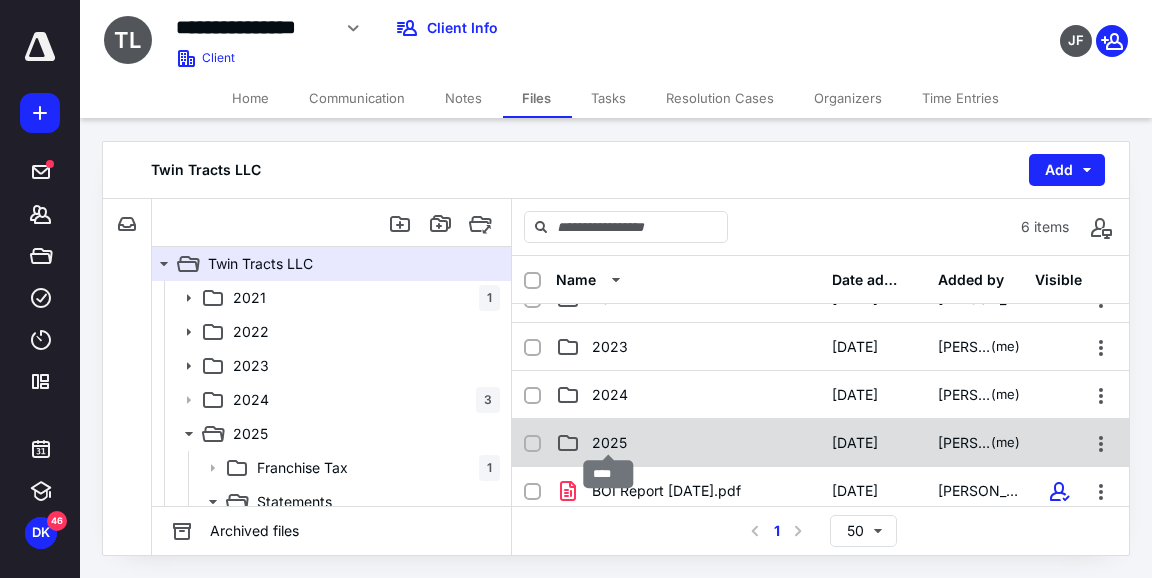 click on "2025" at bounding box center [609, 443] 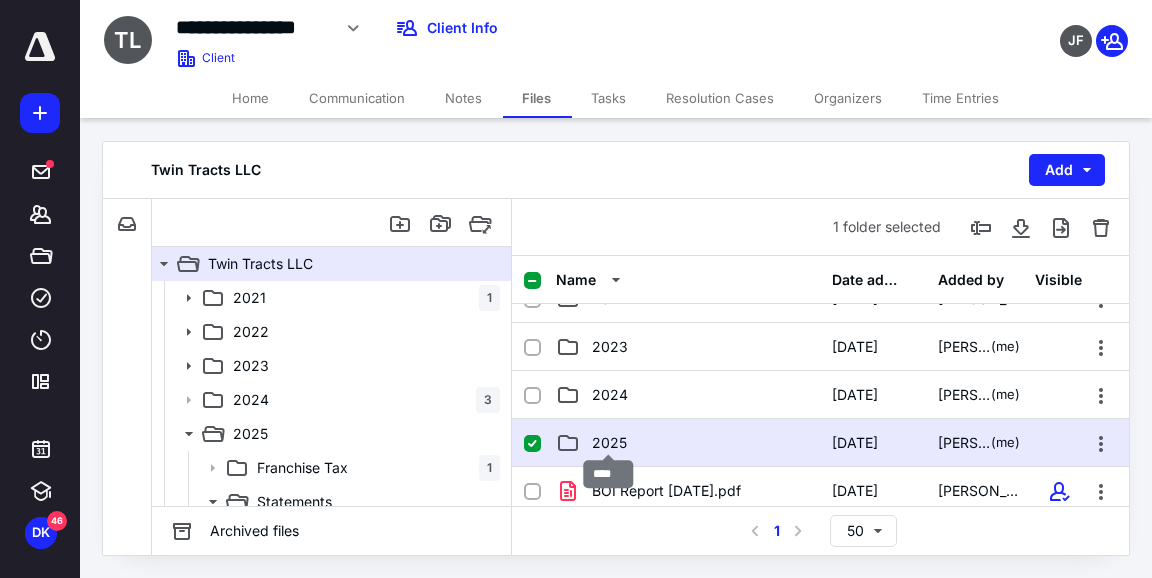 click on "2025" at bounding box center [609, 443] 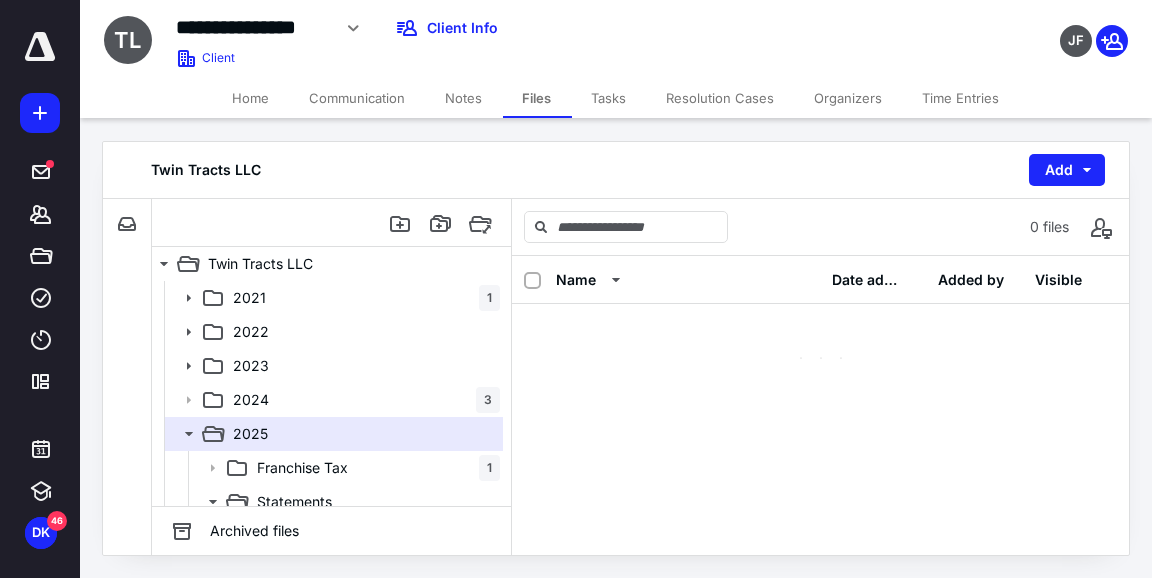 scroll, scrollTop: 0, scrollLeft: 0, axis: both 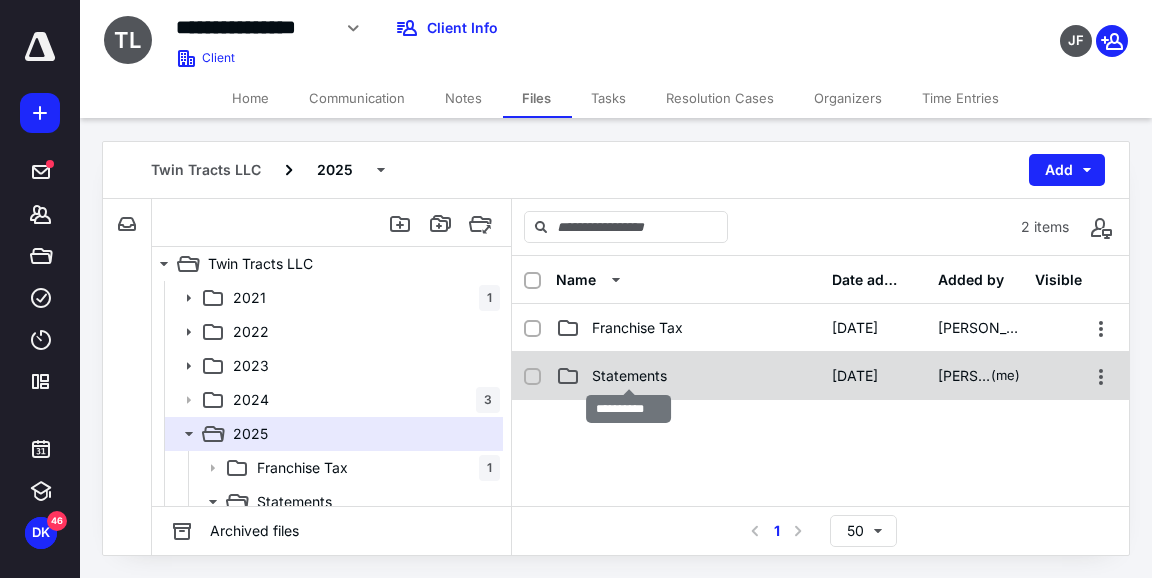 click on "Statements" at bounding box center [629, 376] 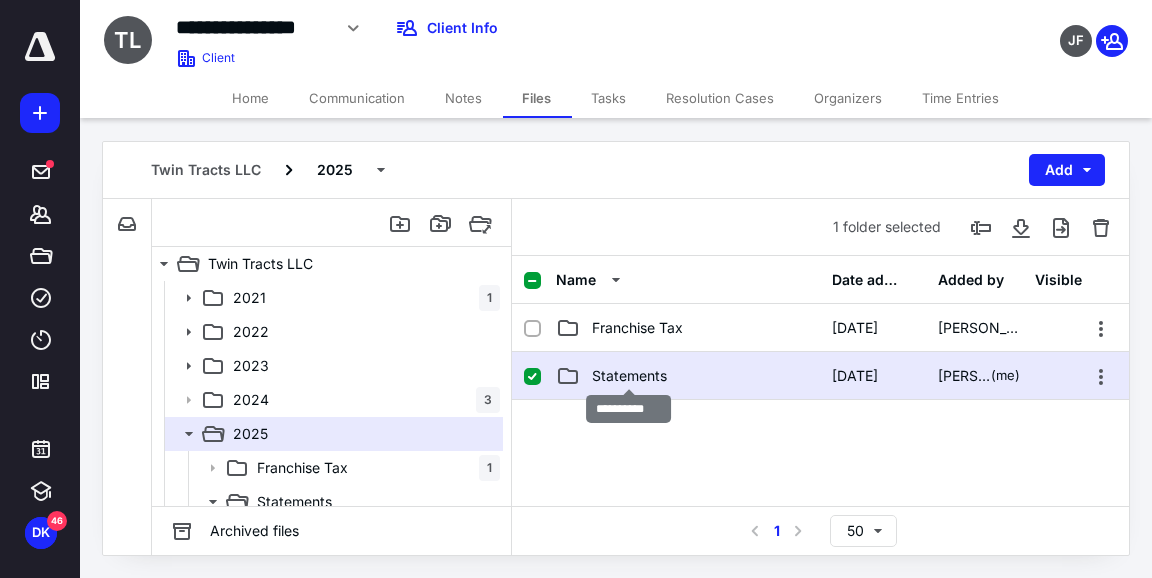 click on "Statements" at bounding box center [629, 376] 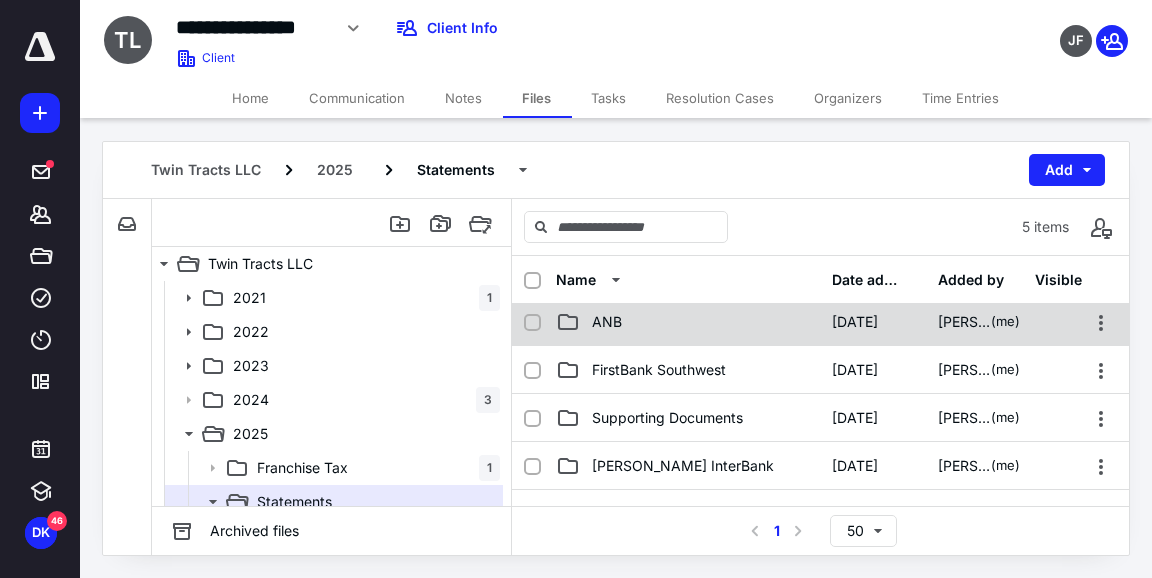 scroll, scrollTop: 1, scrollLeft: 0, axis: vertical 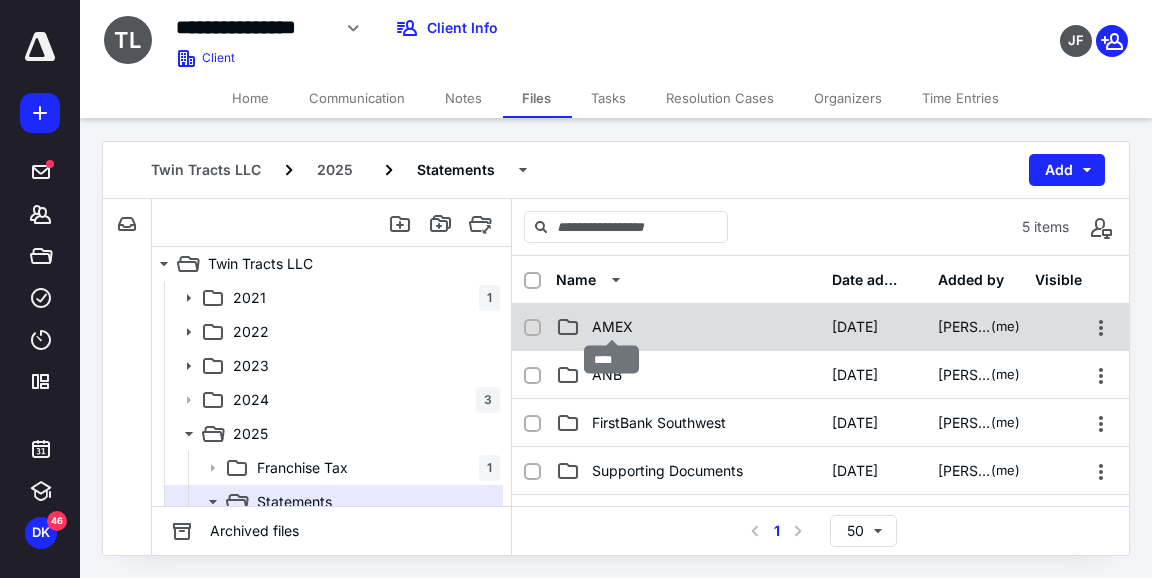 click on "AMEX" at bounding box center (612, 327) 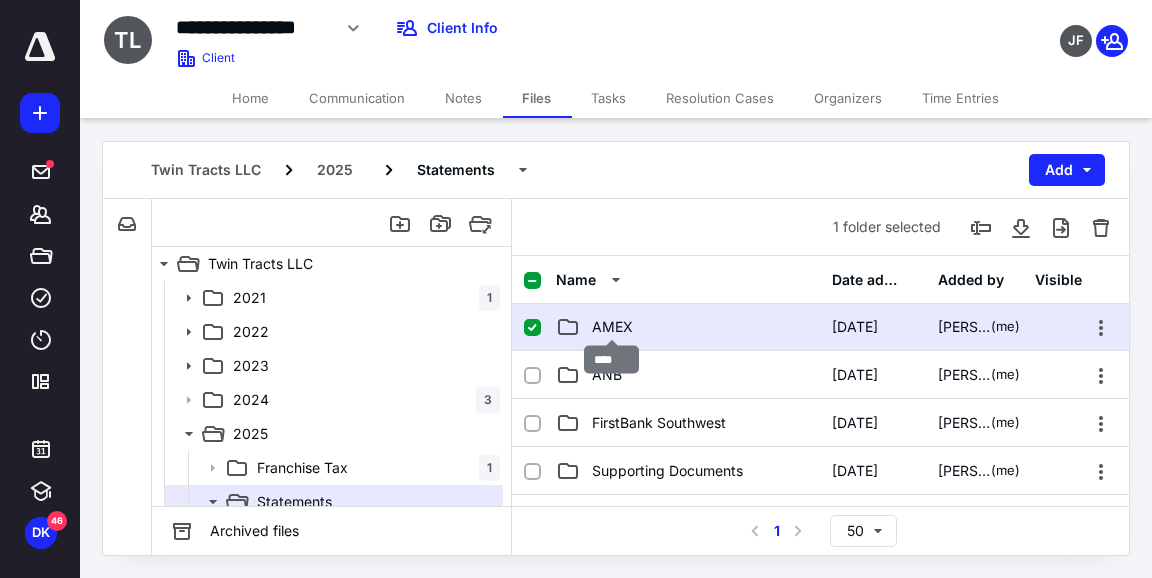 click on "AMEX" at bounding box center [612, 327] 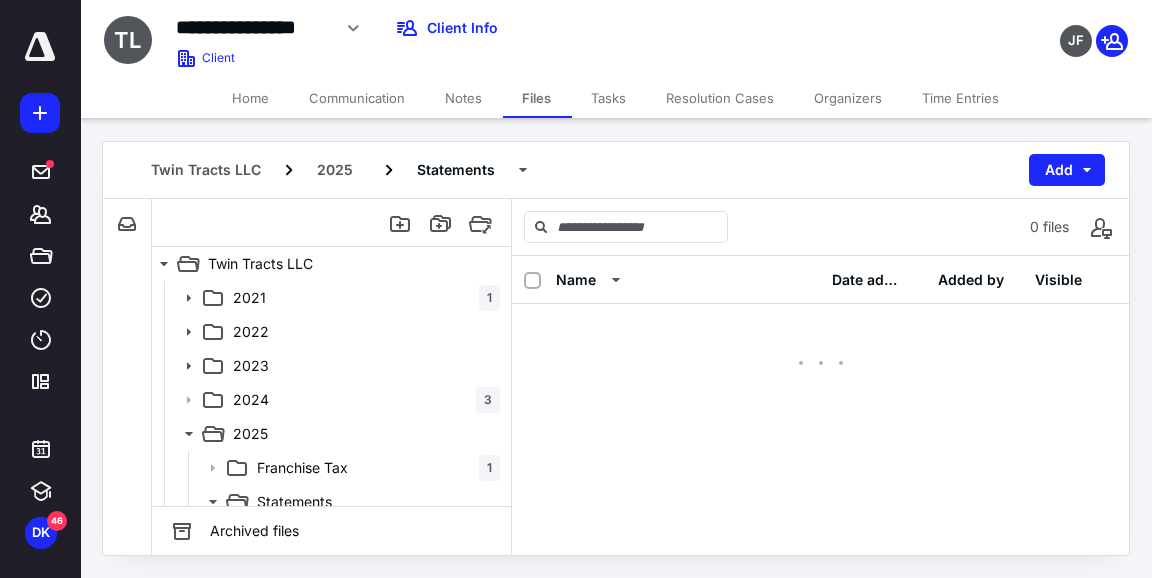 scroll, scrollTop: 0, scrollLeft: 0, axis: both 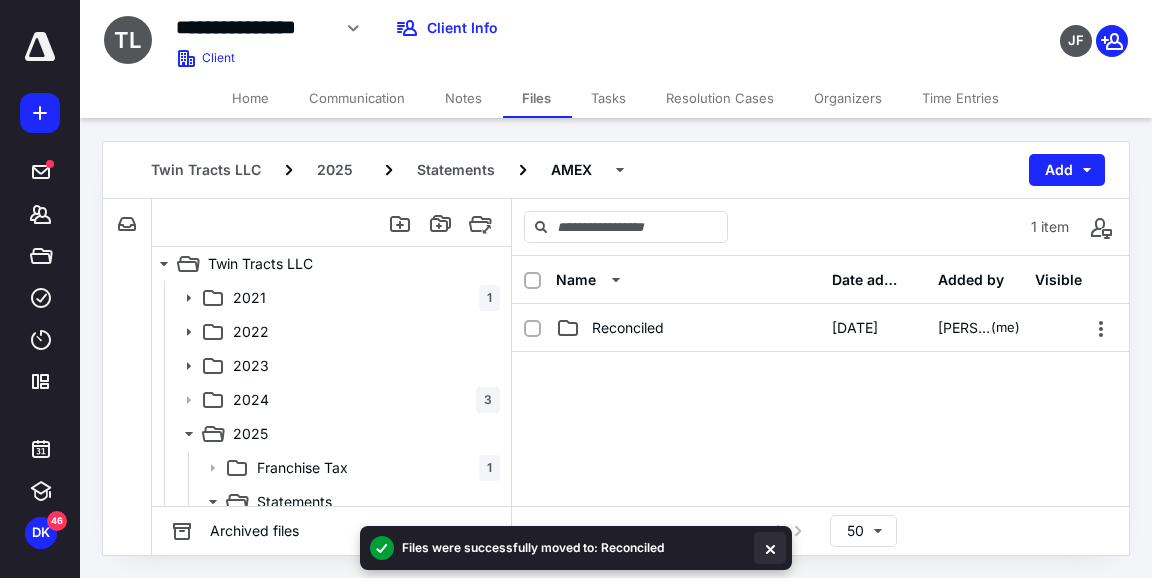 click at bounding box center [770, 548] 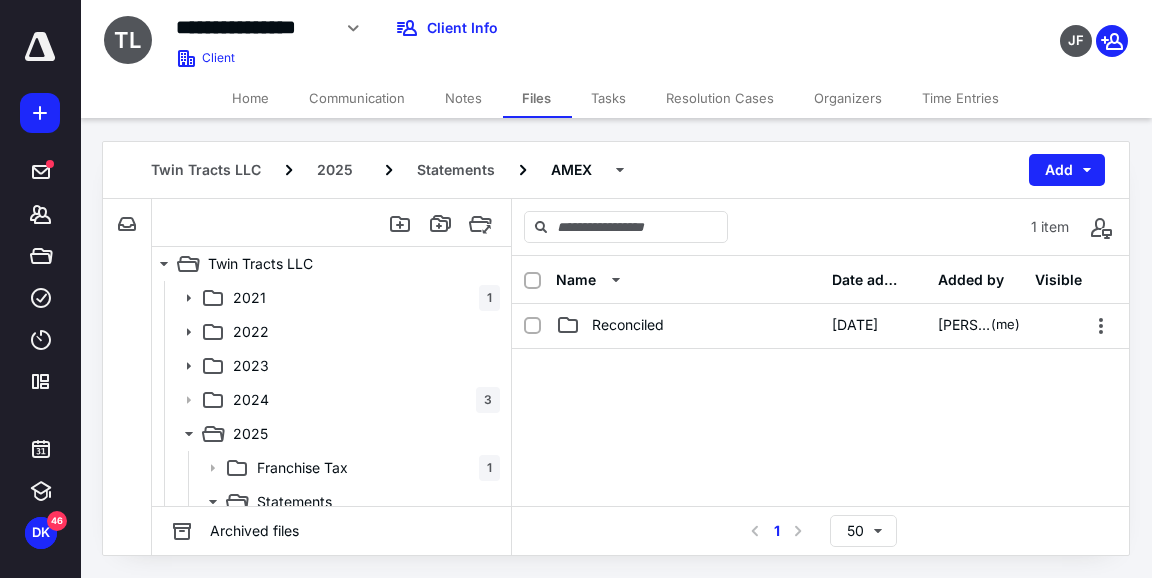 scroll, scrollTop: 0, scrollLeft: 0, axis: both 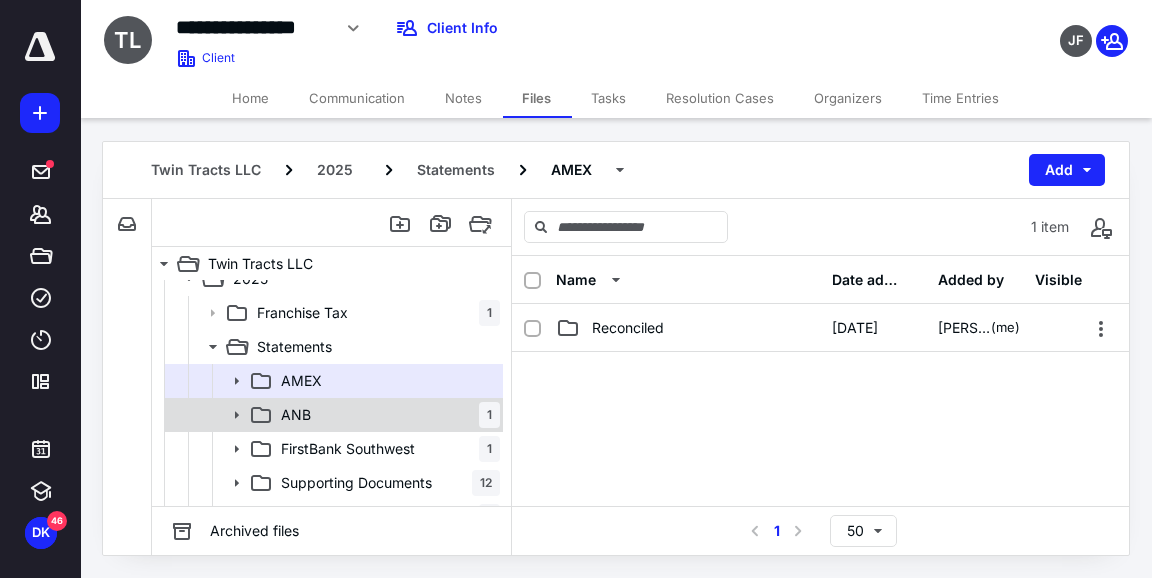 click on "ANB 1" at bounding box center (332, 415) 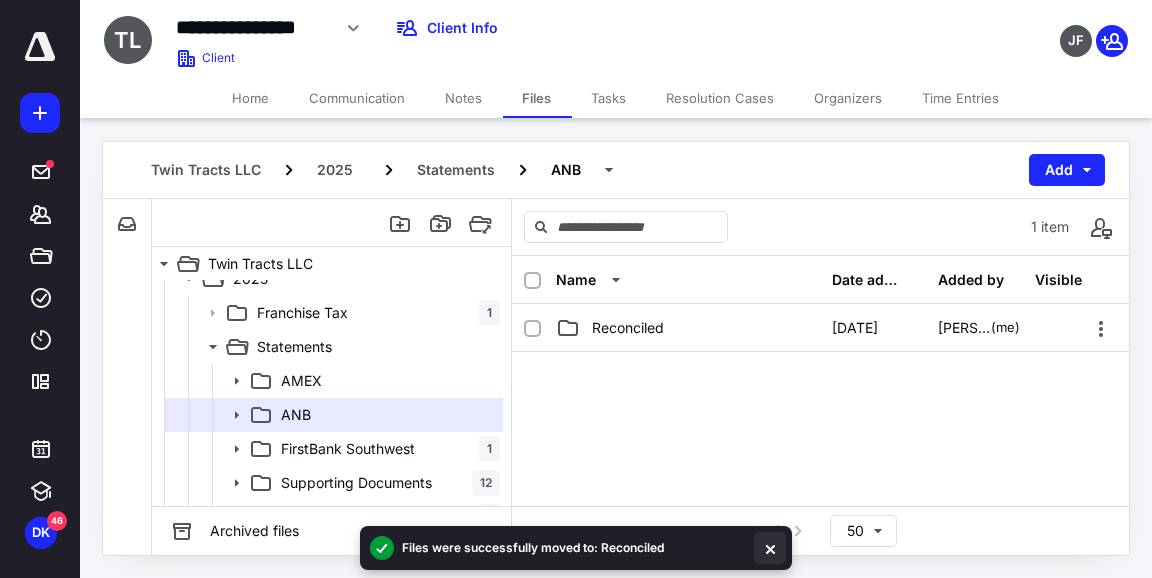click at bounding box center (770, 548) 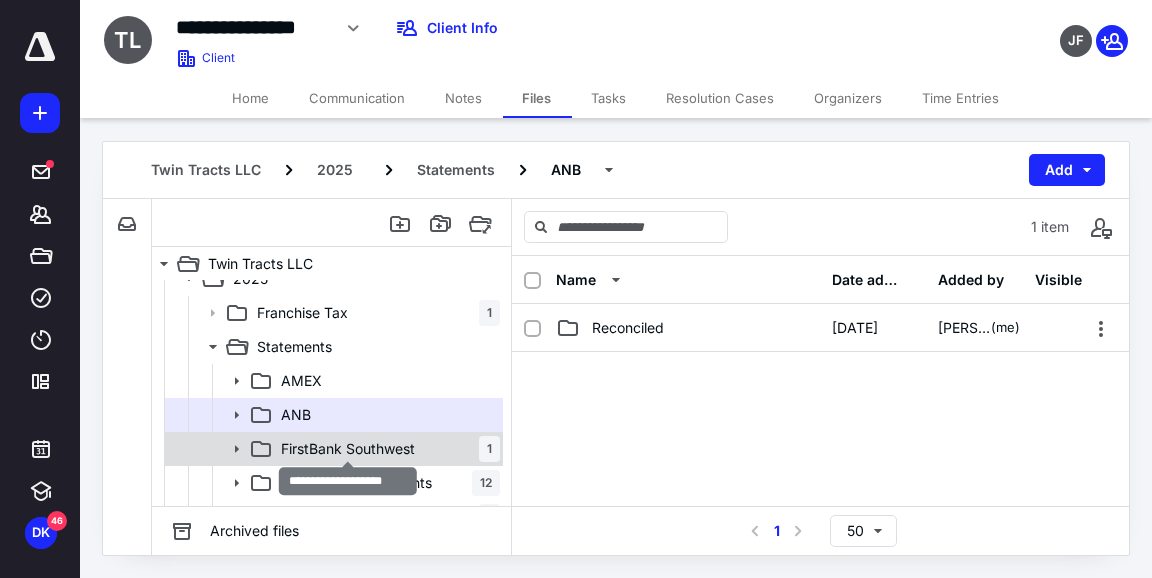 click on "FirstBank Southwest" at bounding box center (348, 449) 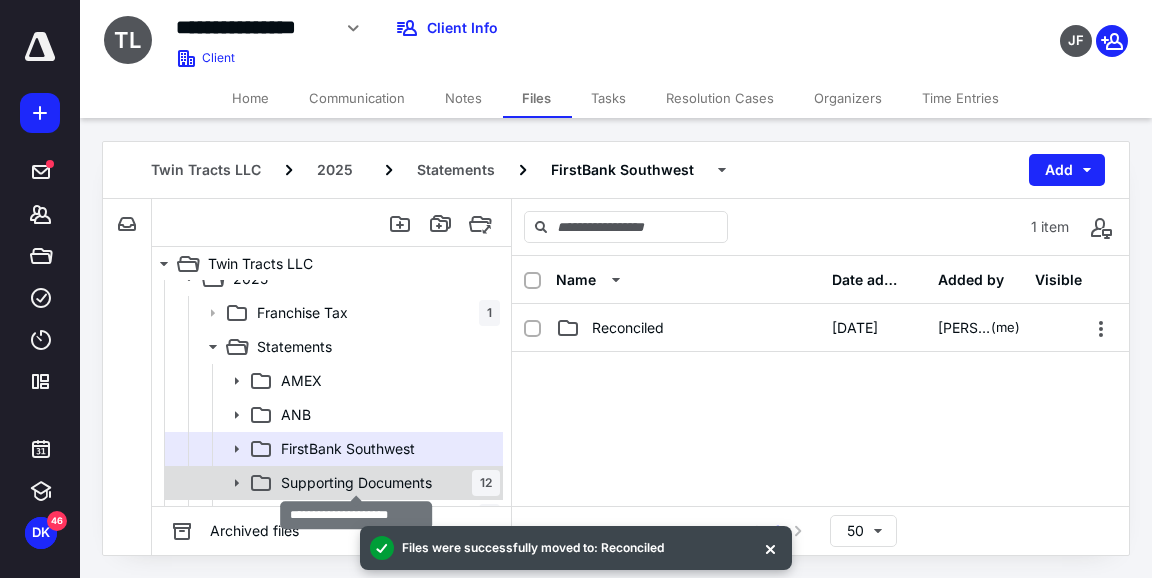click on "Supporting Documents" at bounding box center (356, 483) 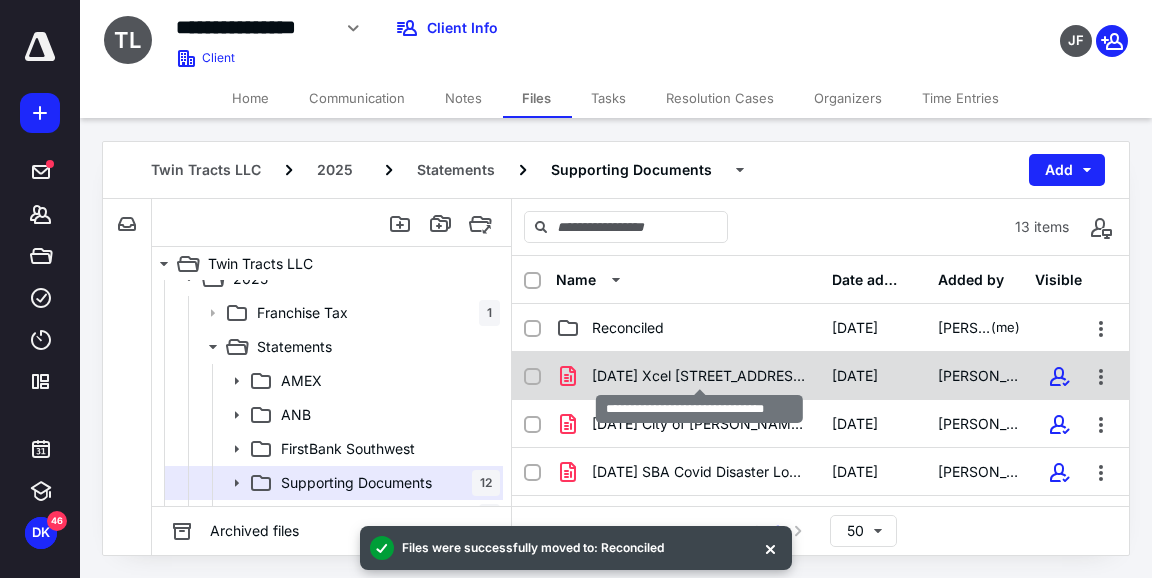 click on "[DATE] Xcel [STREET_ADDRESS]..pdf" at bounding box center [700, 376] 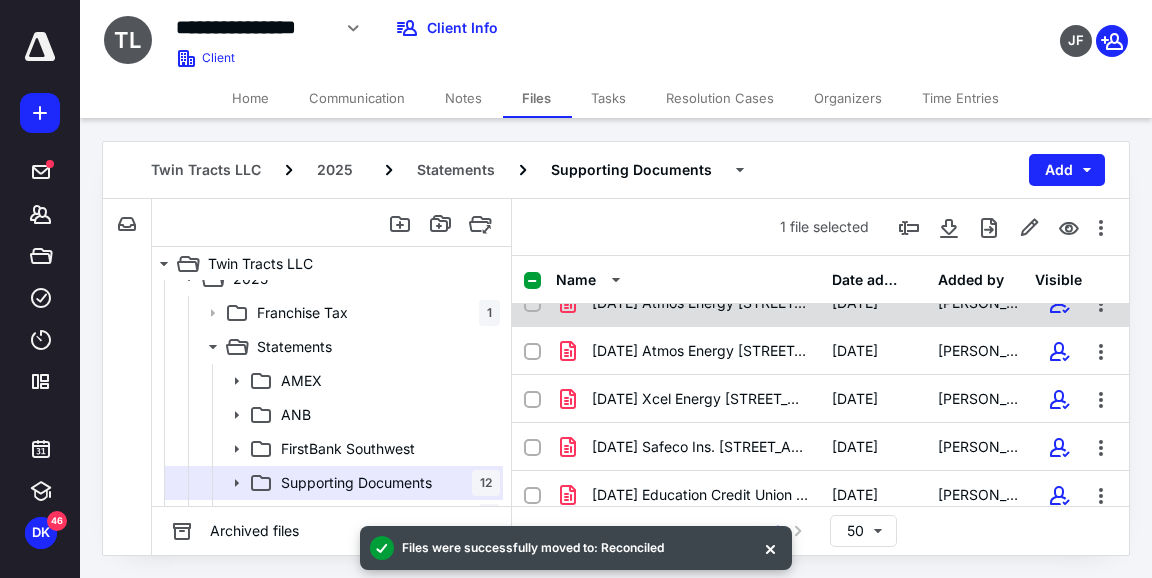 scroll, scrollTop: 415, scrollLeft: 0, axis: vertical 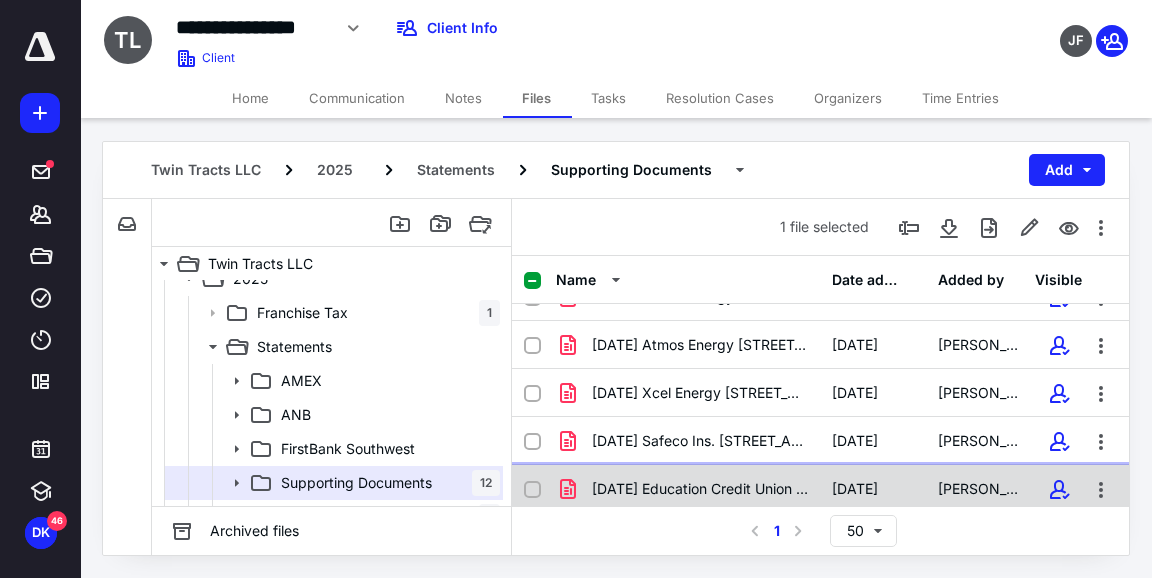 click 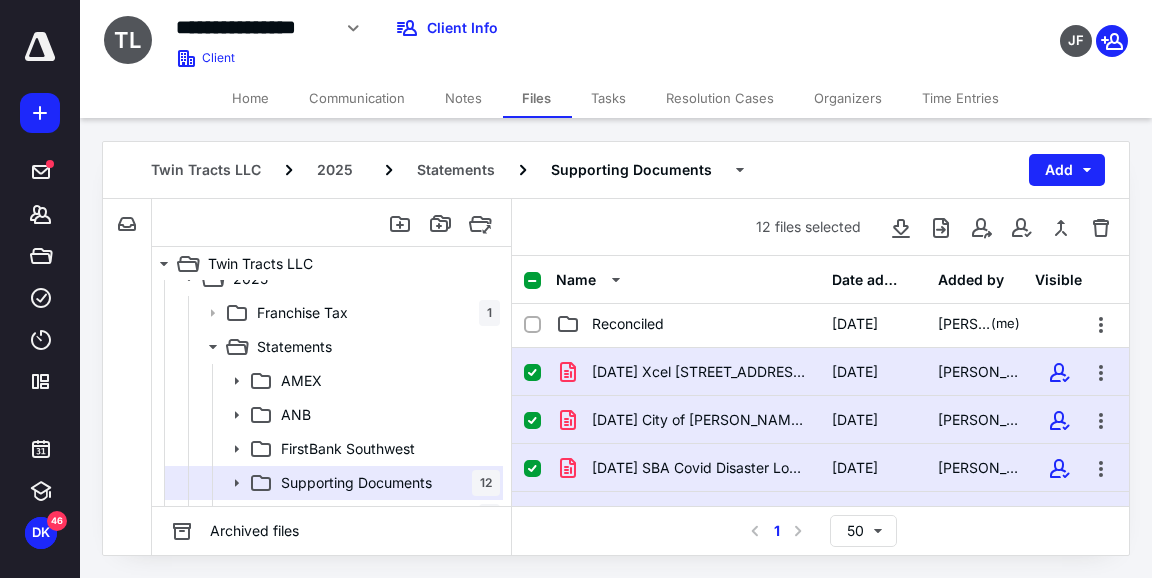 scroll, scrollTop: 3, scrollLeft: 0, axis: vertical 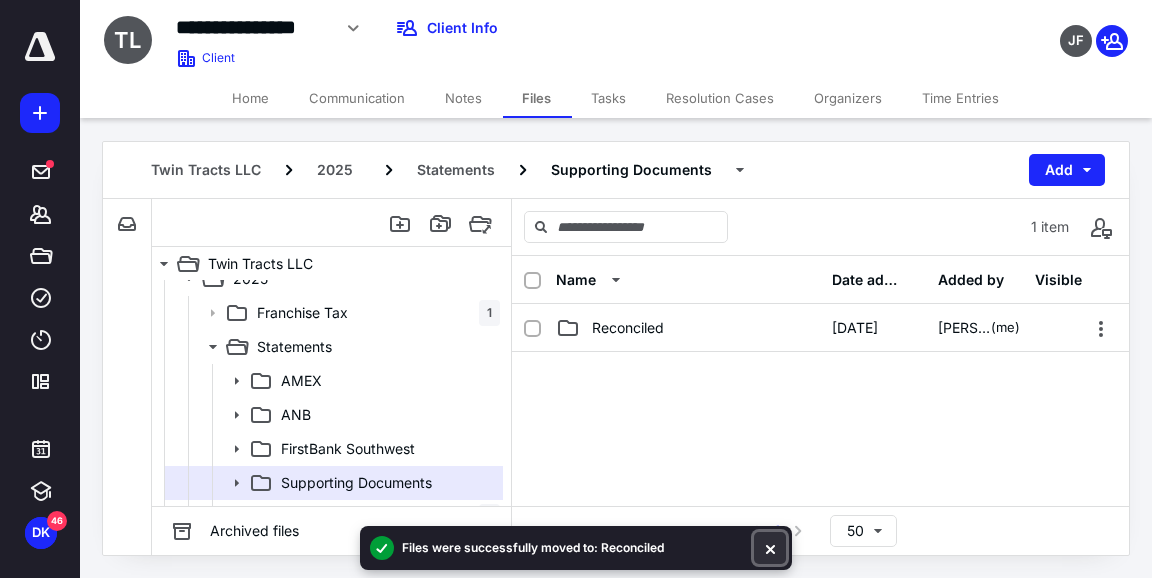 click at bounding box center (770, 548) 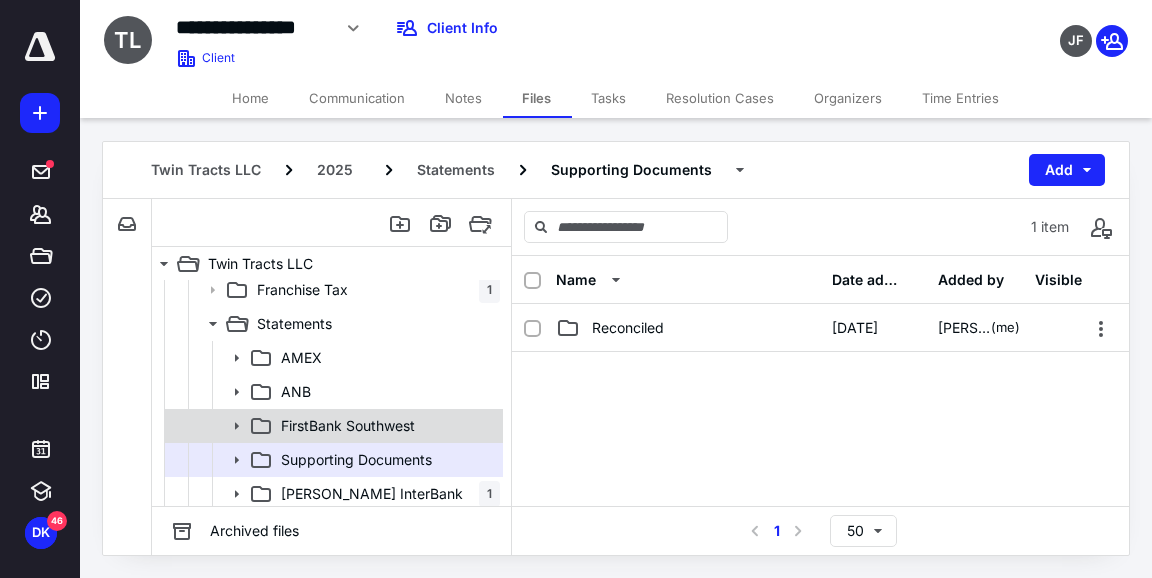 scroll, scrollTop: 181, scrollLeft: 0, axis: vertical 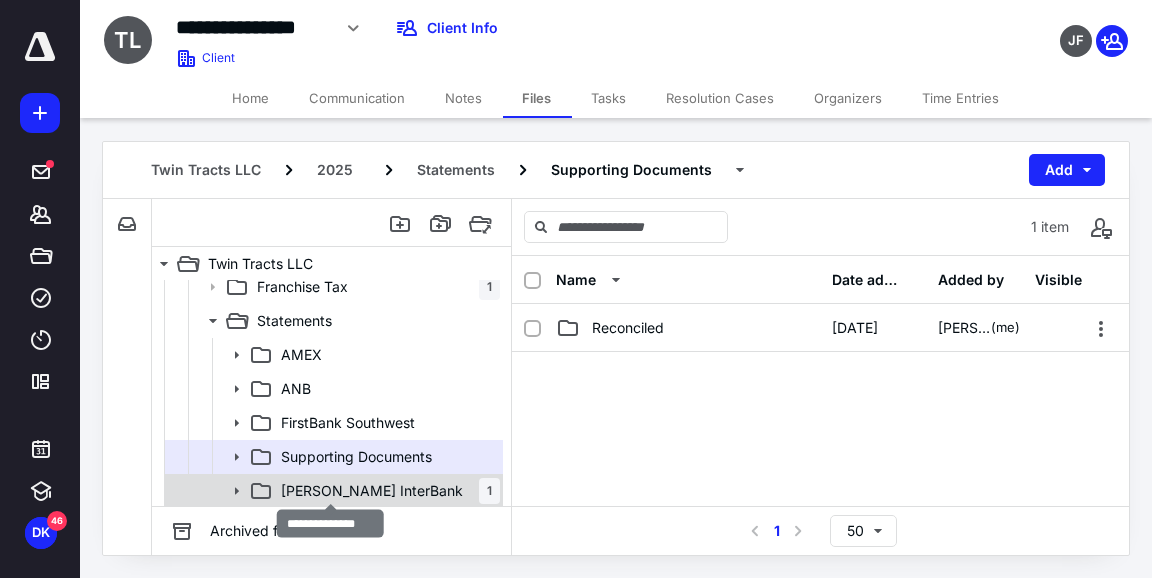 click on "[PERSON_NAME] InterBank" at bounding box center [372, 491] 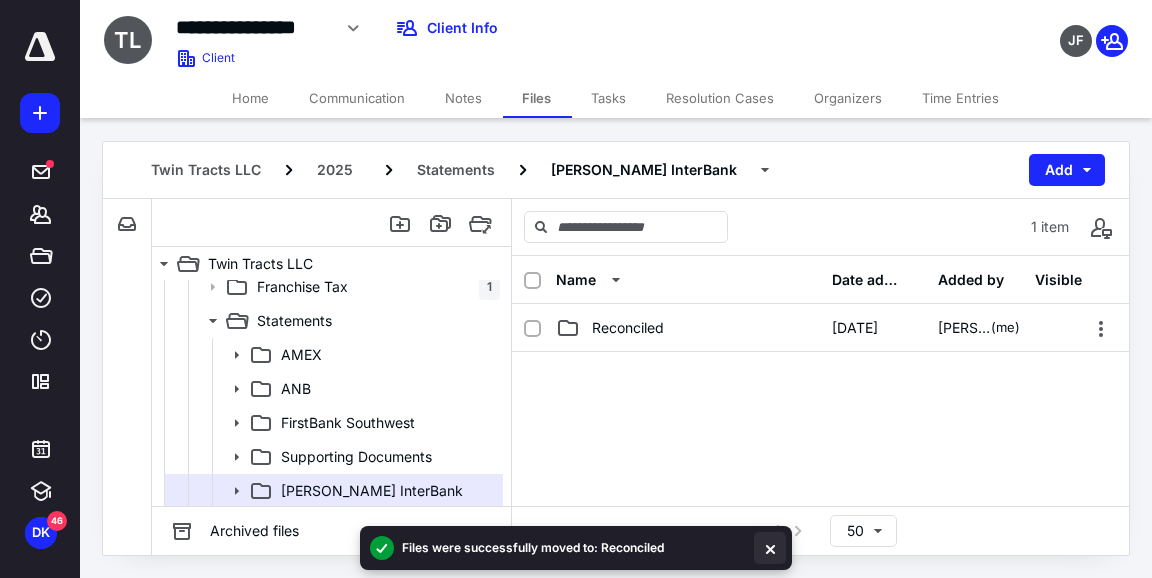 click at bounding box center (770, 548) 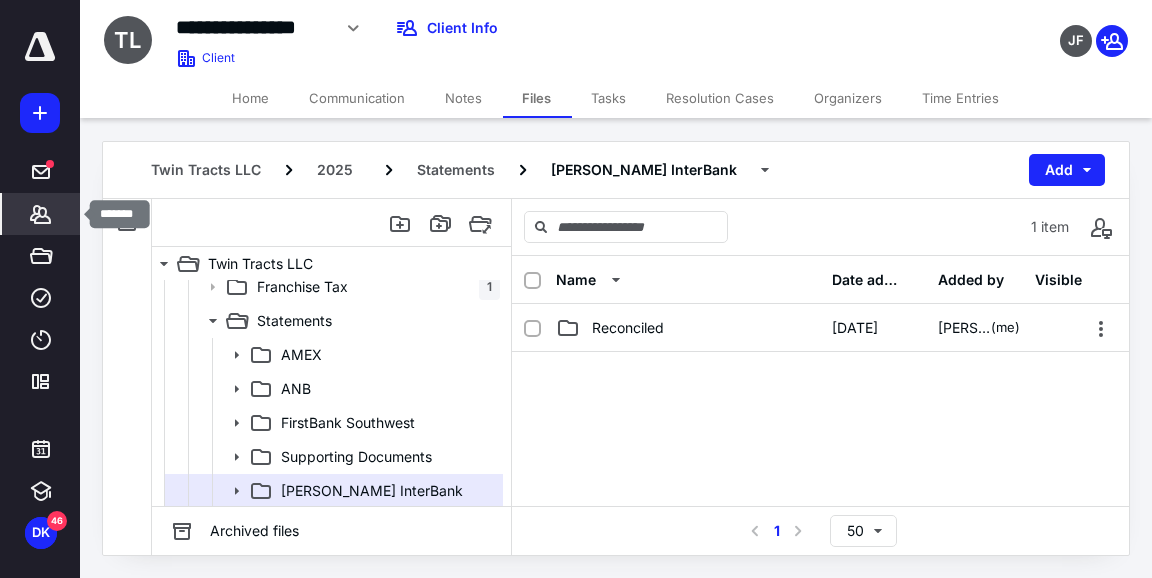 click 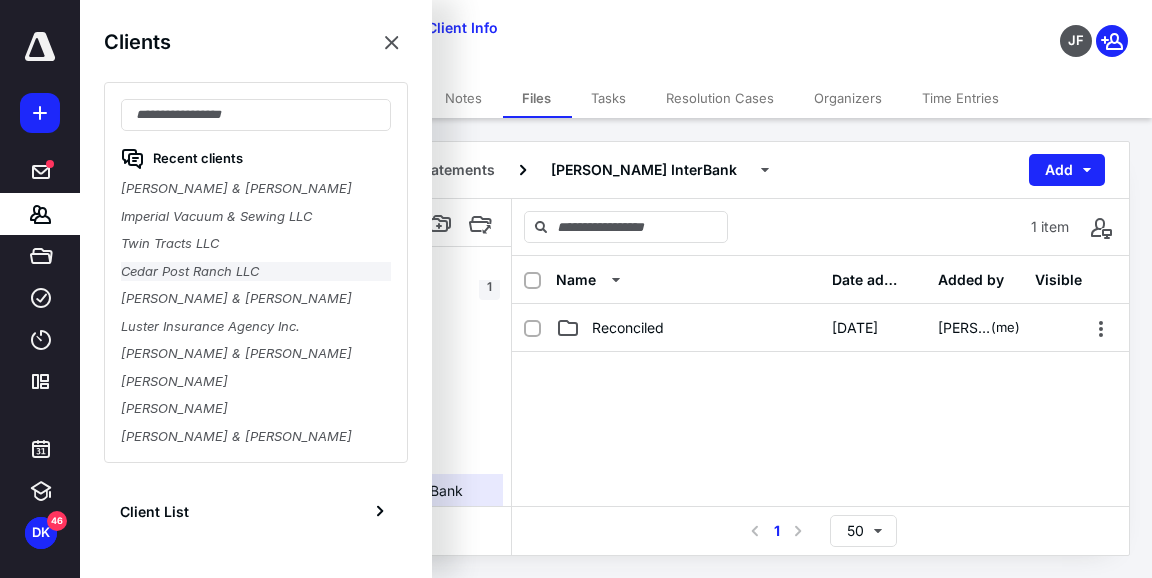 click on "Cedar Post Ranch LLC" at bounding box center [256, 272] 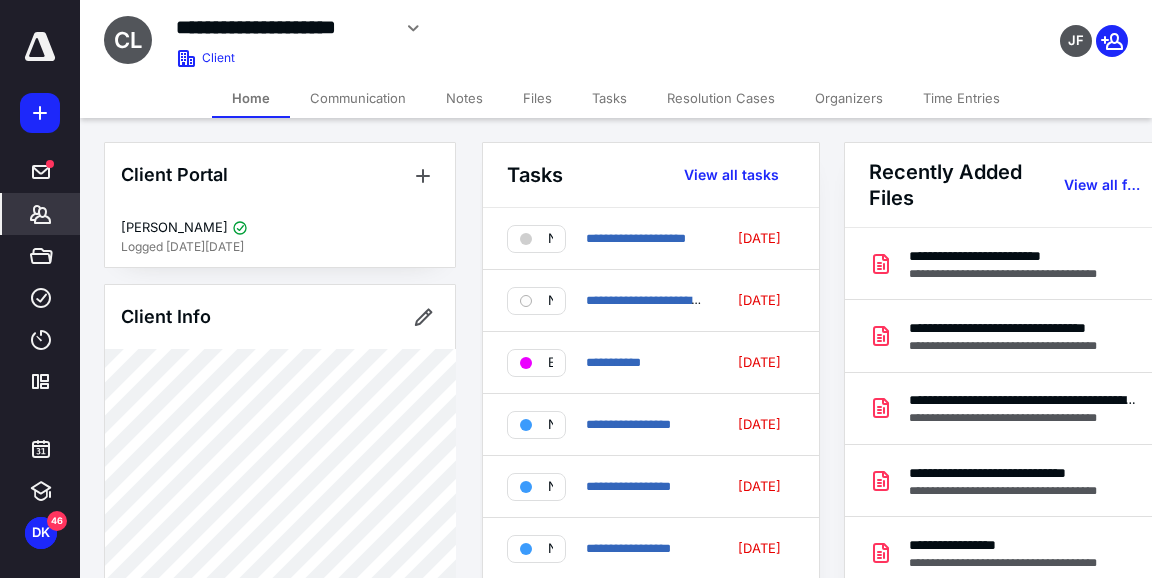 click on "Files" at bounding box center (537, 98) 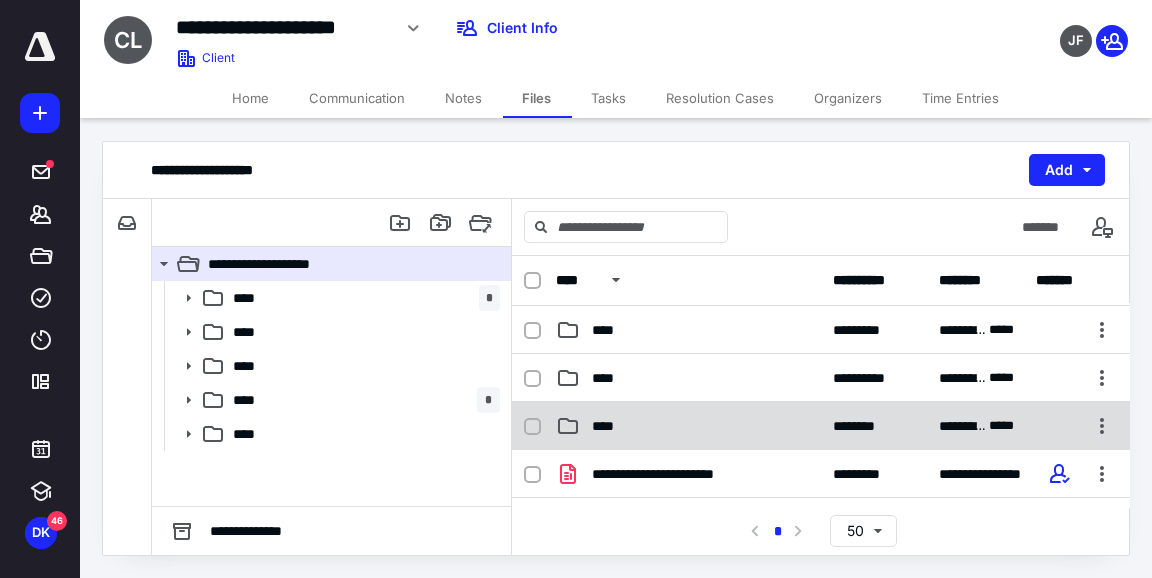 scroll, scrollTop: 96, scrollLeft: 0, axis: vertical 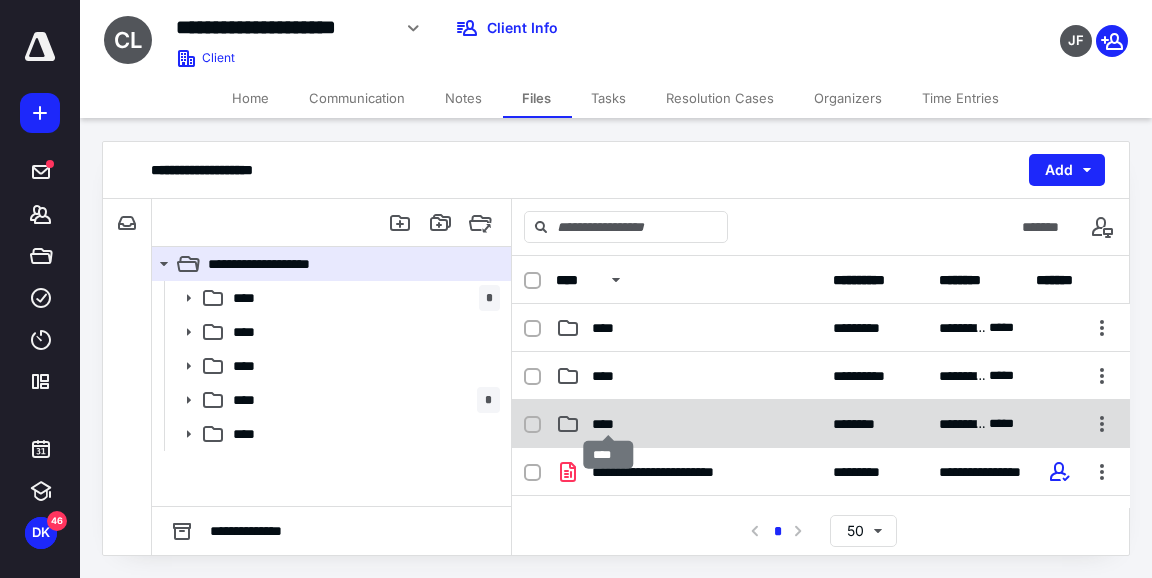click on "****" at bounding box center (609, 424) 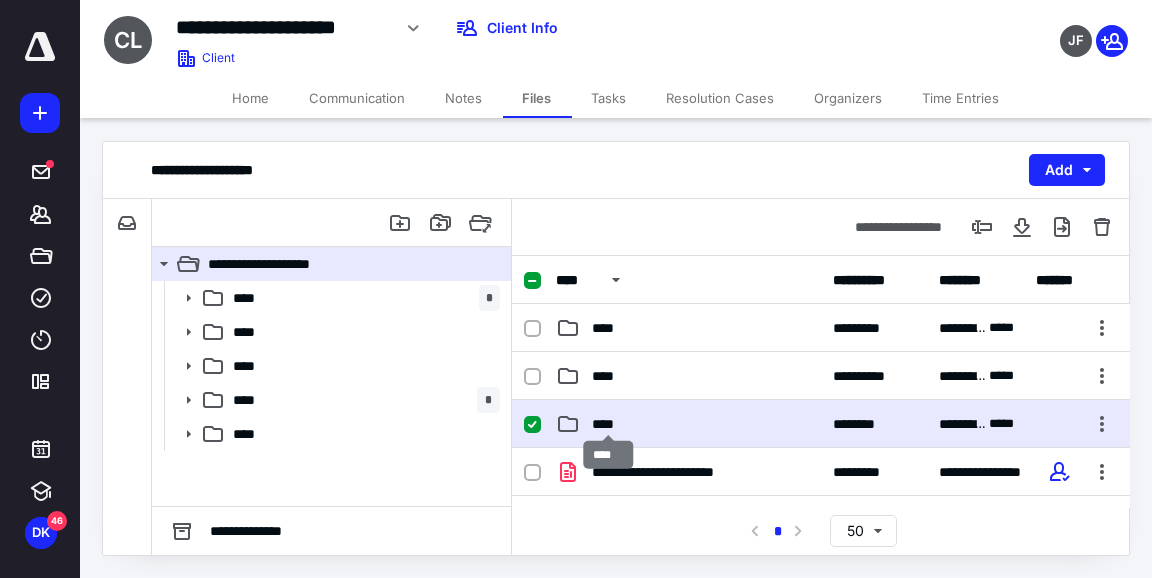 click on "****" at bounding box center (609, 424) 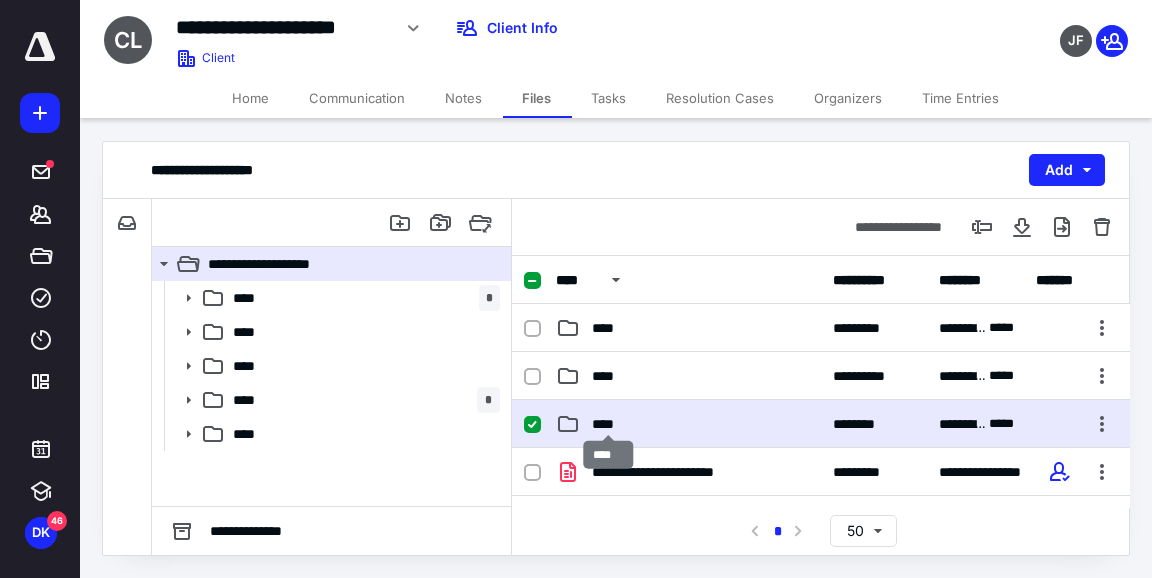 scroll, scrollTop: 0, scrollLeft: 0, axis: both 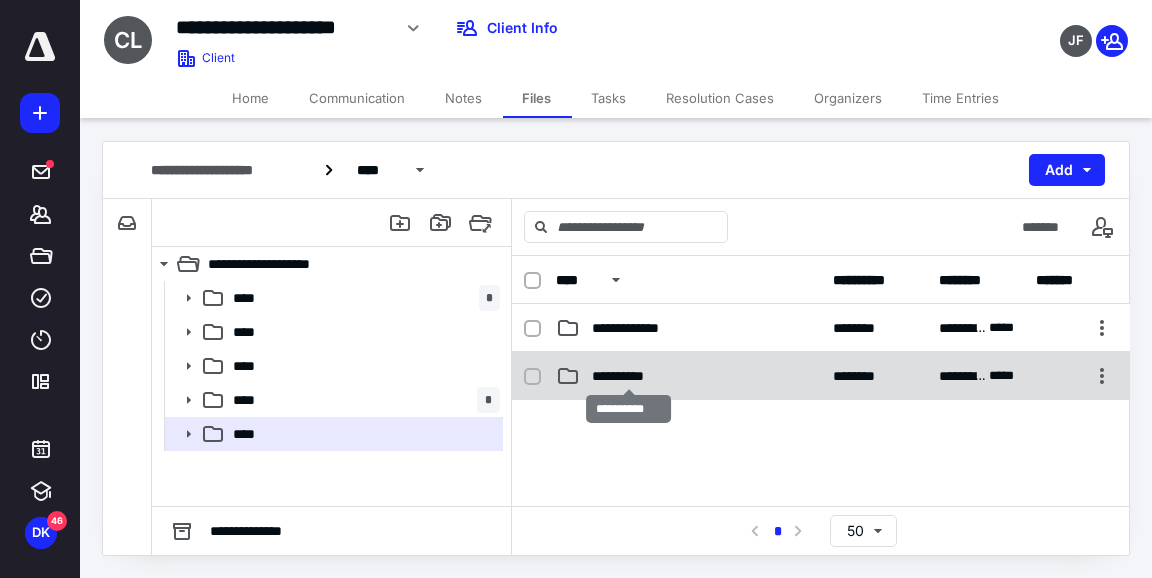 click on "**********" at bounding box center [629, 376] 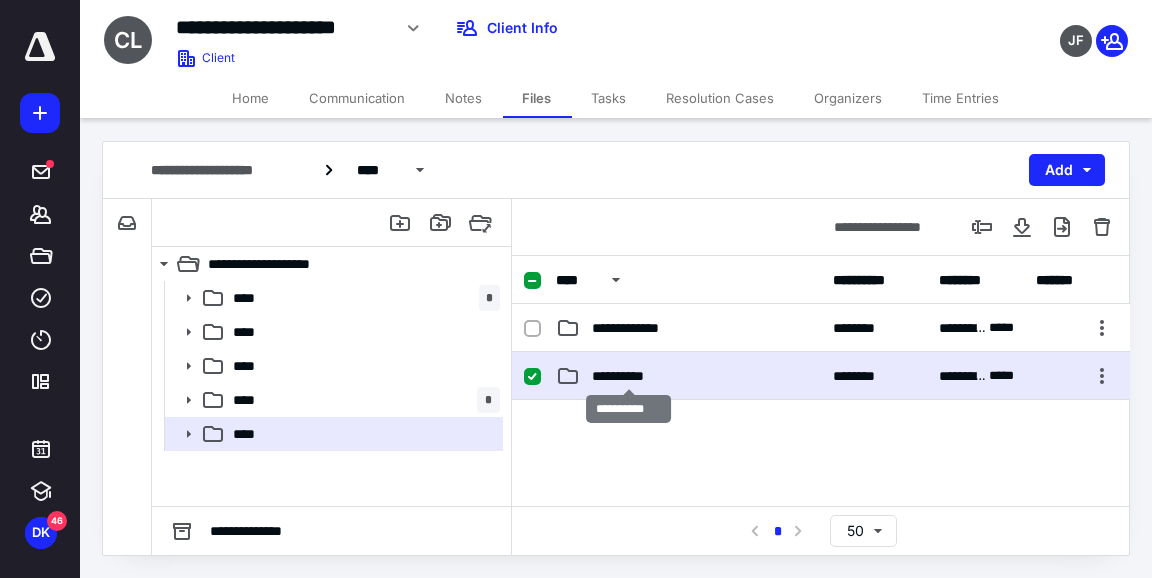 click on "**********" at bounding box center [629, 376] 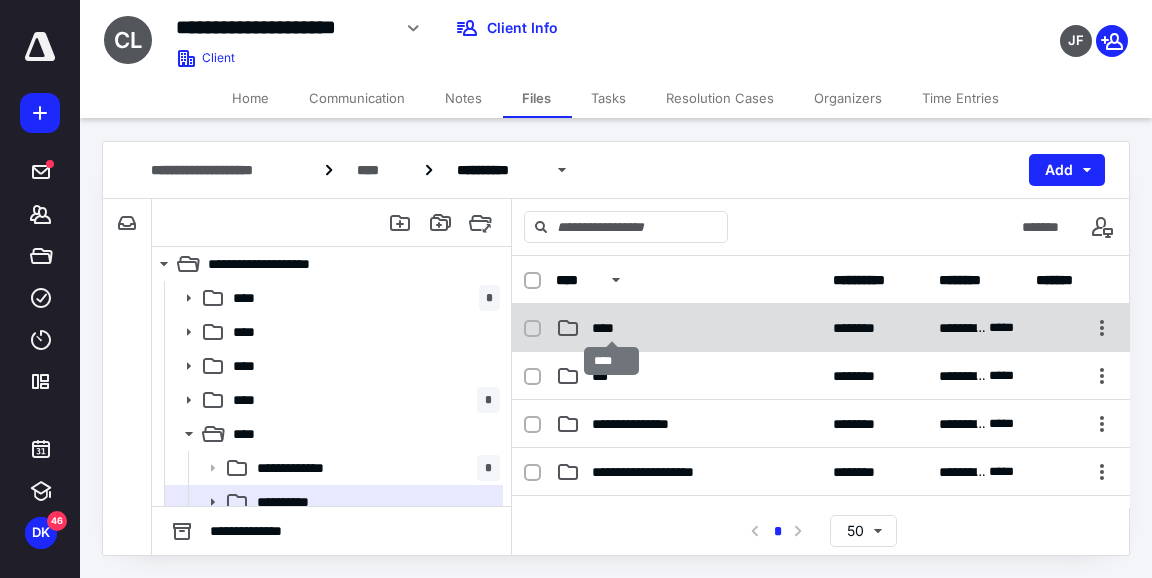 click on "****" at bounding box center [612, 328] 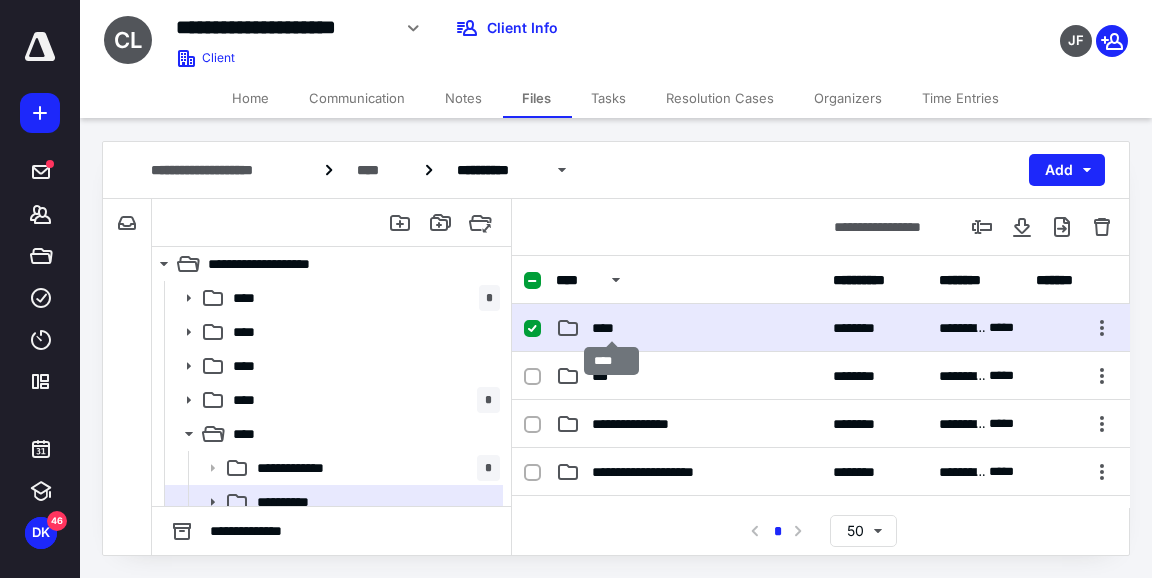 click on "****" at bounding box center [612, 328] 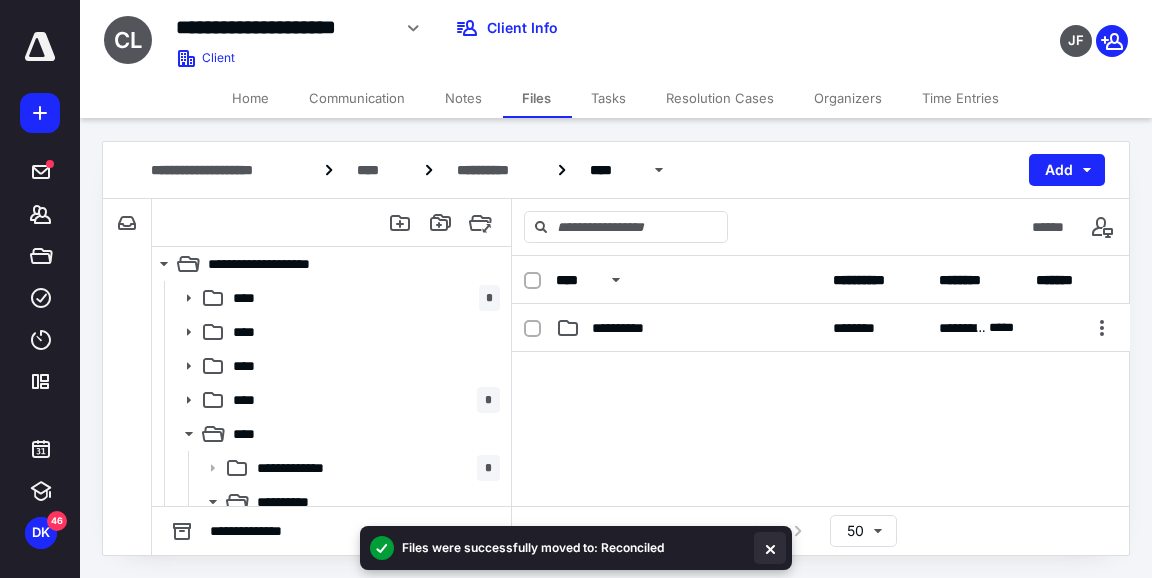click at bounding box center [770, 548] 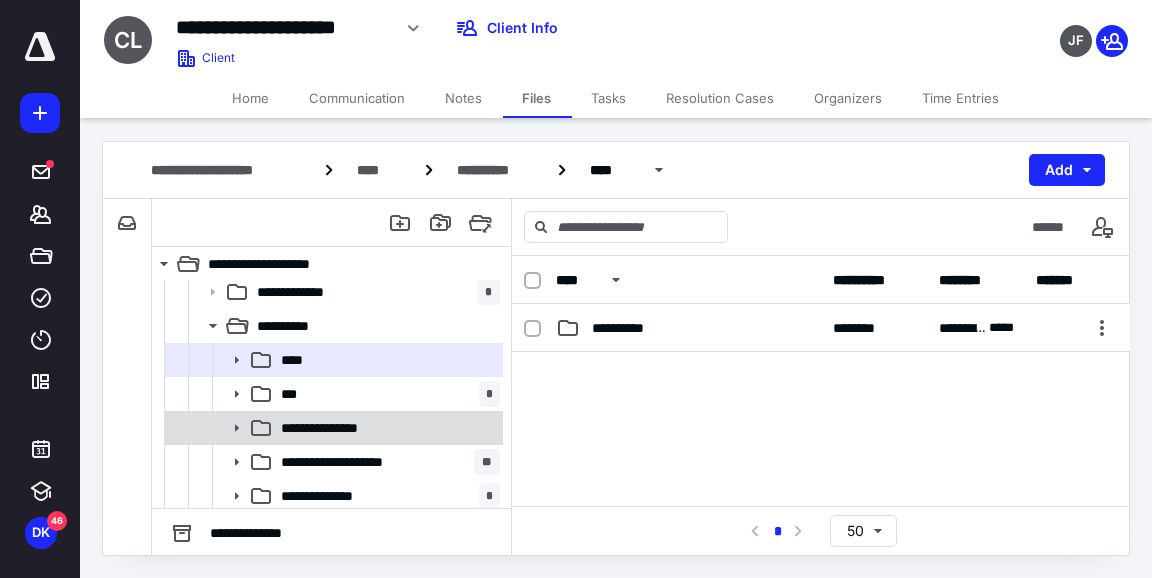 scroll, scrollTop: 177, scrollLeft: 0, axis: vertical 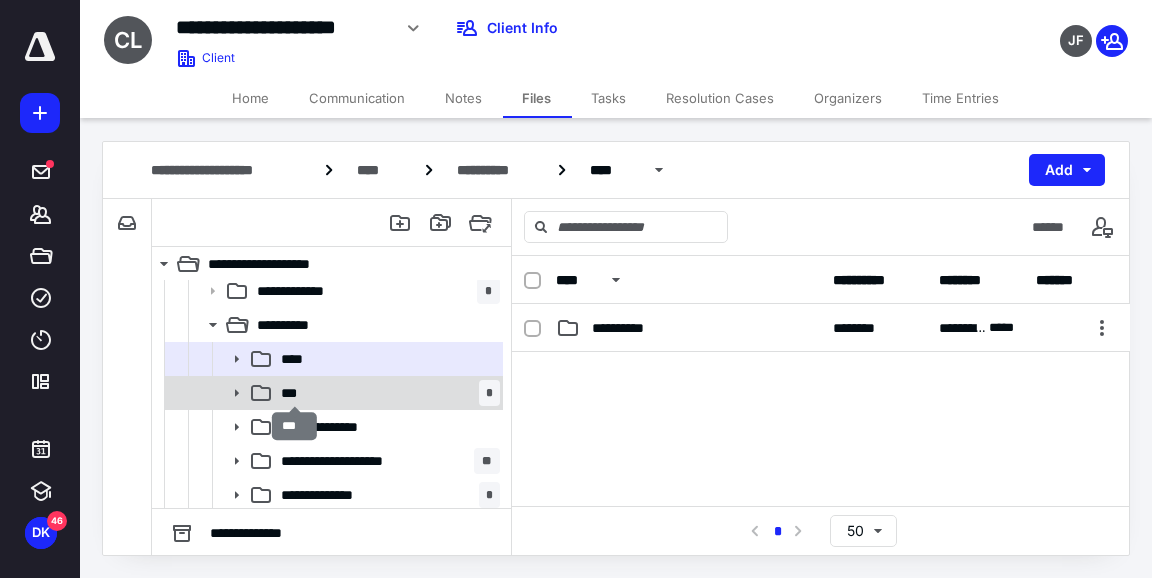 click on "***" at bounding box center (295, 393) 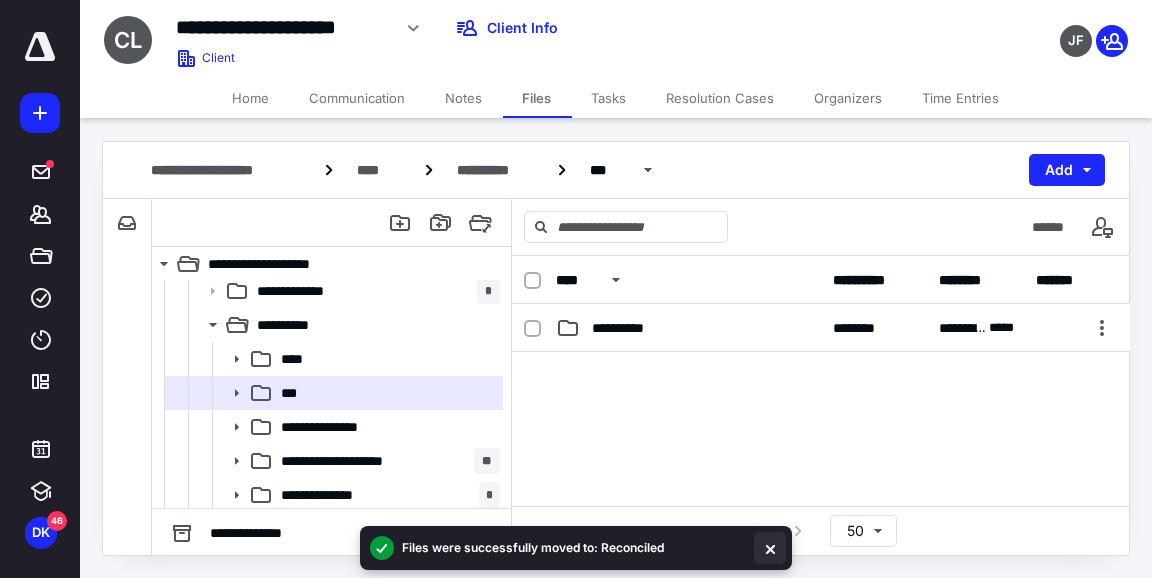 click at bounding box center (770, 548) 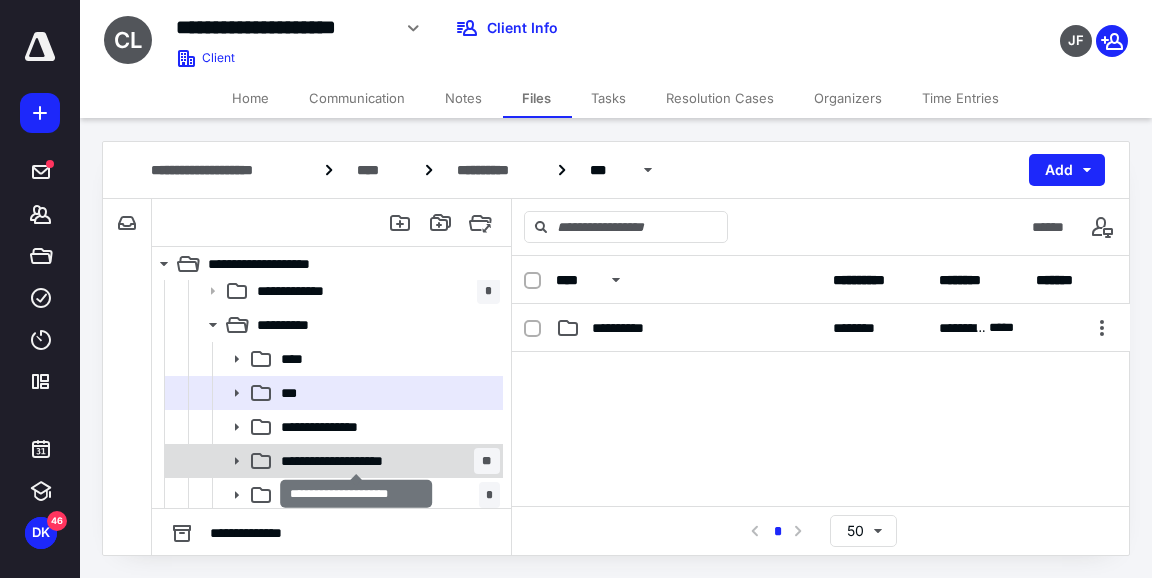 click on "**********" at bounding box center [357, 461] 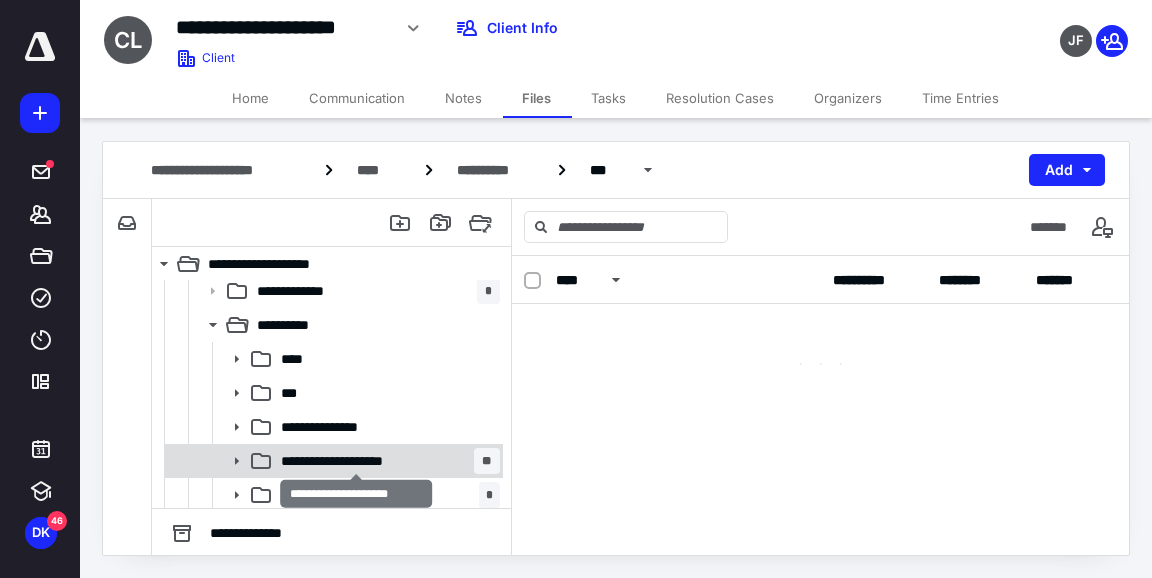 click on "**********" at bounding box center [357, 461] 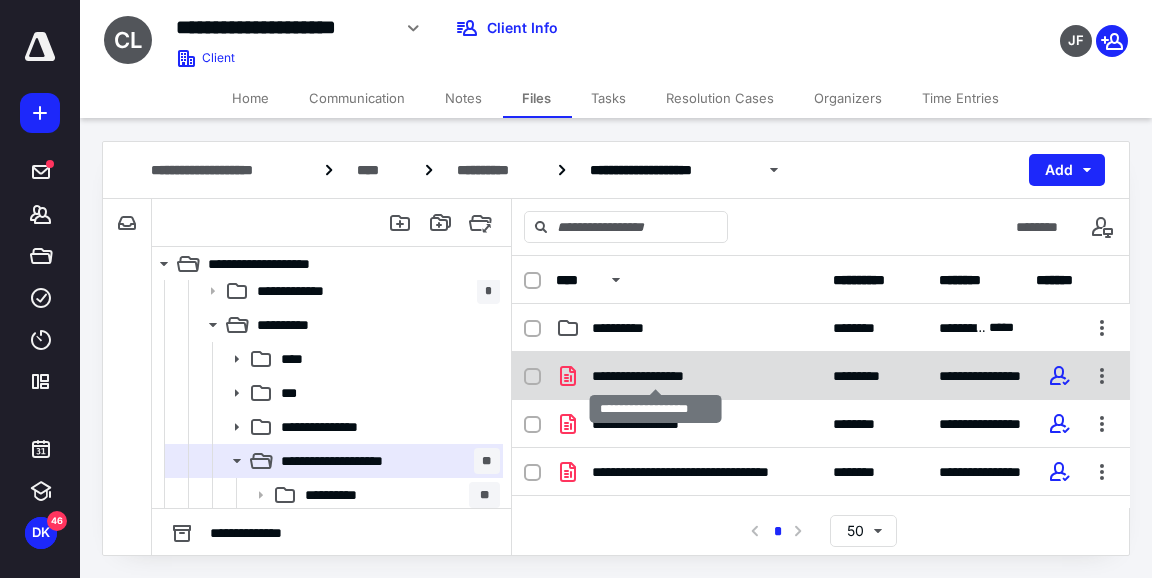 click on "**********" at bounding box center [656, 376] 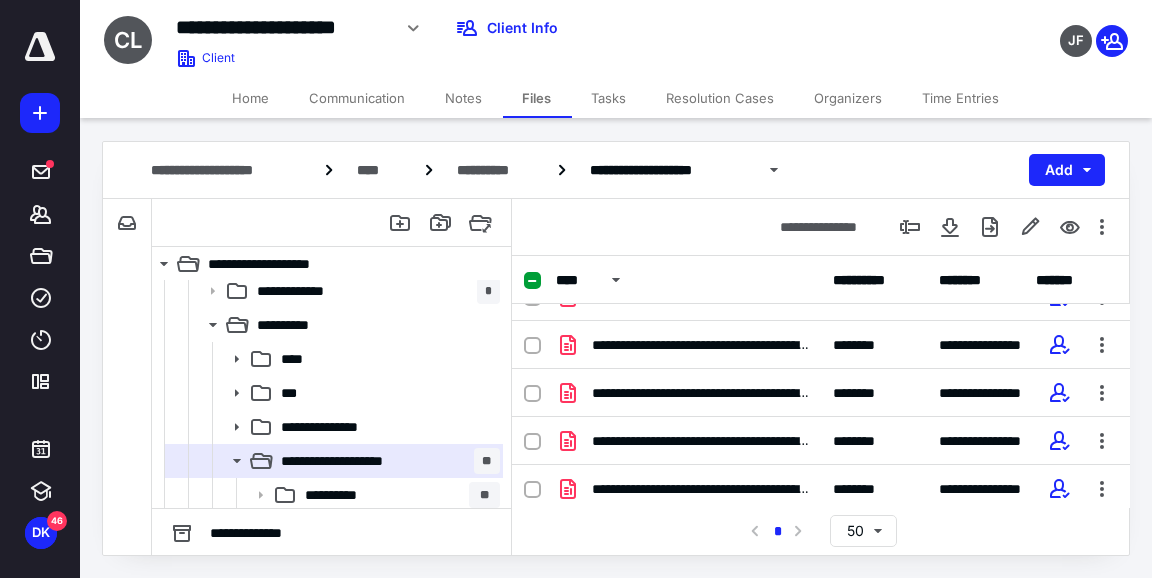 scroll, scrollTop: 368, scrollLeft: 0, axis: vertical 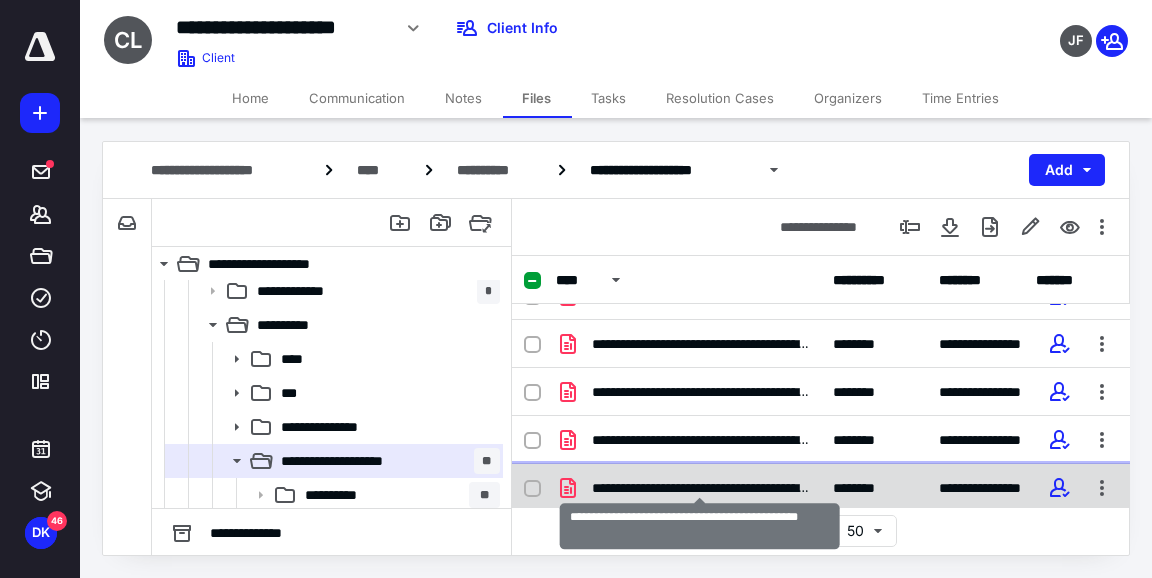 click on "**********" at bounding box center (700, 488) 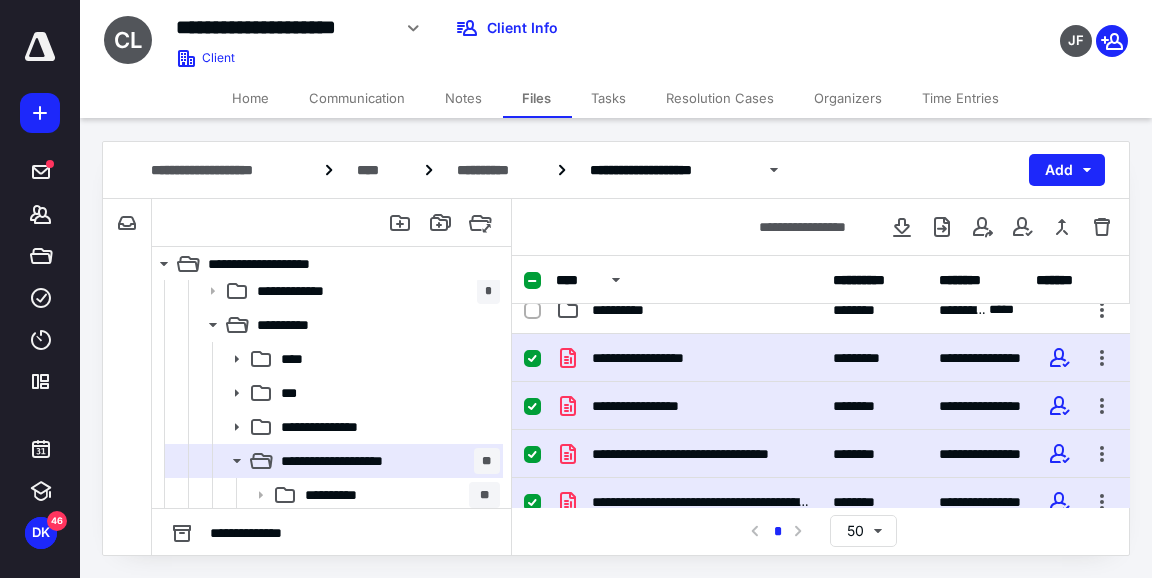 scroll, scrollTop: 0, scrollLeft: 0, axis: both 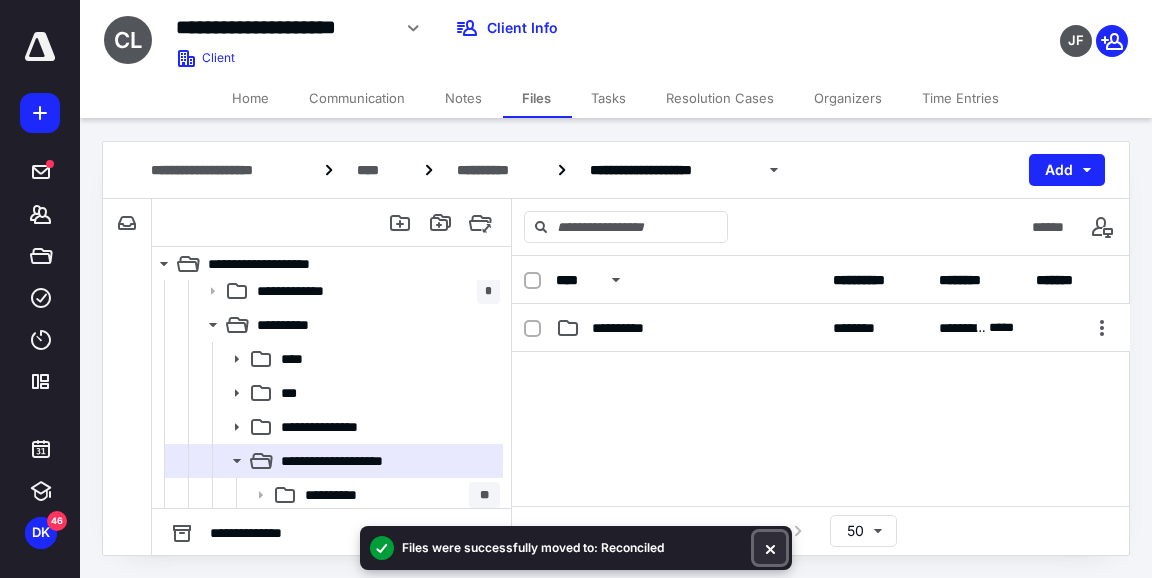 click at bounding box center [770, 548] 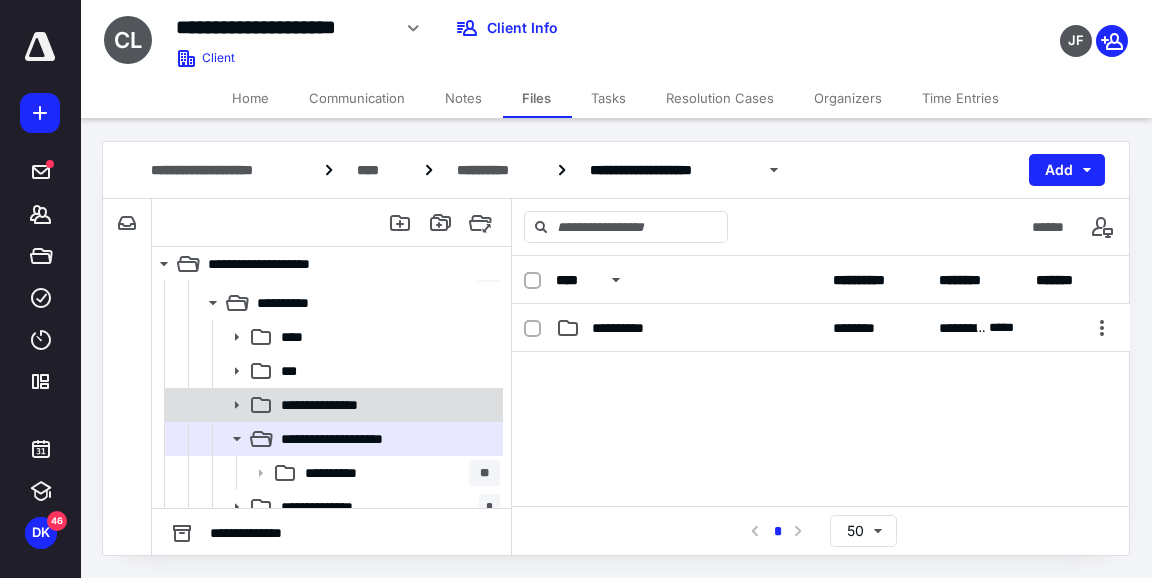 scroll, scrollTop: 215, scrollLeft: 0, axis: vertical 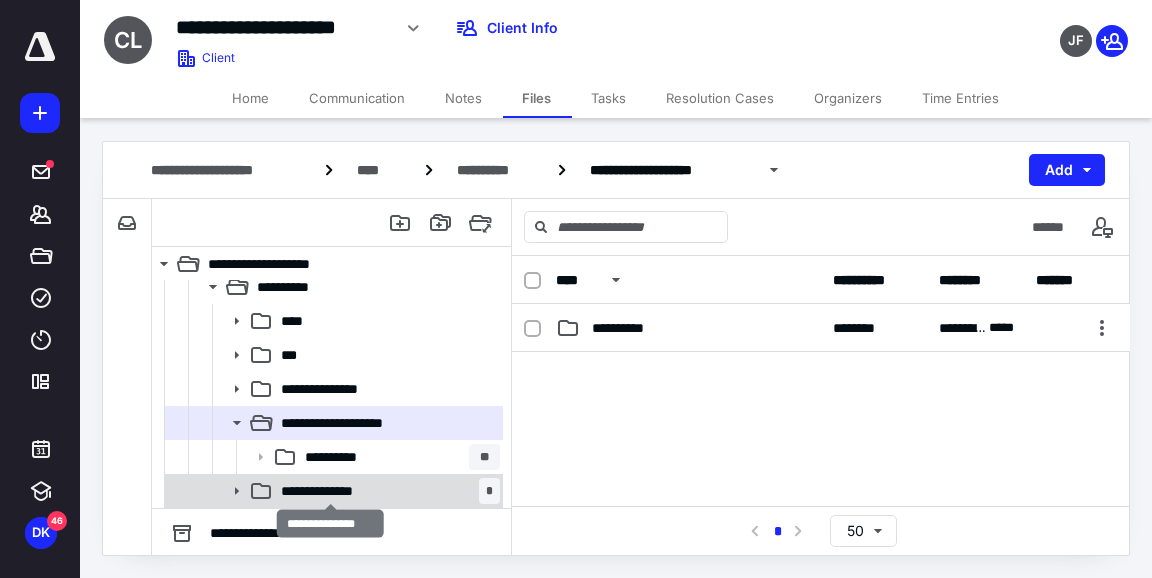 click on "**********" at bounding box center (331, 491) 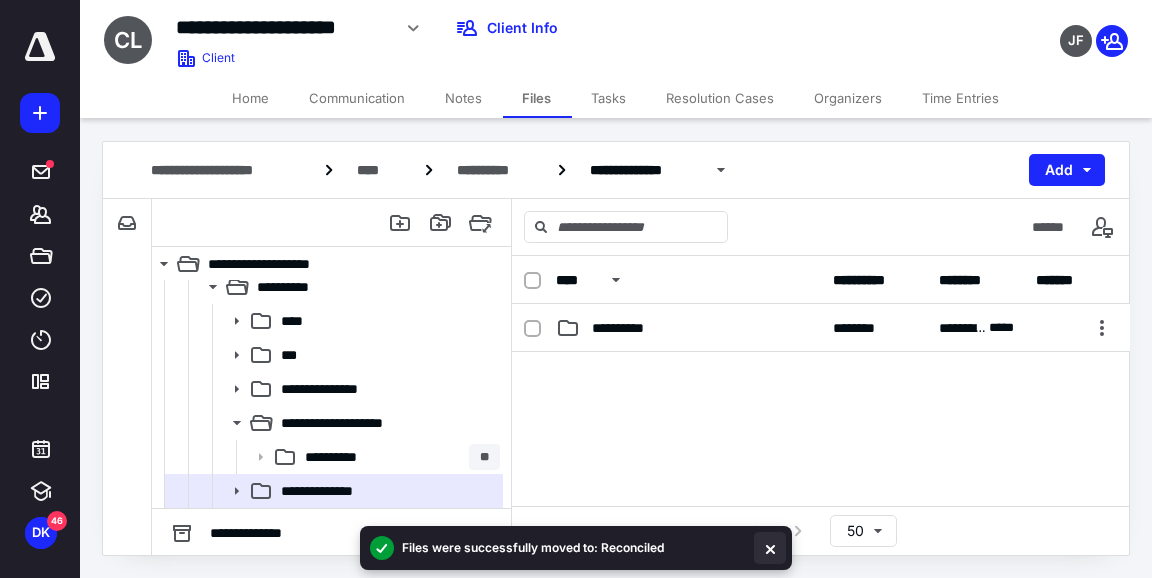 click at bounding box center (770, 548) 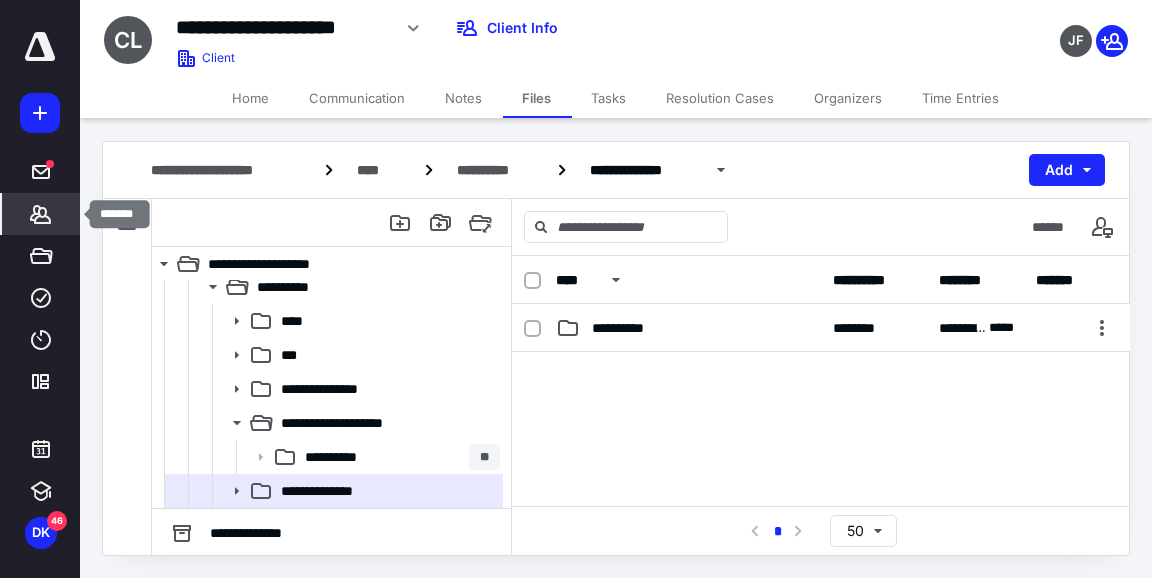 click 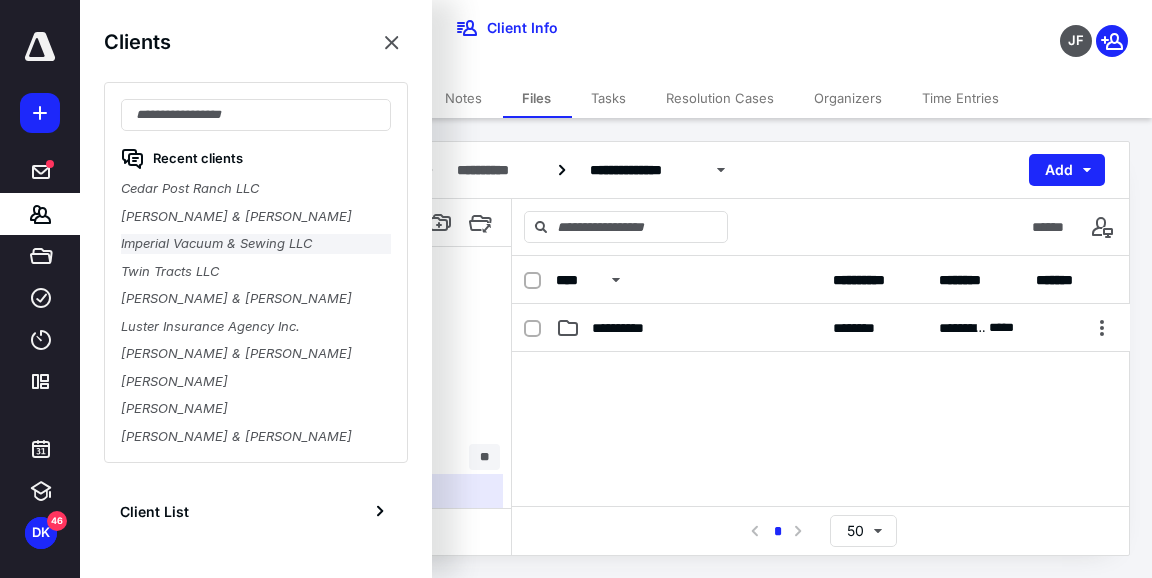 click on "Imperial Vacuum & Sewing LLC" at bounding box center [256, 244] 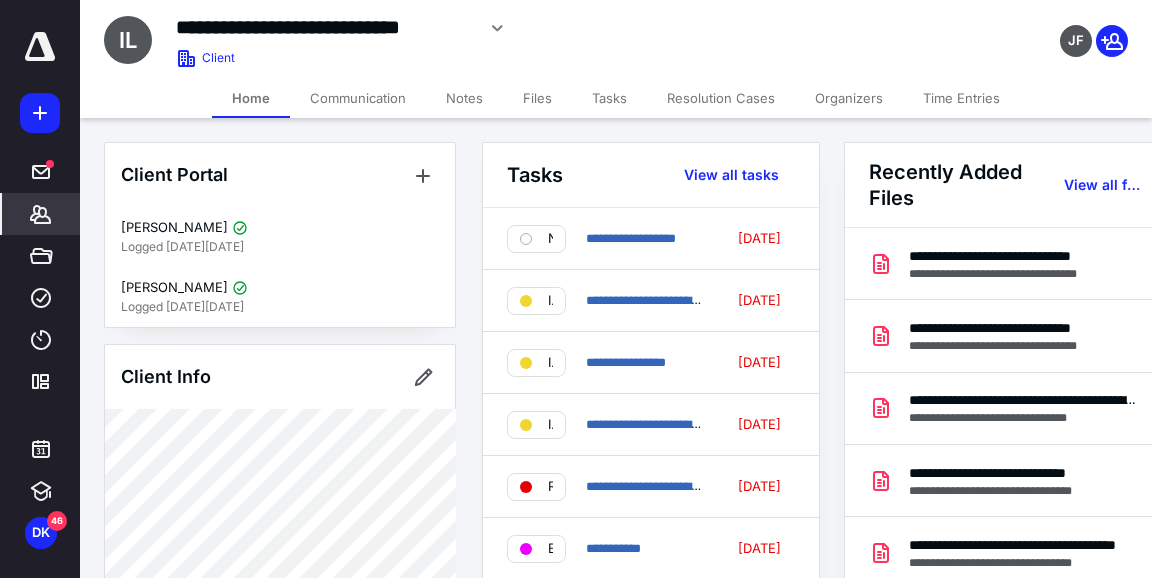 click on "Files" at bounding box center [537, 98] 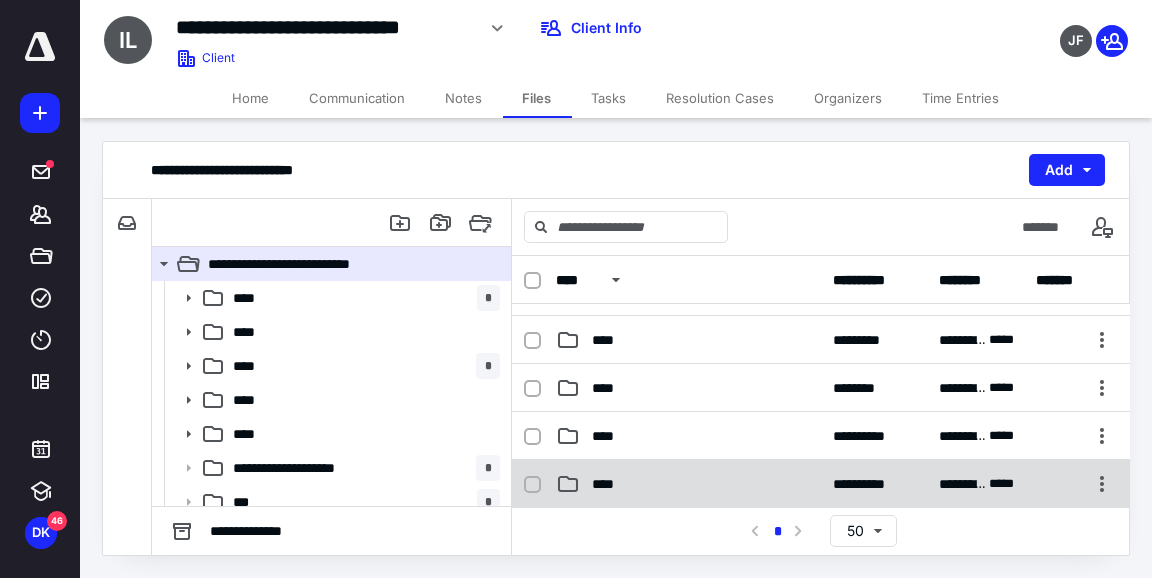 scroll, scrollTop: 91, scrollLeft: 0, axis: vertical 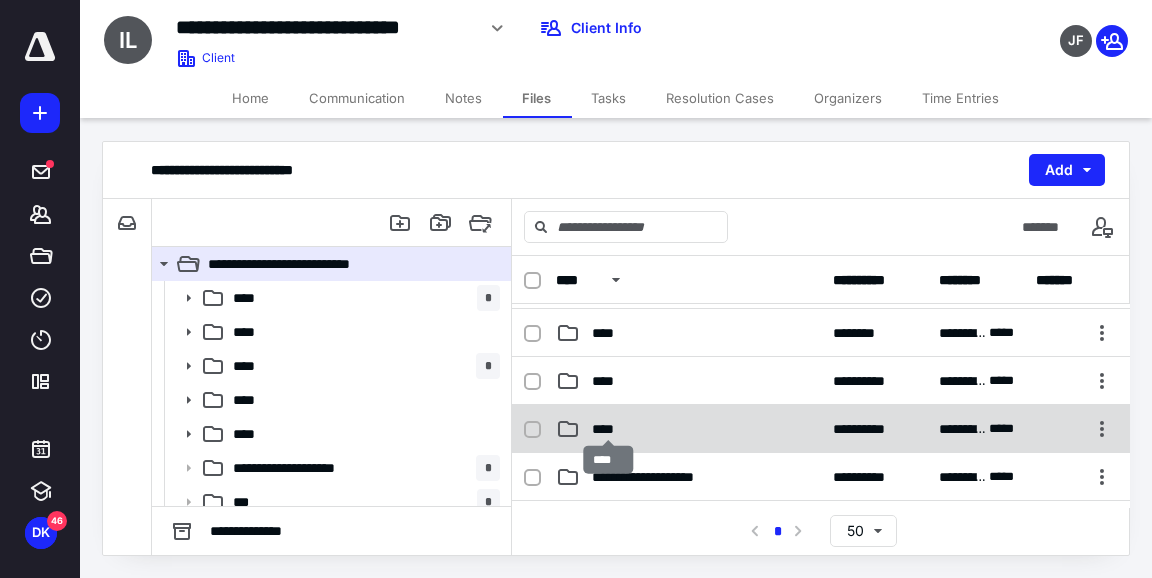click on "****" at bounding box center [609, 429] 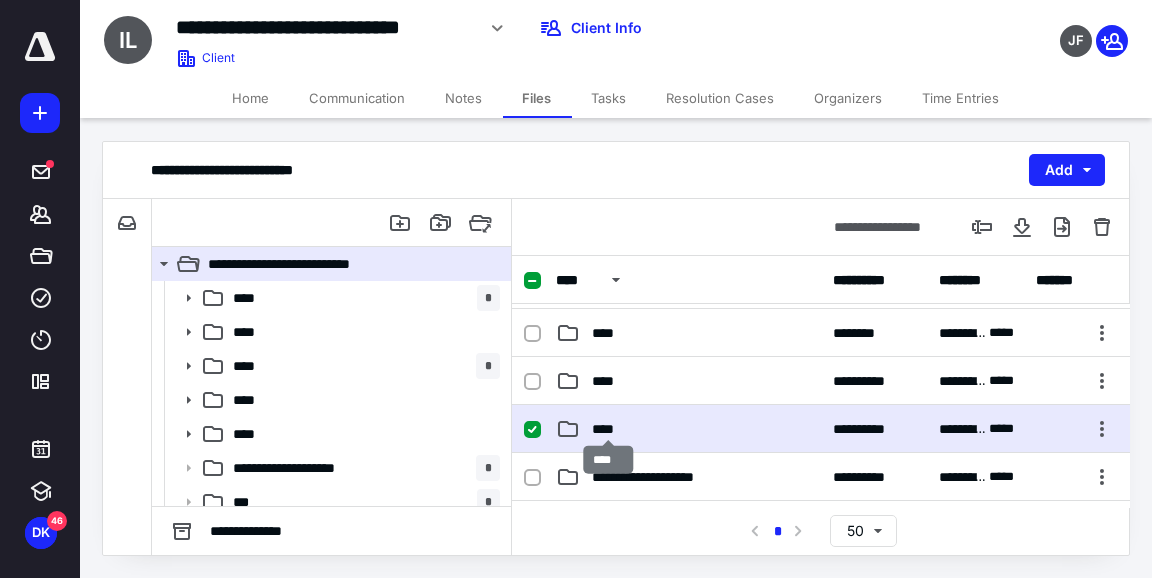 click on "****" at bounding box center (609, 429) 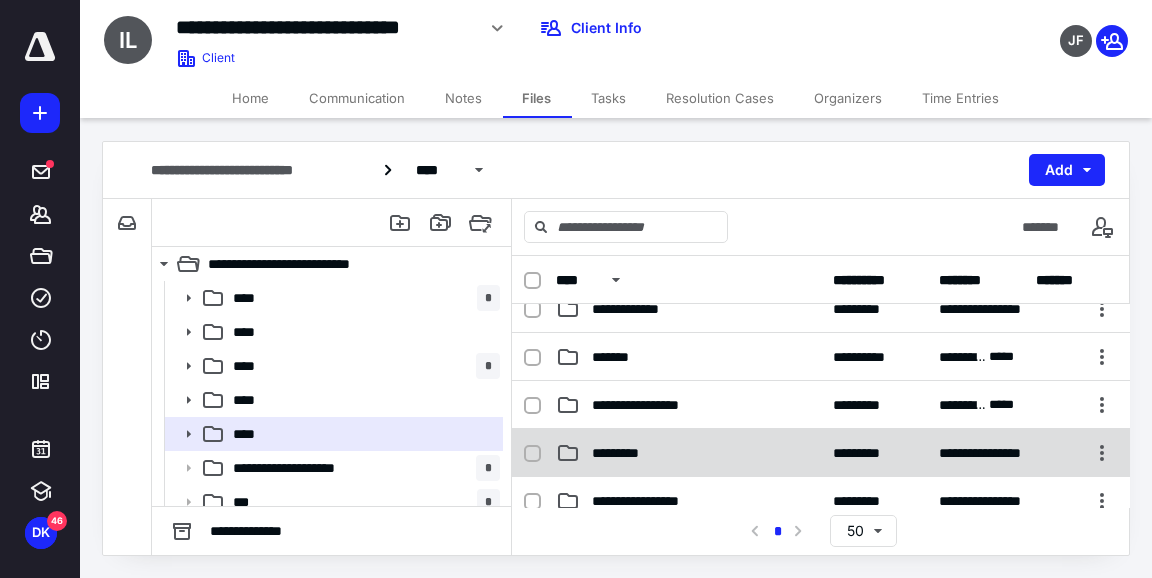 scroll, scrollTop: 232, scrollLeft: 0, axis: vertical 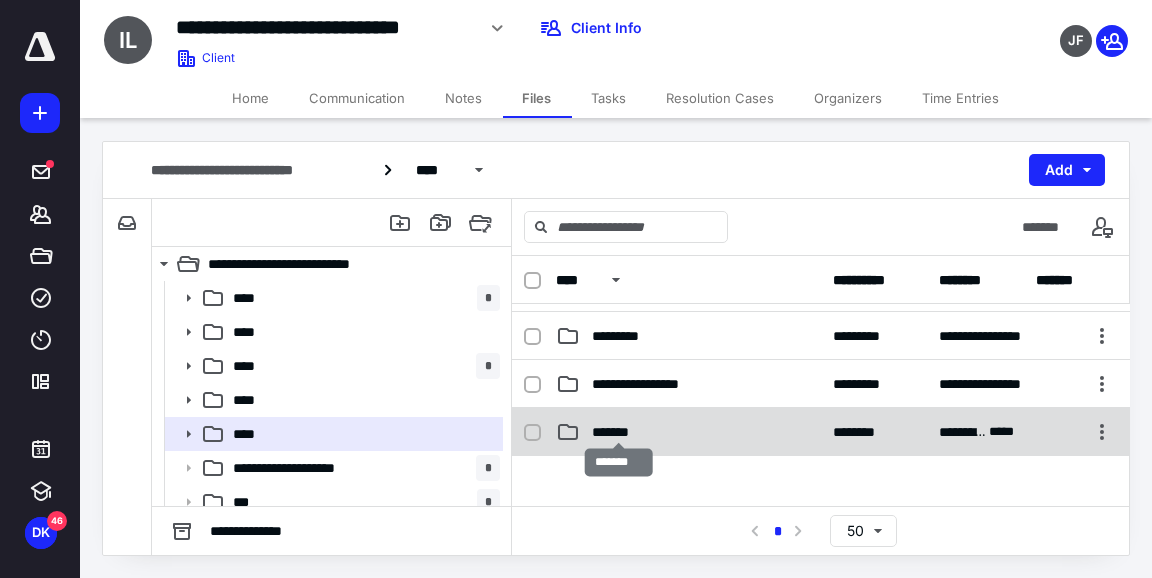 click on "*******" at bounding box center (619, 432) 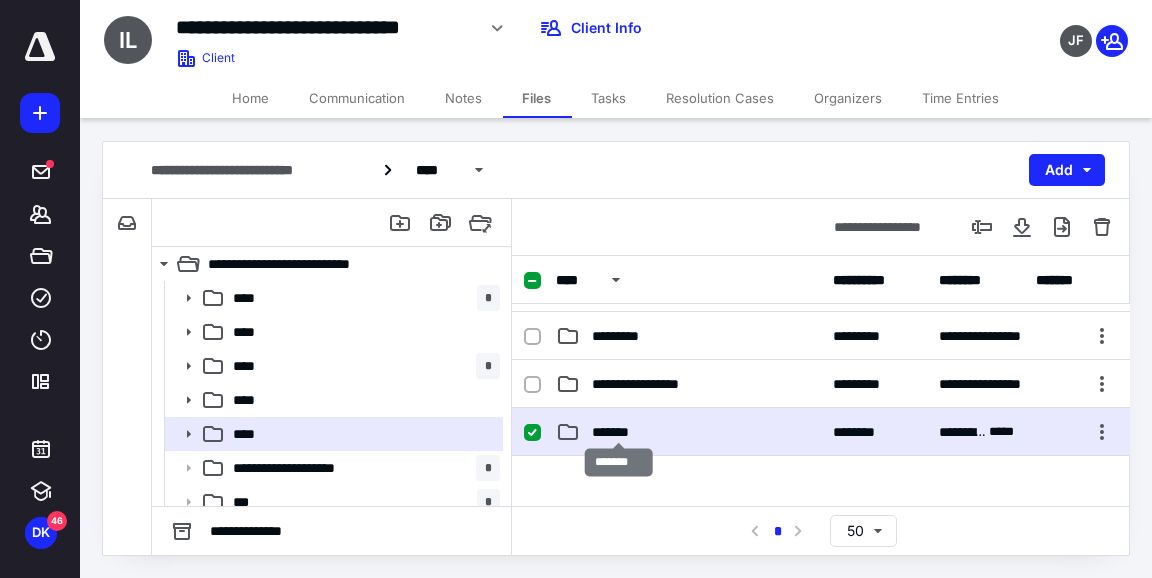 click on "*******" at bounding box center [619, 432] 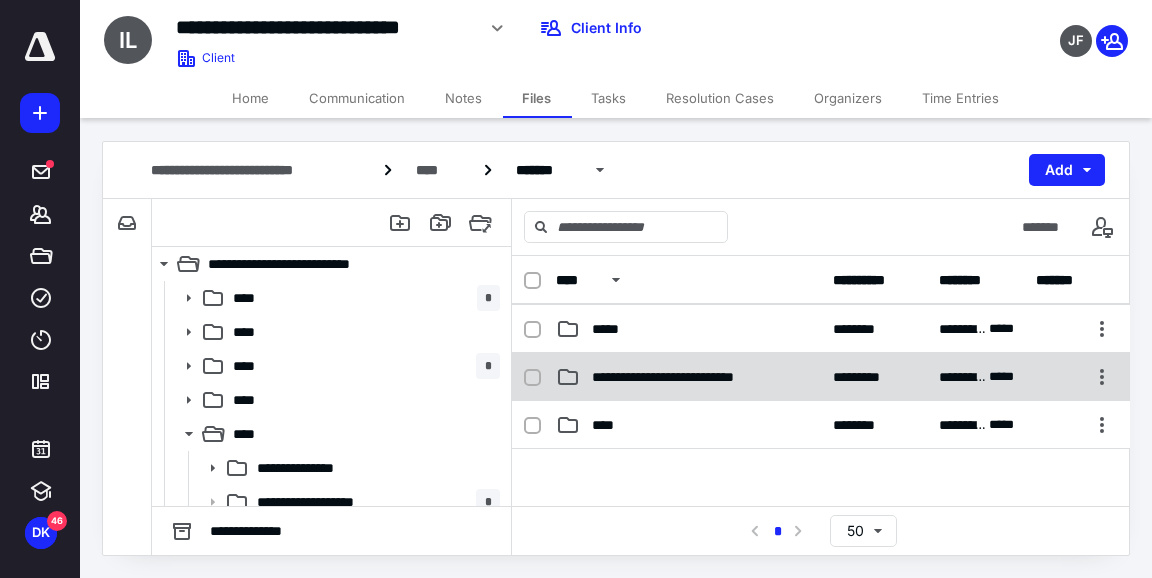 scroll, scrollTop: 115, scrollLeft: 0, axis: vertical 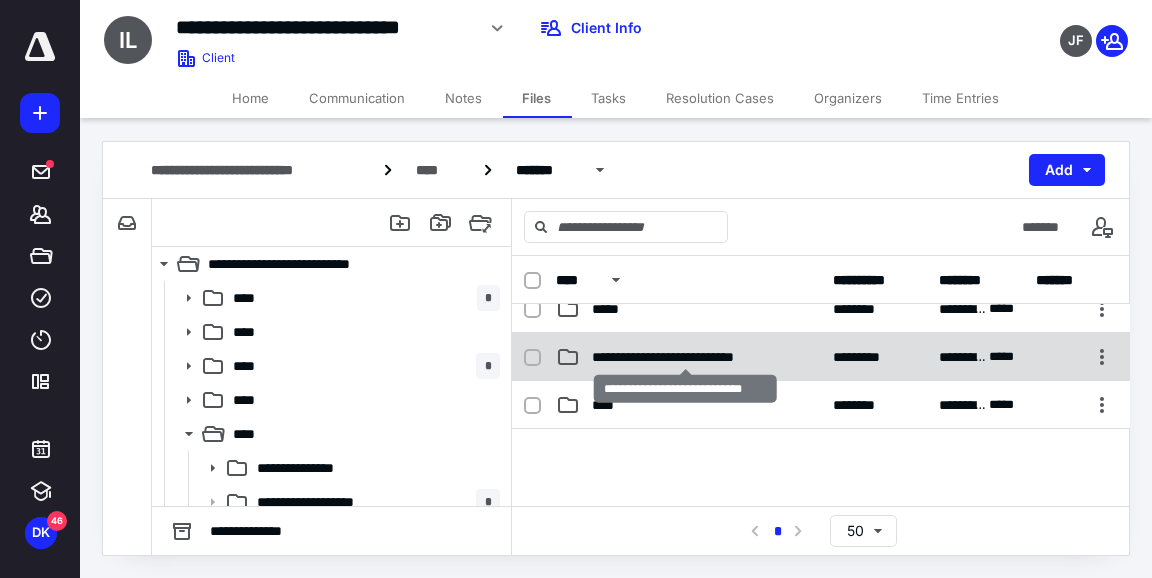 click on "**********" at bounding box center [686, 357] 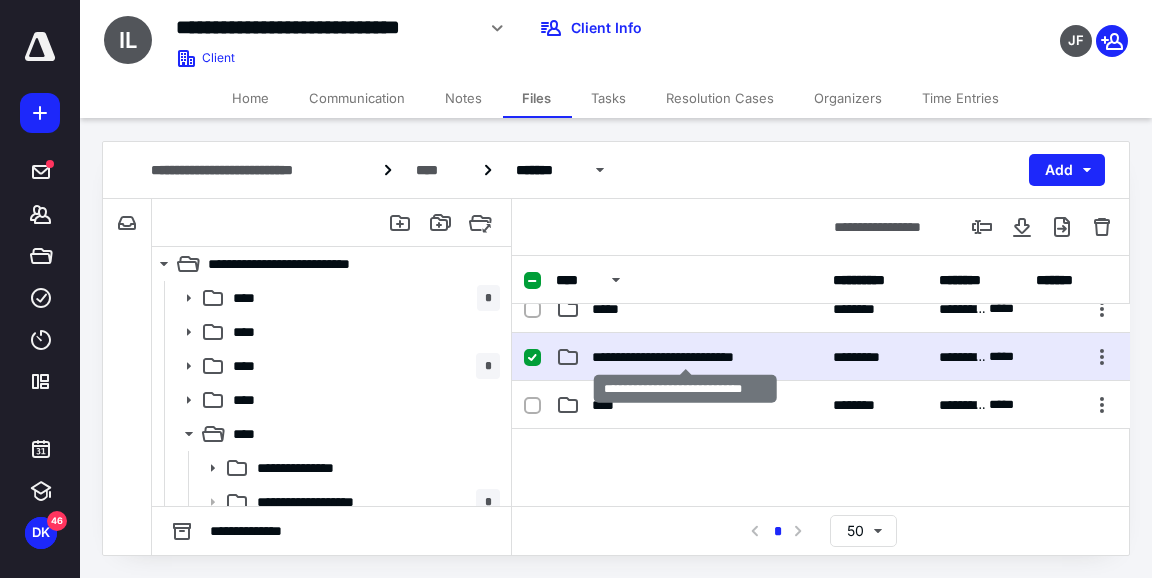 click on "**********" at bounding box center [686, 357] 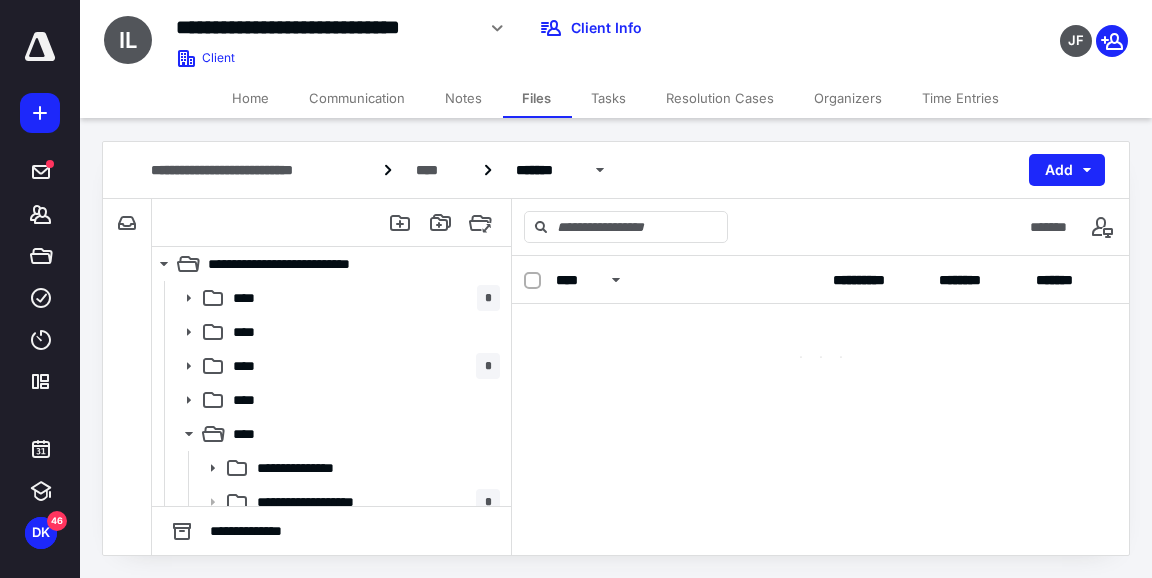 scroll, scrollTop: 0, scrollLeft: 0, axis: both 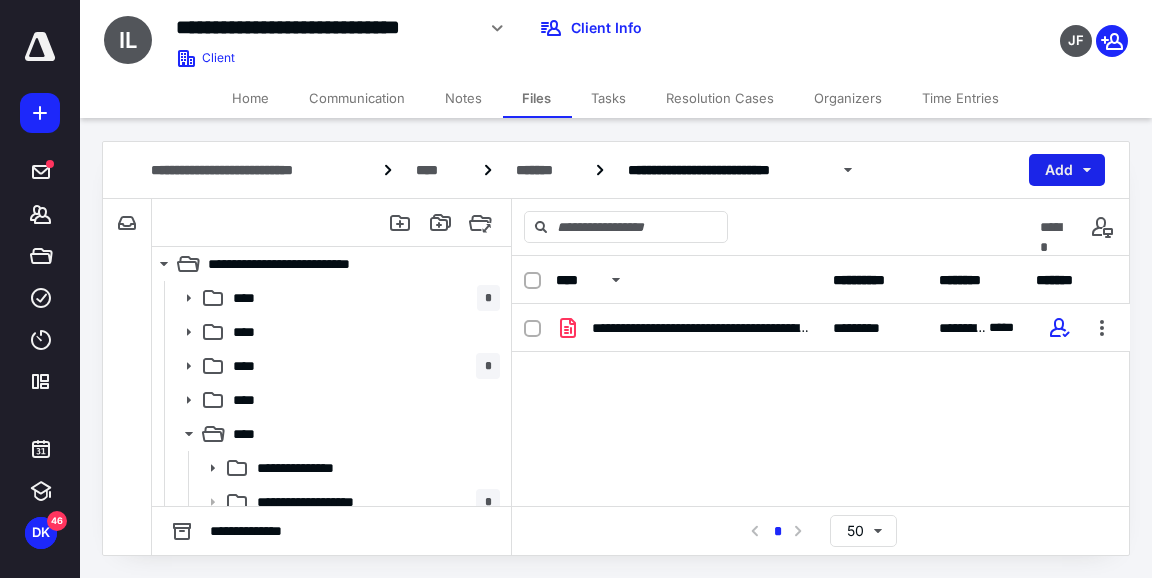 click on "Add" at bounding box center [1067, 170] 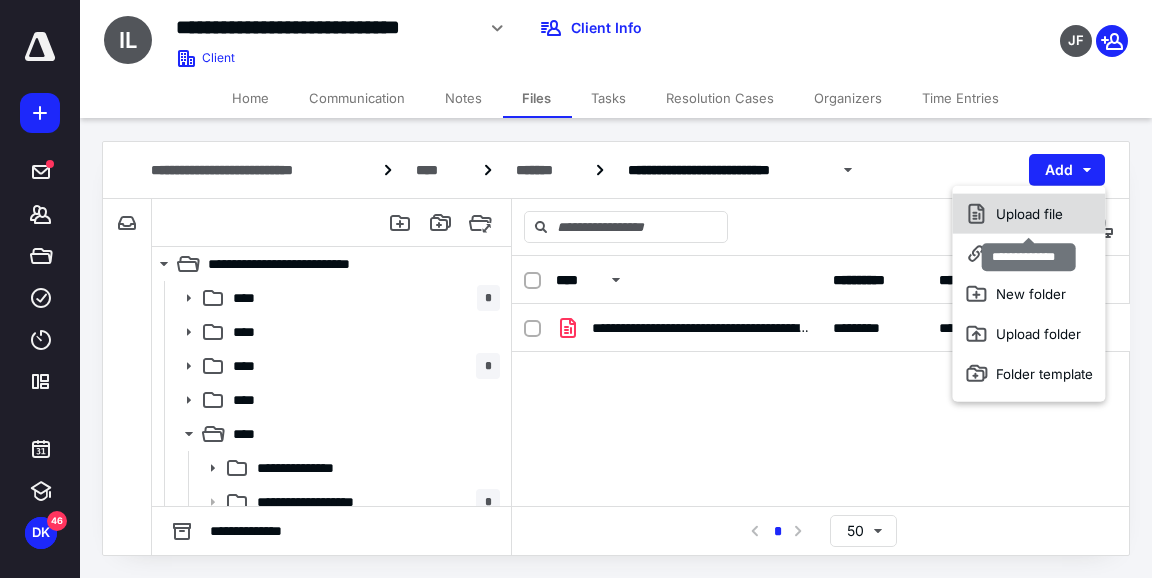 click on "Upload file" at bounding box center (1028, 214) 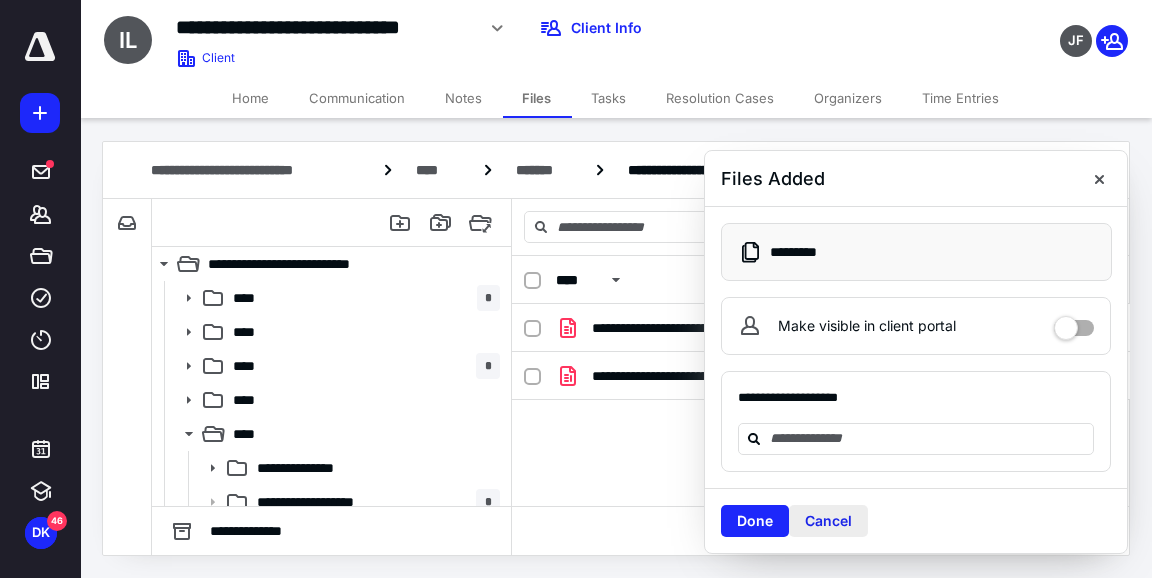 click on "Cancel" at bounding box center [828, 521] 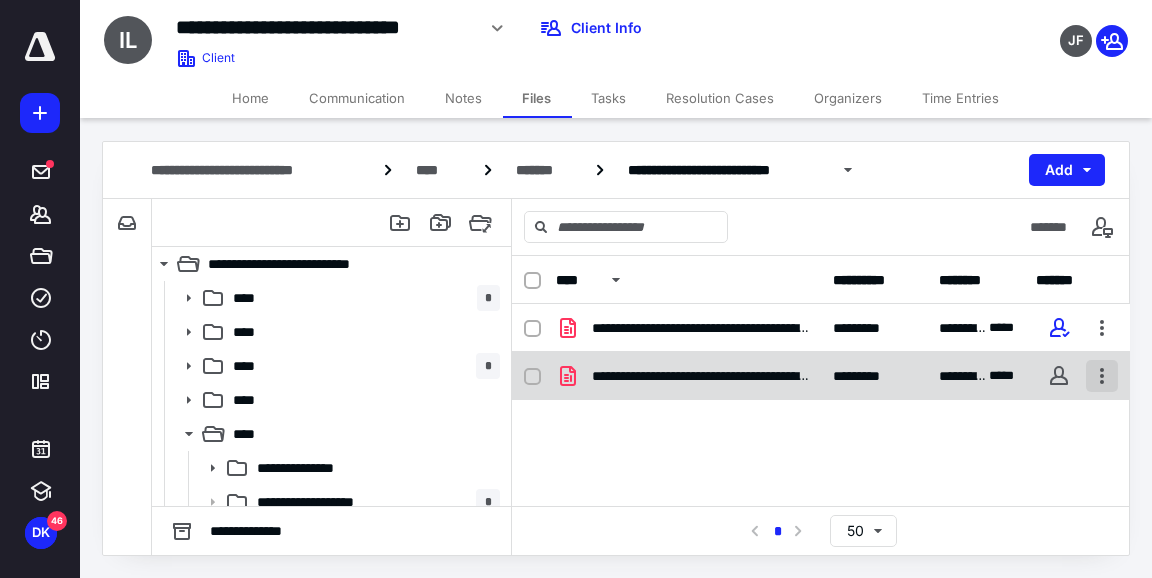 click at bounding box center (1102, 376) 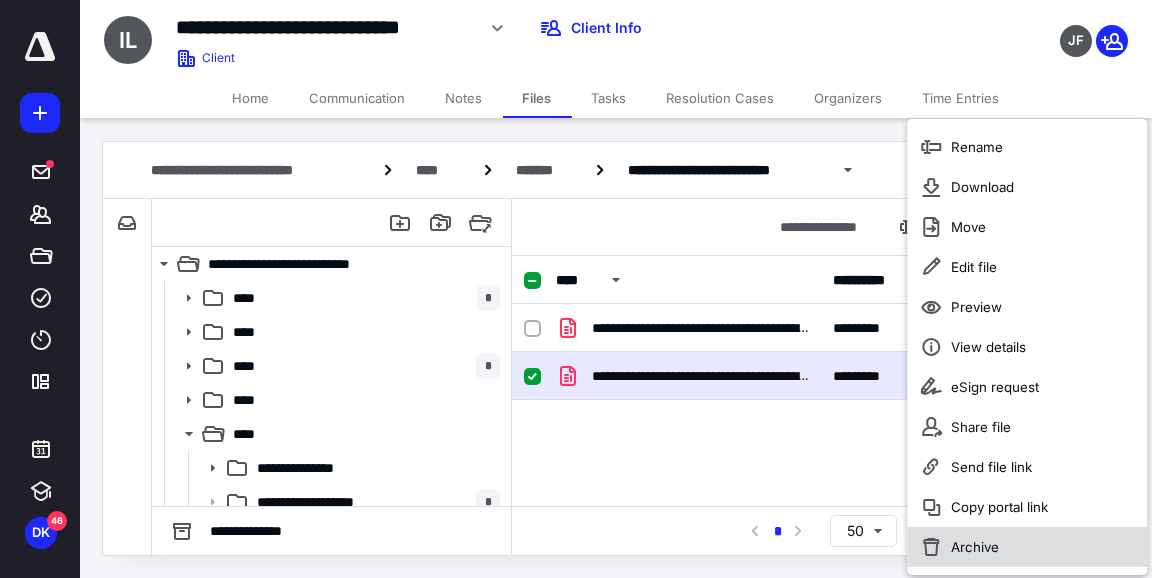click on "Archive" at bounding box center (975, 547) 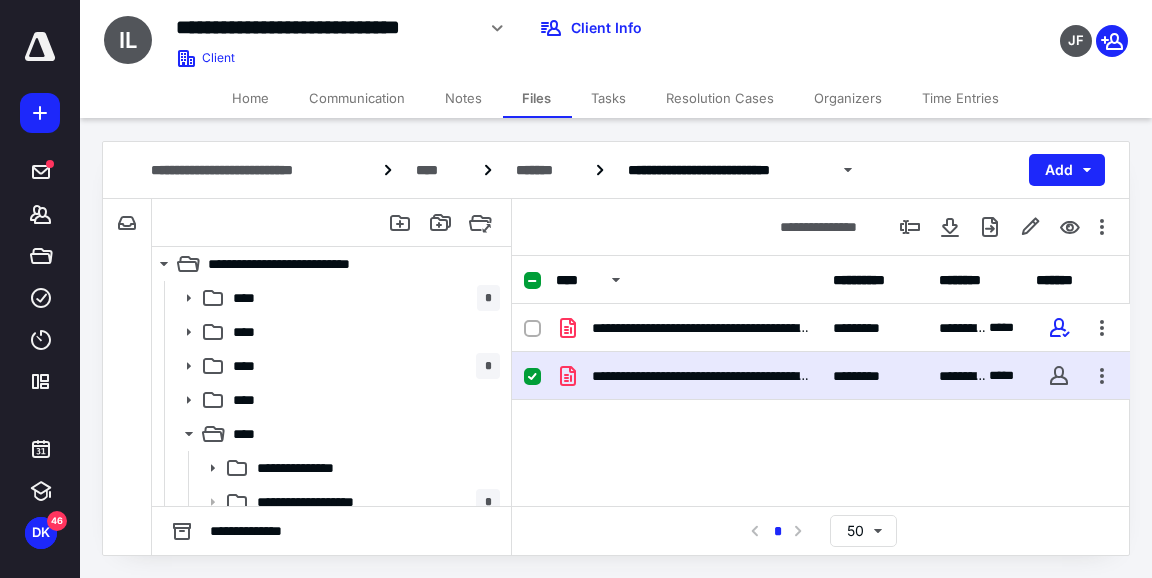 checkbox on "false" 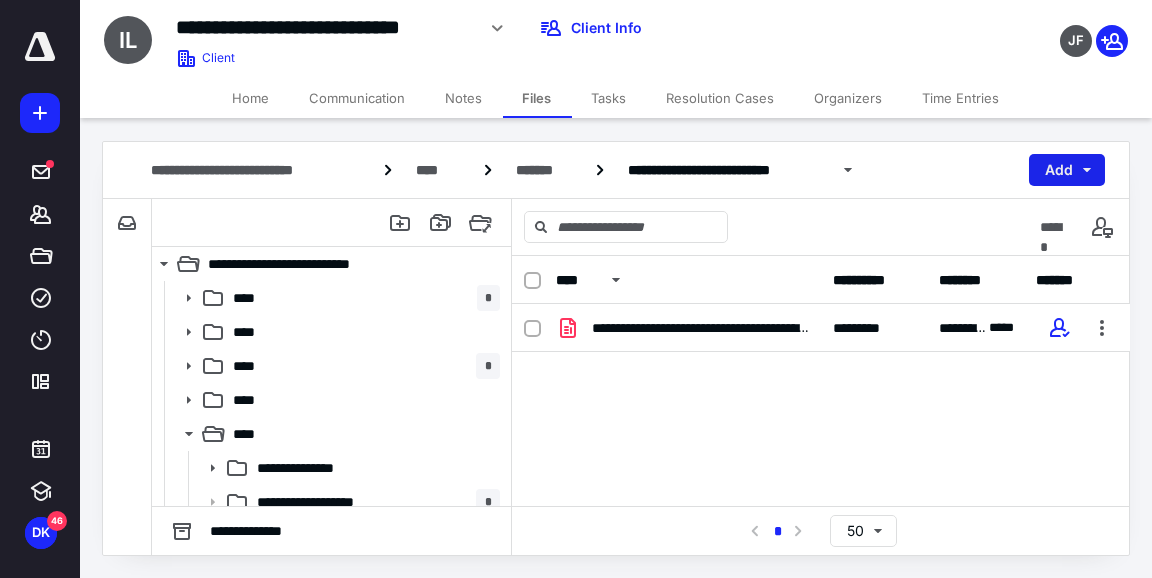 click on "Add" at bounding box center [1067, 170] 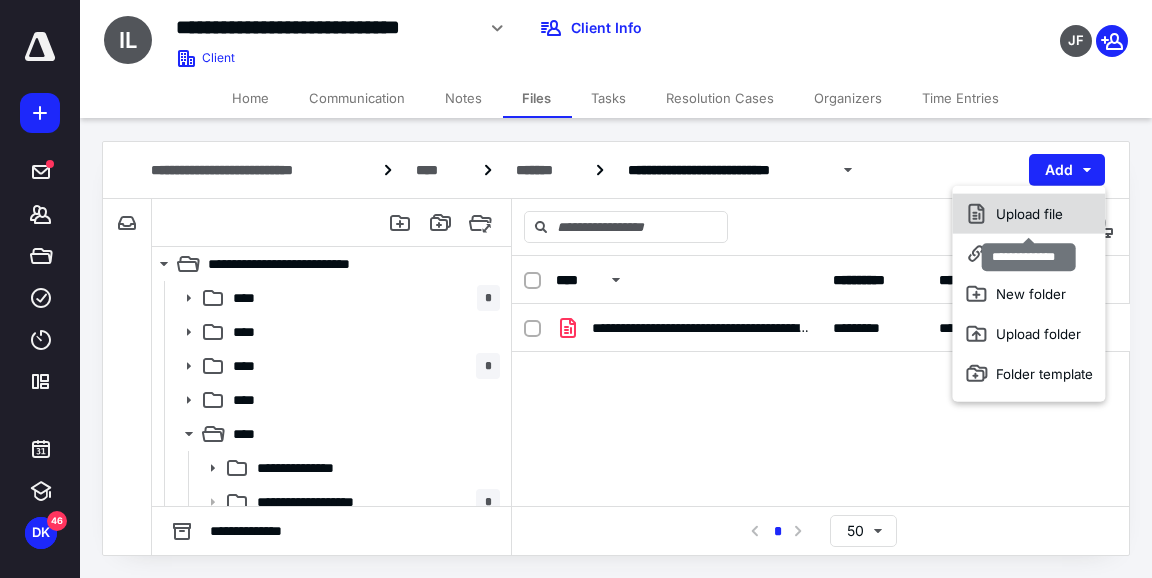 click on "Upload file" at bounding box center [1028, 214] 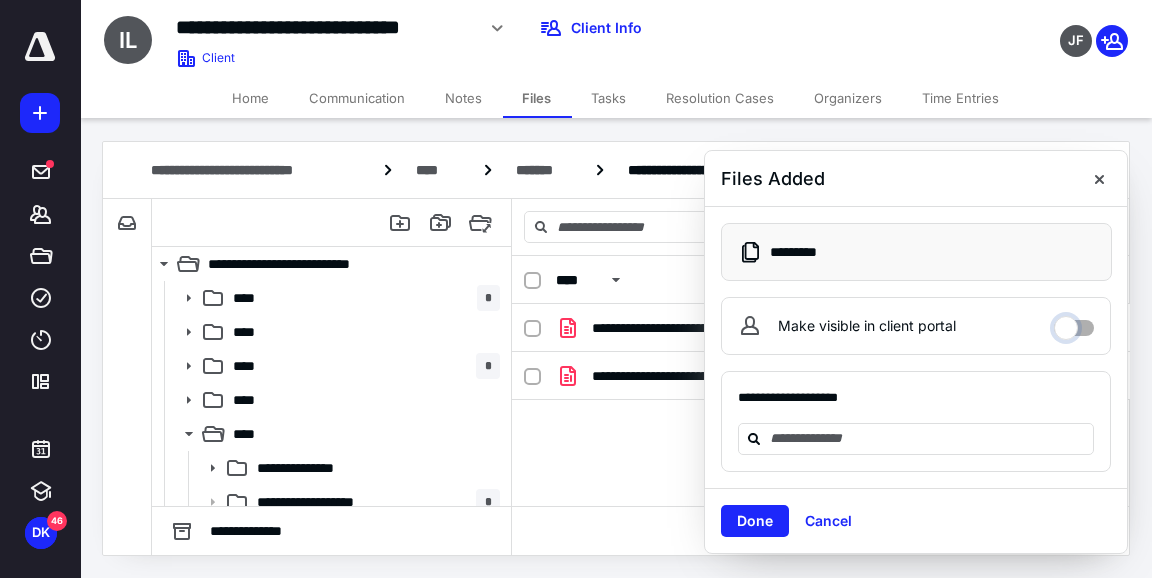 click on "Make visible in client portal" at bounding box center [1074, 323] 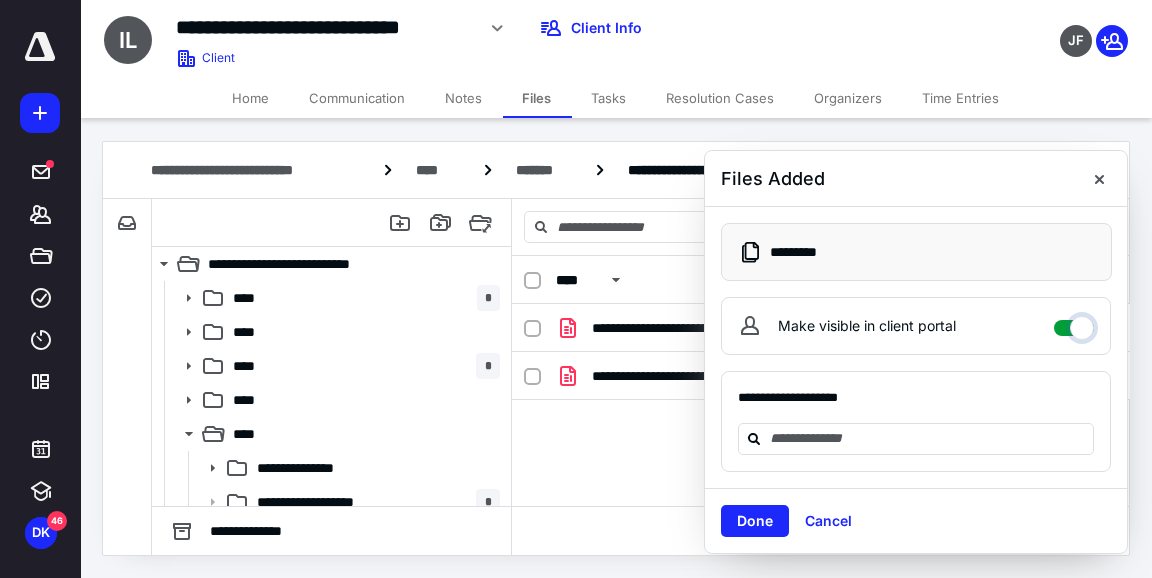 checkbox on "****" 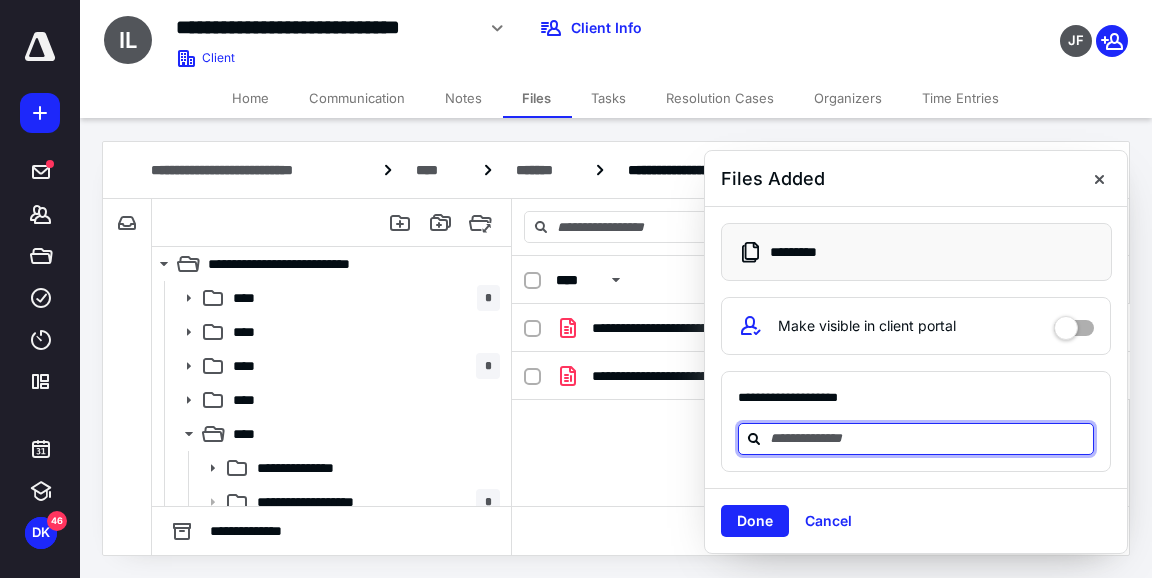 click at bounding box center (928, 438) 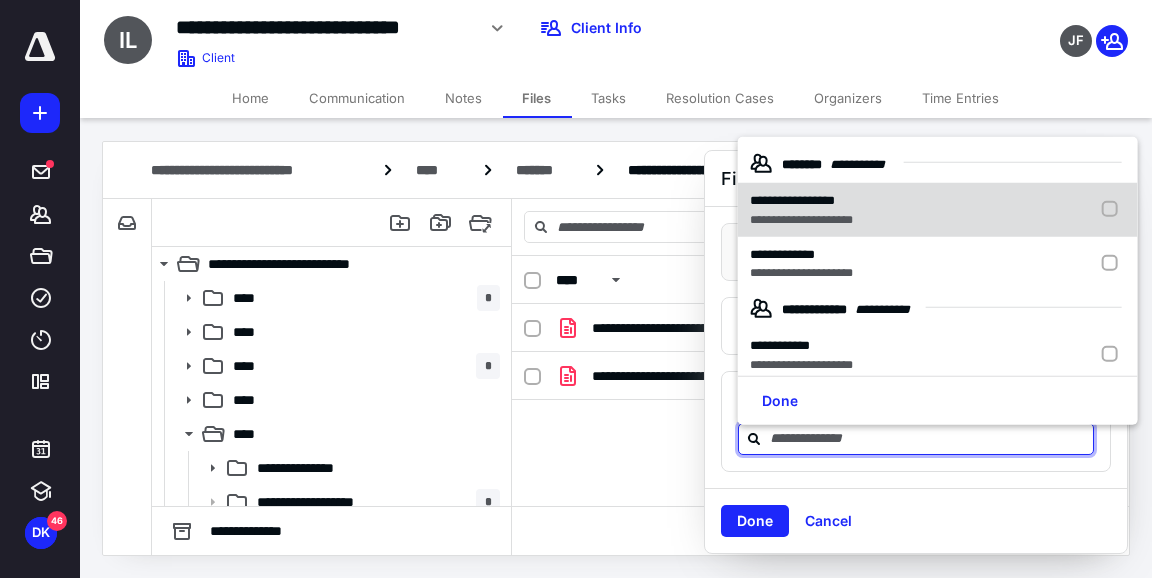 click on "**********" at bounding box center [792, 200] 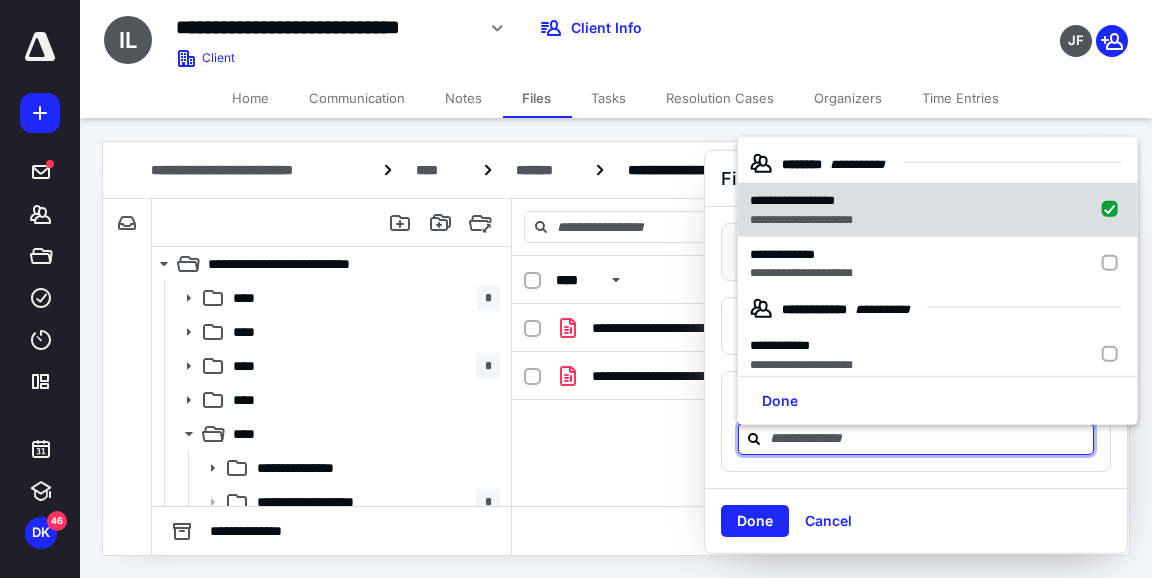 checkbox on "true" 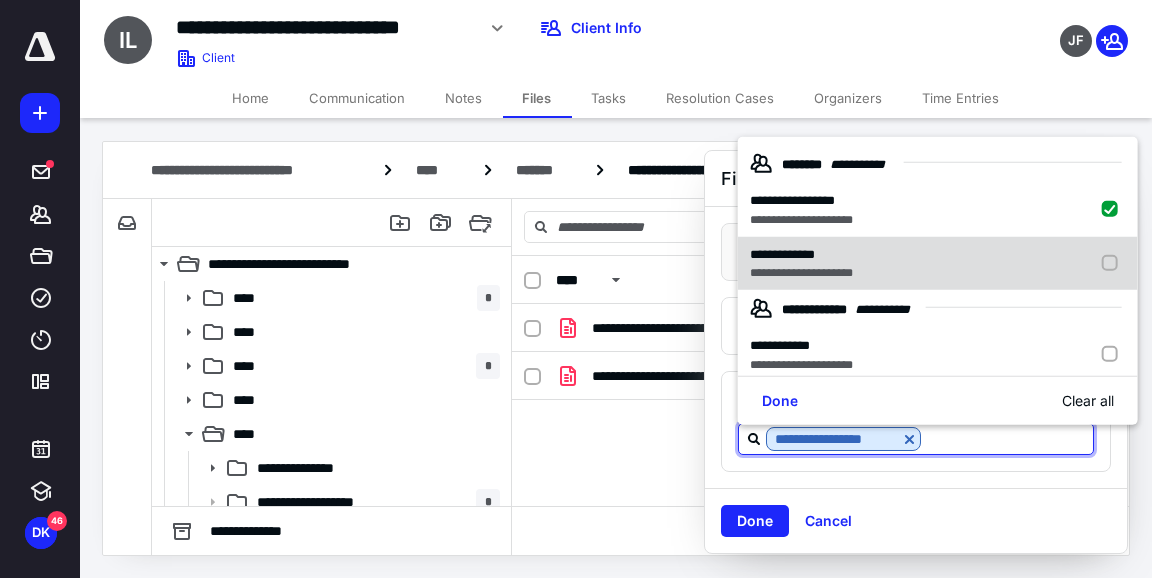 drag, startPoint x: 784, startPoint y: 262, endPoint x: 778, endPoint y: 316, distance: 54.33231 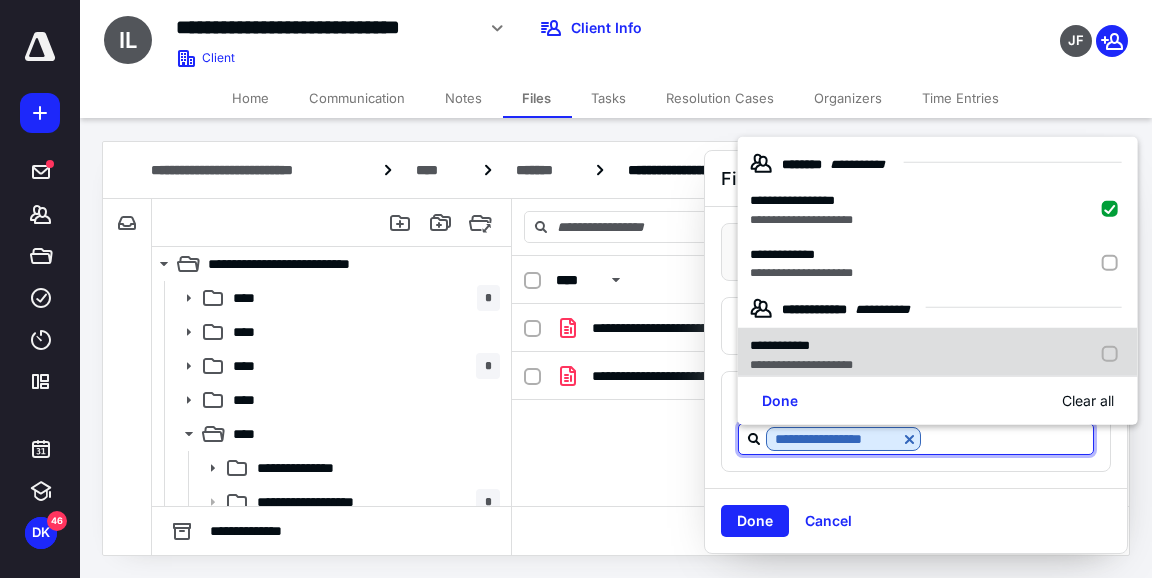 click on "**********" at bounding box center [801, 254] 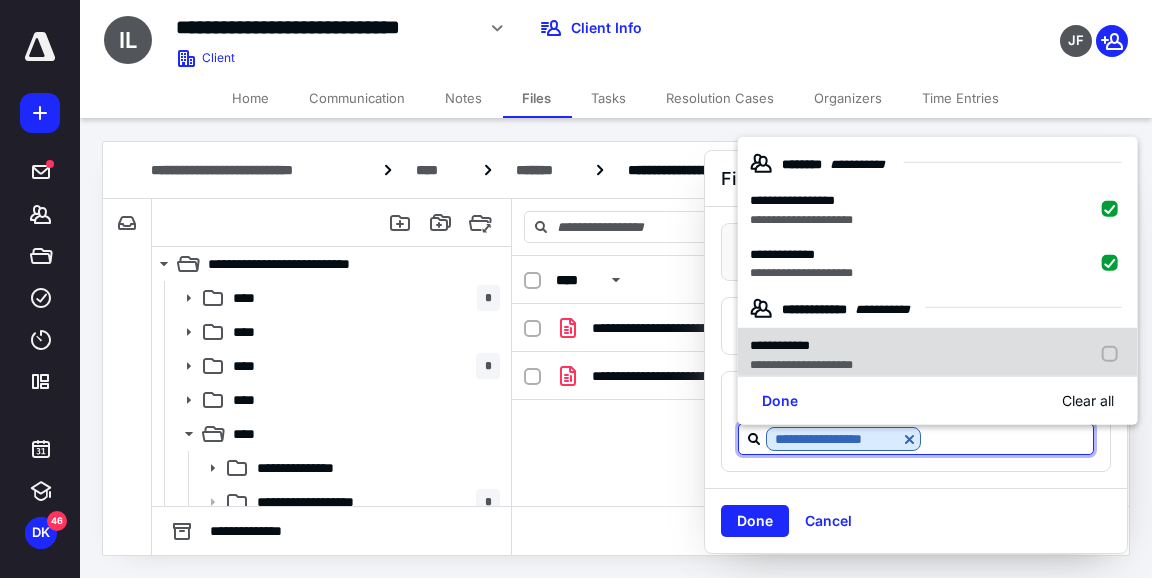checkbox on "true" 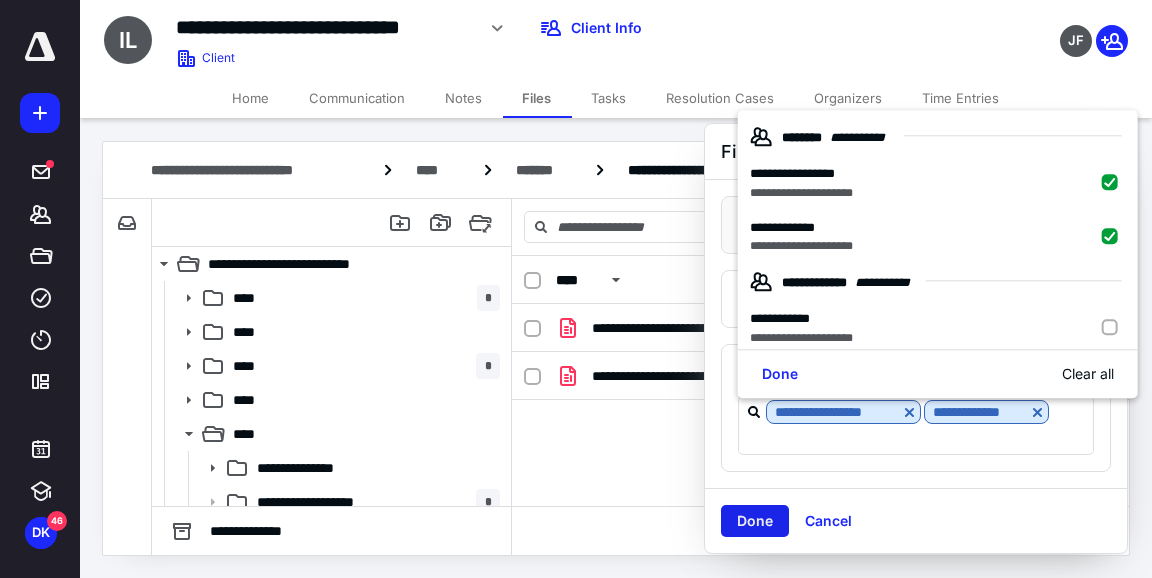 click on "Done" at bounding box center (755, 521) 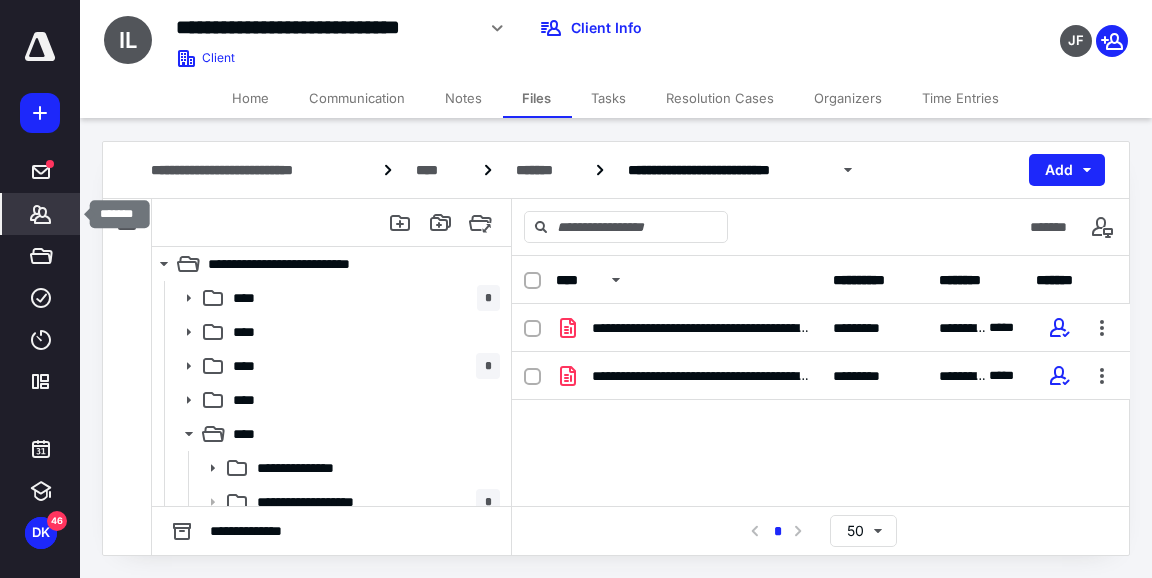 click 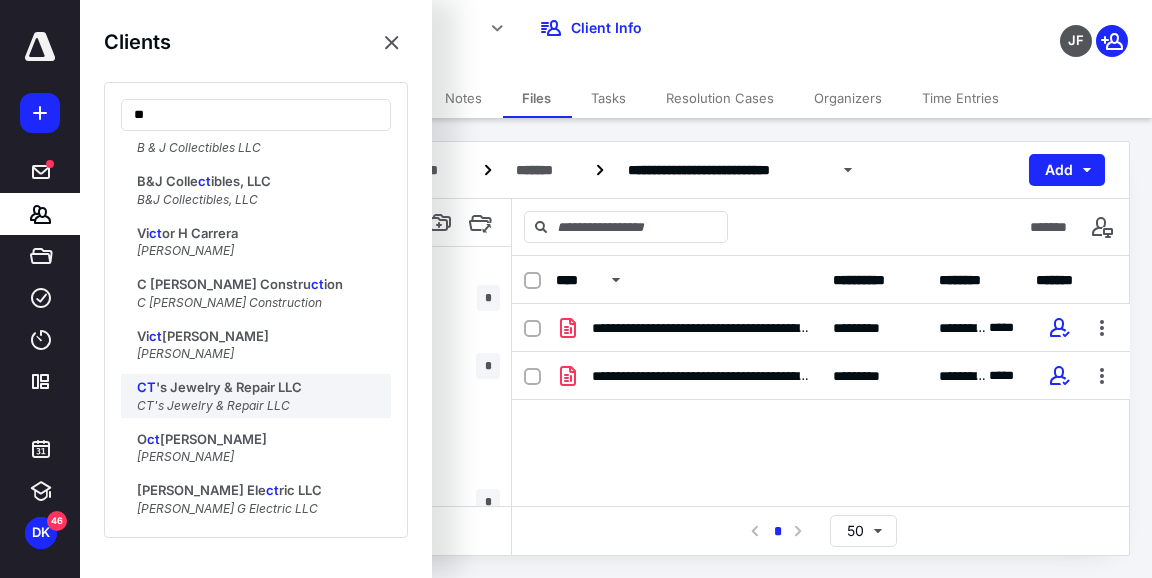scroll, scrollTop: 324, scrollLeft: 0, axis: vertical 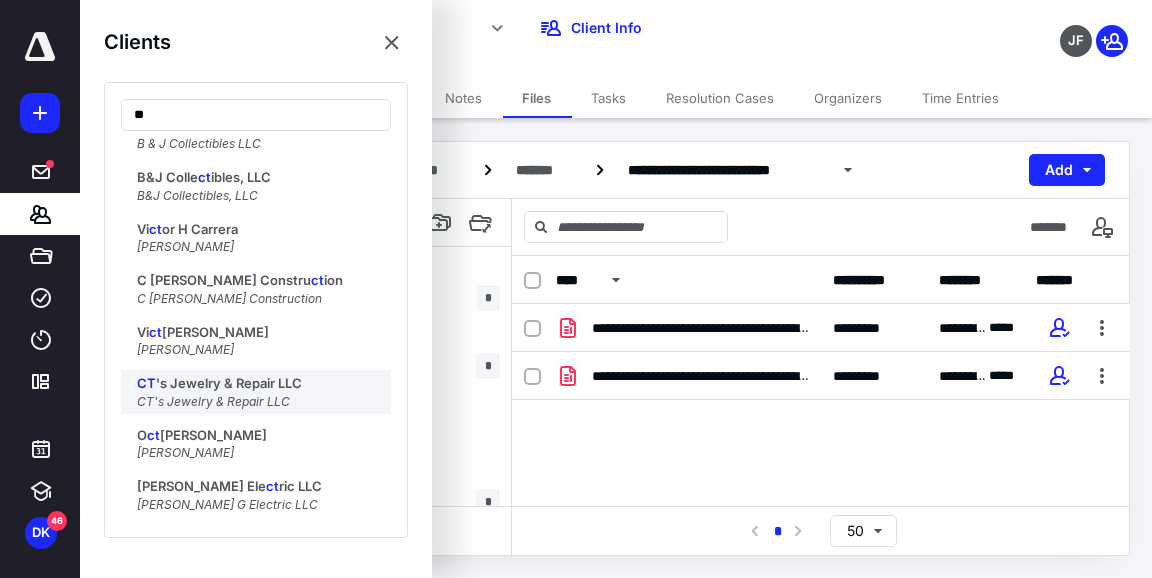 type on "**" 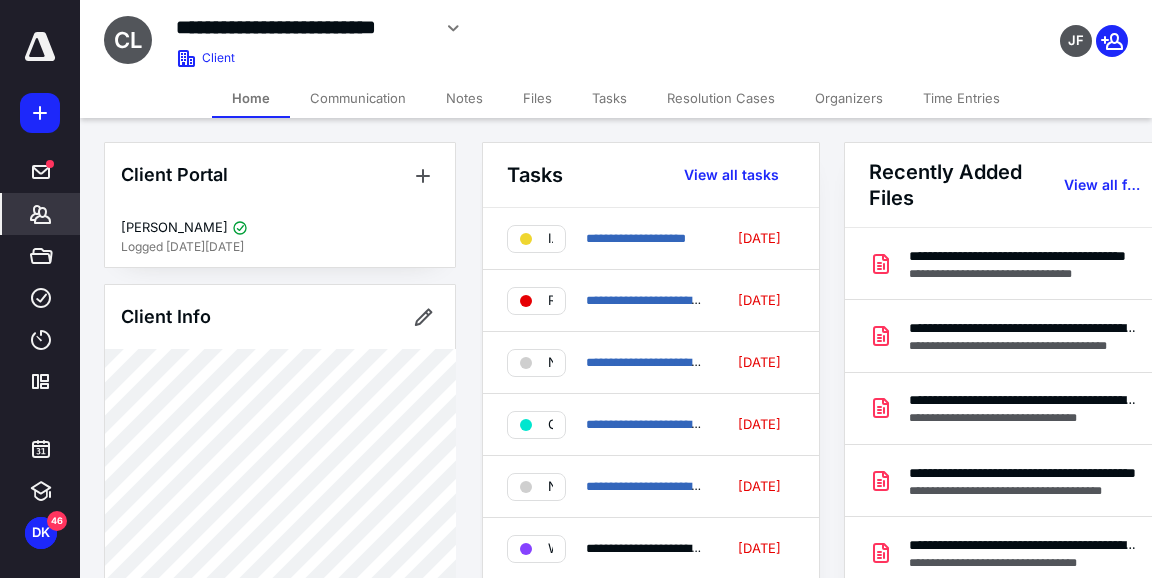 click on "Files" at bounding box center (537, 98) 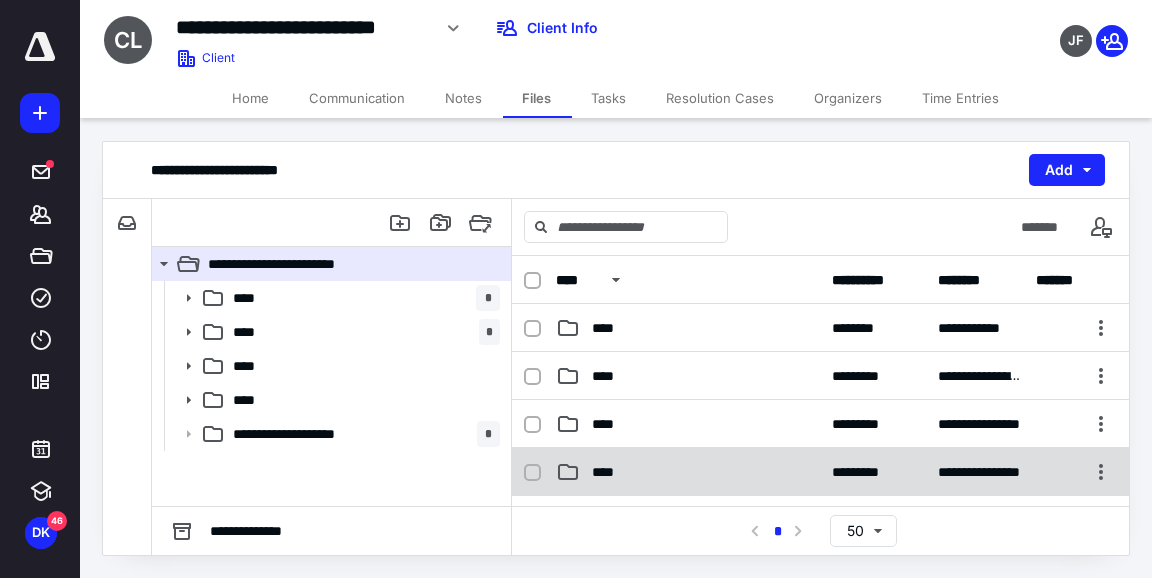 click on "****" at bounding box center [609, 472] 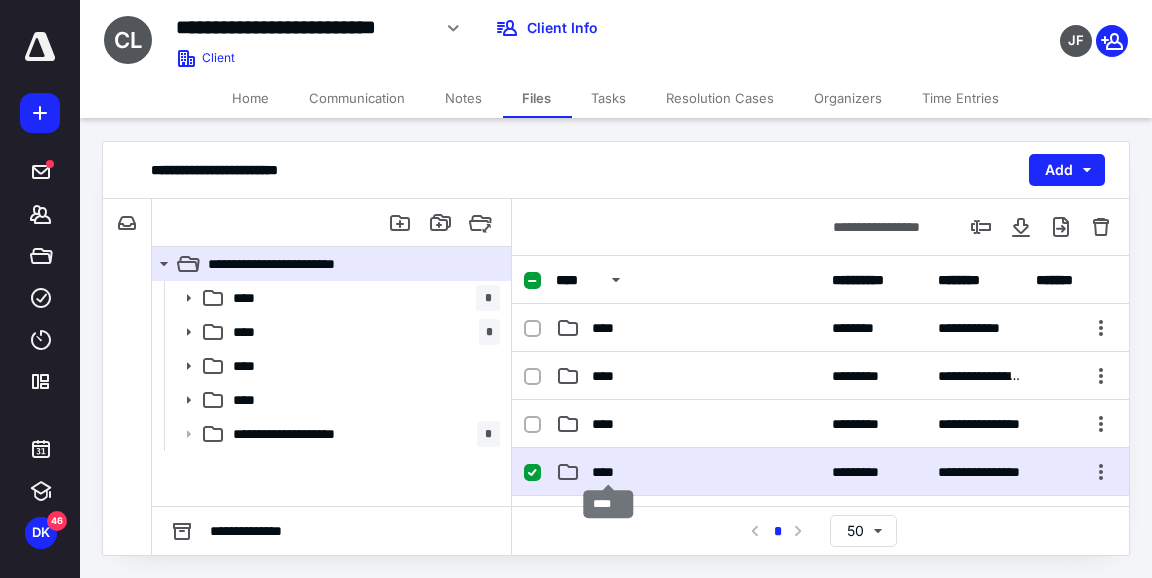 click on "****" at bounding box center [609, 472] 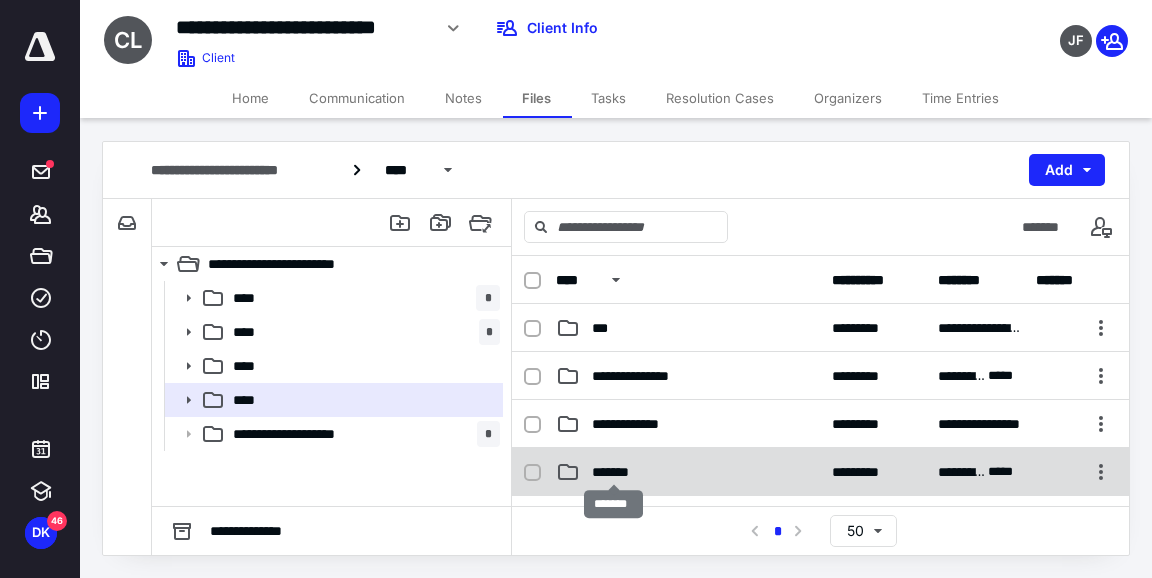 click on "*******" at bounding box center [614, 472] 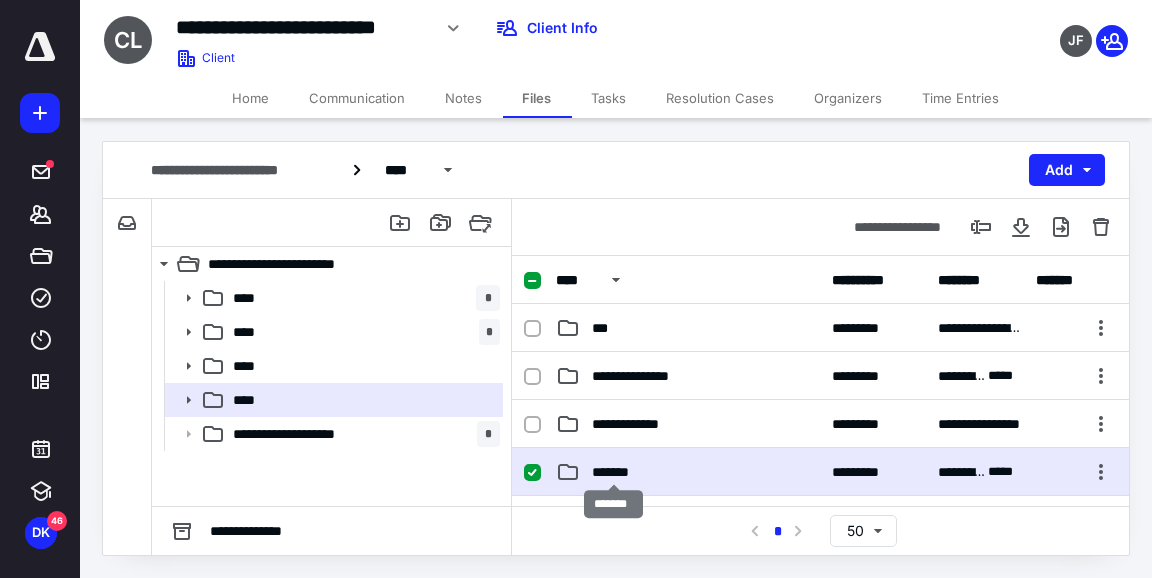 click on "*******" at bounding box center (614, 472) 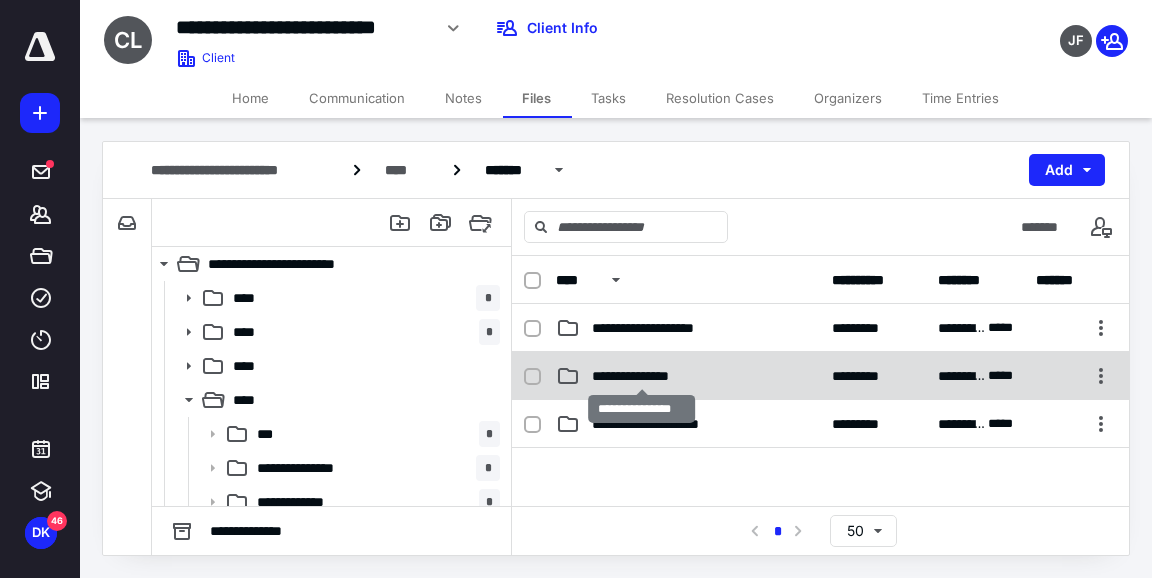 click on "**********" at bounding box center [642, 376] 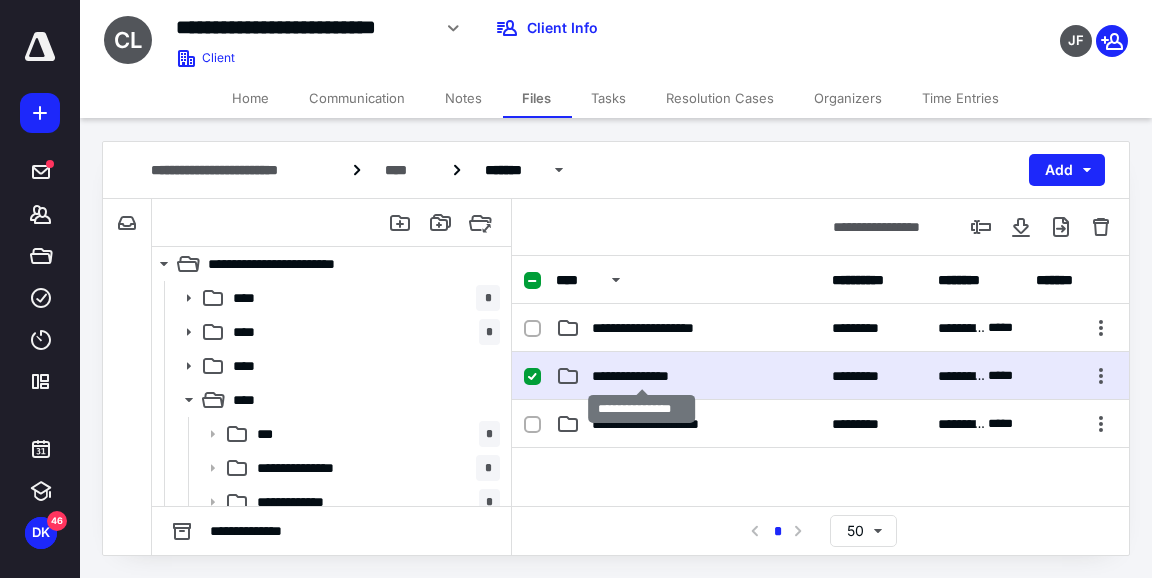 click on "**********" at bounding box center (642, 376) 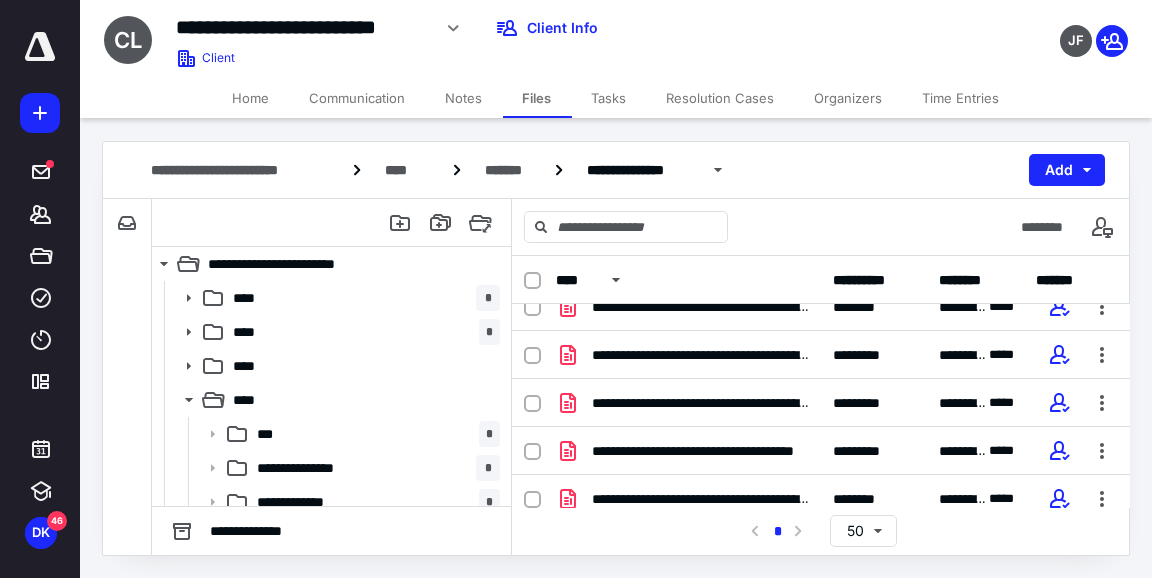 scroll, scrollTop: 749, scrollLeft: 0, axis: vertical 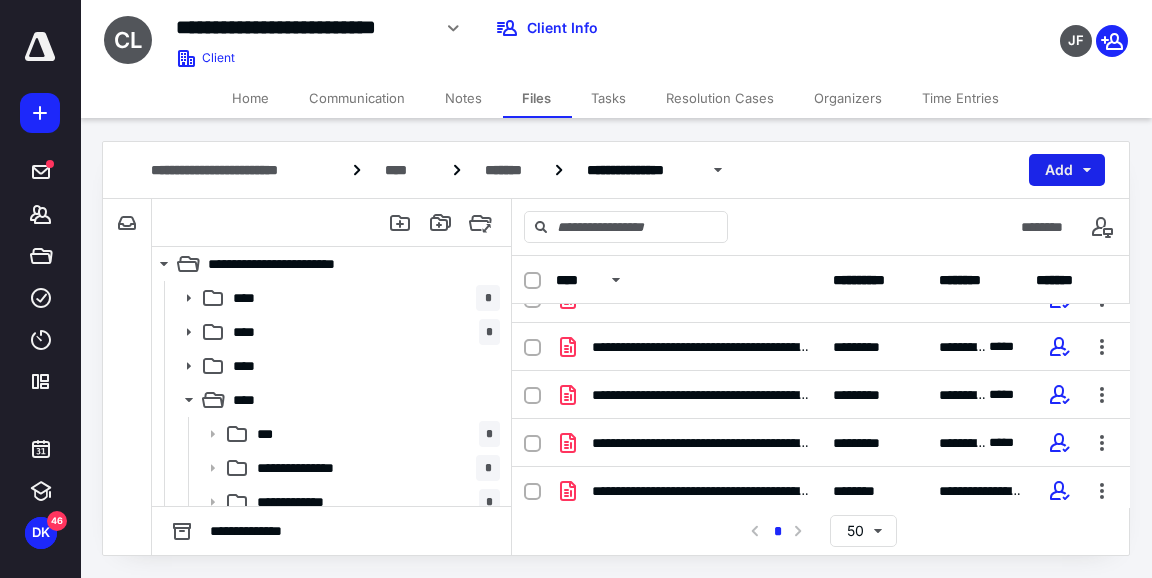 click on "Add" at bounding box center (1067, 170) 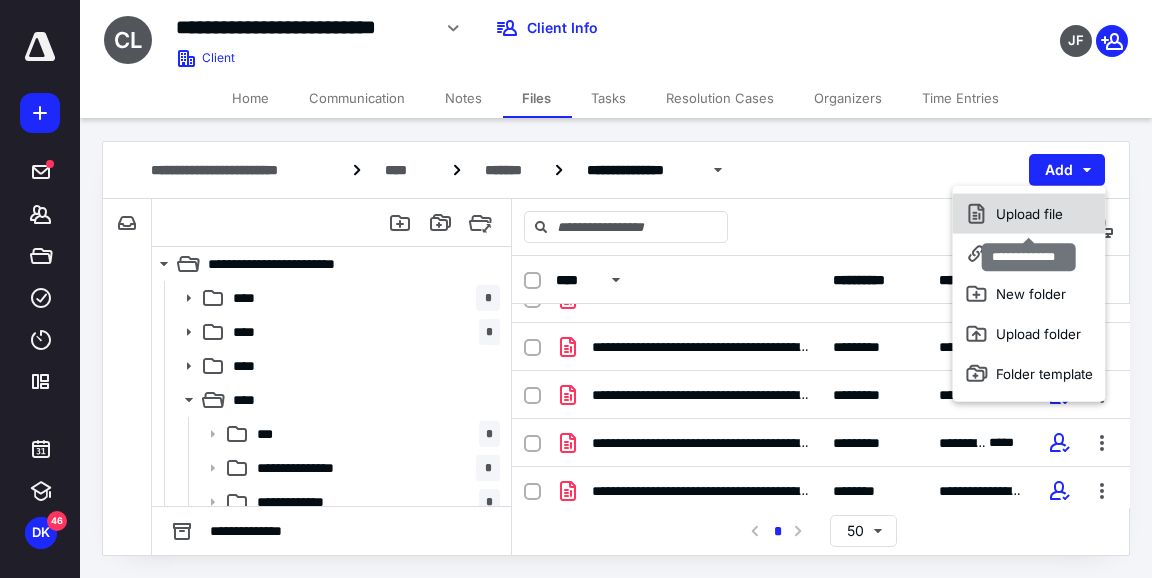 click on "Upload file" at bounding box center [1028, 214] 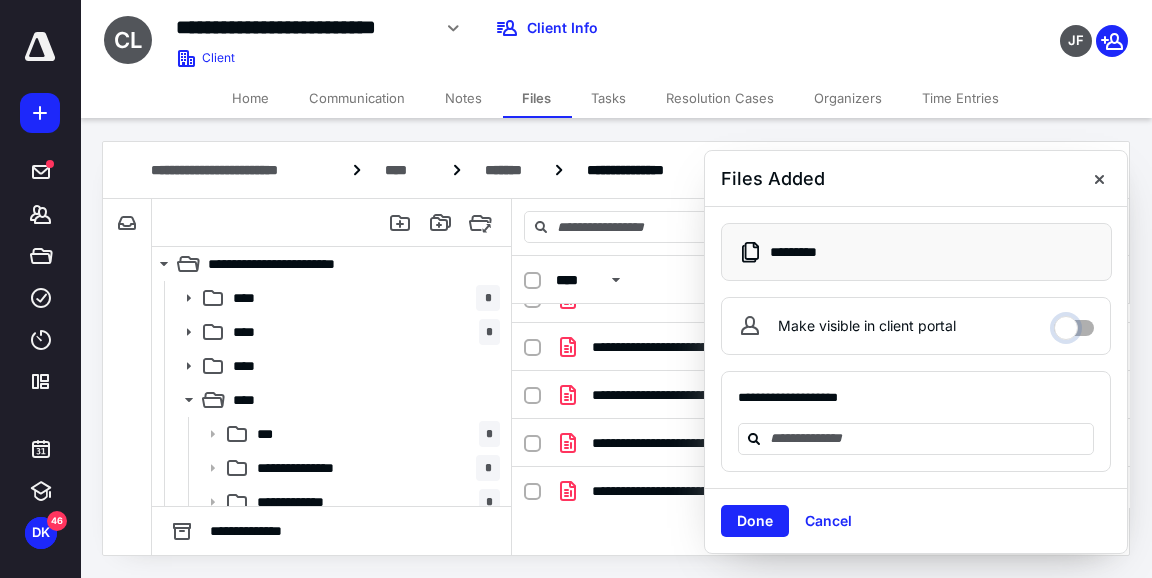 click on "Make visible in client portal" at bounding box center [1074, 323] 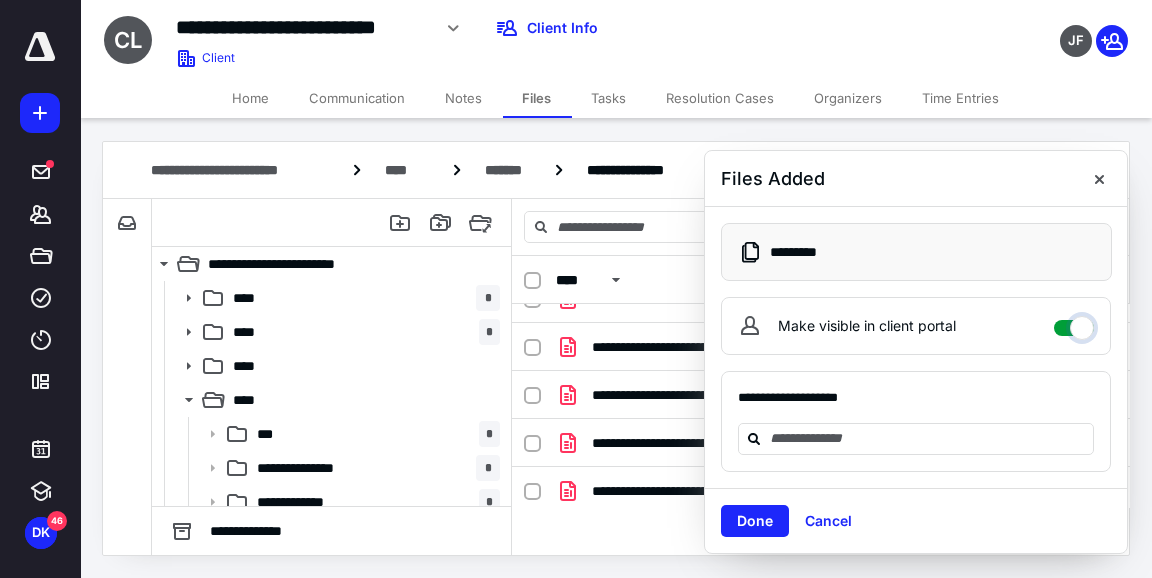 checkbox on "****" 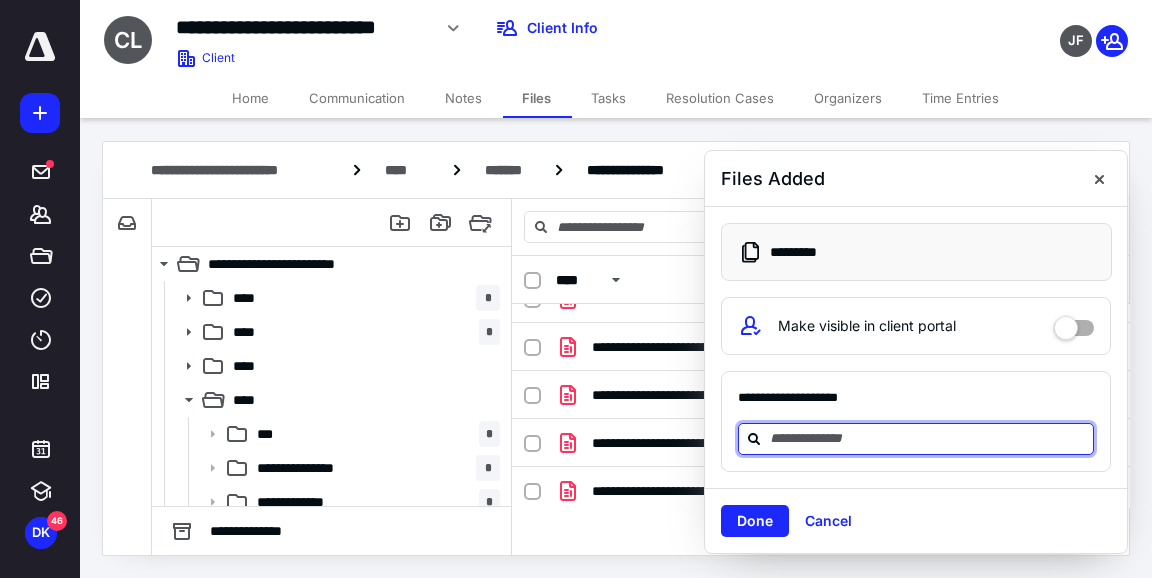 click at bounding box center [928, 438] 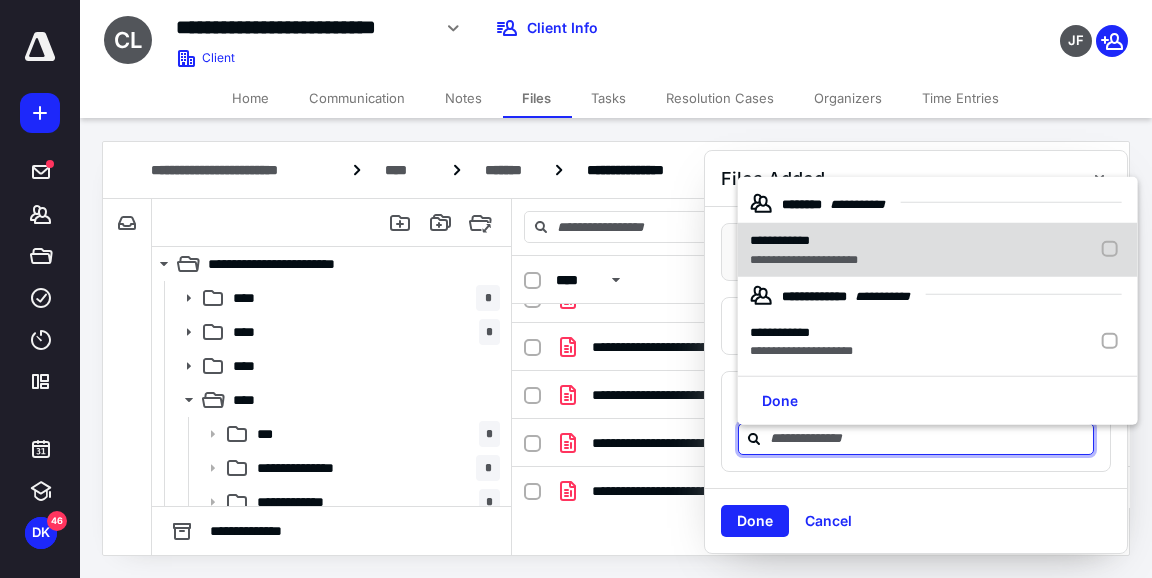 click on "**********" at bounding box center (804, 260) 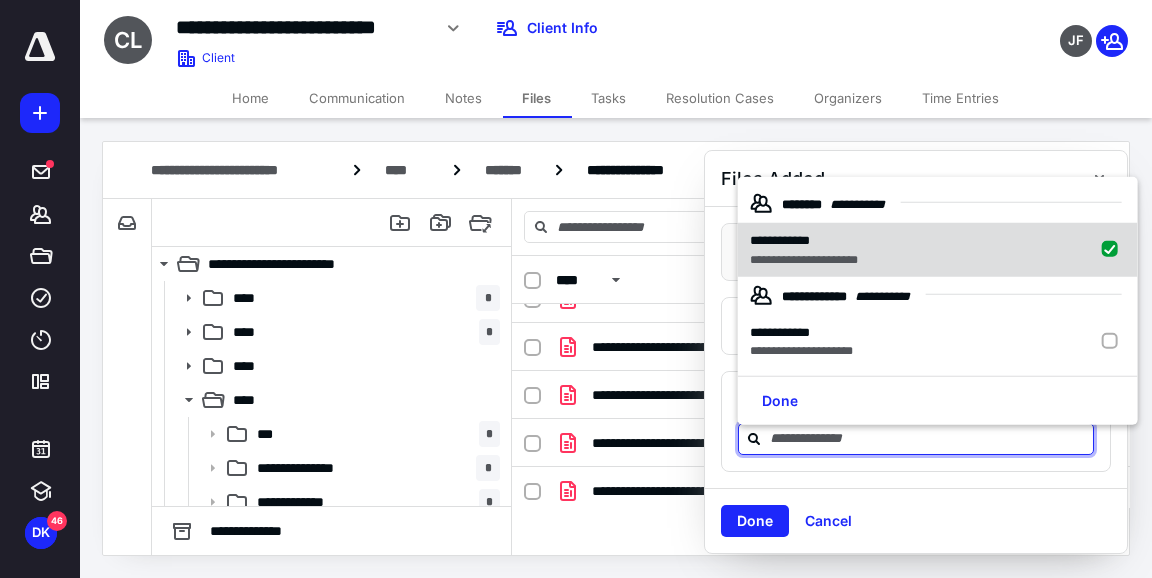checkbox on "true" 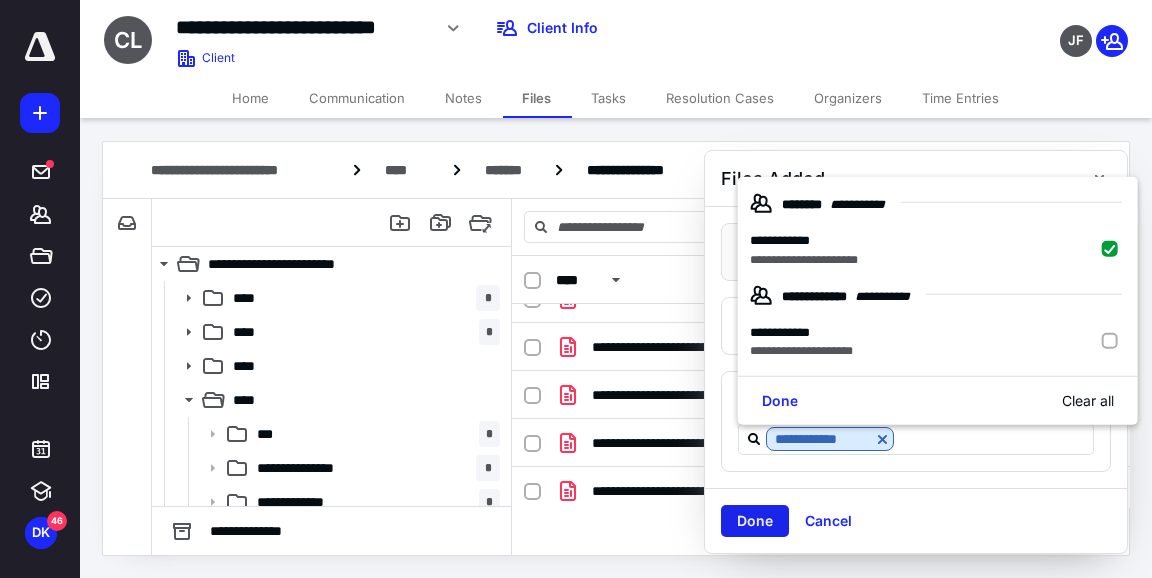 click on "Done" at bounding box center [755, 521] 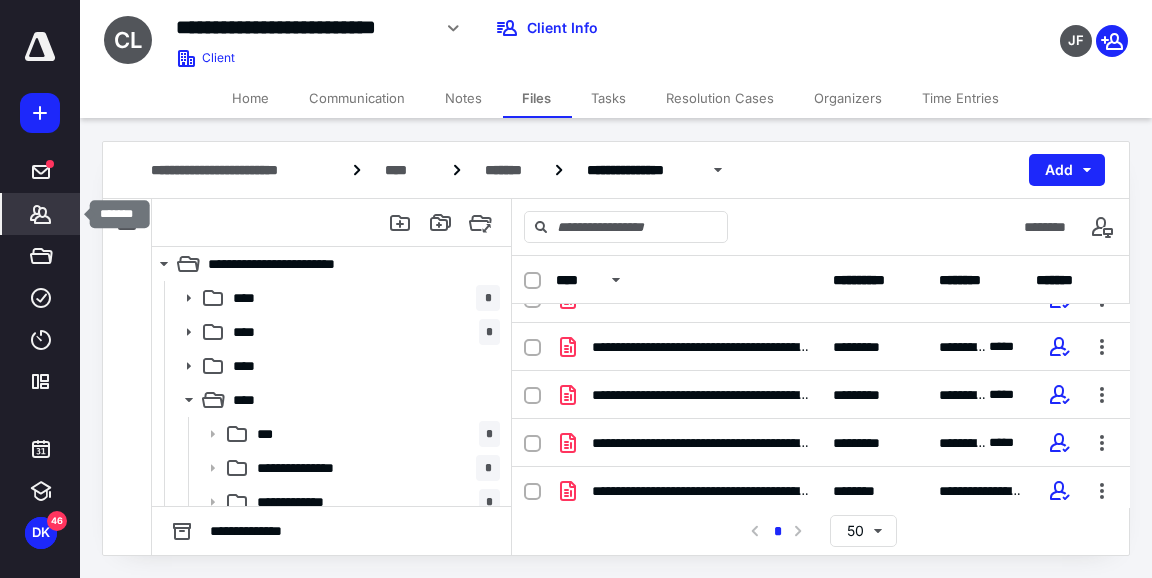 click 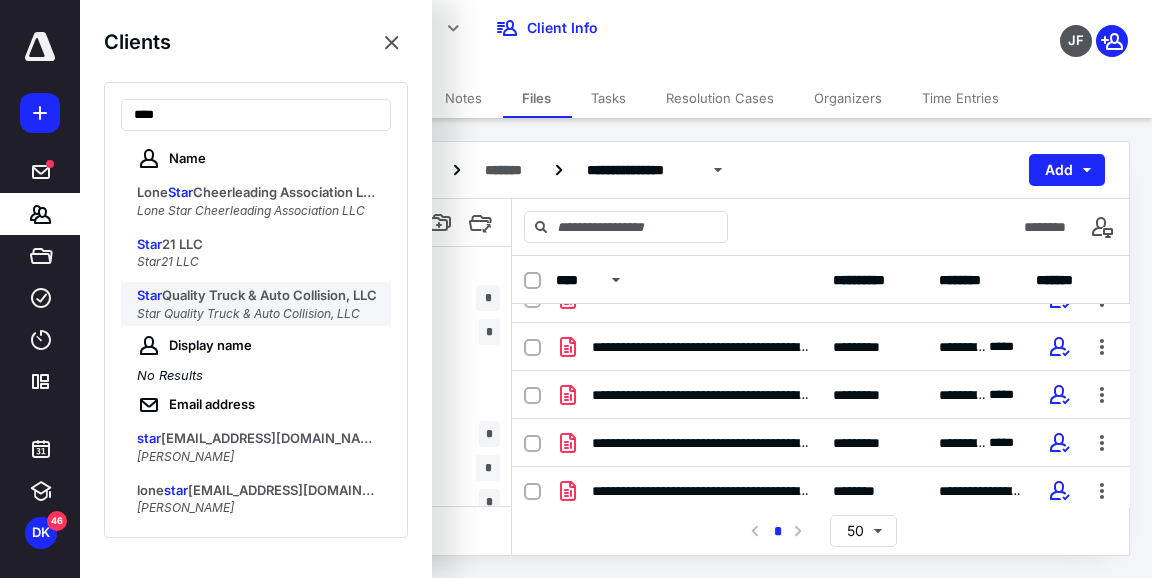 type on "****" 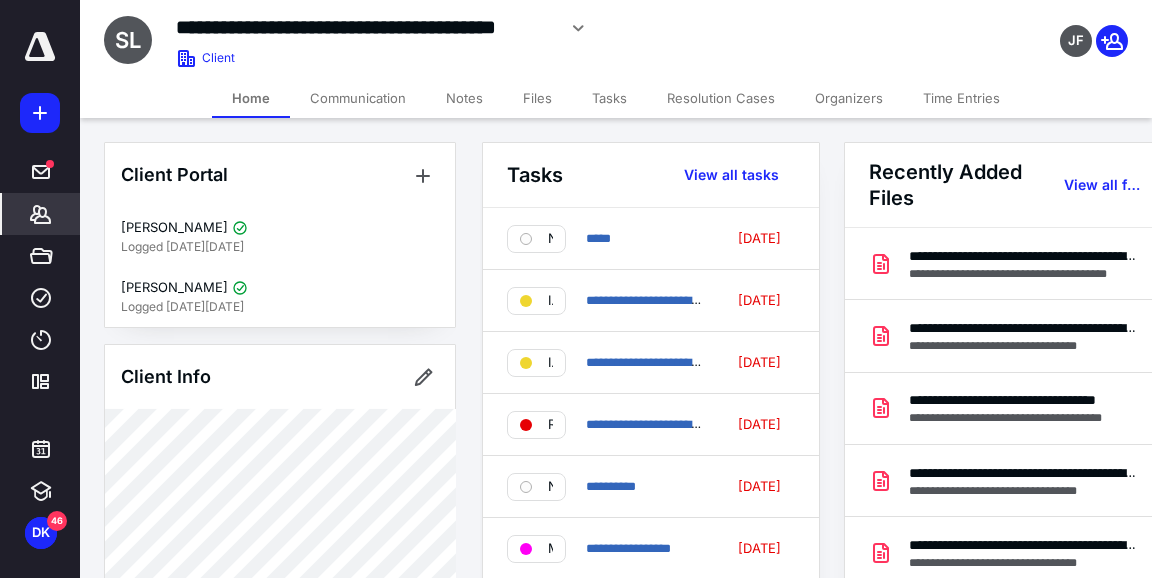 click on "Files" at bounding box center (537, 98) 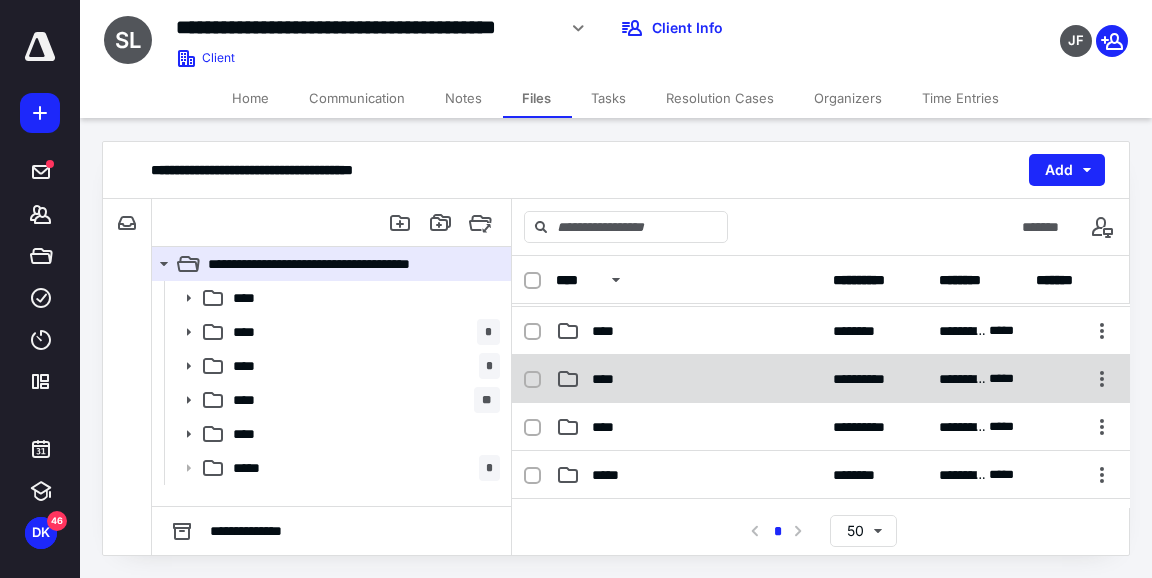 scroll, scrollTop: 112, scrollLeft: 0, axis: vertical 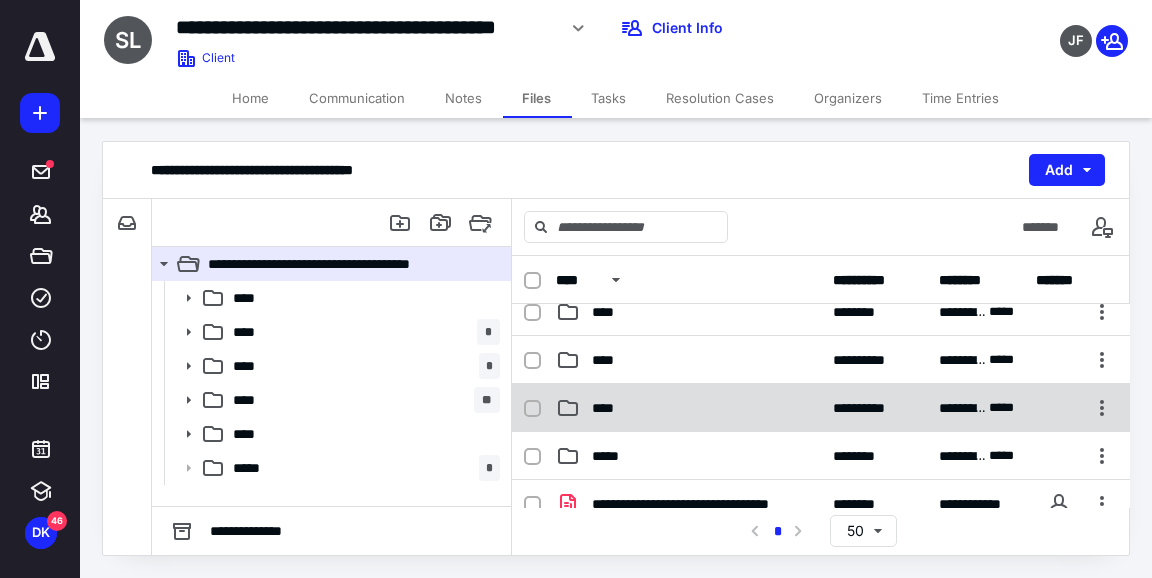 click on "****" at bounding box center (609, 408) 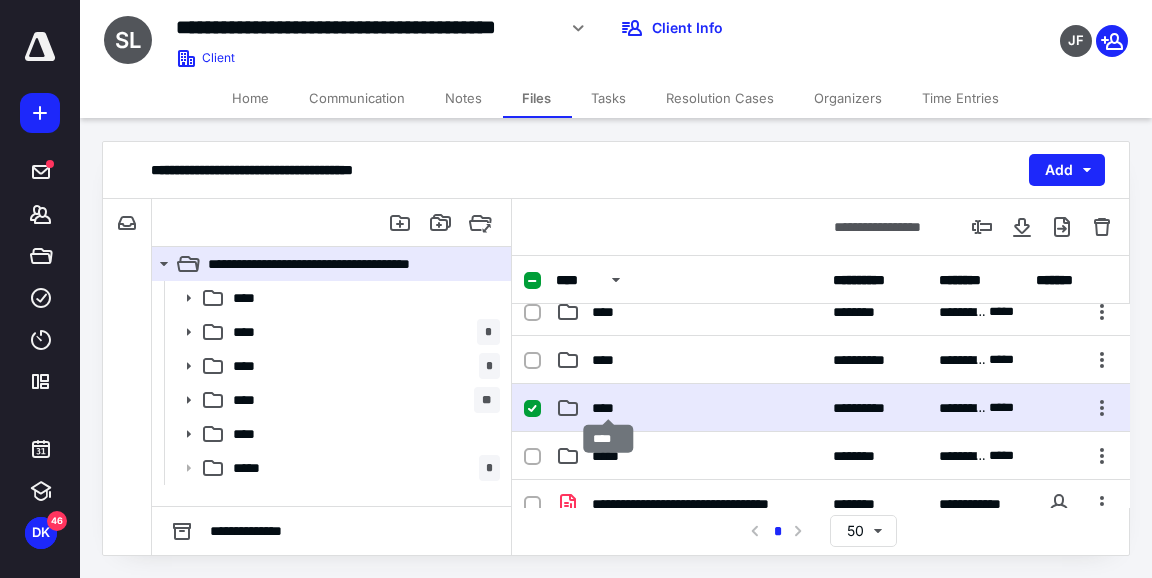 click on "****" at bounding box center [609, 408] 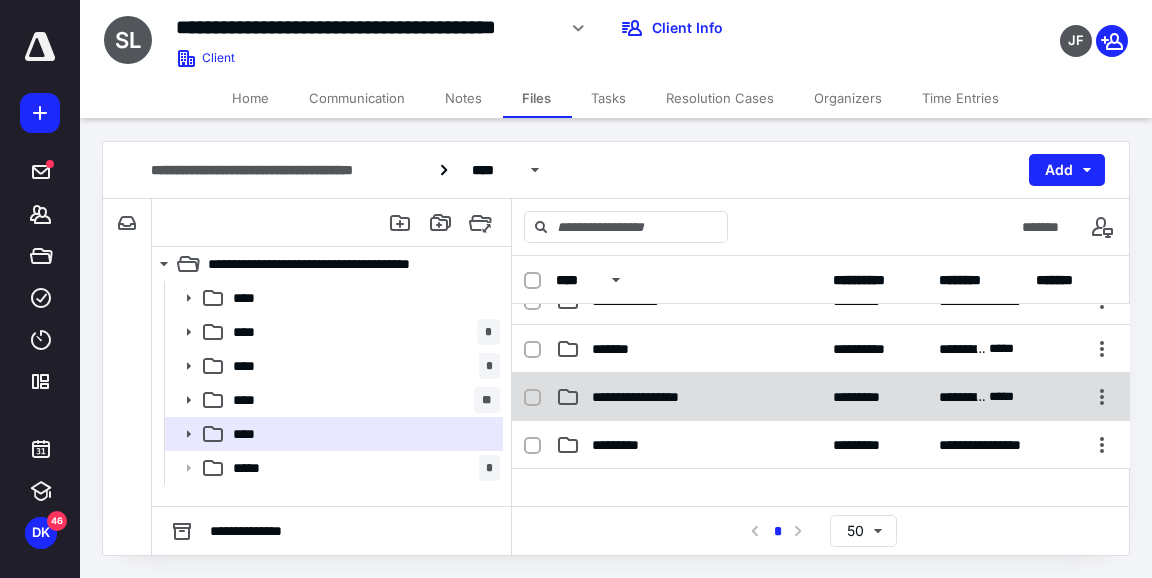 scroll, scrollTop: 75, scrollLeft: 0, axis: vertical 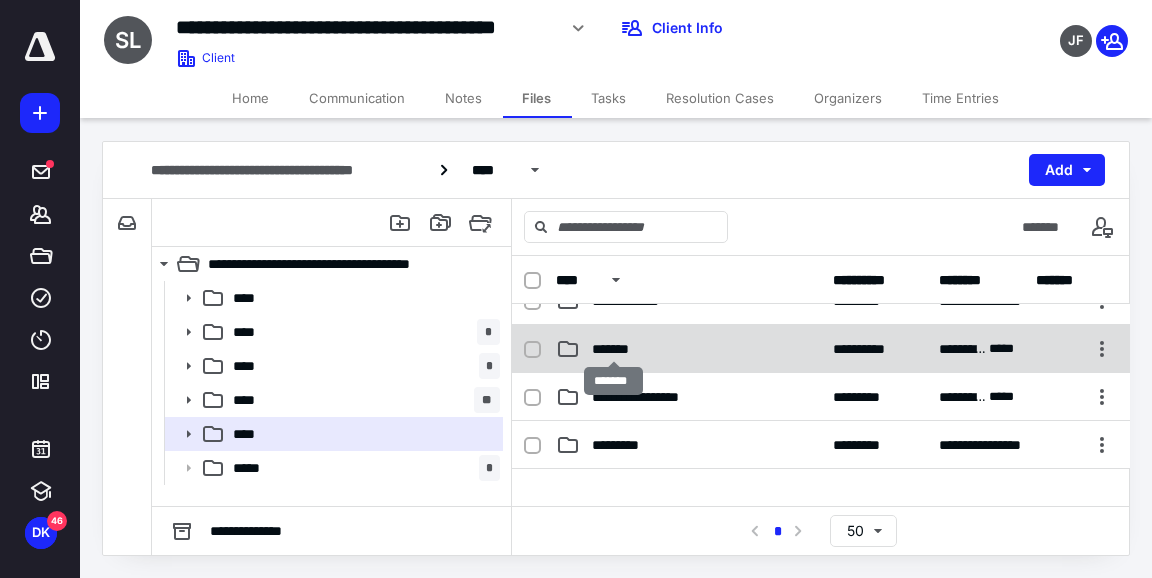 click on "*******" at bounding box center [614, 349] 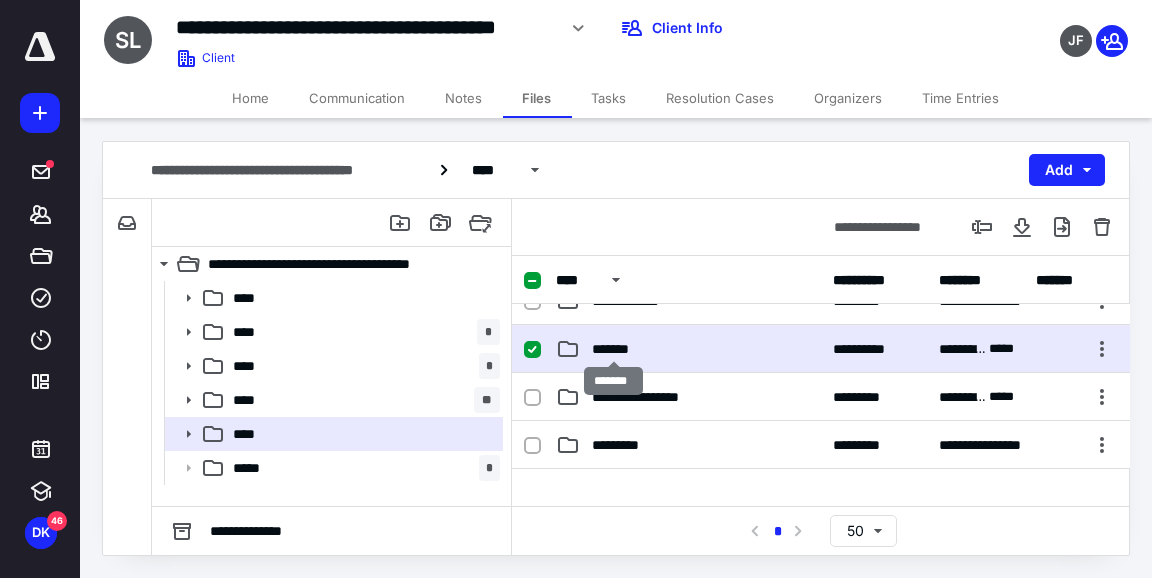 click on "*******" at bounding box center (614, 349) 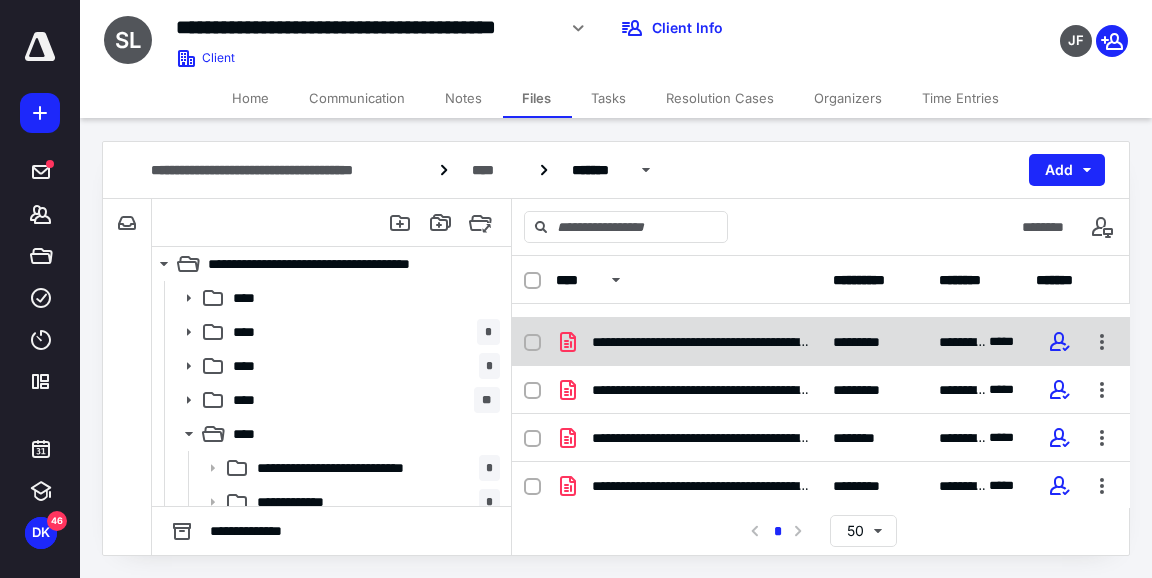 scroll, scrollTop: 1083, scrollLeft: 0, axis: vertical 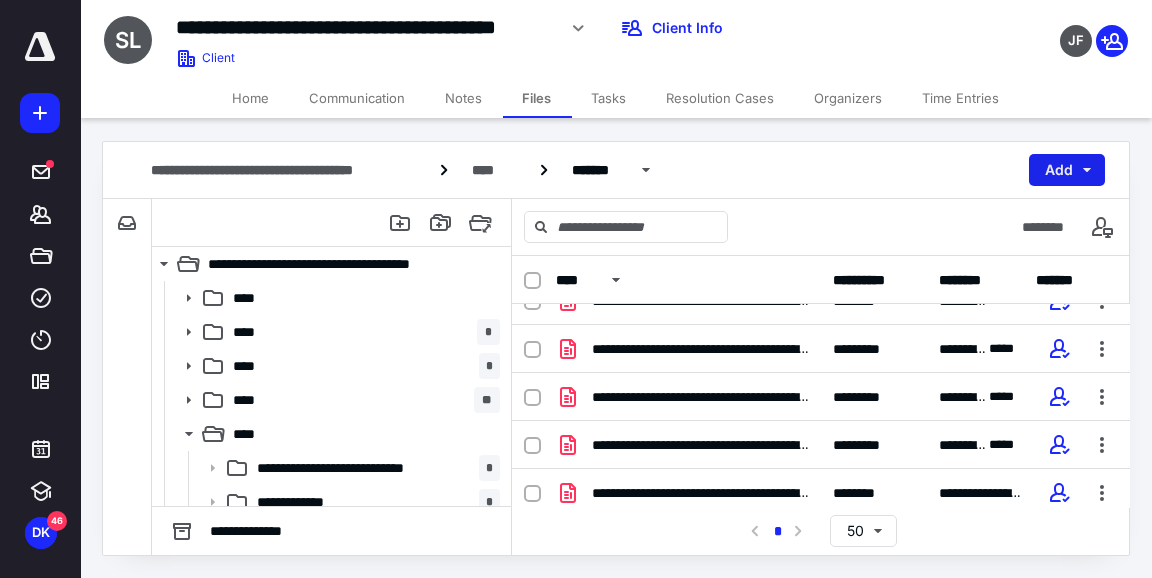 click on "Add" at bounding box center [1067, 170] 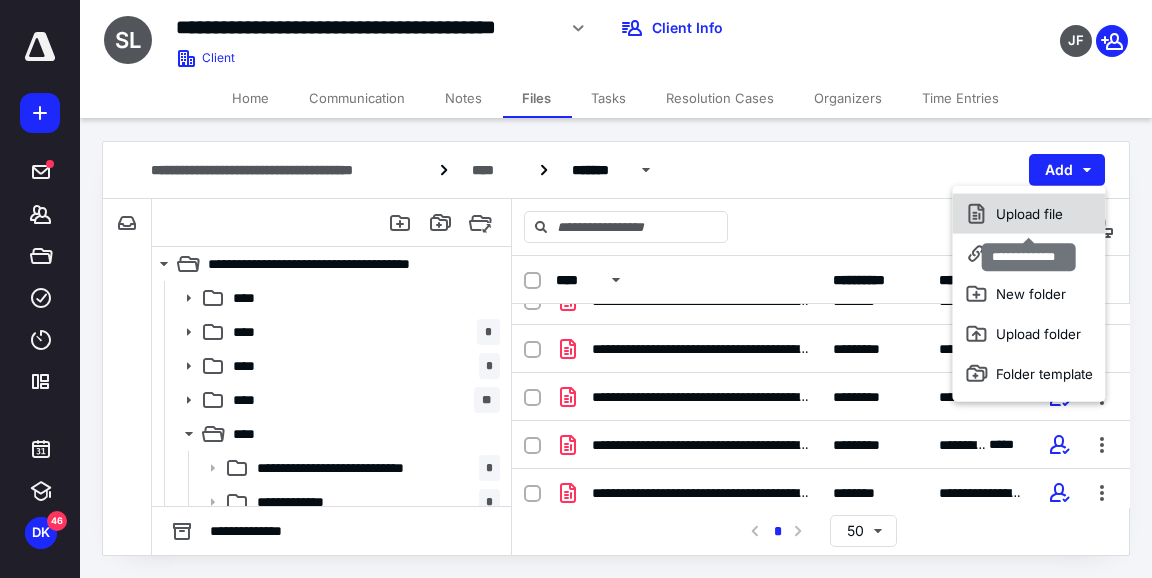 click on "Upload file" at bounding box center (1028, 214) 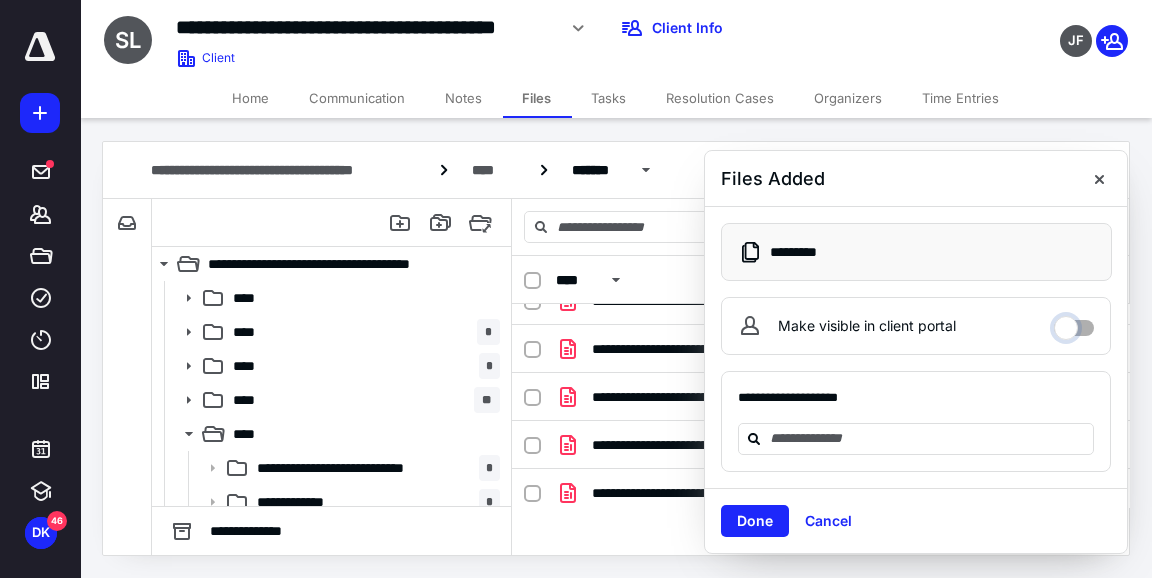 click on "Make visible in client portal" at bounding box center [1074, 323] 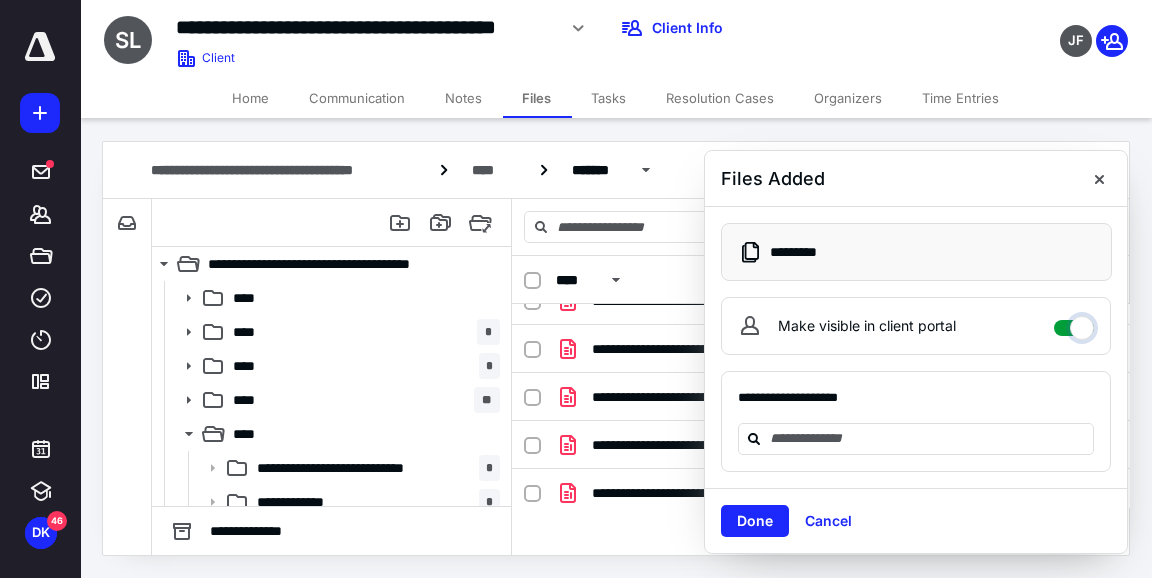 checkbox on "****" 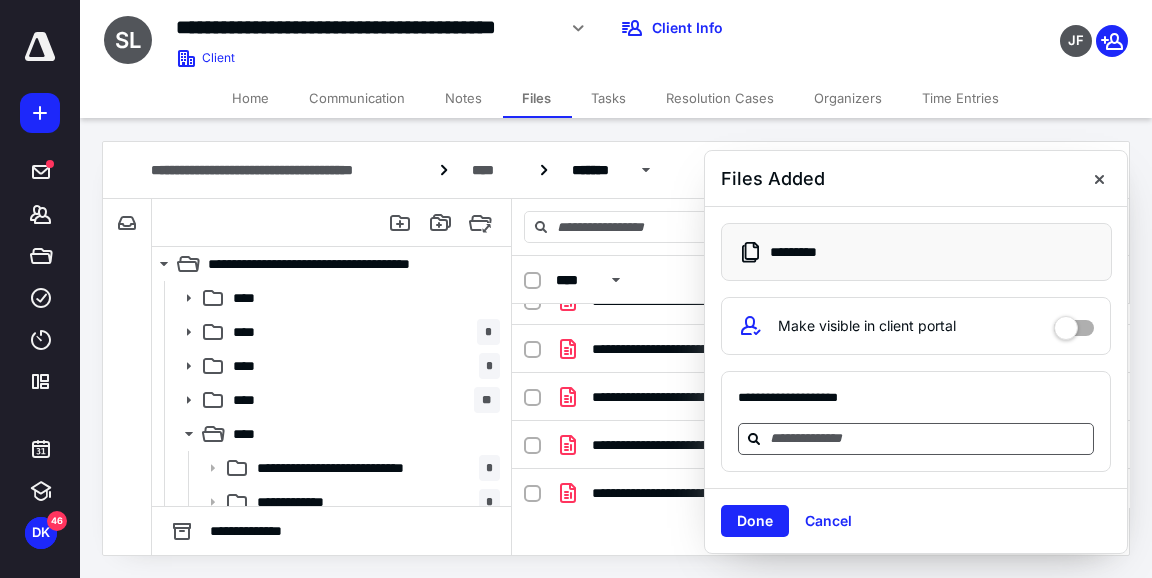 click at bounding box center (928, 438) 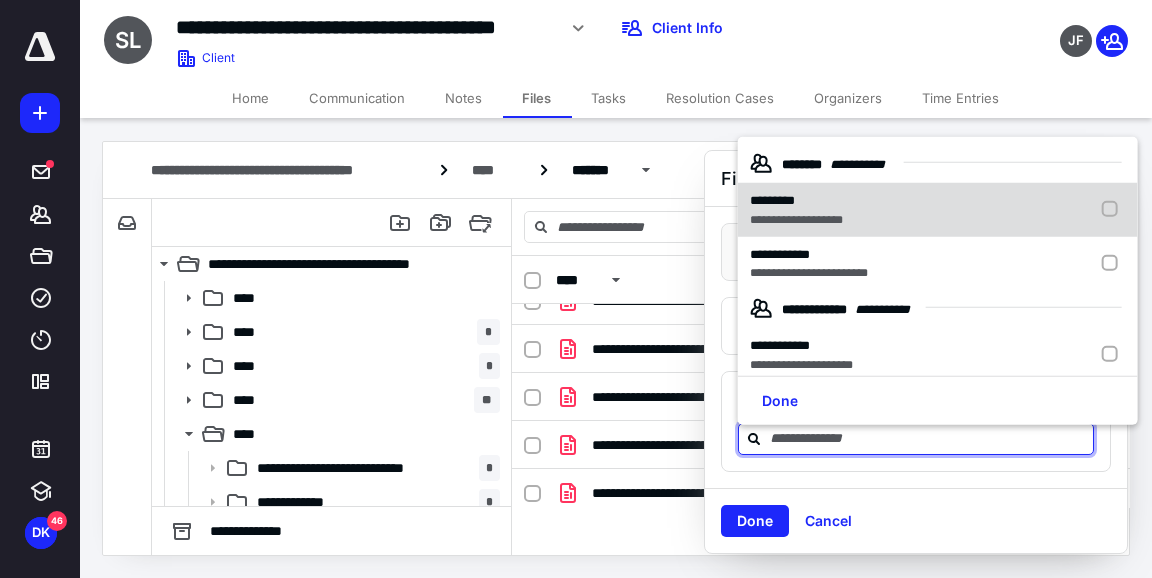click on "*********" at bounding box center (772, 200) 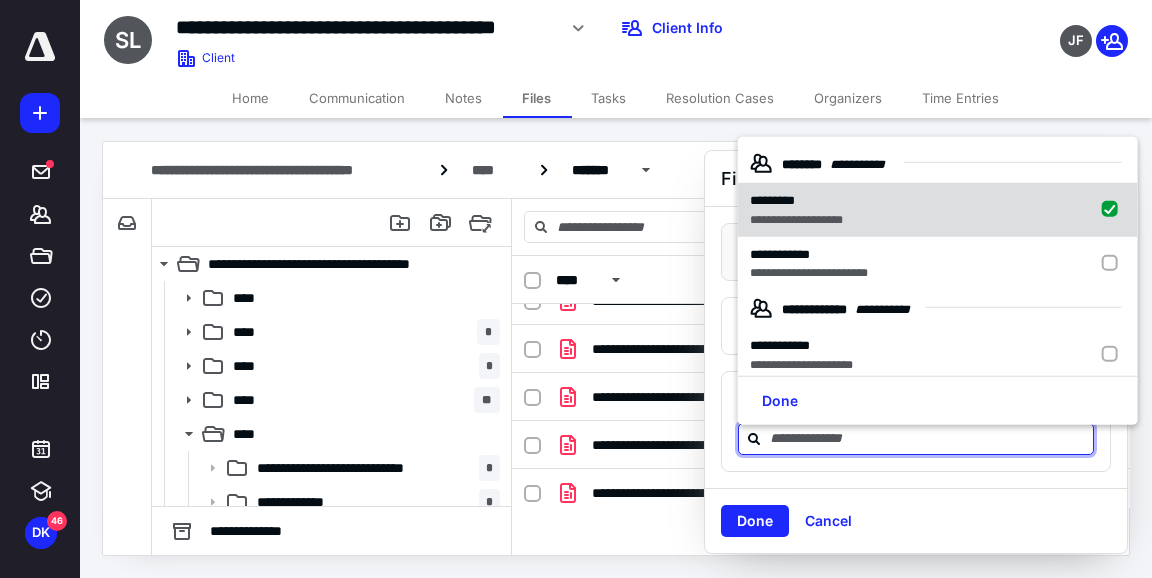 checkbox on "true" 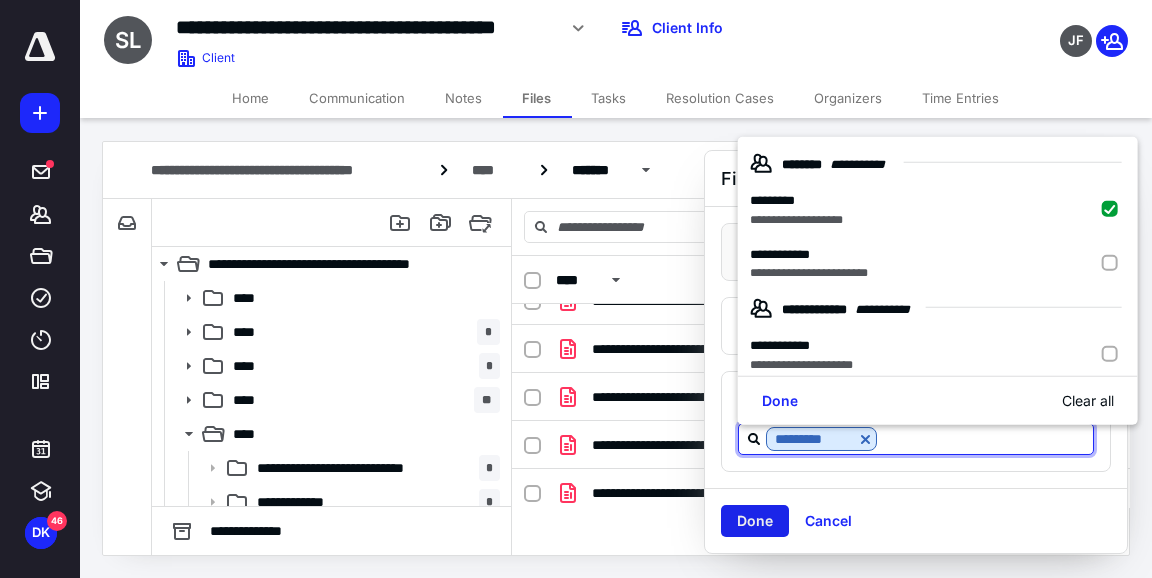 click on "Done" at bounding box center (755, 521) 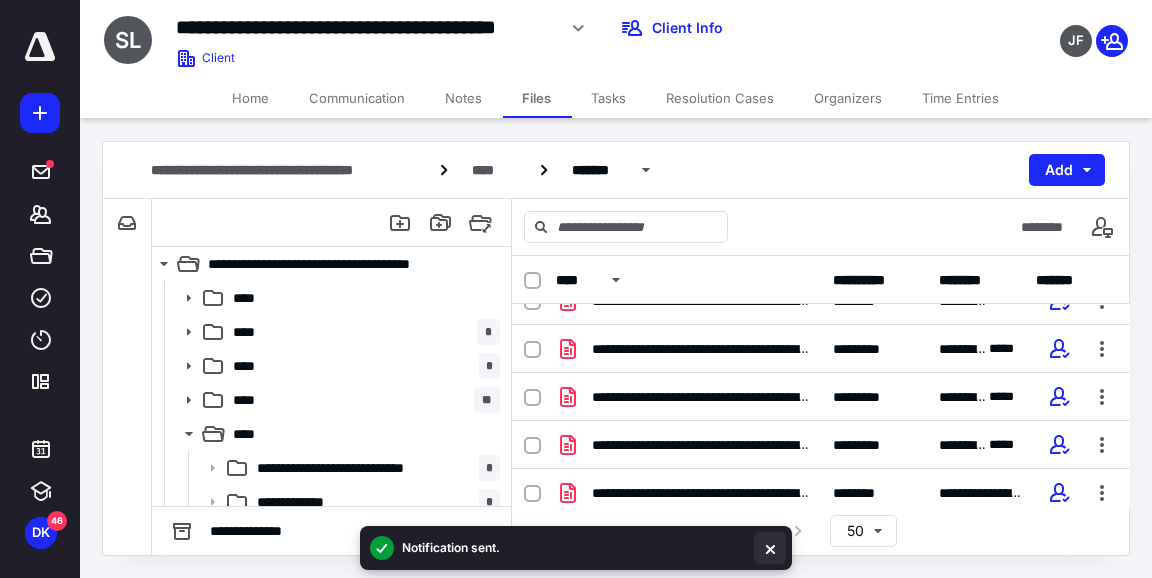 click at bounding box center (770, 548) 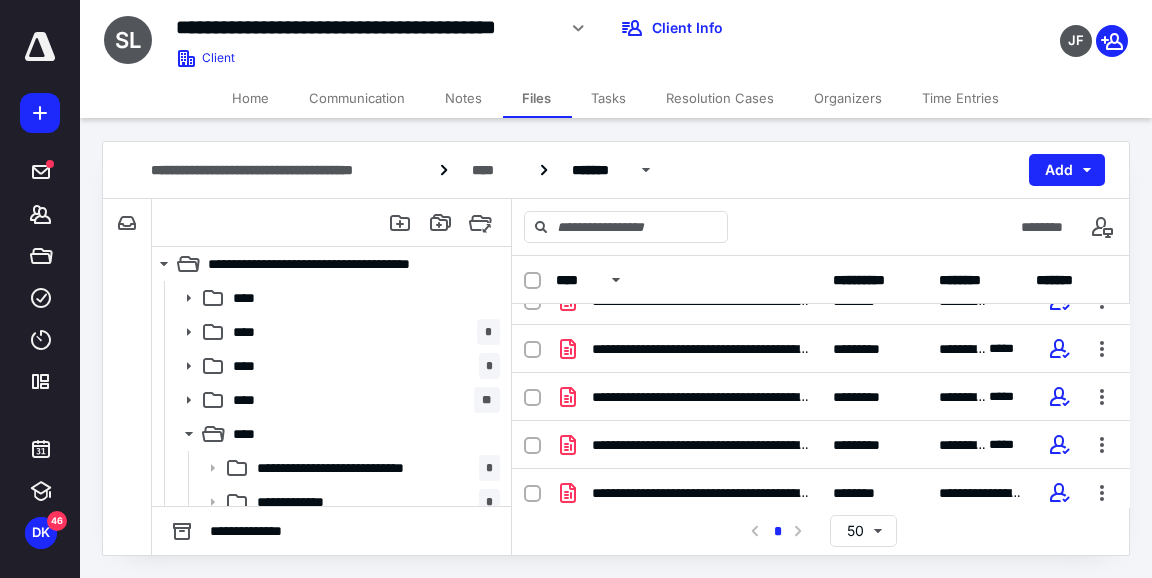 click on "Tasks" at bounding box center (609, 98) 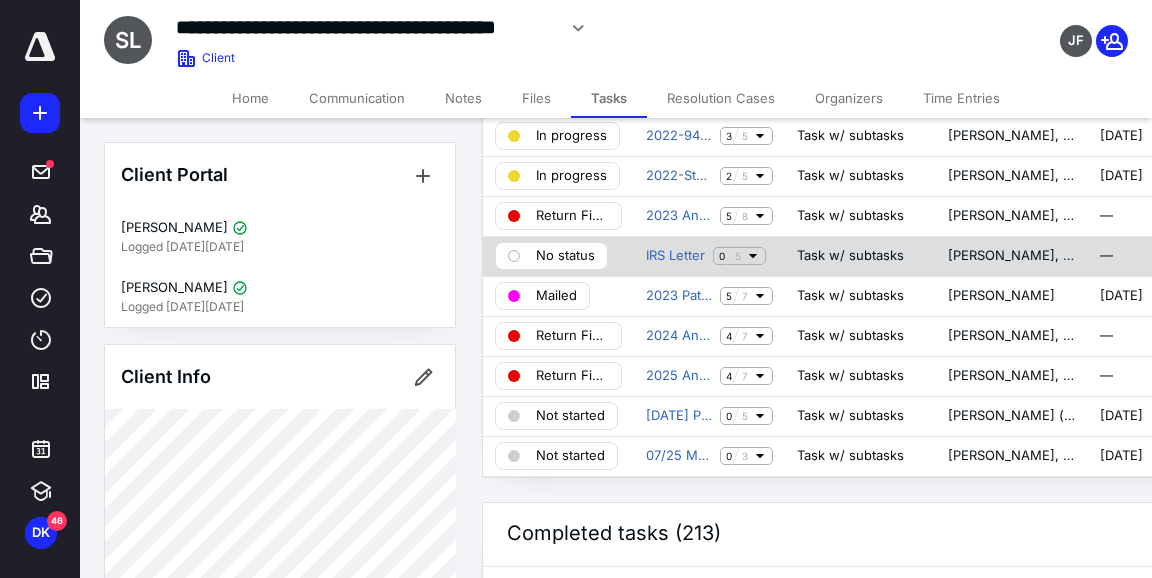 scroll, scrollTop: 267, scrollLeft: 0, axis: vertical 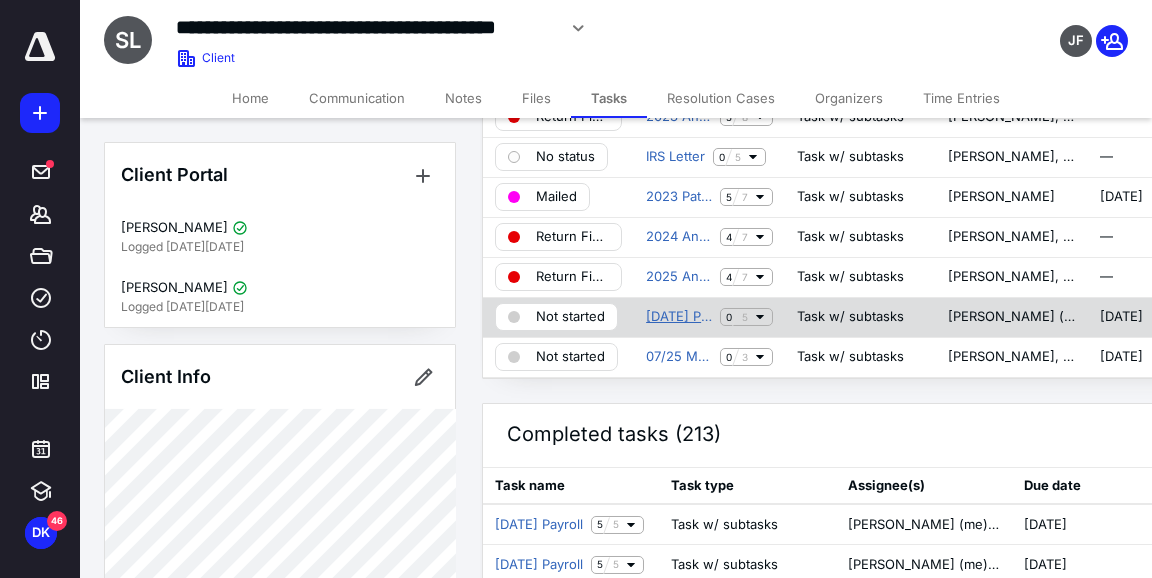 click on "[DATE] Payroll" at bounding box center (679, 317) 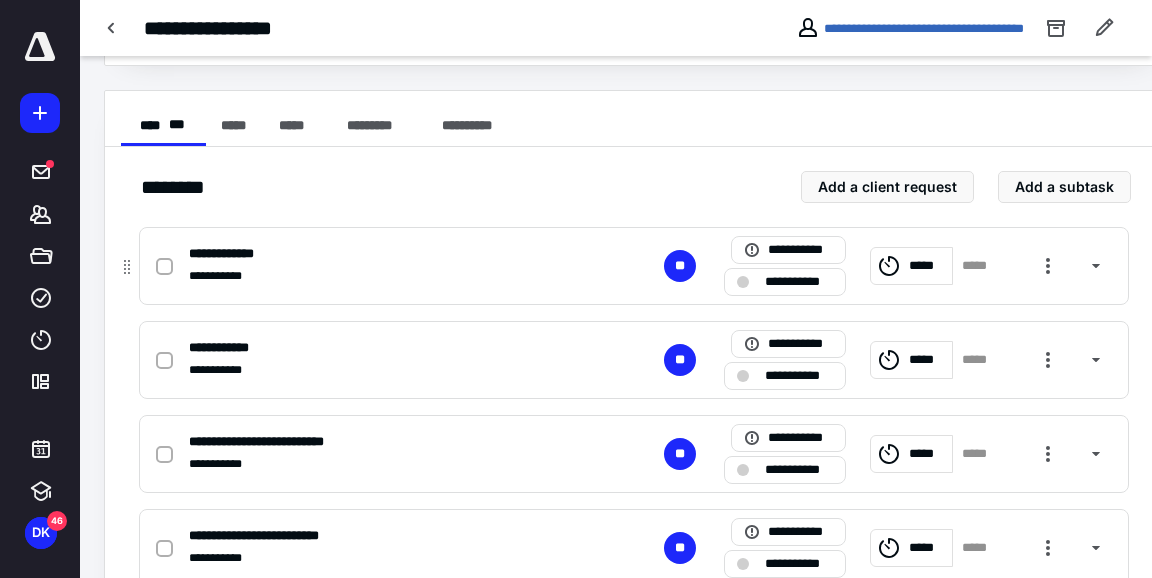 scroll, scrollTop: 352, scrollLeft: 0, axis: vertical 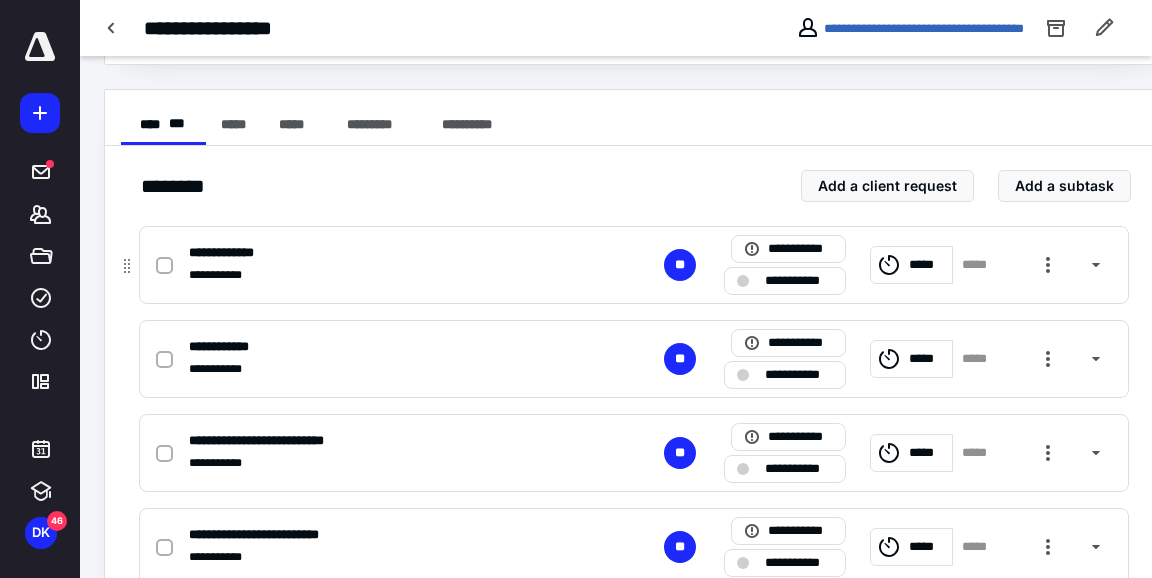 click at bounding box center [164, 266] 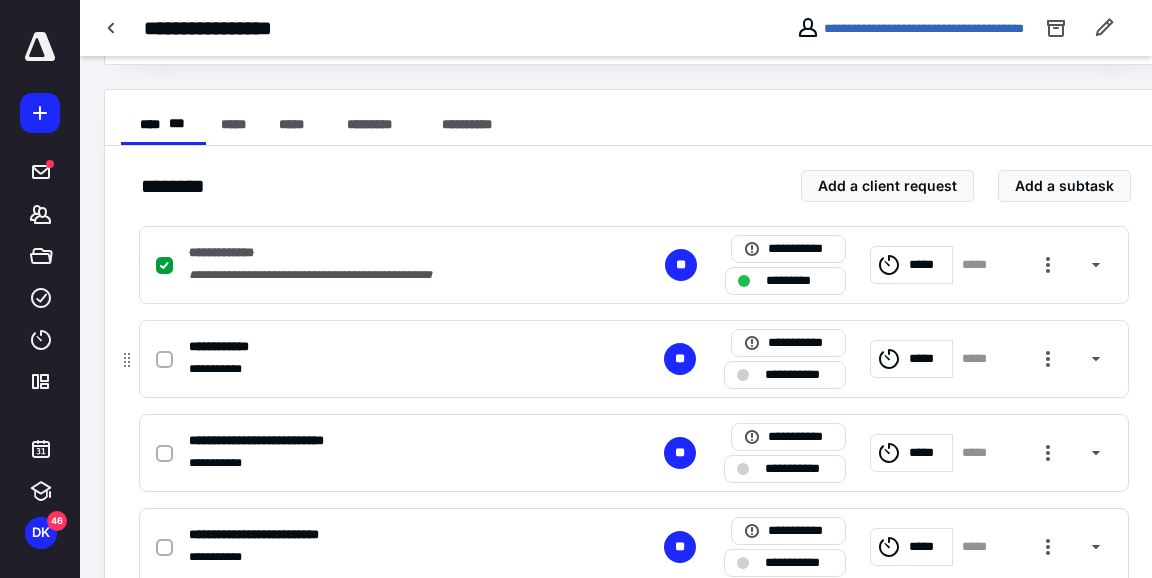 click 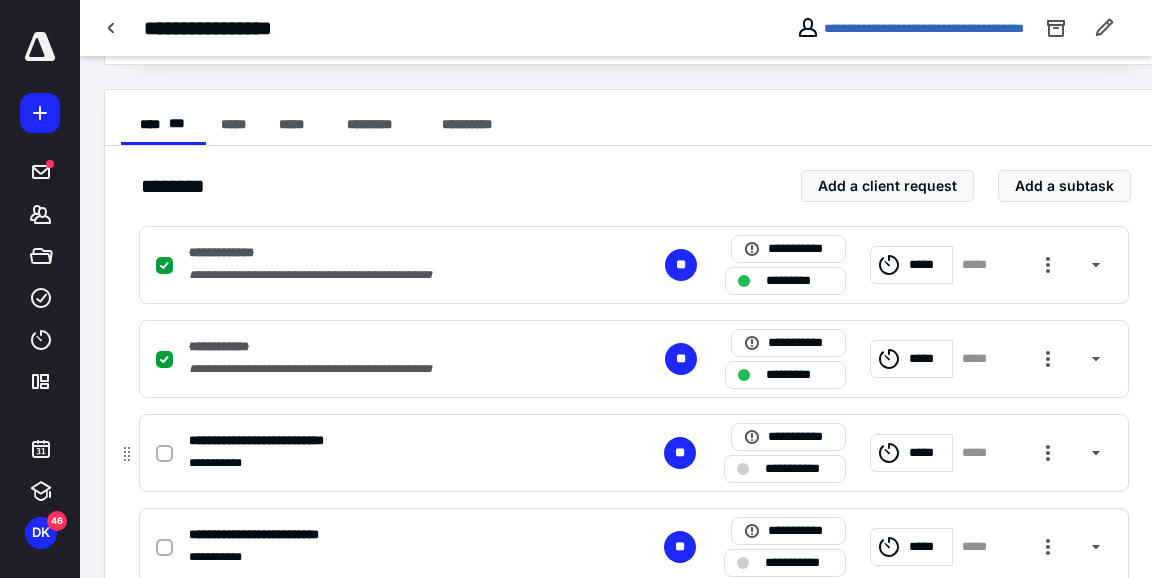 click at bounding box center [164, 454] 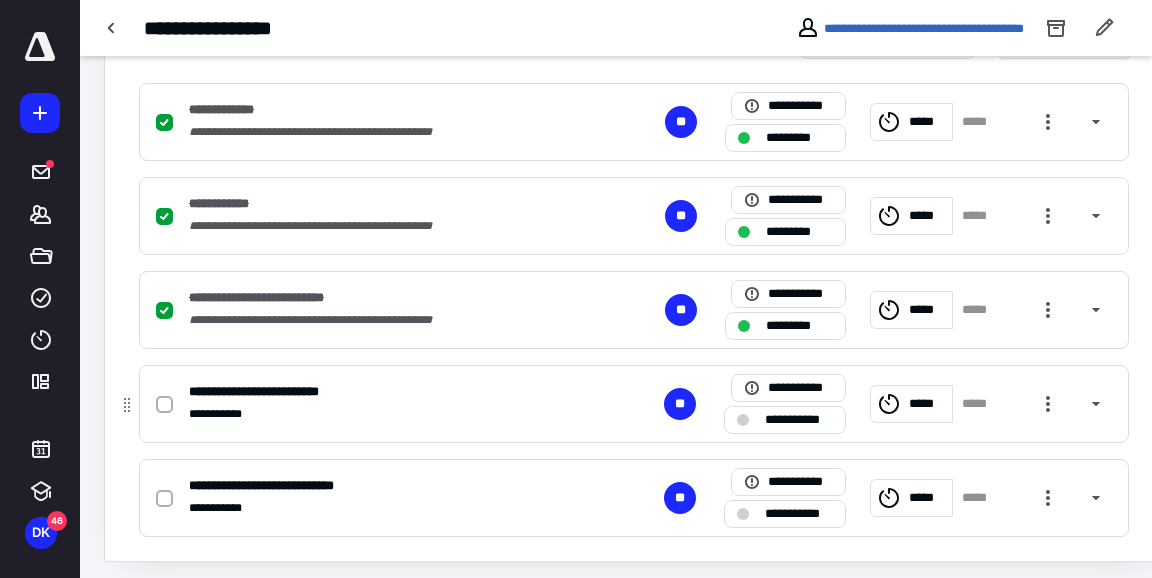 scroll, scrollTop: 501, scrollLeft: 0, axis: vertical 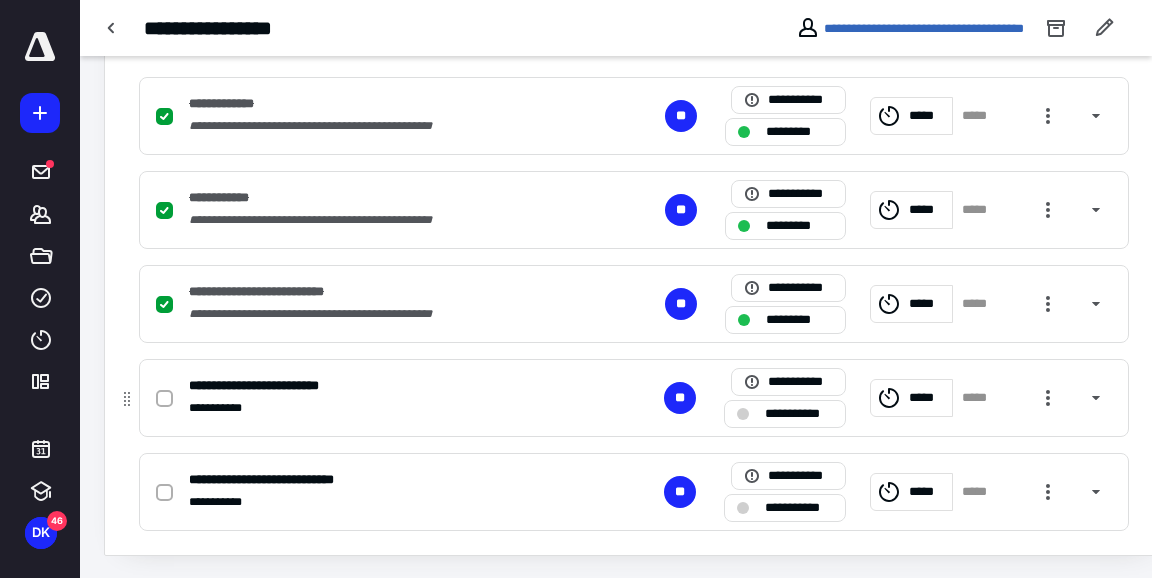 click 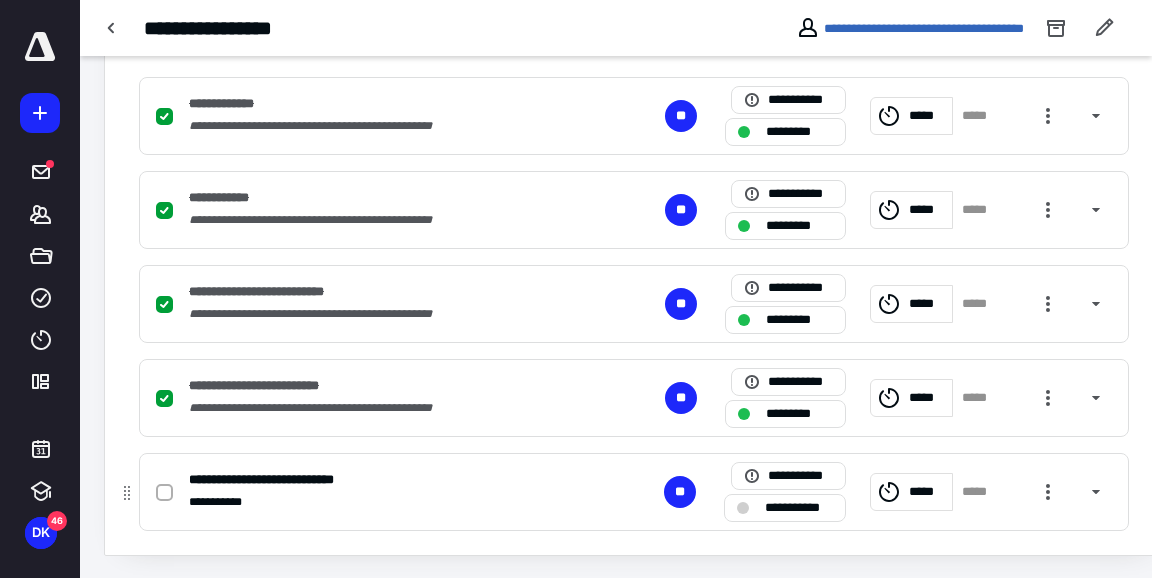 click at bounding box center (164, 493) 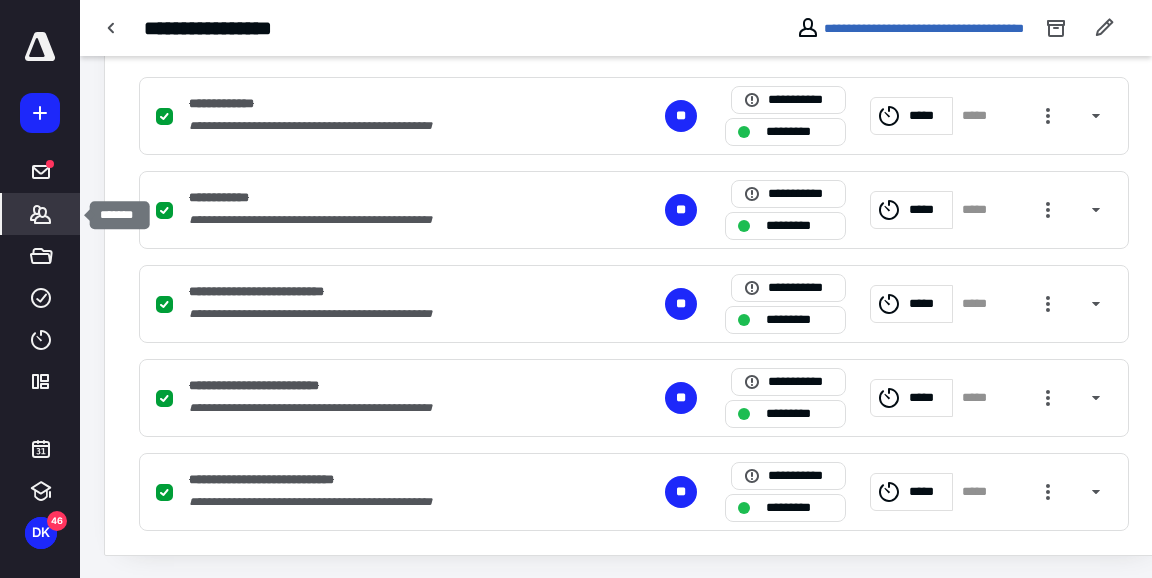 click 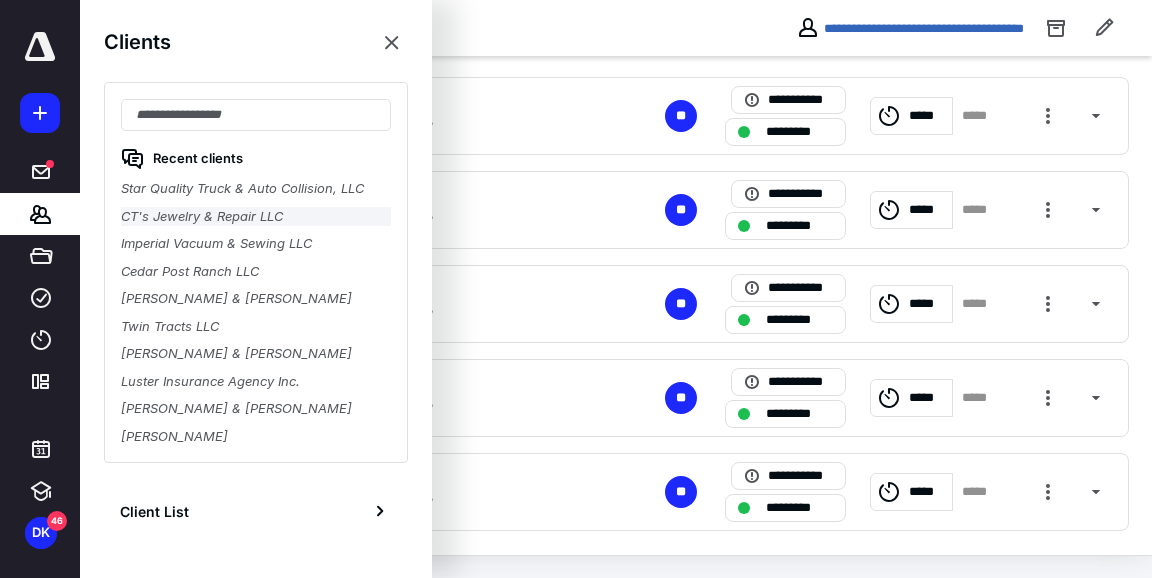 click on "CT's Jewelry & Repair LLC" at bounding box center (256, 217) 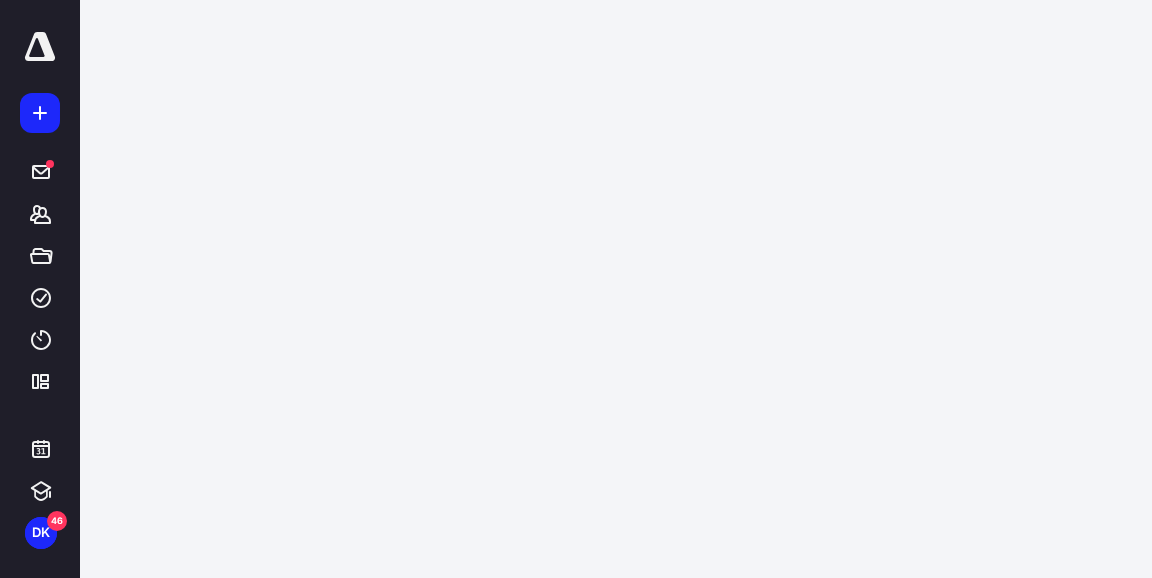scroll, scrollTop: 0, scrollLeft: 0, axis: both 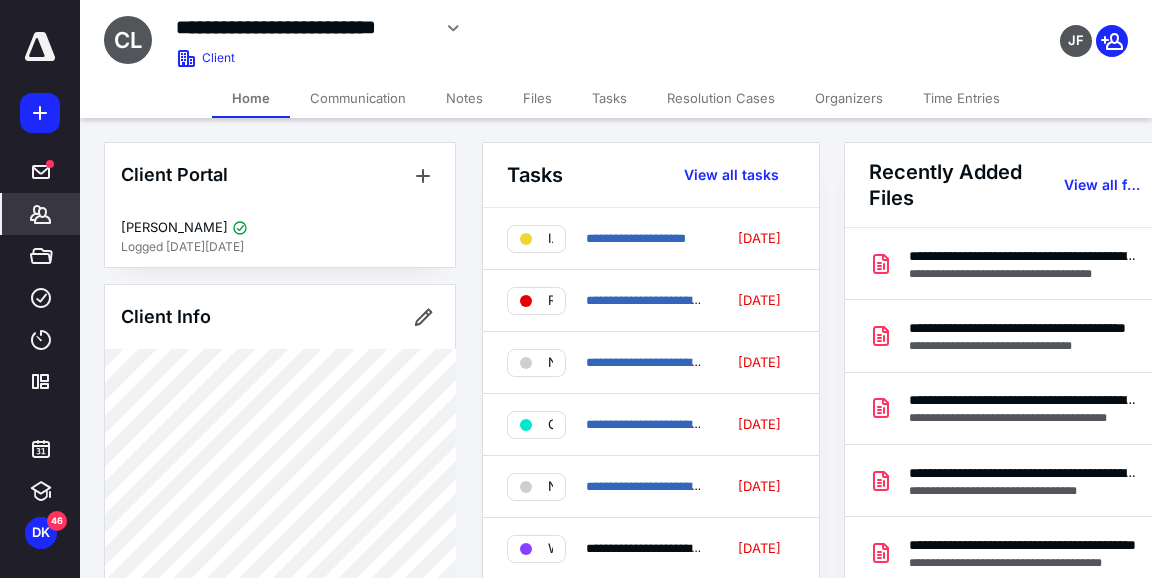 click on "Tasks" at bounding box center (609, 98) 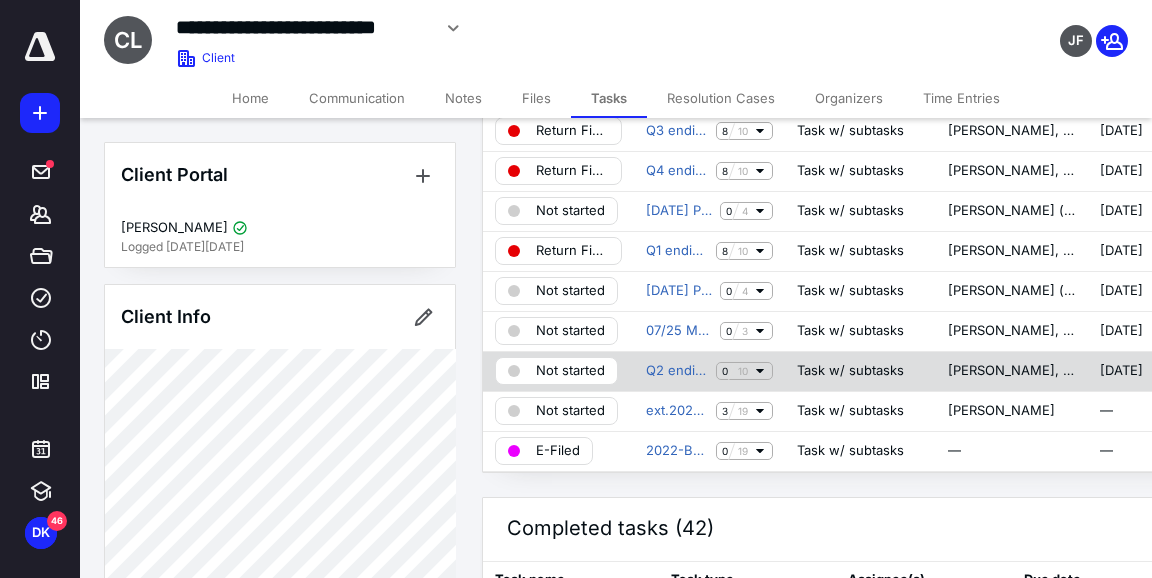 scroll, scrollTop: 430, scrollLeft: 0, axis: vertical 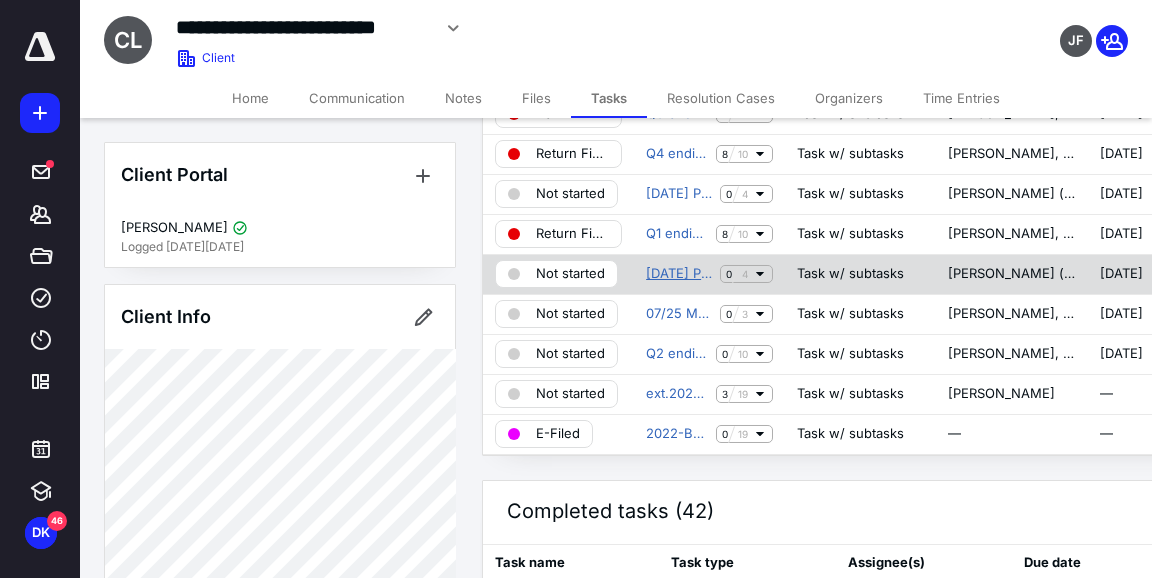 click on "[DATE] Payroll" at bounding box center (679, 274) 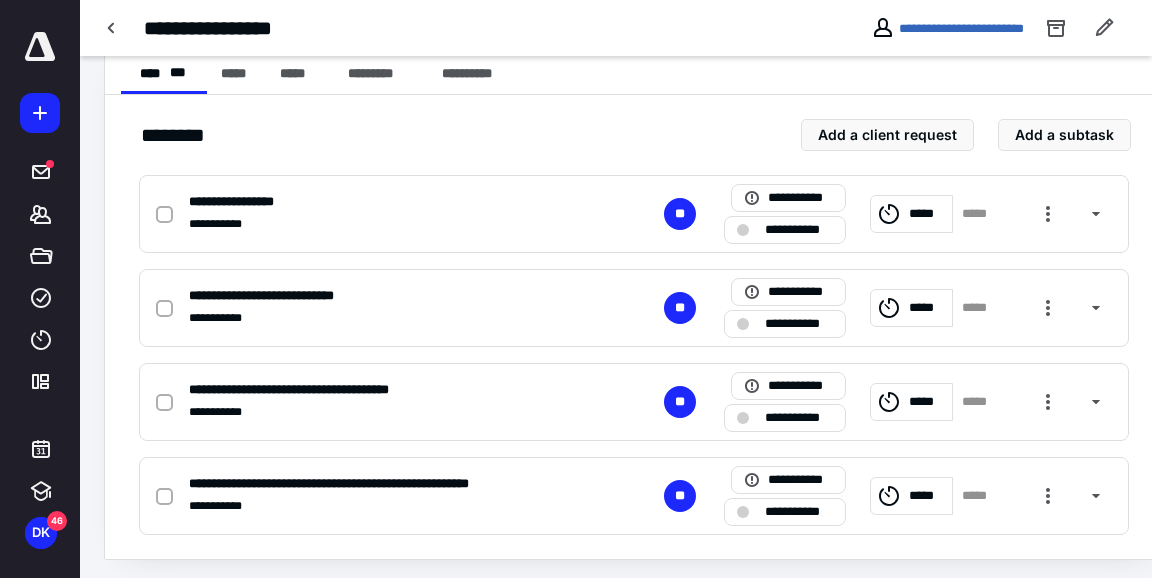 scroll, scrollTop: 407, scrollLeft: 0, axis: vertical 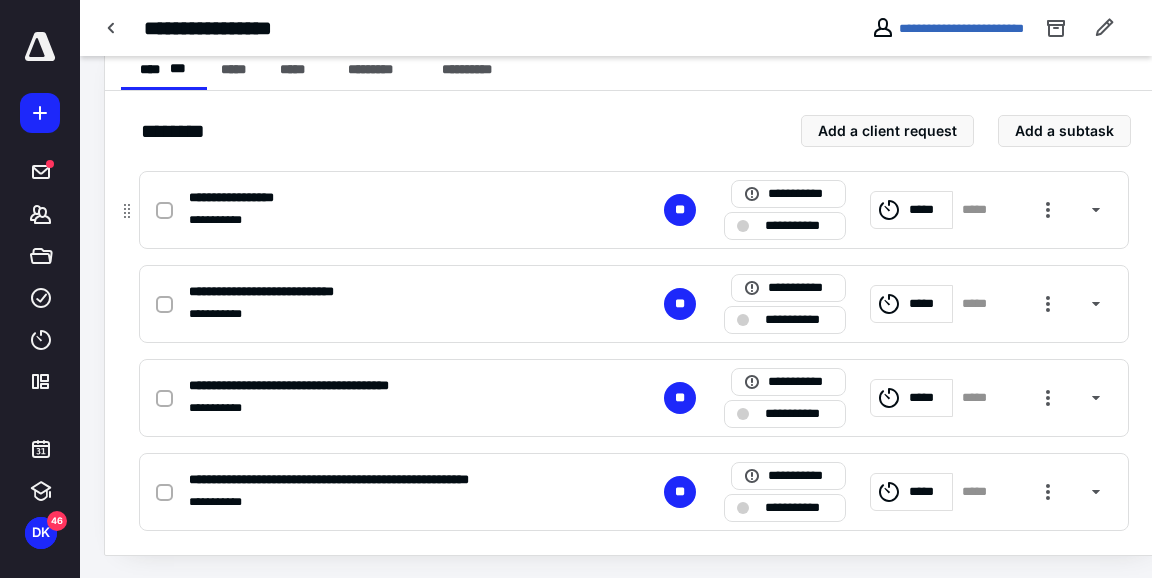 click 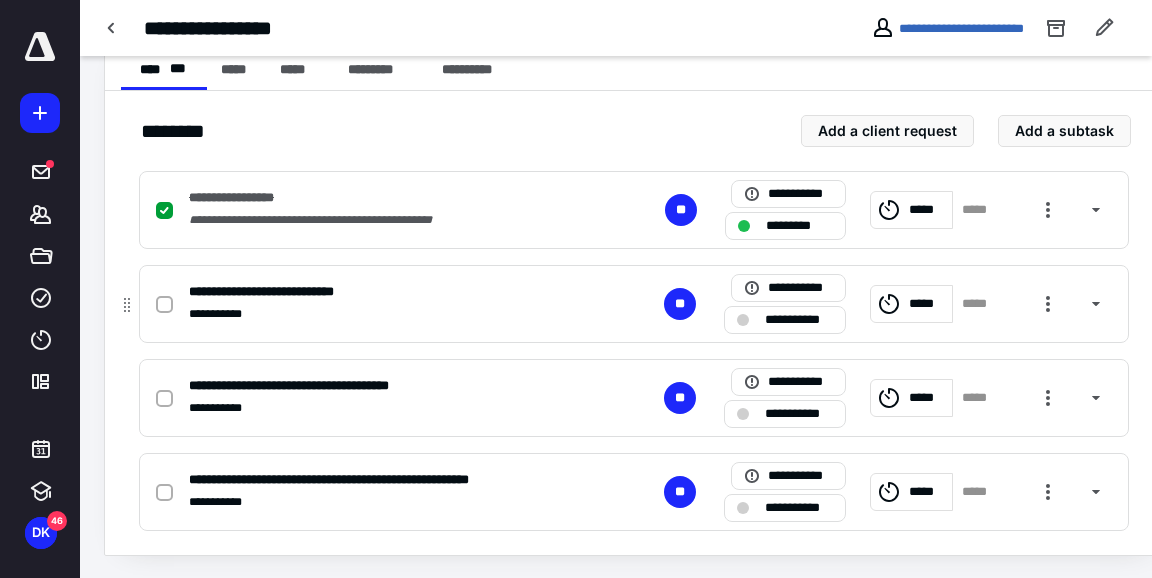 click at bounding box center [164, 305] 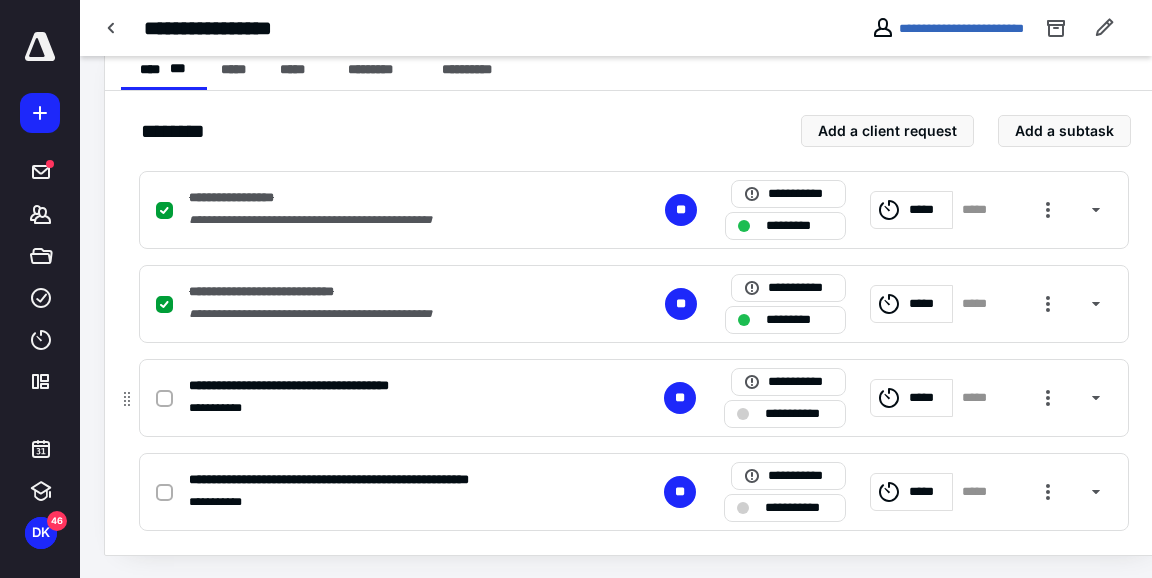 click 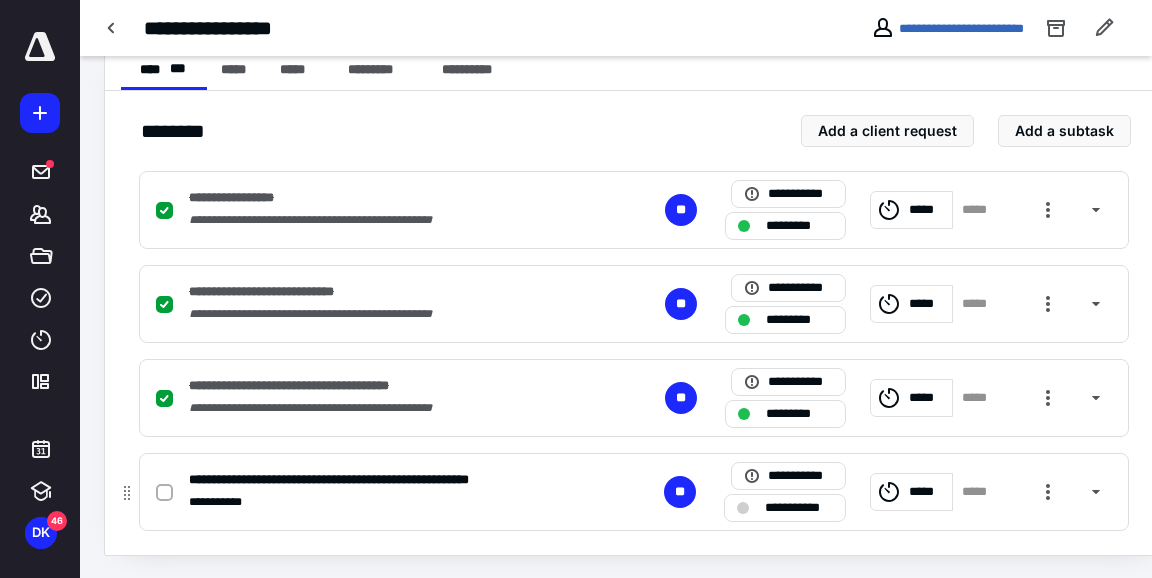 click 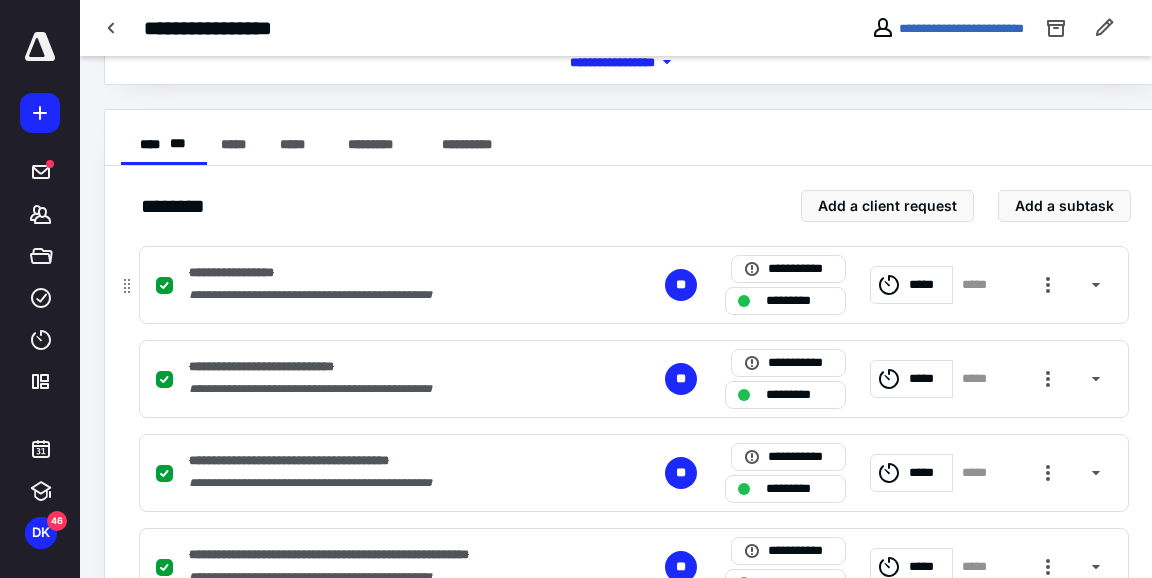 scroll, scrollTop: 234, scrollLeft: 0, axis: vertical 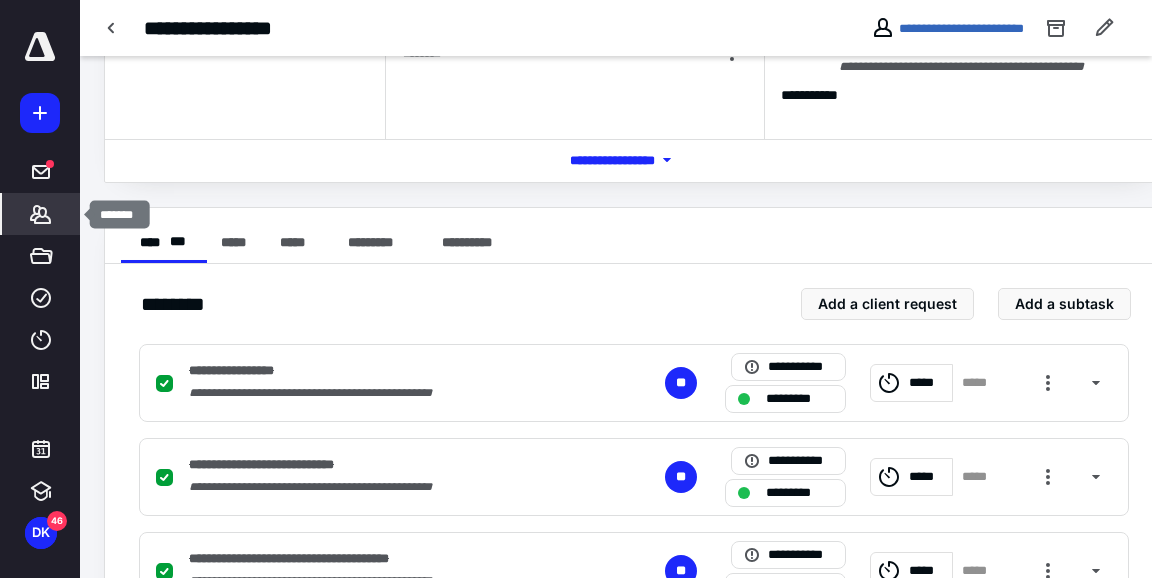 click 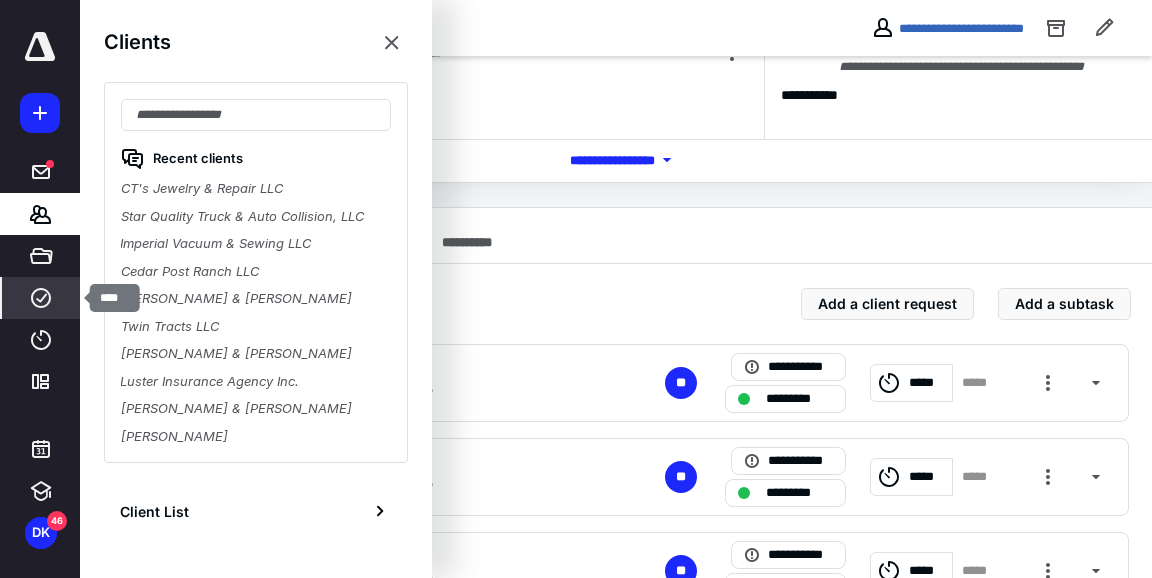 click 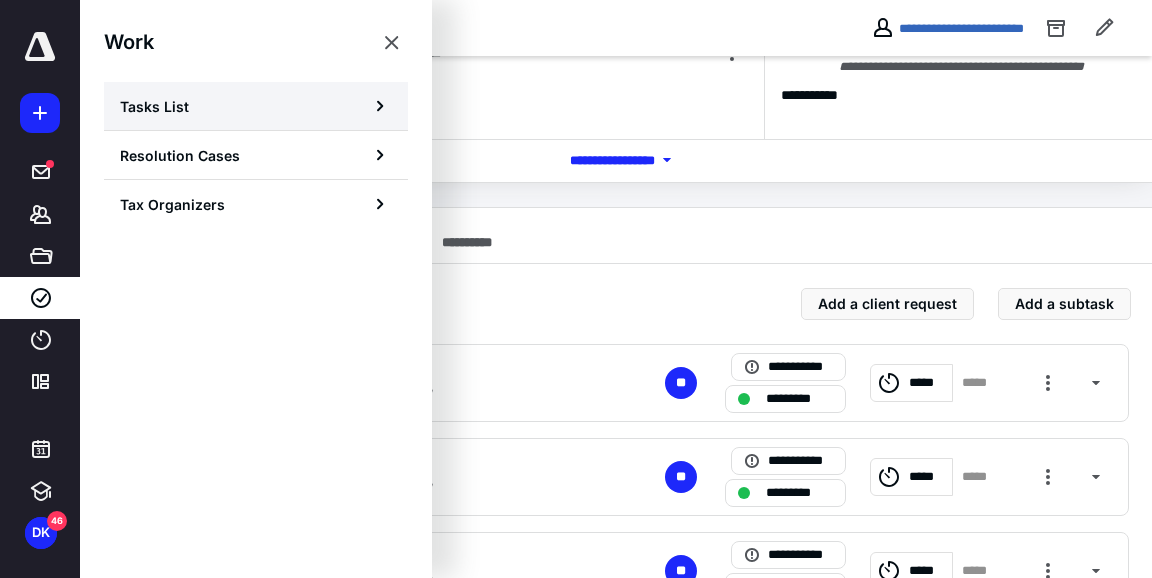 click on "Tasks List" at bounding box center (154, 106) 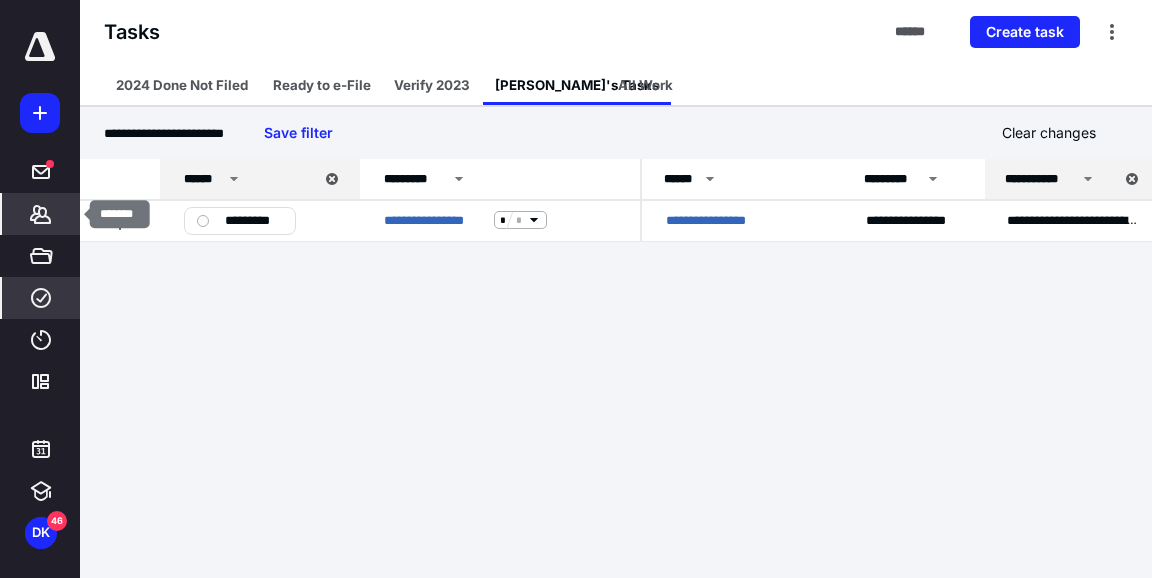 click 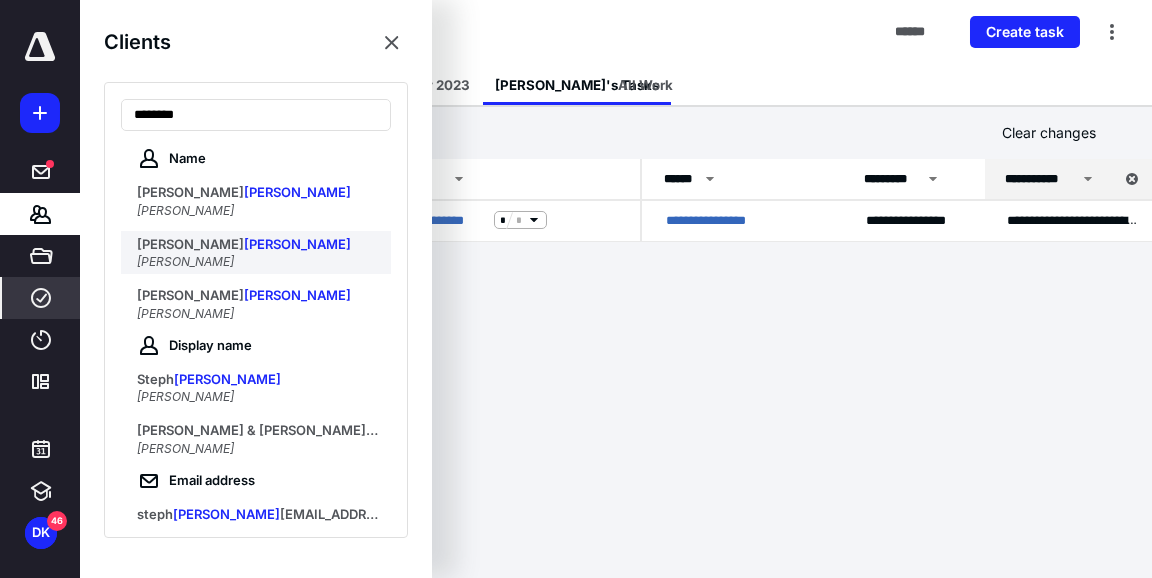 type on "********" 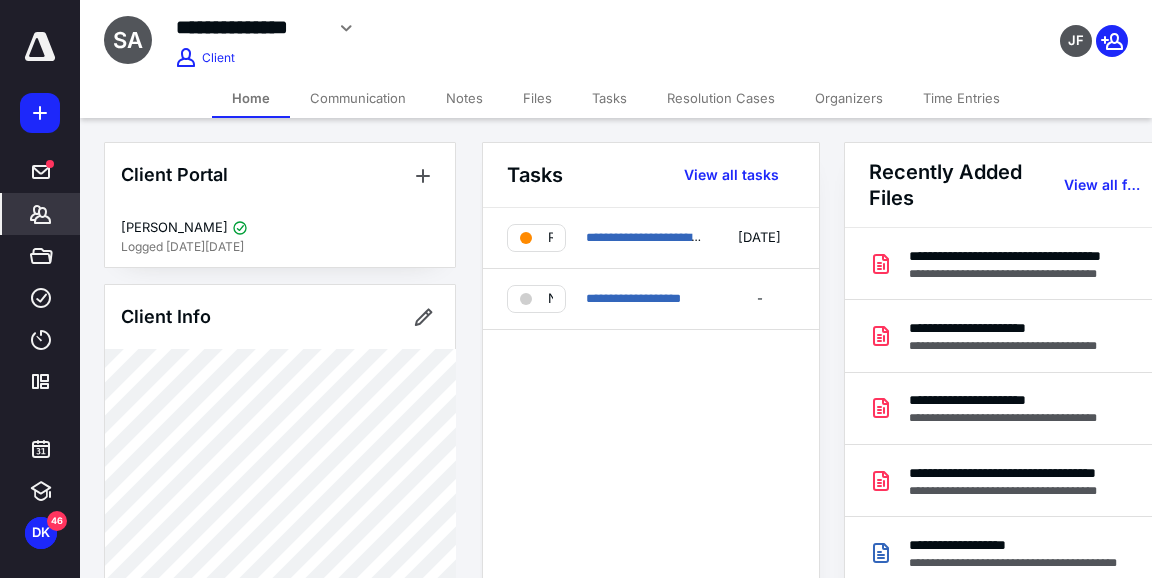 click on "Files" at bounding box center [537, 98] 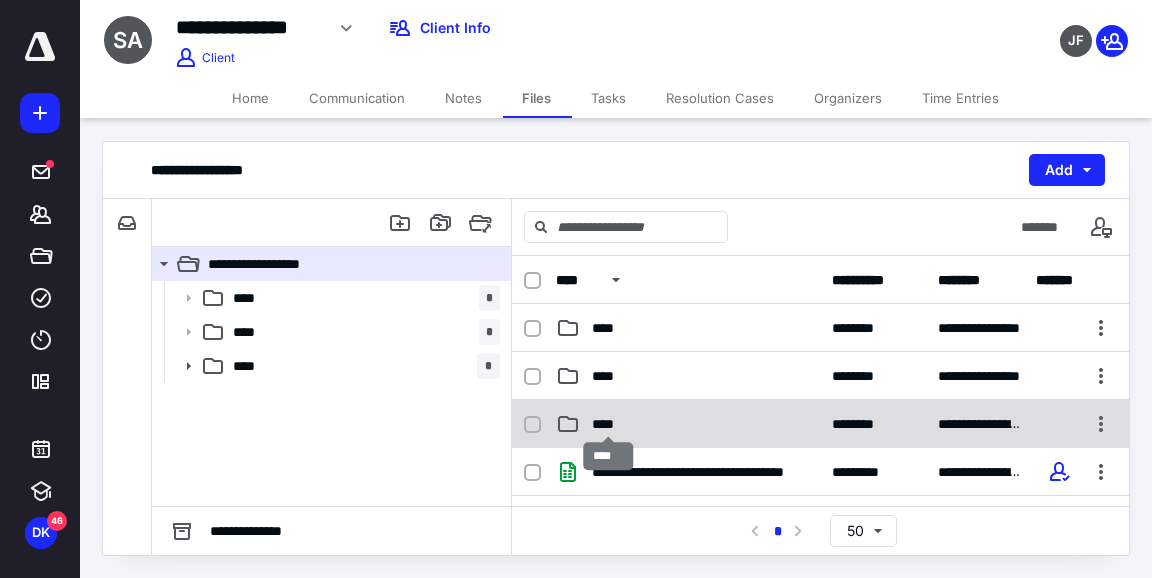 click on "****" at bounding box center (609, 424) 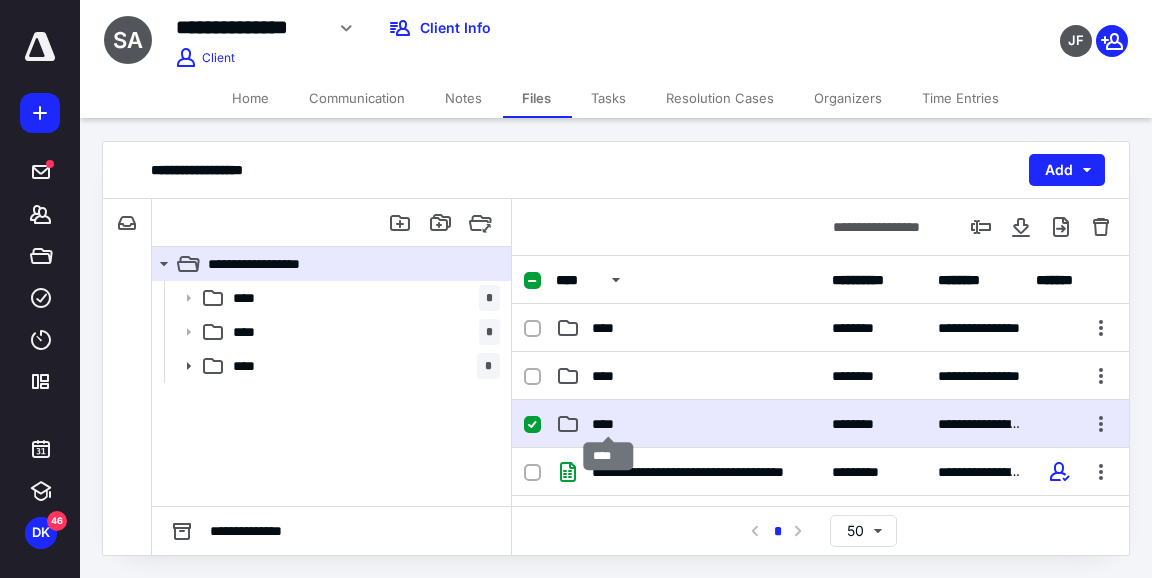 click on "****" at bounding box center [609, 424] 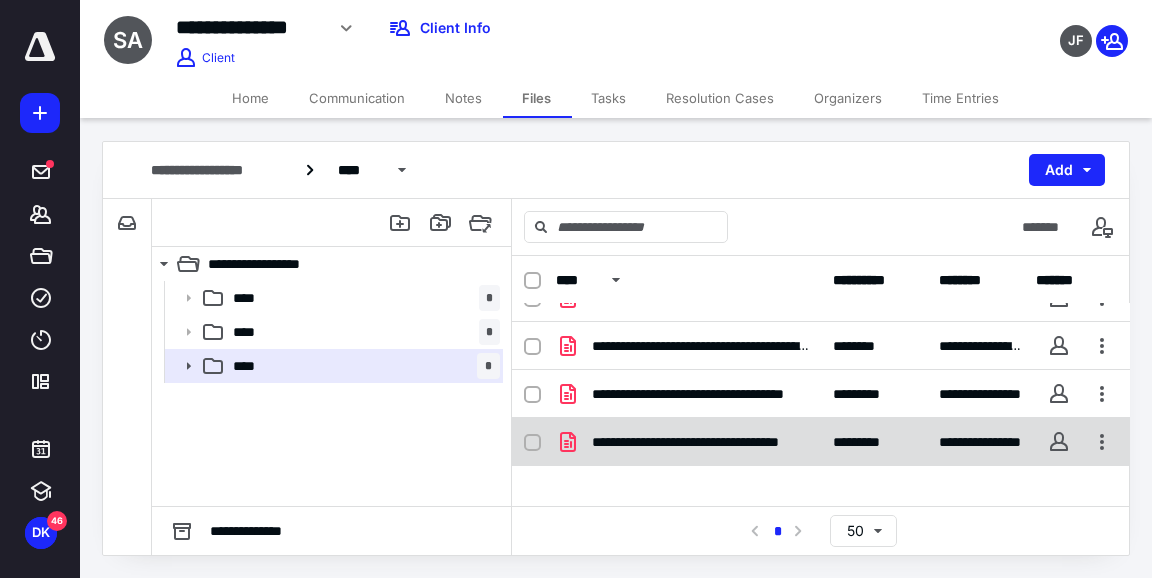scroll, scrollTop: 127, scrollLeft: 0, axis: vertical 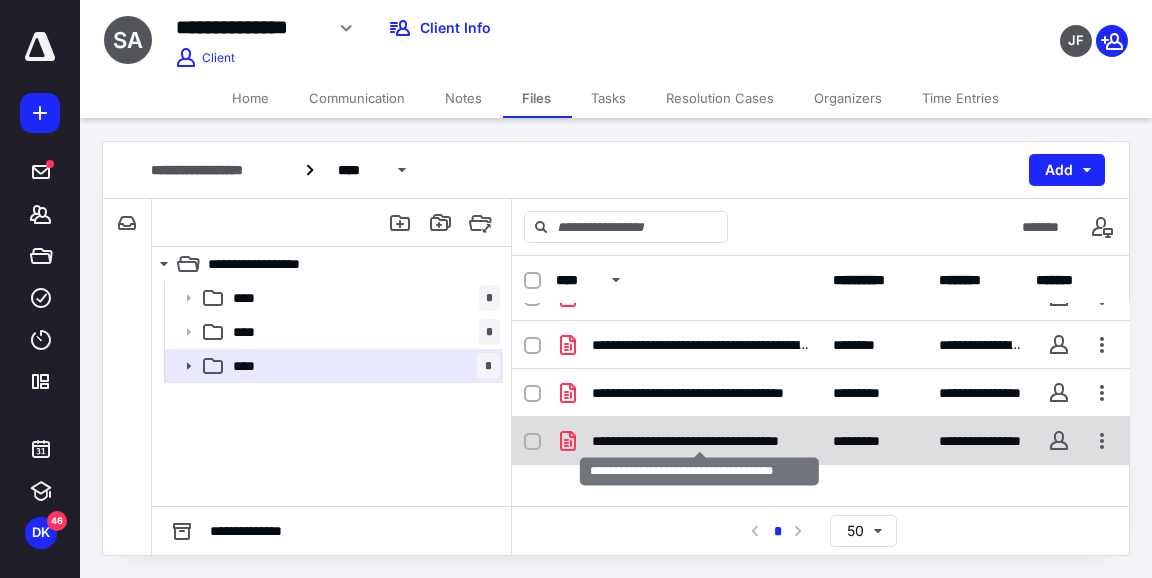 click on "**********" at bounding box center (700, 441) 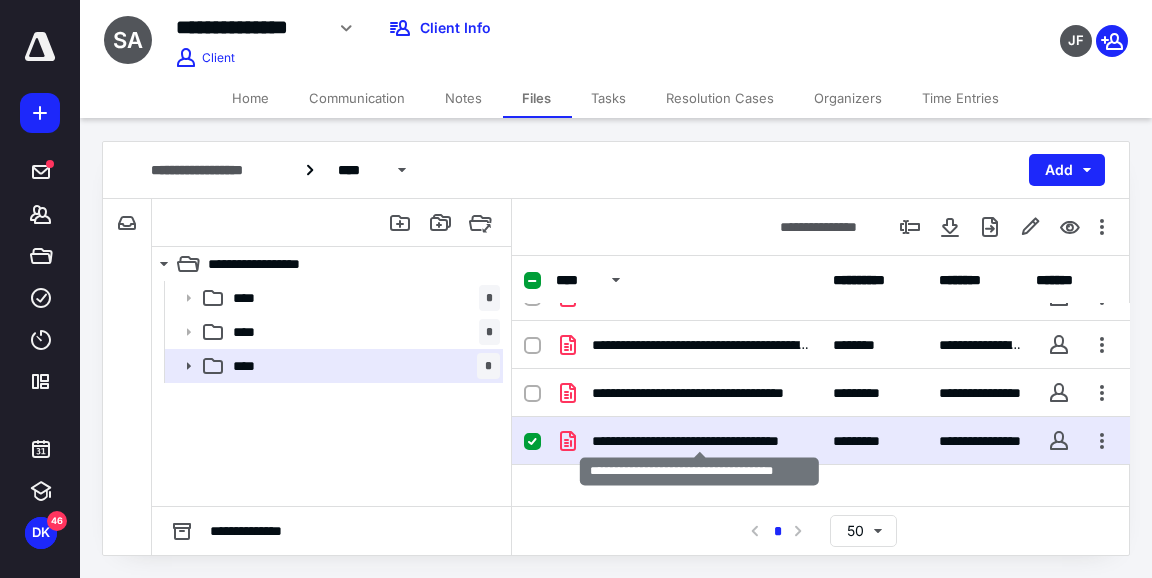 click on "**********" at bounding box center (700, 441) 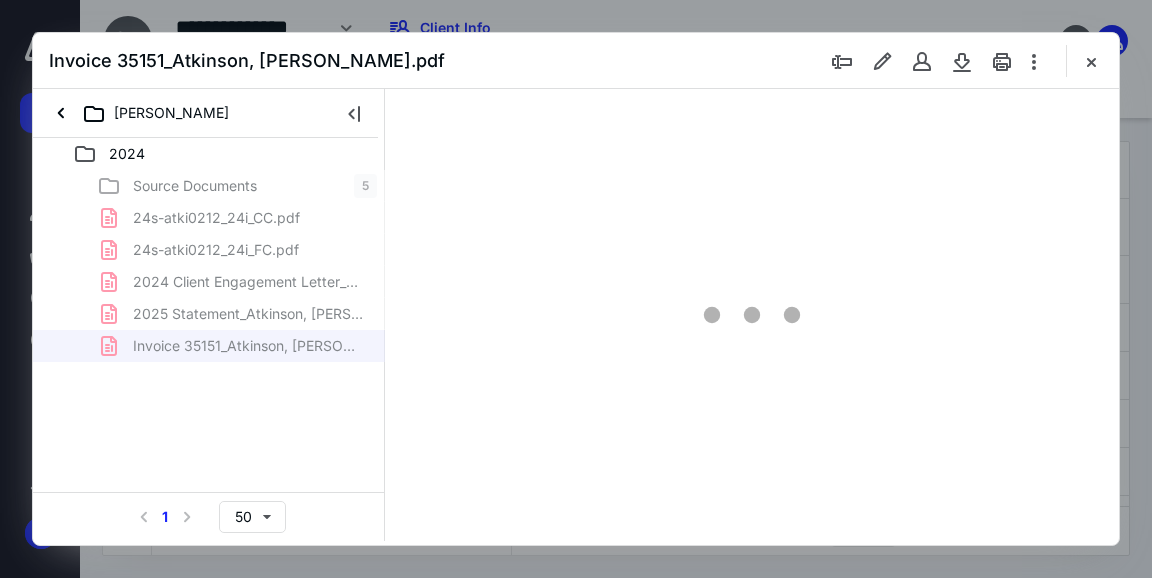 scroll, scrollTop: 127, scrollLeft: 0, axis: vertical 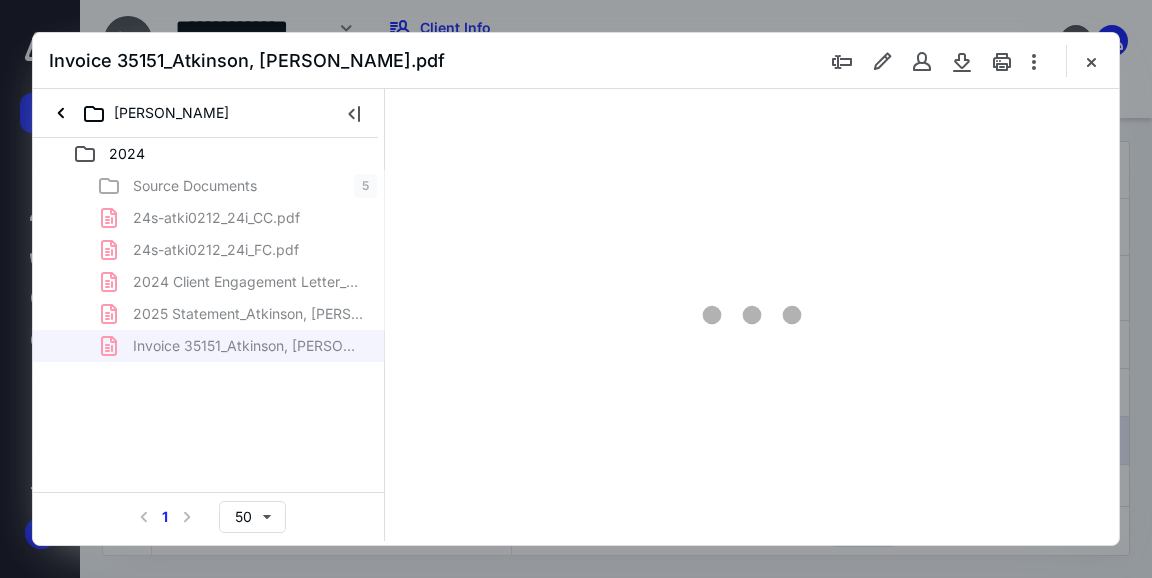 type on "44" 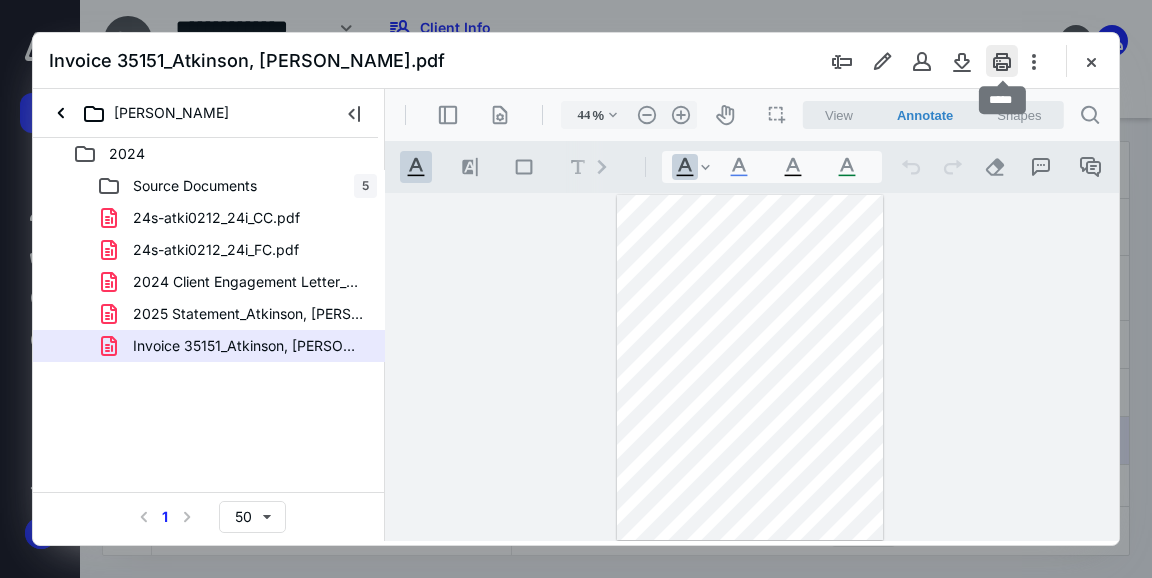 click at bounding box center [1002, 61] 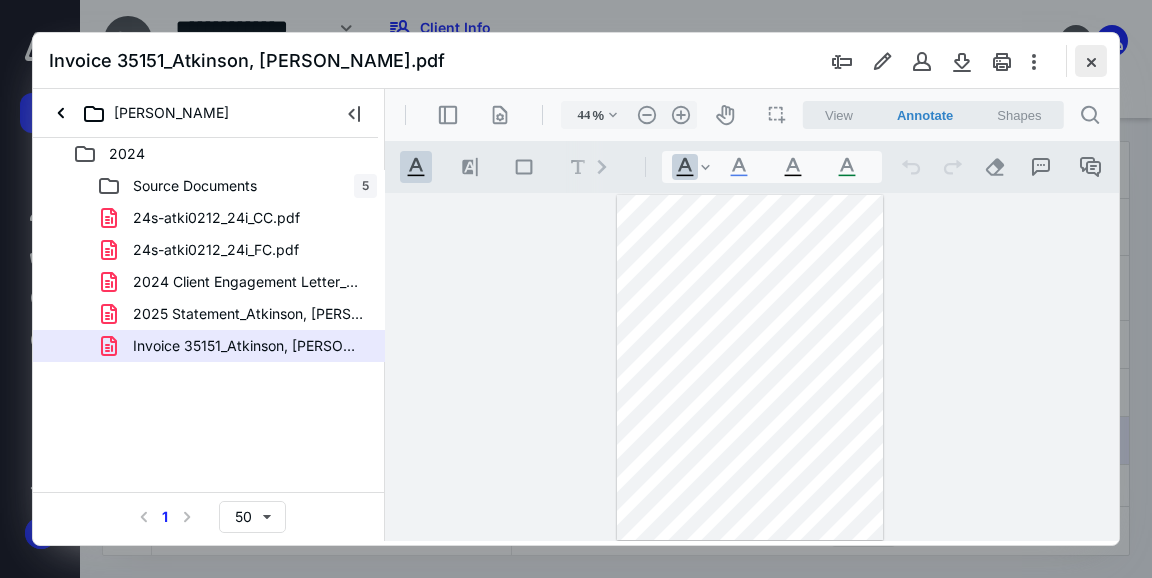 click at bounding box center (1091, 61) 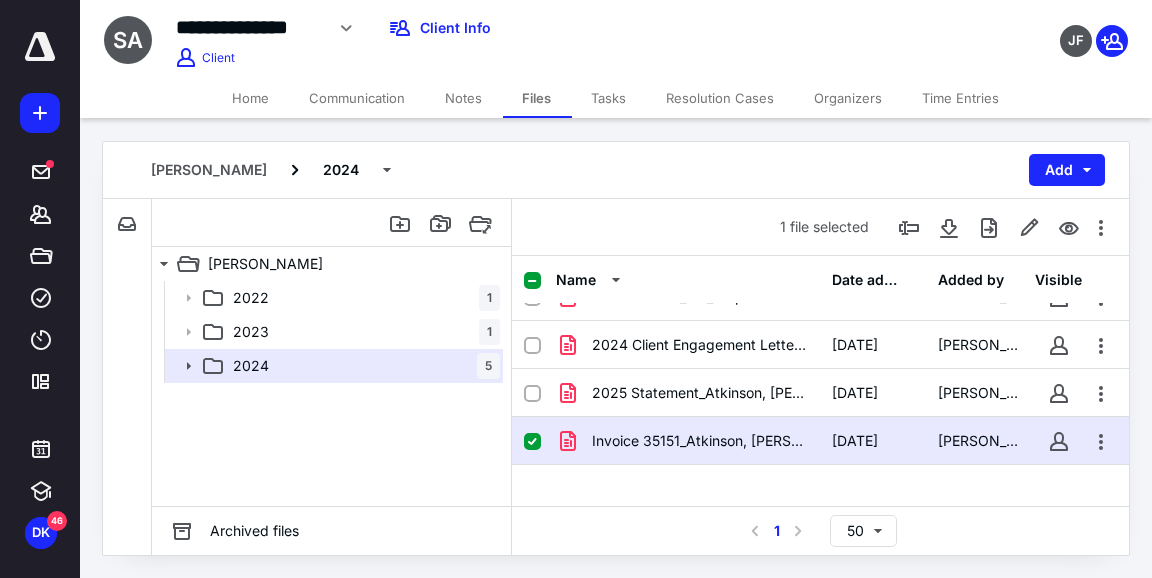 click on "Tasks" at bounding box center (609, 98) 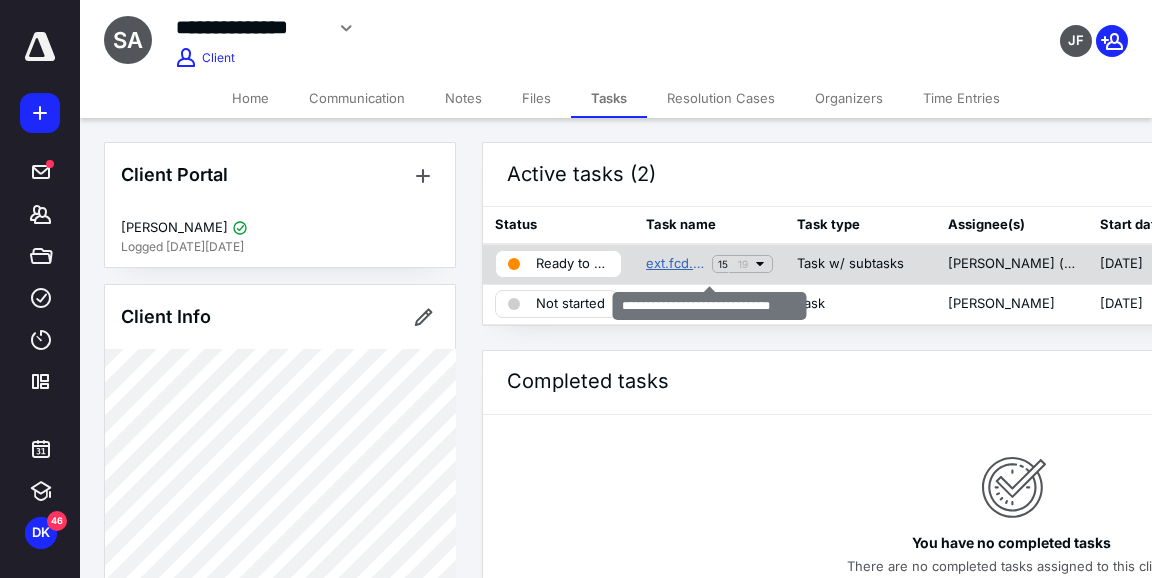 click on "ext.fcd.2024 Silver Tax Return" at bounding box center [675, 264] 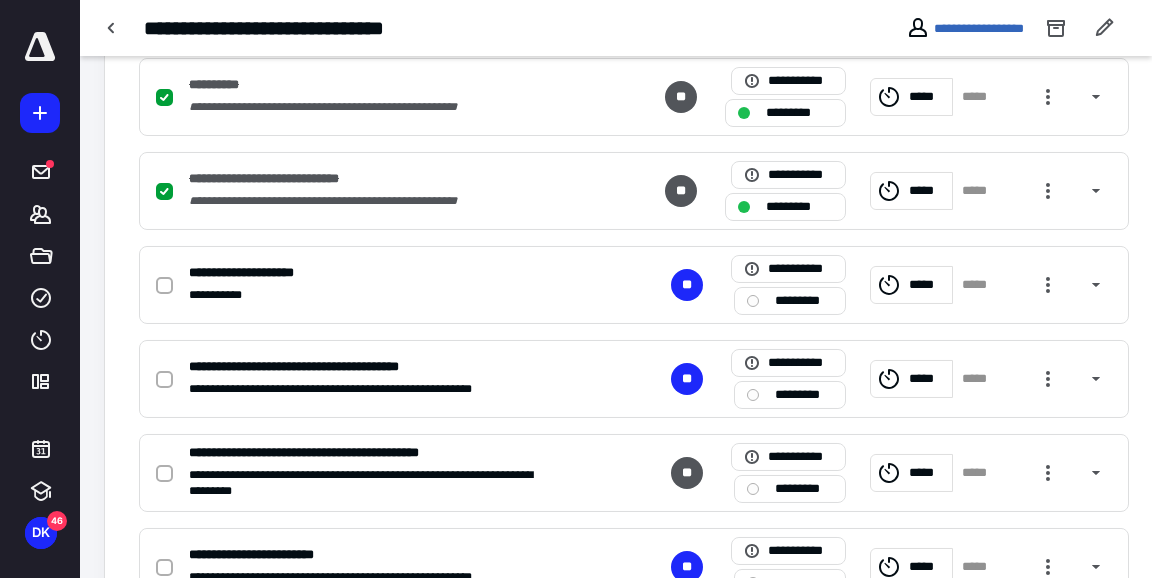 scroll, scrollTop: 1817, scrollLeft: 0, axis: vertical 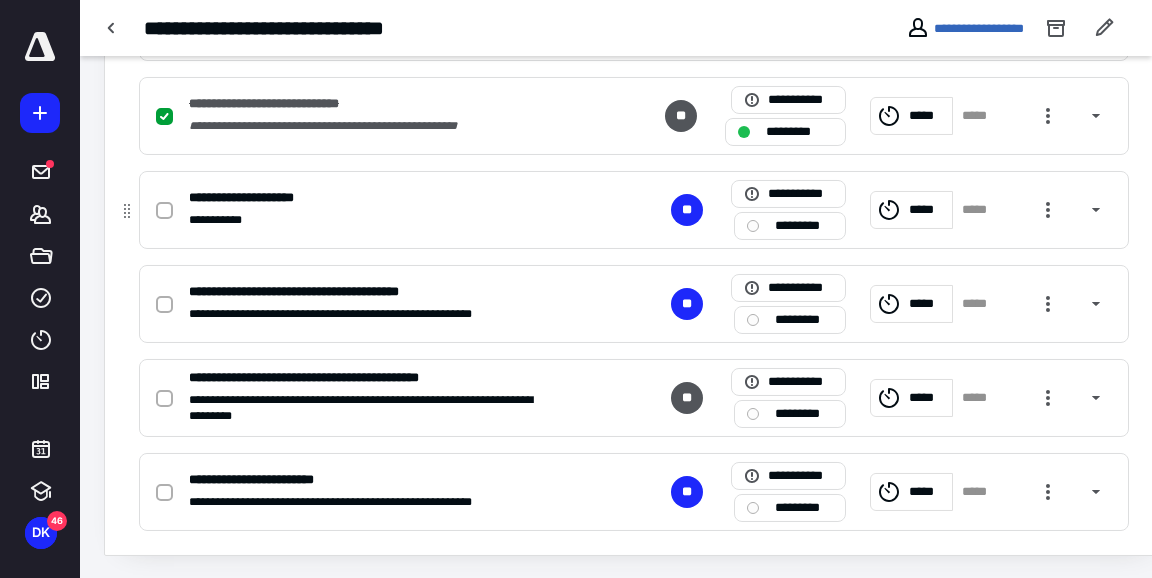 click at bounding box center [164, 211] 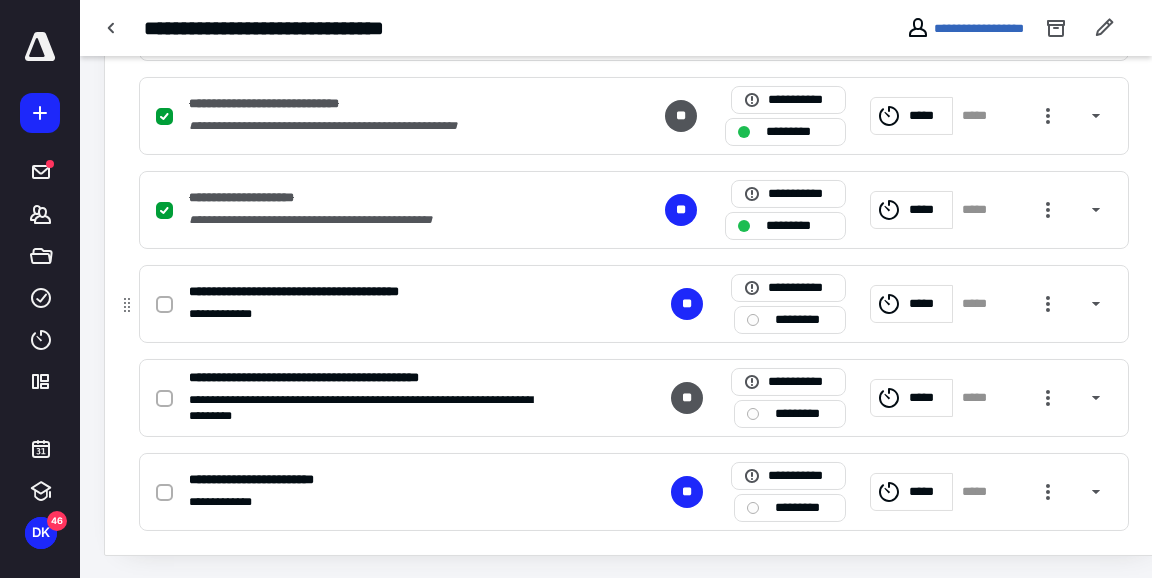 click at bounding box center (164, 305) 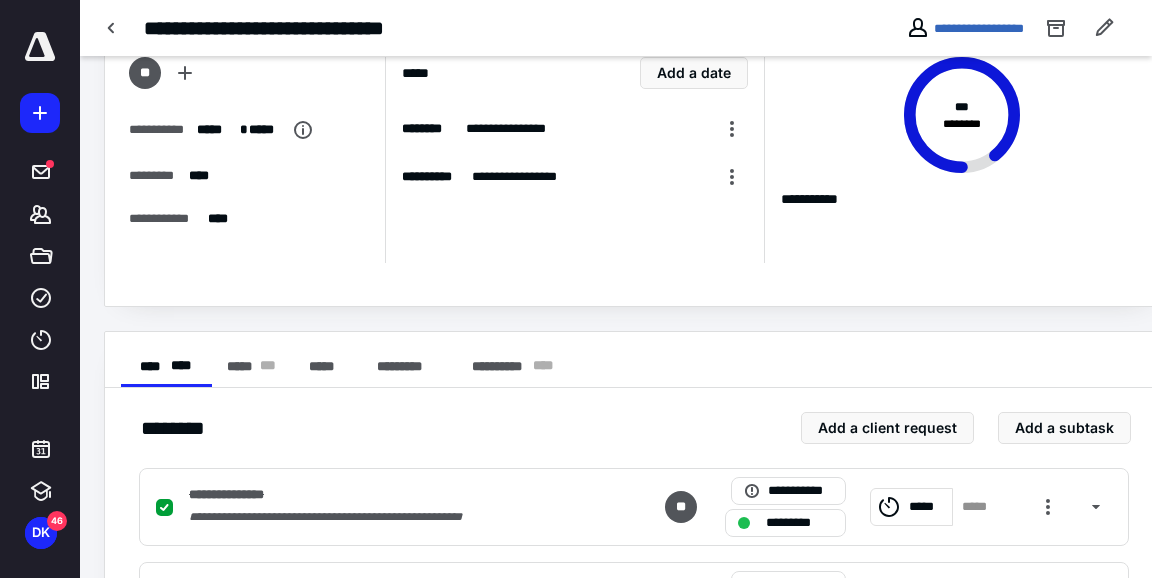 scroll, scrollTop: 0, scrollLeft: 0, axis: both 